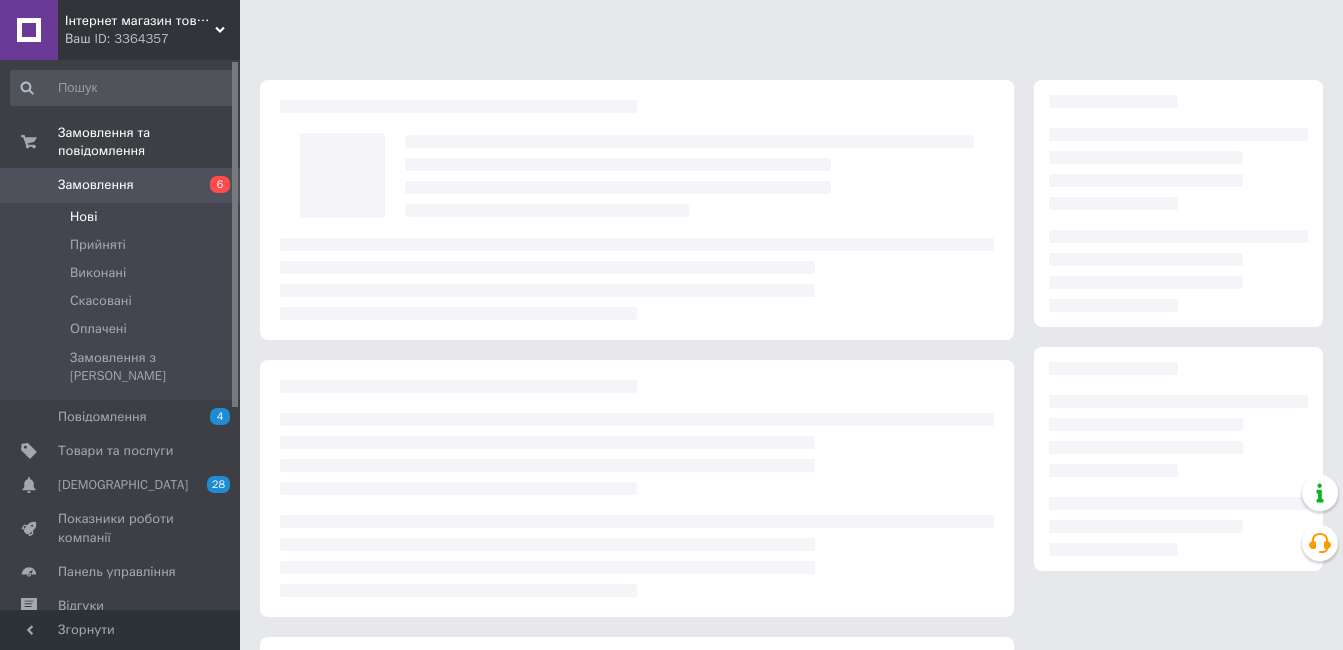 scroll, scrollTop: 0, scrollLeft: 0, axis: both 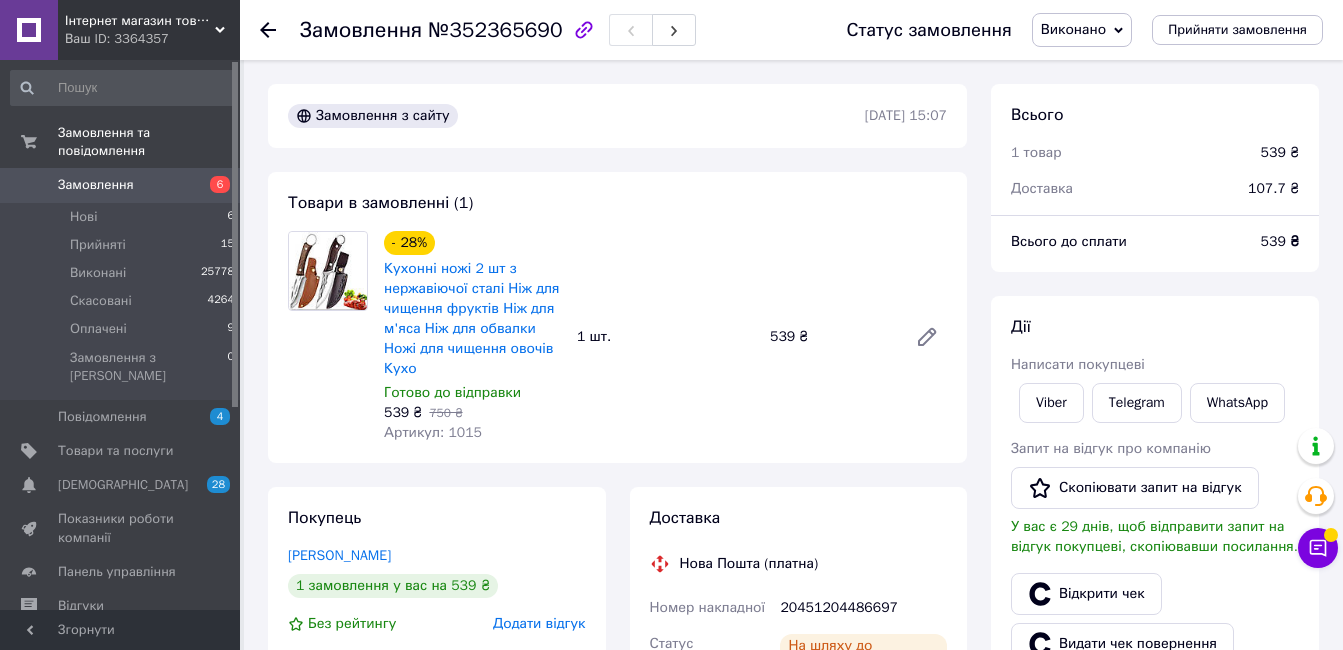 click on "Замовлення" at bounding box center (96, 185) 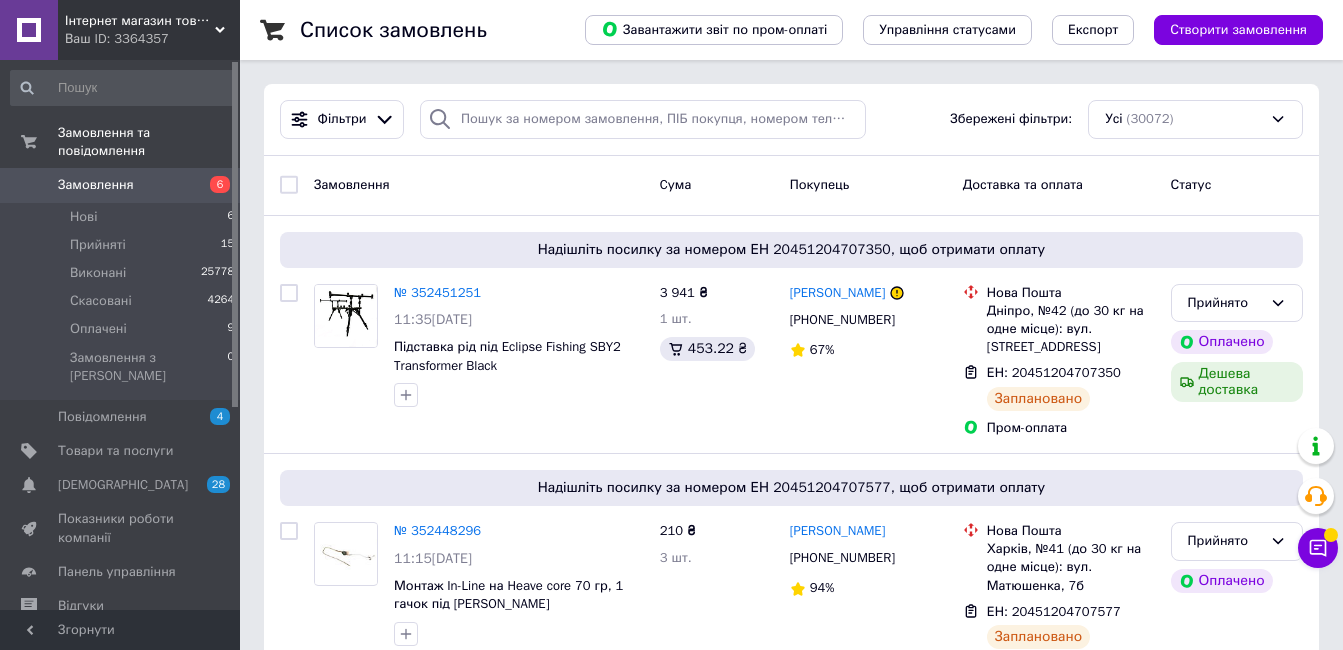 click on "Фільтри Збережені фільтри: Усі (30072)" at bounding box center [791, 120] 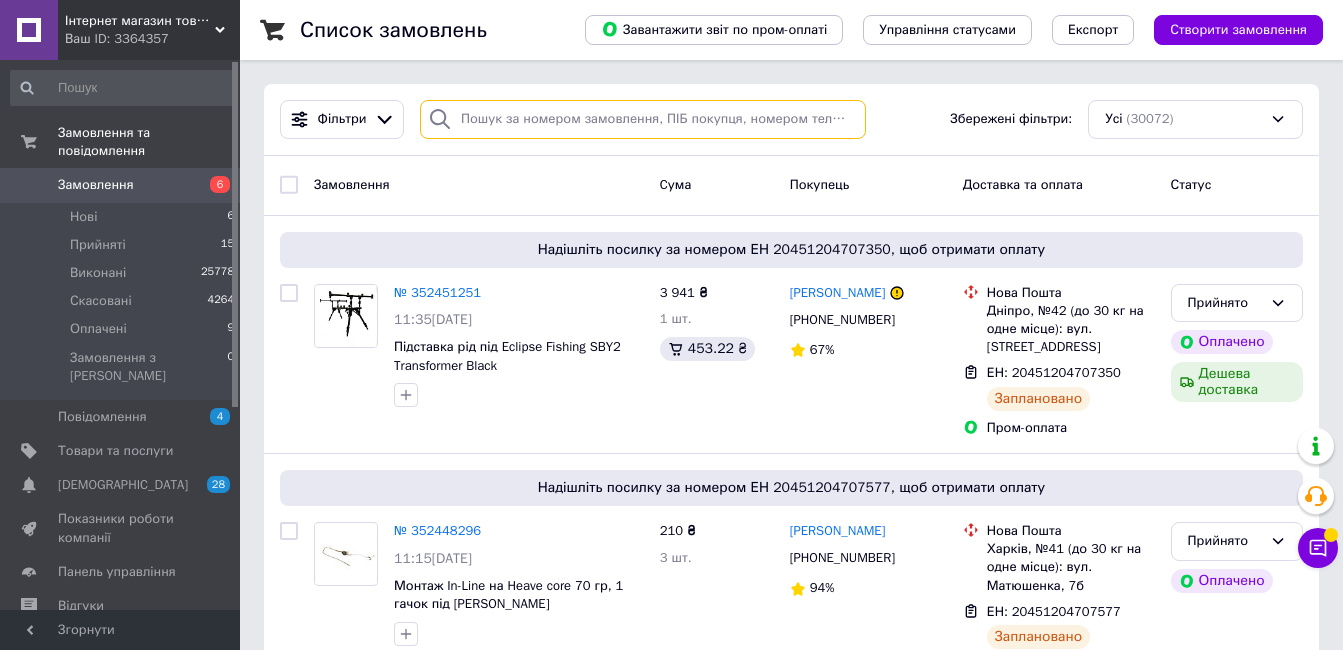 click at bounding box center (643, 119) 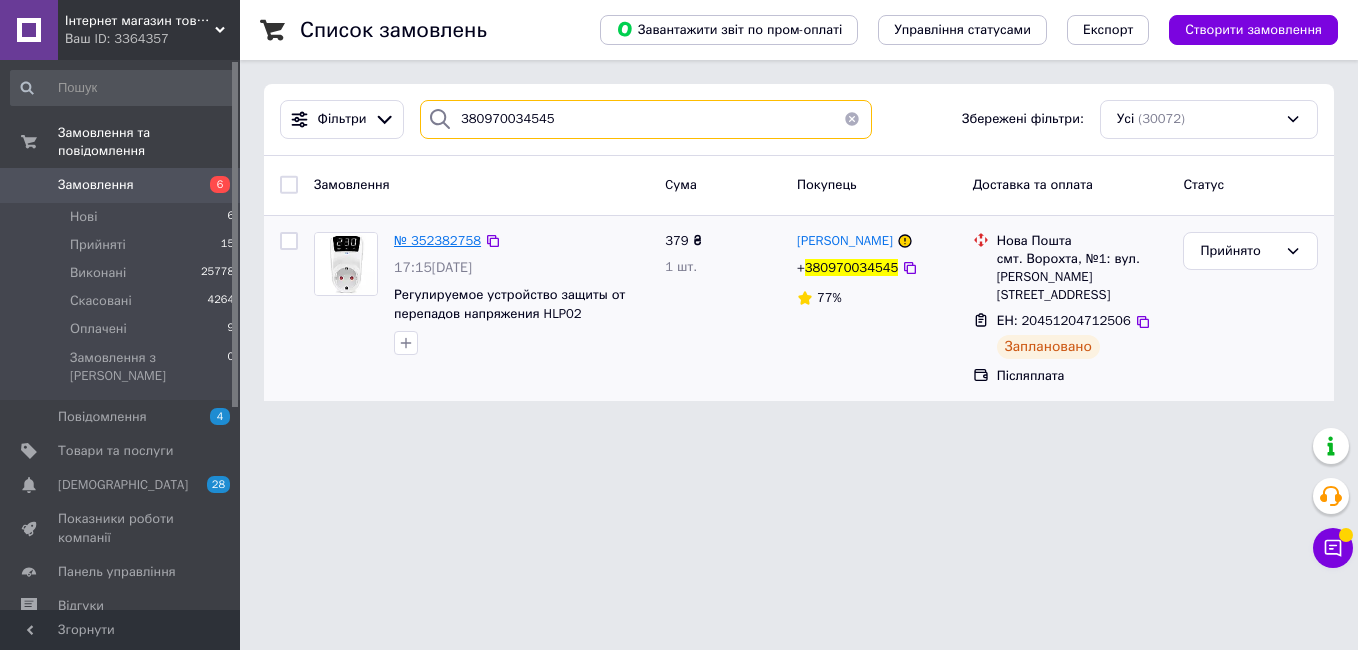 type on "380970034545" 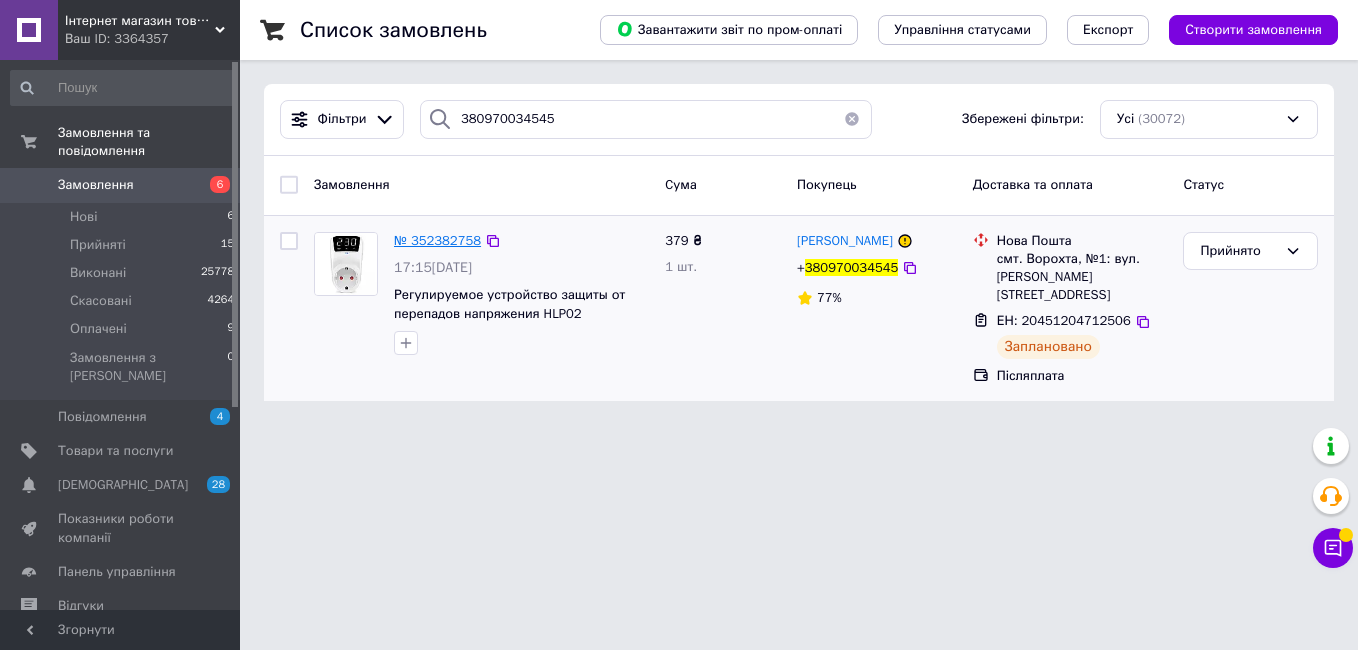 click on "№ 352382758" at bounding box center [437, 240] 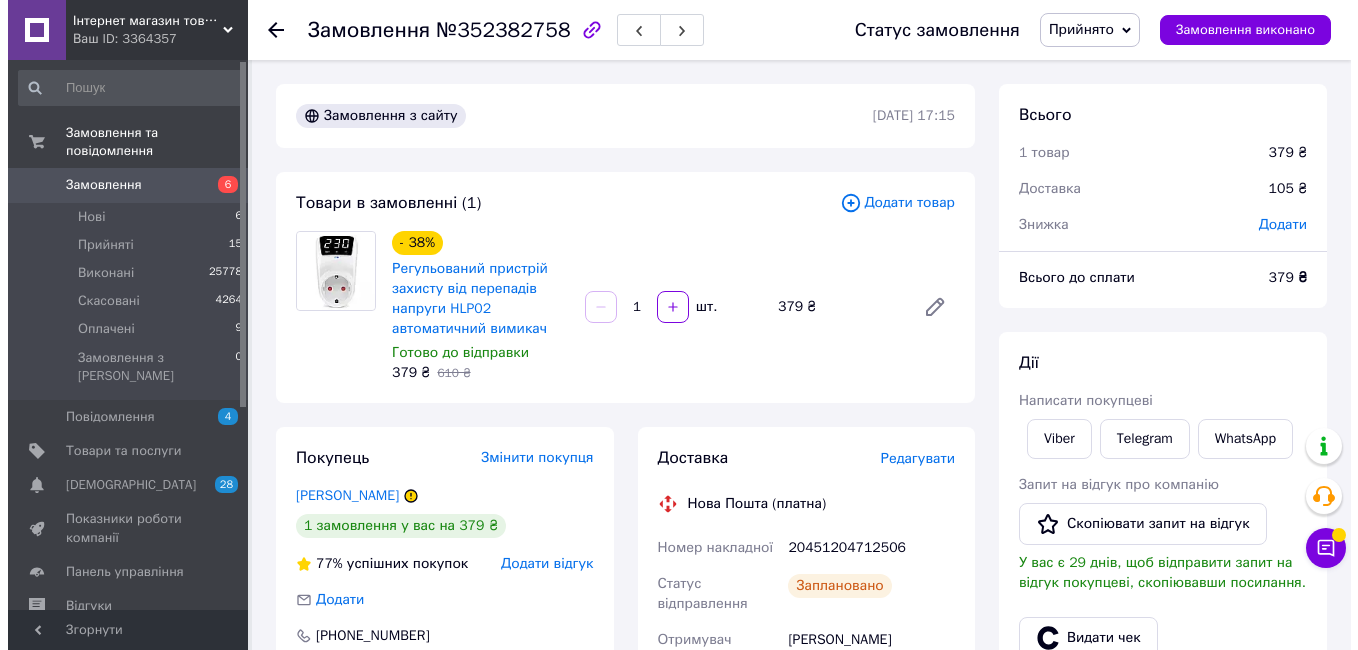 scroll, scrollTop: 500, scrollLeft: 0, axis: vertical 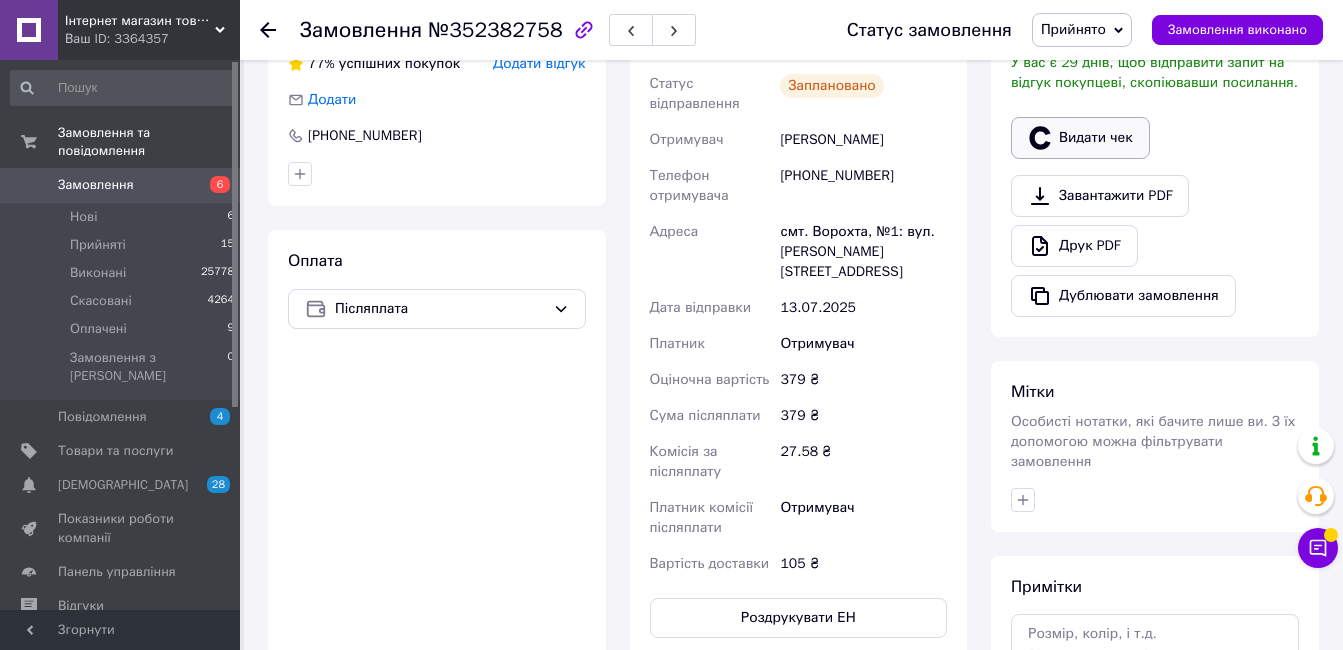 click on "Видати чек" at bounding box center (1080, 138) 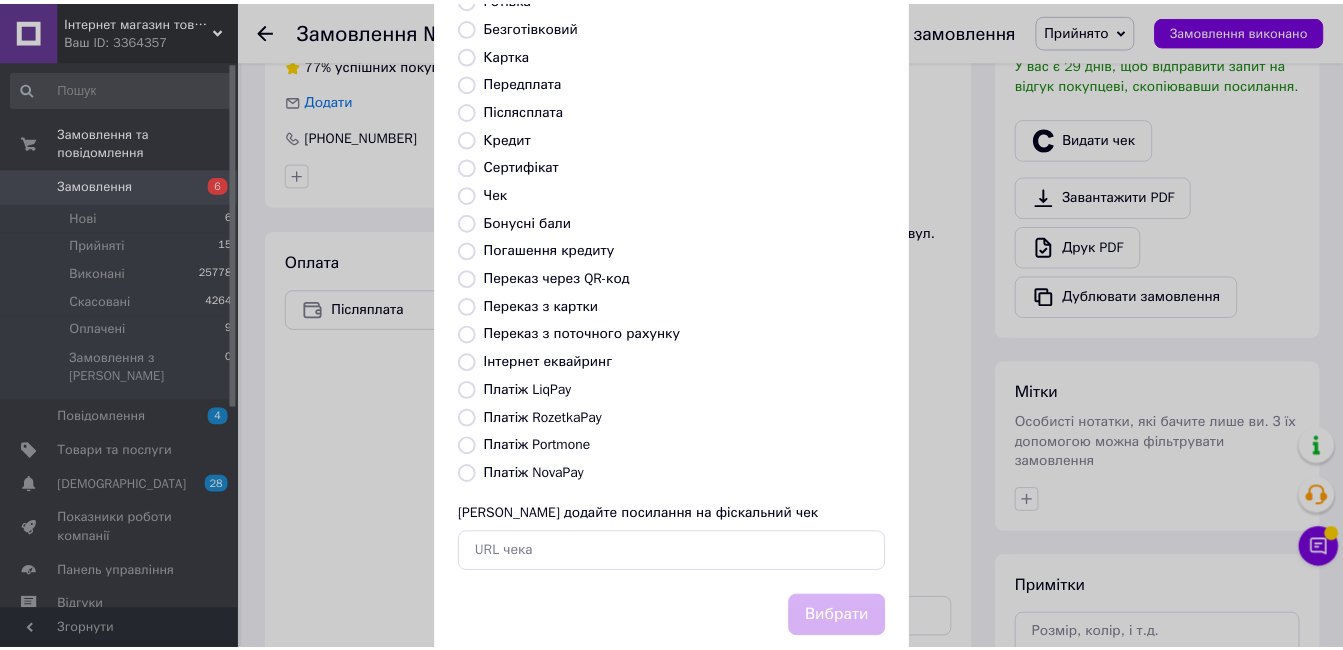 scroll, scrollTop: 209, scrollLeft: 0, axis: vertical 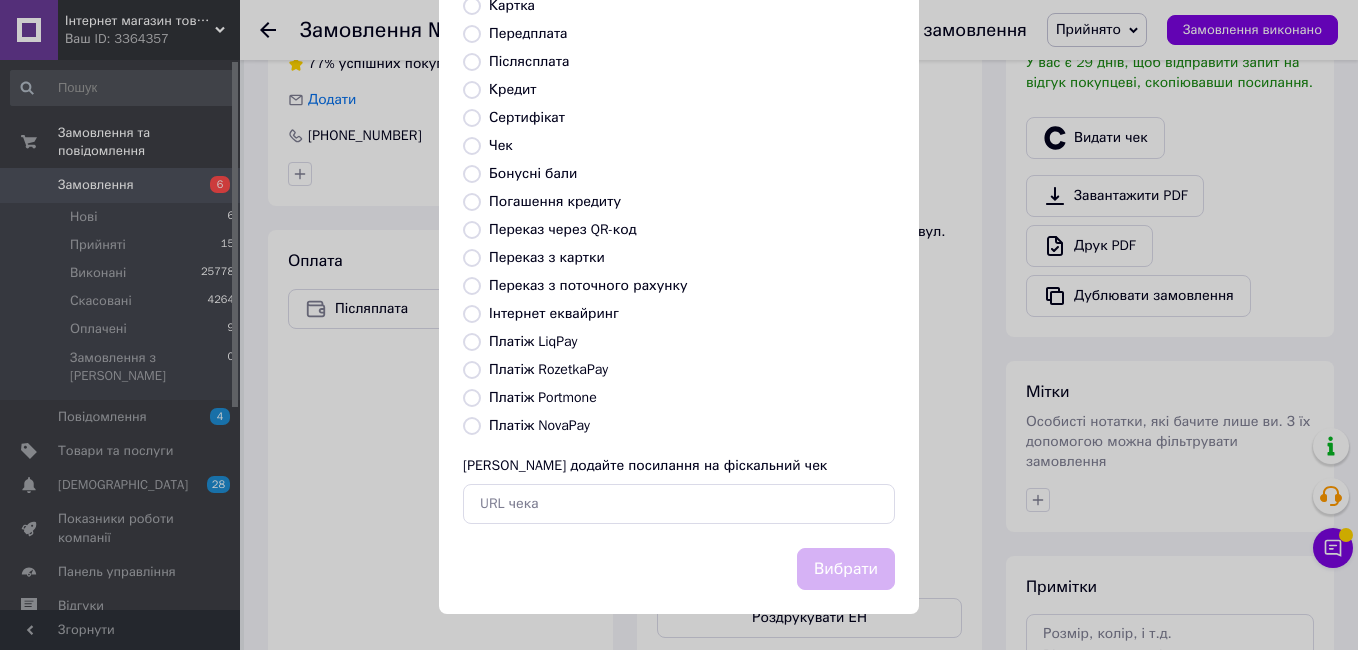 click on "Платіж NovaPay" at bounding box center [539, 425] 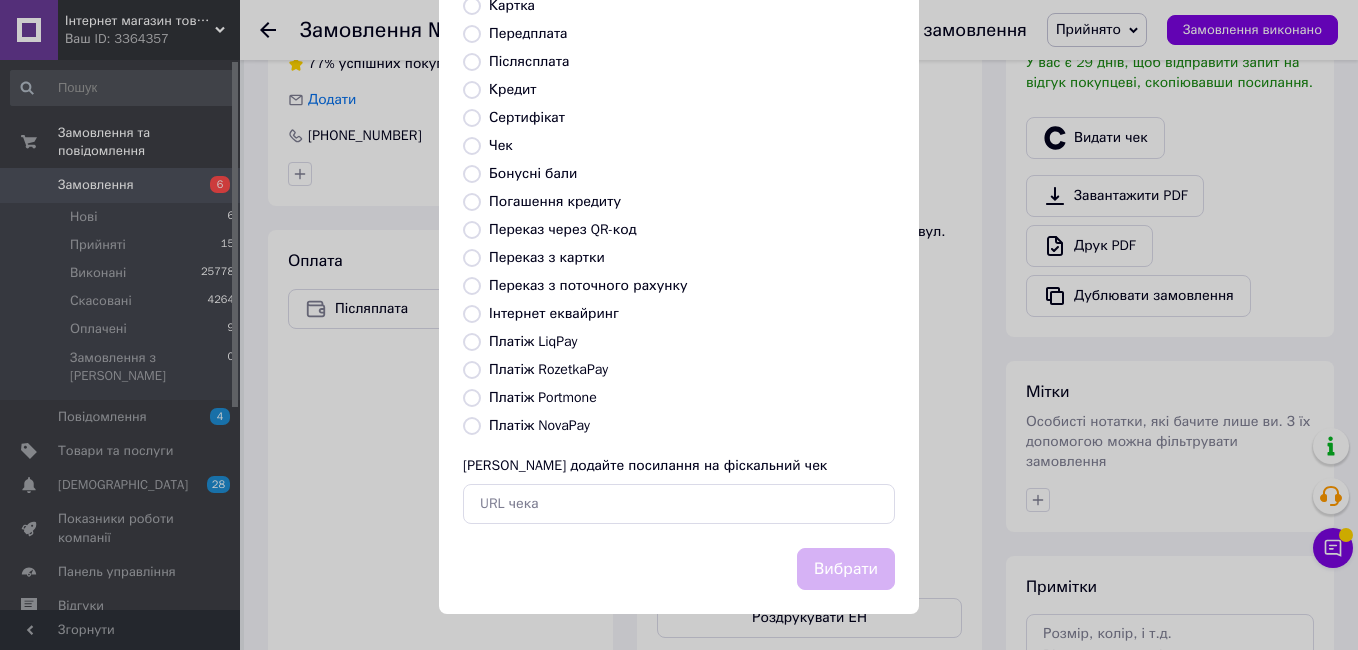 radio on "true" 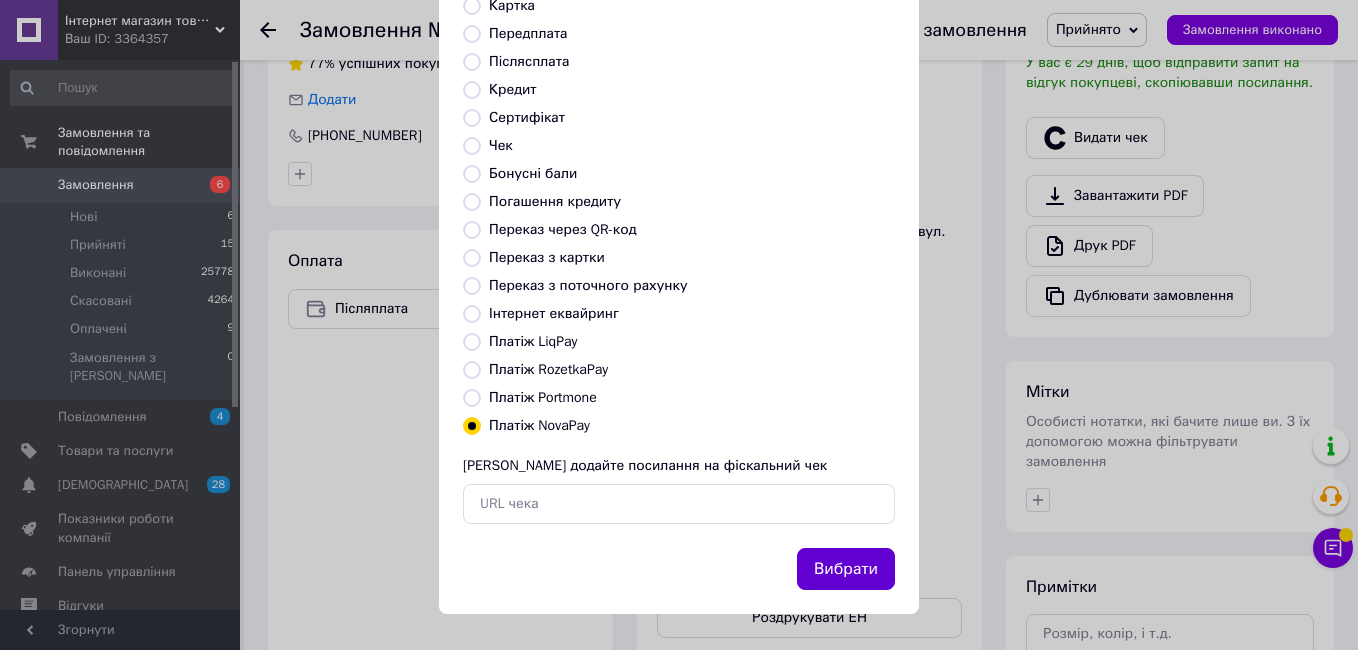 click on "Вибрати" at bounding box center [846, 569] 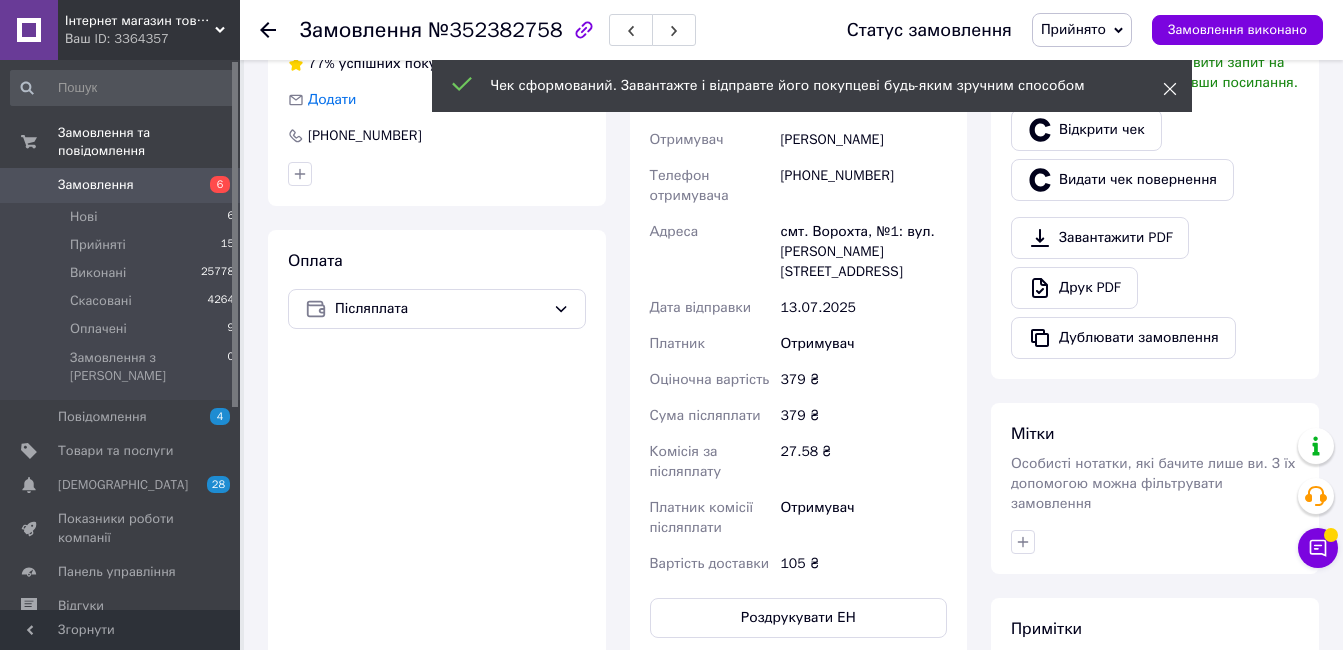 click 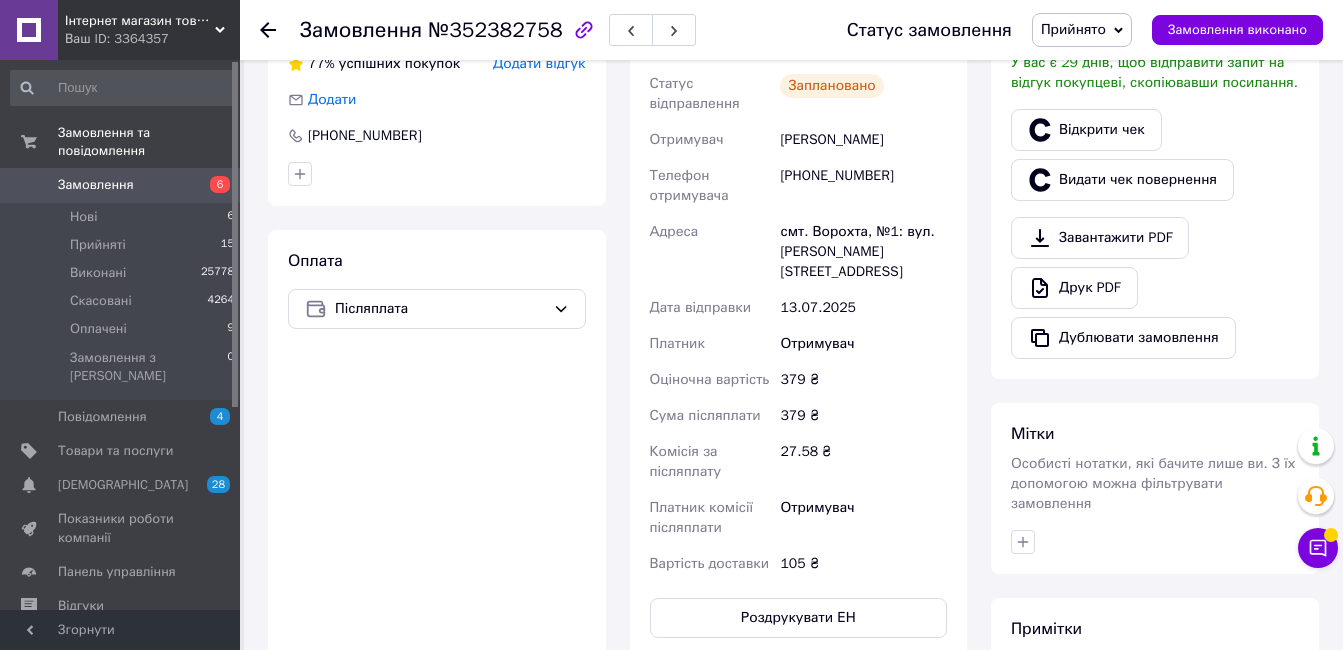 click on "Прийнято" at bounding box center [1073, 29] 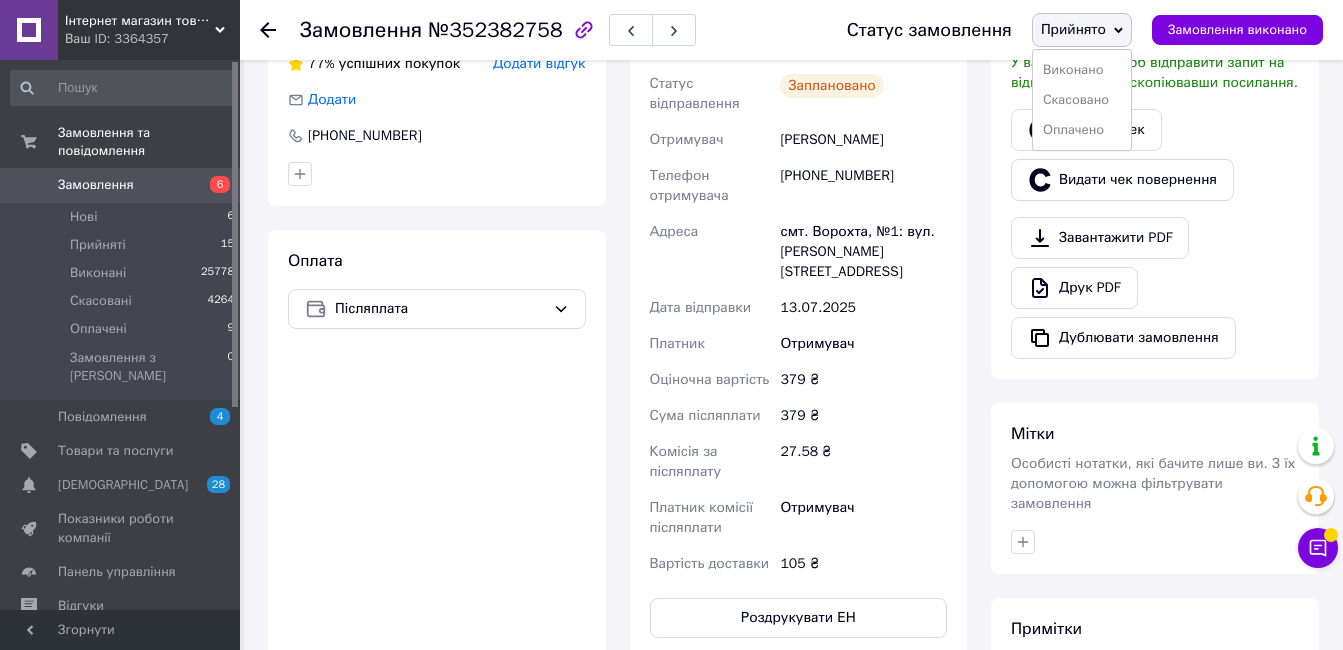 drag, startPoint x: 1094, startPoint y: 67, endPoint x: 1058, endPoint y: 60, distance: 36.67424 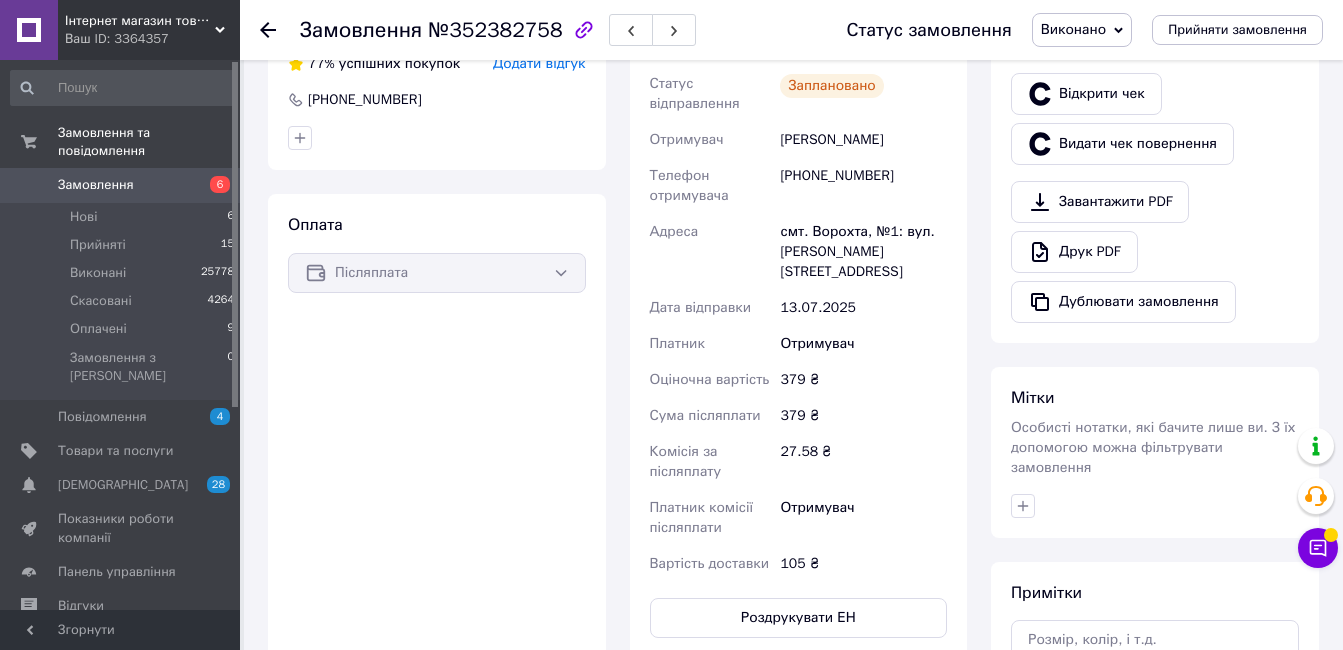 scroll, scrollTop: 0, scrollLeft: 0, axis: both 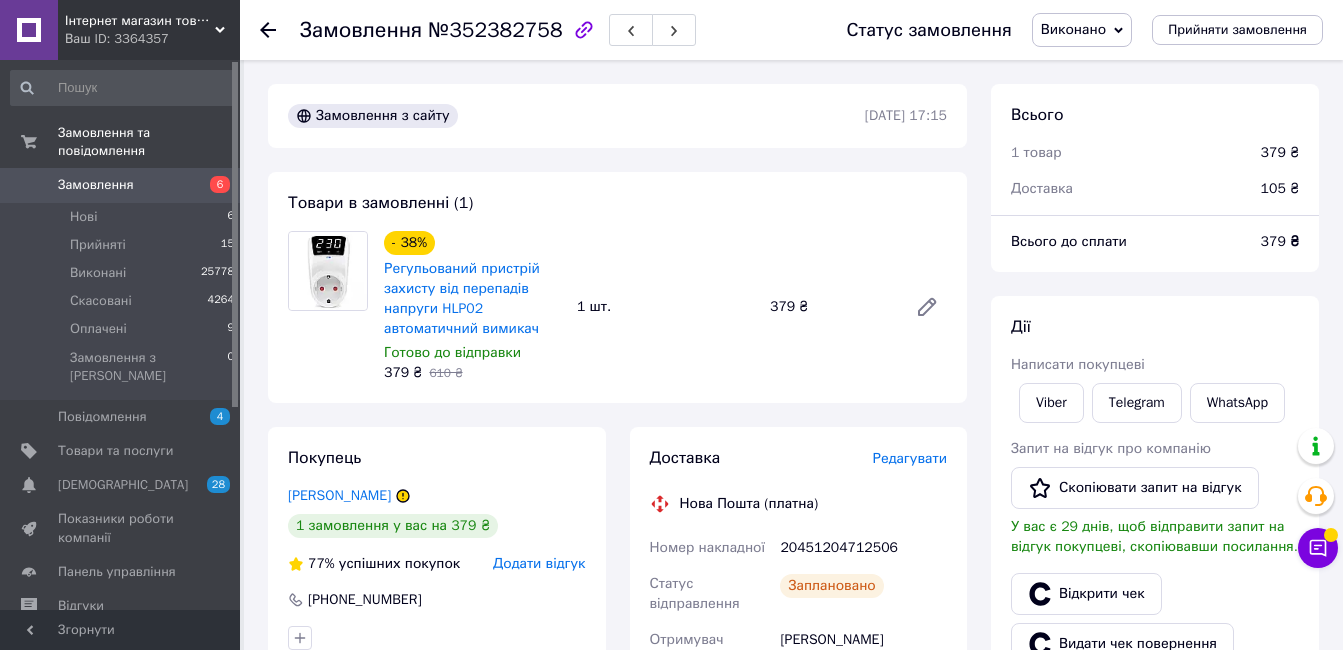click on "Замовлення" at bounding box center (96, 185) 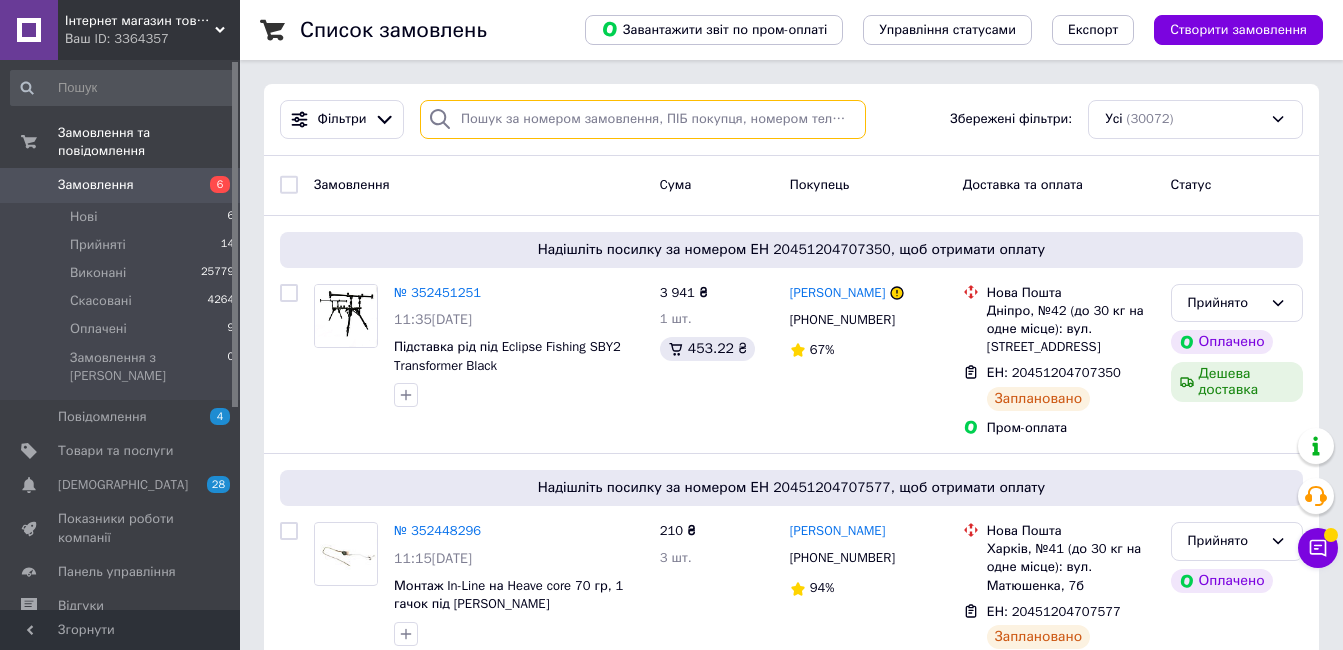 click at bounding box center [643, 119] 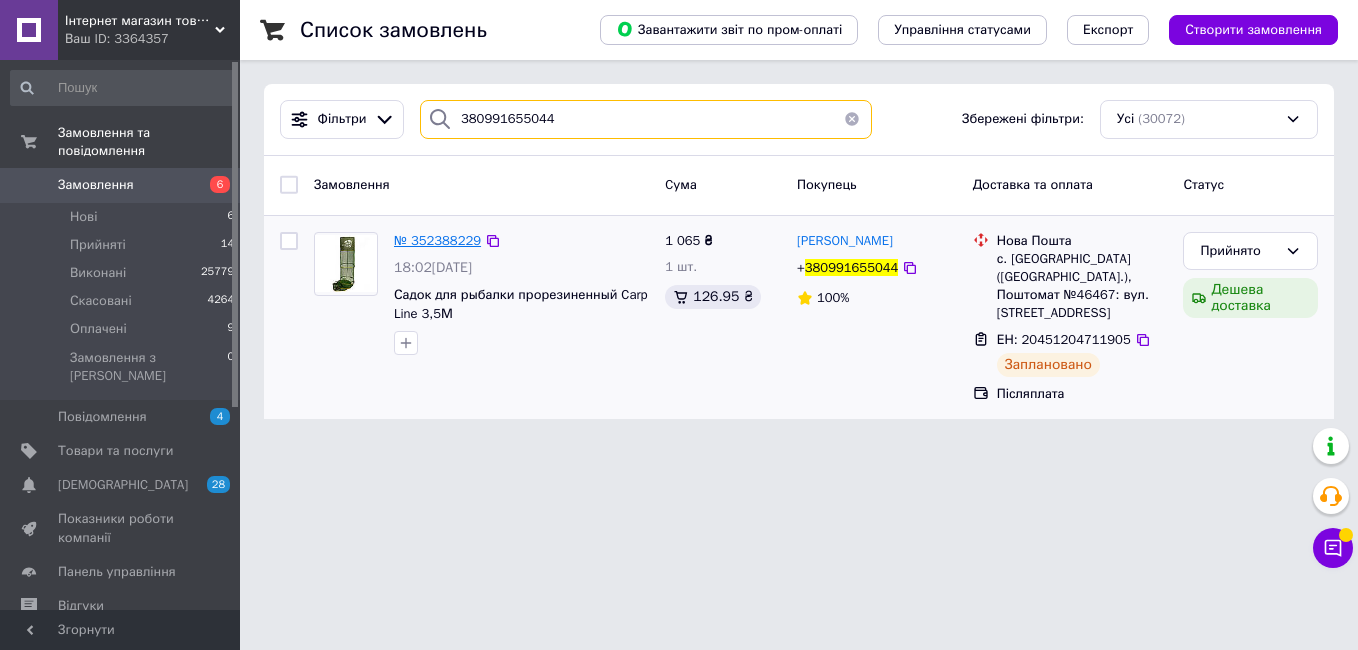 type on "380991655044" 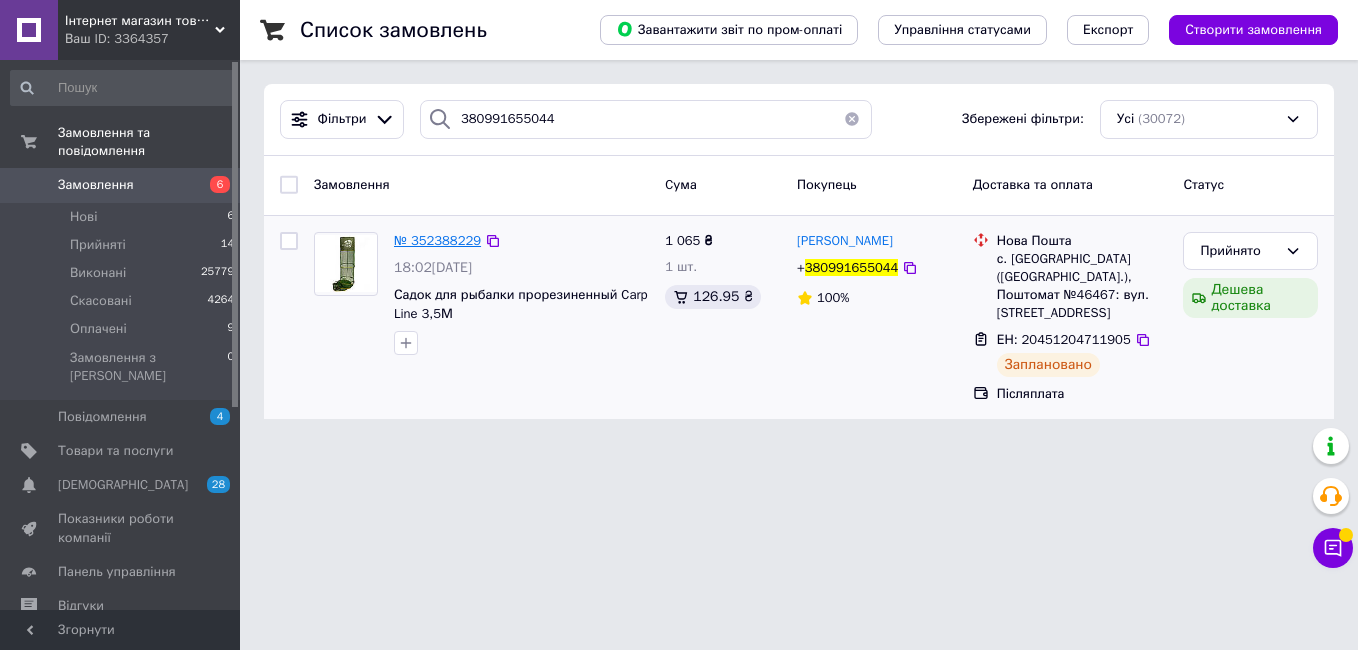 click on "№ 352388229" at bounding box center [437, 240] 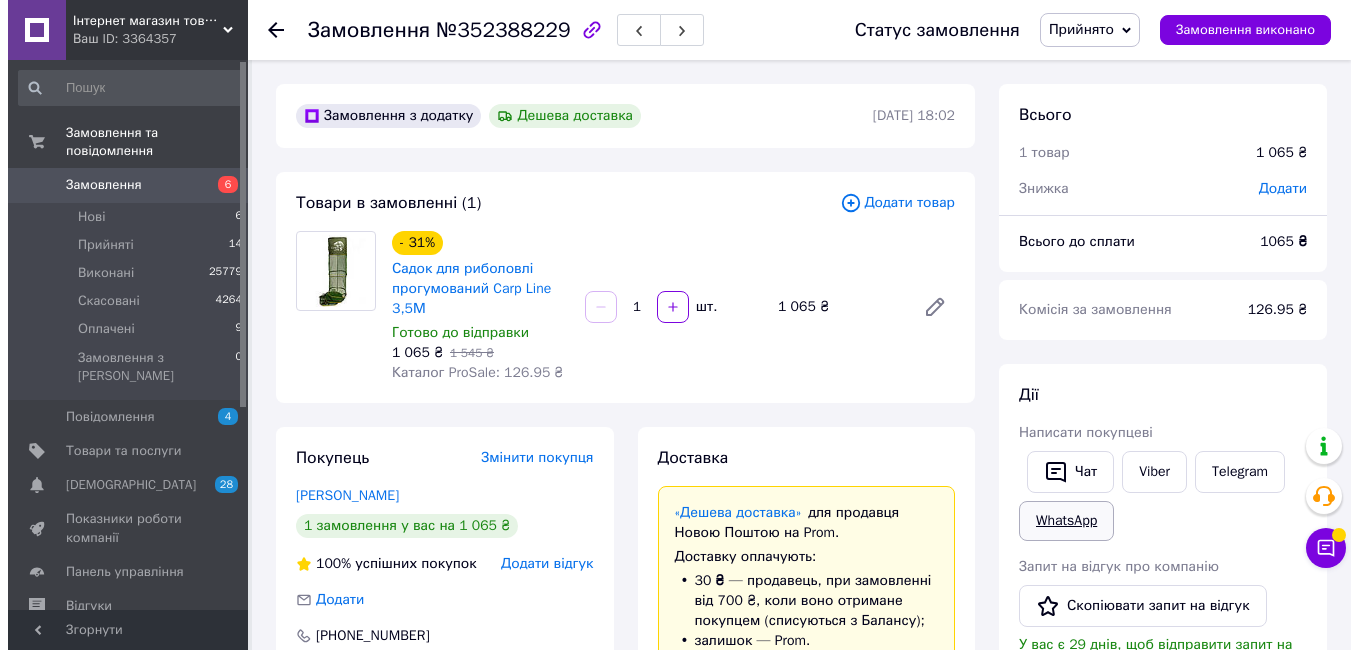 scroll, scrollTop: 500, scrollLeft: 0, axis: vertical 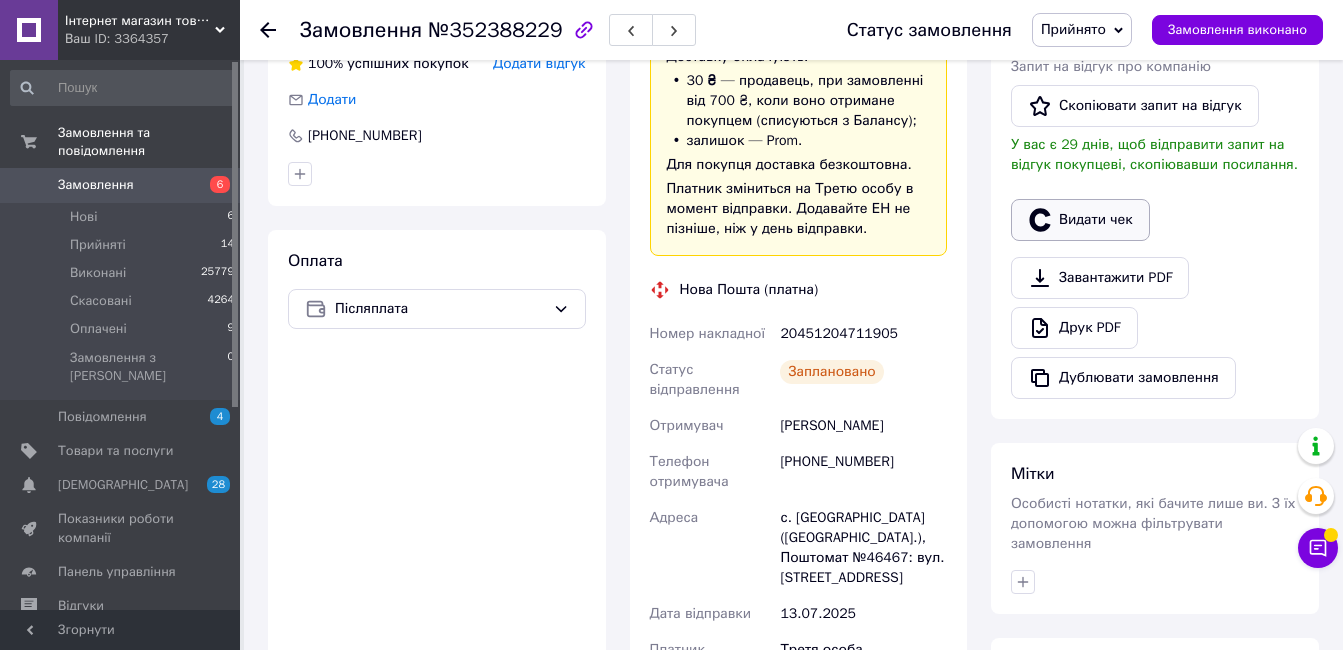 click on "Видати чек" at bounding box center [1080, 220] 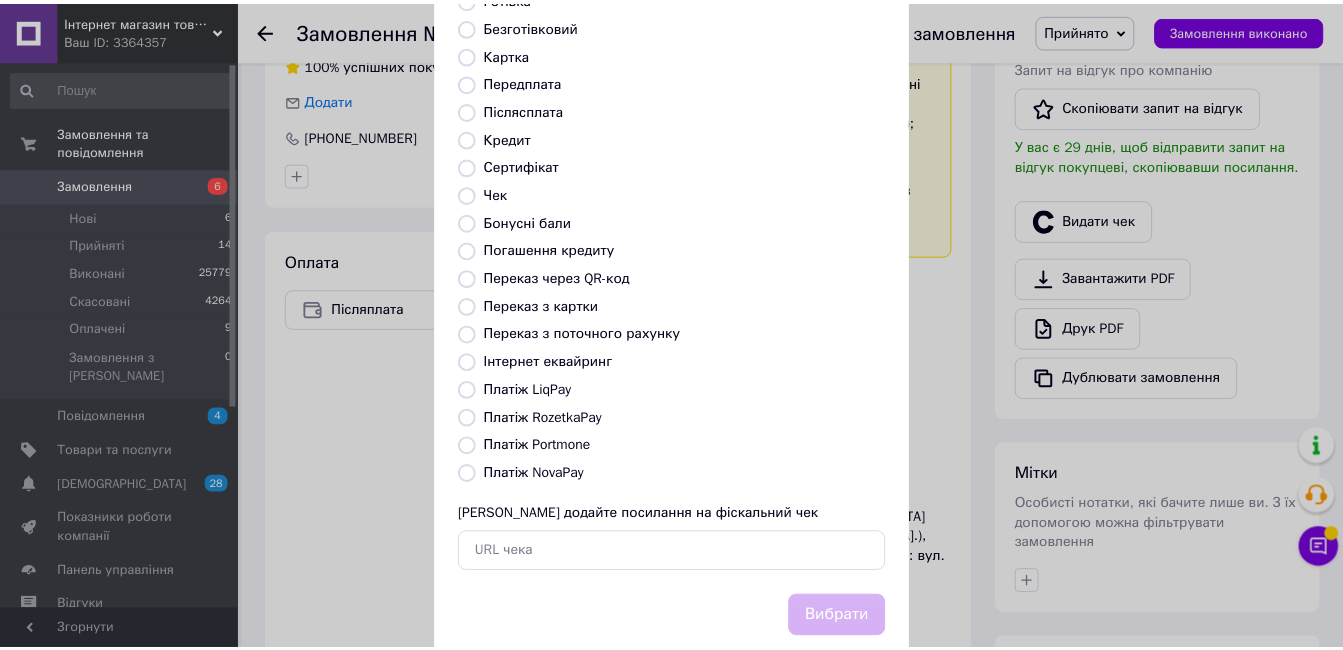 scroll, scrollTop: 209, scrollLeft: 0, axis: vertical 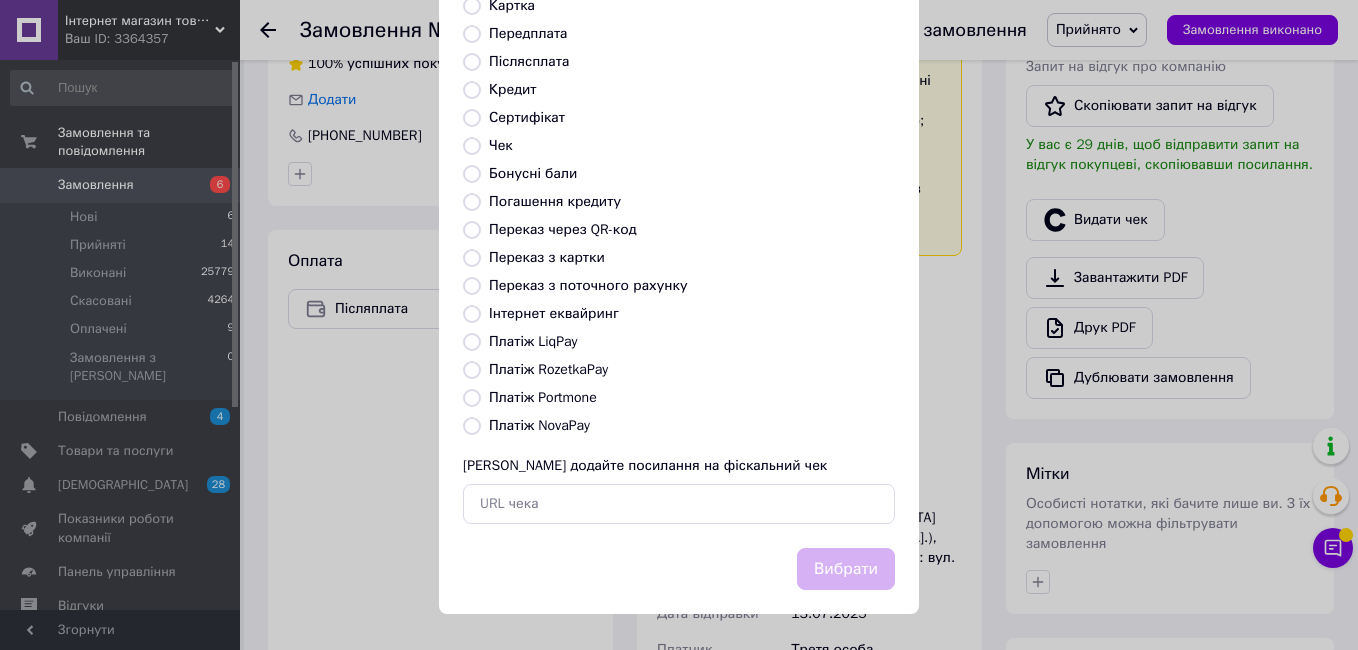 click on "Платіж NovaPay" at bounding box center (539, 425) 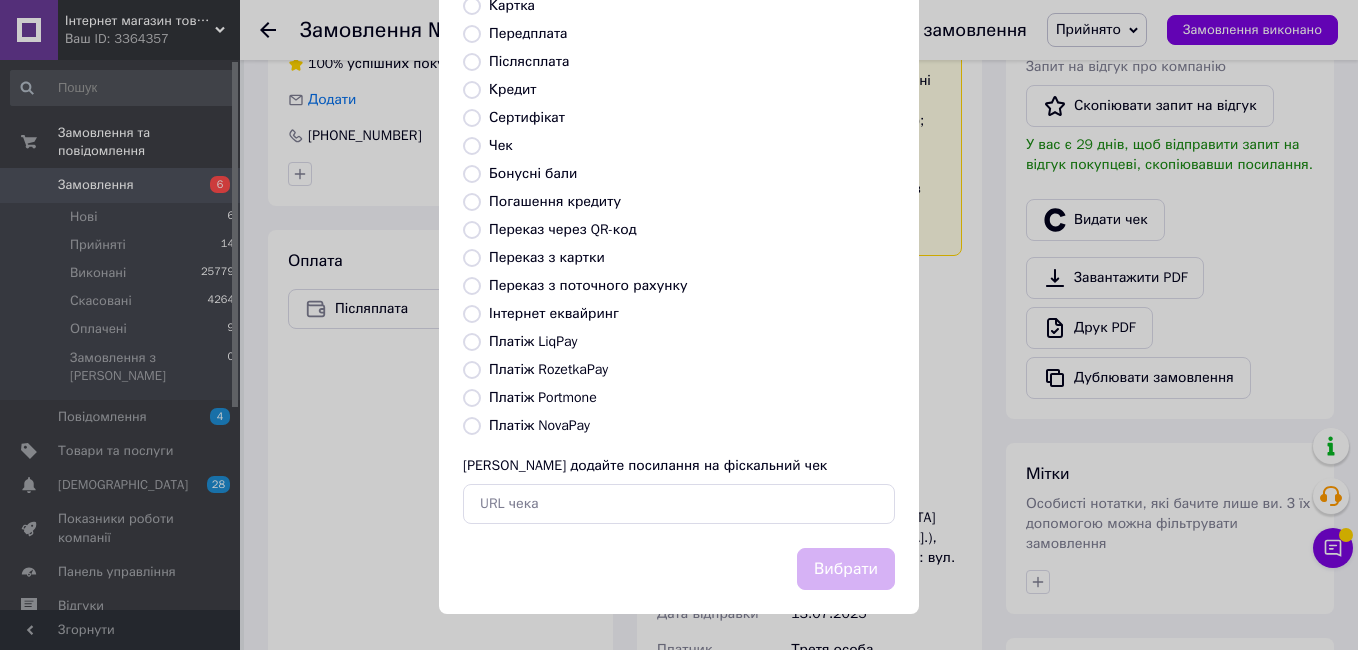 radio on "true" 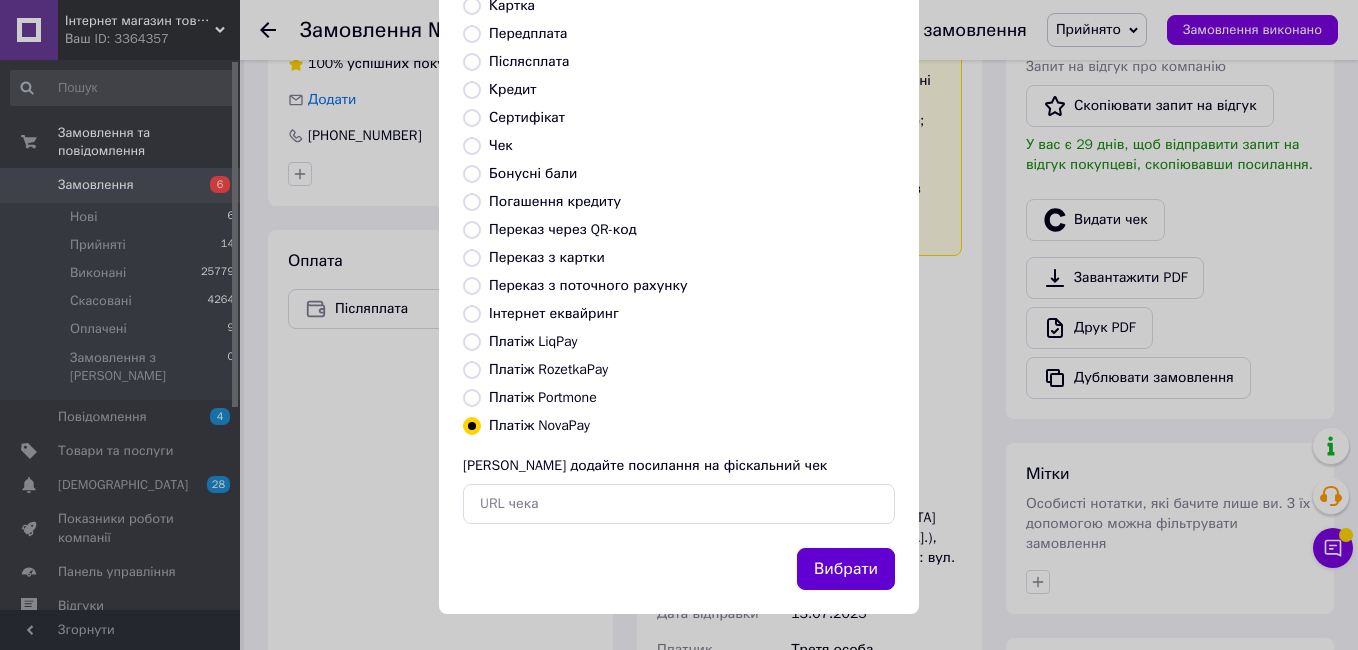 click on "Вибрати" at bounding box center (846, 569) 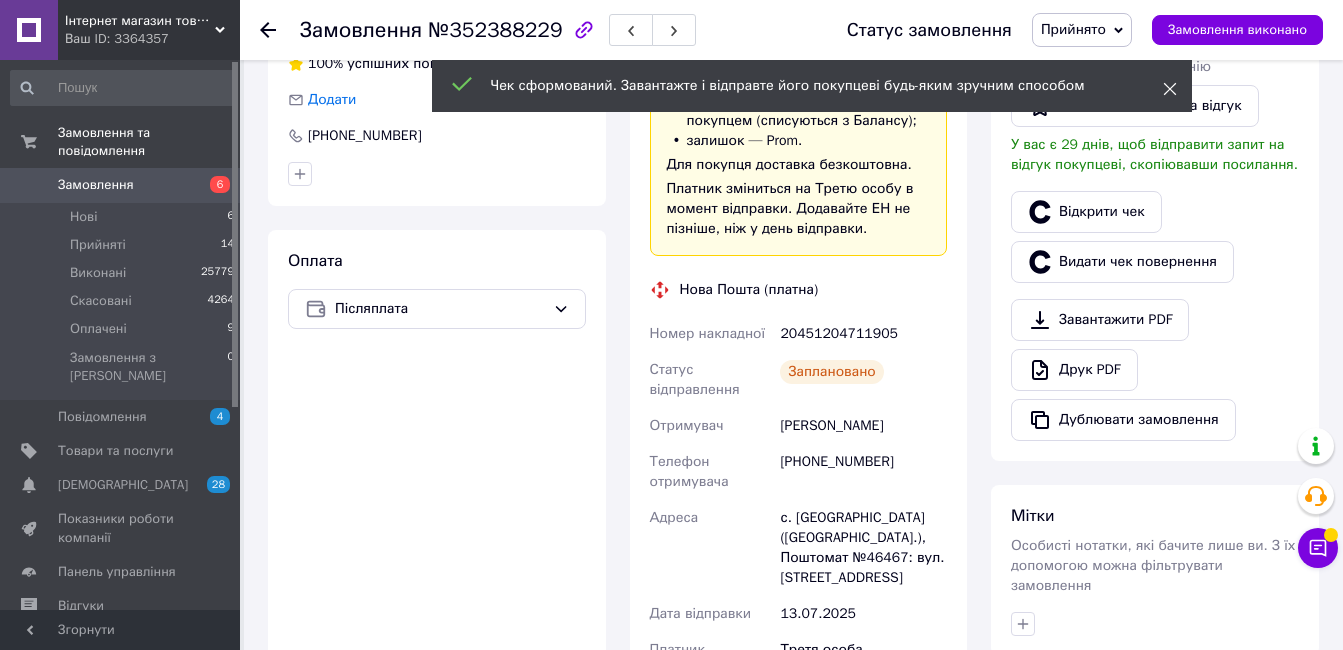 click 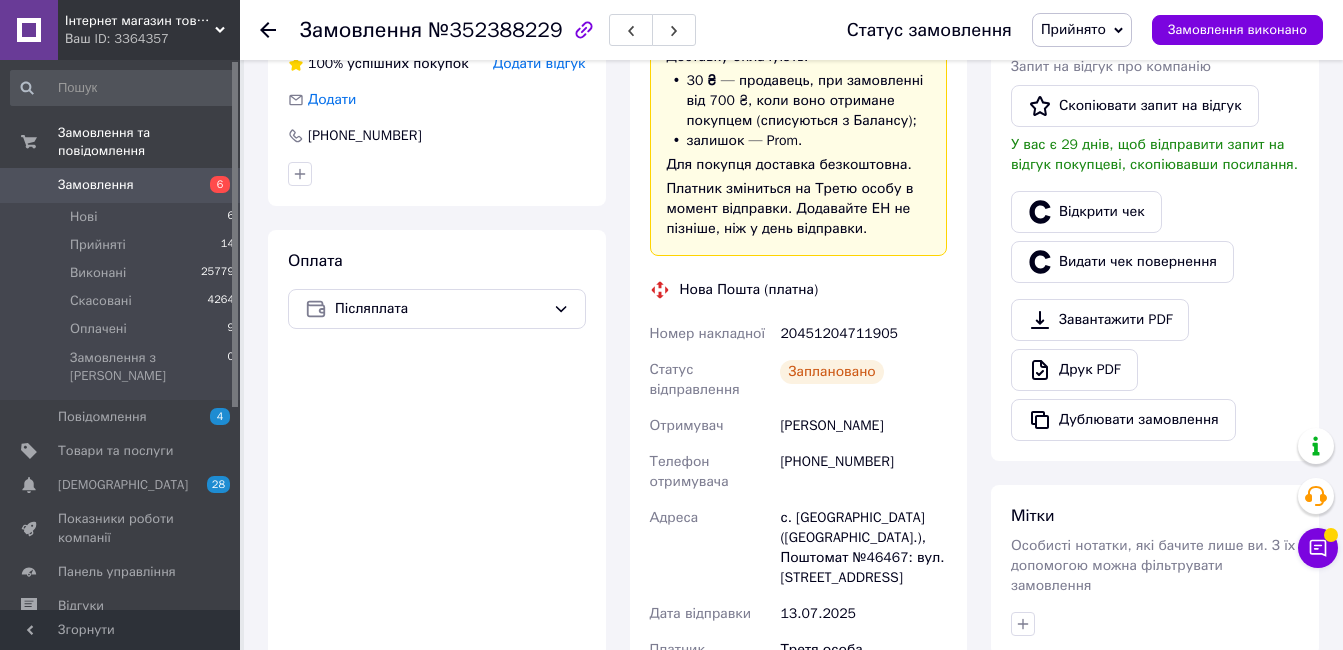 click on "Прийнято" at bounding box center [1073, 29] 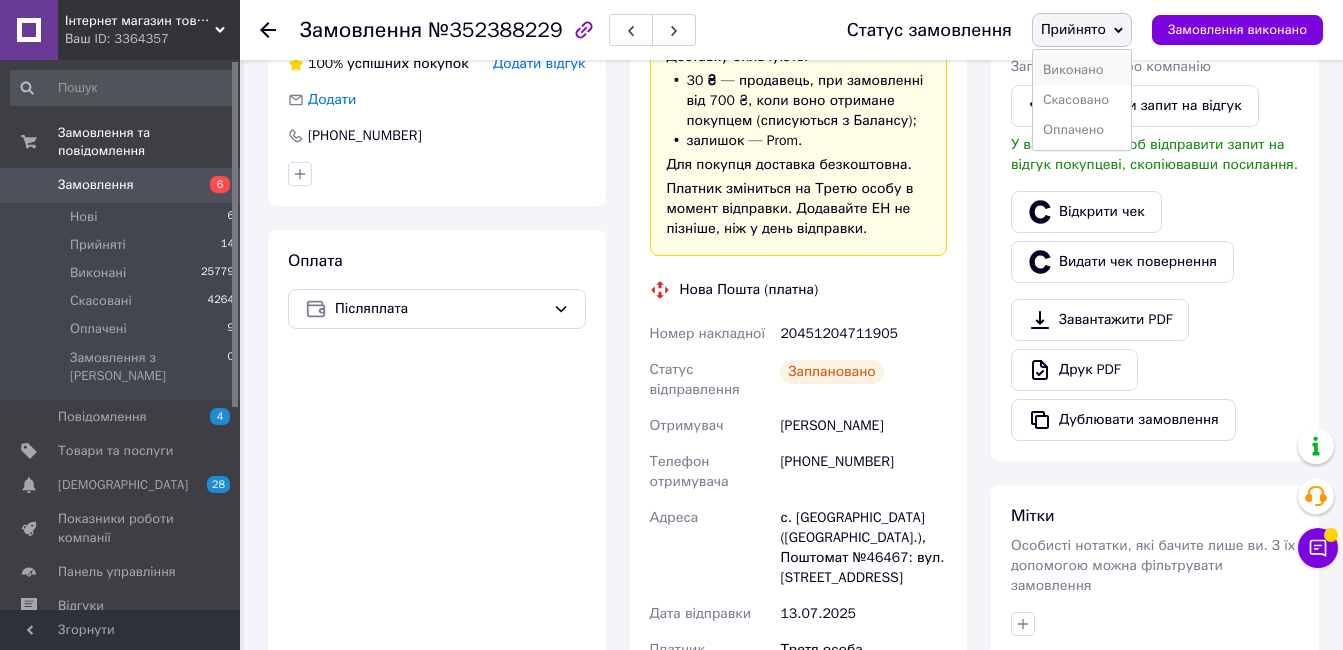 click on "Виконано" at bounding box center (1082, 70) 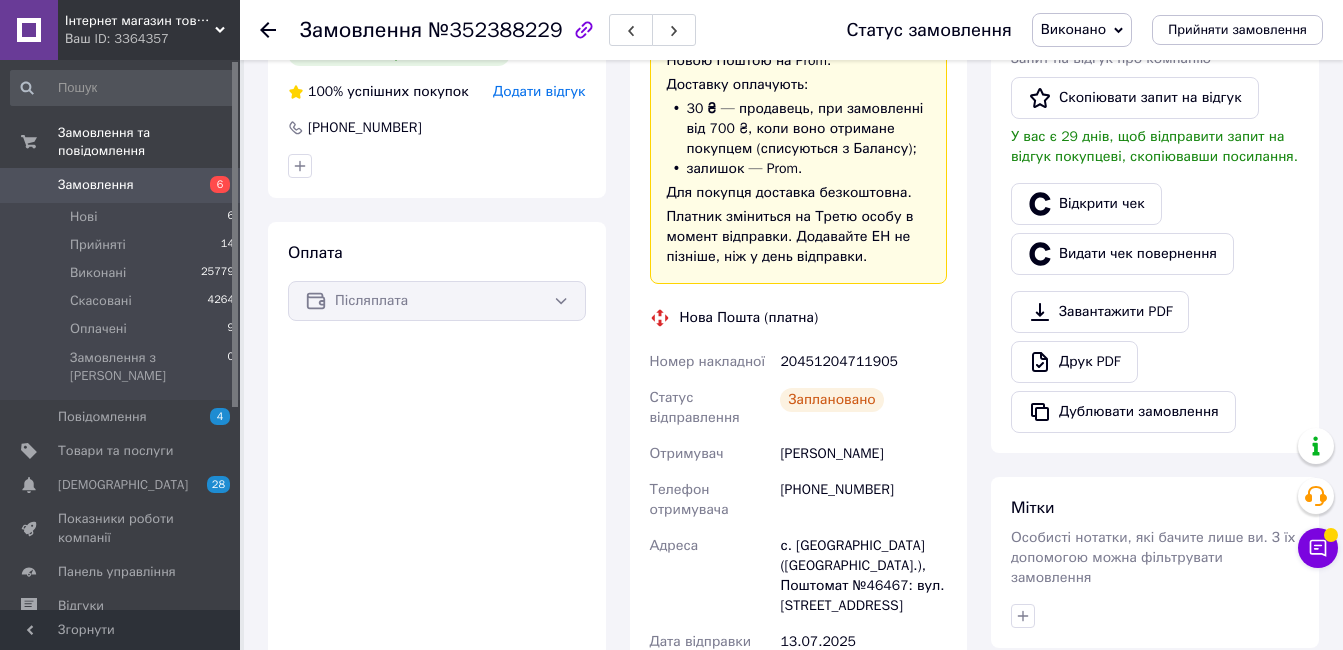 scroll, scrollTop: 0, scrollLeft: 0, axis: both 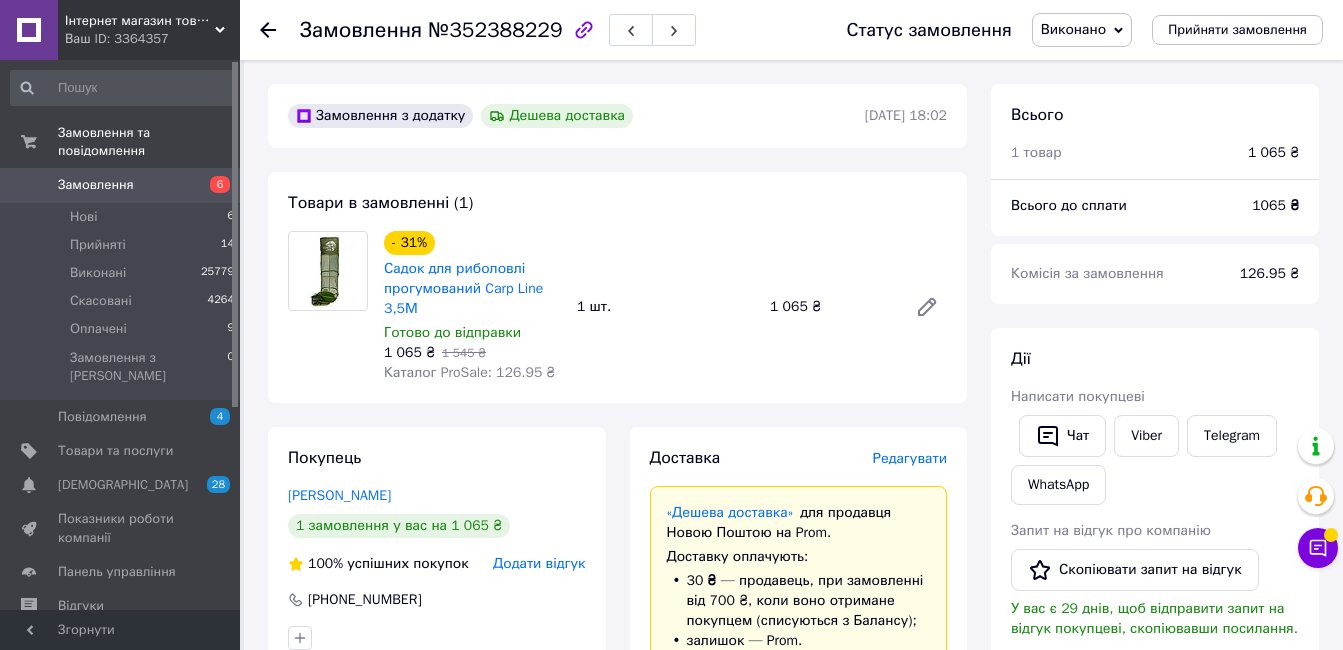 click on "Замовлення" at bounding box center [121, 185] 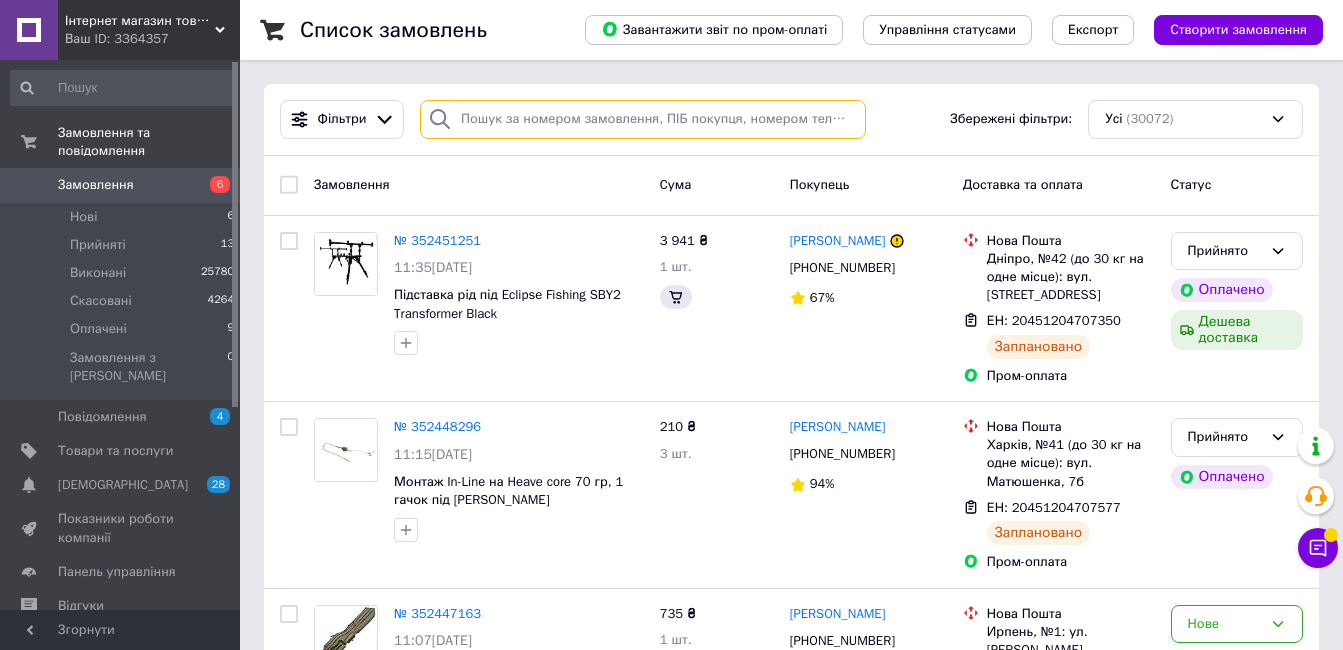 click at bounding box center [643, 119] 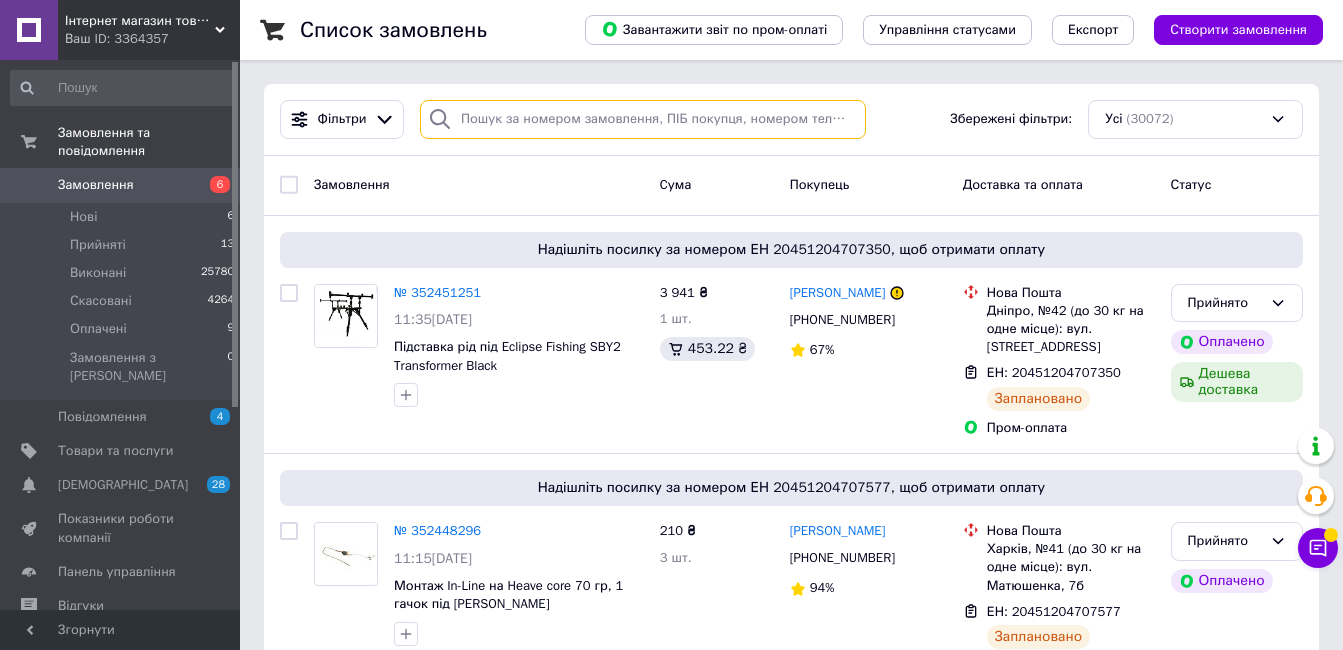 paste on "380991203369" 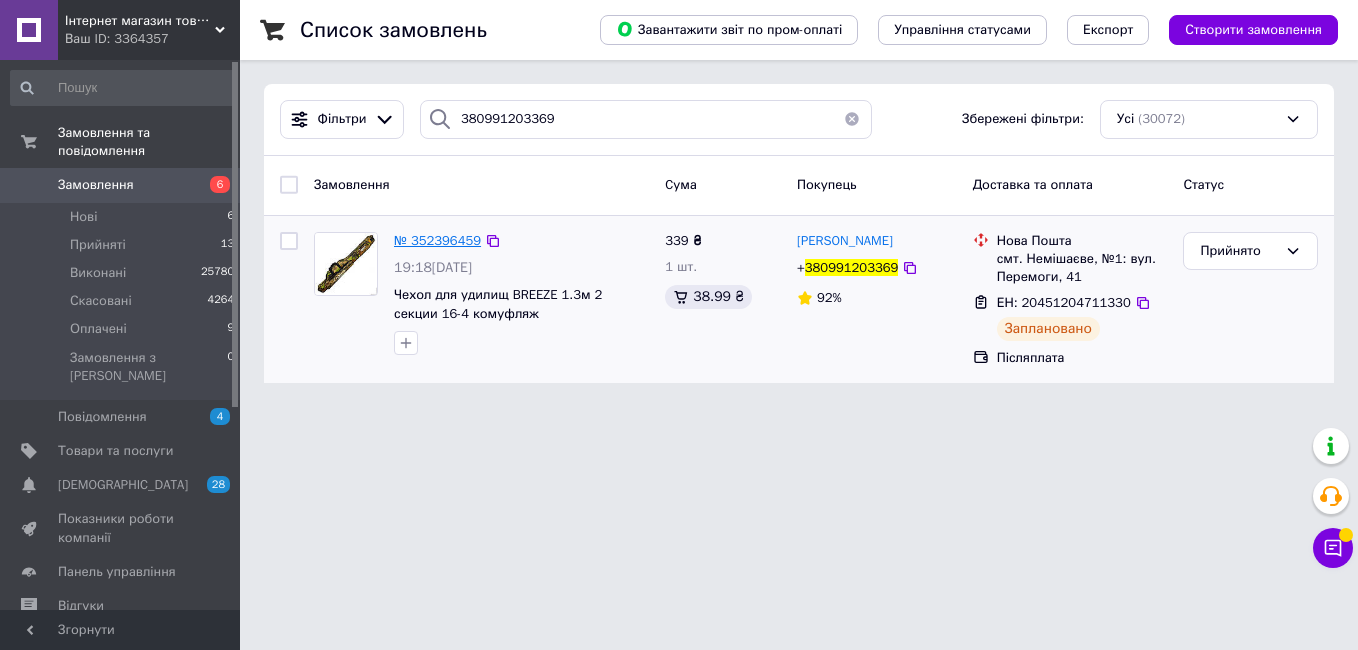 click on "№ 352396459" at bounding box center (437, 240) 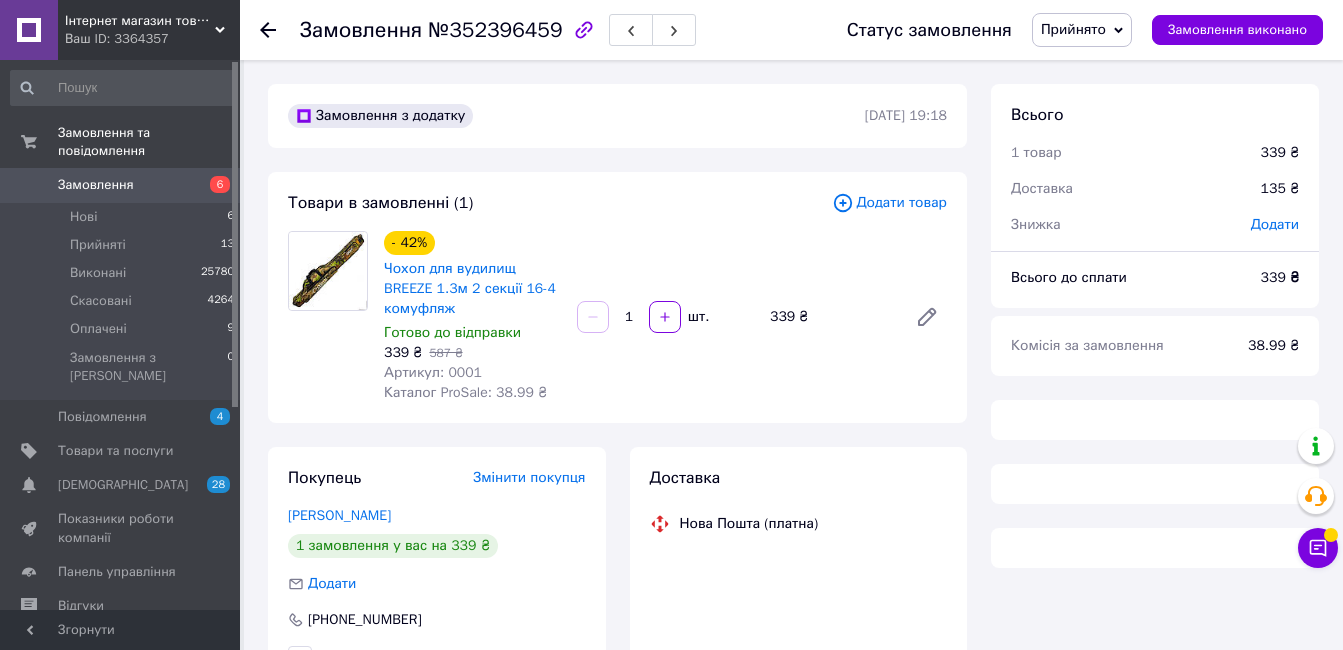 drag, startPoint x: 621, startPoint y: 282, endPoint x: 652, endPoint y: 283, distance: 31.016125 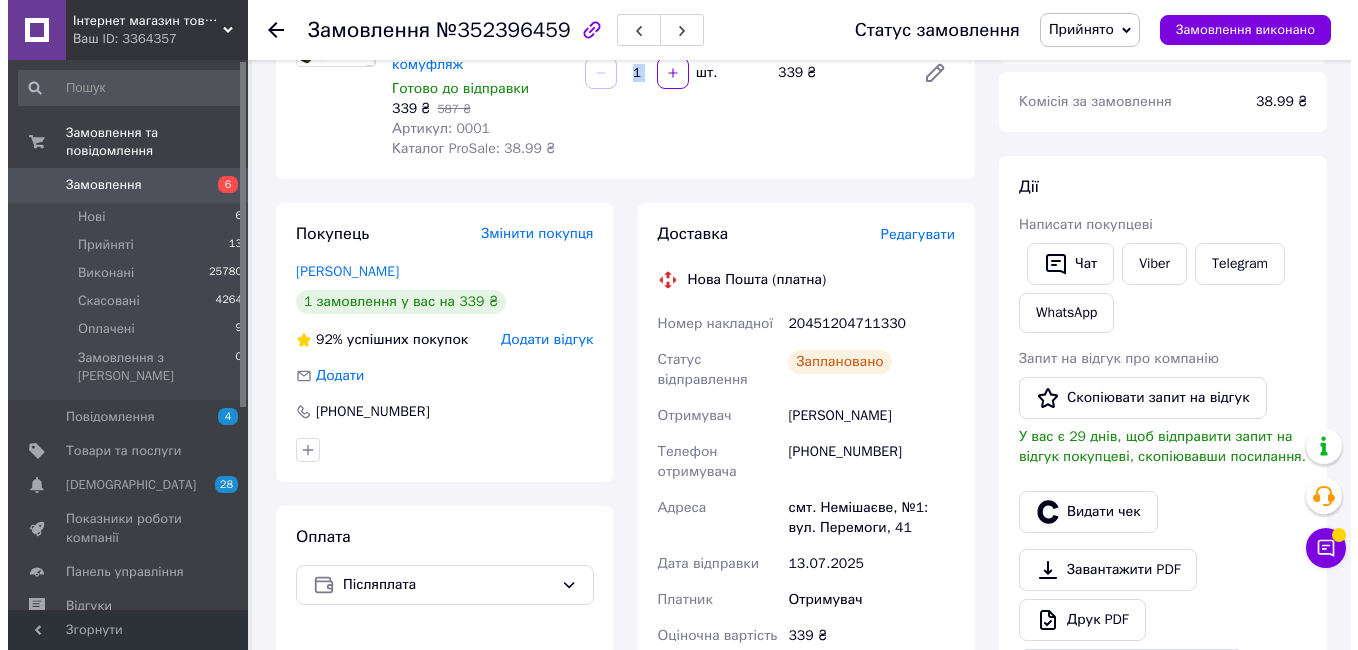 scroll, scrollTop: 267, scrollLeft: 0, axis: vertical 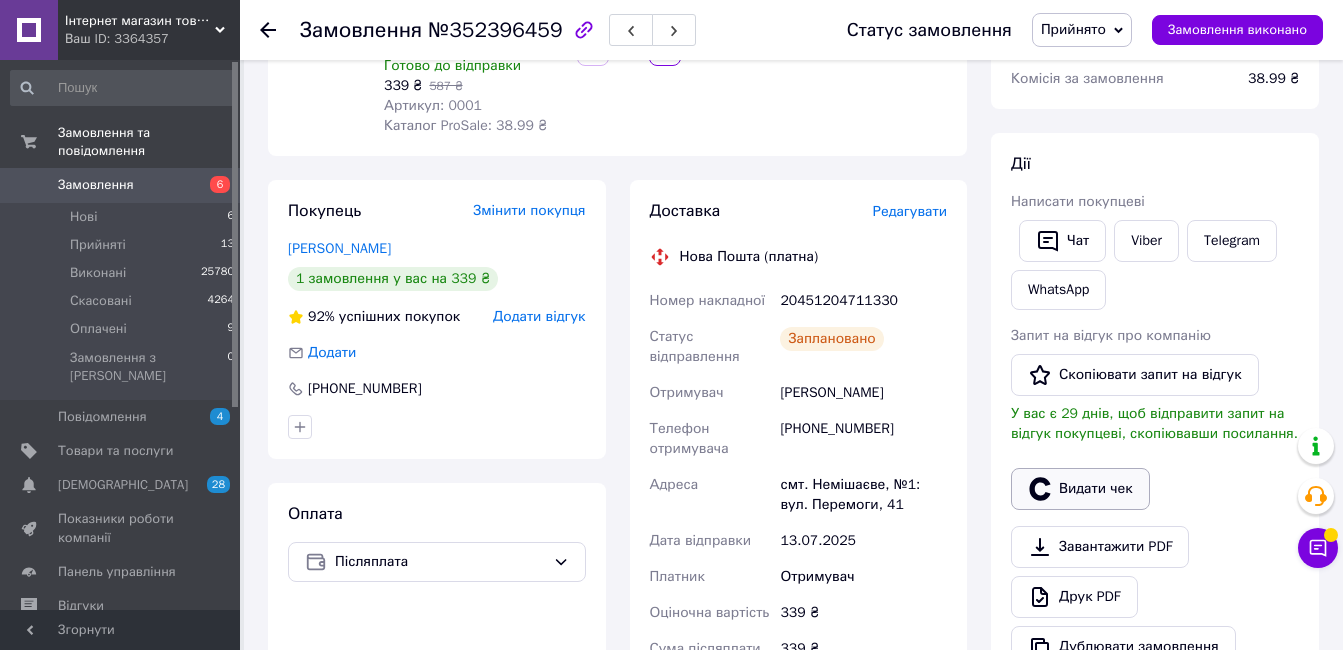 click on "Видати чек" at bounding box center [1080, 489] 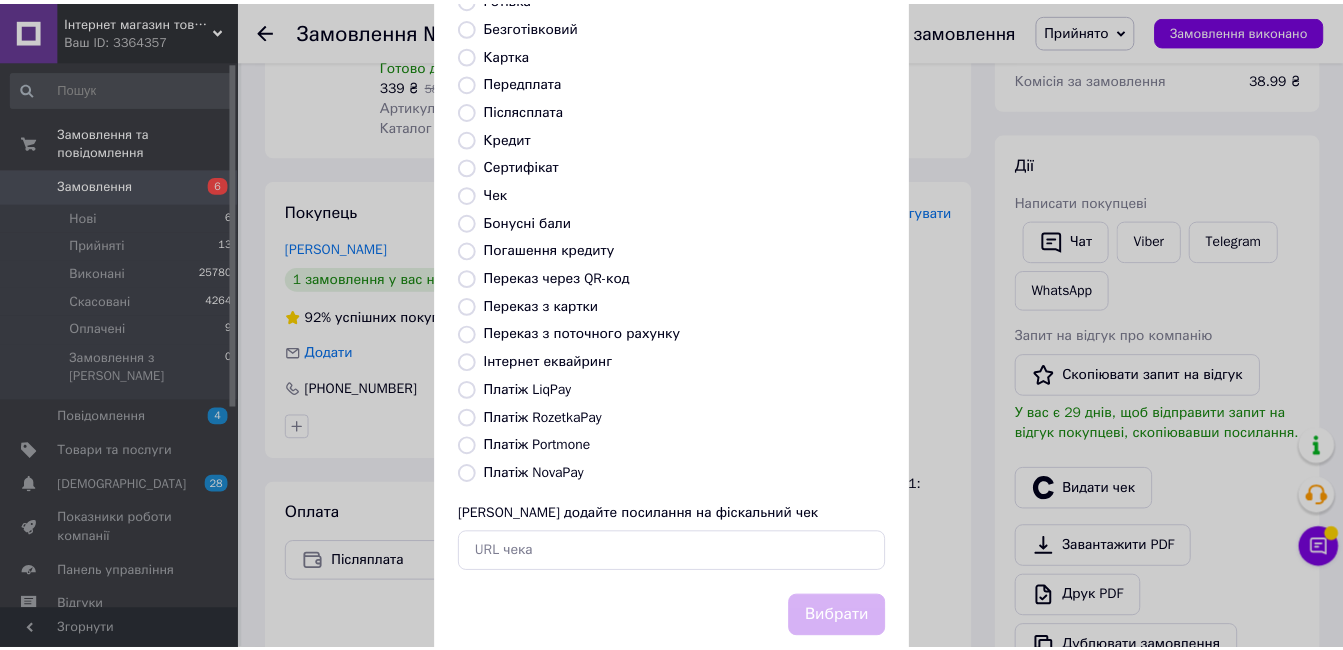 scroll, scrollTop: 209, scrollLeft: 0, axis: vertical 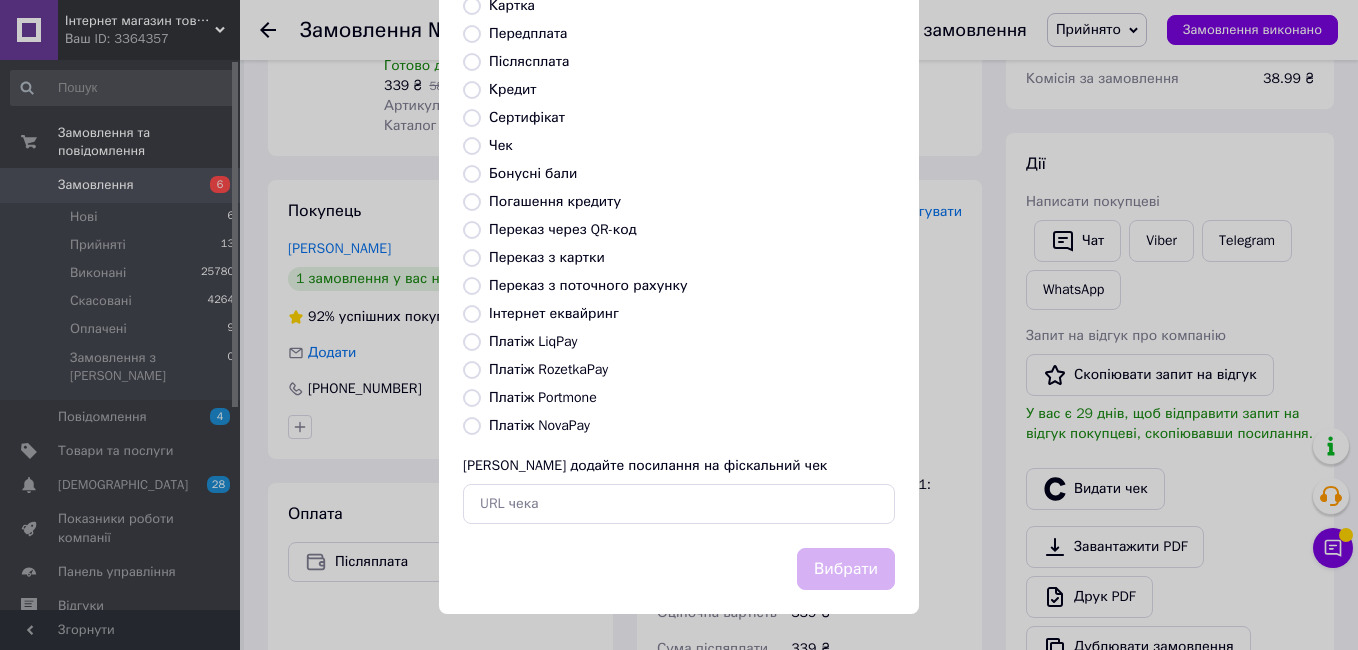 click on "Платіж NovaPay" at bounding box center (692, 426) 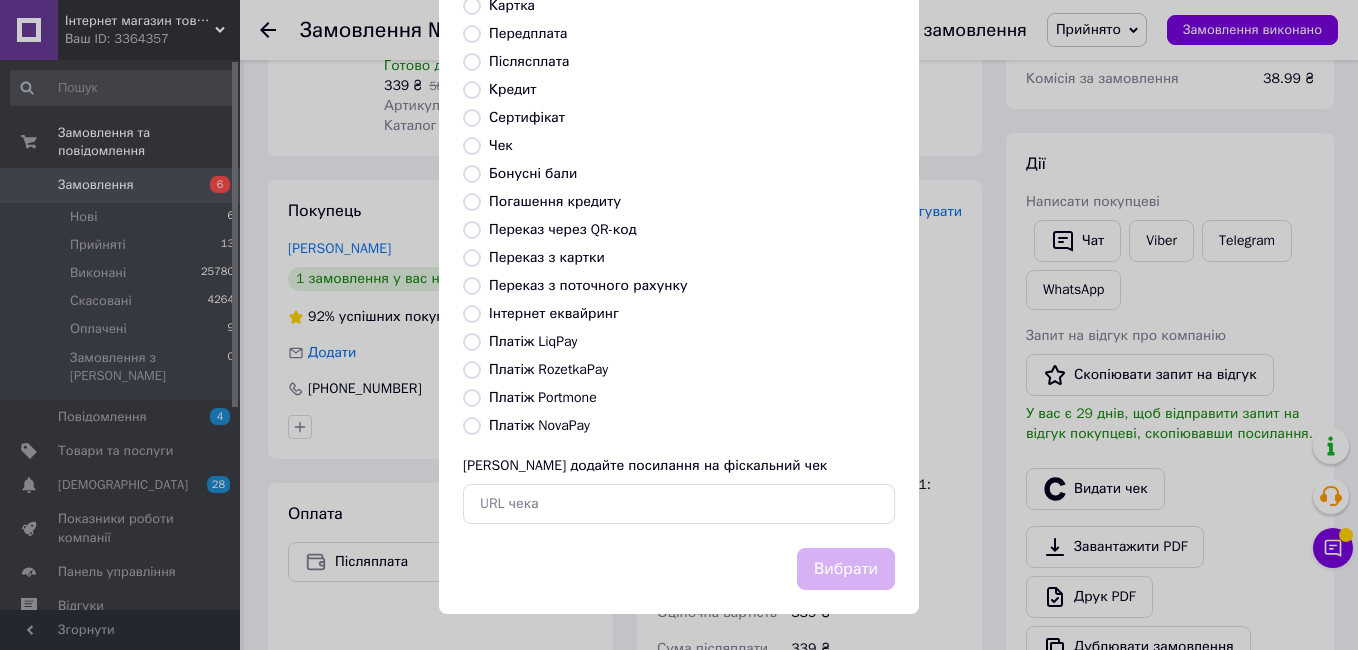 radio on "true" 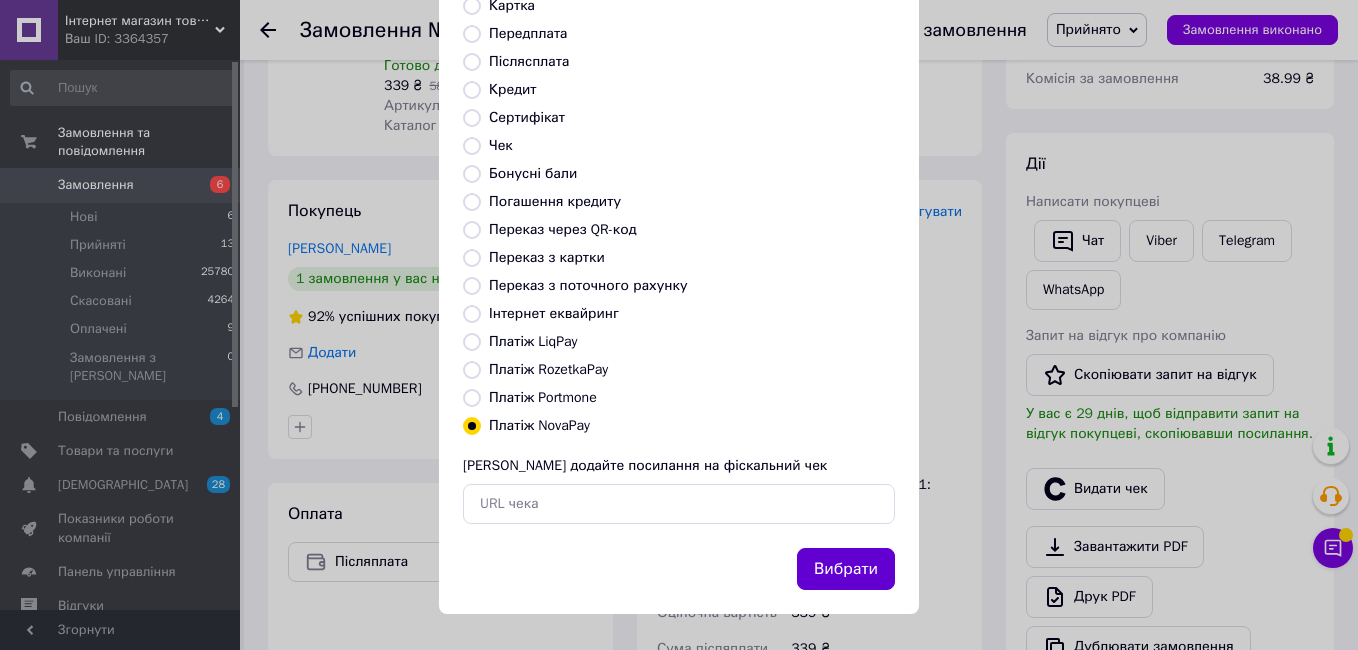 click on "Вибрати" at bounding box center [846, 569] 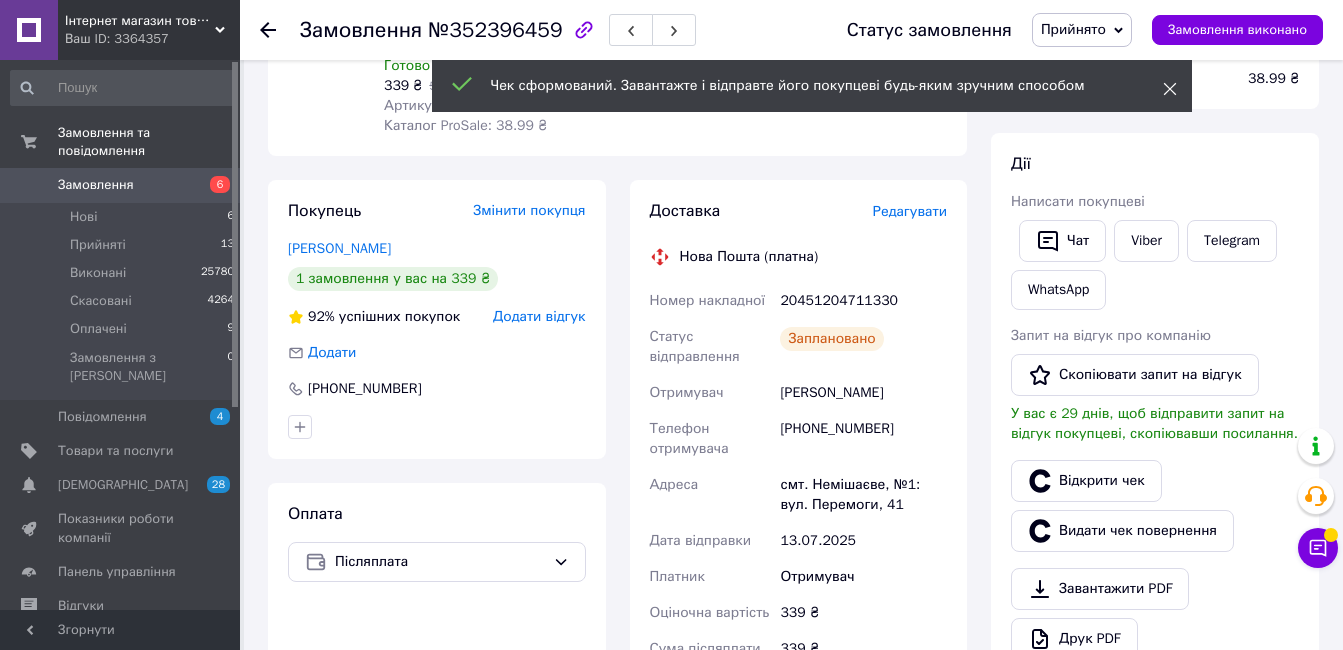 click 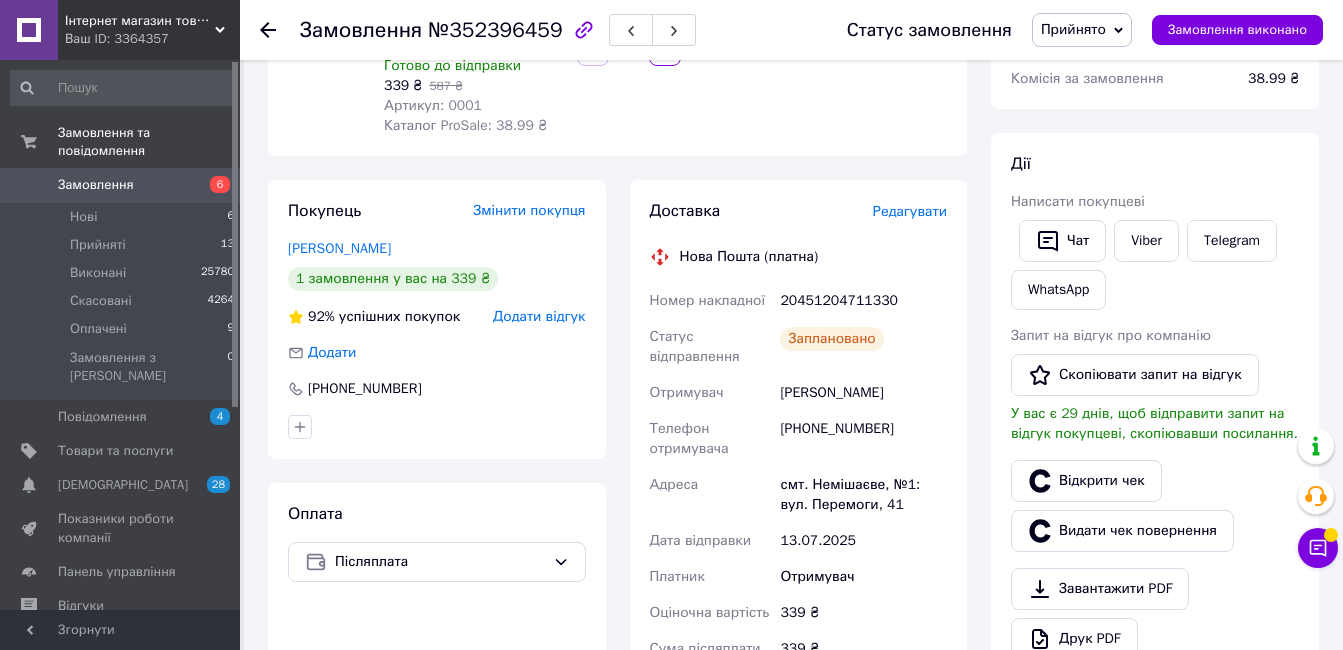 click 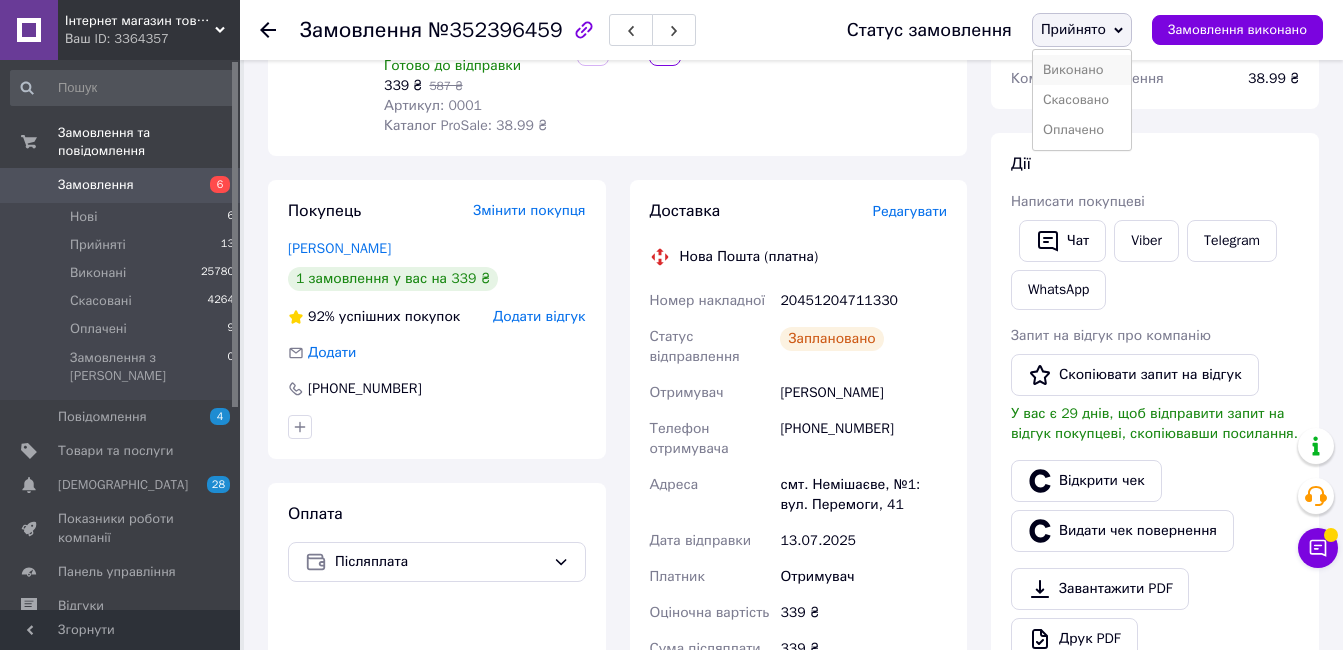 click on "Виконано" at bounding box center (1082, 70) 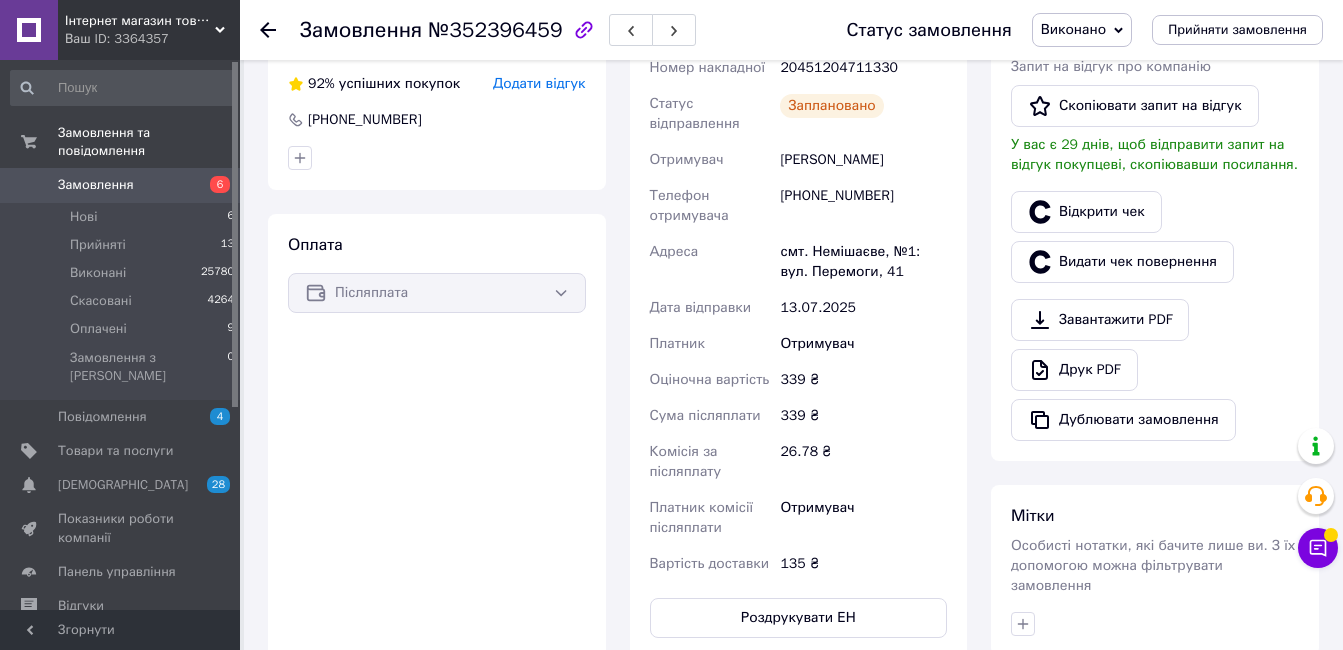 scroll, scrollTop: 0, scrollLeft: 0, axis: both 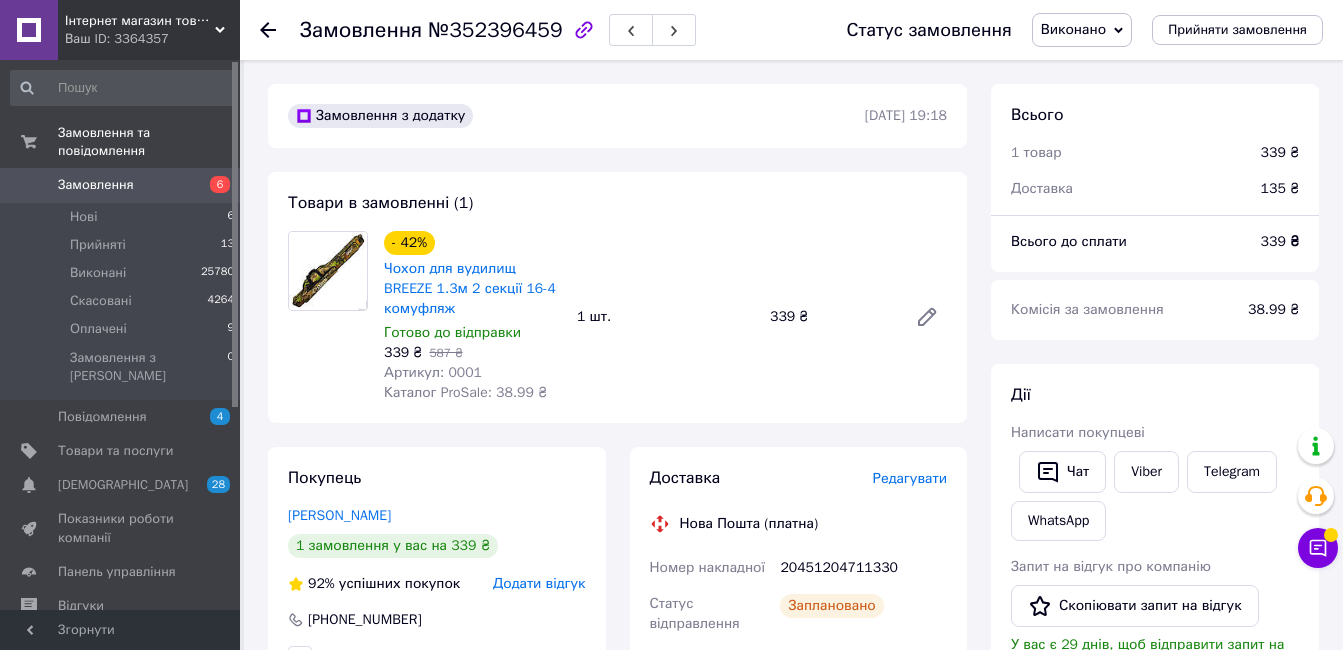 click on "Замовлення" at bounding box center [121, 185] 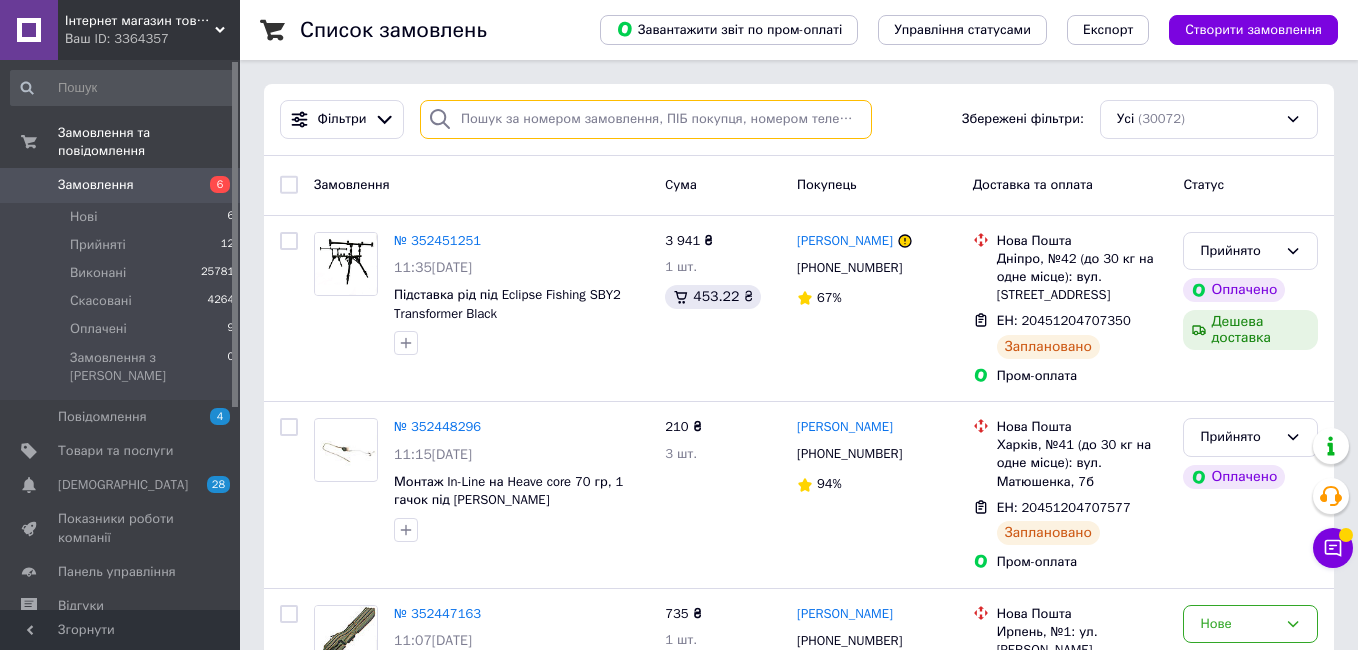click at bounding box center [646, 119] 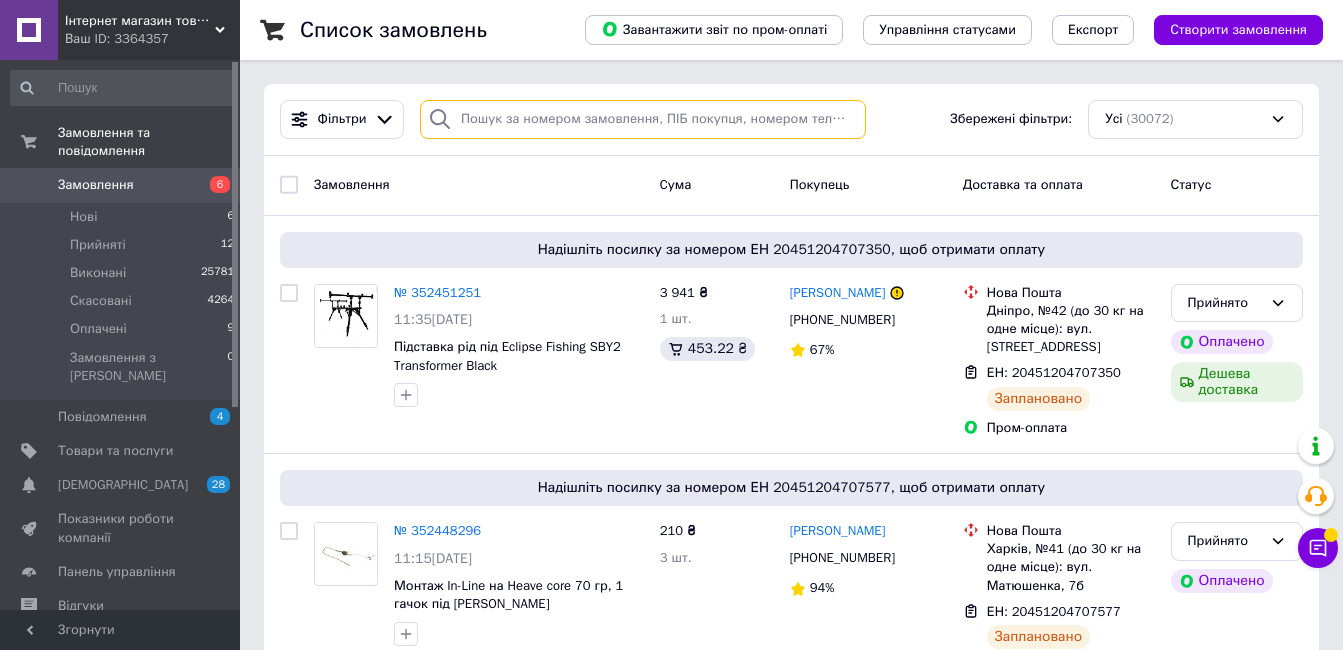 paste on "380504697413" 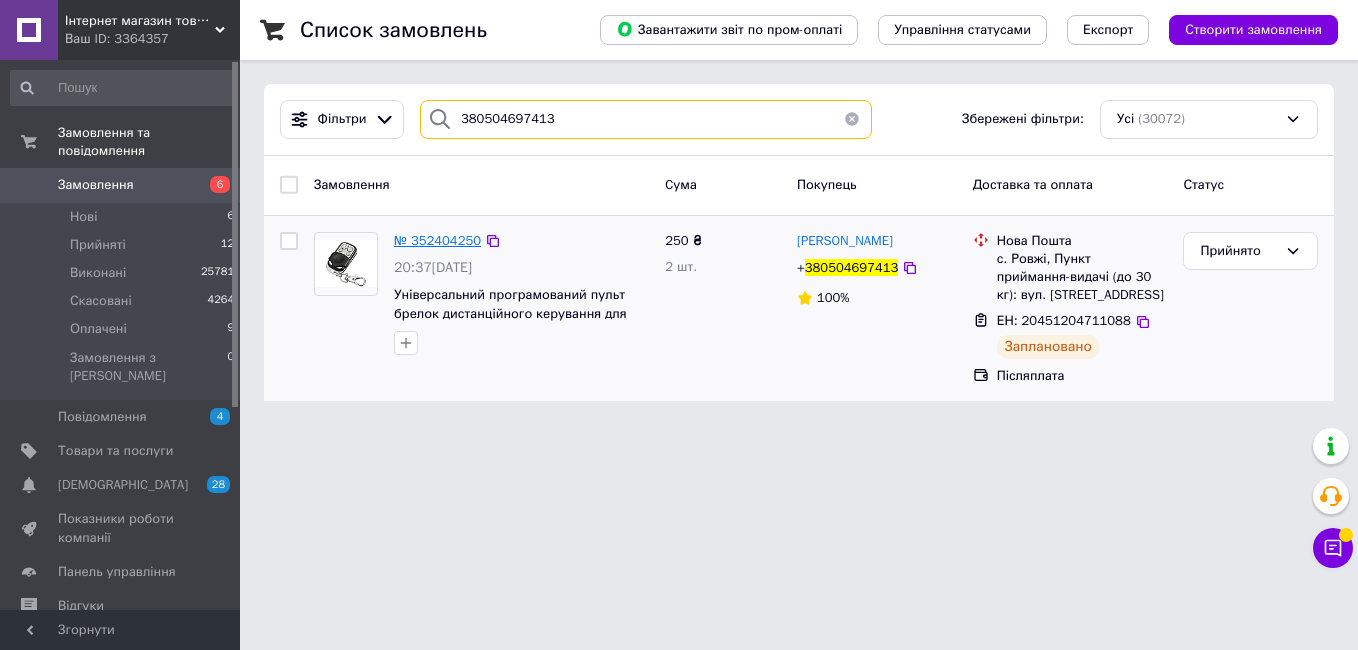 type on "380504697413" 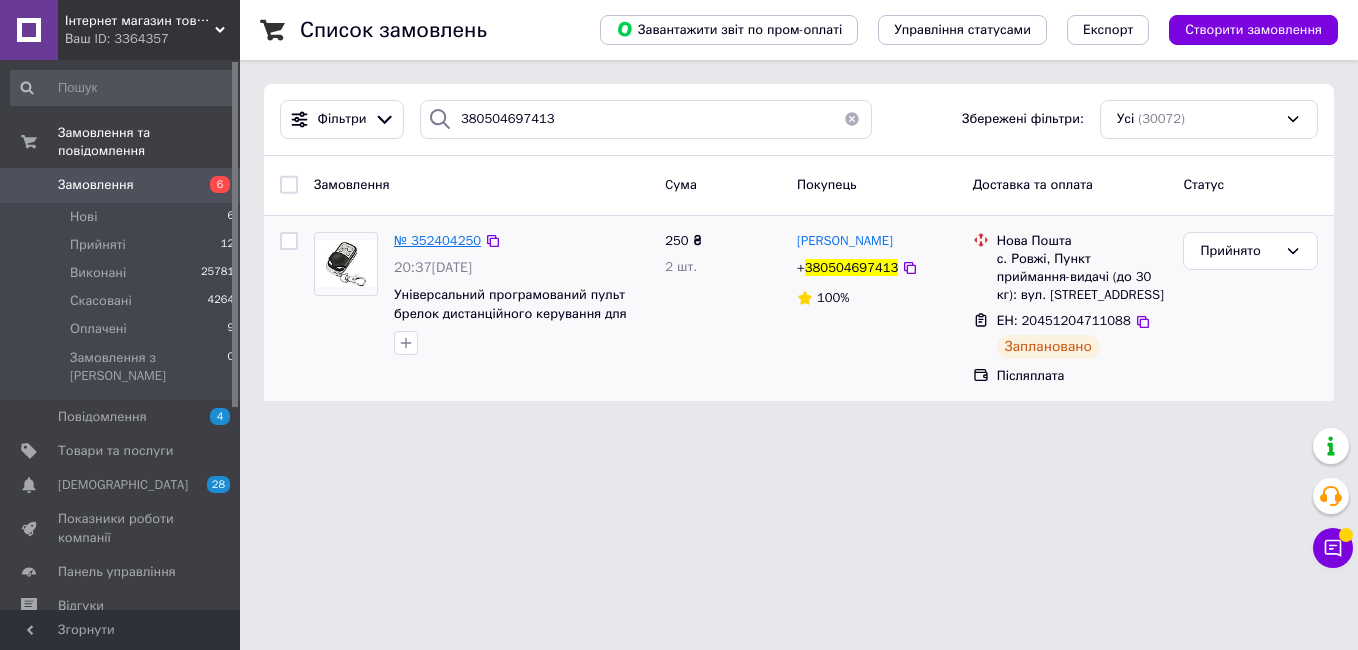 click on "№ 352404250" at bounding box center (437, 240) 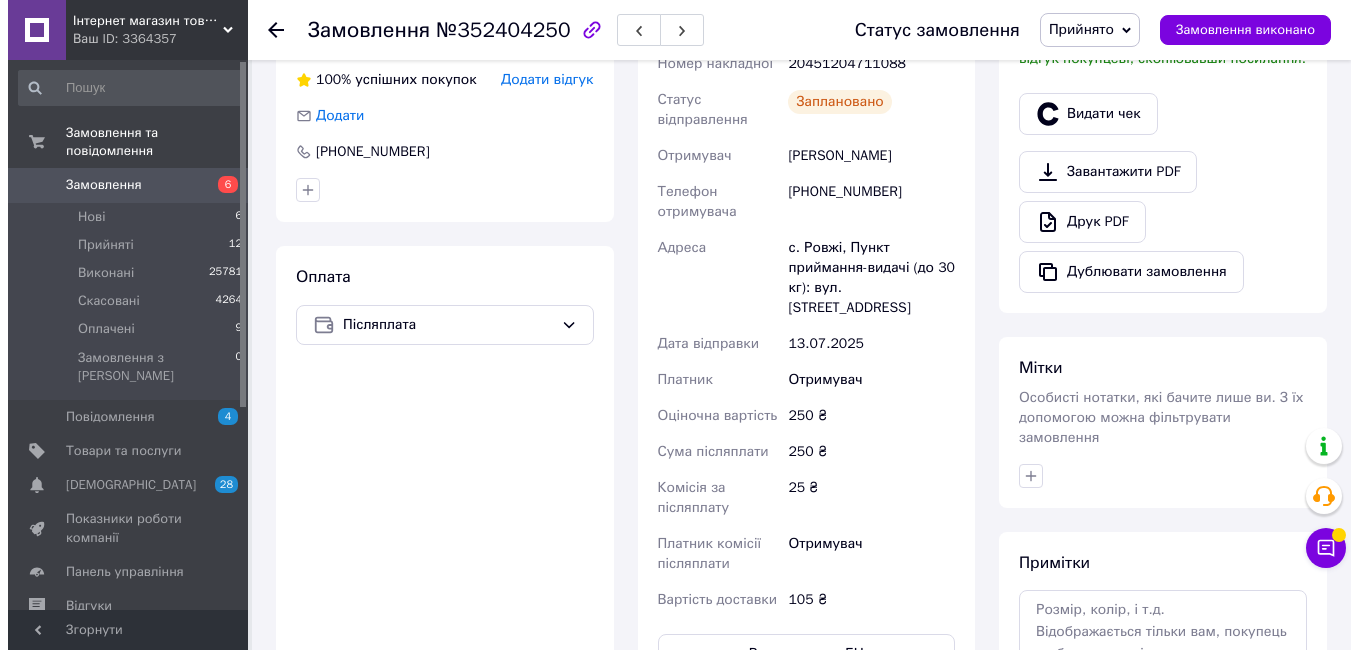 scroll, scrollTop: 547, scrollLeft: 0, axis: vertical 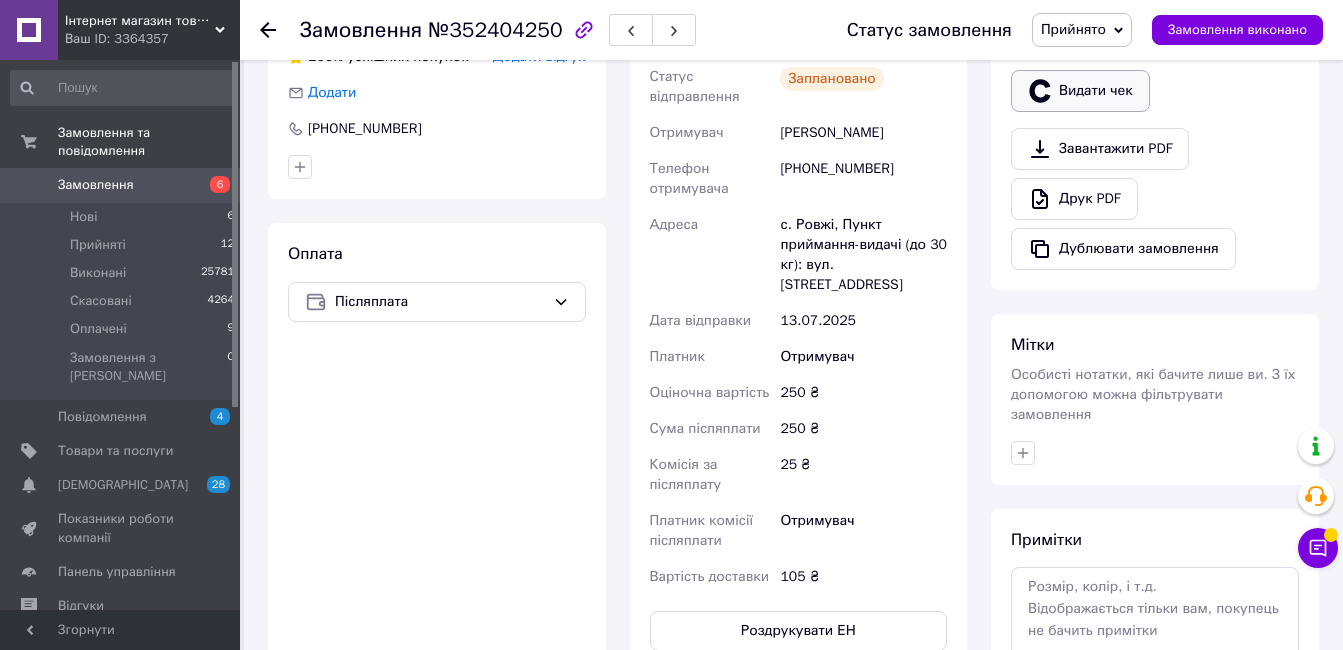 click on "Видати чек" at bounding box center [1080, 91] 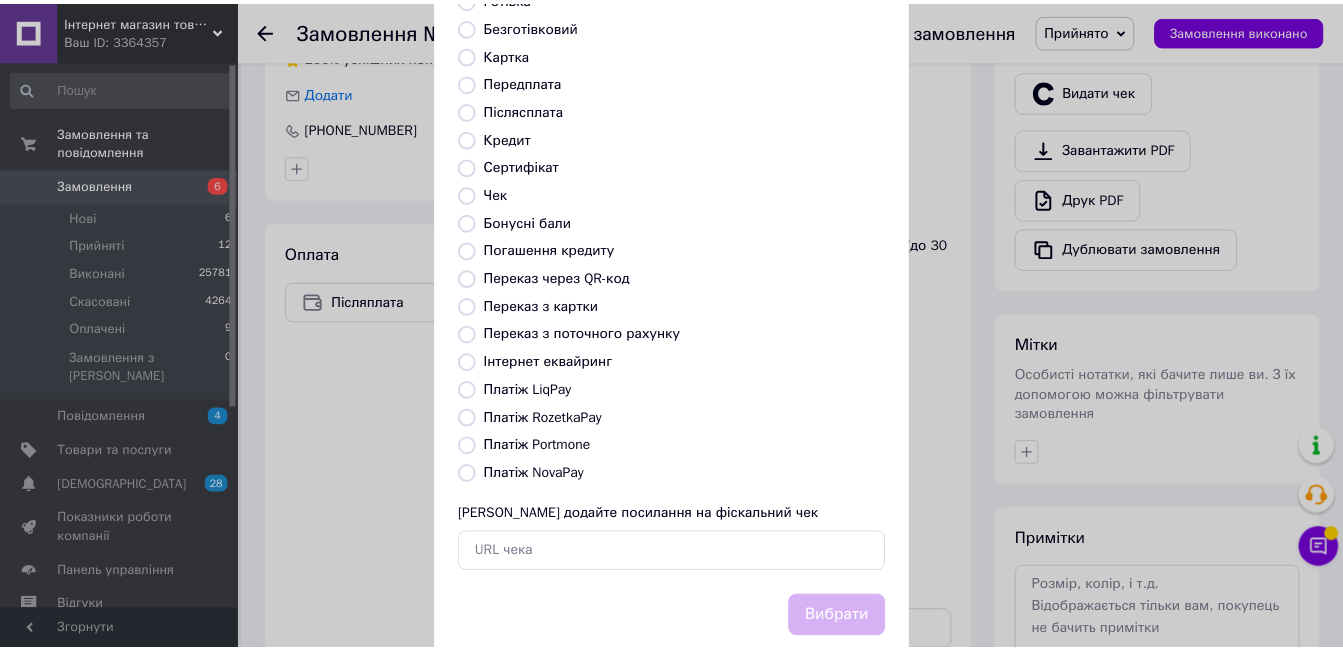 scroll, scrollTop: 209, scrollLeft: 0, axis: vertical 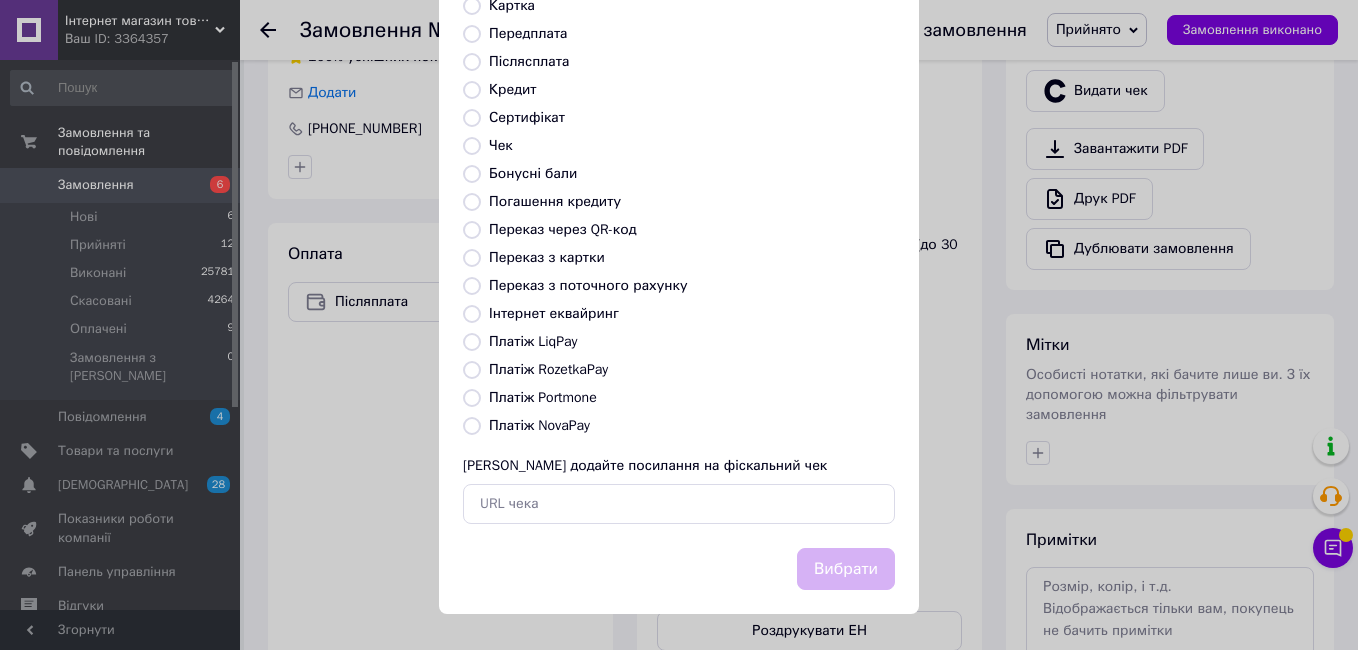 click on "Платіж NovaPay" at bounding box center (539, 425) 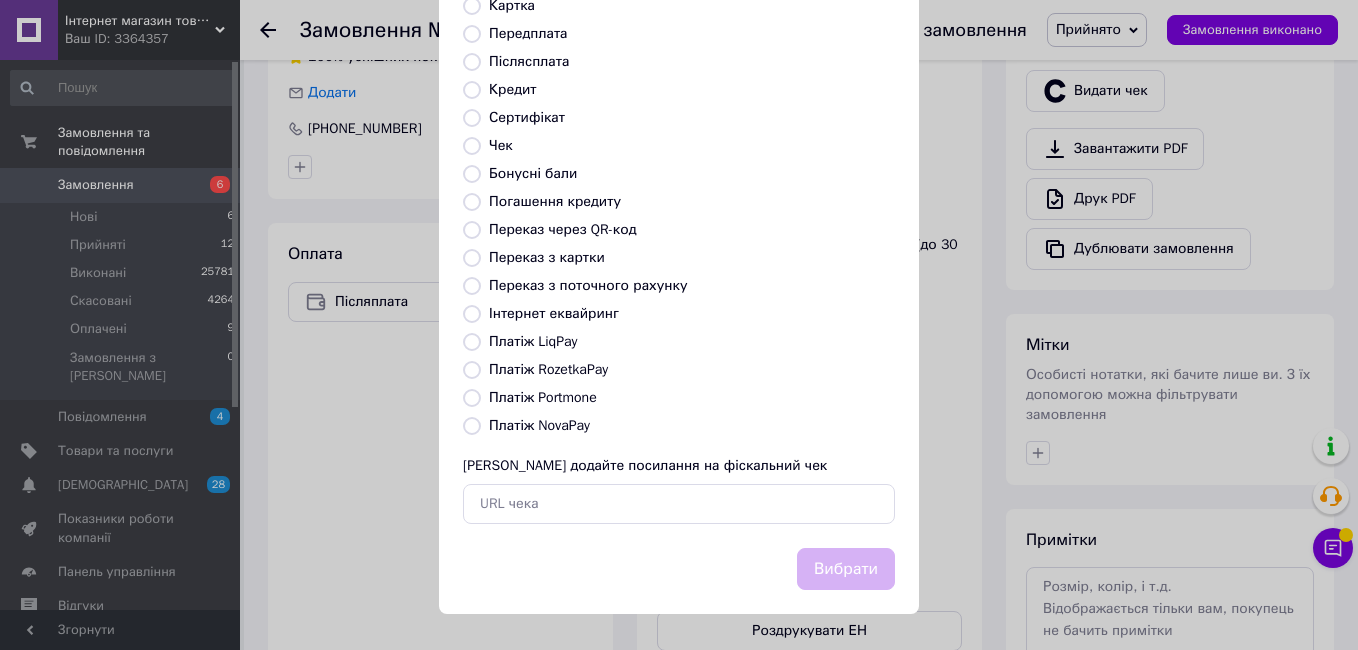 radio on "true" 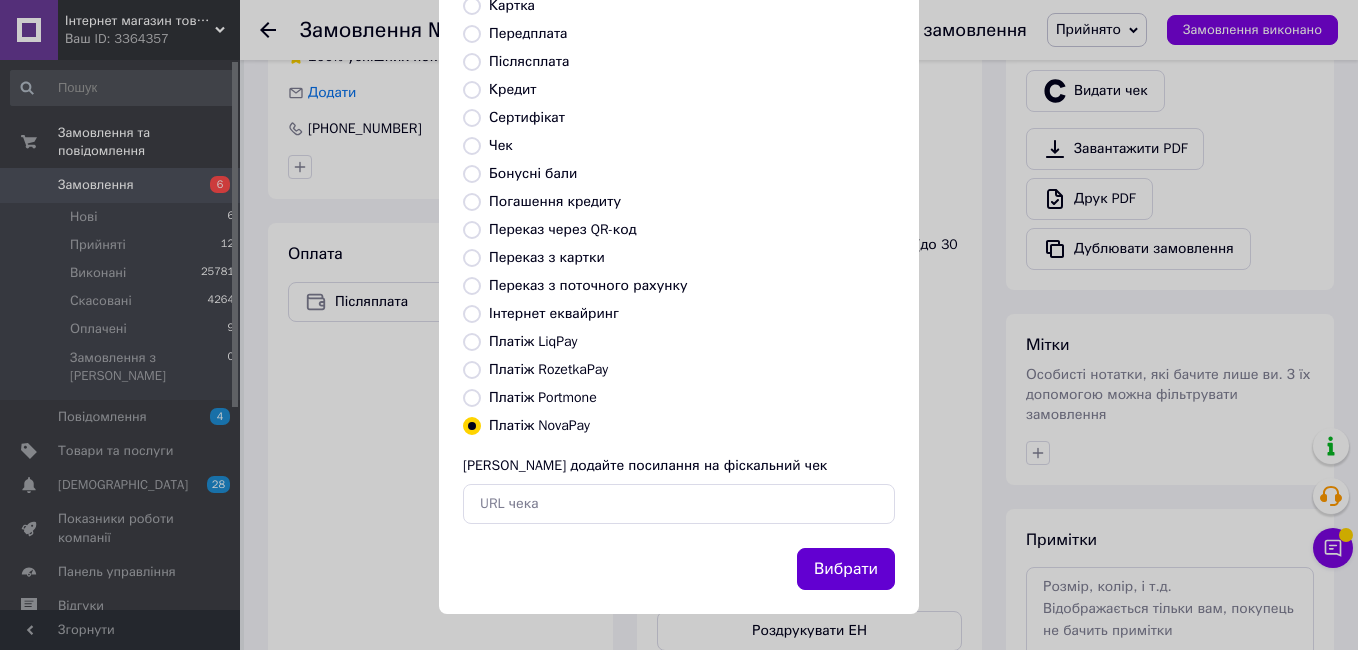 click on "Вибрати" at bounding box center (846, 569) 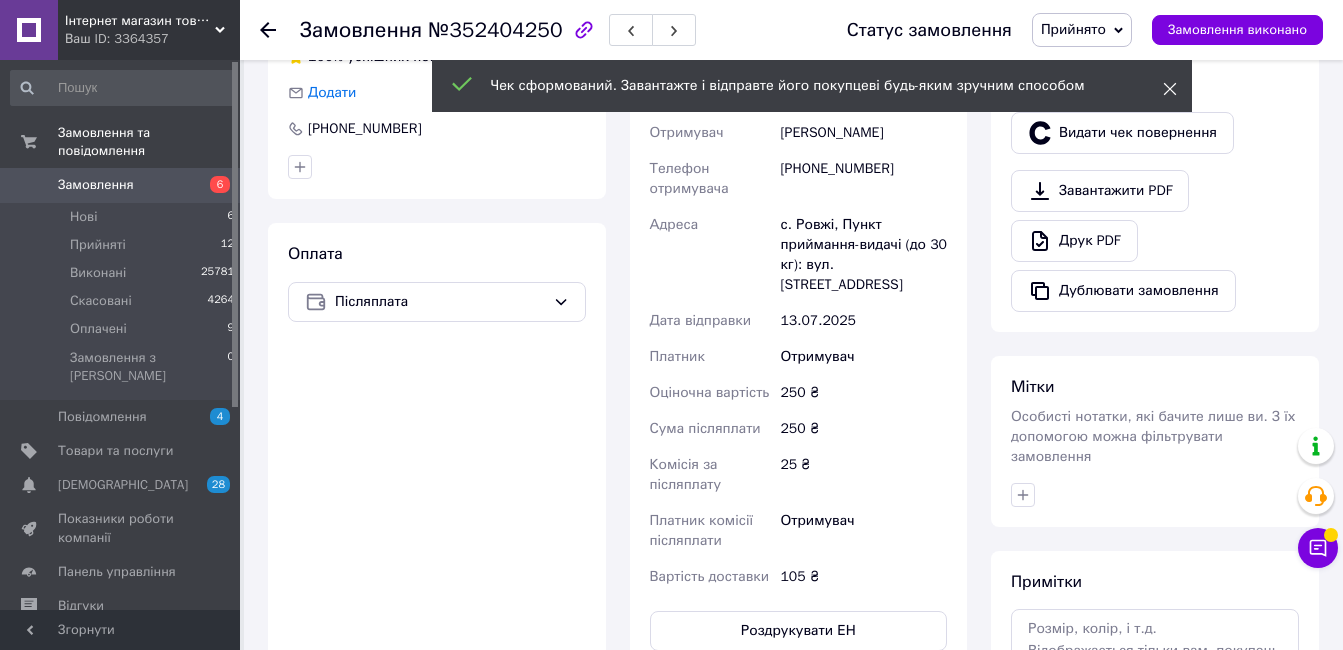 click 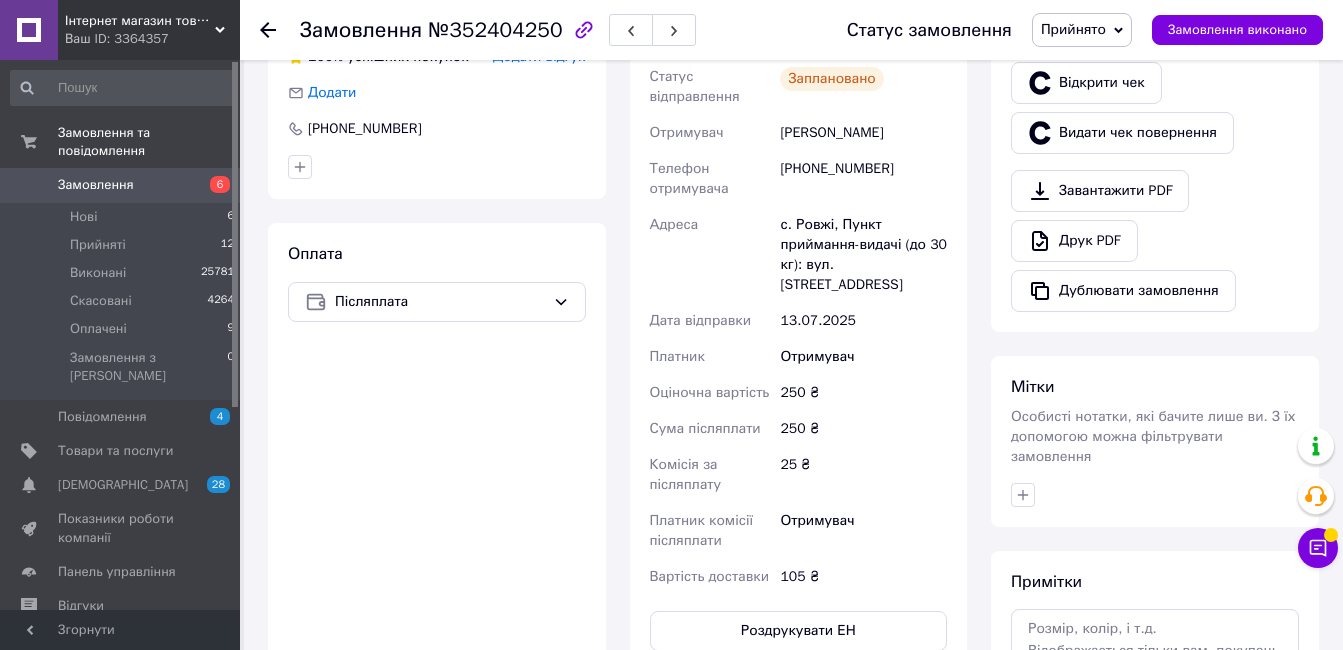 click on "Прийнято" at bounding box center [1082, 30] 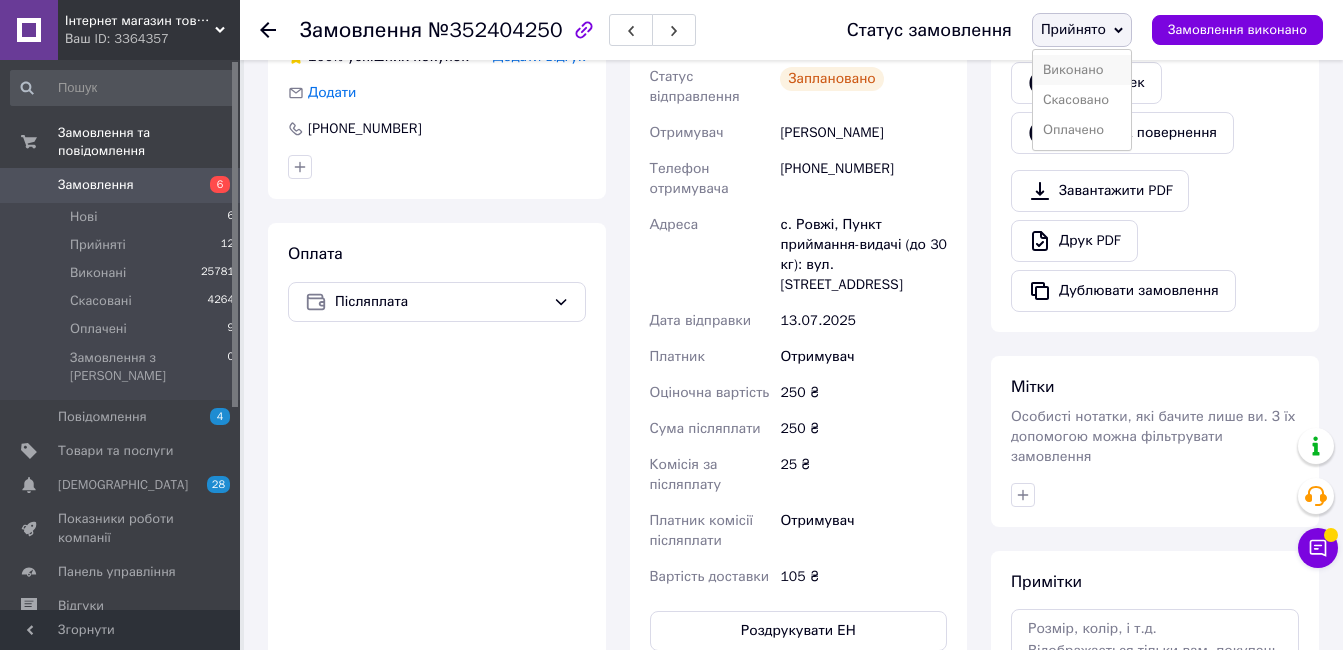 click on "Виконано" at bounding box center (1082, 70) 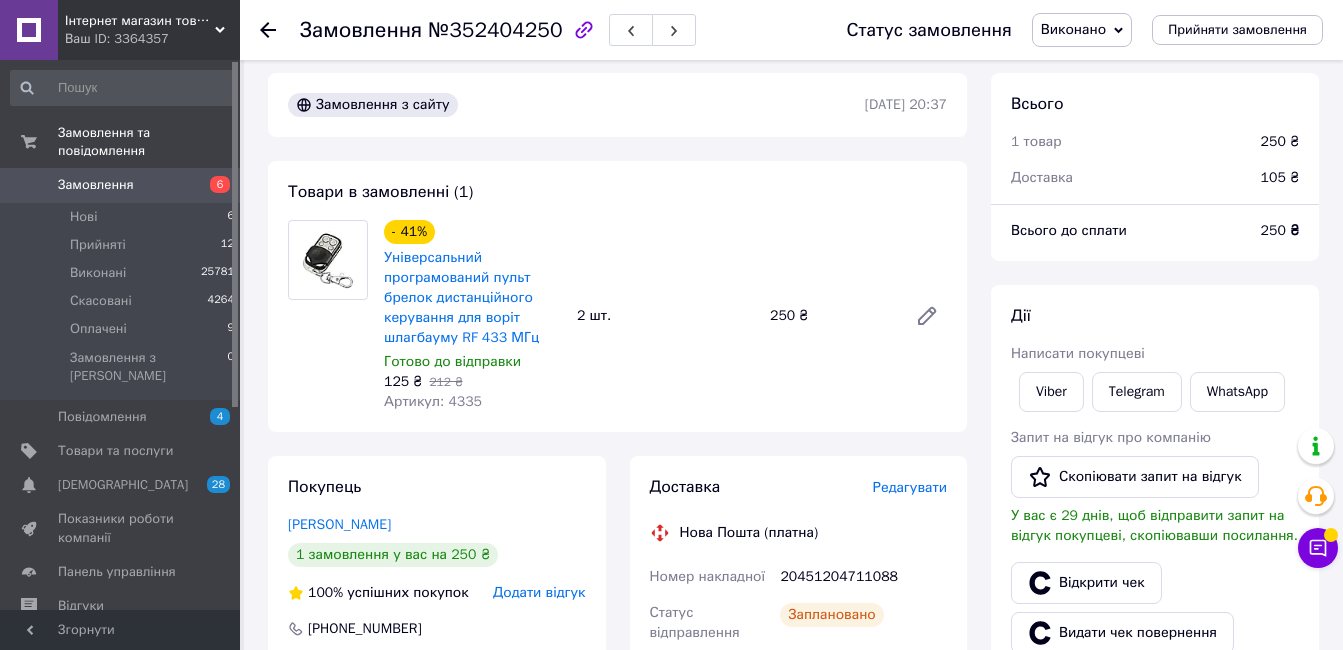 scroll, scrollTop: 0, scrollLeft: 0, axis: both 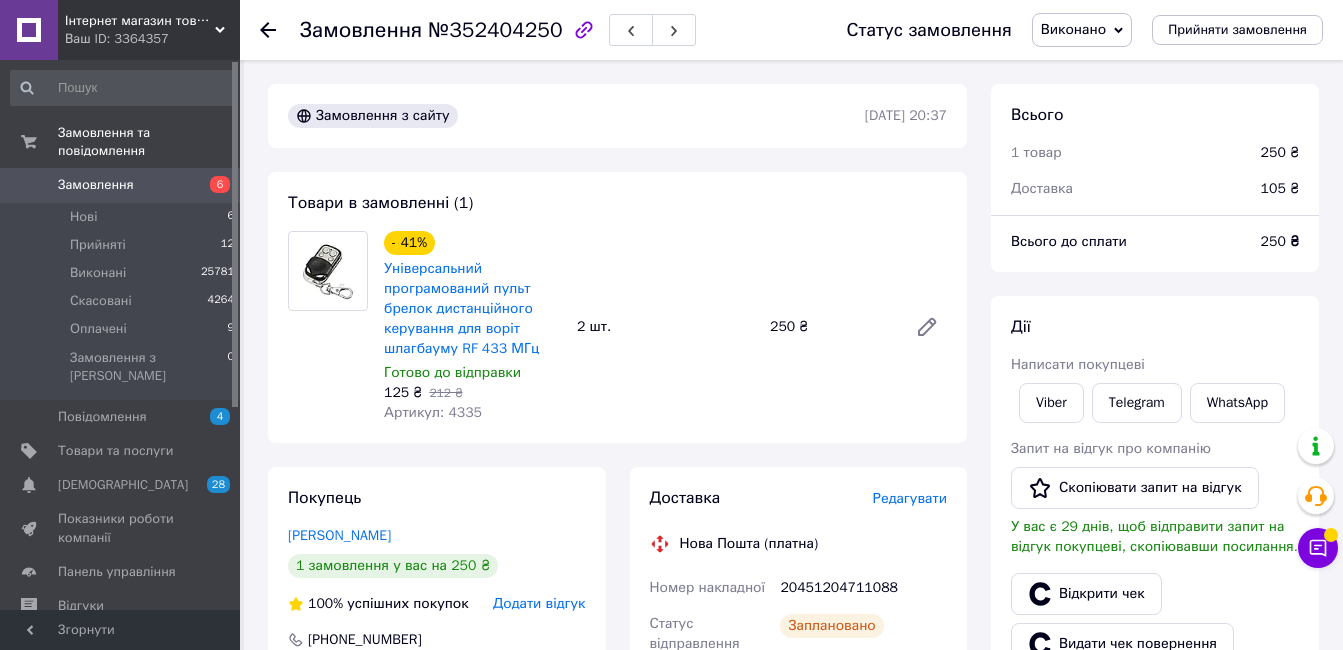 click on "Замовлення 6" at bounding box center [123, 185] 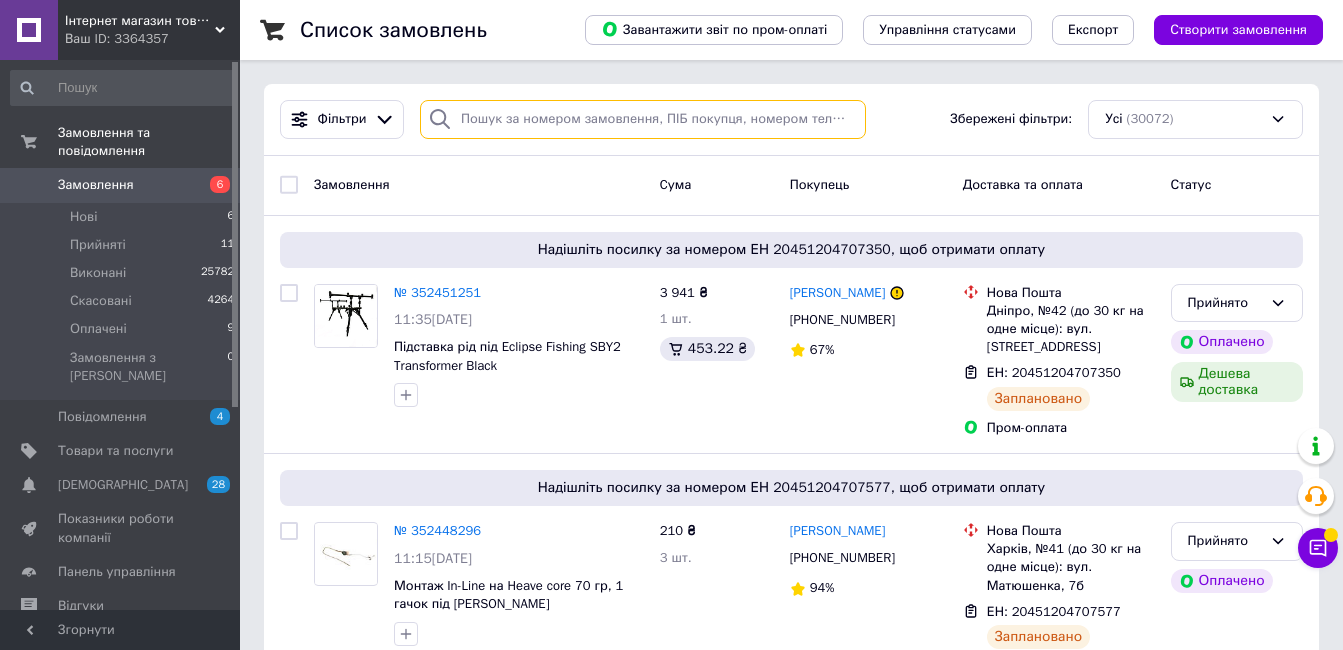 click at bounding box center (643, 119) 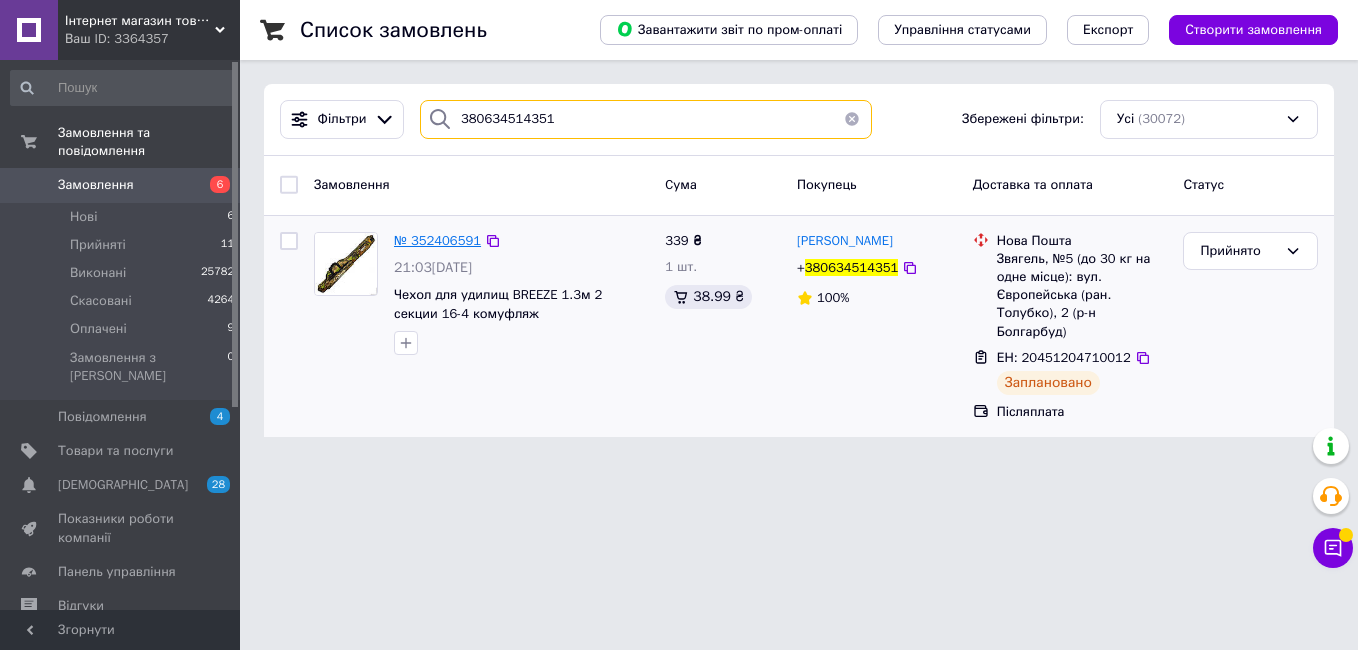 type on "380634514351" 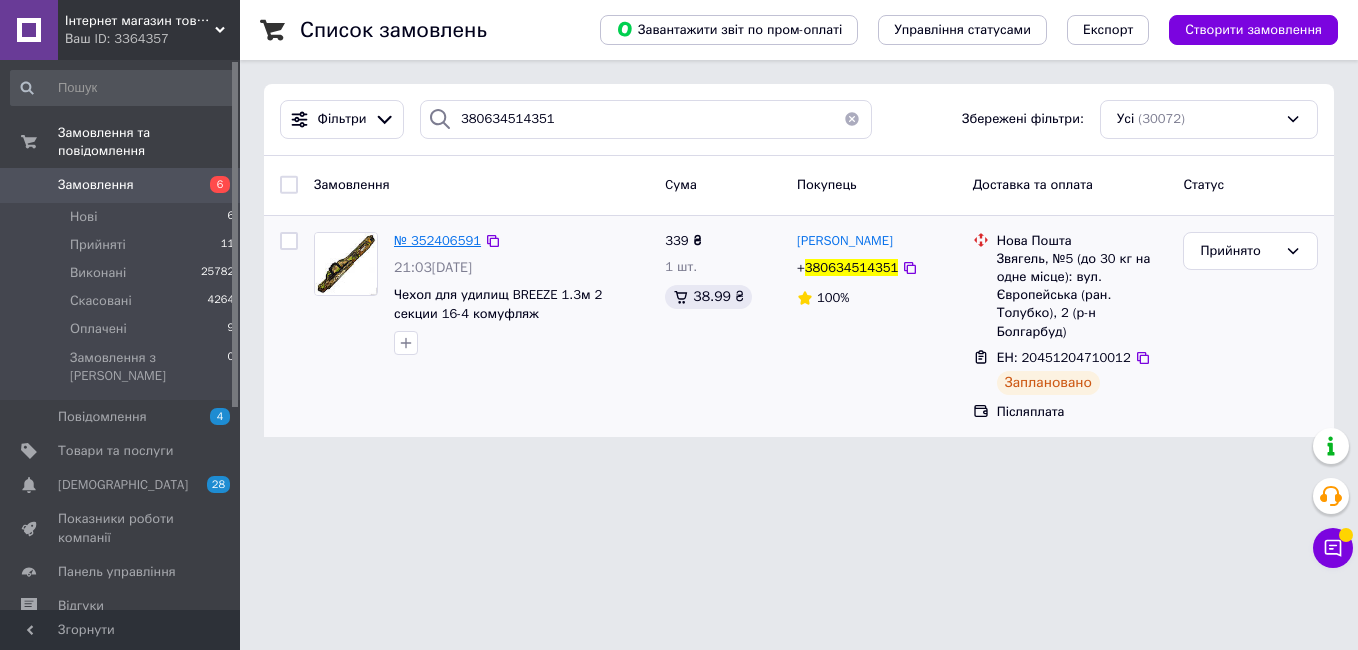 click on "№ 352406591" at bounding box center (437, 240) 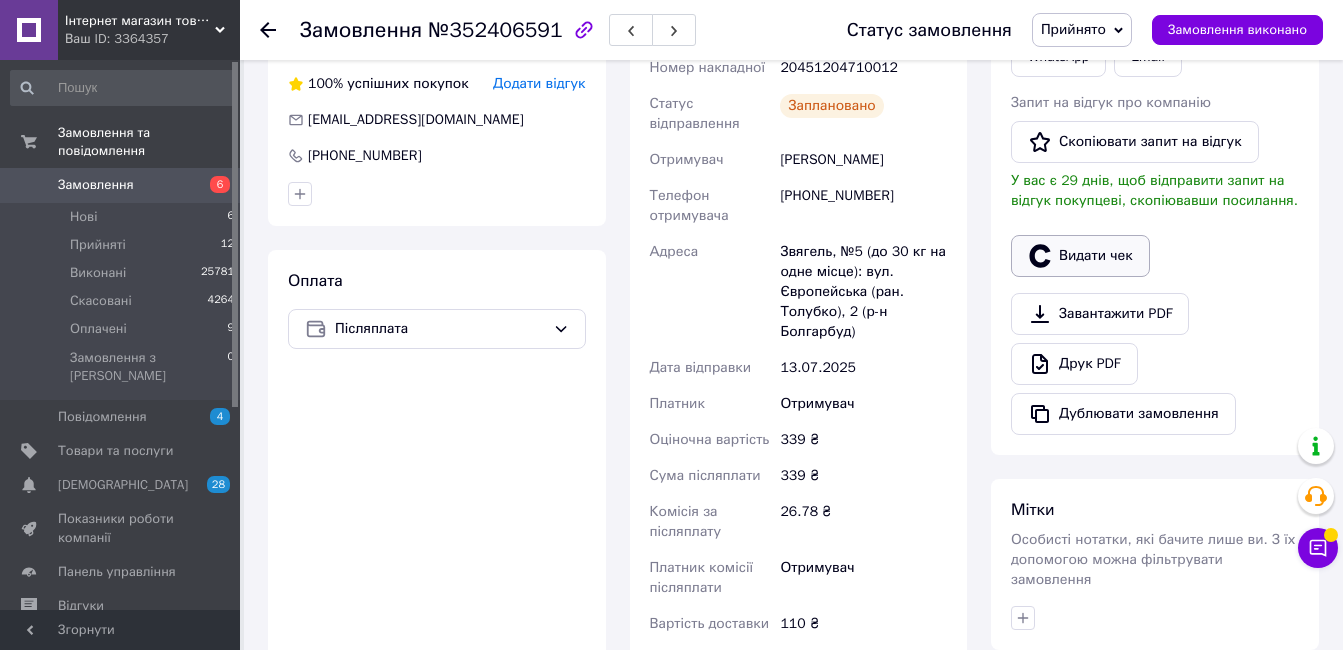 click on "Видати чек" at bounding box center [1080, 256] 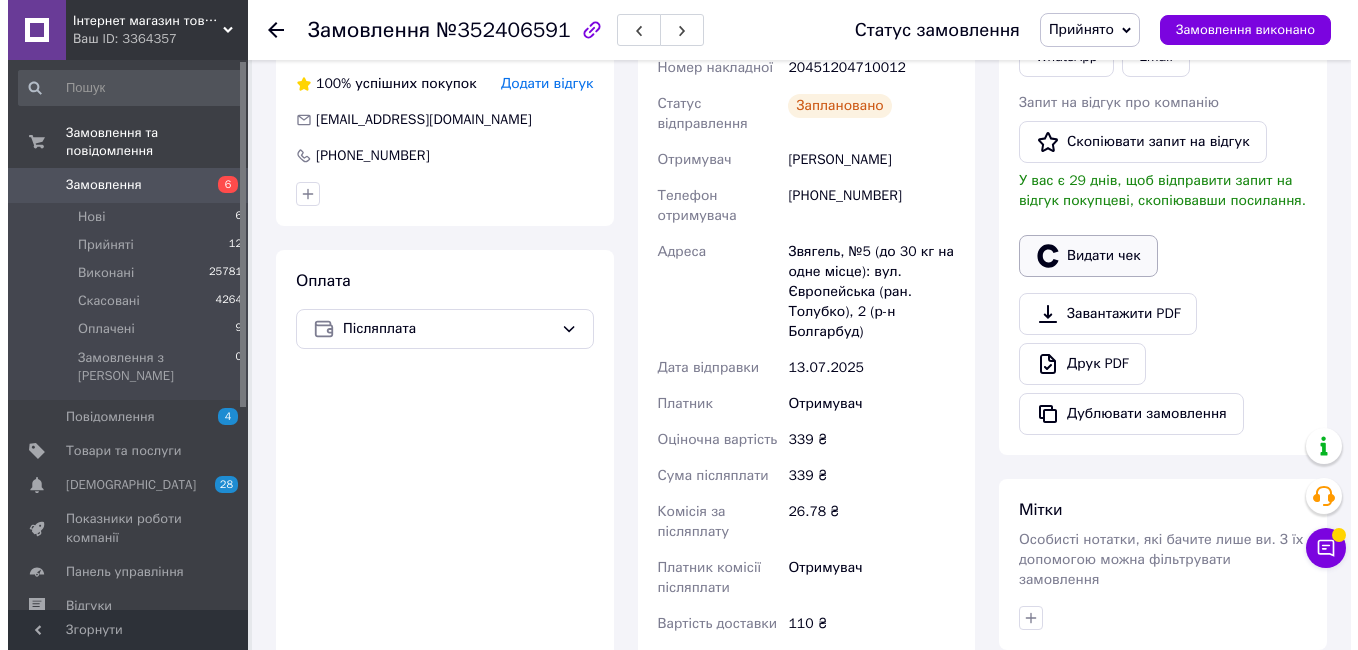 scroll, scrollTop: 480, scrollLeft: 0, axis: vertical 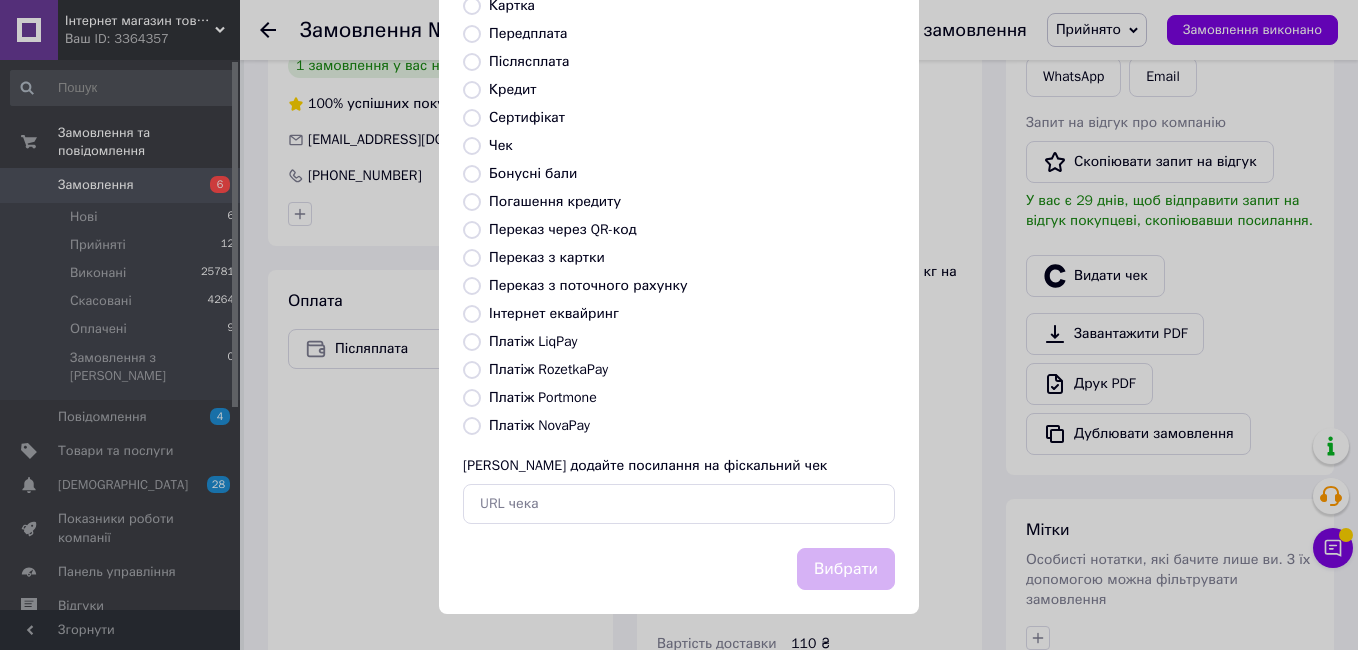 click on "Платіж NovaPay" at bounding box center (692, 426) 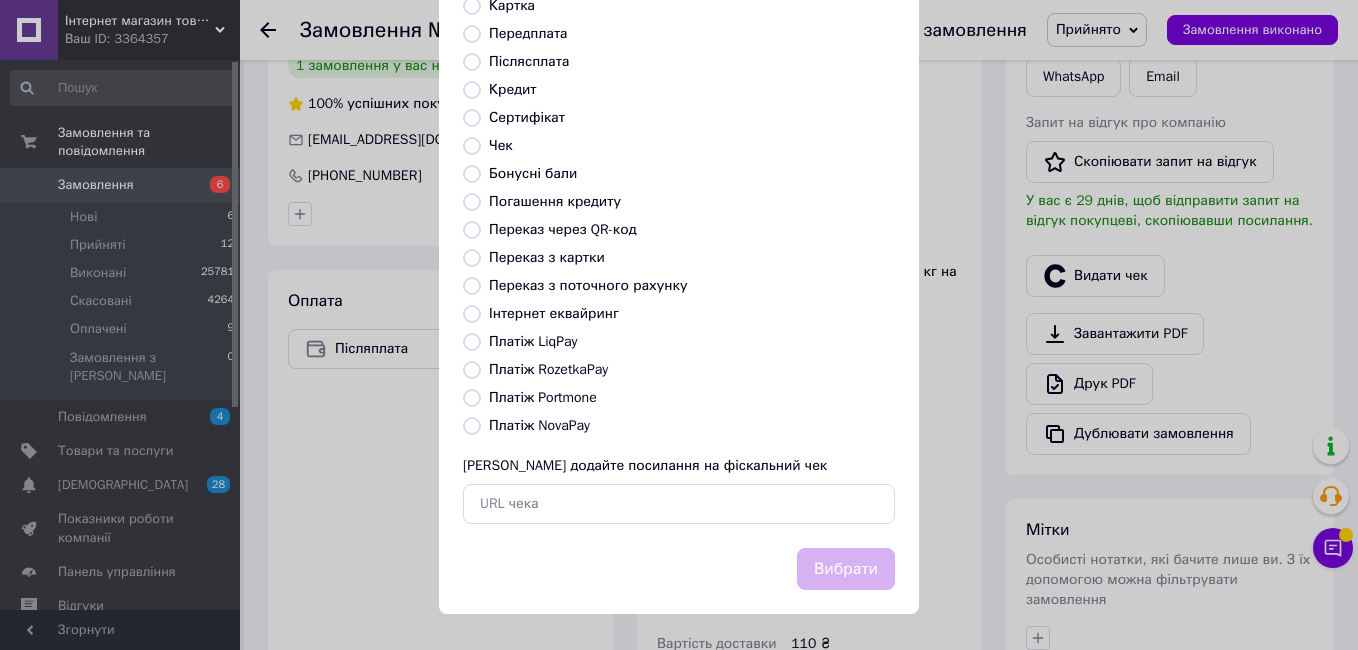 radio on "true" 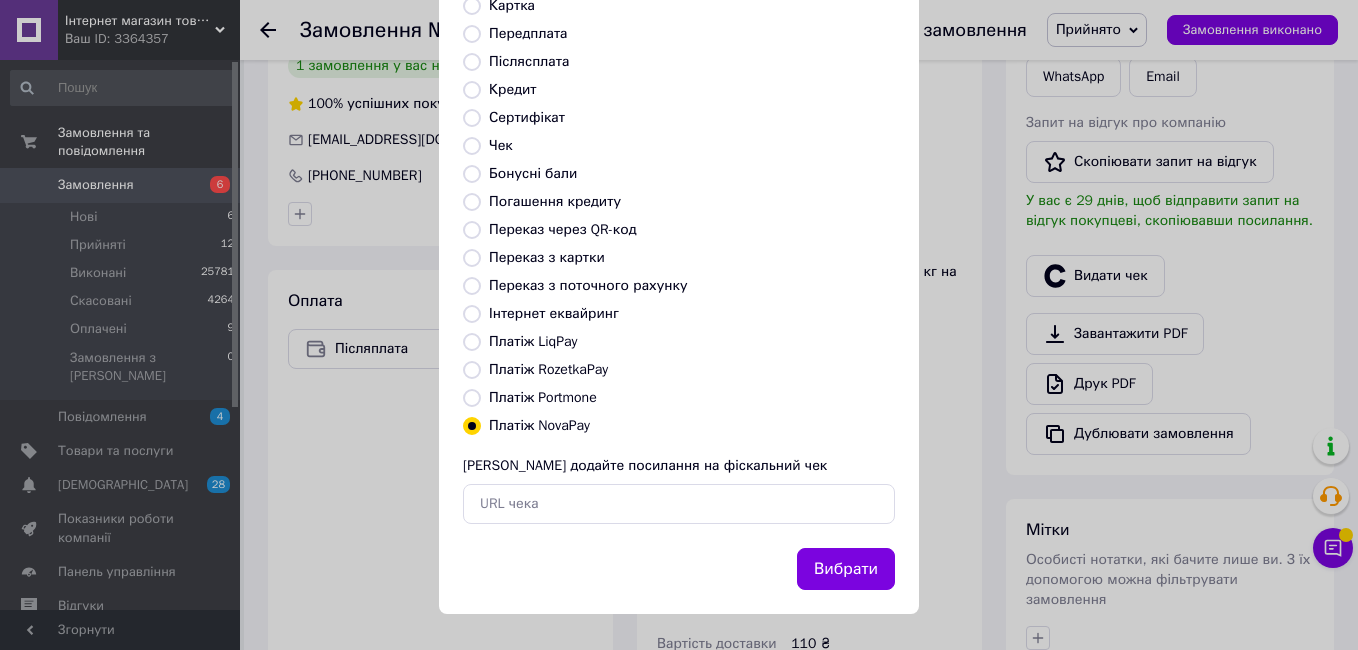 click on "Вибрати" at bounding box center [846, 569] 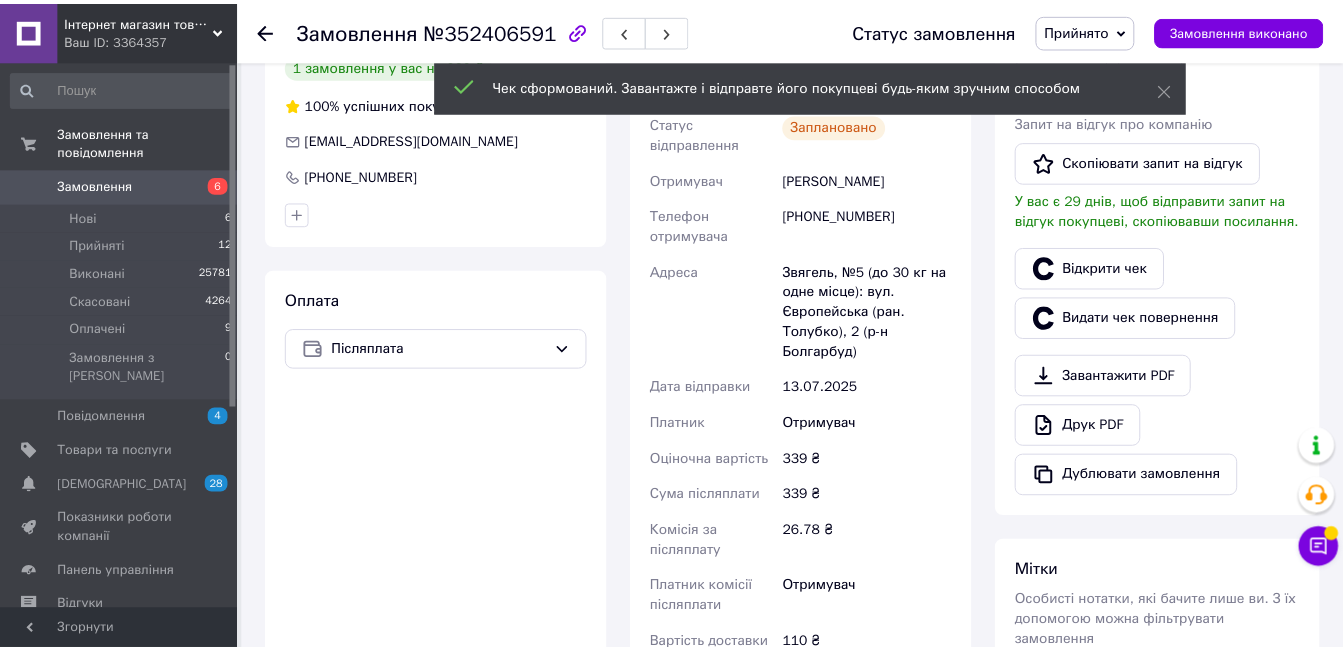scroll, scrollTop: 500, scrollLeft: 0, axis: vertical 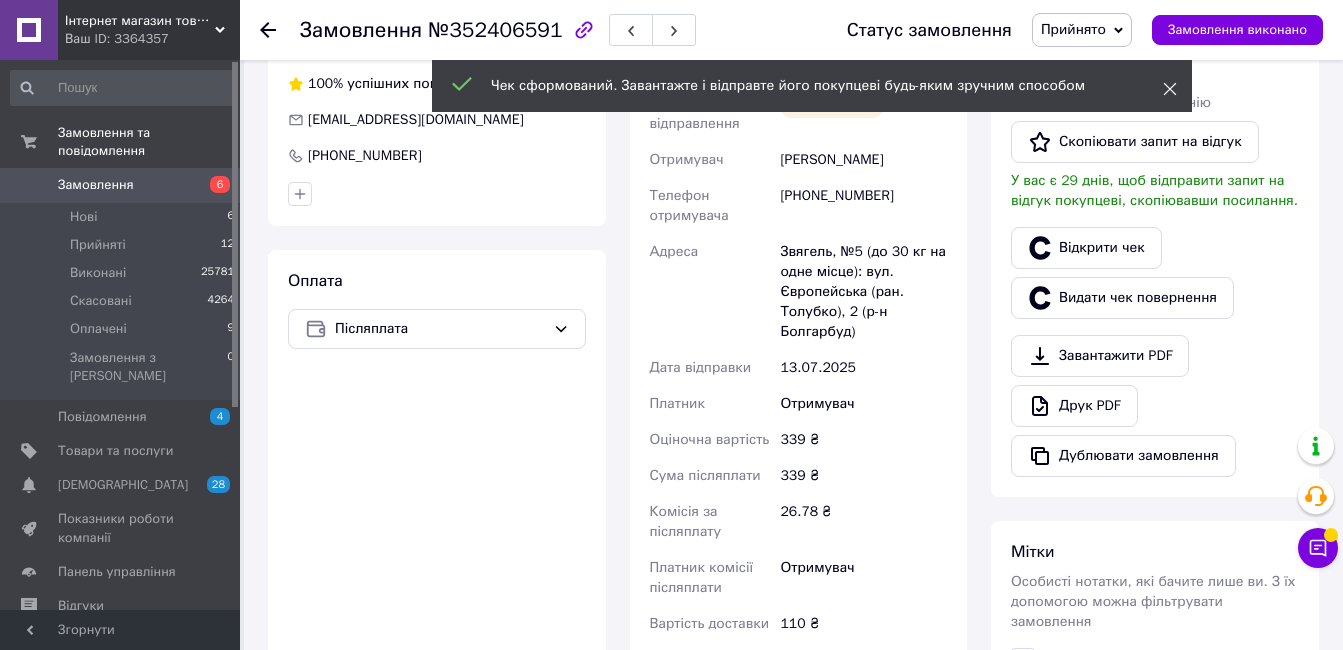 click 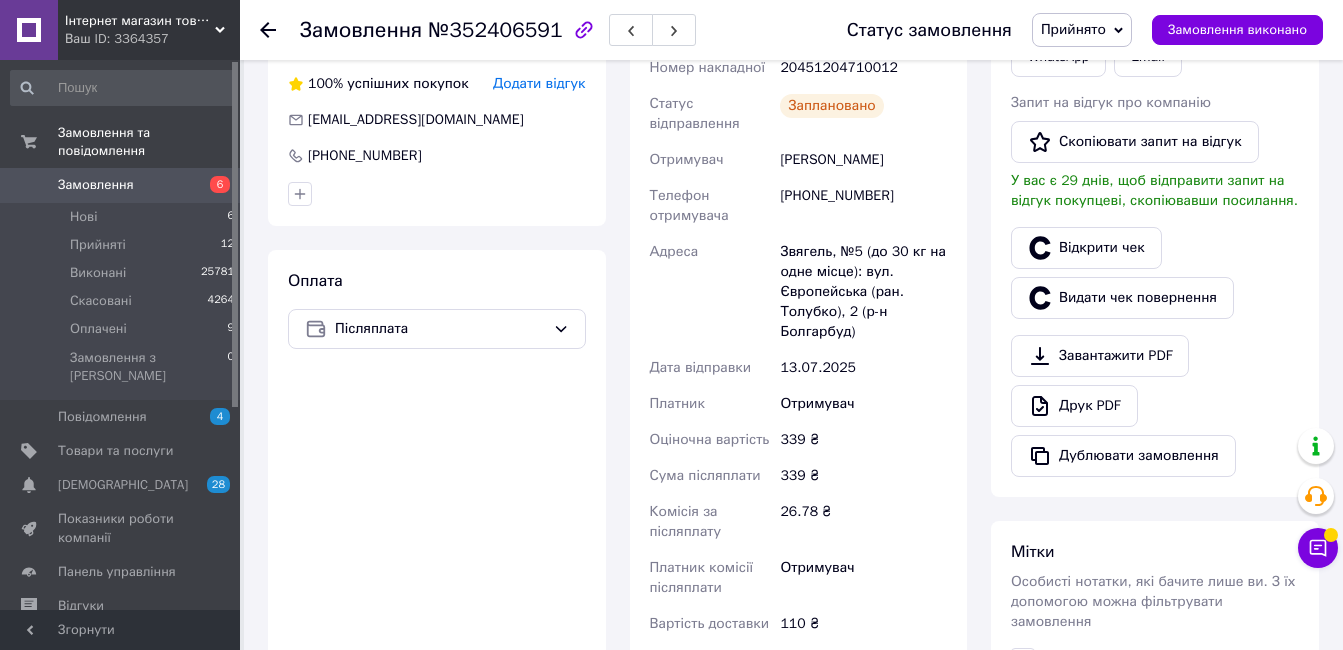 click on "Прийнято" at bounding box center (1082, 30) 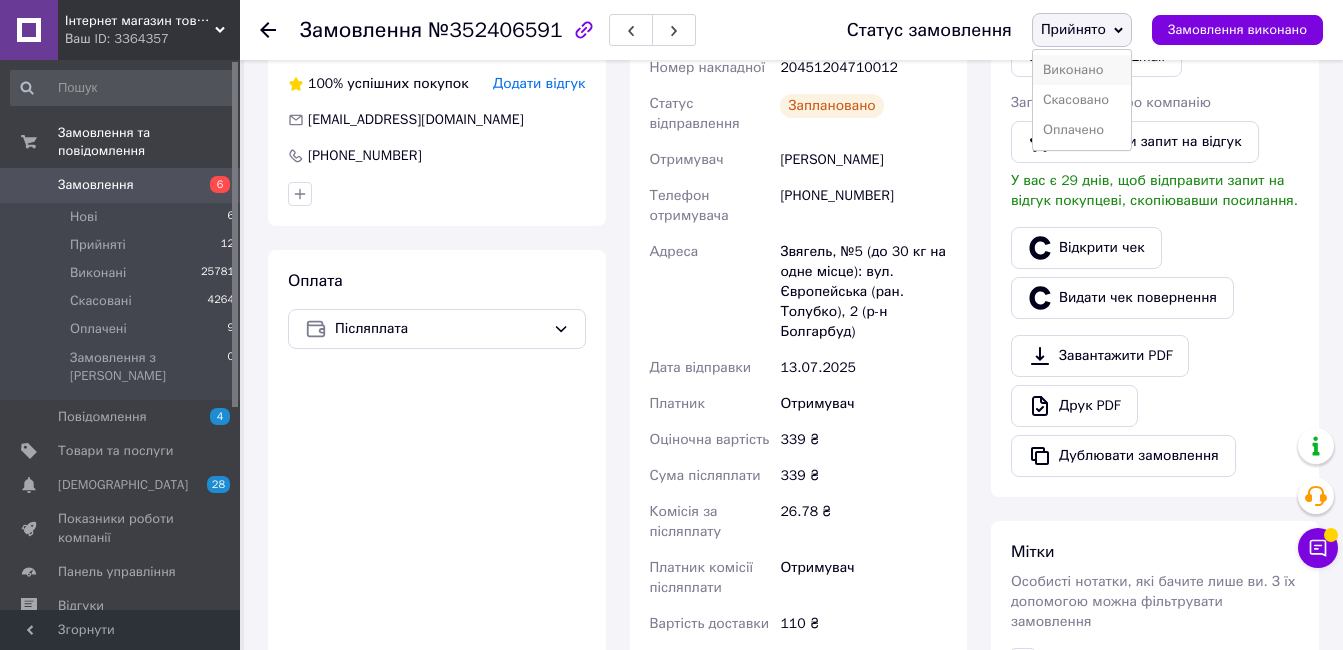 click on "Виконано" at bounding box center [1082, 70] 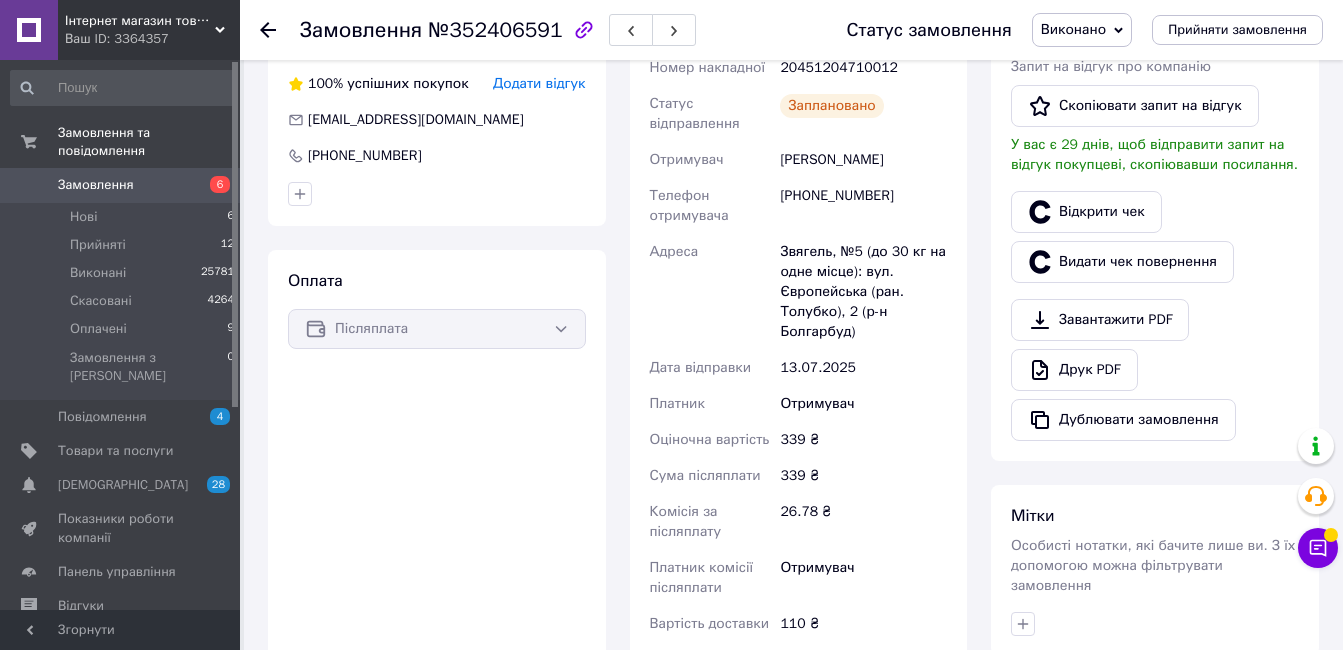 scroll, scrollTop: 0, scrollLeft: 0, axis: both 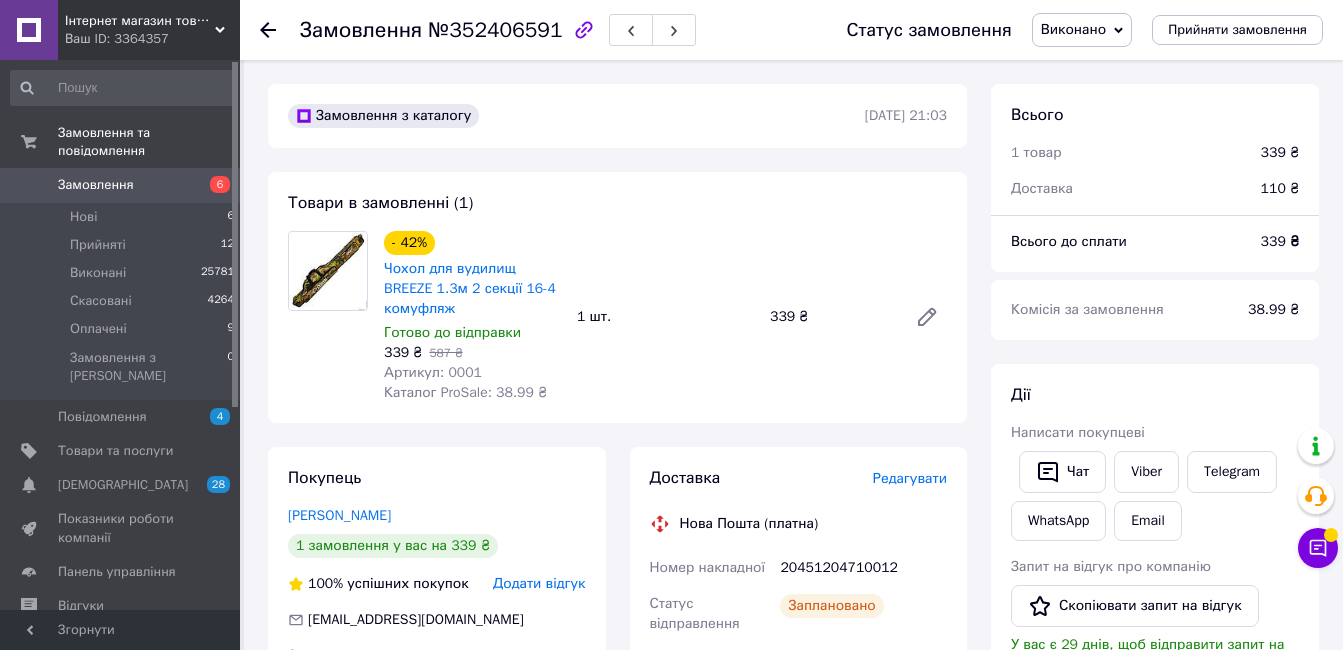 click on "Замовлення" at bounding box center [96, 185] 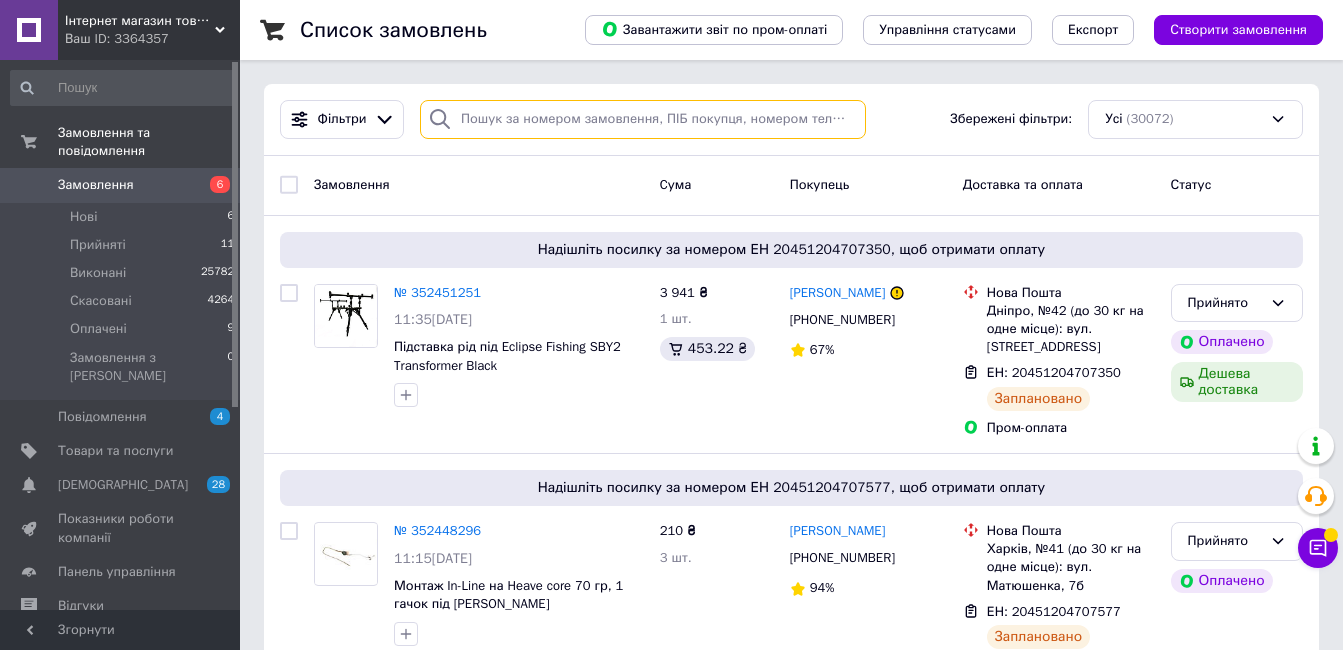 click at bounding box center (643, 119) 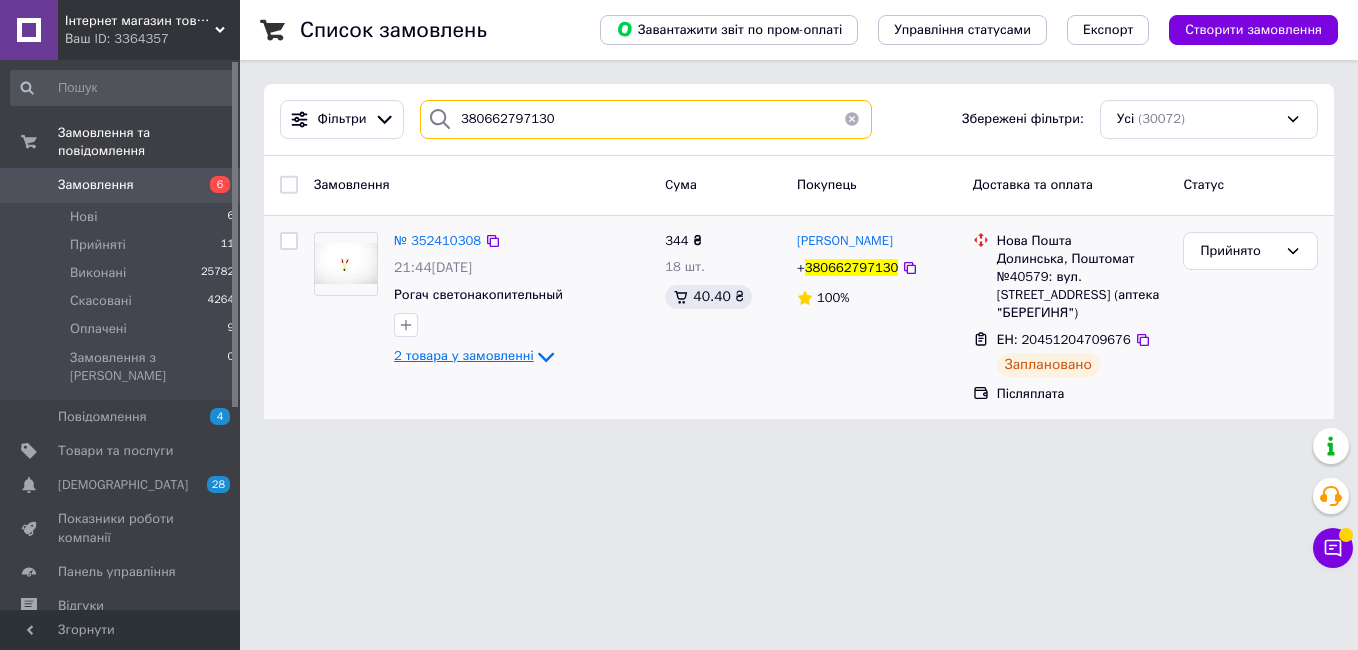 type on "380662797130" 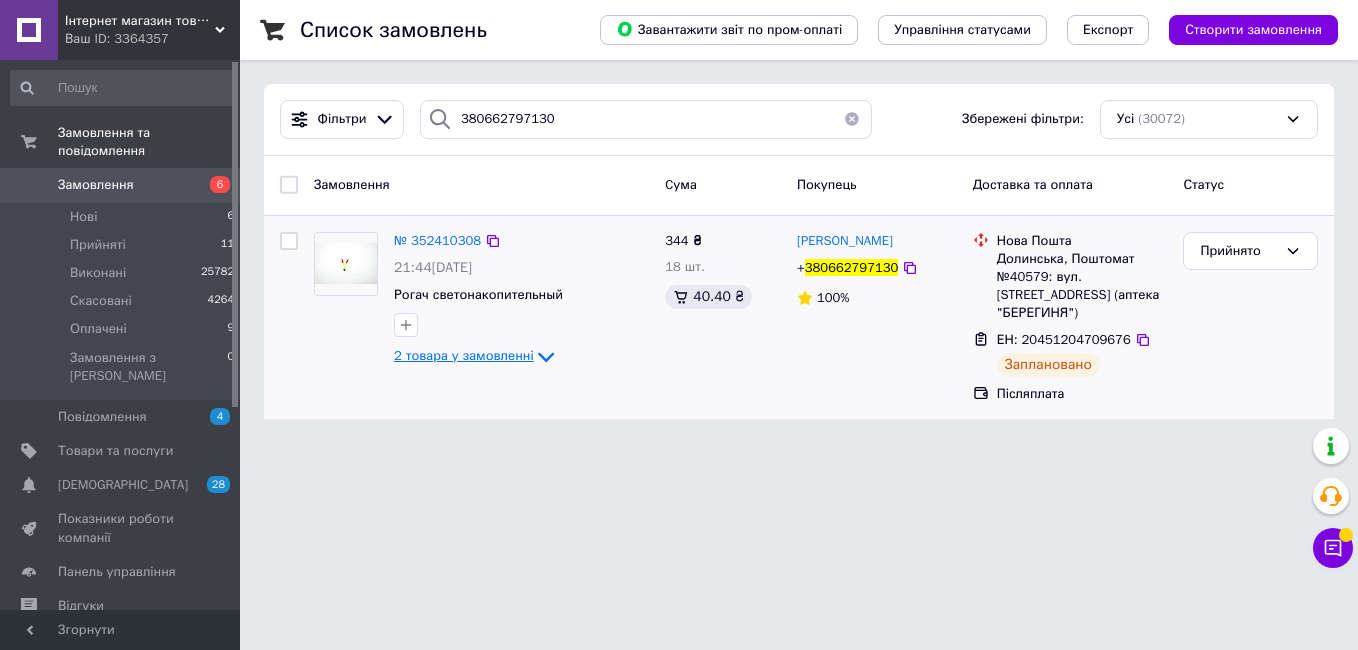 click on "2 товара у замовленні" at bounding box center [464, 355] 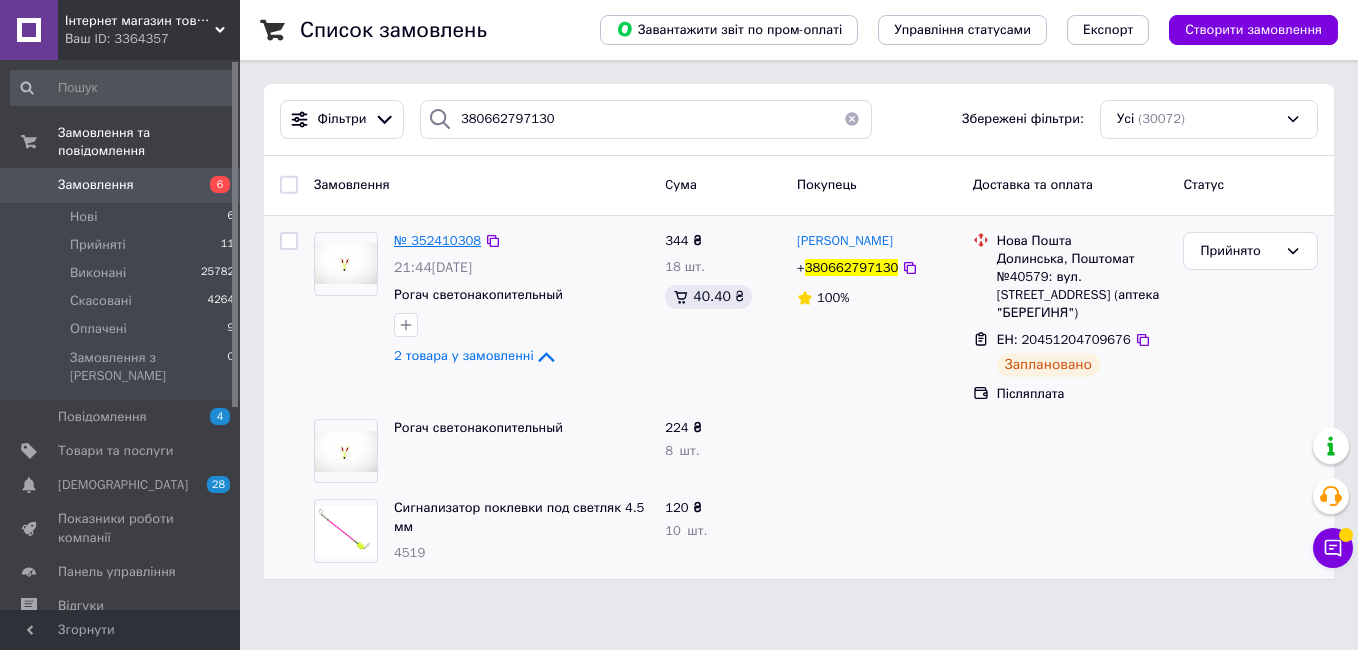 click on "№ 352410308" at bounding box center (437, 240) 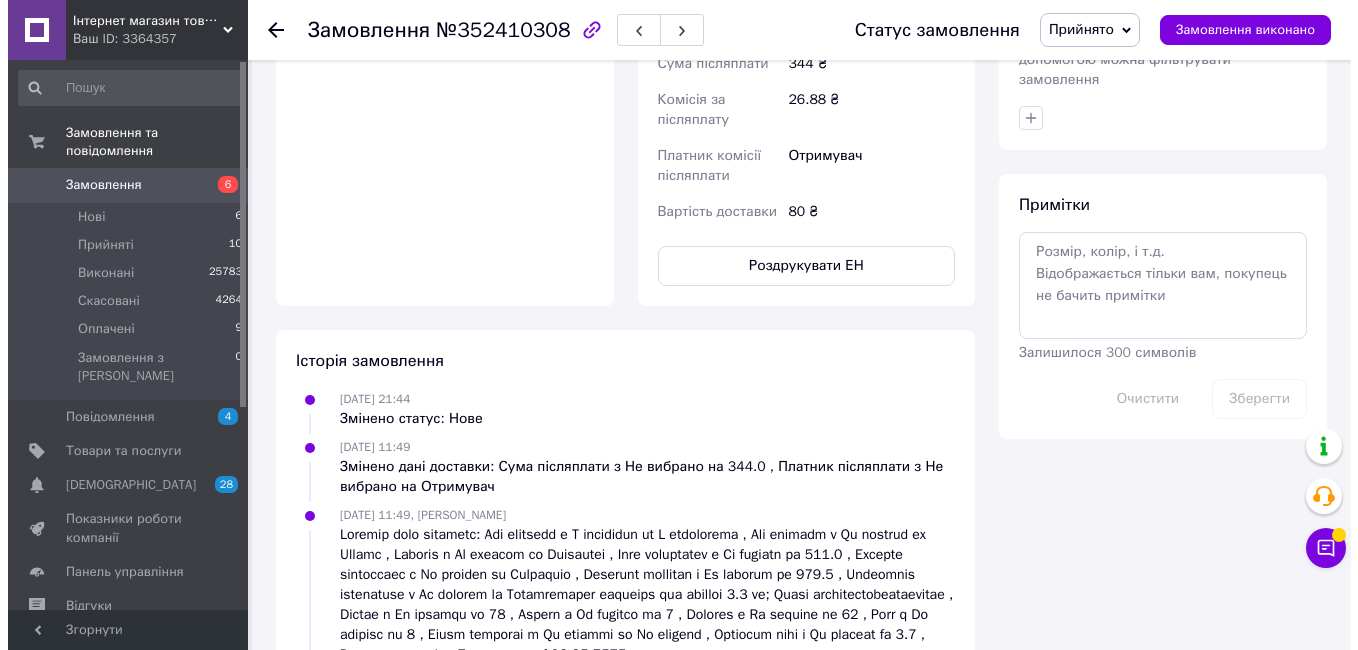 scroll, scrollTop: 500, scrollLeft: 0, axis: vertical 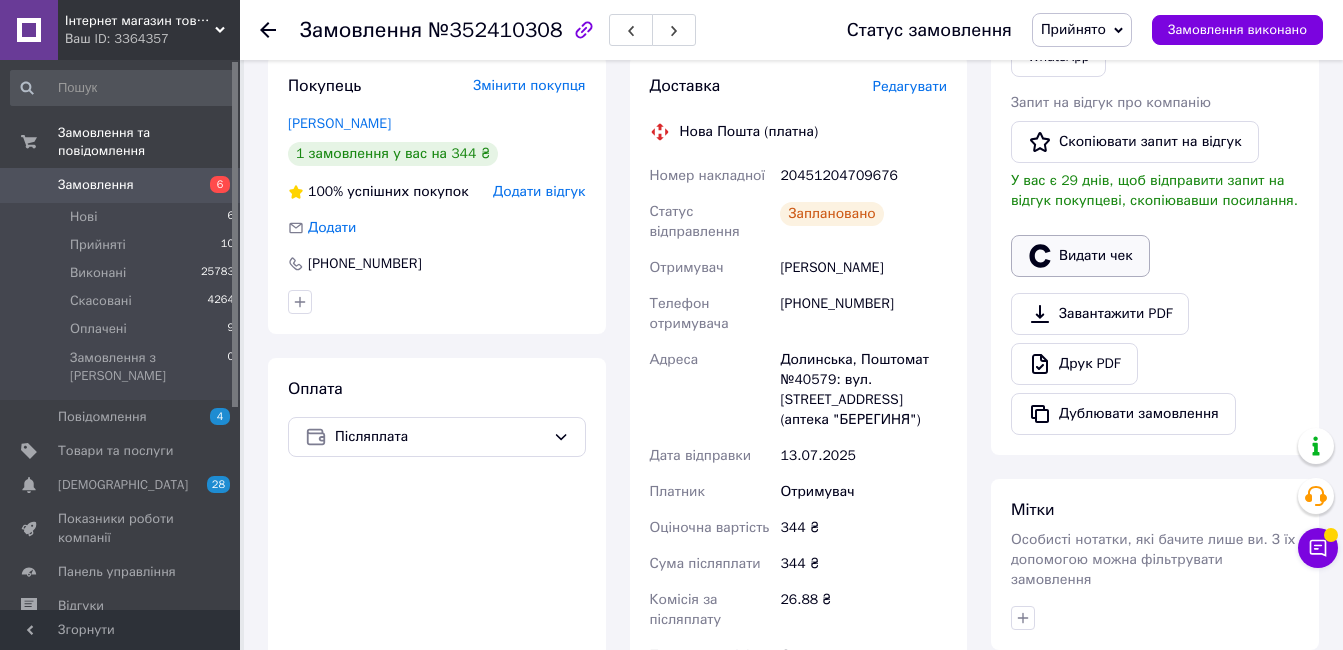 click on "Видати чек" at bounding box center [1080, 256] 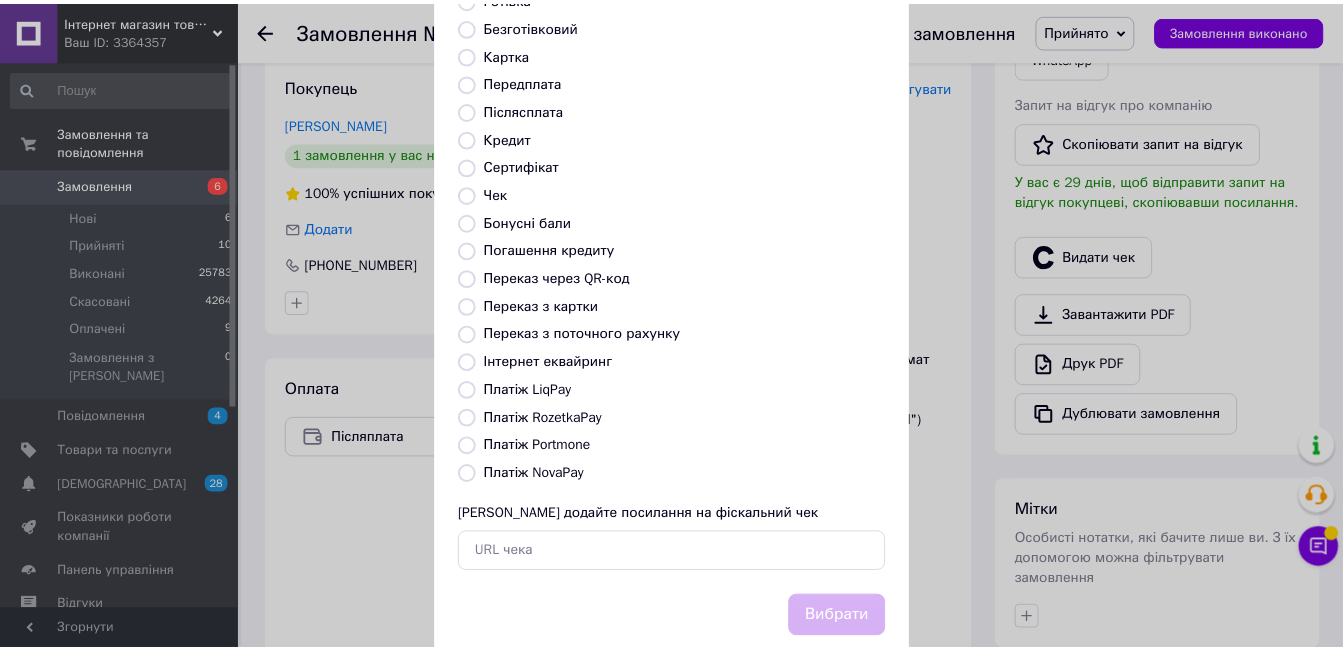 scroll, scrollTop: 209, scrollLeft: 0, axis: vertical 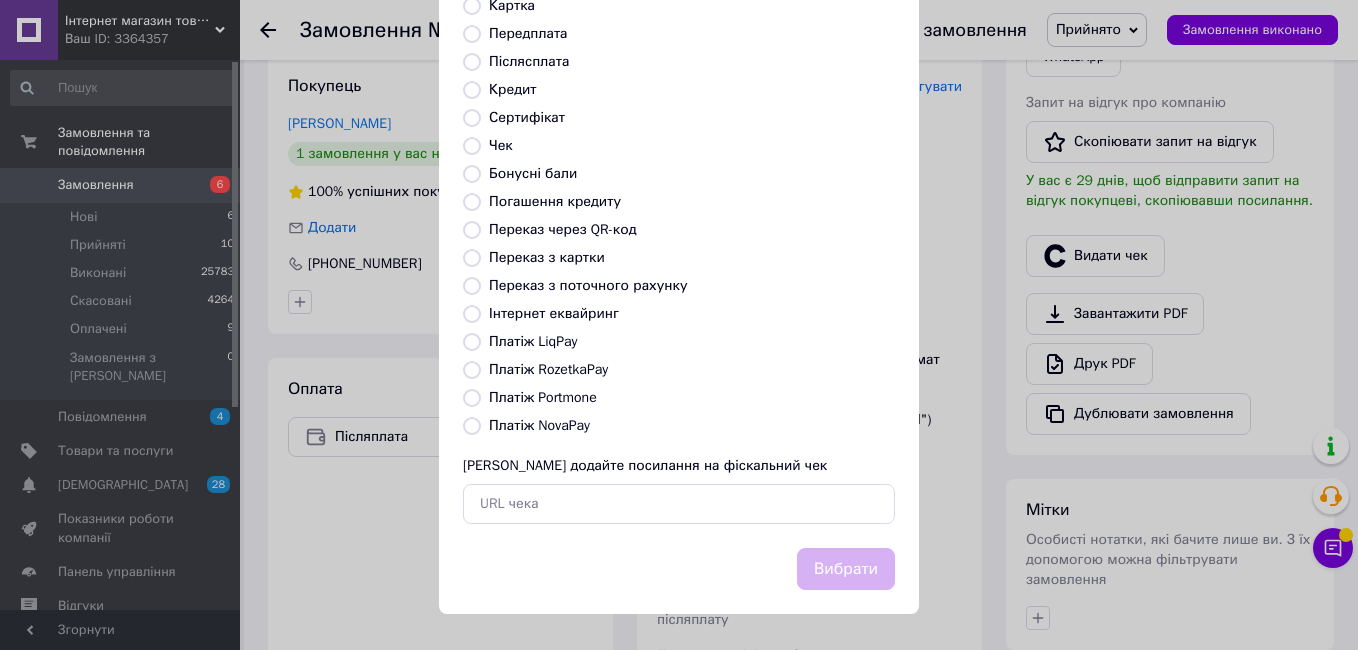 click on "Платіж NovaPay" at bounding box center [539, 425] 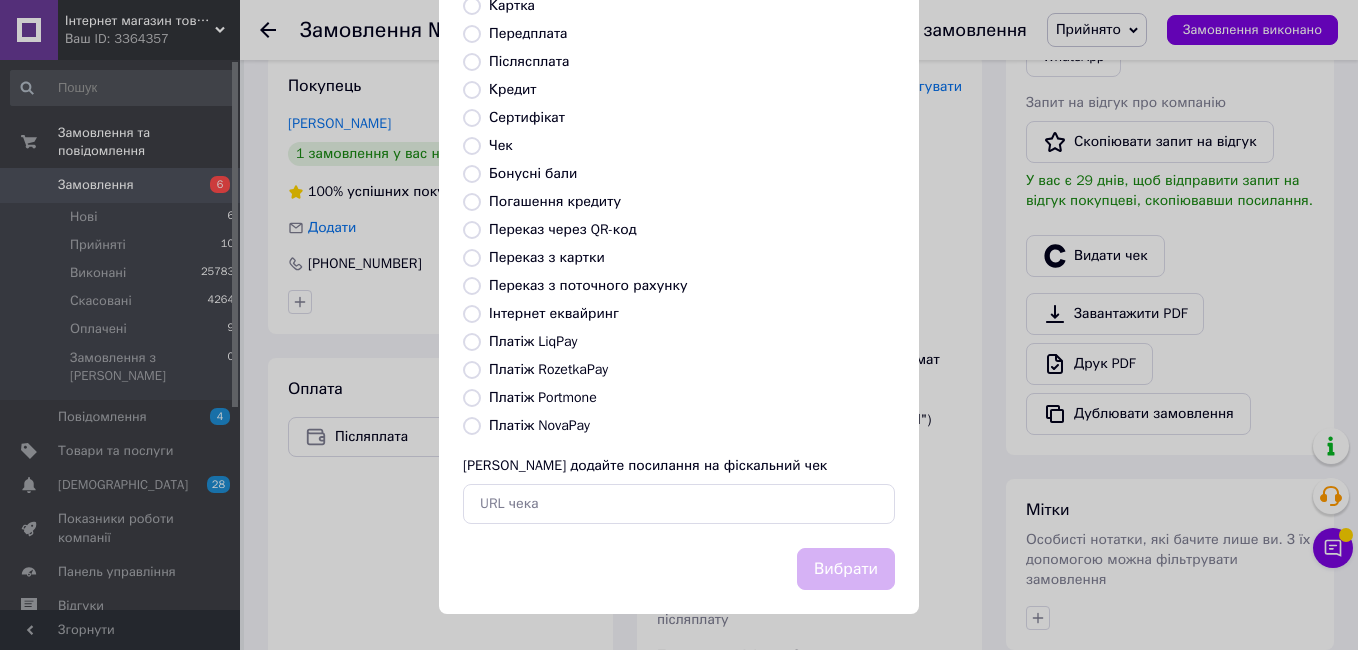 radio on "true" 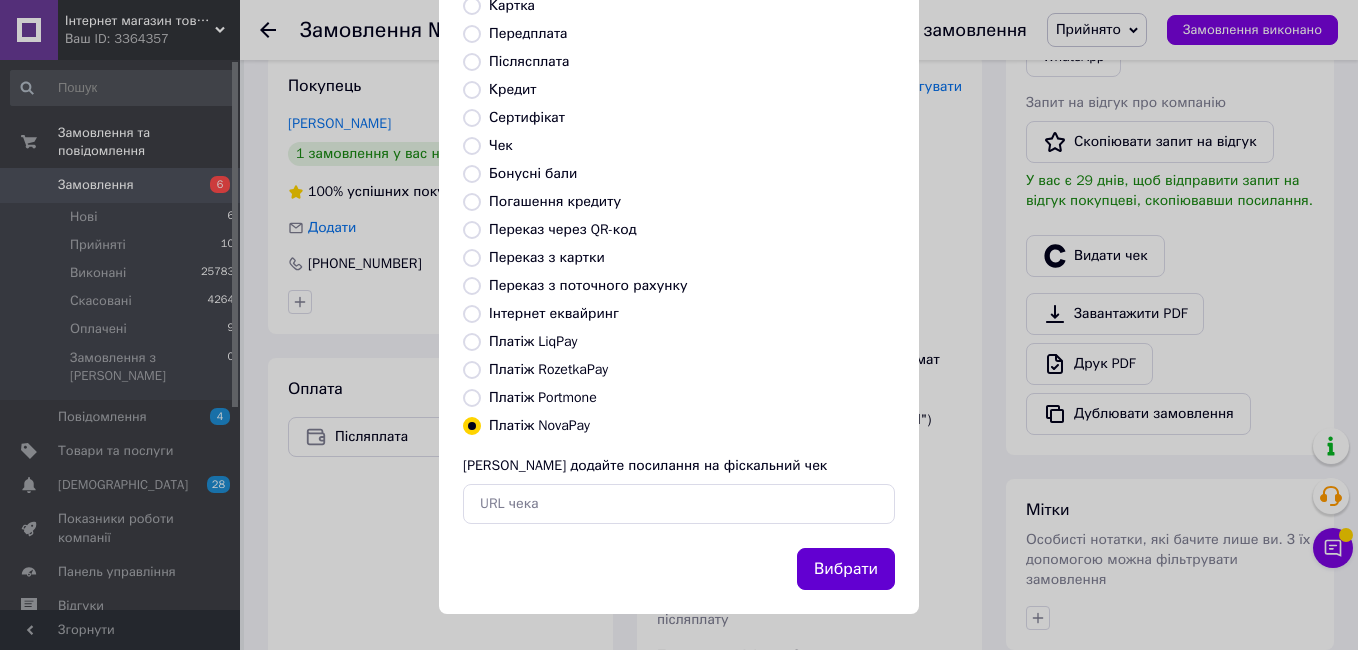 drag, startPoint x: 839, startPoint y: 572, endPoint x: 843, endPoint y: 583, distance: 11.7046995 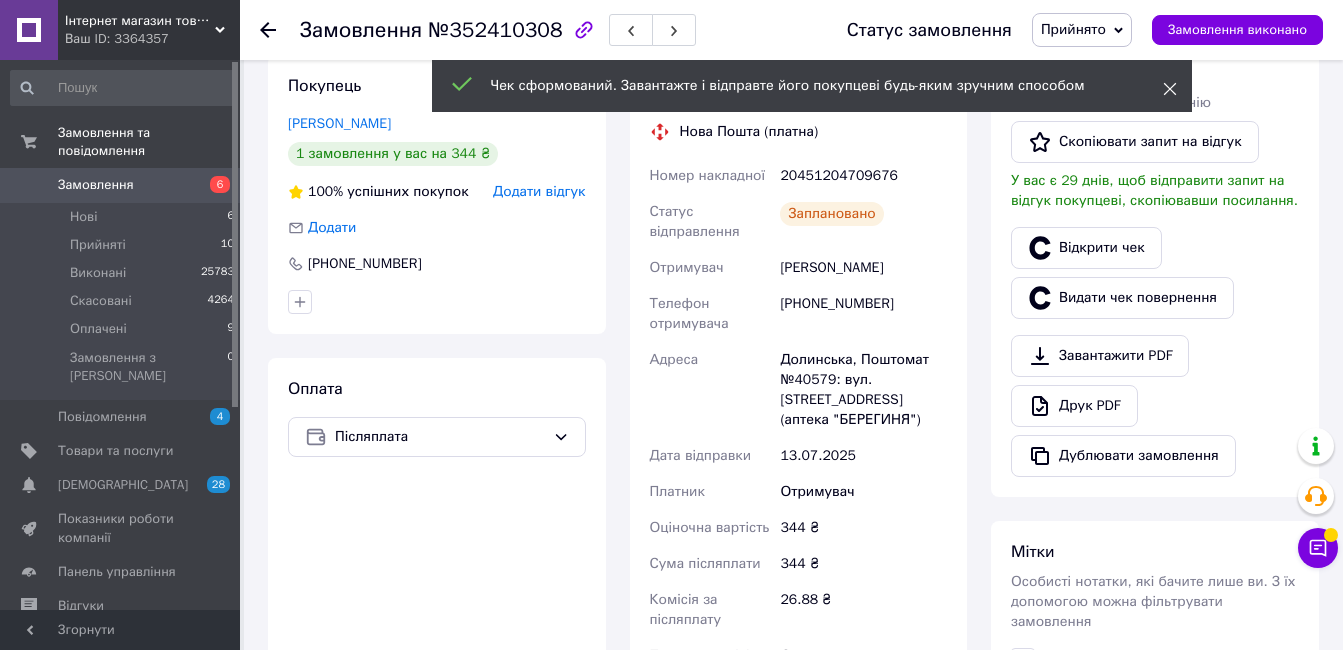 click 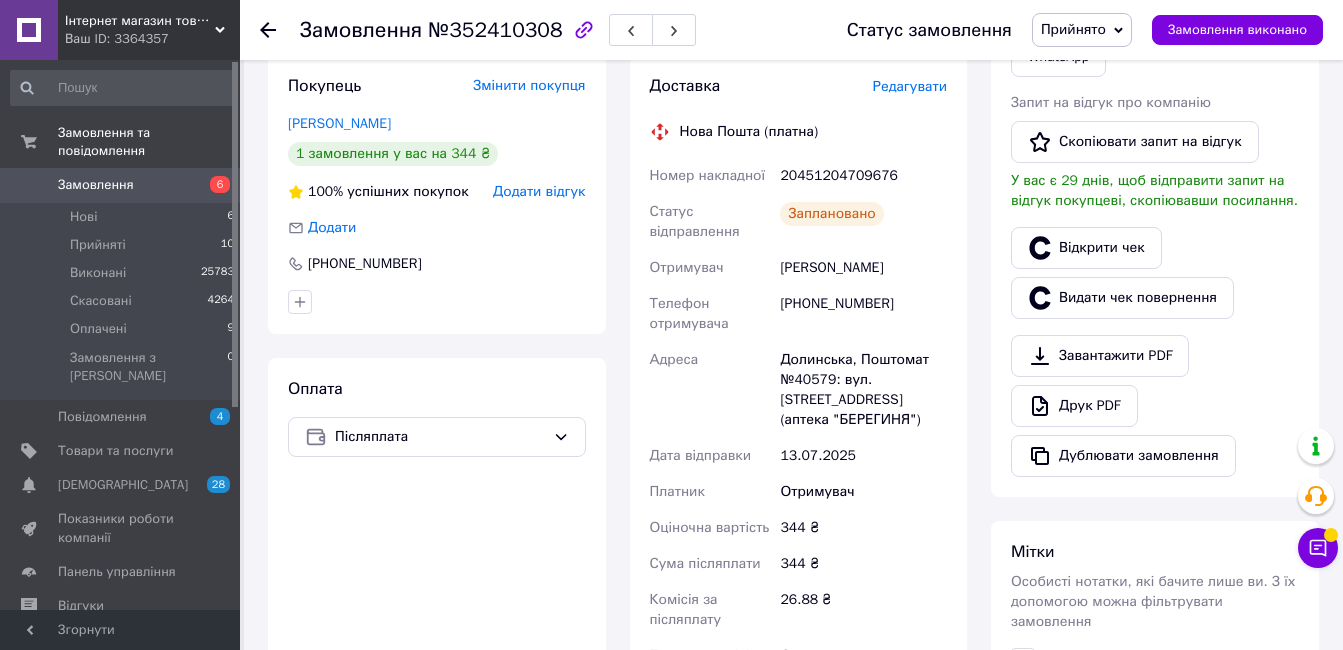 click on "Прийнято" at bounding box center (1082, 30) 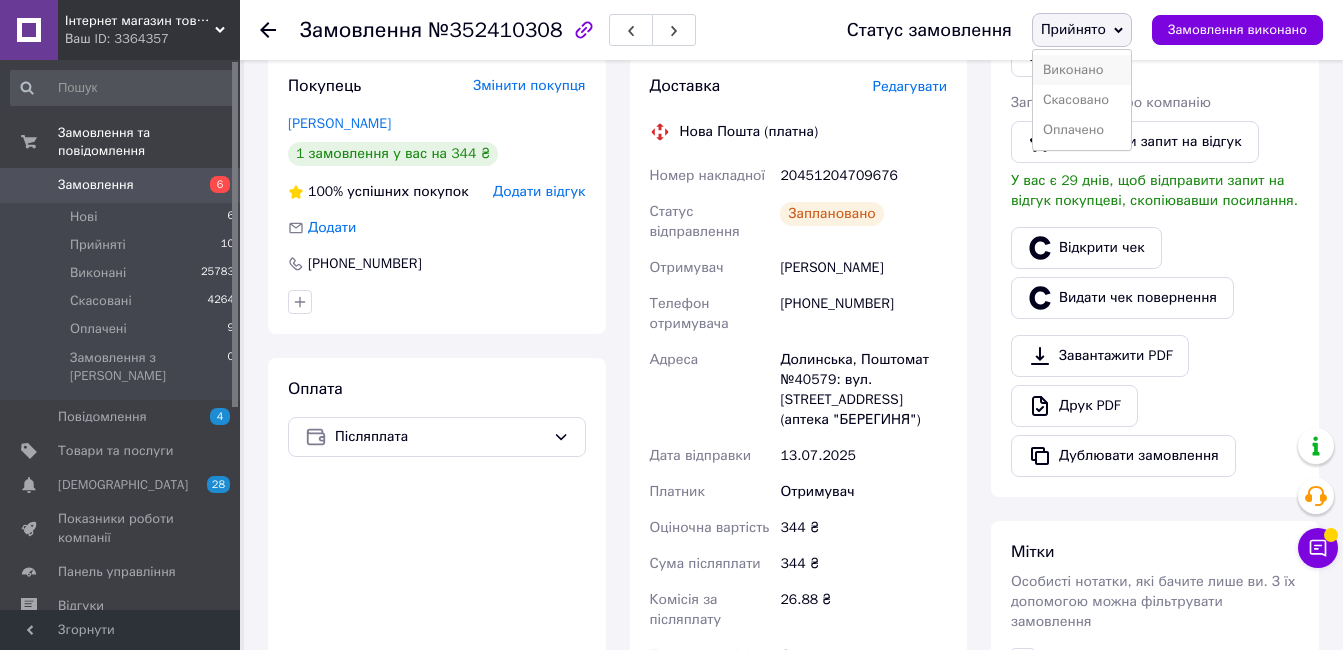 click on "Виконано" at bounding box center (1082, 70) 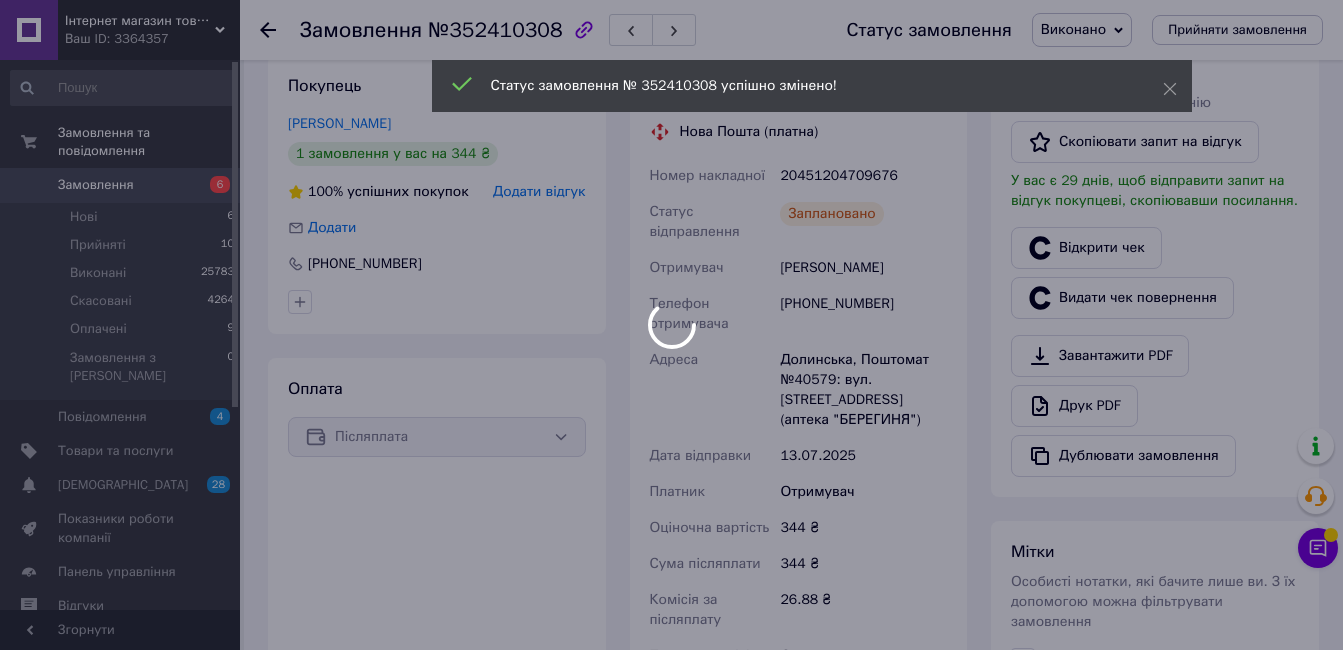 scroll, scrollTop: 0, scrollLeft: 0, axis: both 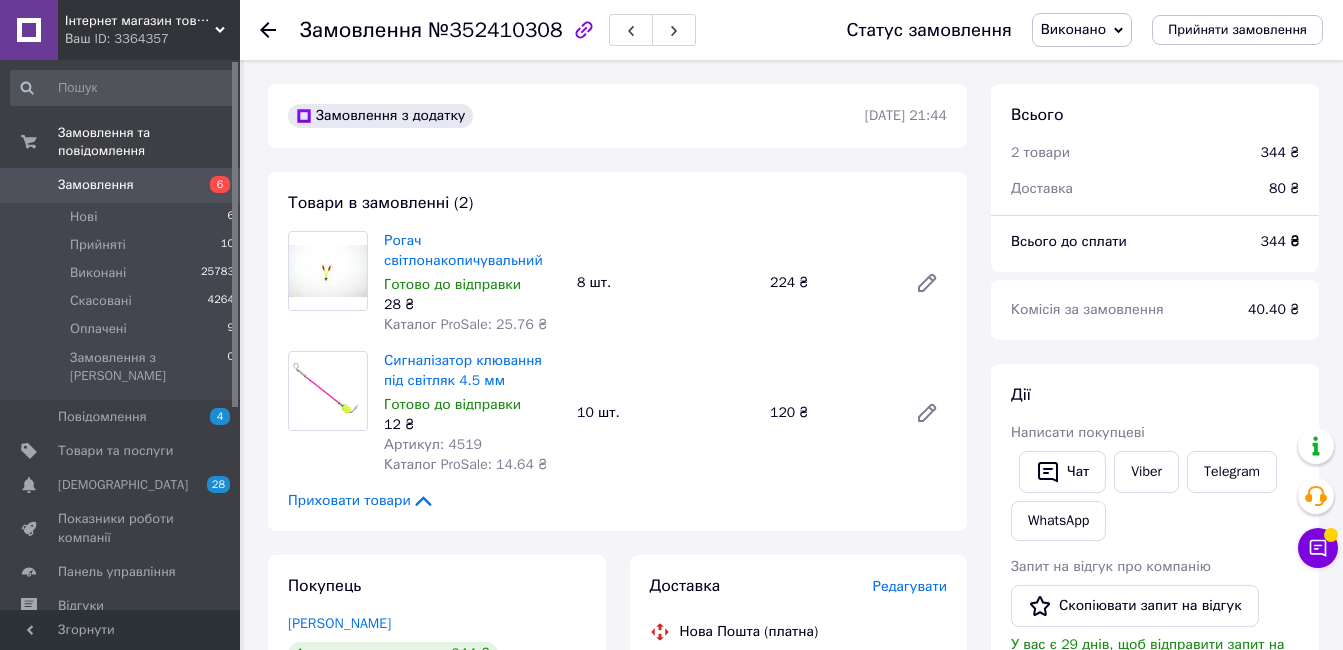 click on "Замовлення" at bounding box center (121, 185) 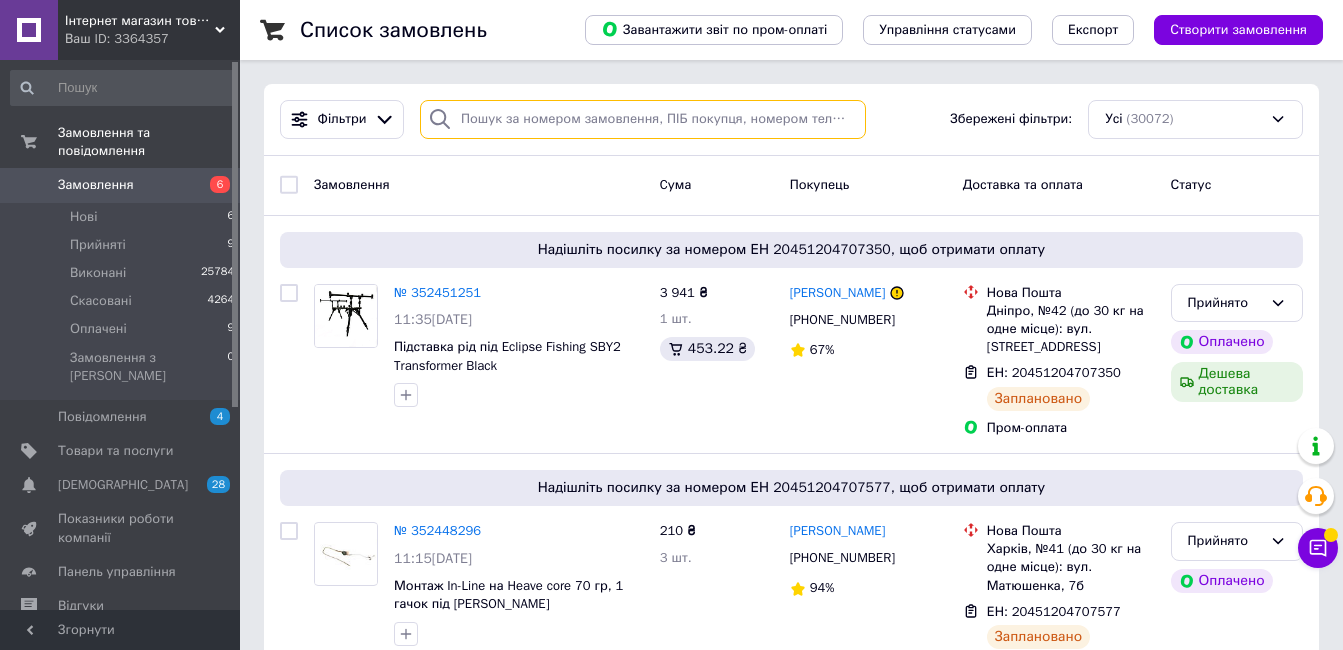 click at bounding box center (643, 119) 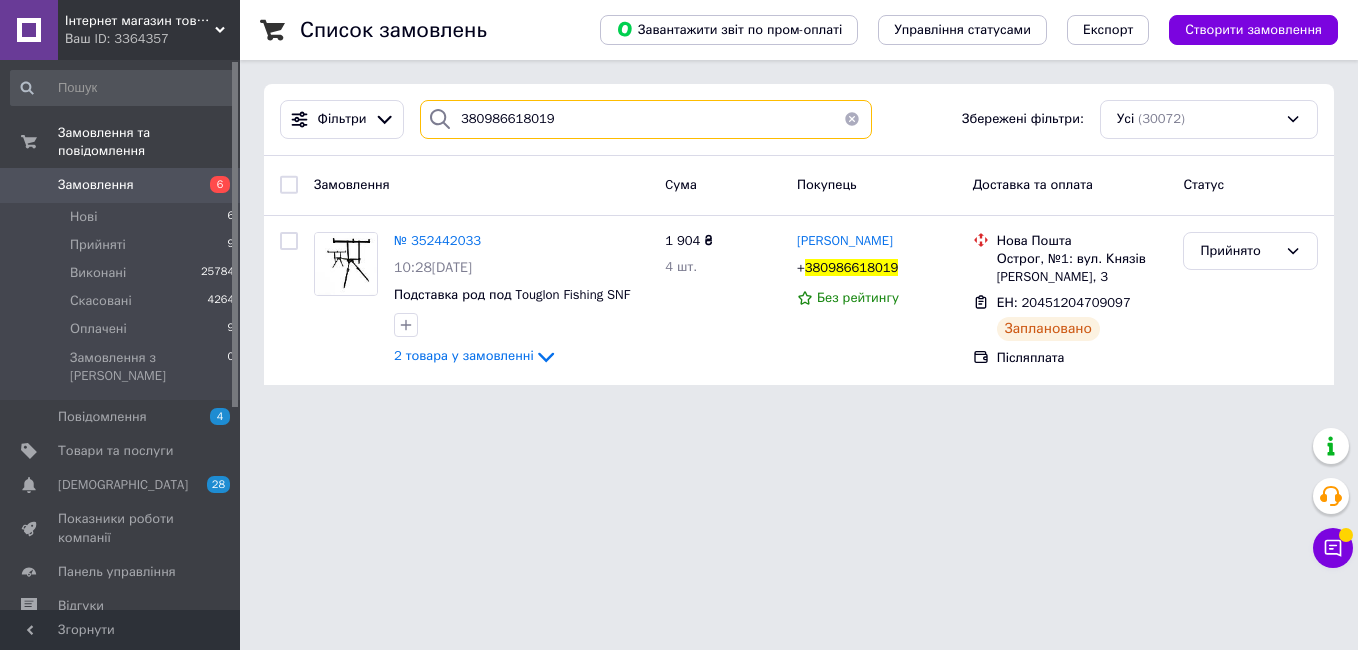 drag, startPoint x: 574, startPoint y: 131, endPoint x: 229, endPoint y: 83, distance: 348.32312 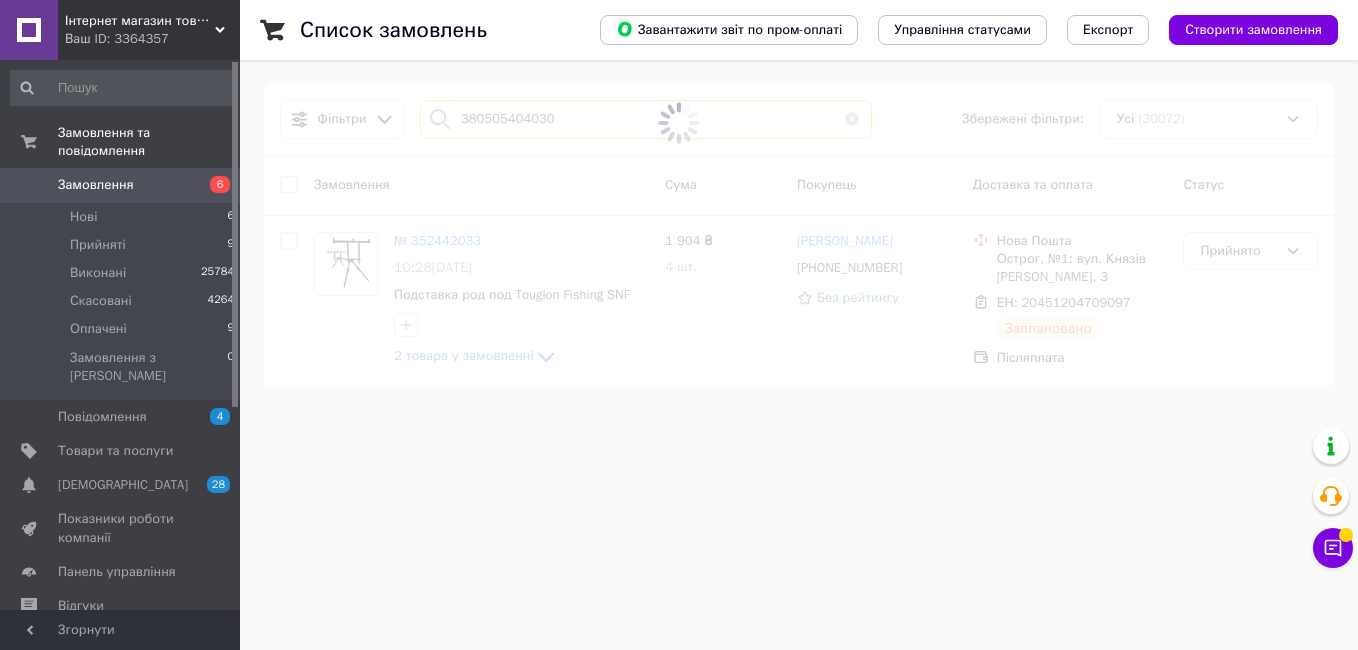 type on "380505404030" 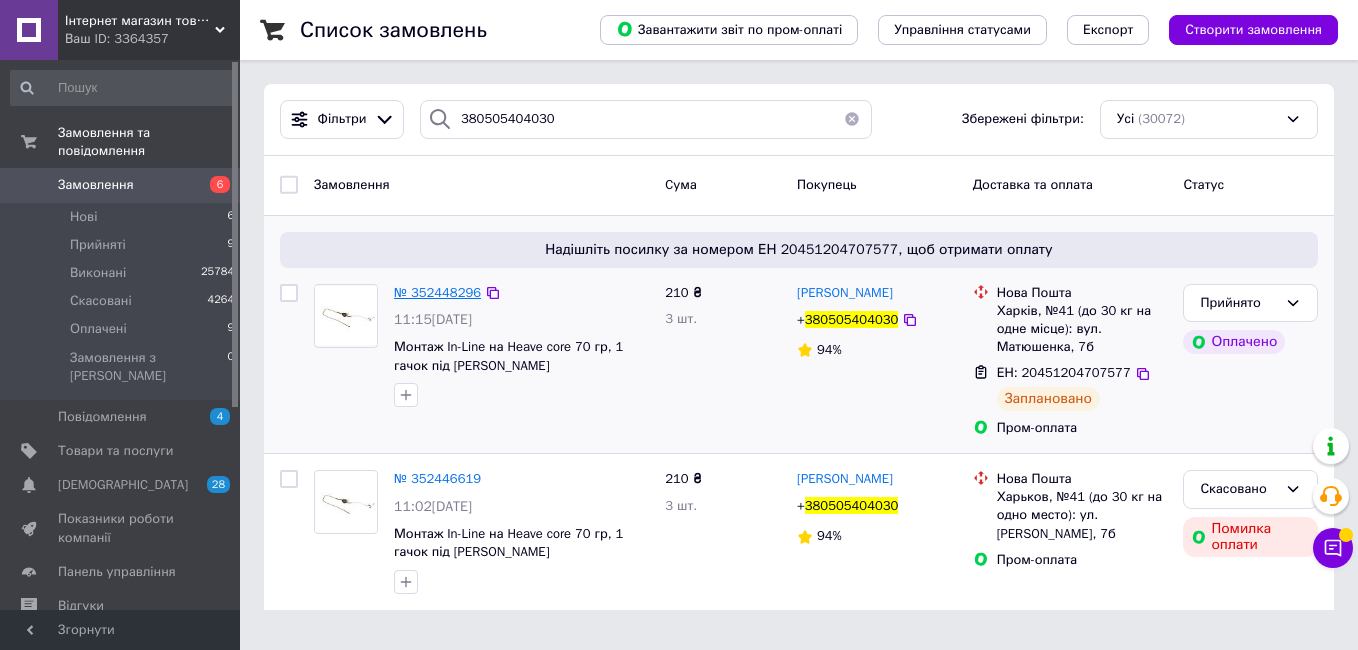 click on "№ 352448296" at bounding box center (437, 292) 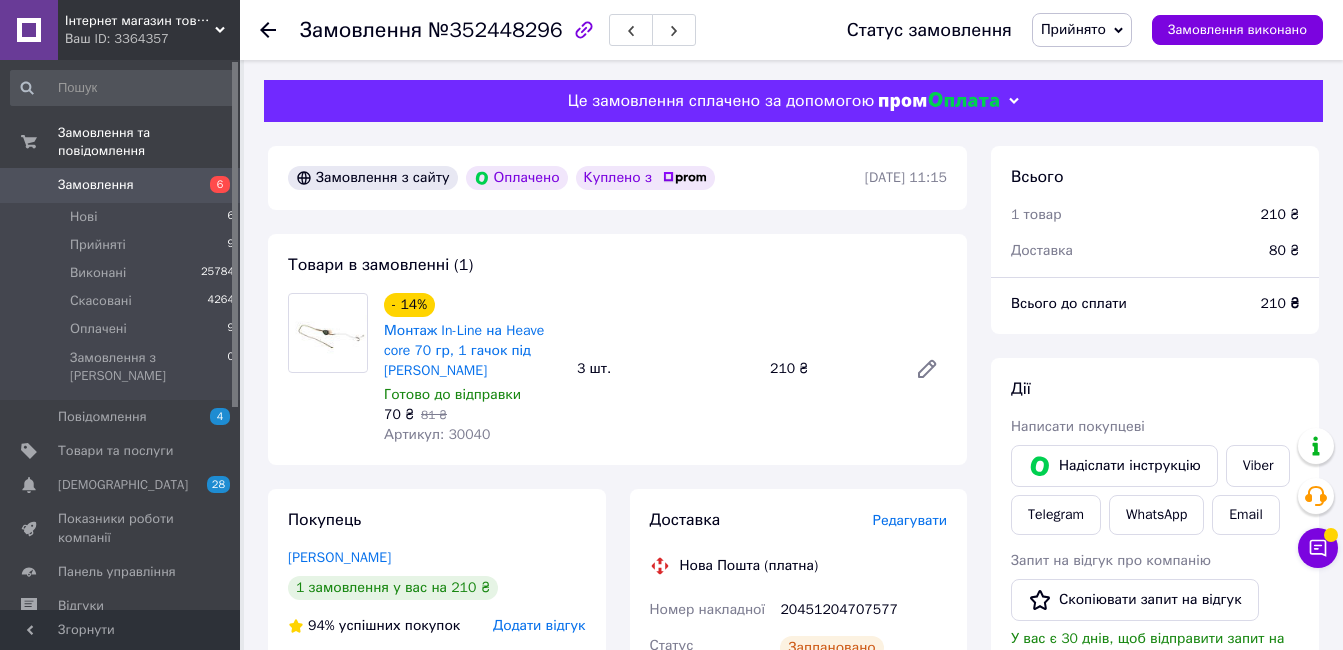scroll, scrollTop: 500, scrollLeft: 0, axis: vertical 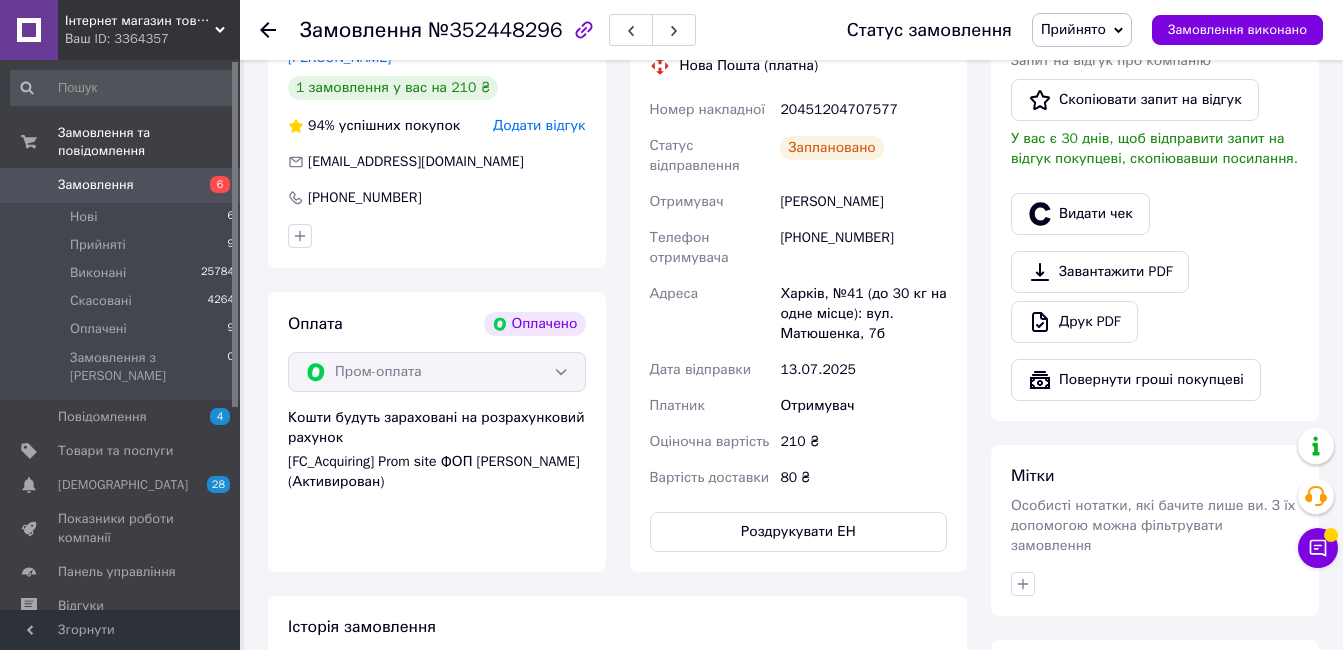 click on "Прийнято" at bounding box center (1073, 29) 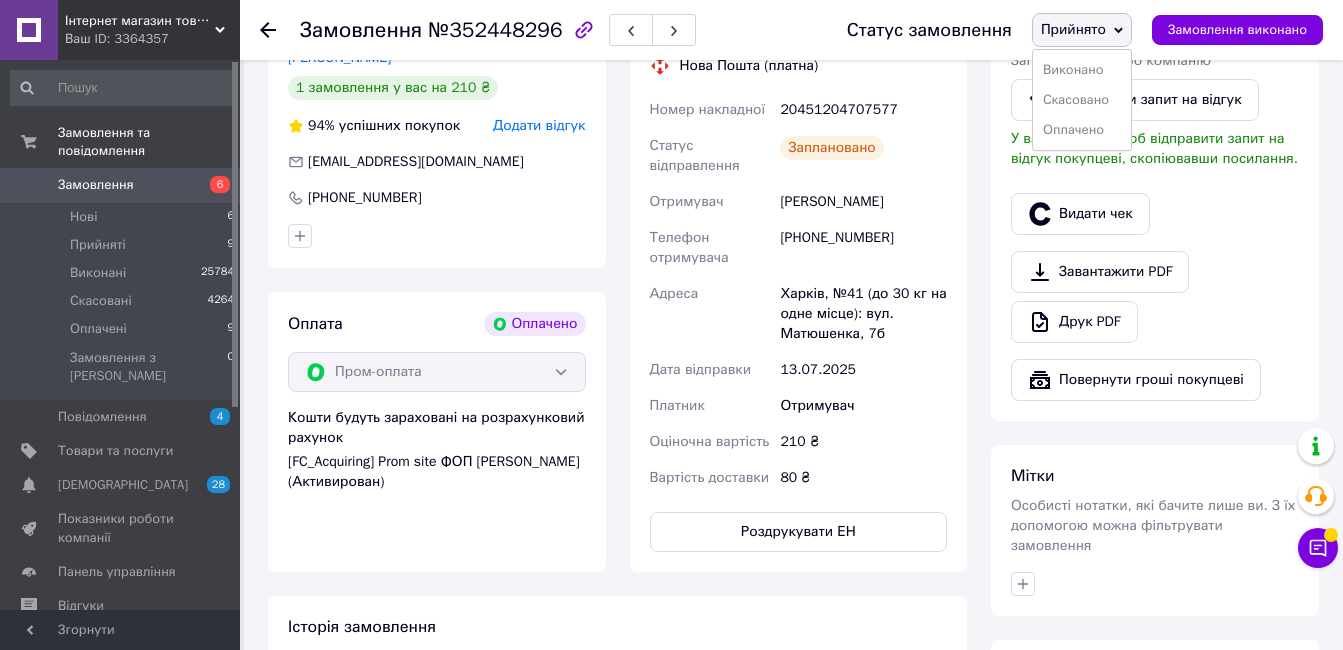 click on "Виконано" at bounding box center [1082, 70] 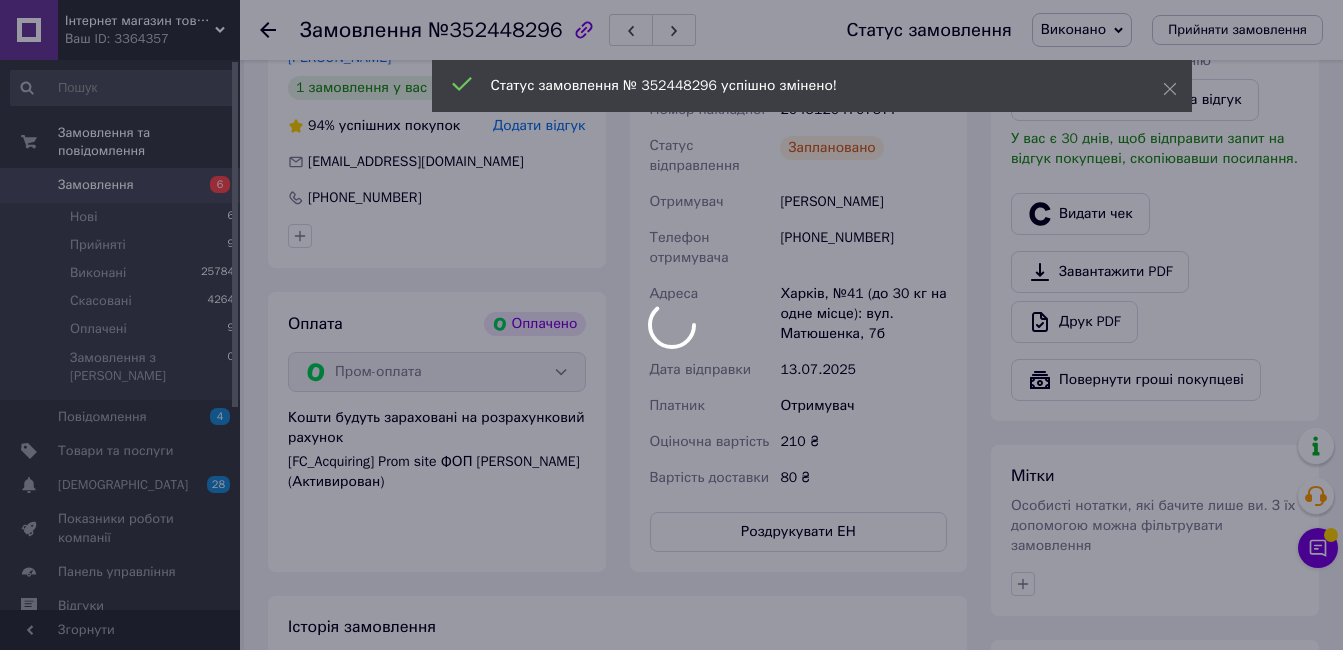 scroll, scrollTop: 0, scrollLeft: 0, axis: both 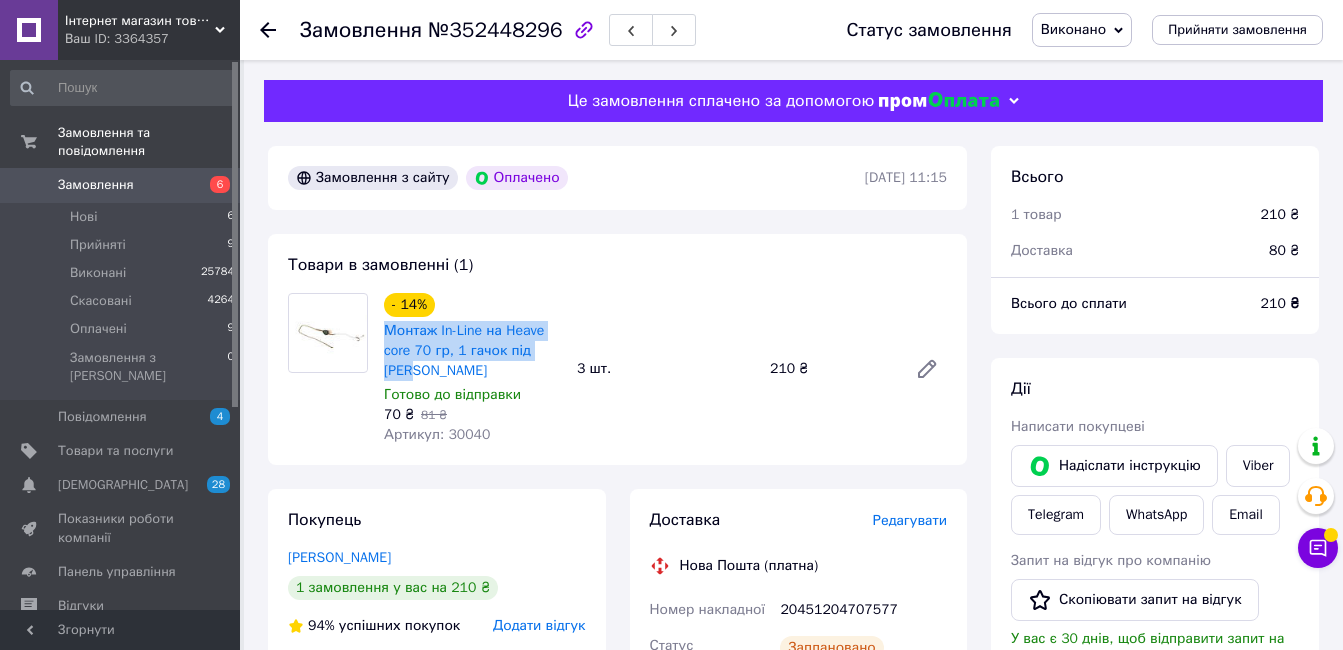 drag, startPoint x: 565, startPoint y: 349, endPoint x: 381, endPoint y: 340, distance: 184.21997 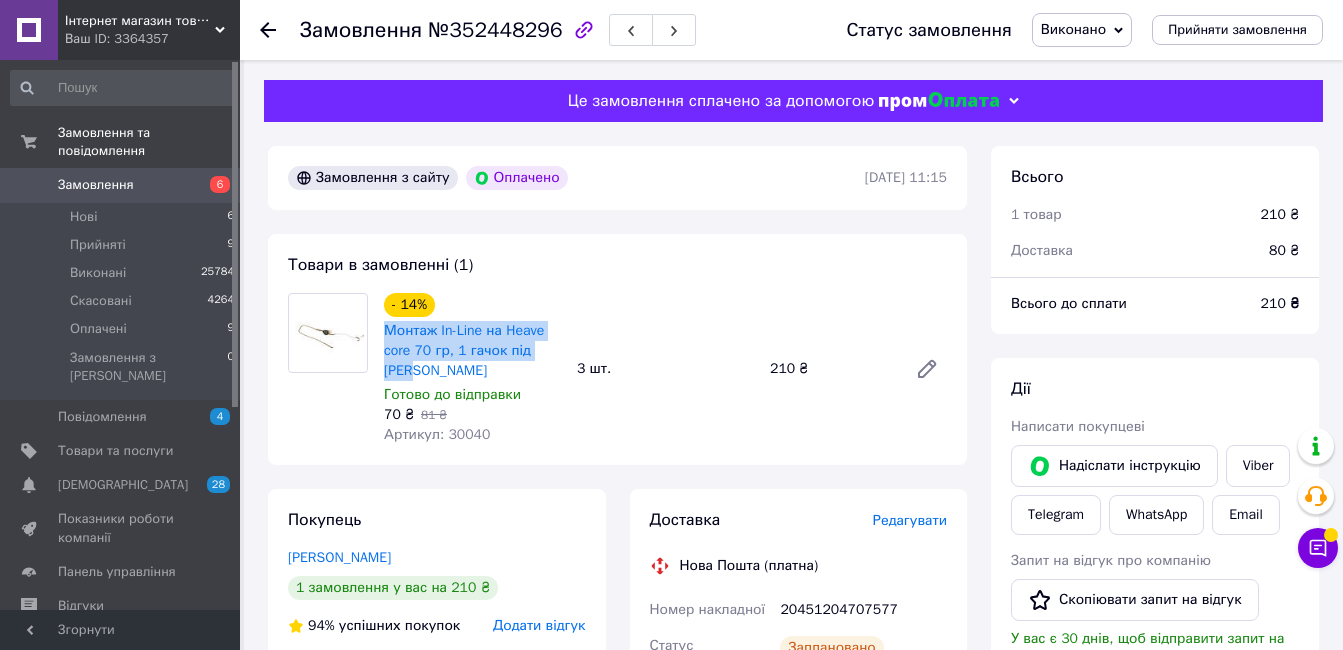 click on "- 14% Монтаж In-Line  на Heave core 70 гр, 1 гачок під бойл Готово до відправки 70 ₴   81 ₴ Артикул: 30040" at bounding box center (472, 369) 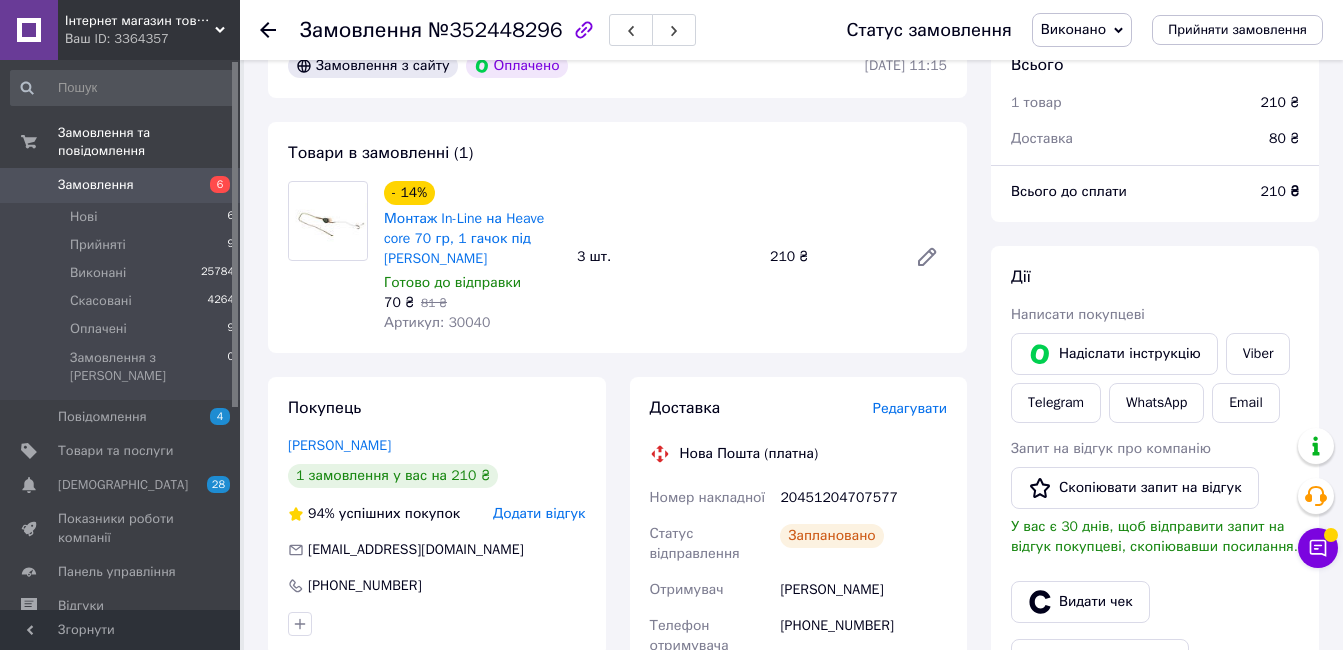 scroll, scrollTop: 0, scrollLeft: 0, axis: both 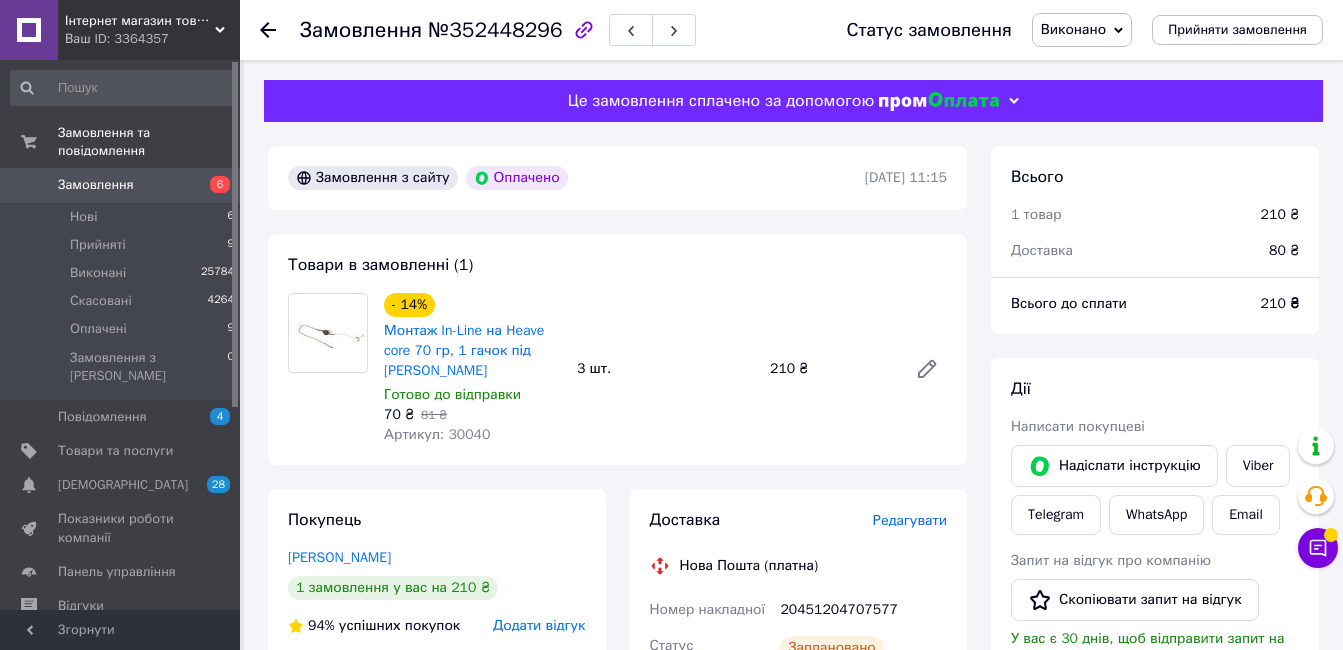 click on "Замовлення" at bounding box center (121, 185) 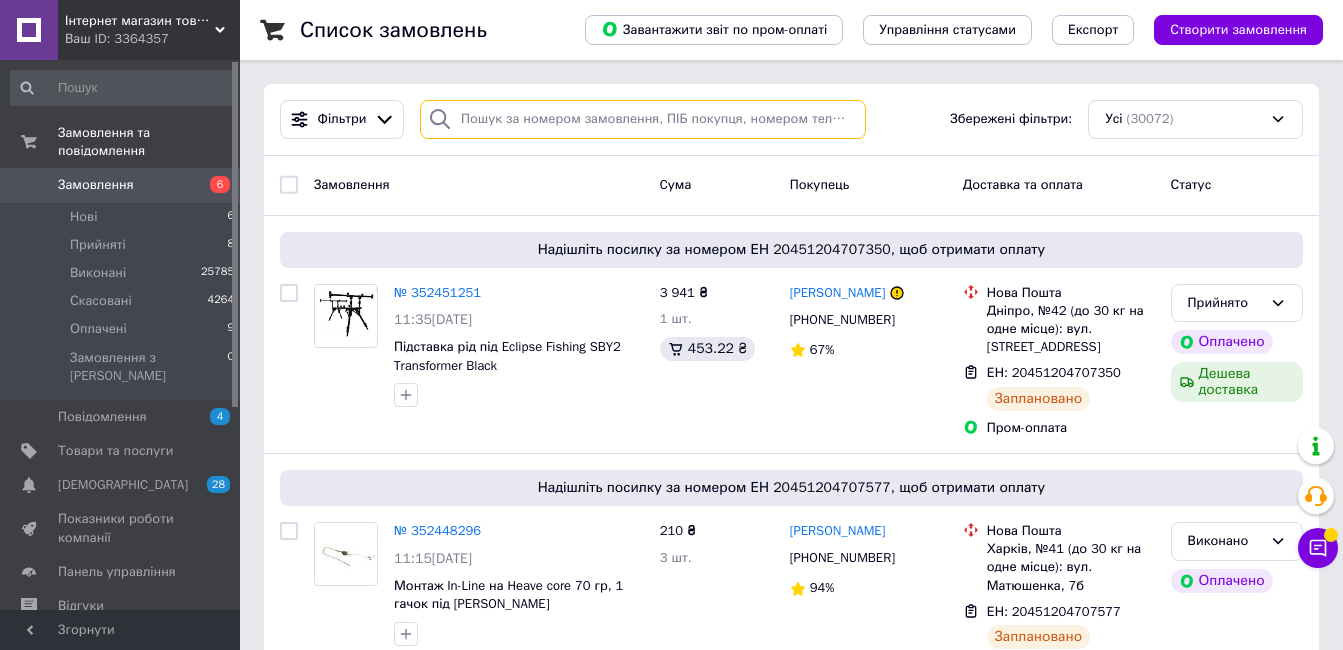 click at bounding box center (643, 119) 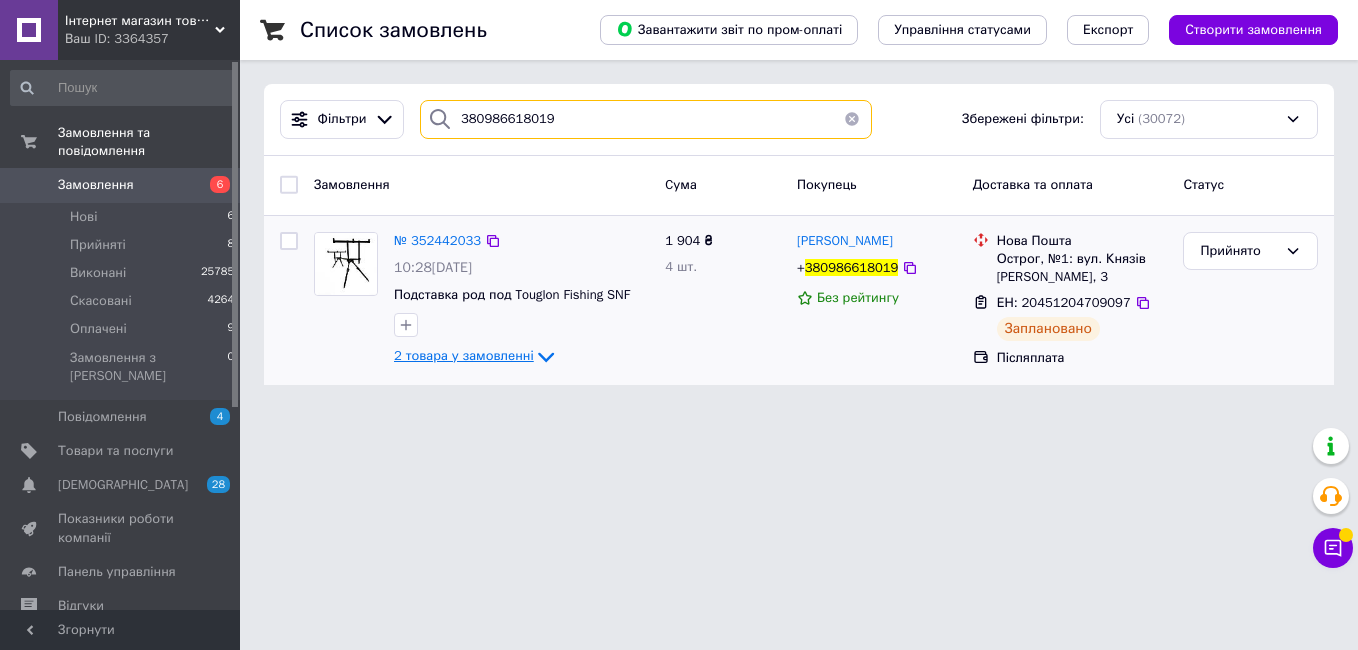type on "380986618019" 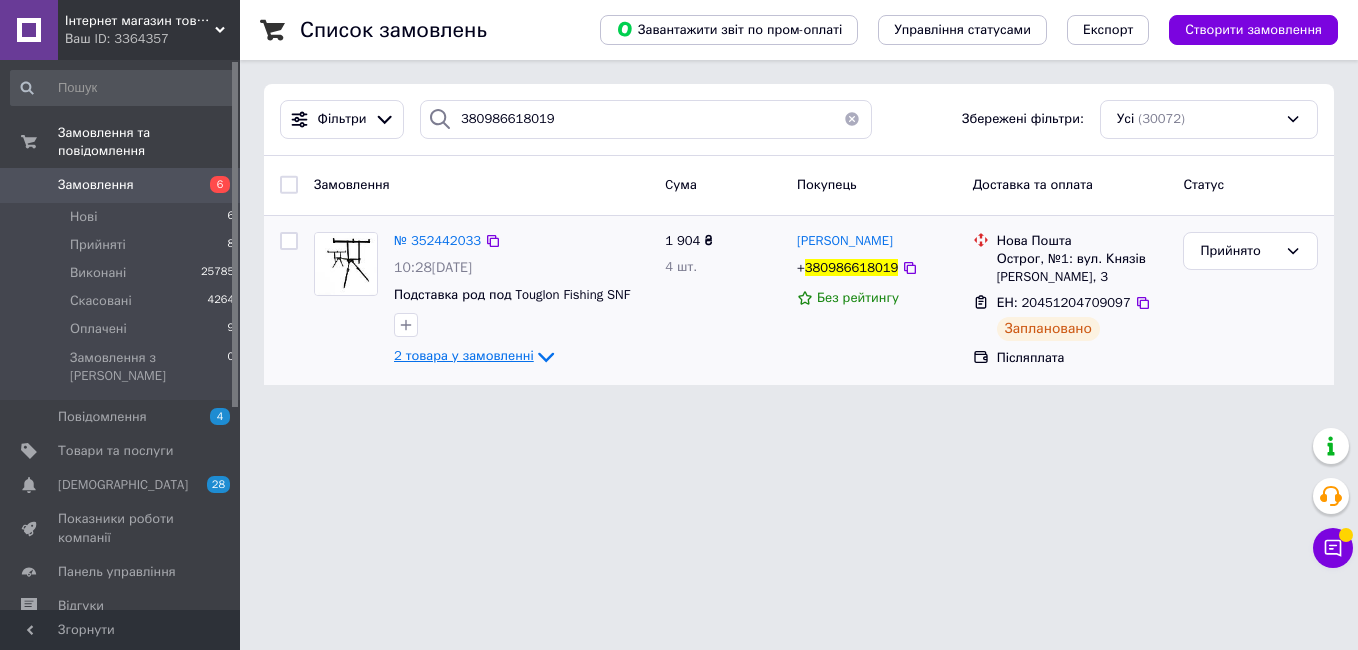 click 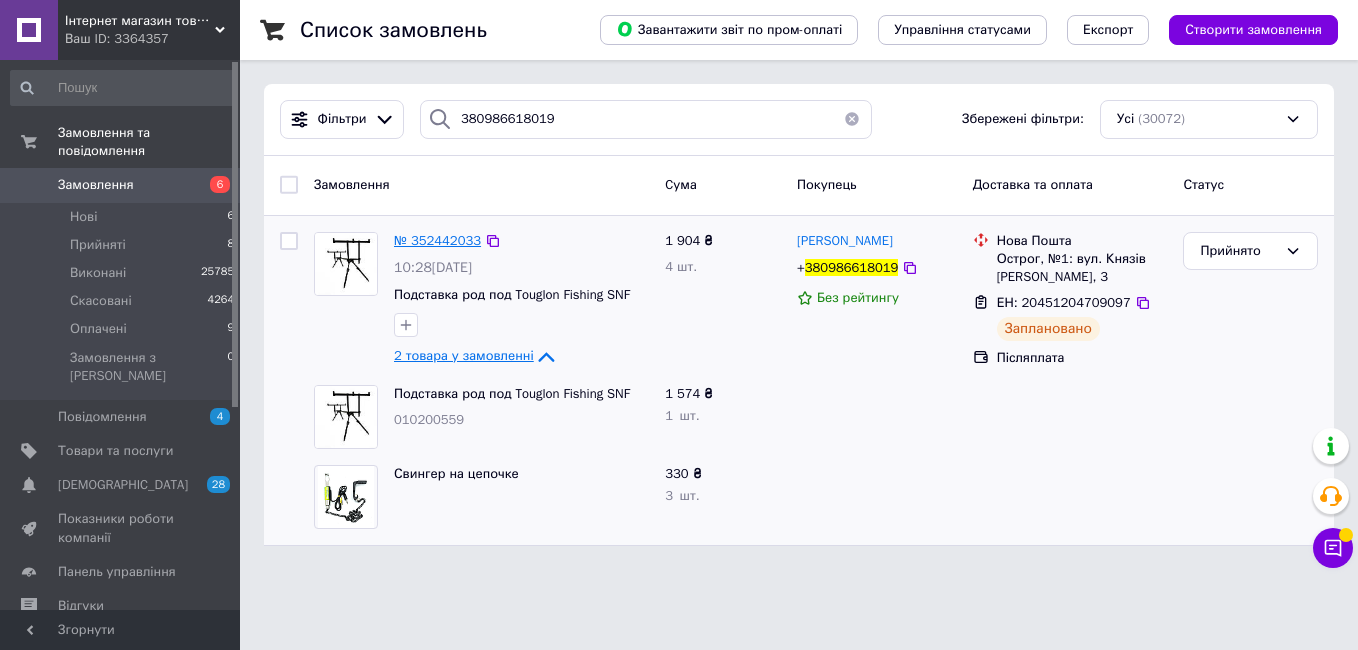 click on "№ 352442033" at bounding box center [437, 240] 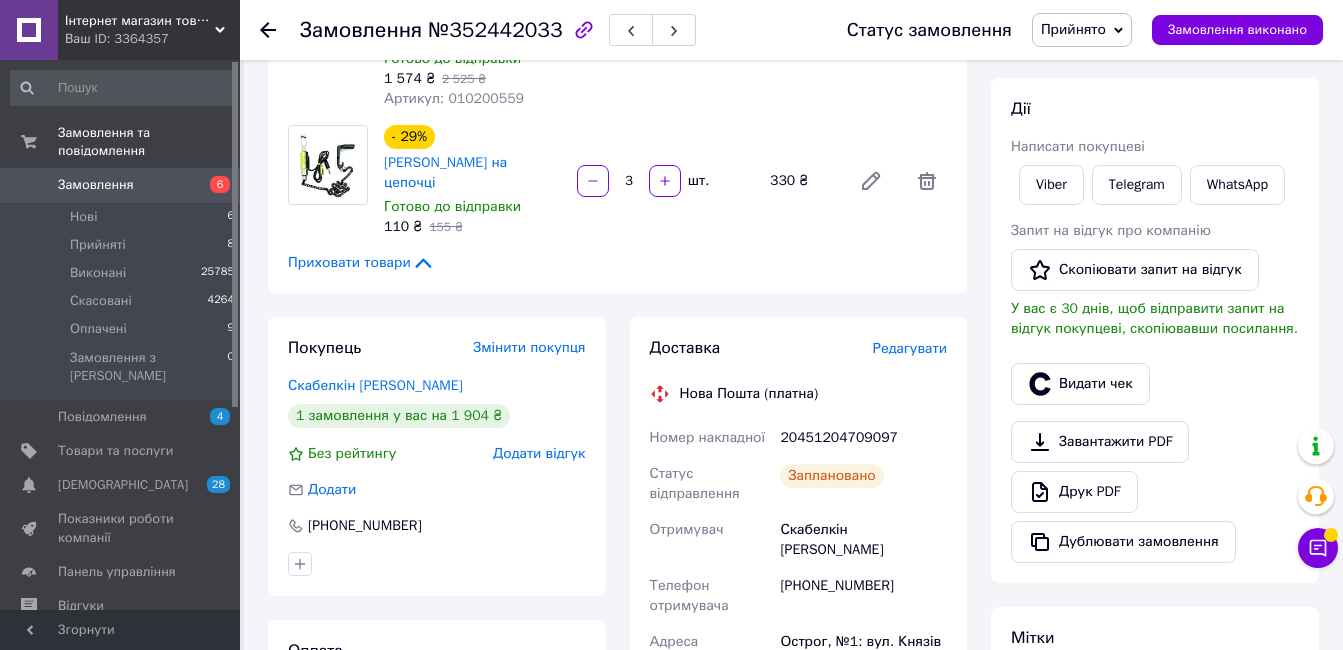 scroll, scrollTop: 500, scrollLeft: 0, axis: vertical 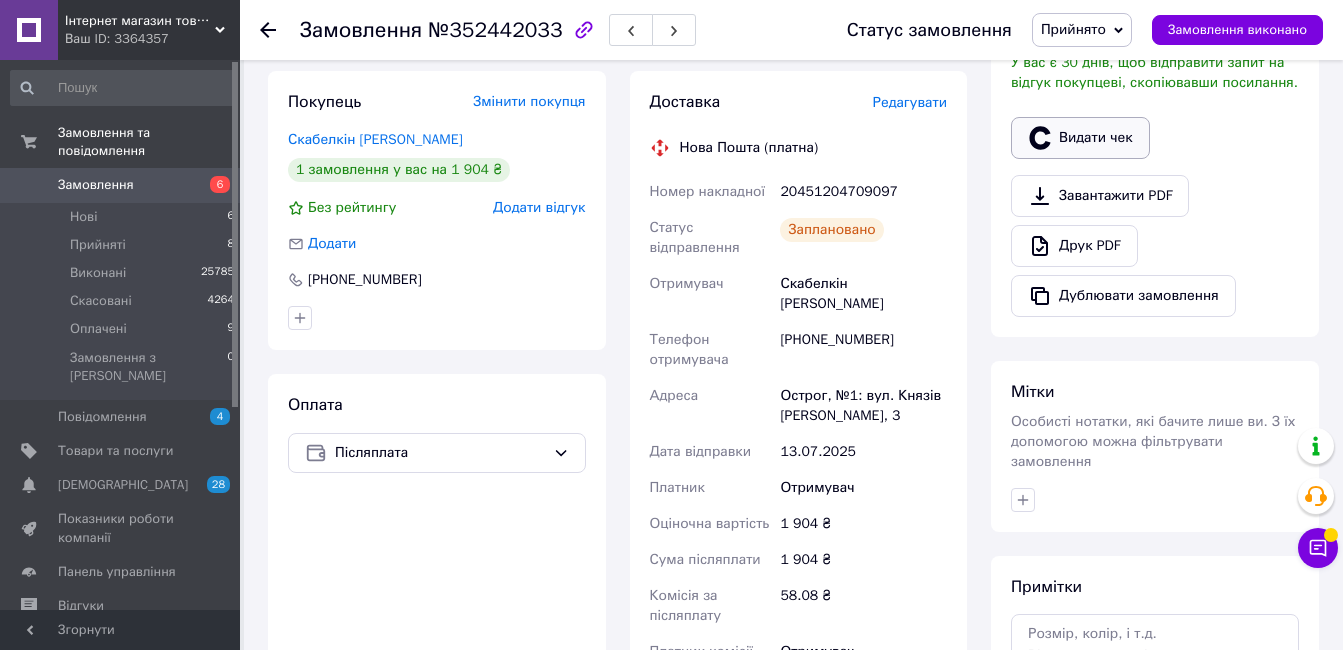 click on "Видати чек" at bounding box center [1080, 138] 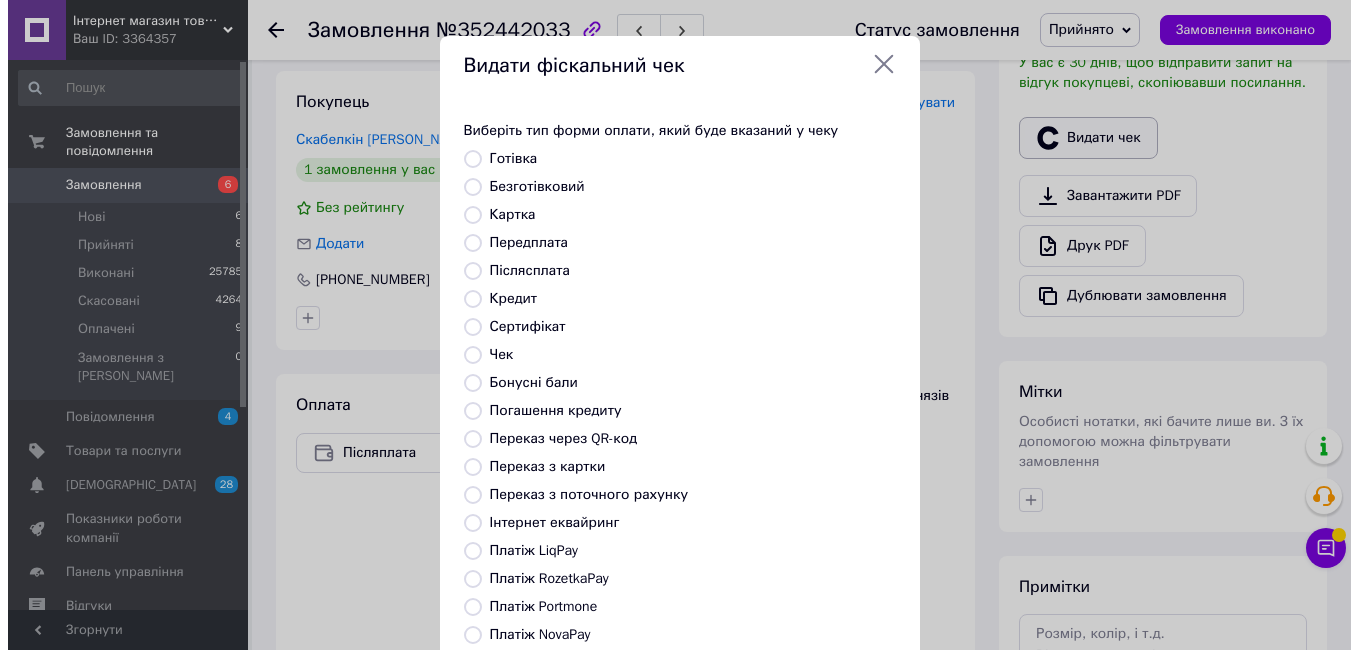 scroll, scrollTop: 488, scrollLeft: 0, axis: vertical 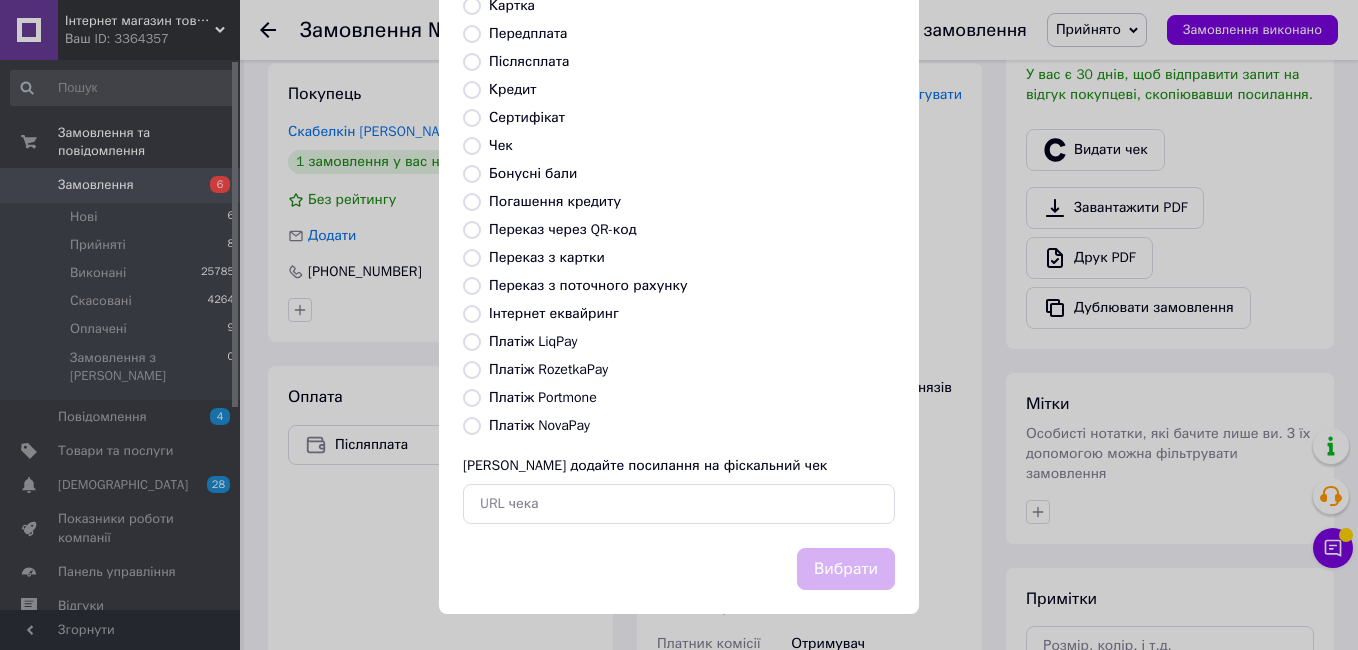 click on "Платіж NovaPay" at bounding box center (539, 425) 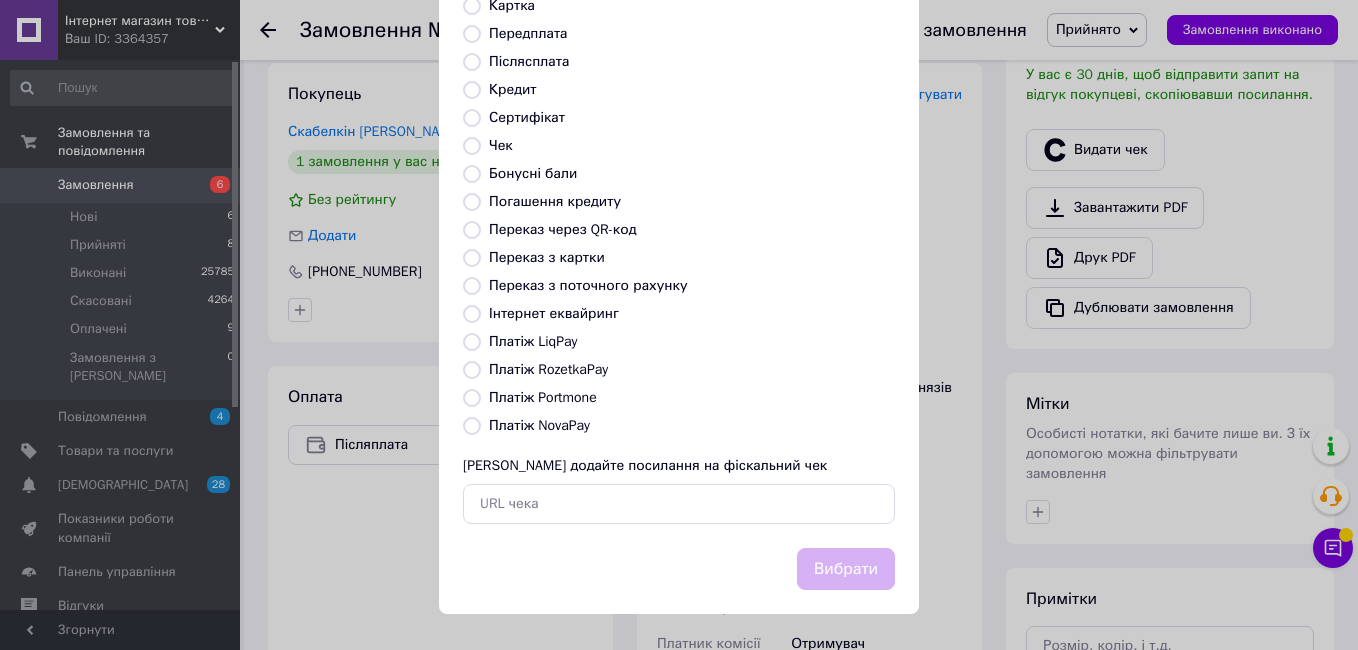 radio on "true" 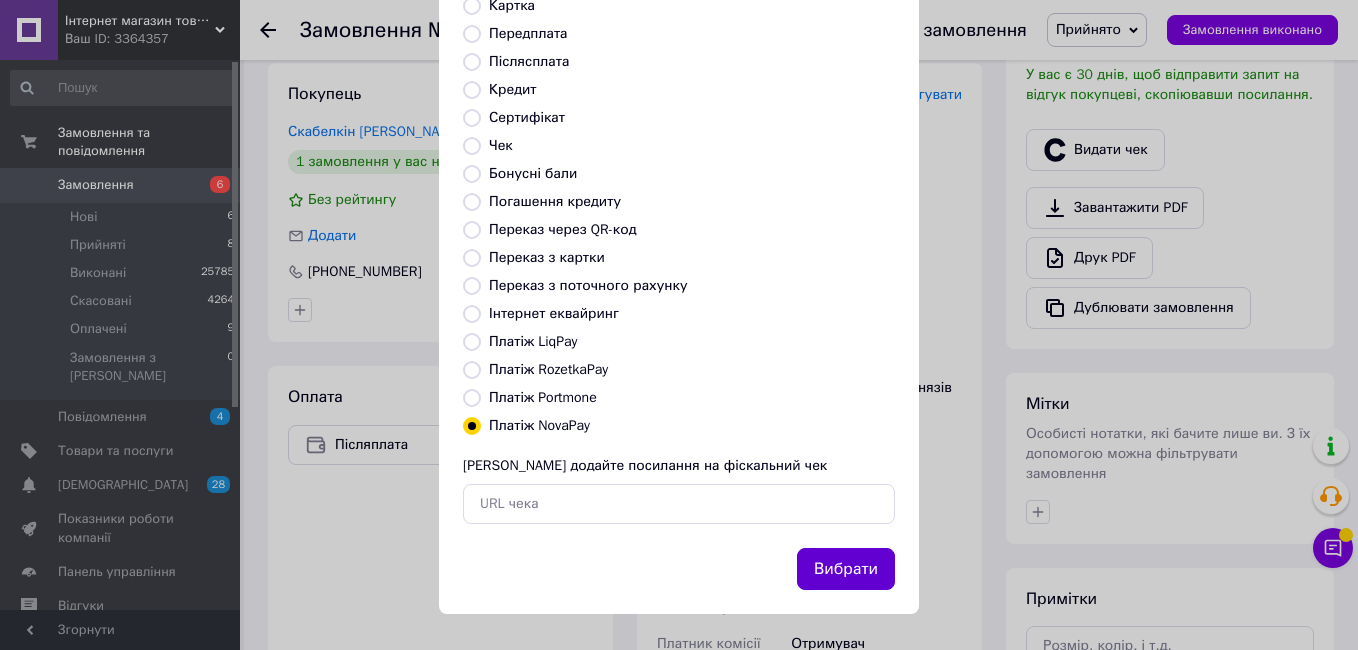 drag, startPoint x: 882, startPoint y: 542, endPoint x: 873, endPoint y: 562, distance: 21.931713 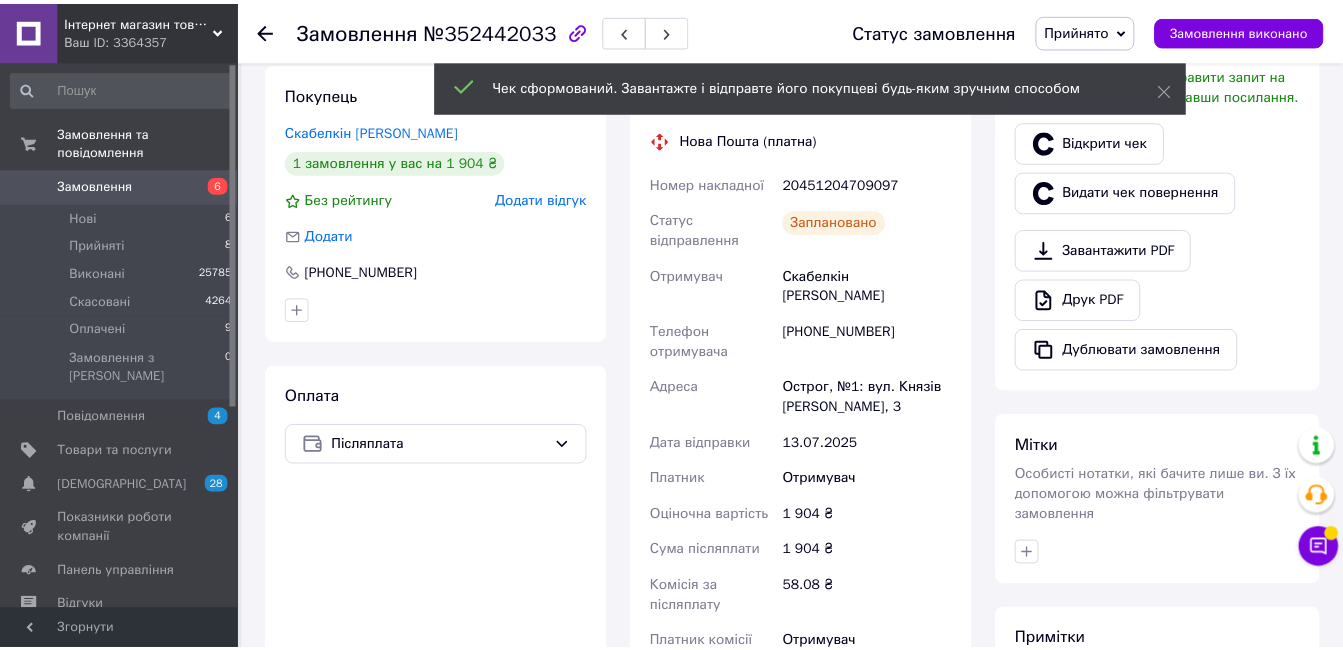 scroll, scrollTop: 500, scrollLeft: 0, axis: vertical 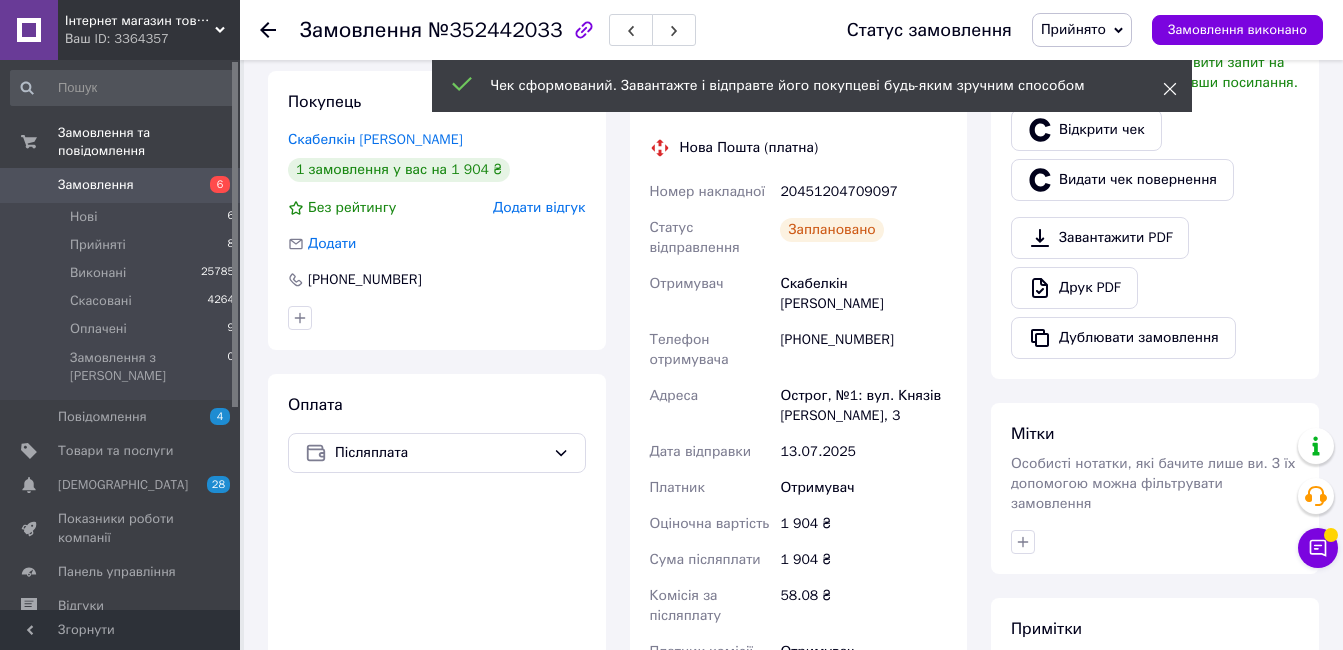click 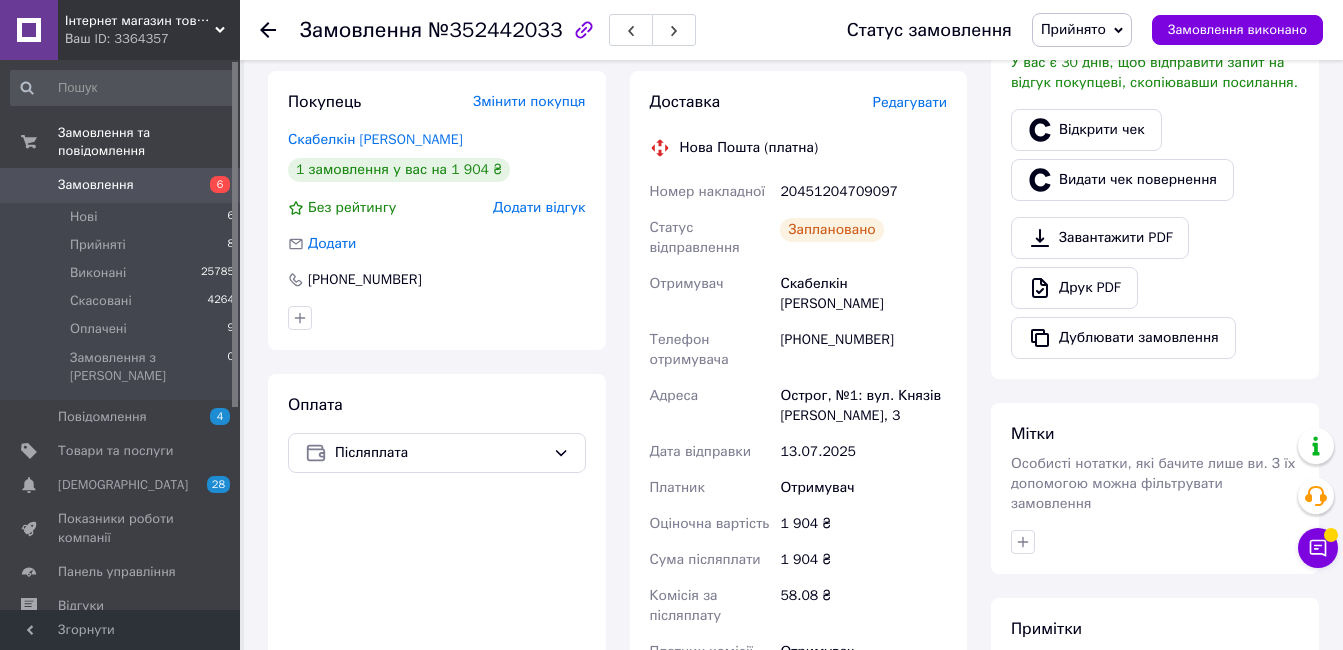 click on "Прийнято" at bounding box center [1082, 30] 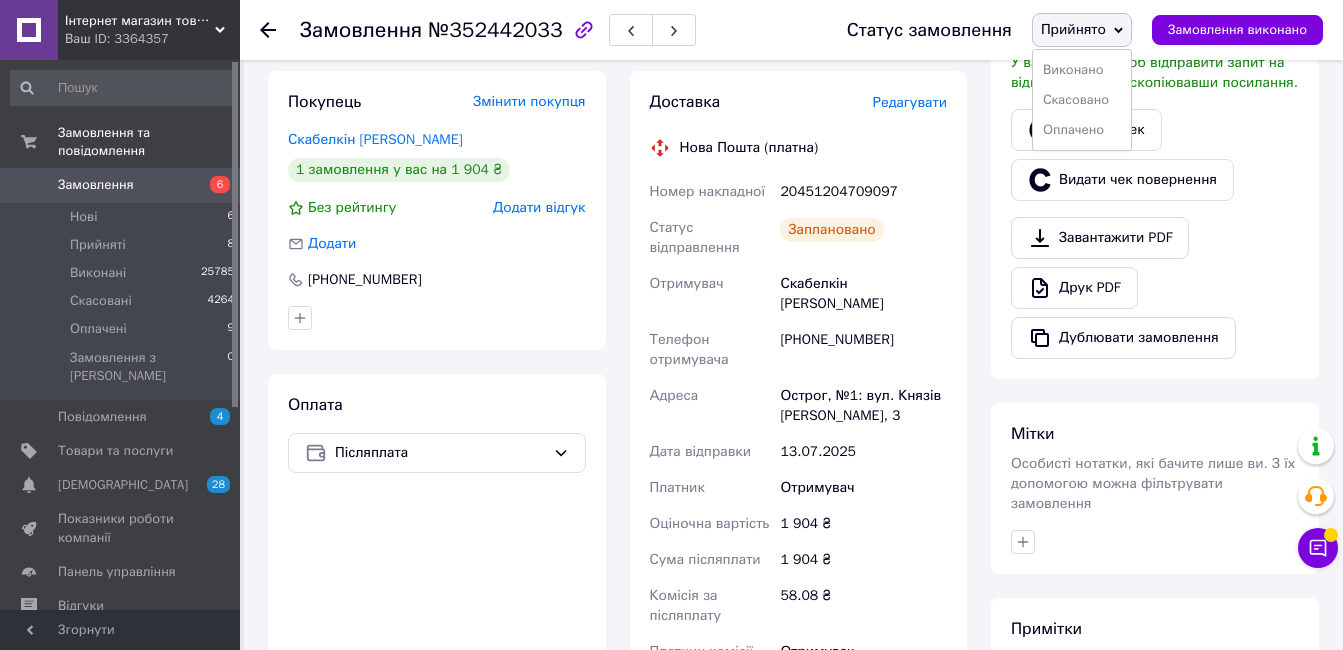 click on "Виконано" at bounding box center [1082, 70] 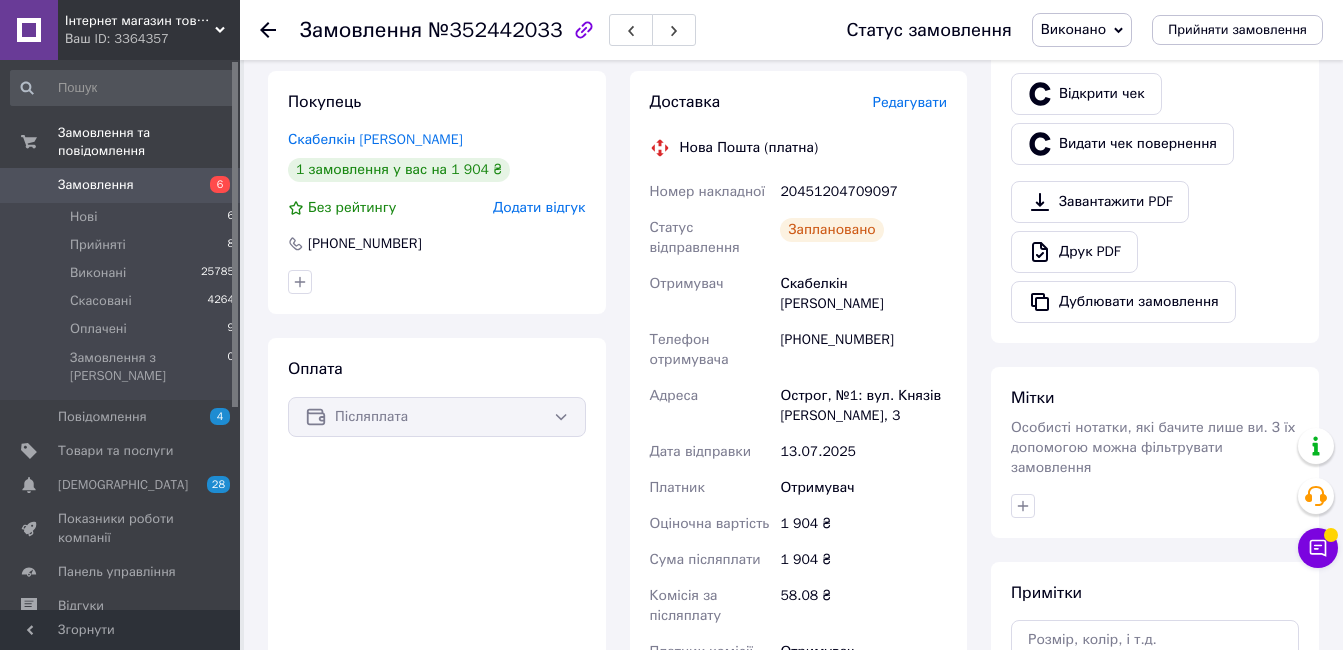 scroll, scrollTop: 0, scrollLeft: 0, axis: both 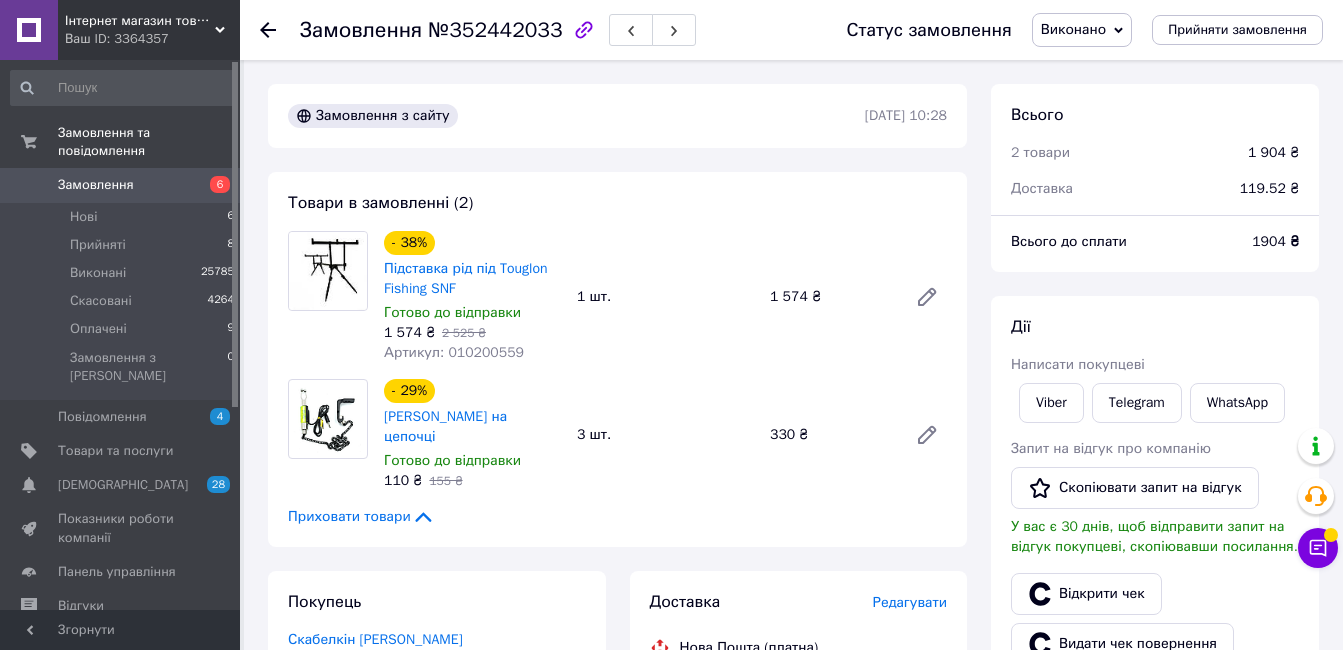 click on "Замовлення" at bounding box center [121, 185] 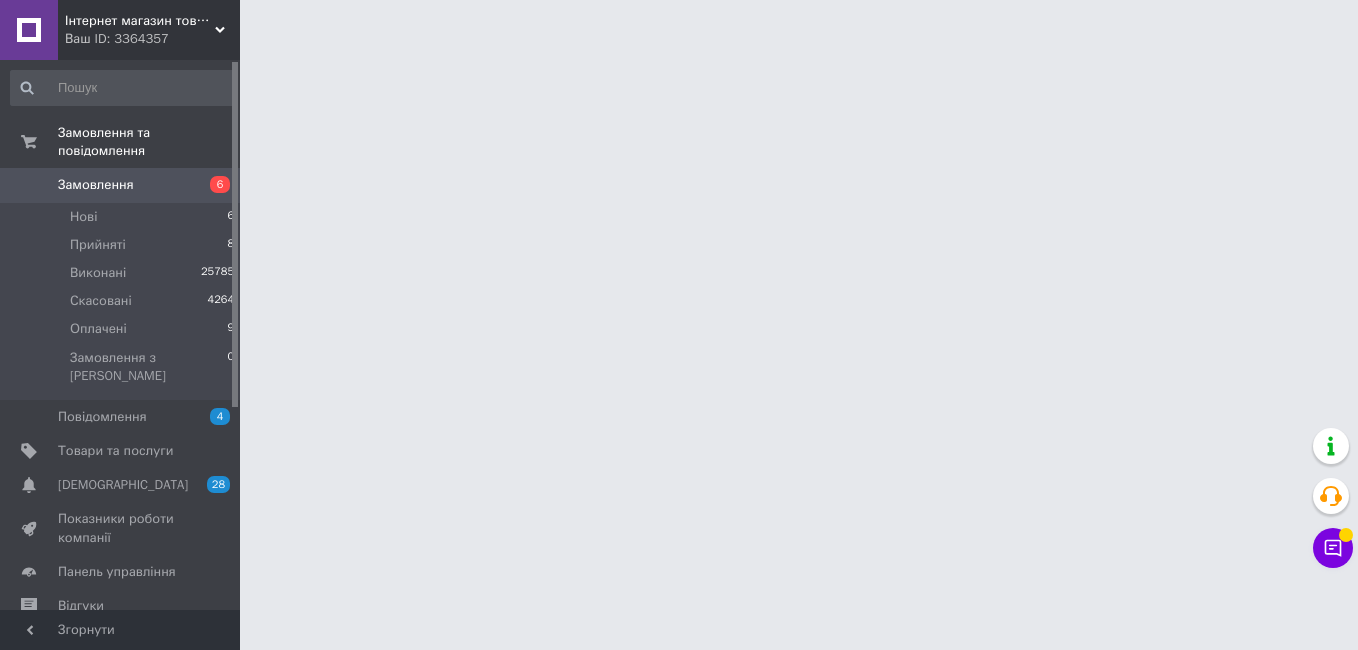 drag, startPoint x: 609, startPoint y: 170, endPoint x: 607, endPoint y: 157, distance: 13.152946 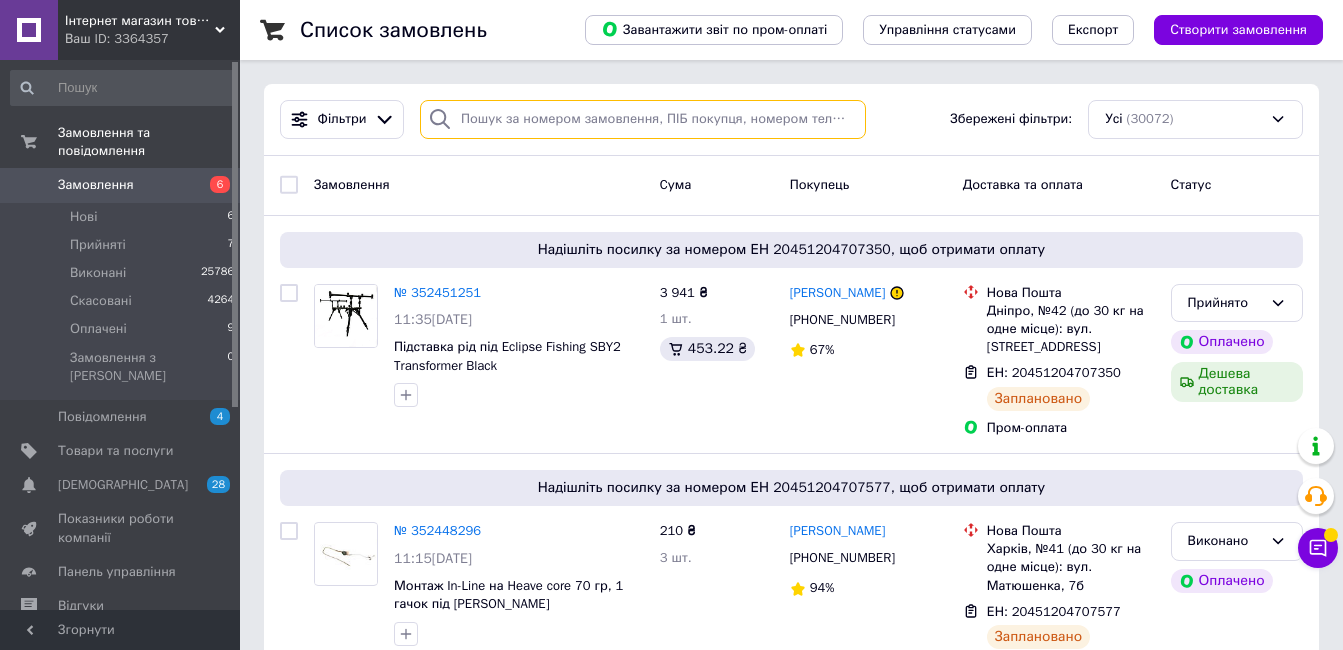 click at bounding box center (643, 119) 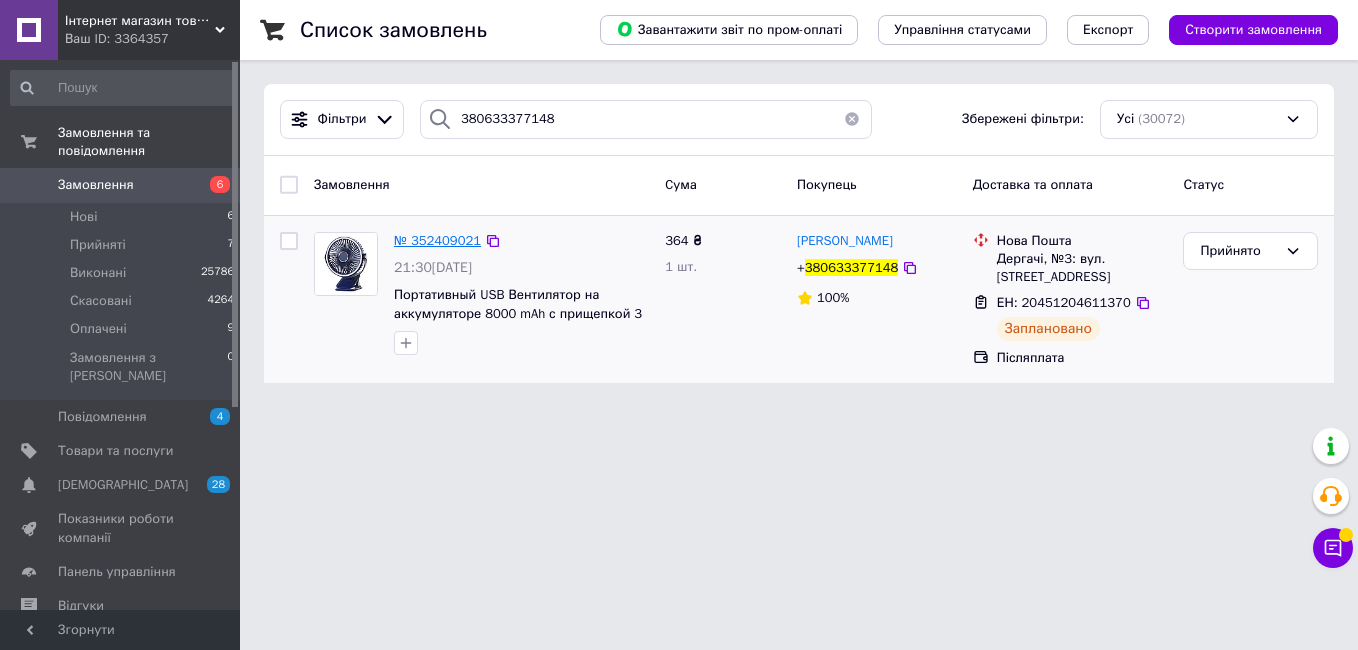 click on "№ 352409021" at bounding box center (437, 240) 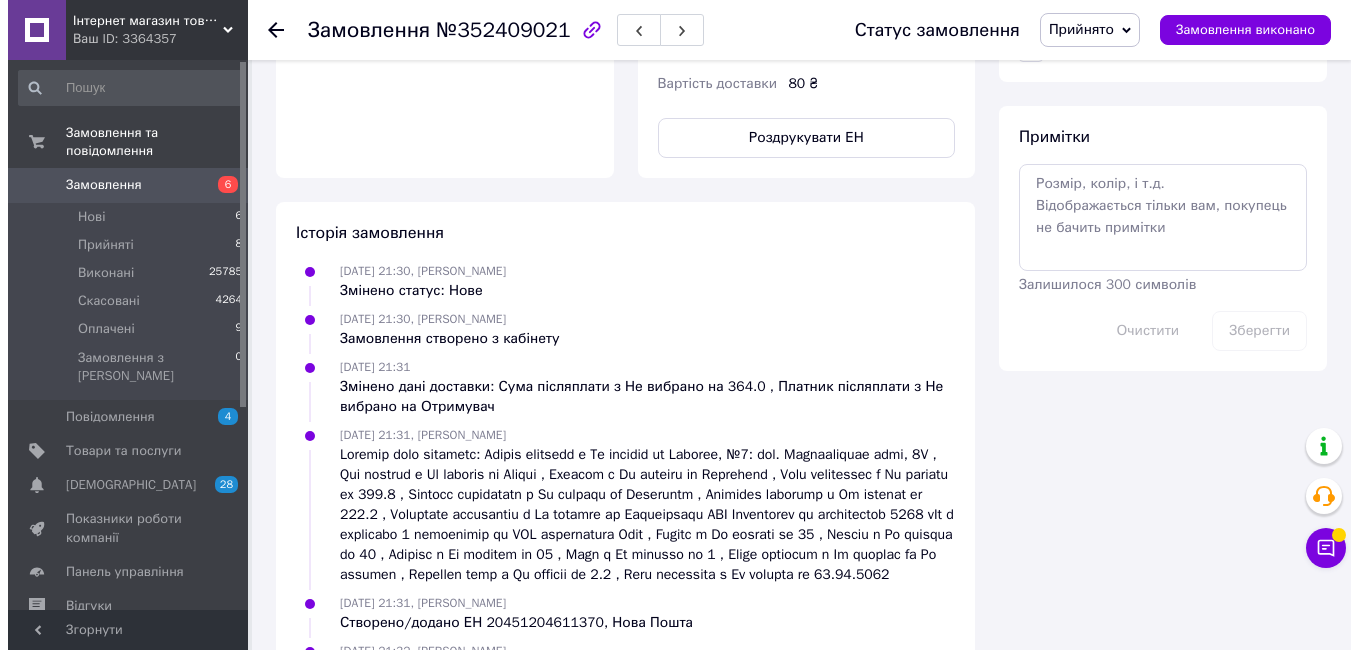 scroll, scrollTop: 500, scrollLeft: 0, axis: vertical 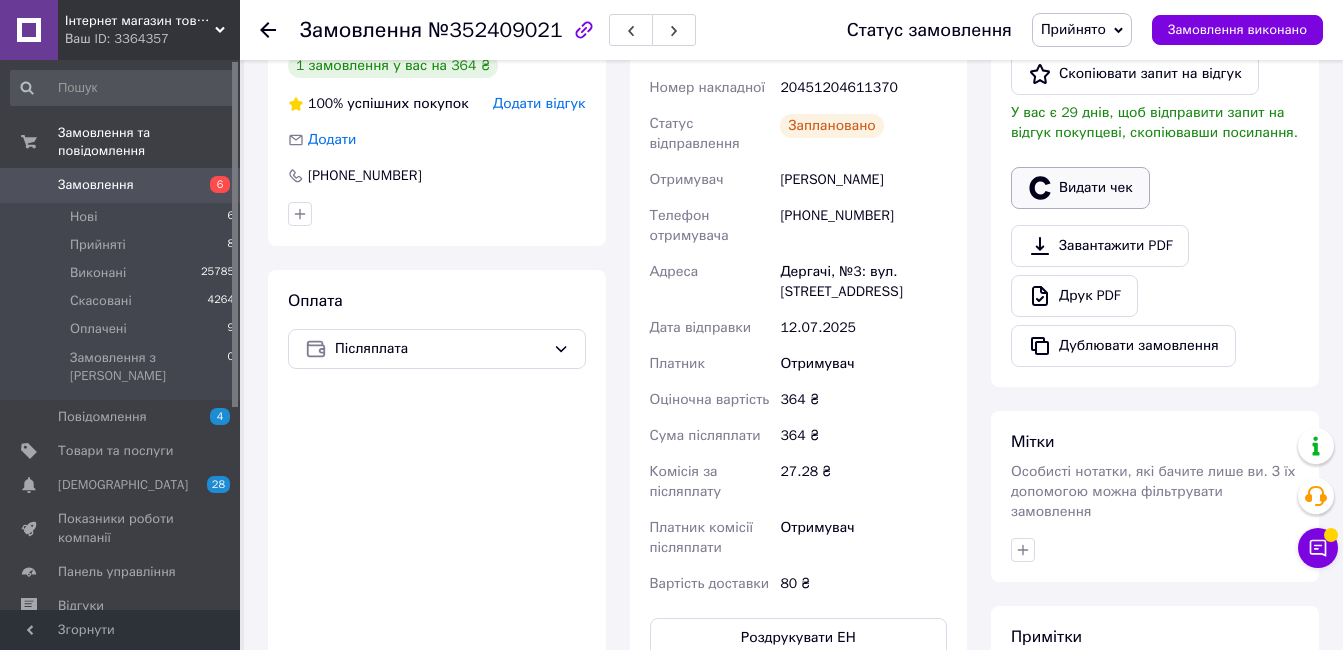 click on "Видати чек" at bounding box center [1080, 188] 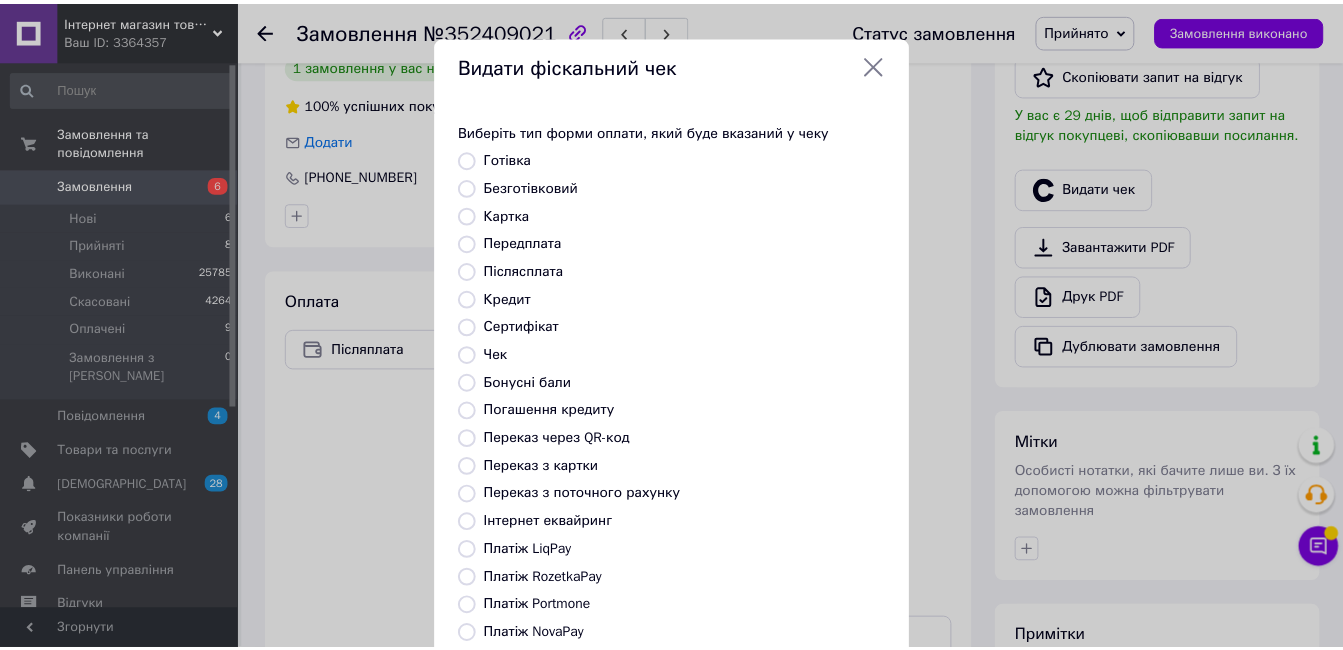 scroll, scrollTop: 209, scrollLeft: 0, axis: vertical 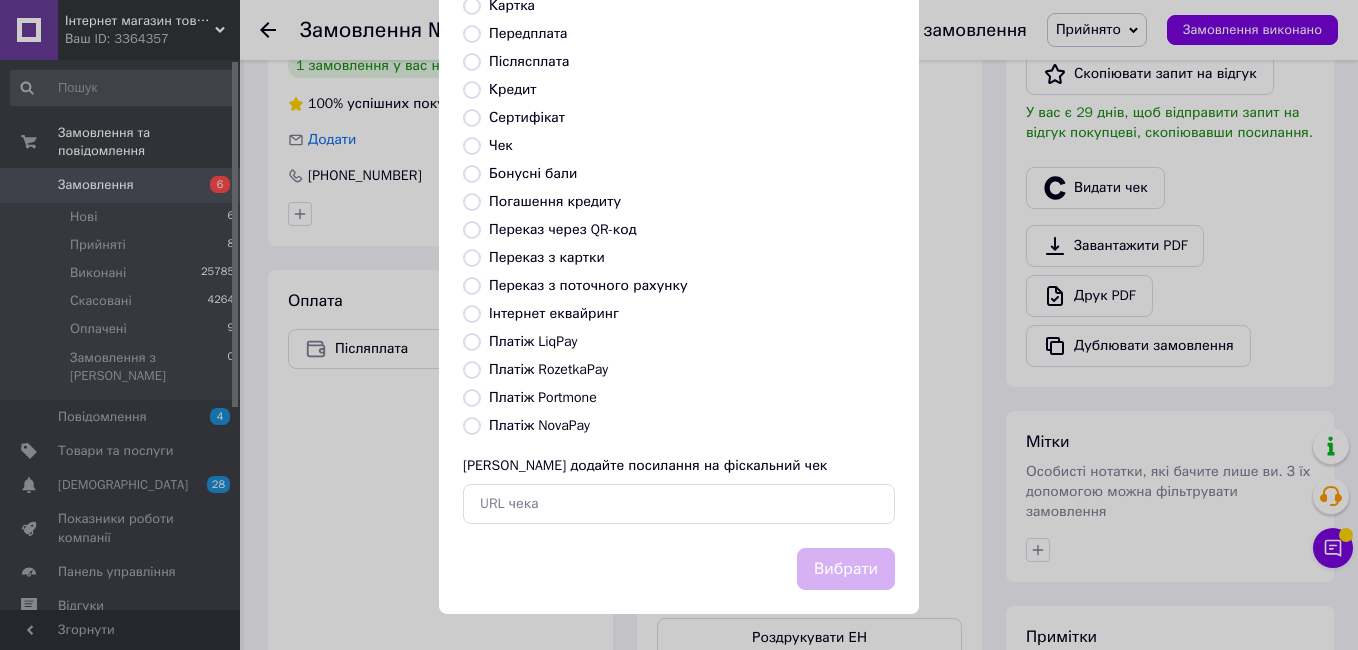click on "Платіж NovaPay" at bounding box center [539, 425] 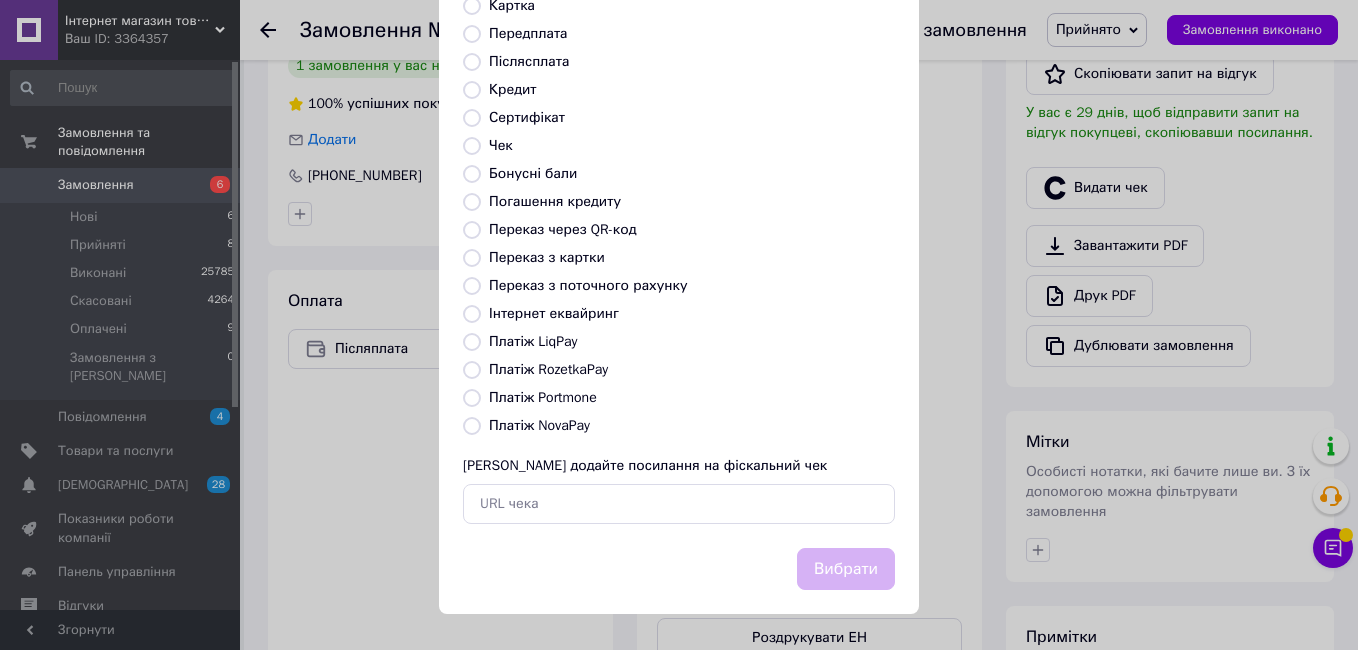 radio on "true" 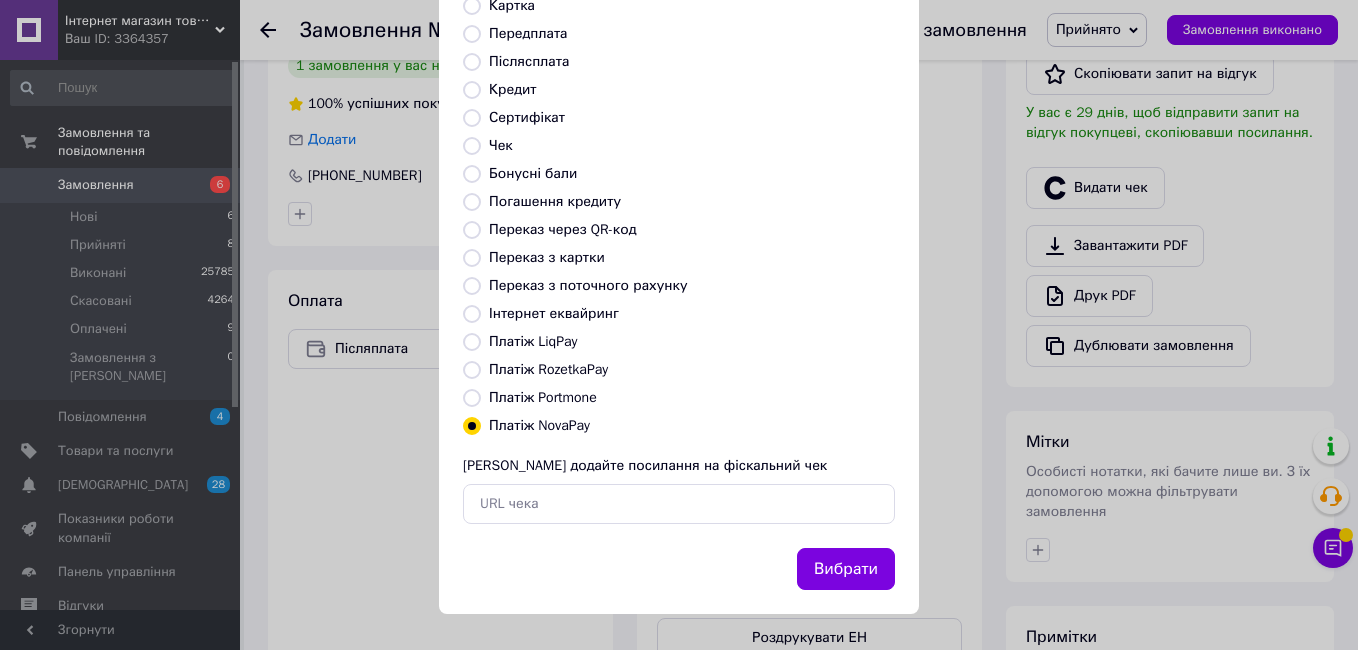 click on "Вибрати" at bounding box center (846, 569) 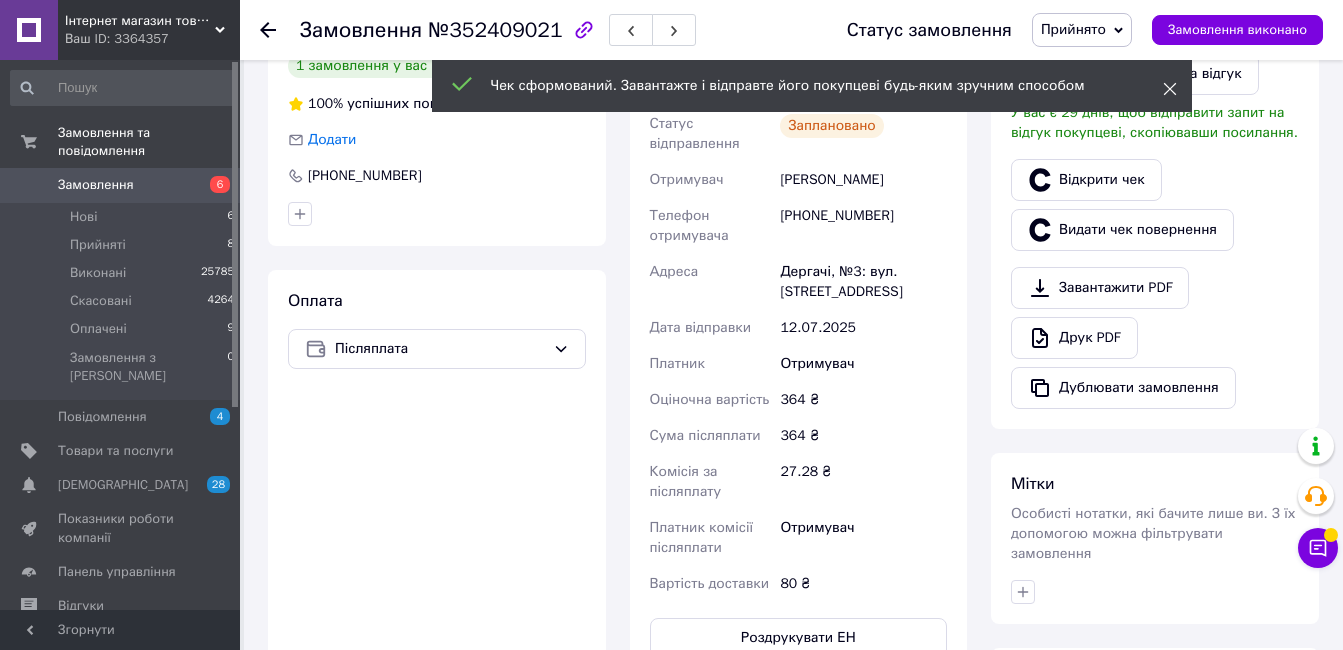 click 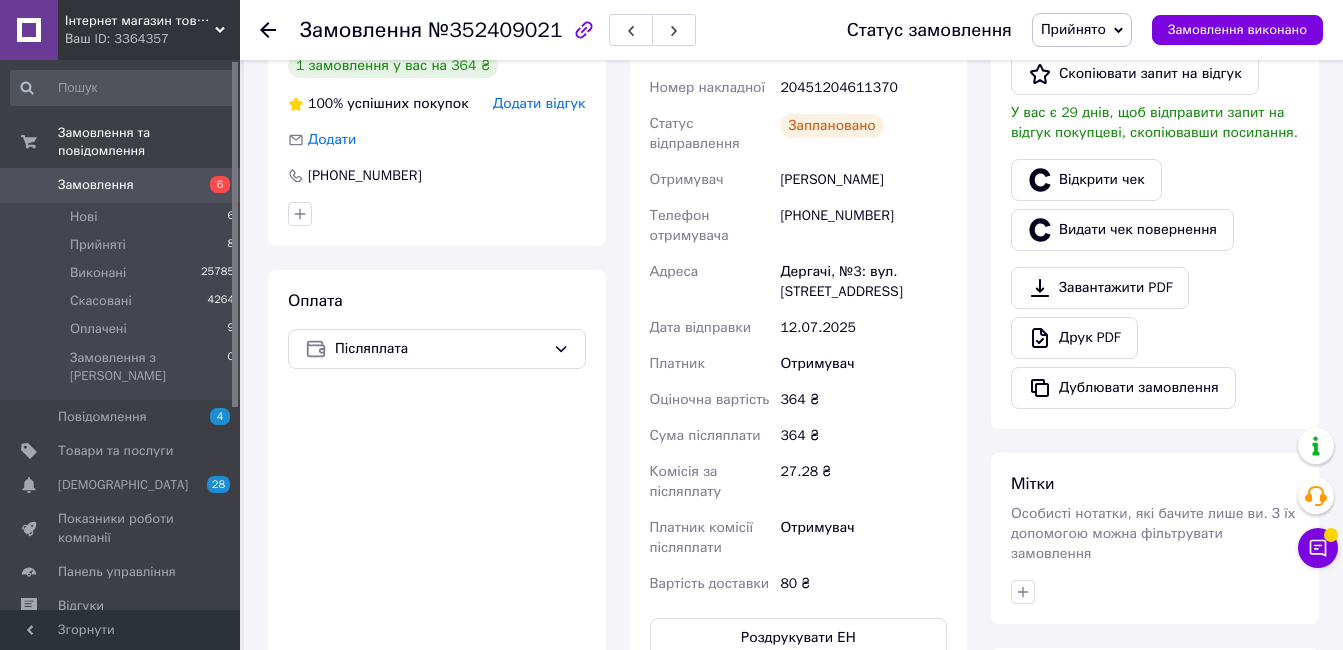 click on "Прийнято" at bounding box center (1073, 29) 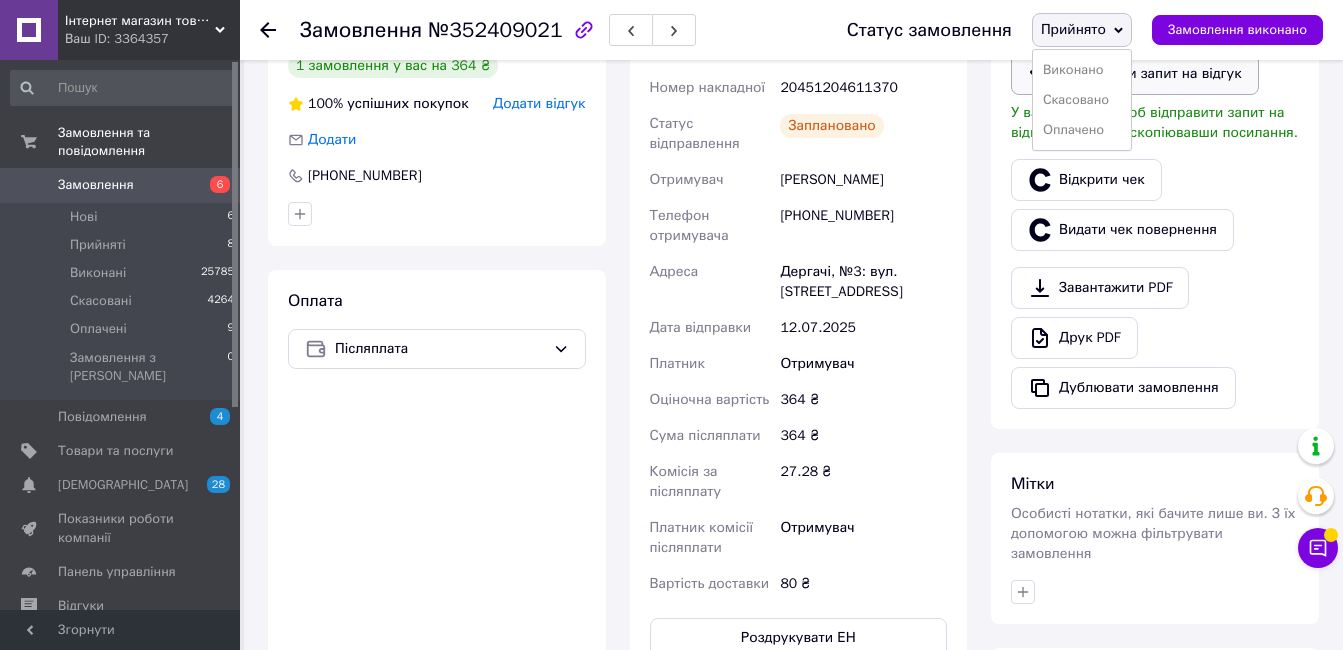 click on "Виконано" at bounding box center [1082, 70] 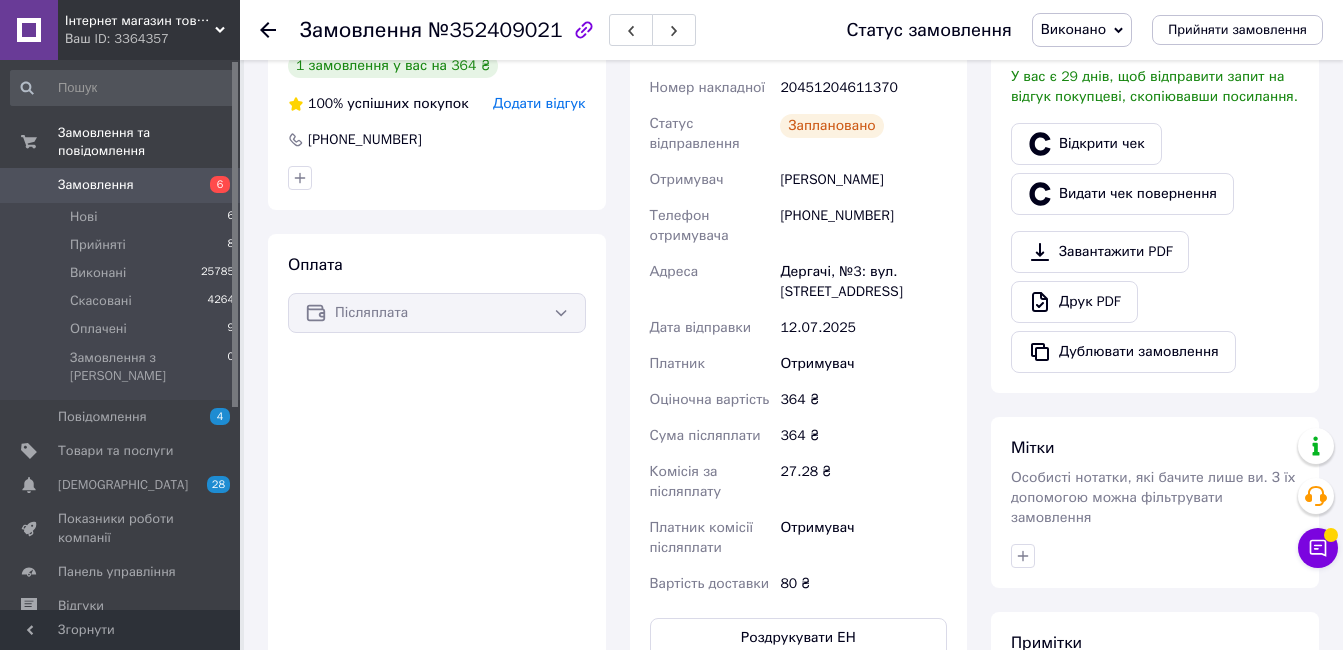 scroll, scrollTop: 0, scrollLeft: 0, axis: both 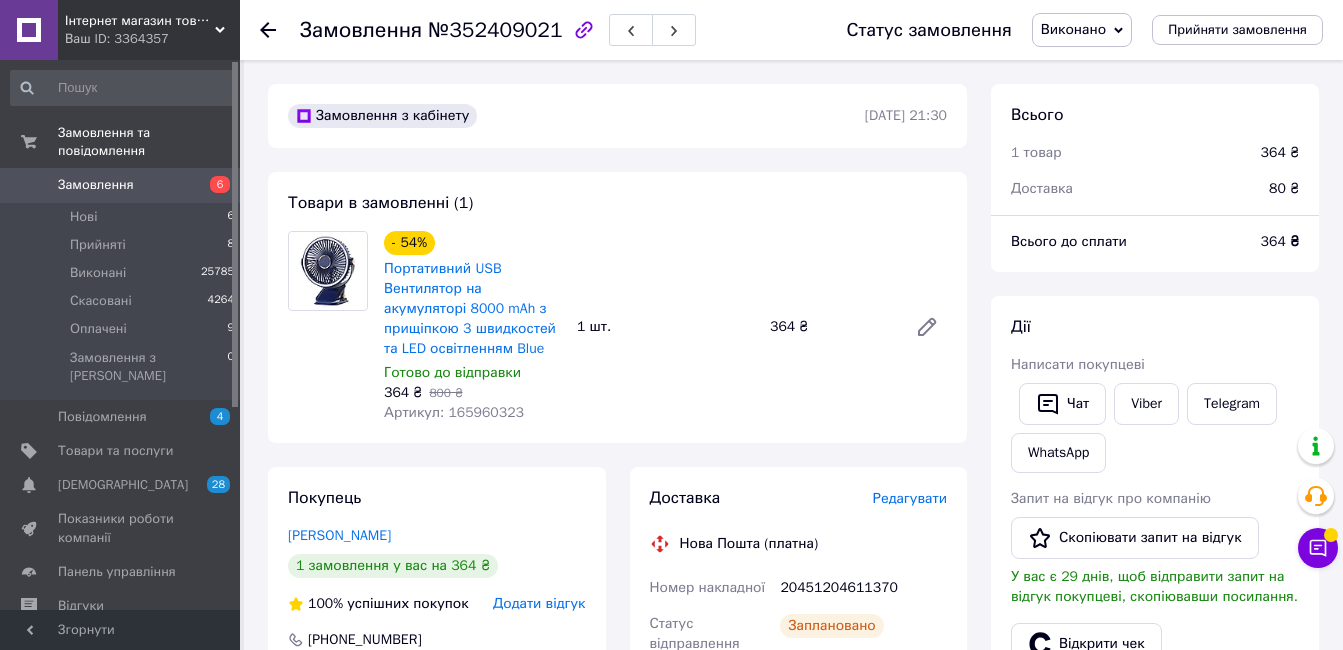 click on "Замовлення" at bounding box center (96, 185) 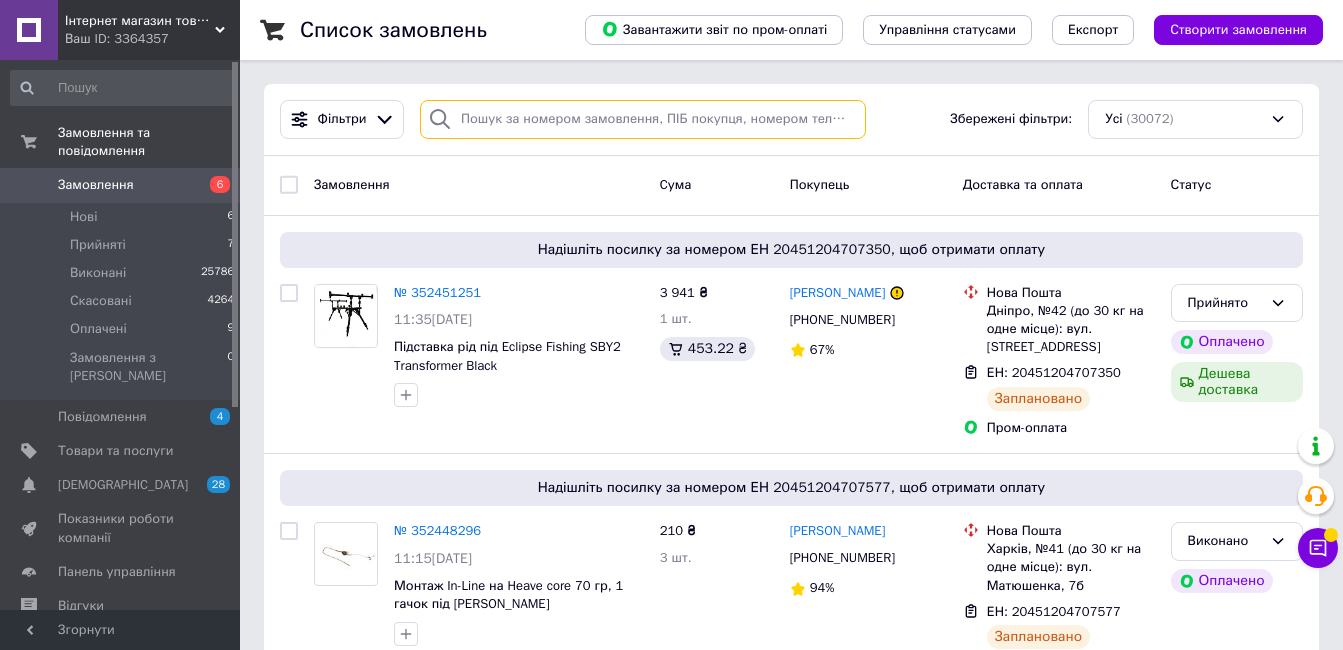 click at bounding box center (643, 119) 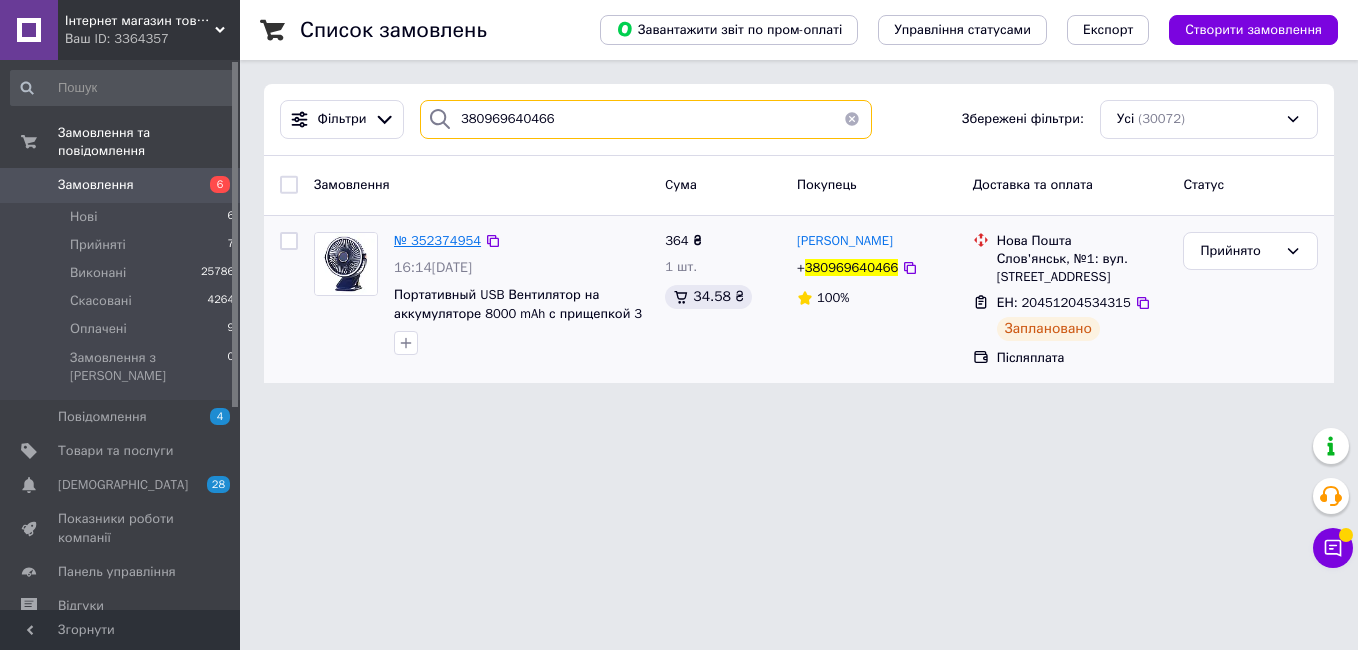type on "380969640466" 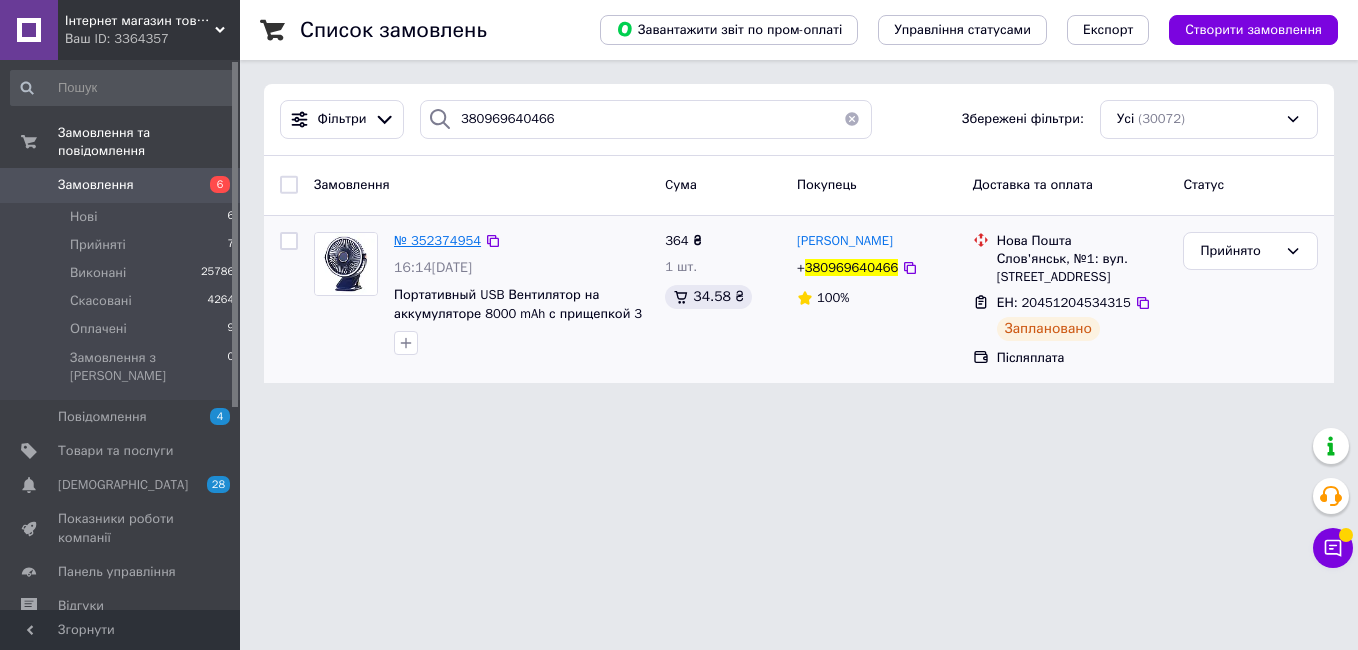 click on "№ 352374954" at bounding box center [437, 240] 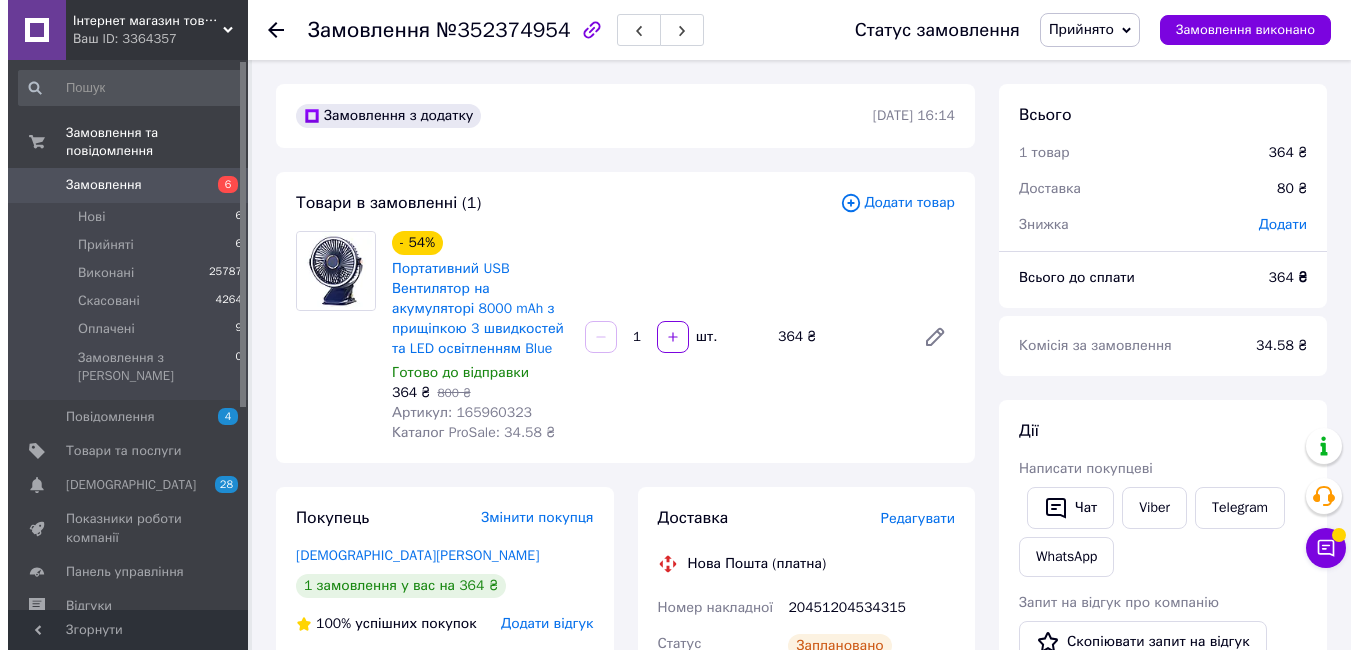 scroll, scrollTop: 500, scrollLeft: 0, axis: vertical 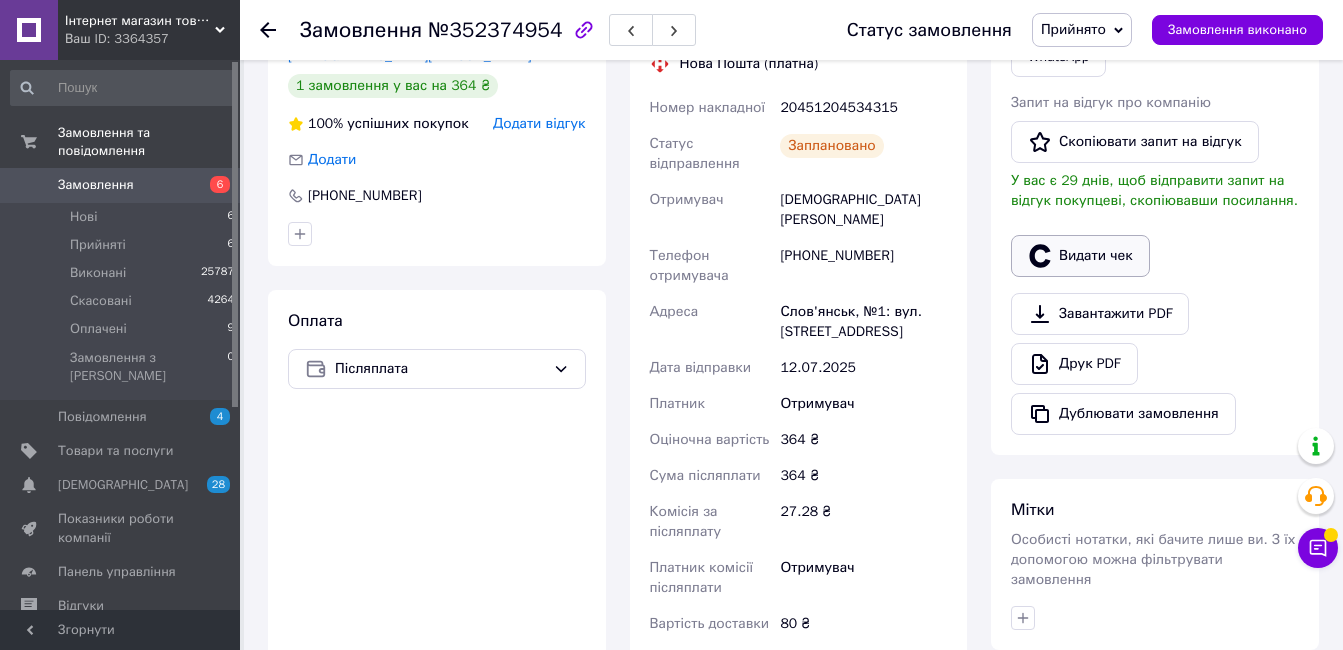 click on "Видати чек" at bounding box center [1080, 256] 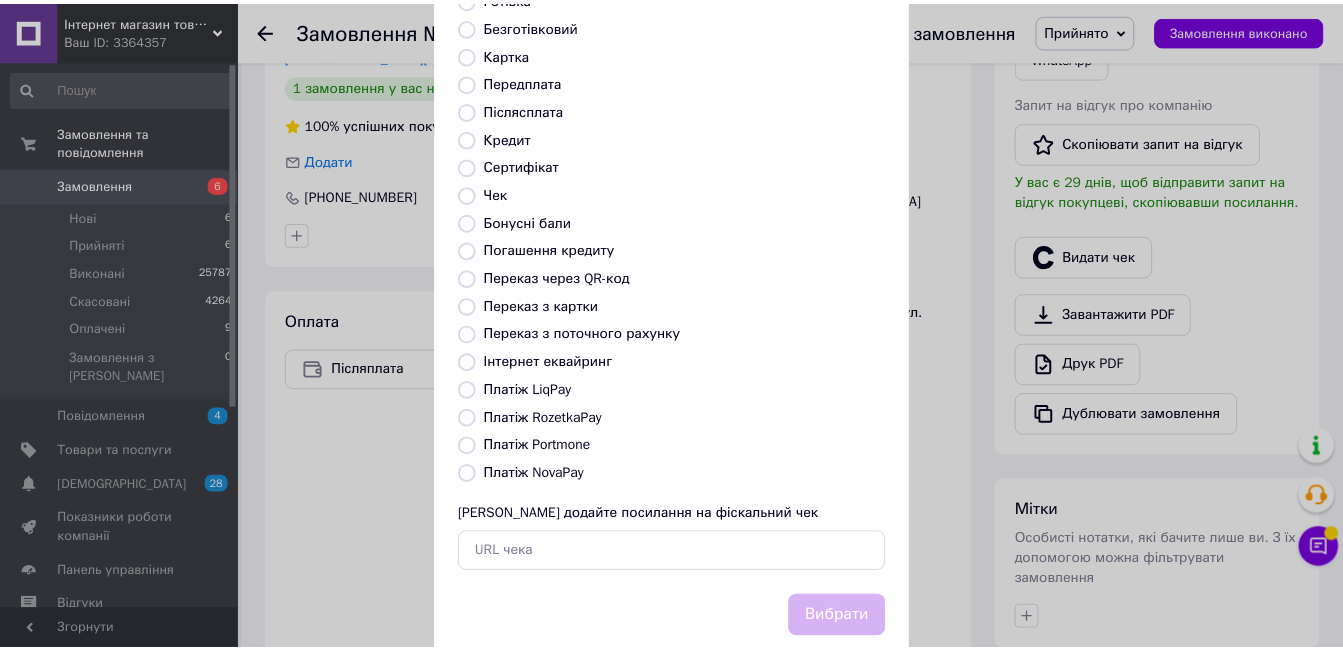scroll, scrollTop: 209, scrollLeft: 0, axis: vertical 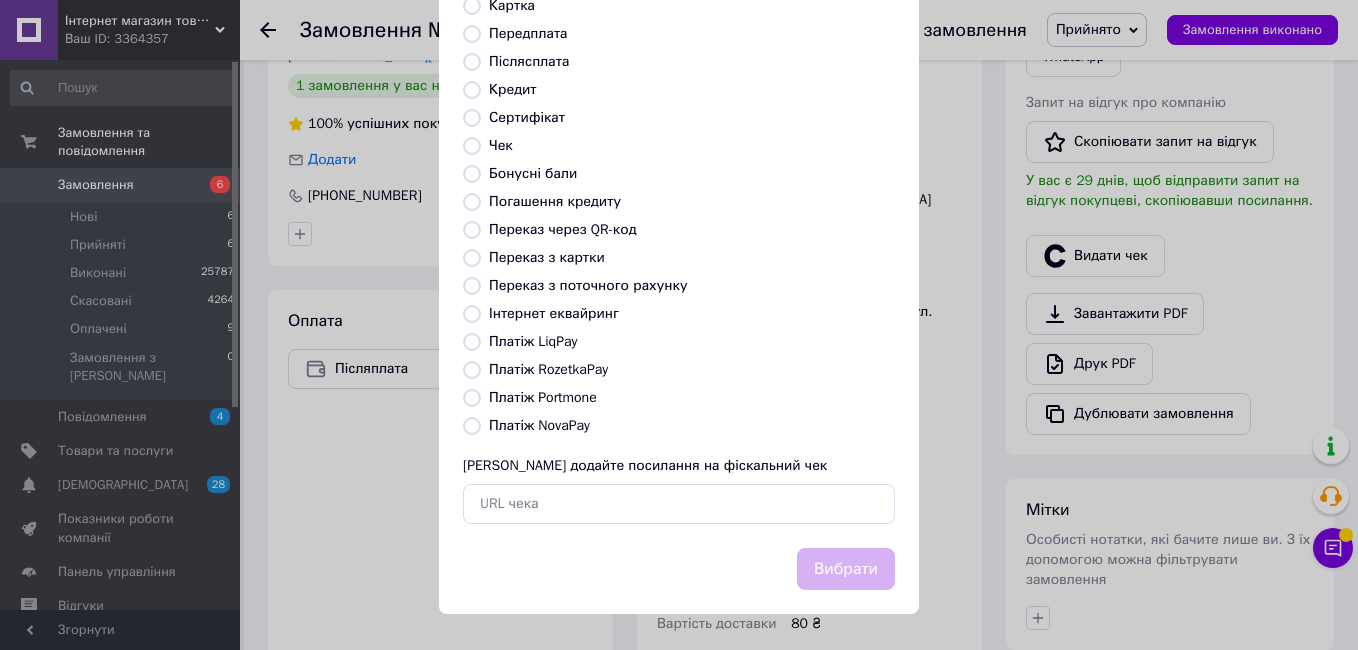 click on "Платіж NovaPay" at bounding box center [539, 425] 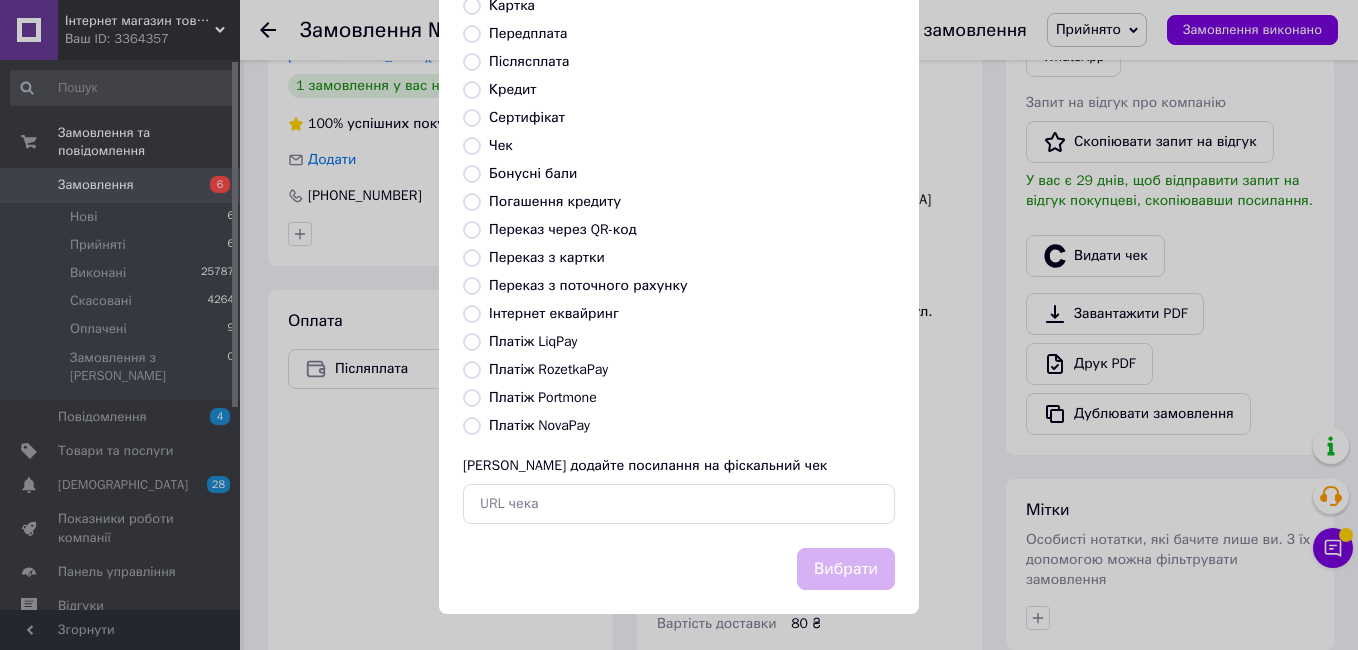 radio on "true" 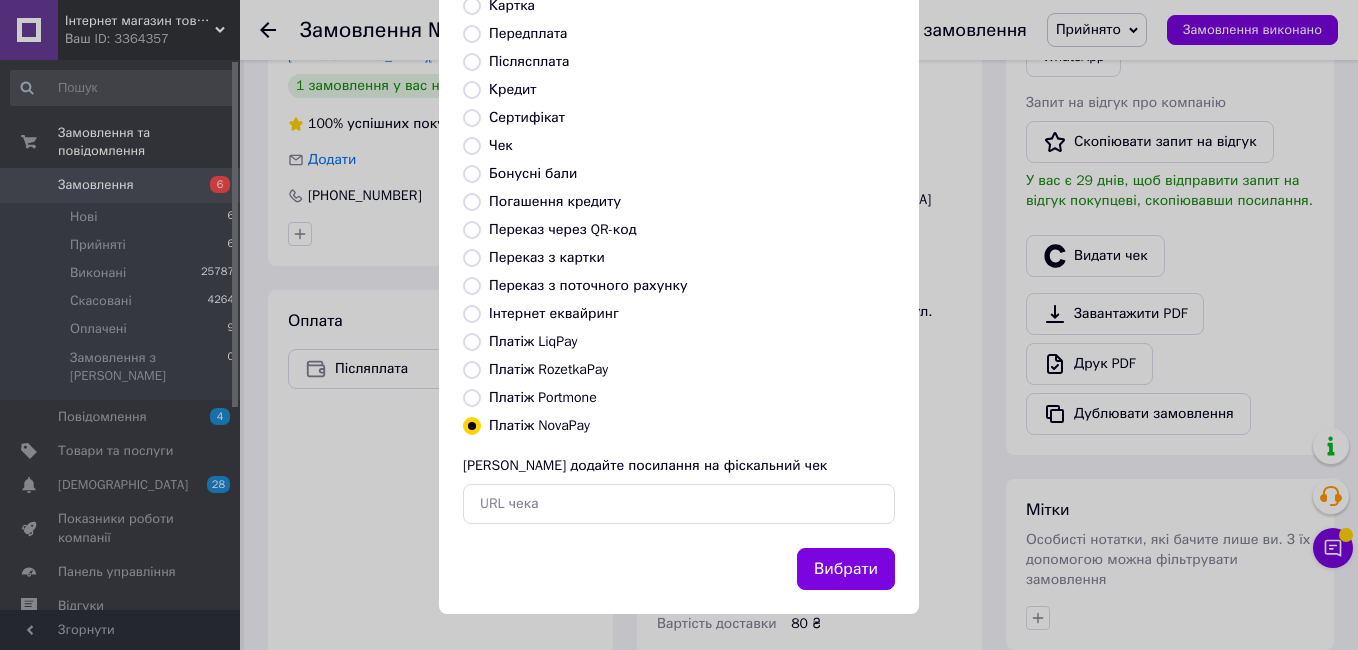 click on "Вибрати" at bounding box center (846, 569) 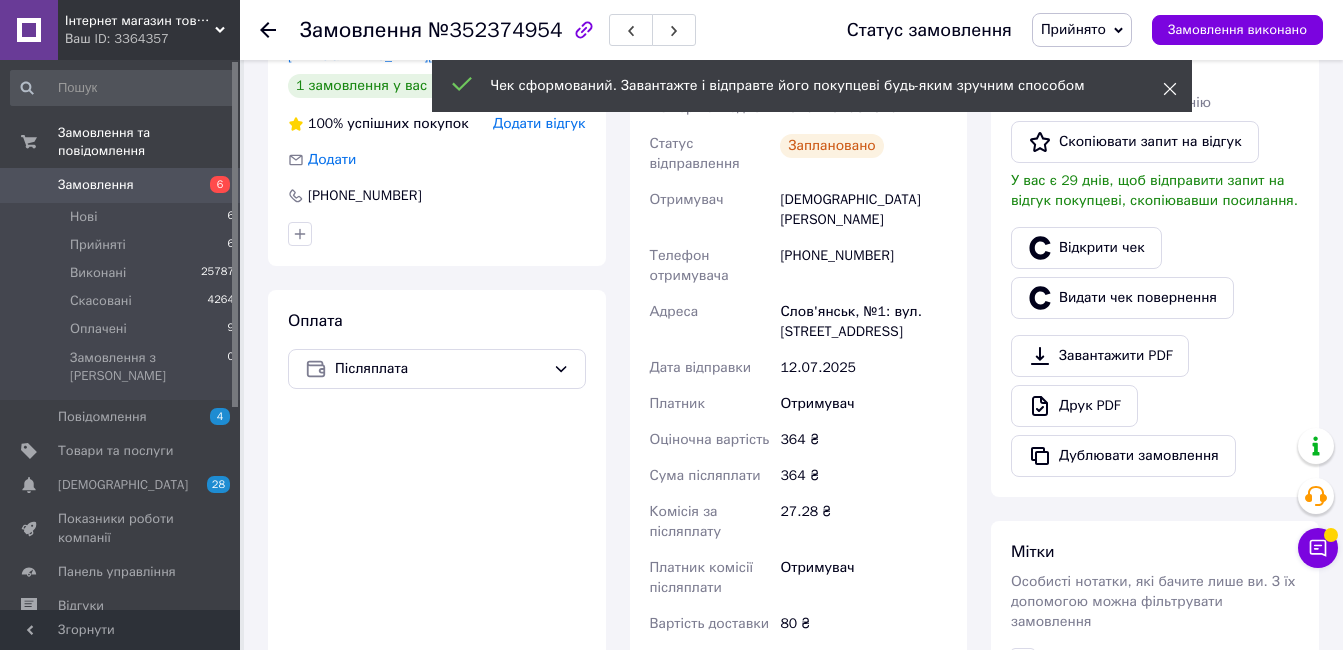 click 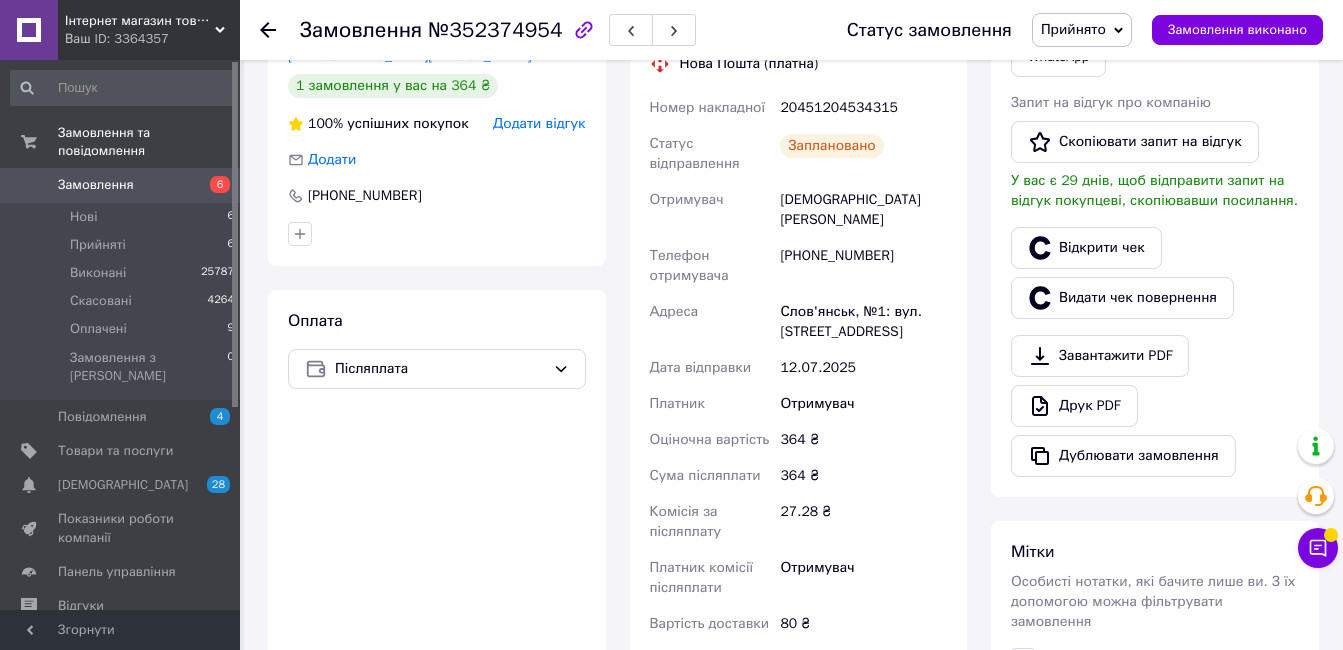 click on "Прийнято" at bounding box center (1073, 29) 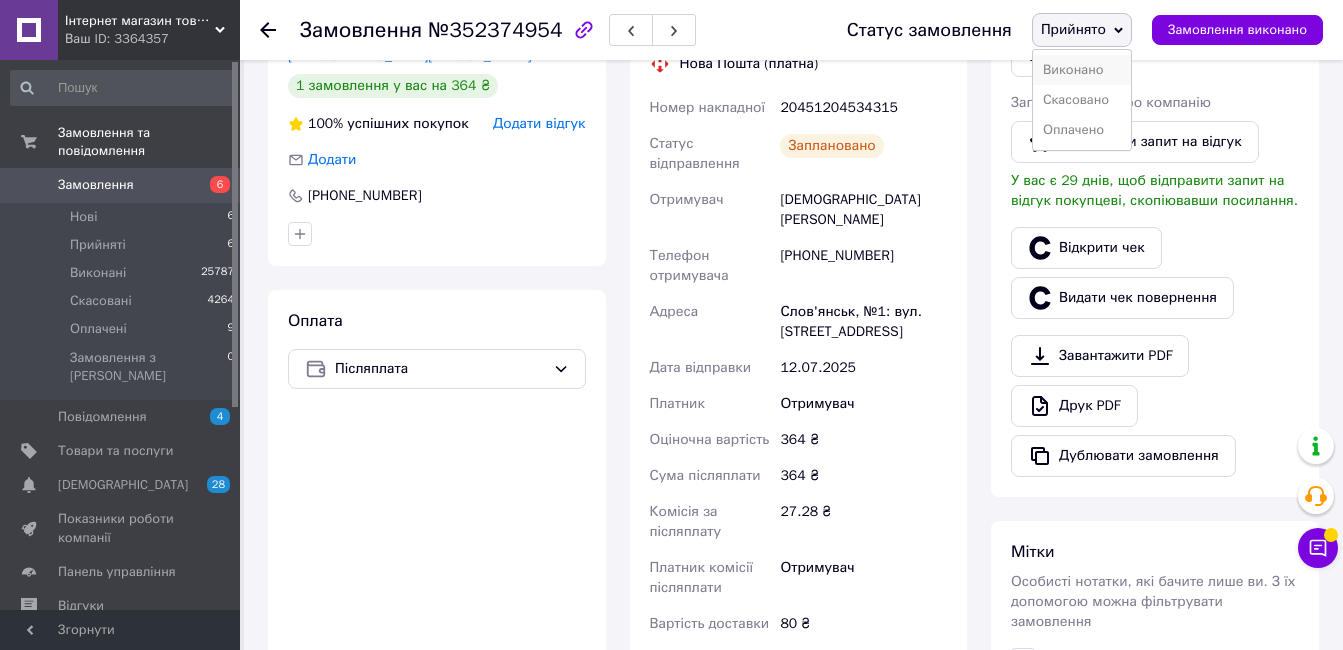 click on "Виконано" at bounding box center (1082, 70) 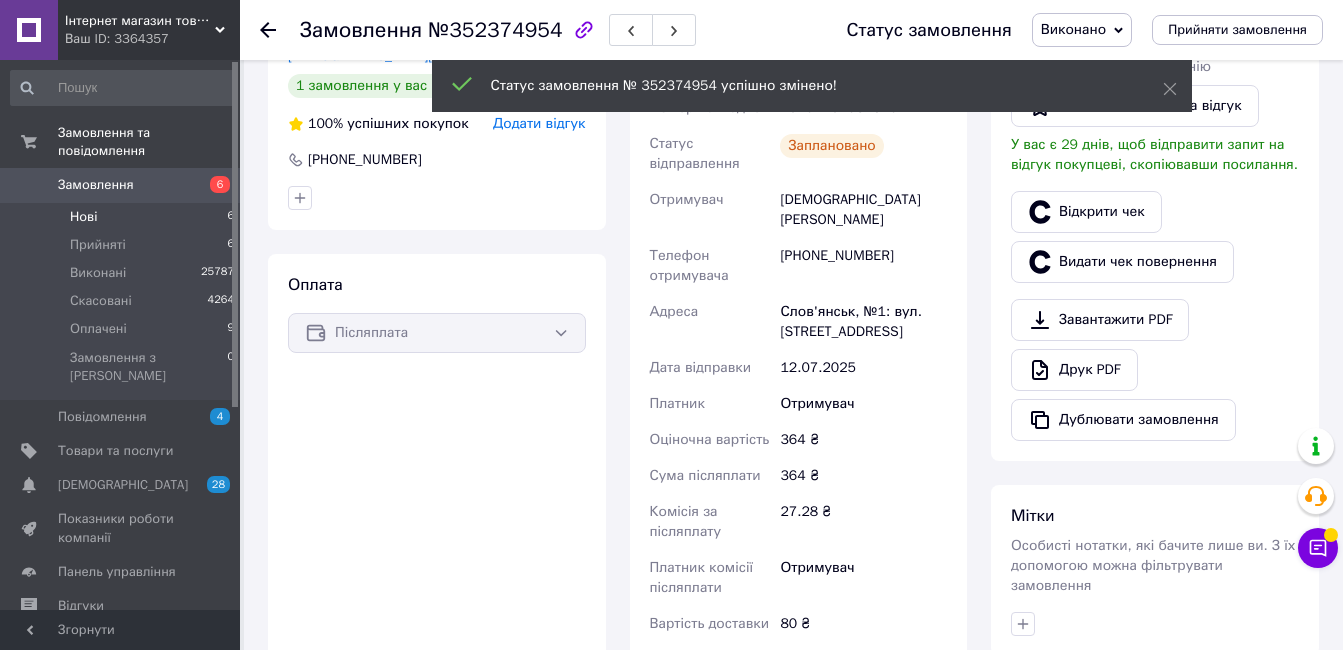 click on "Нові 6" at bounding box center (123, 217) 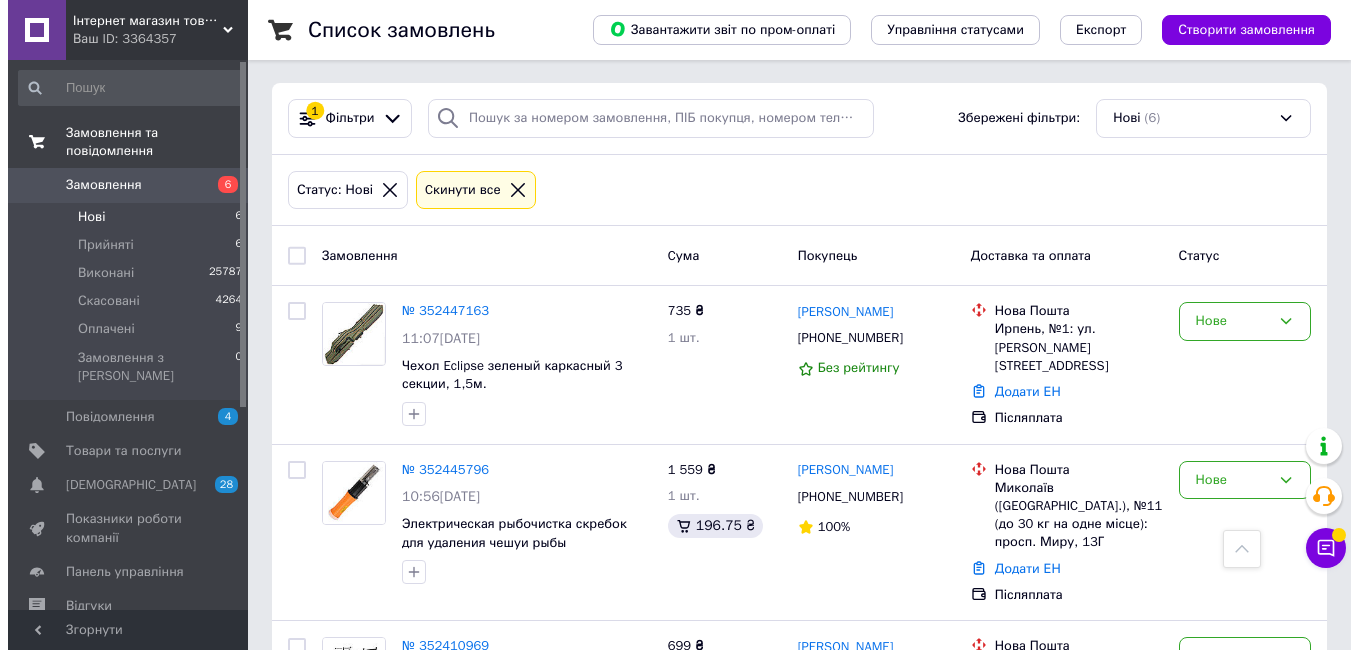 scroll, scrollTop: 0, scrollLeft: 0, axis: both 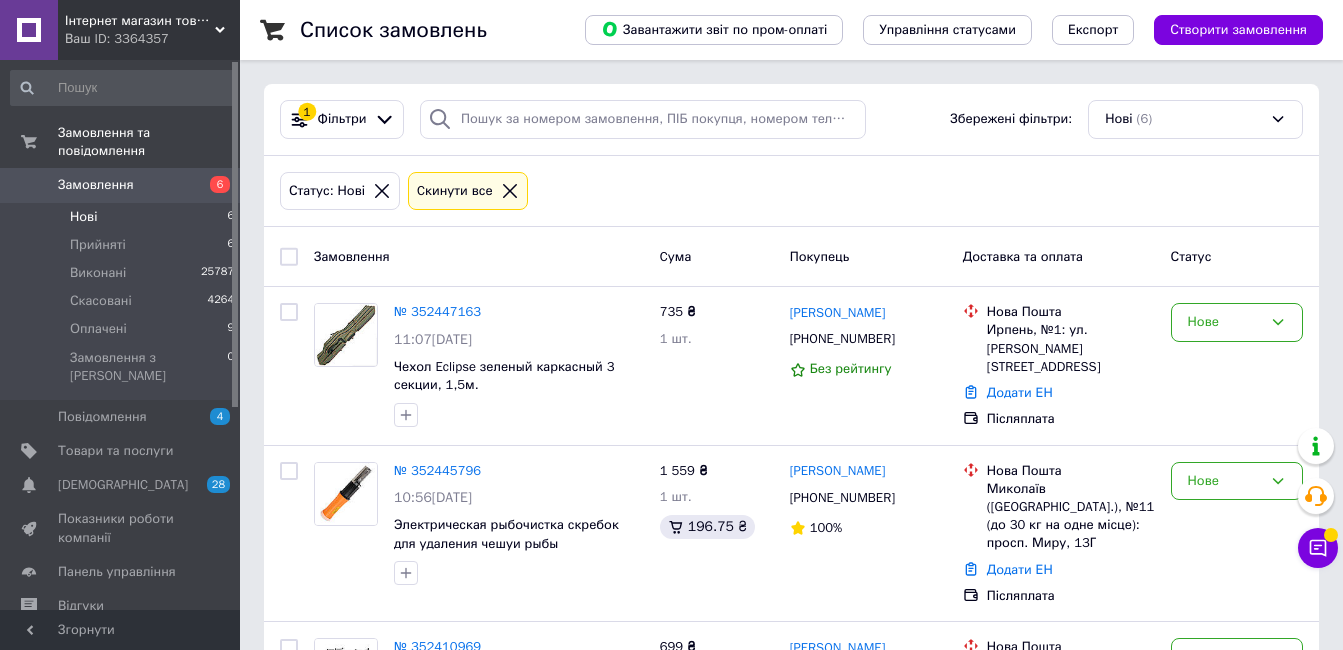 click on "Замовлення" at bounding box center (121, 185) 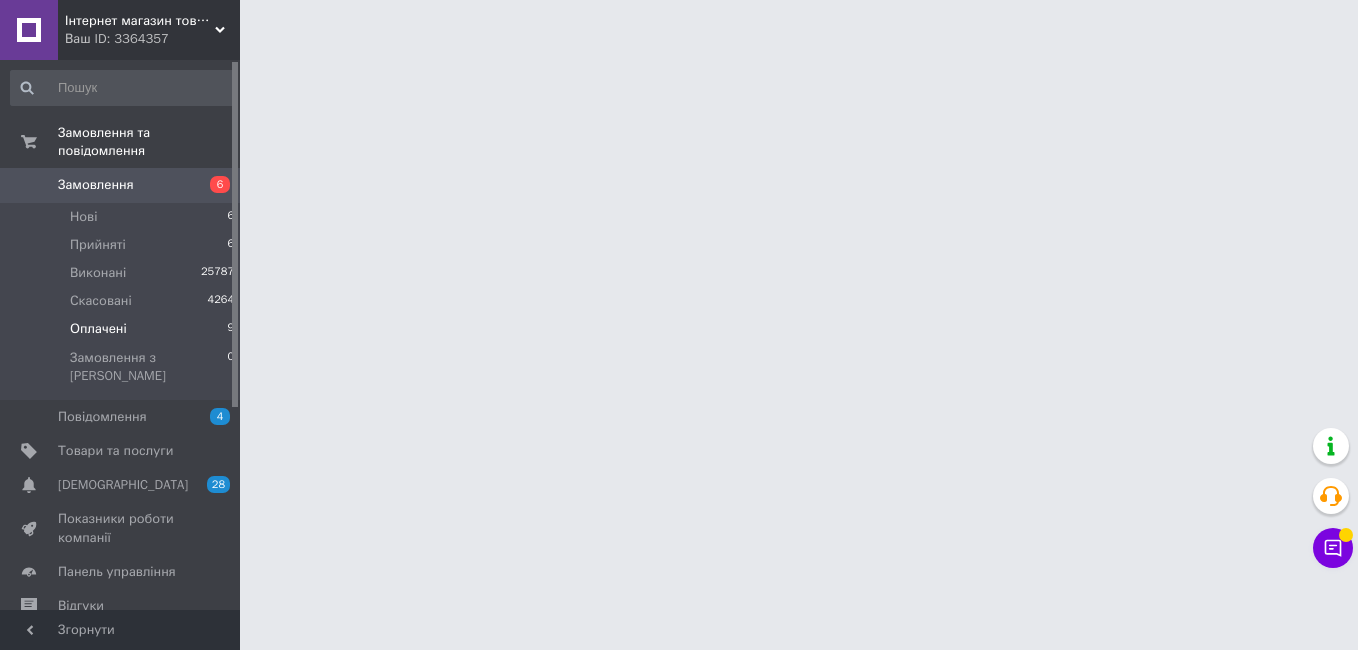 click on "Оплачені 9" at bounding box center [123, 329] 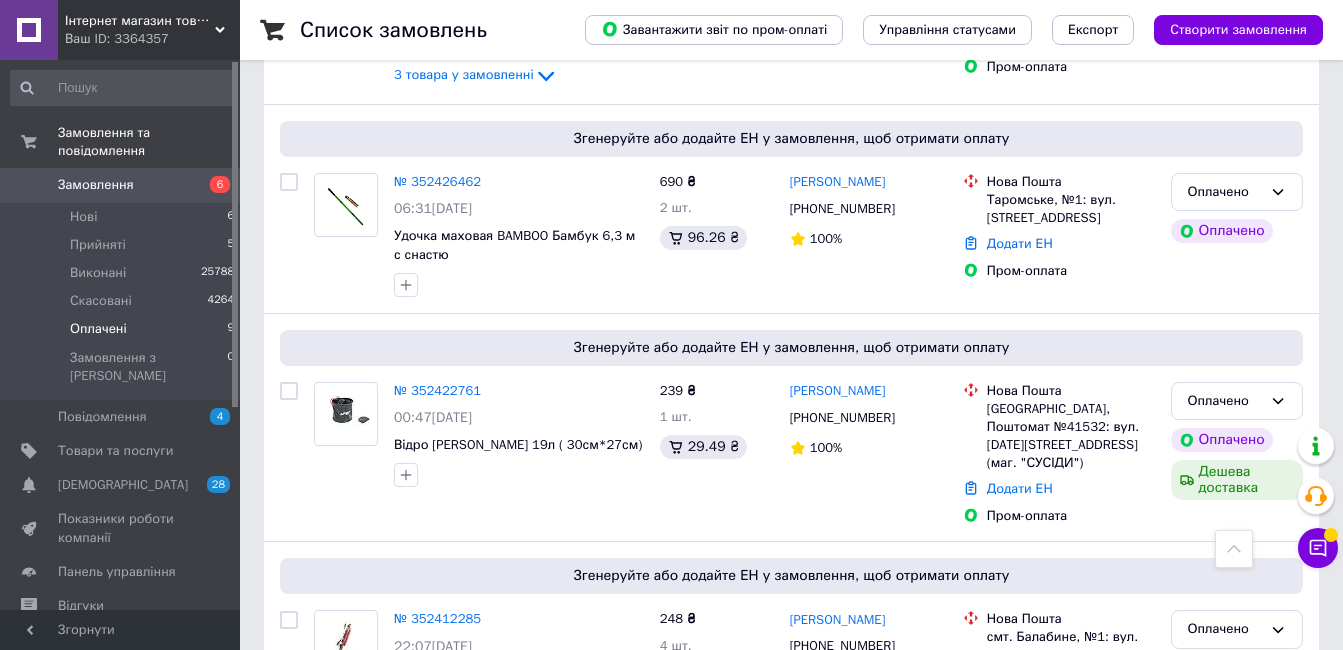 scroll, scrollTop: 0, scrollLeft: 0, axis: both 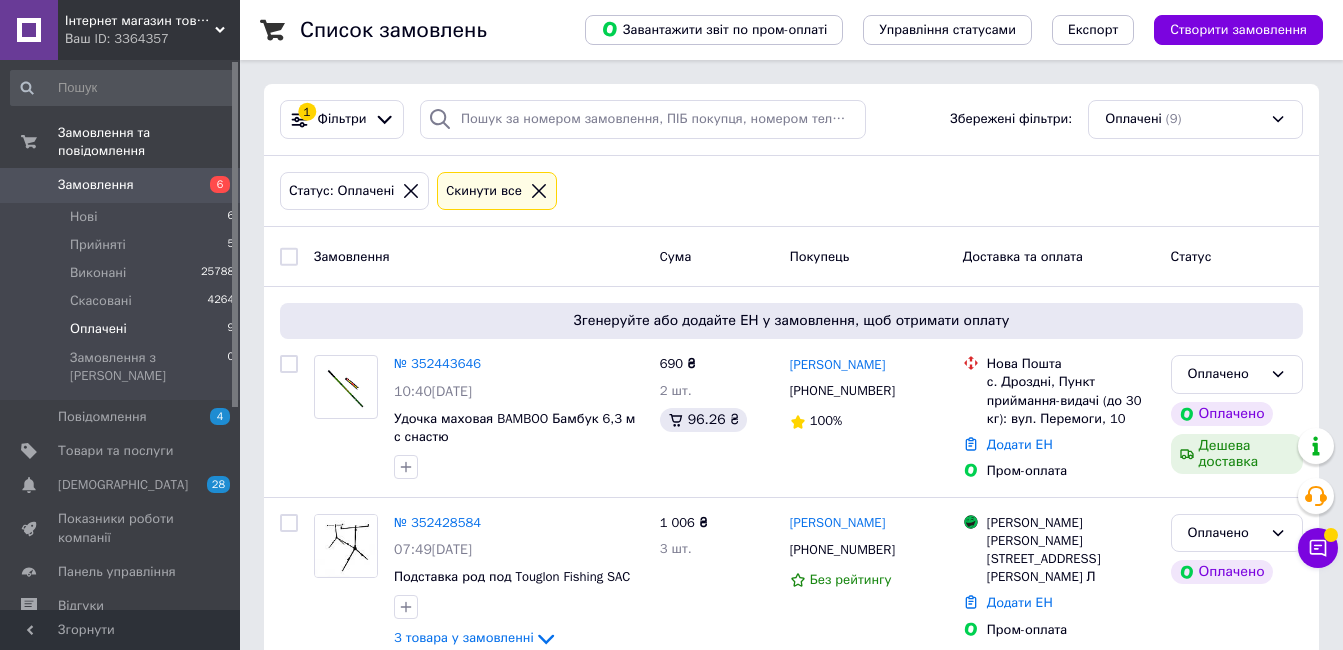 click on "Замовлення" at bounding box center [121, 185] 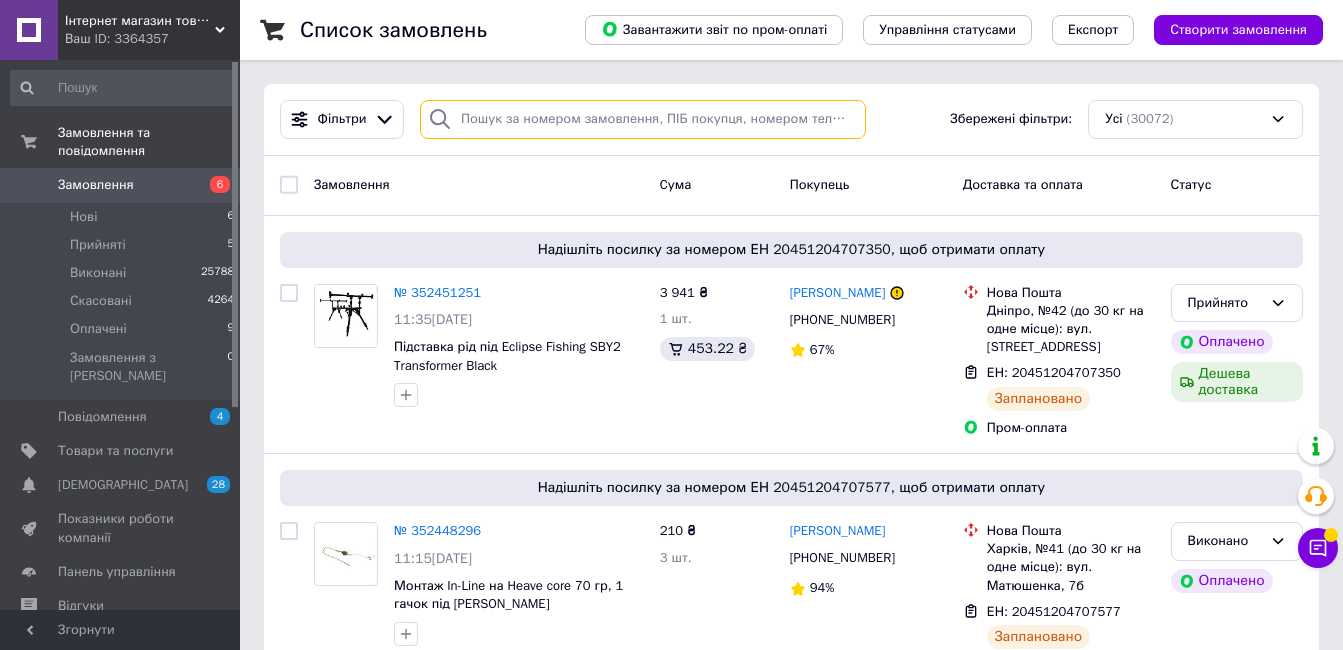 click at bounding box center (643, 119) 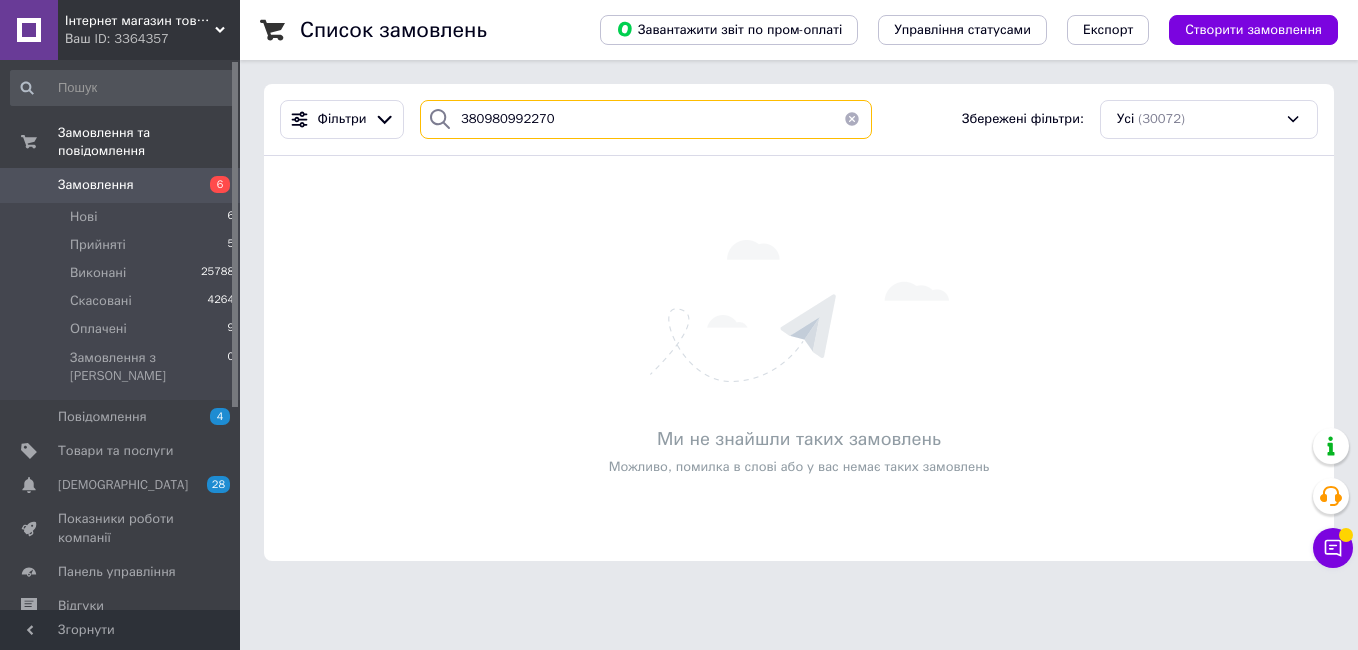 type on "380980992270" 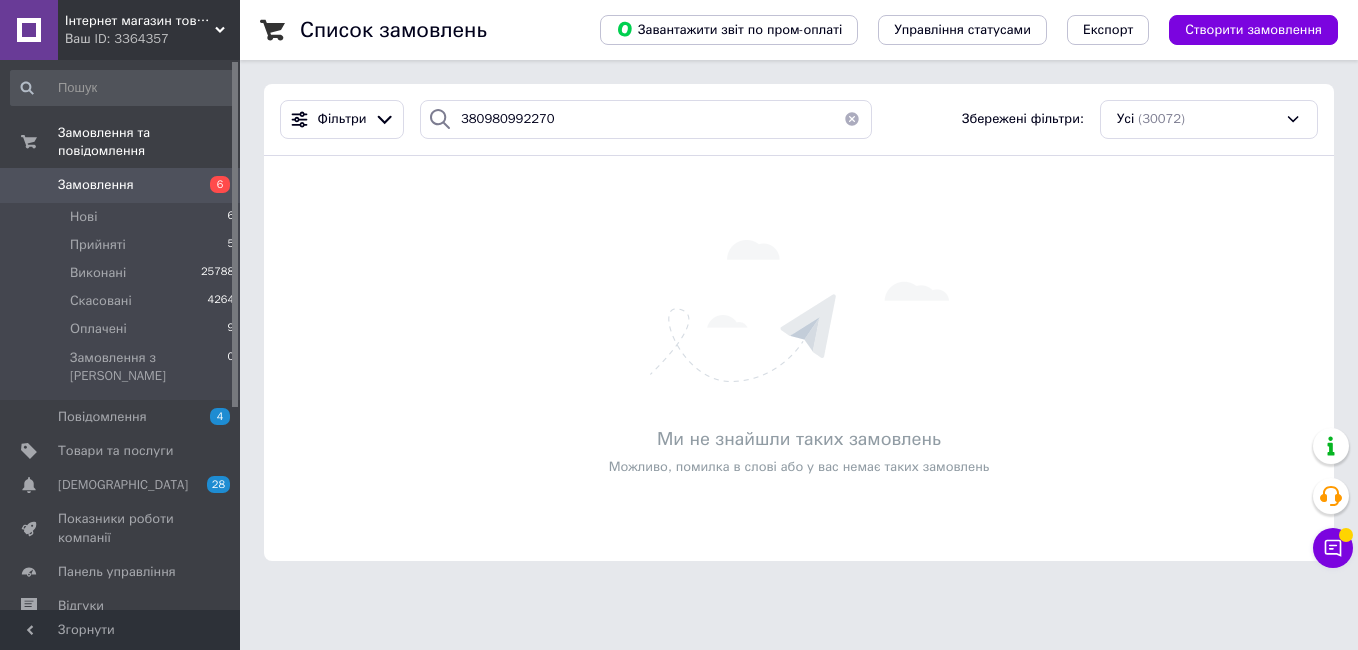 click on "Замовлення" at bounding box center [121, 185] 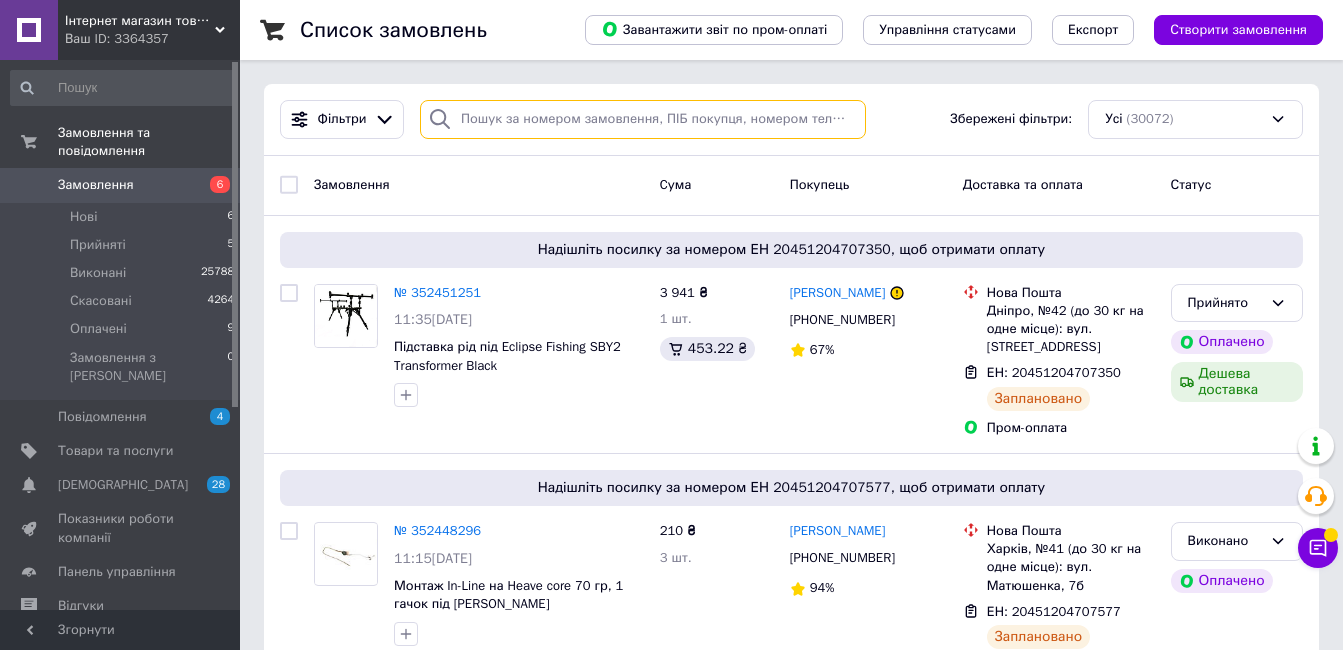 click at bounding box center (643, 119) 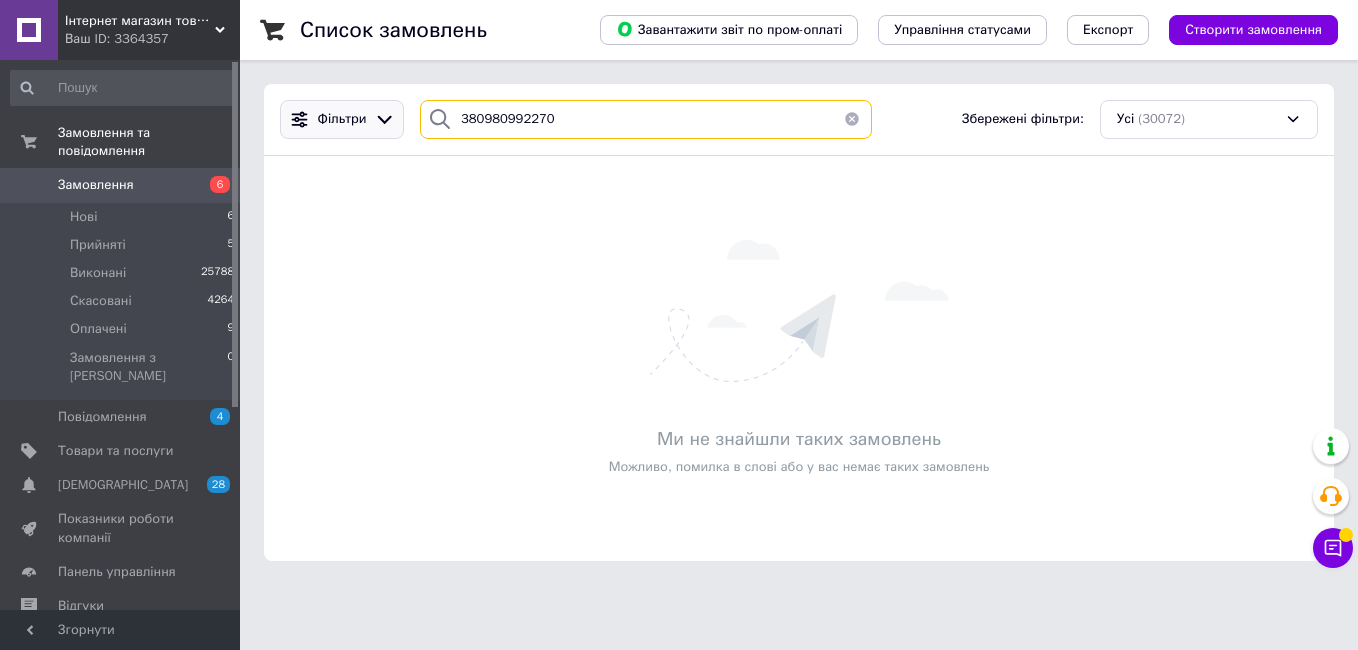 drag, startPoint x: 554, startPoint y: 120, endPoint x: 357, endPoint y: 101, distance: 197.91412 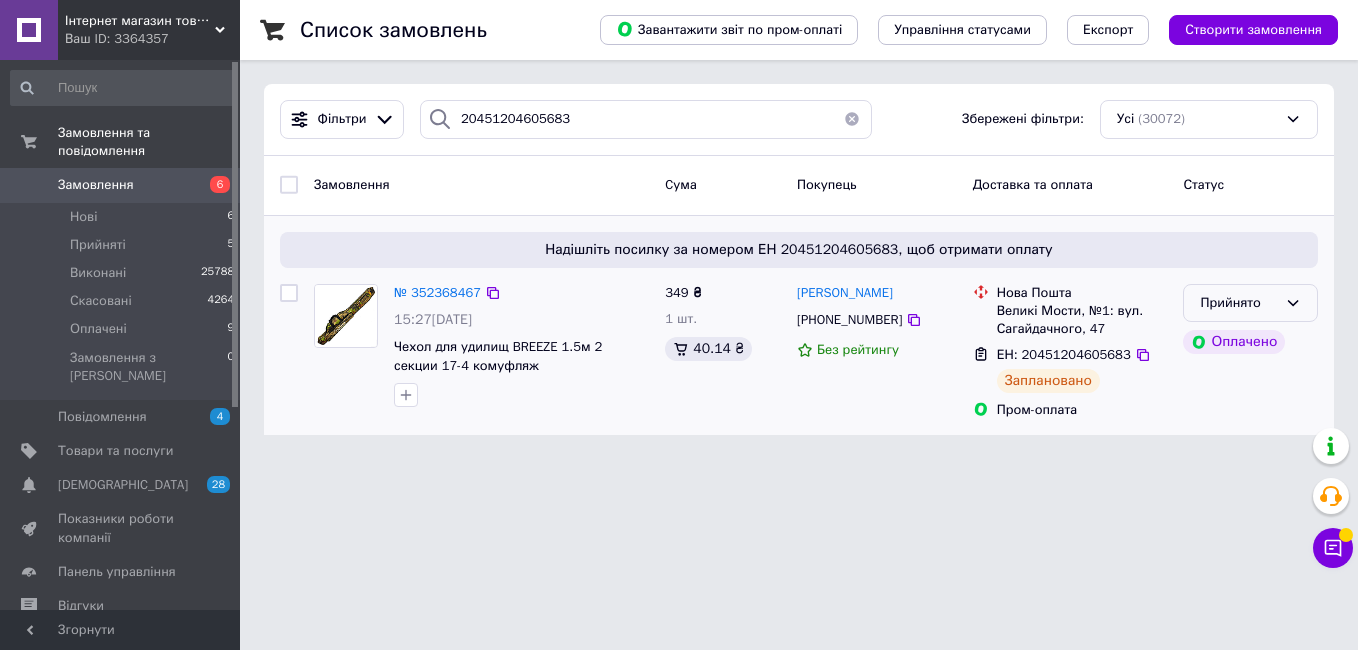 click on "Прийнято" at bounding box center (1238, 303) 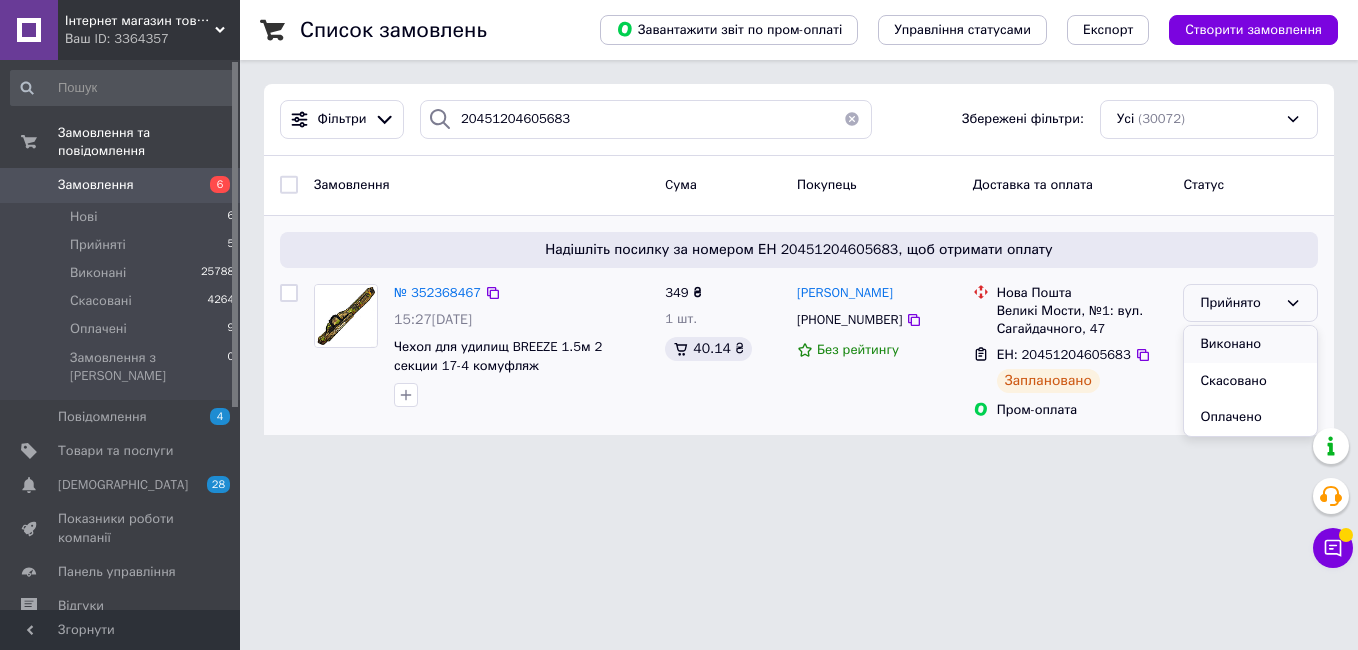 click on "Виконано" at bounding box center (1250, 344) 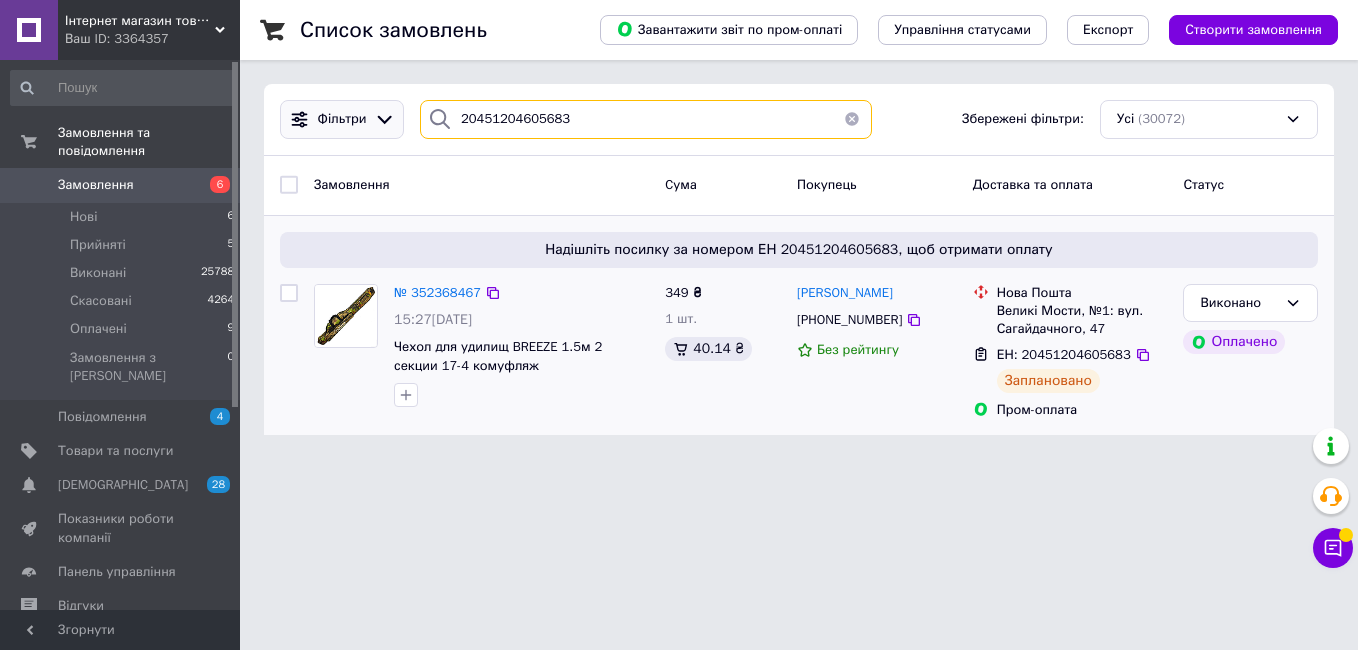 drag, startPoint x: 557, startPoint y: 127, endPoint x: 328, endPoint y: 121, distance: 229.07858 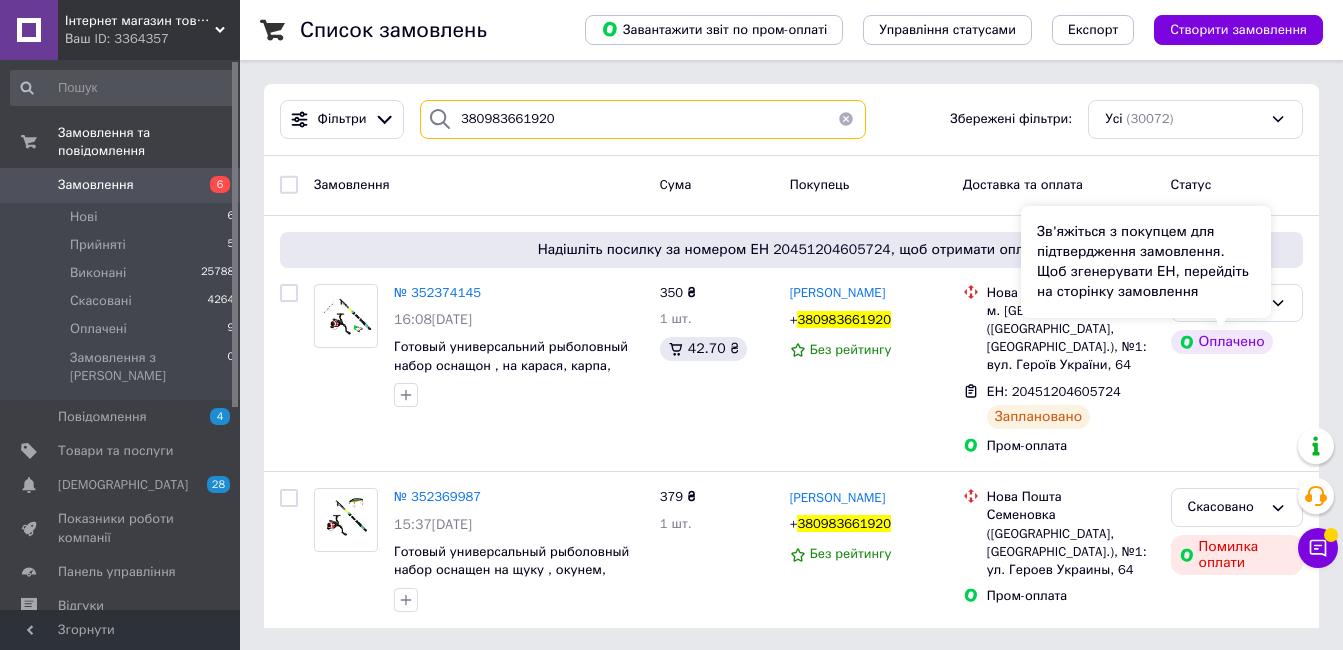 type on "380983661920" 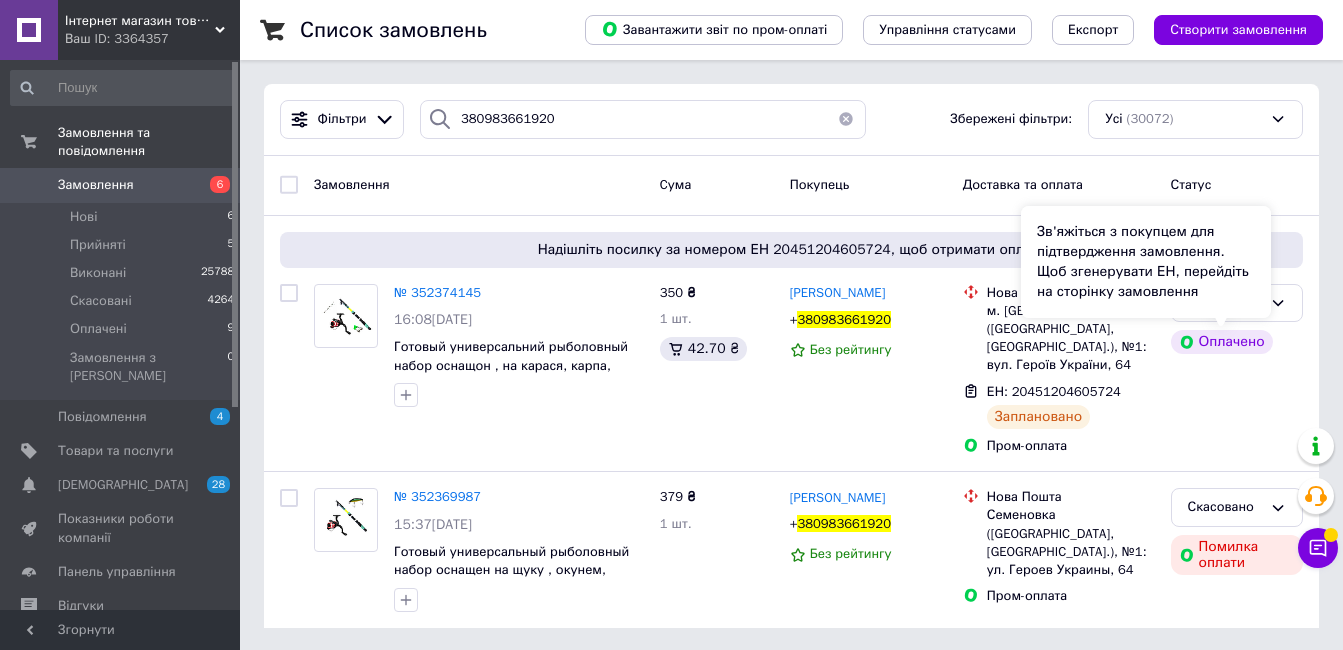click on "Зв'яжіться з покупцем для підтвердження замовлення.
Щоб згенерувати ЕН, перейдіть на сторінку замовлення" at bounding box center (1146, 262) 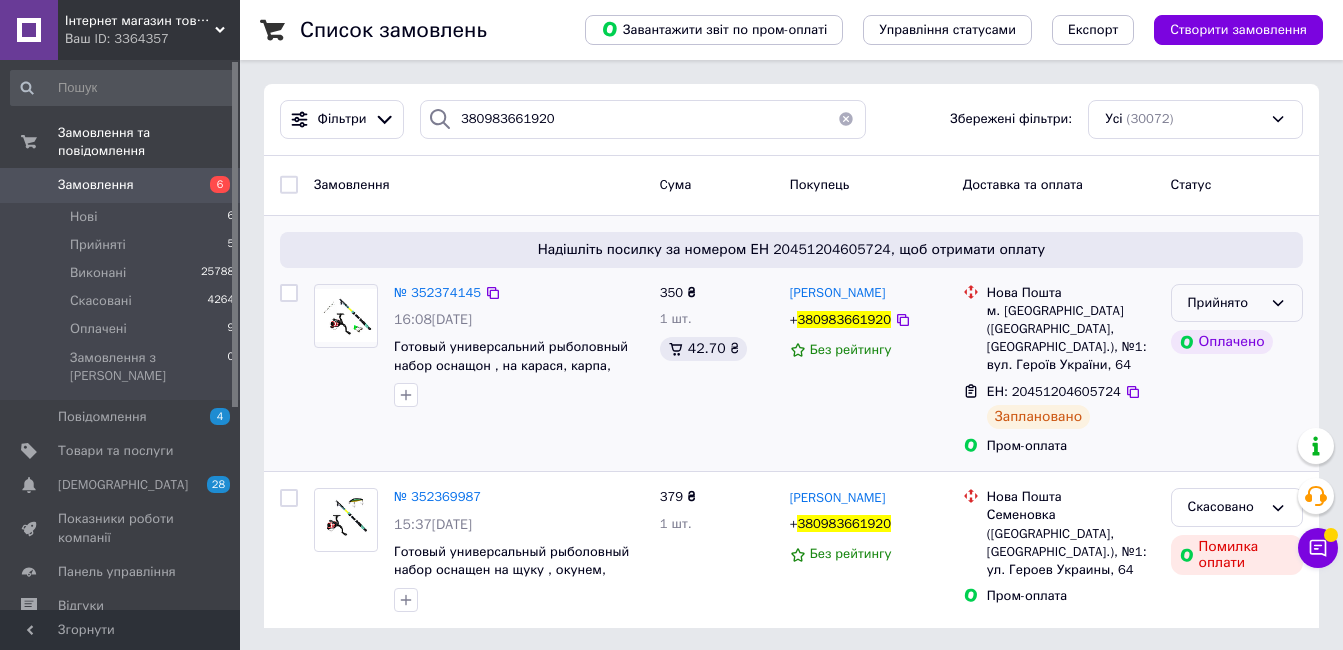 click on "Прийнято" at bounding box center (1225, 303) 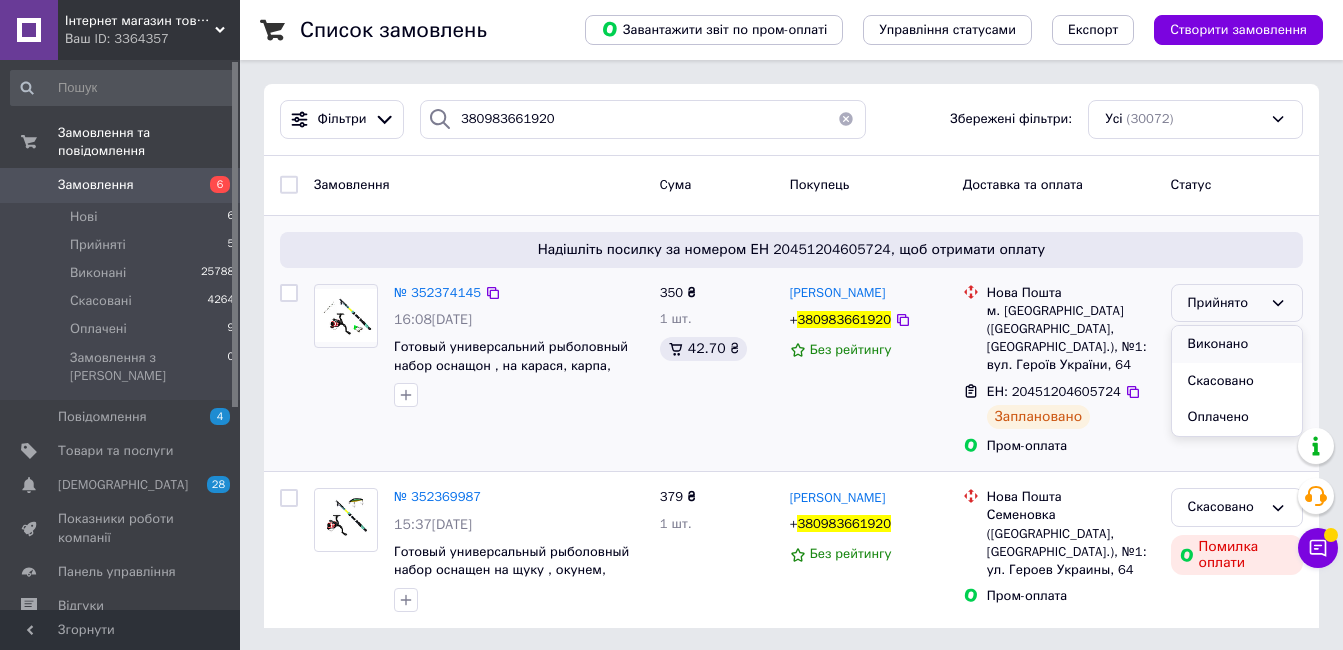 click on "Виконано" at bounding box center [1237, 344] 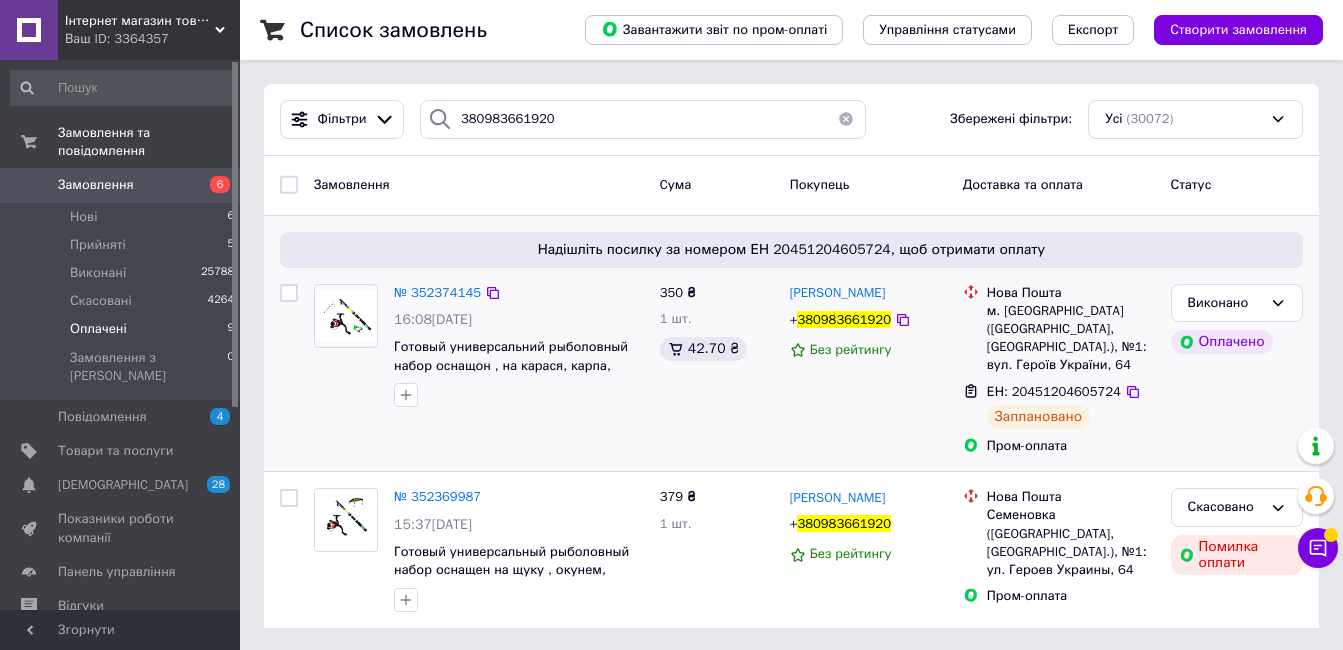 click on "Оплачені 9" at bounding box center (123, 329) 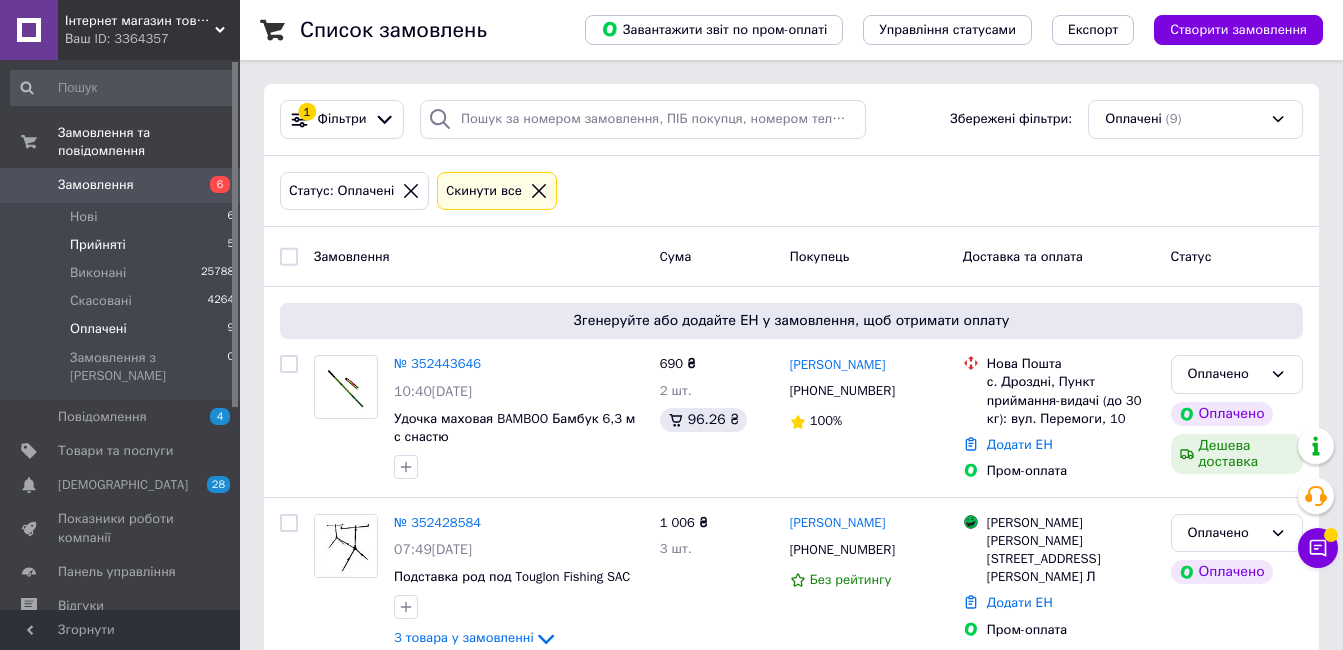 click on "Прийняті 5" at bounding box center (123, 245) 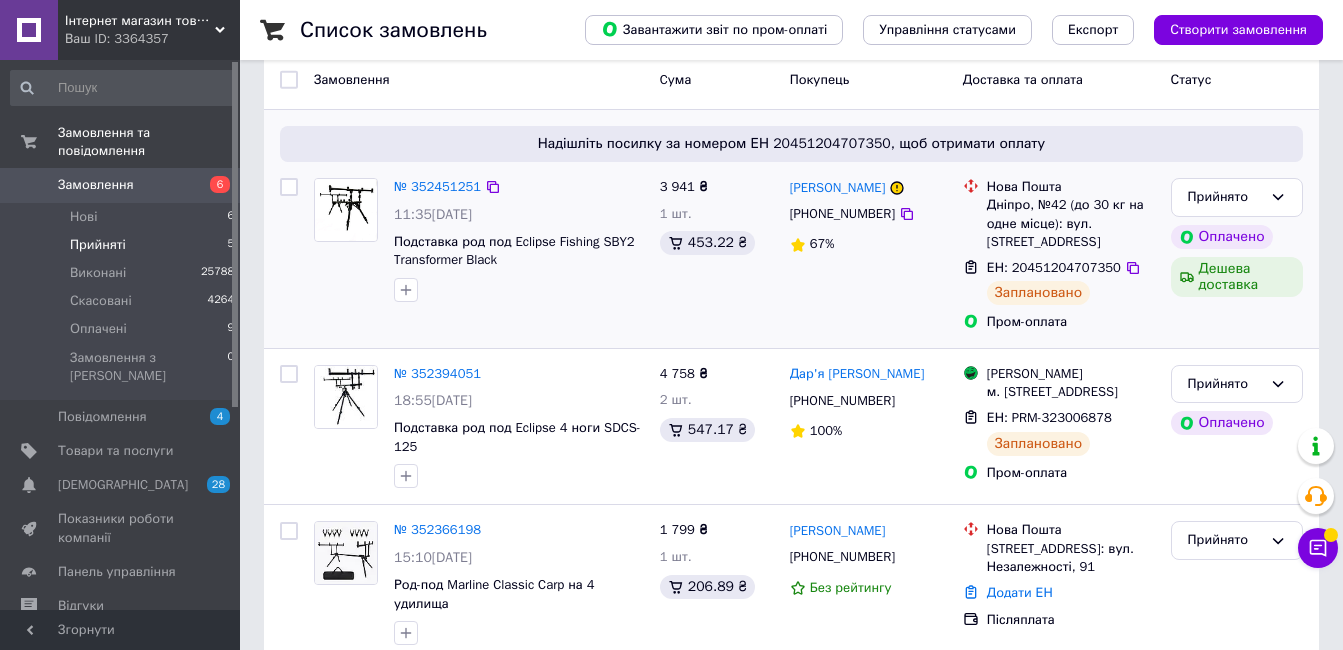 scroll, scrollTop: 224, scrollLeft: 0, axis: vertical 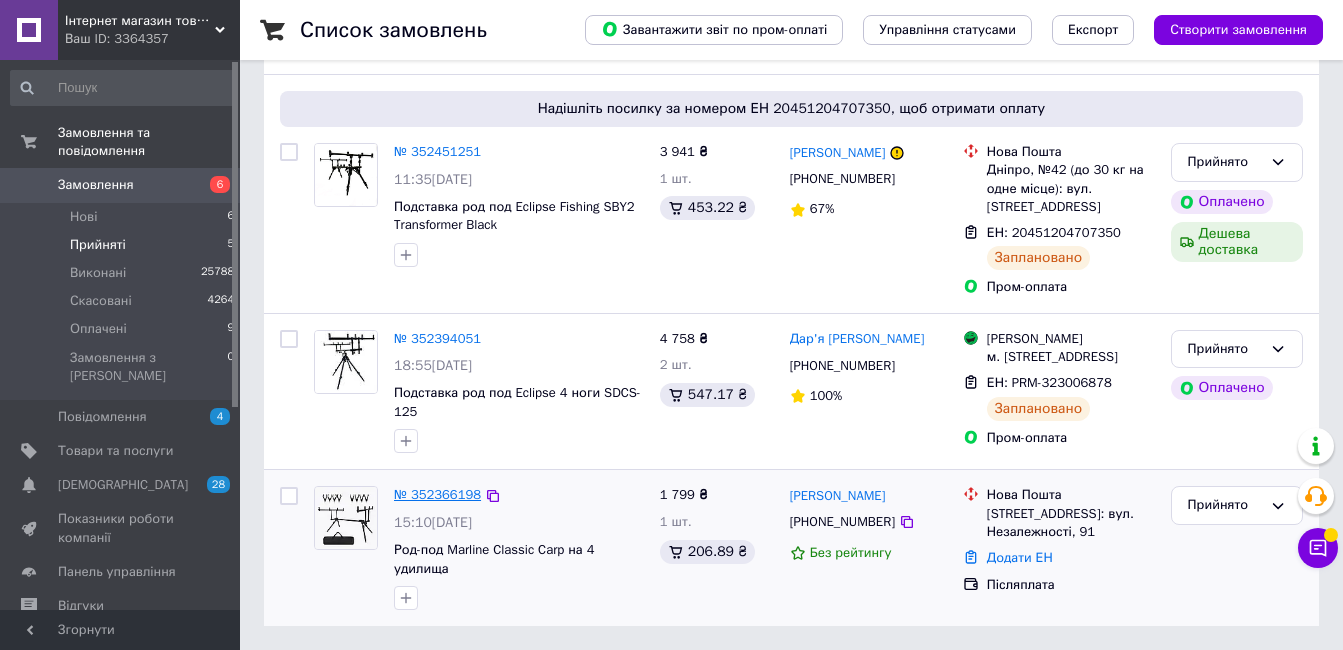 click on "№ 352366198" at bounding box center (437, 494) 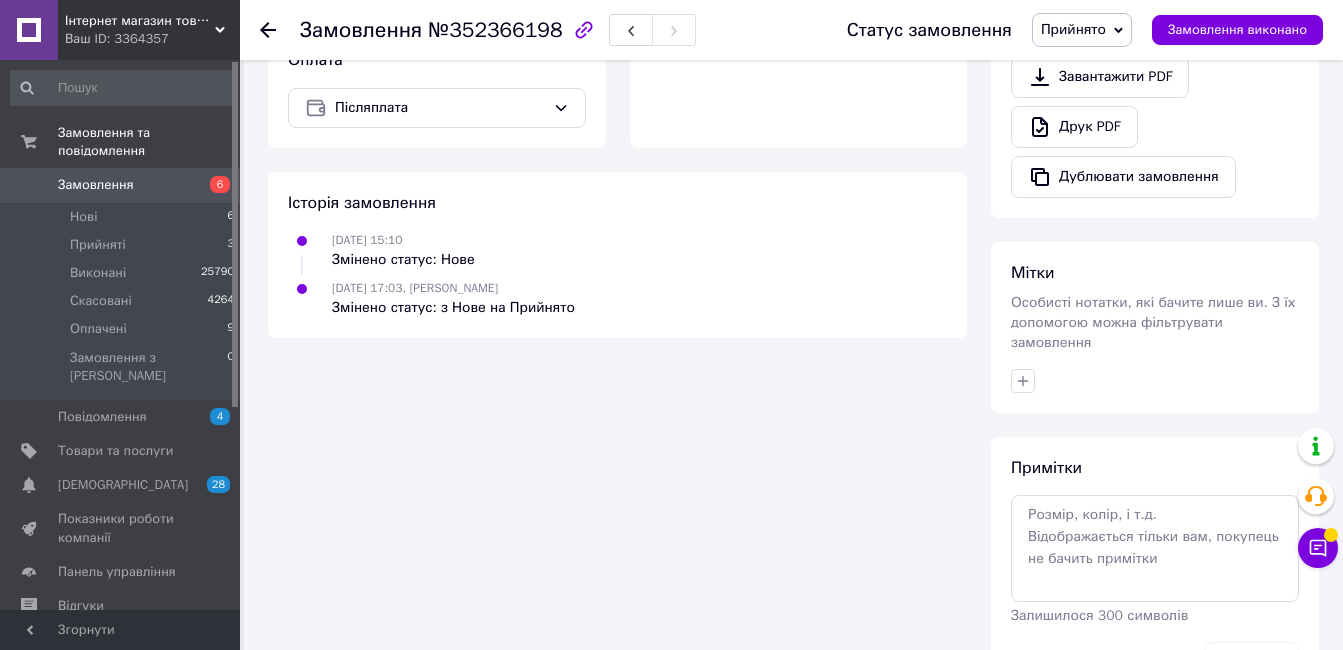 scroll, scrollTop: 757, scrollLeft: 0, axis: vertical 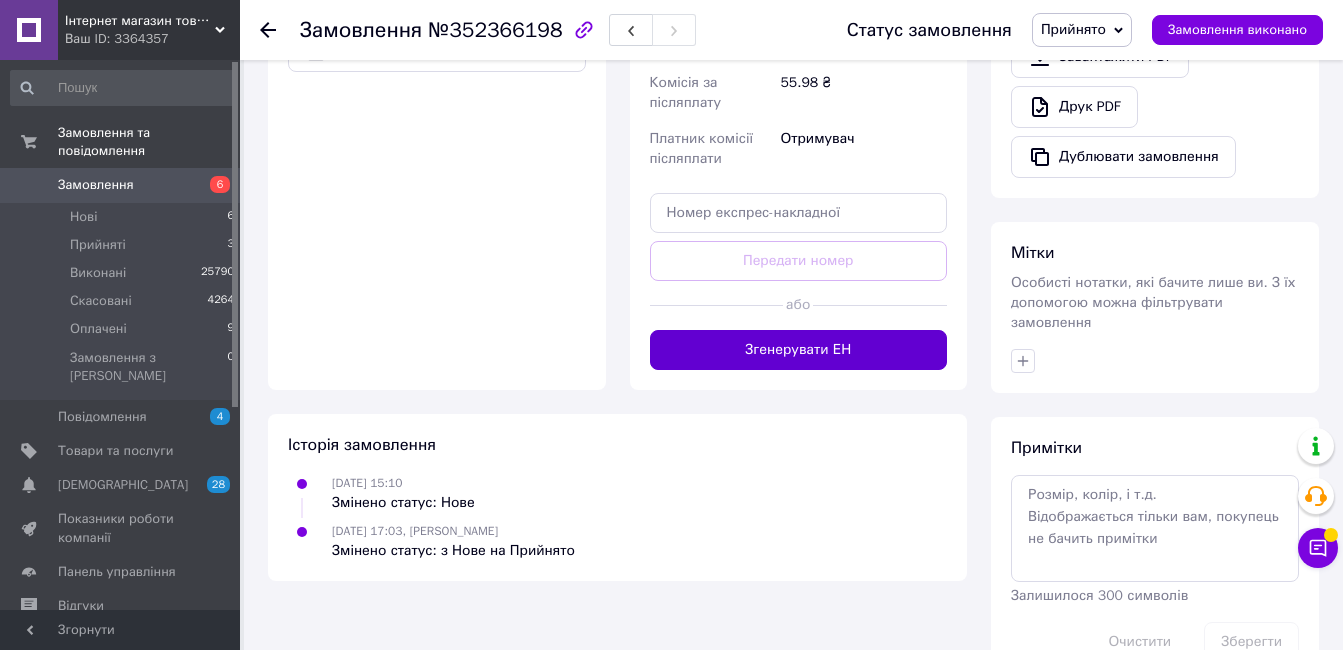click on "Згенерувати ЕН" at bounding box center [799, 350] 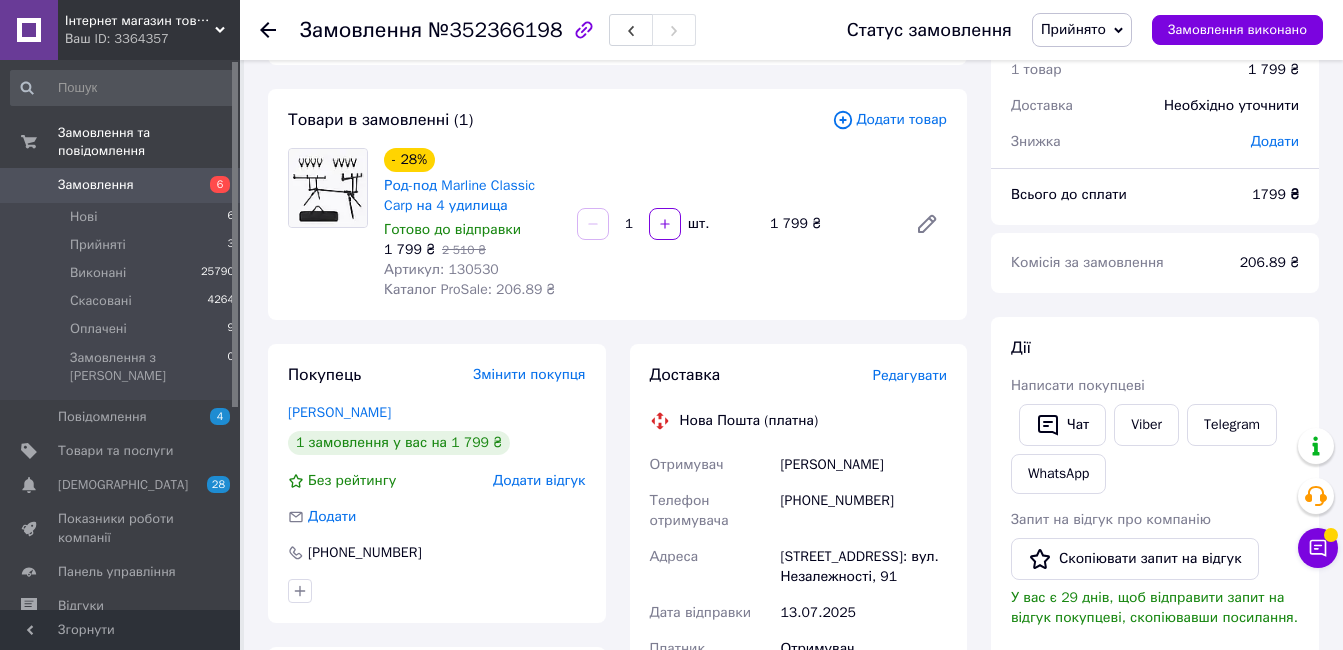 scroll, scrollTop: 0, scrollLeft: 0, axis: both 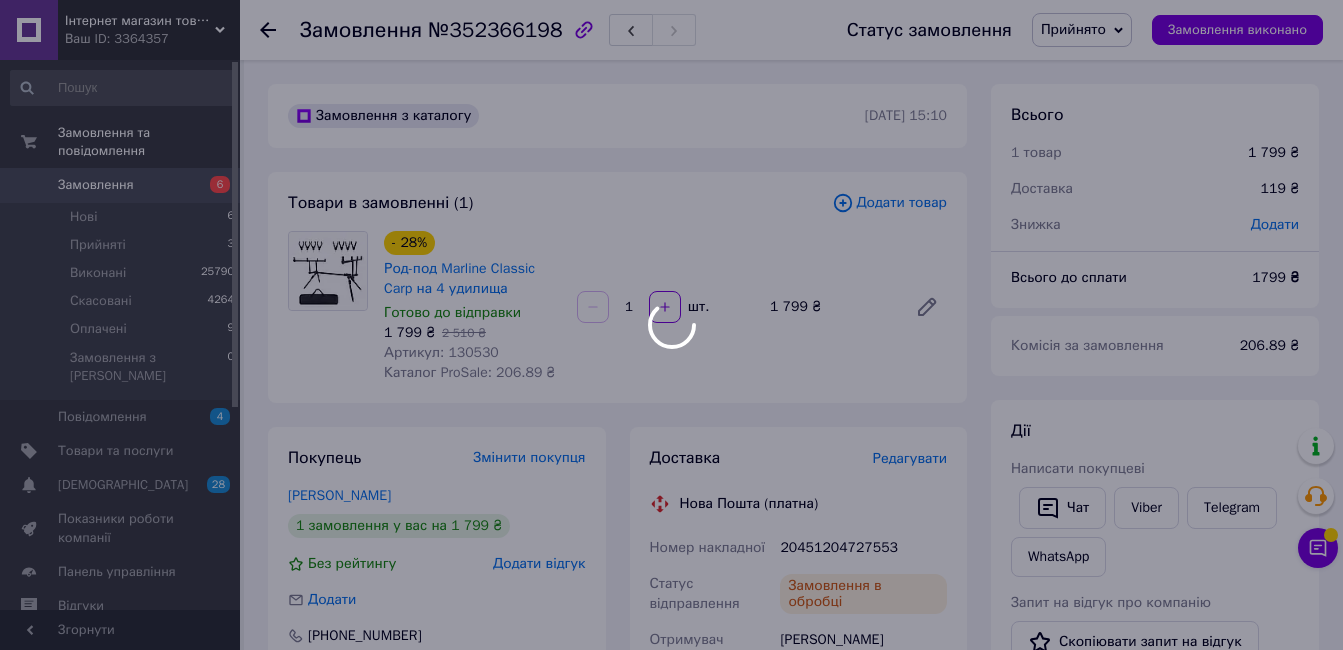 click at bounding box center (671, 325) 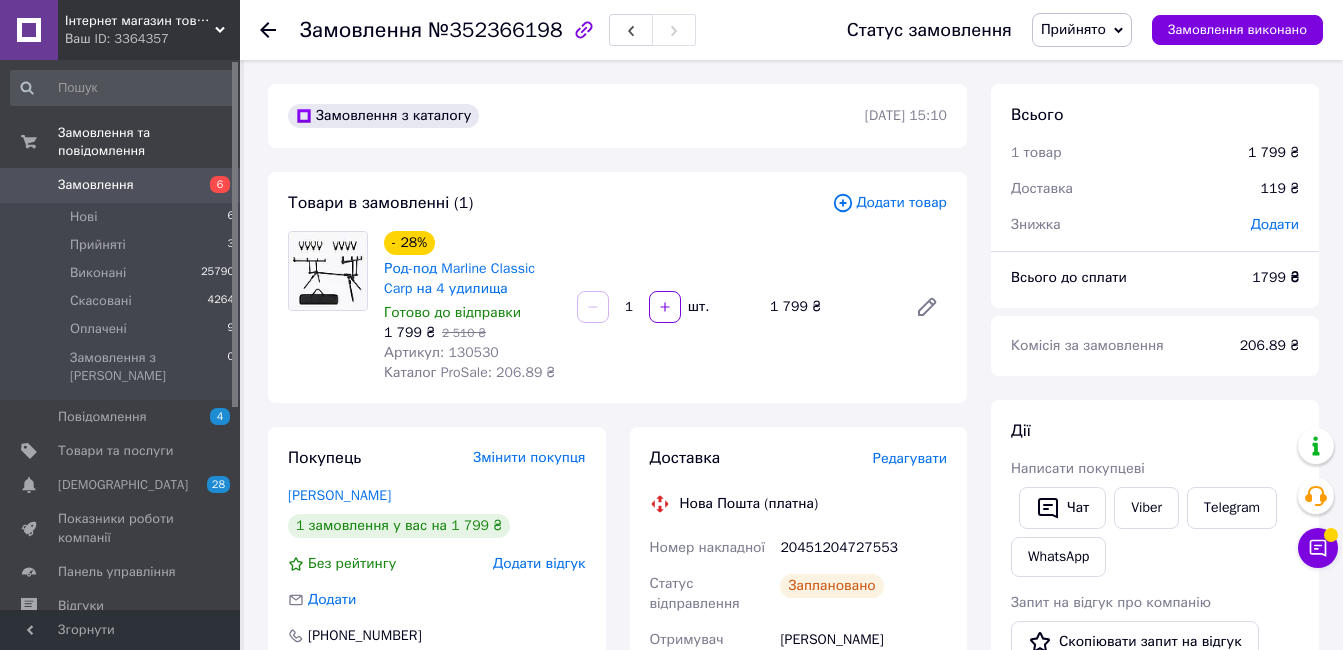 click on "Замовлення" at bounding box center (96, 185) 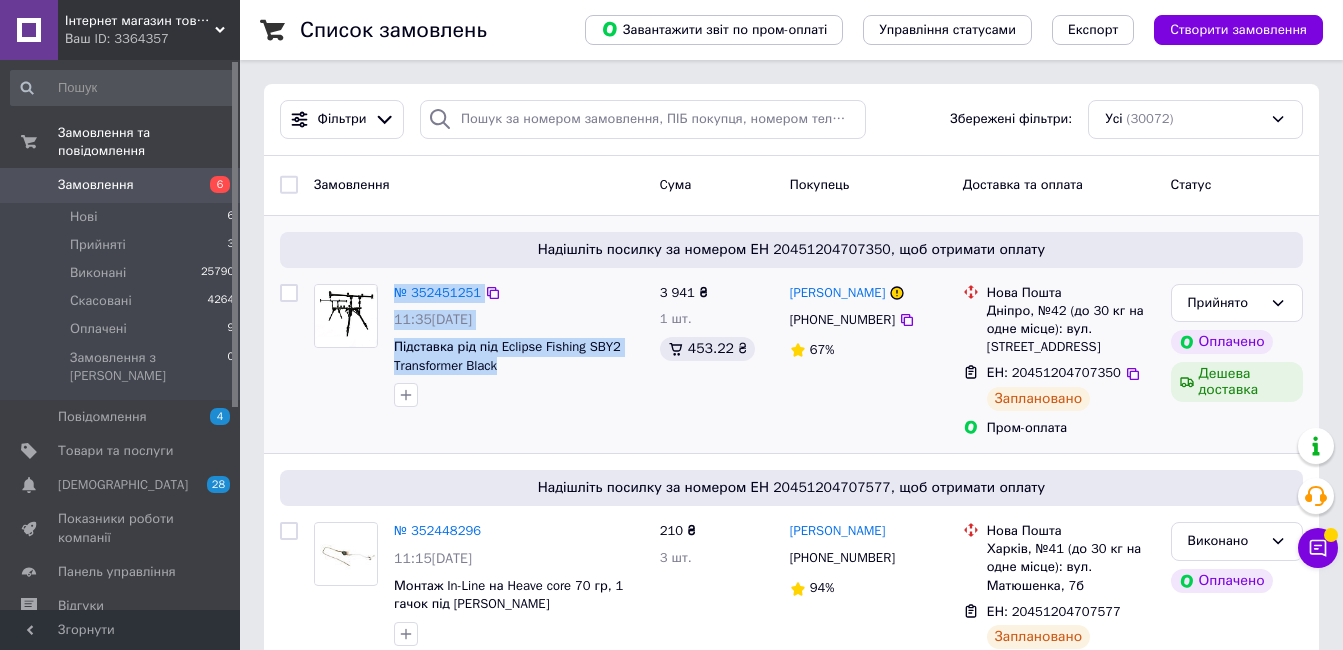 drag, startPoint x: 443, startPoint y: 363, endPoint x: 384, endPoint y: 349, distance: 60.63827 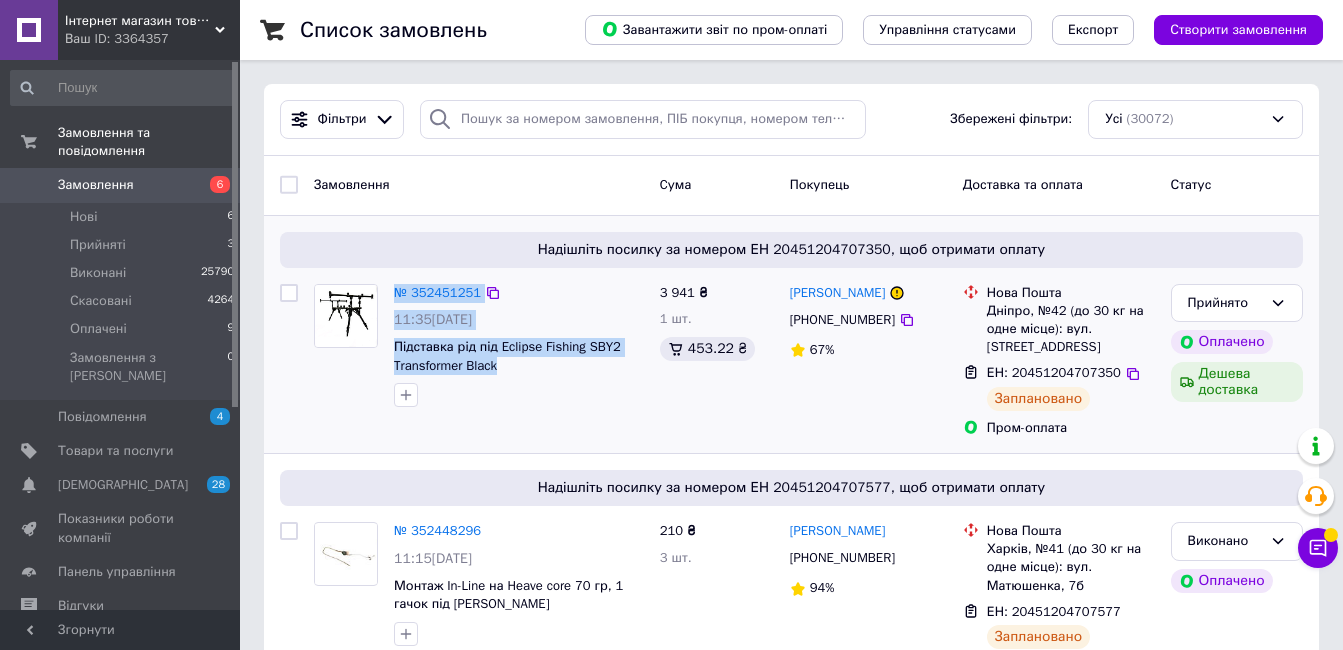 click on "№ 352451251 11:35, 13.07.2025 Підставка рід під Eclipse Fishing SBY2 Transformer Black" at bounding box center [479, 346] 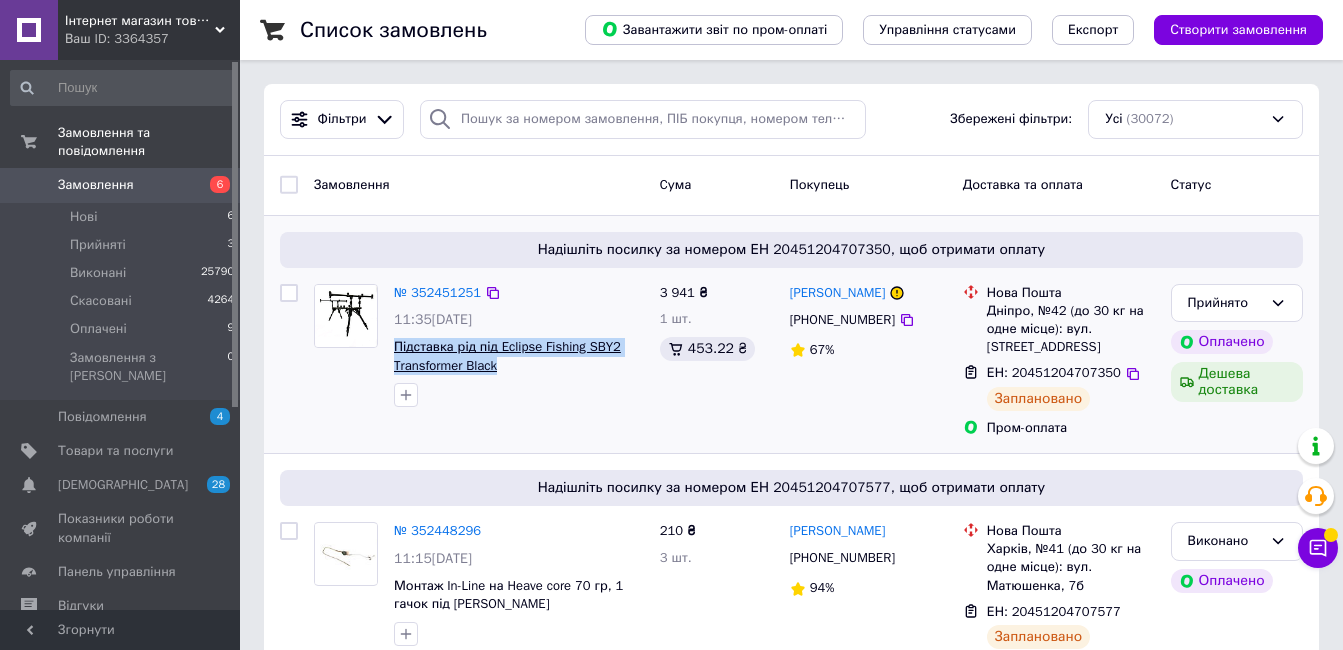 drag, startPoint x: 523, startPoint y: 375, endPoint x: 396, endPoint y: 350, distance: 129.43724 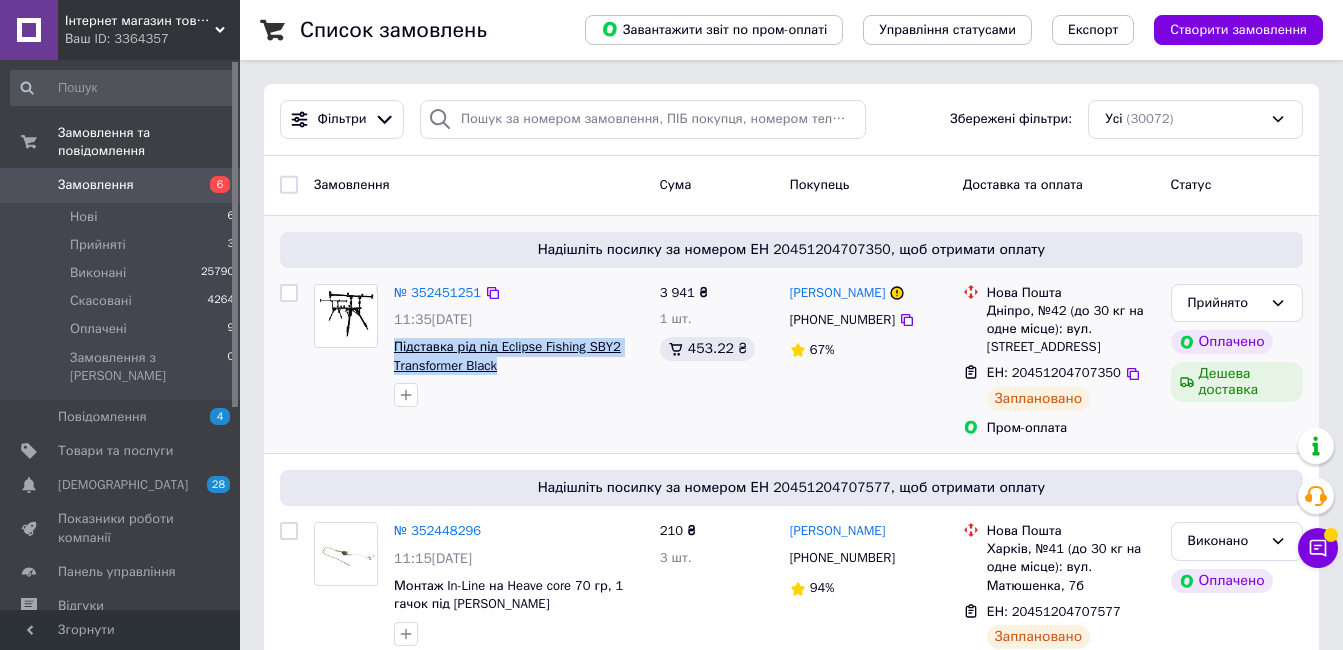 click on "Підставка рід під Eclipse Fishing SBY2 Transformer Black" at bounding box center [519, 356] 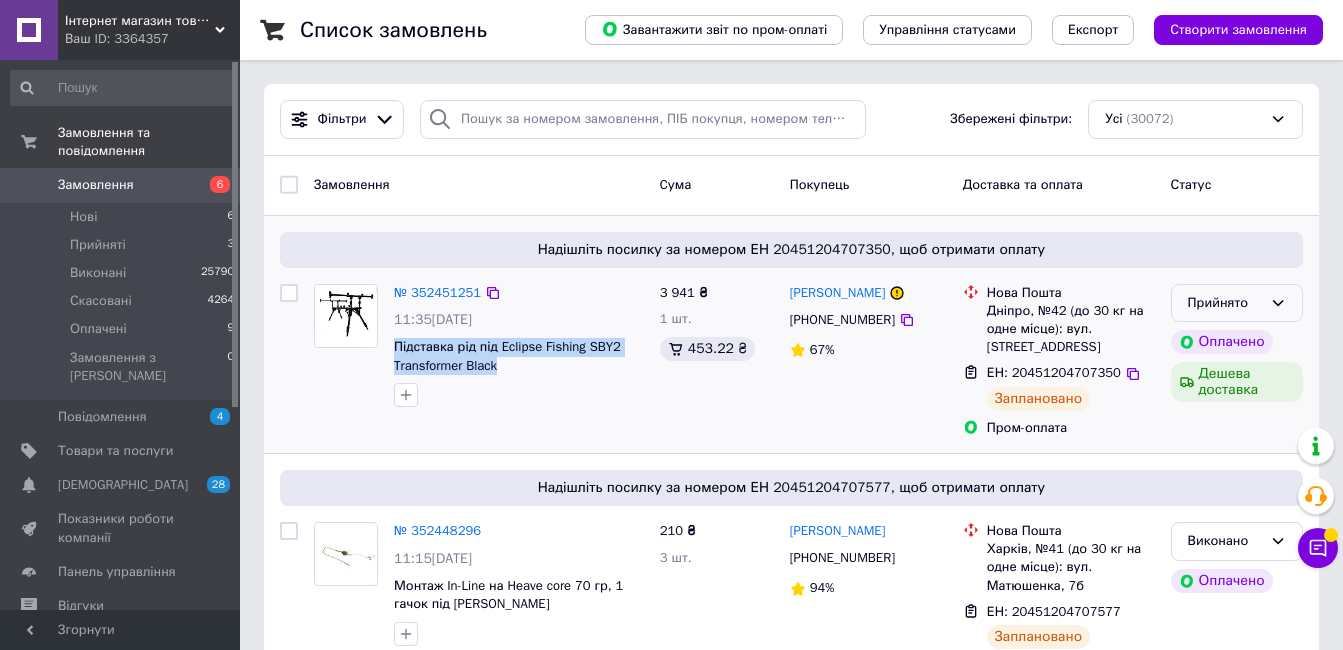 click on "Прийнято" at bounding box center (1225, 303) 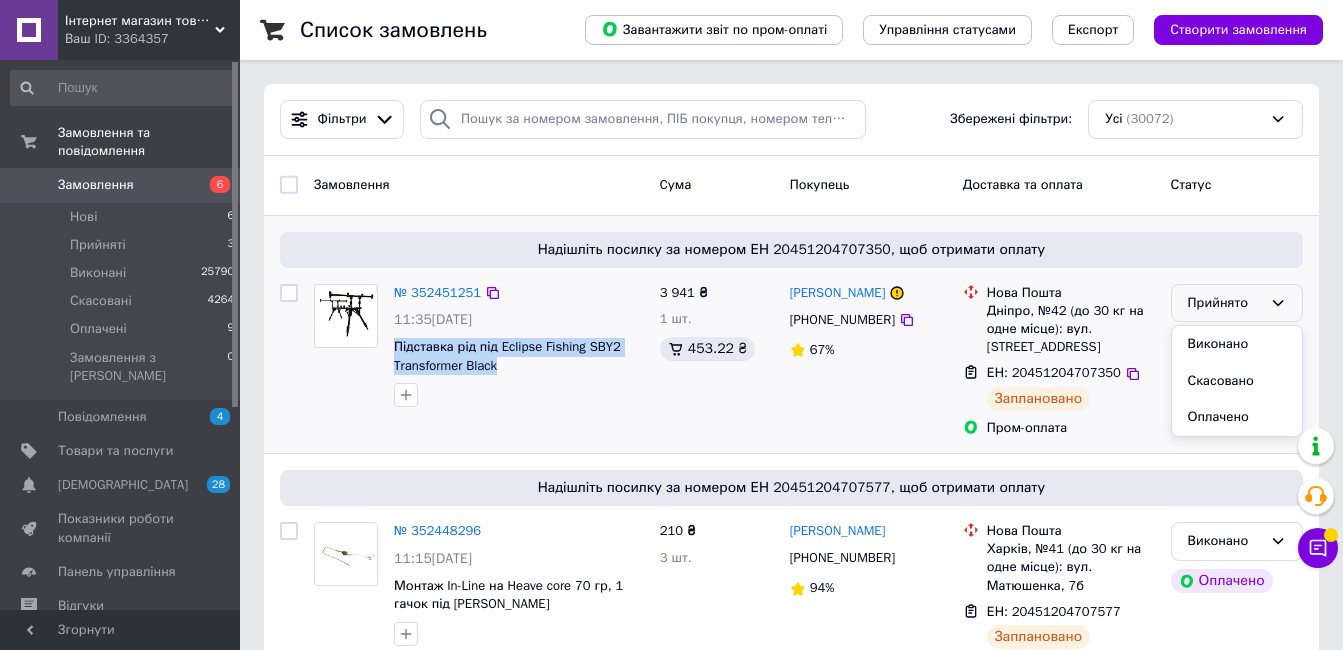 click on "Виконано" at bounding box center (1237, 344) 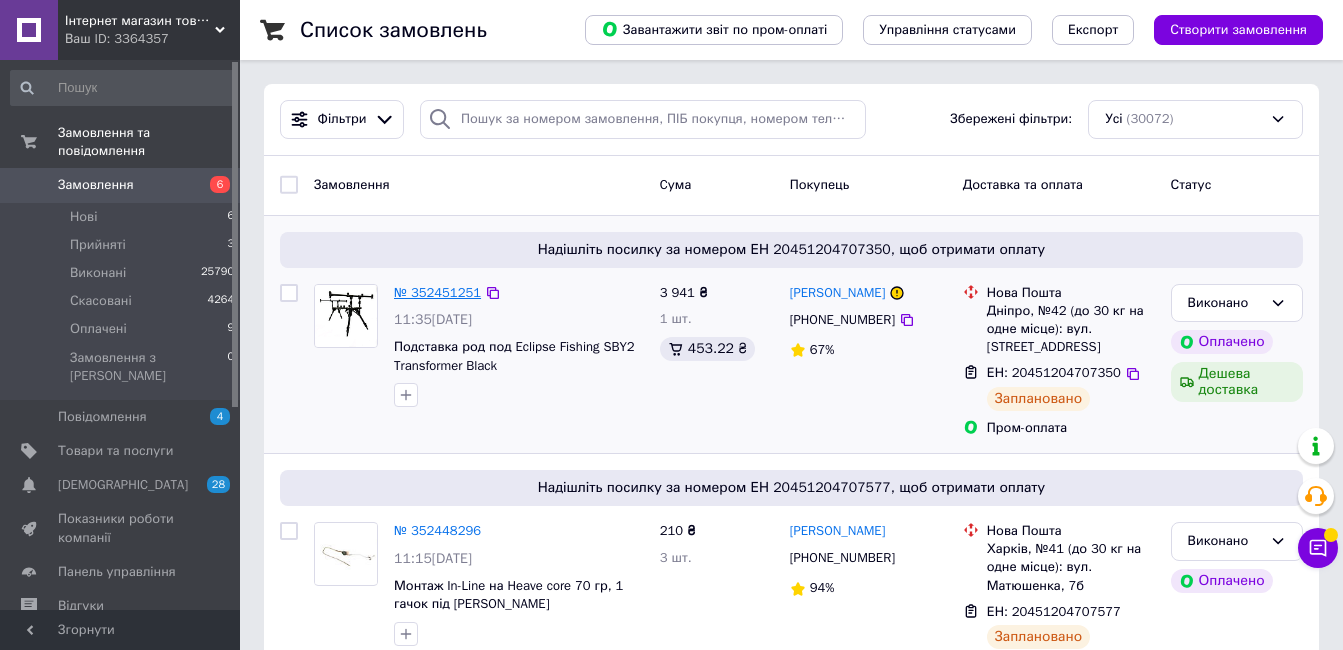 click on "№ 352451251" at bounding box center [437, 292] 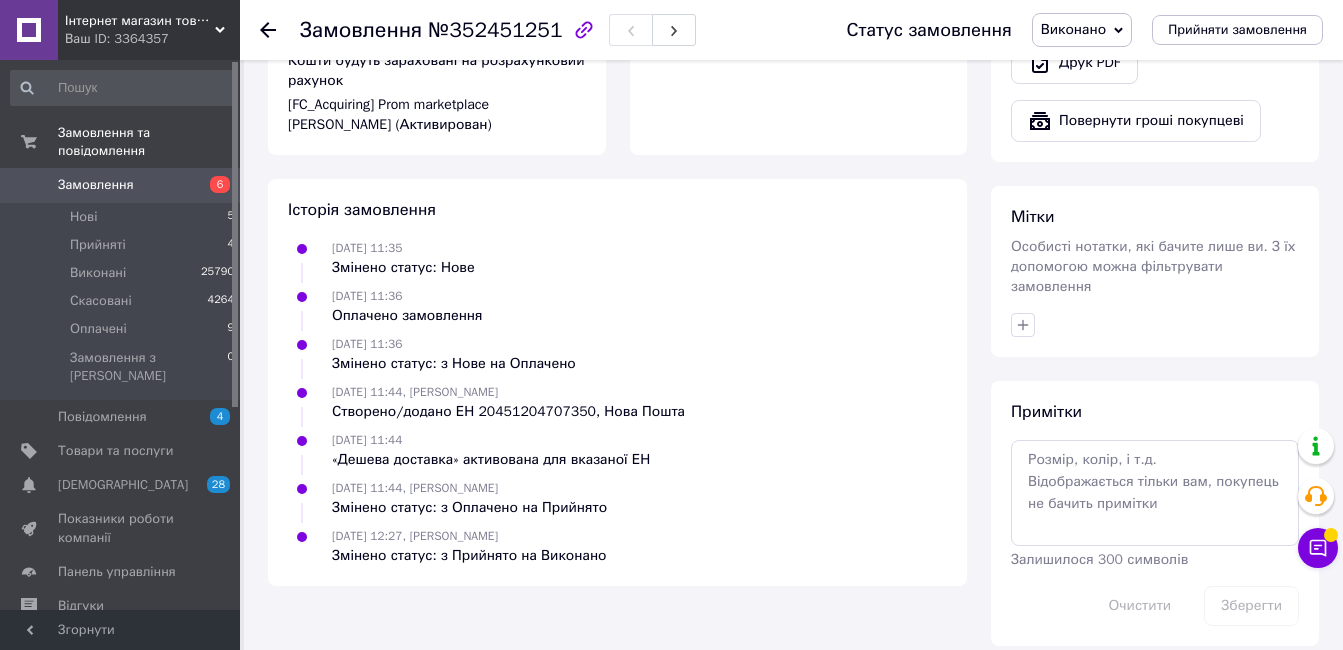 scroll, scrollTop: 341, scrollLeft: 0, axis: vertical 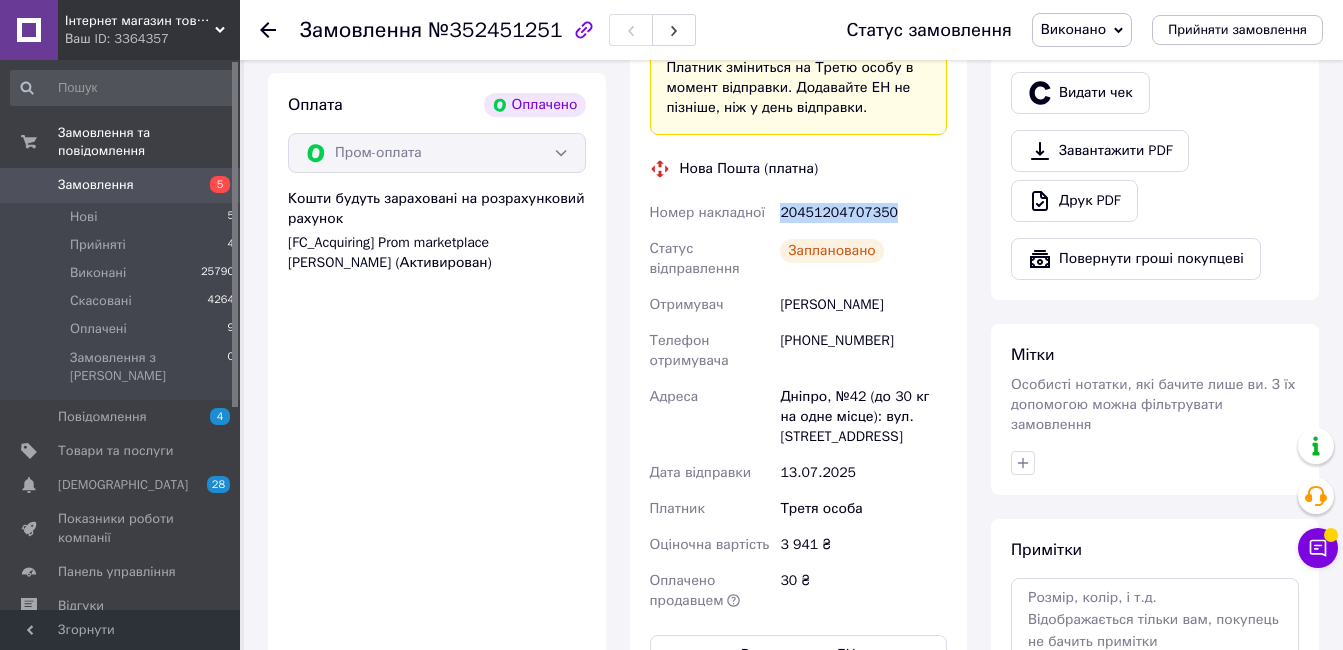 drag, startPoint x: 890, startPoint y: 218, endPoint x: 780, endPoint y: 215, distance: 110.0409 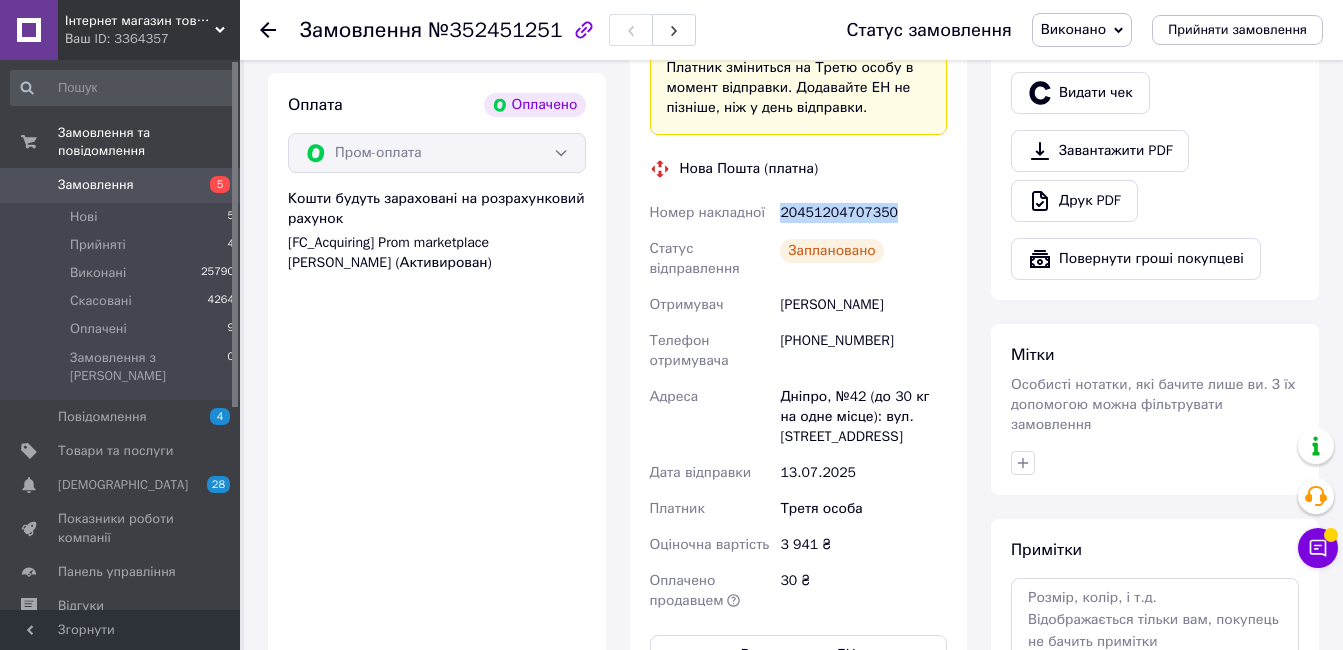 scroll, scrollTop: 203, scrollLeft: 0, axis: vertical 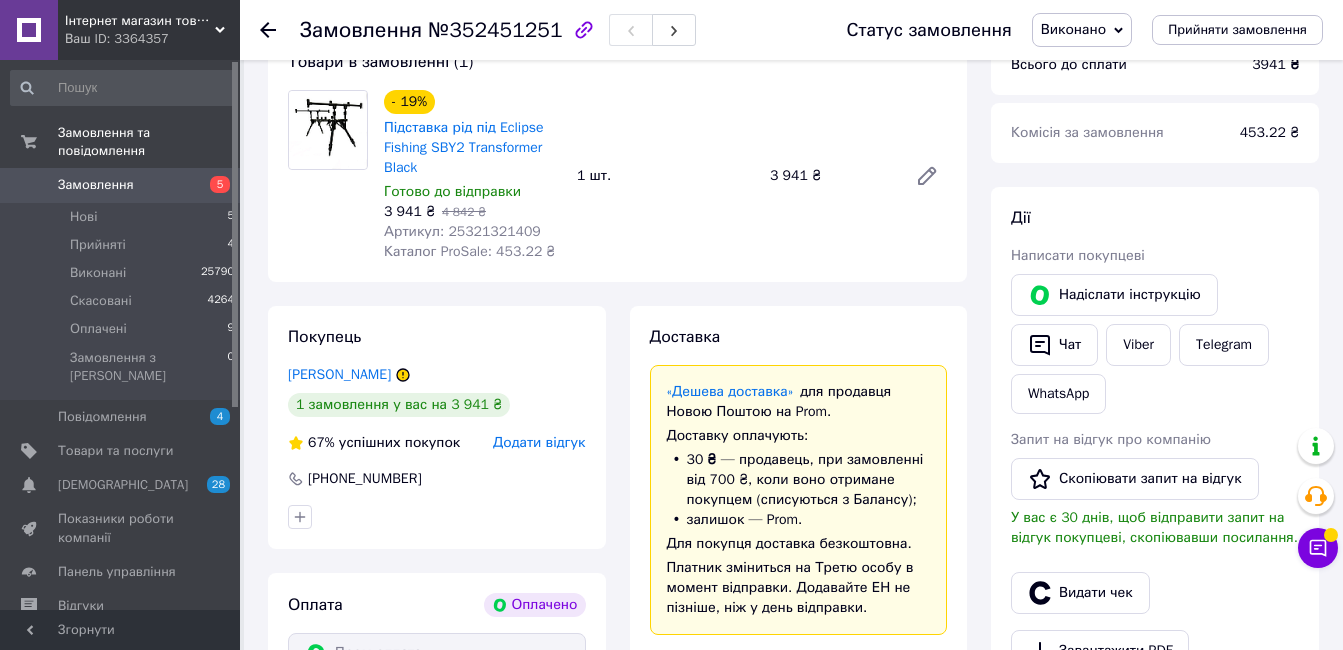 click on "Замовлення" at bounding box center (121, 185) 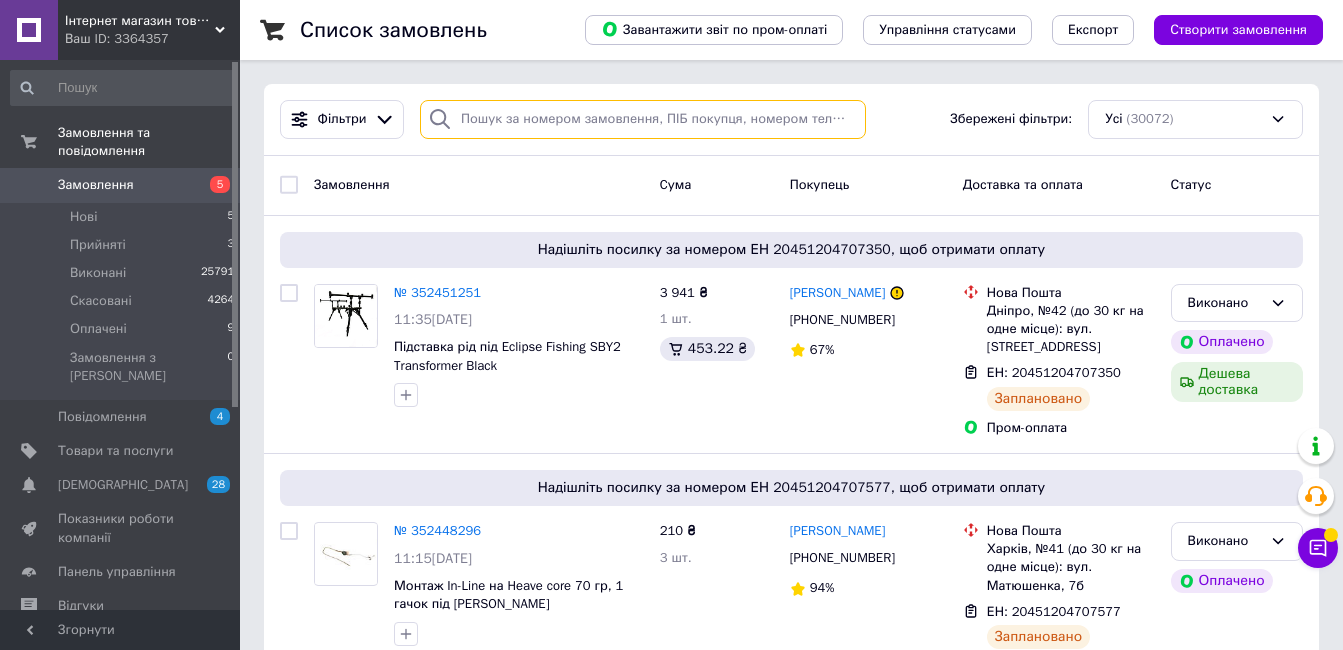 click at bounding box center (643, 119) 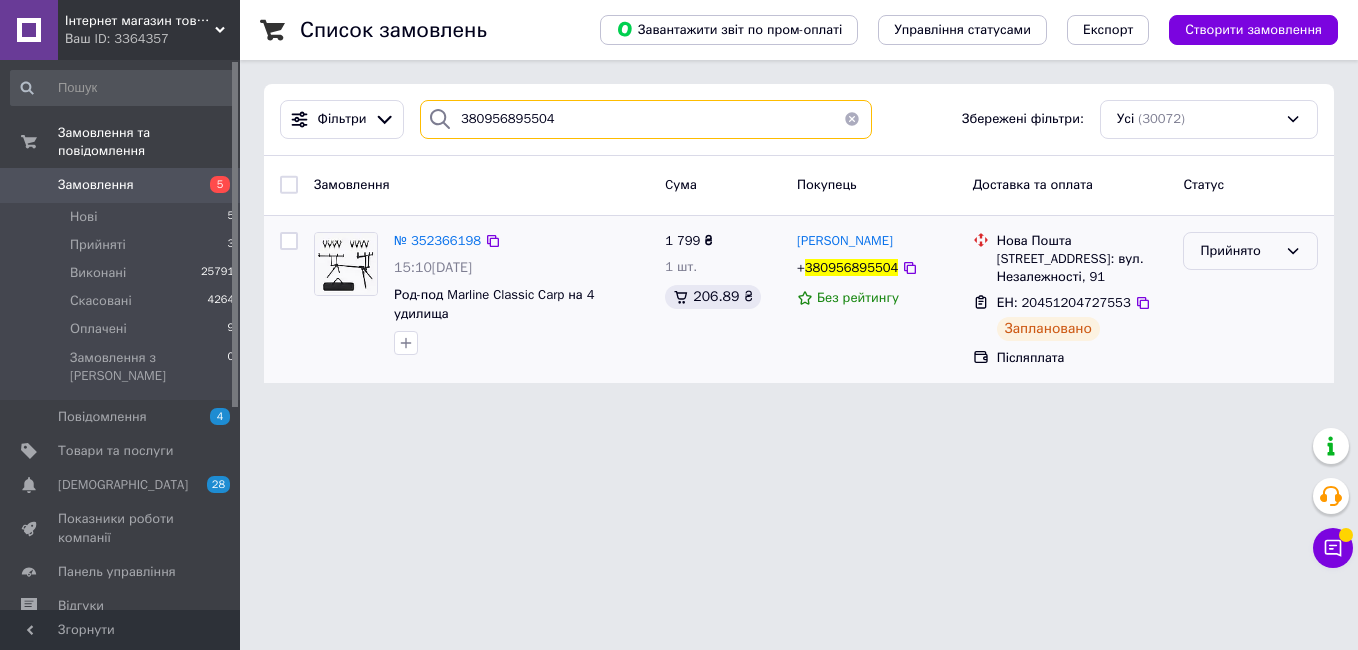 type on "380956895504" 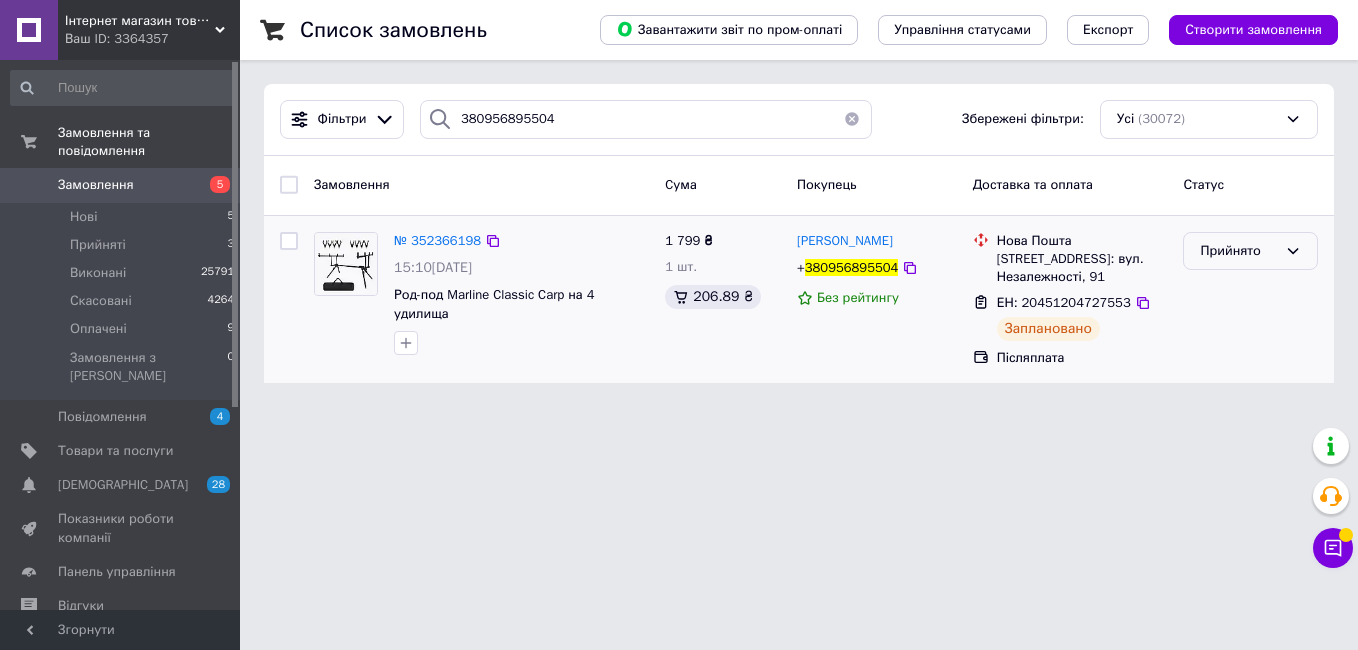 click on "Прийнято" at bounding box center [1238, 251] 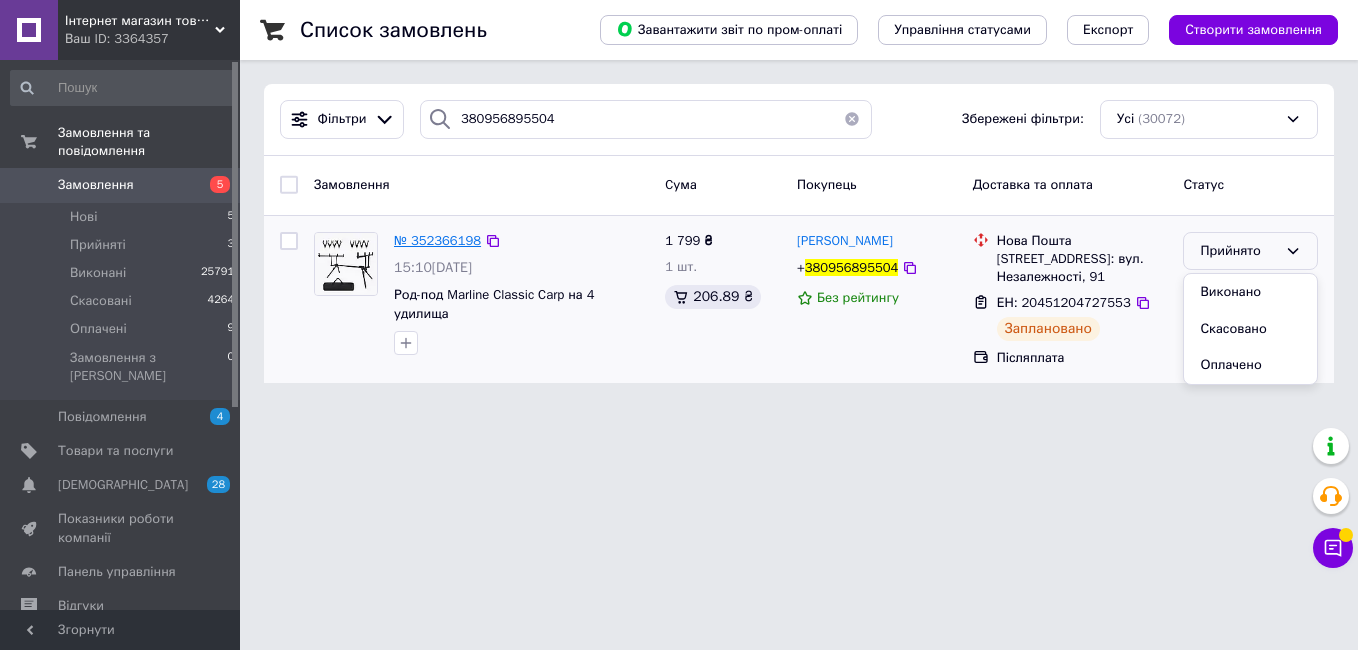 click on "№ 352366198" at bounding box center [437, 240] 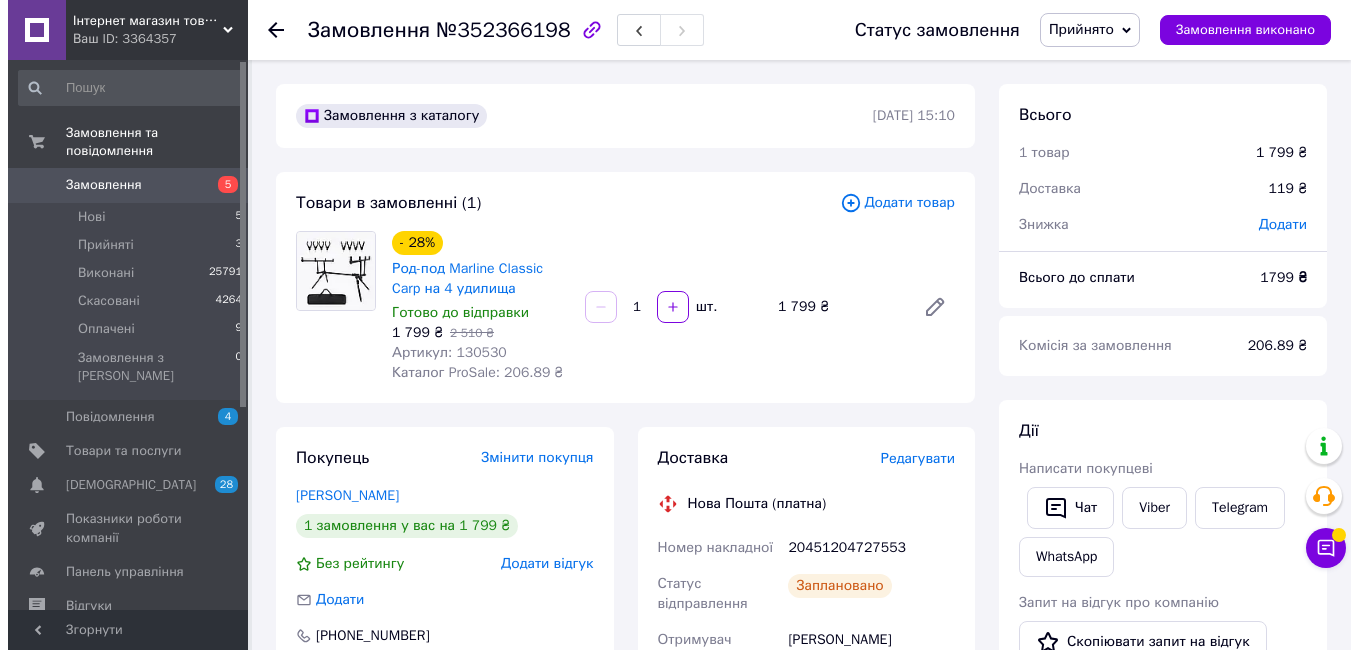 scroll, scrollTop: 500, scrollLeft: 0, axis: vertical 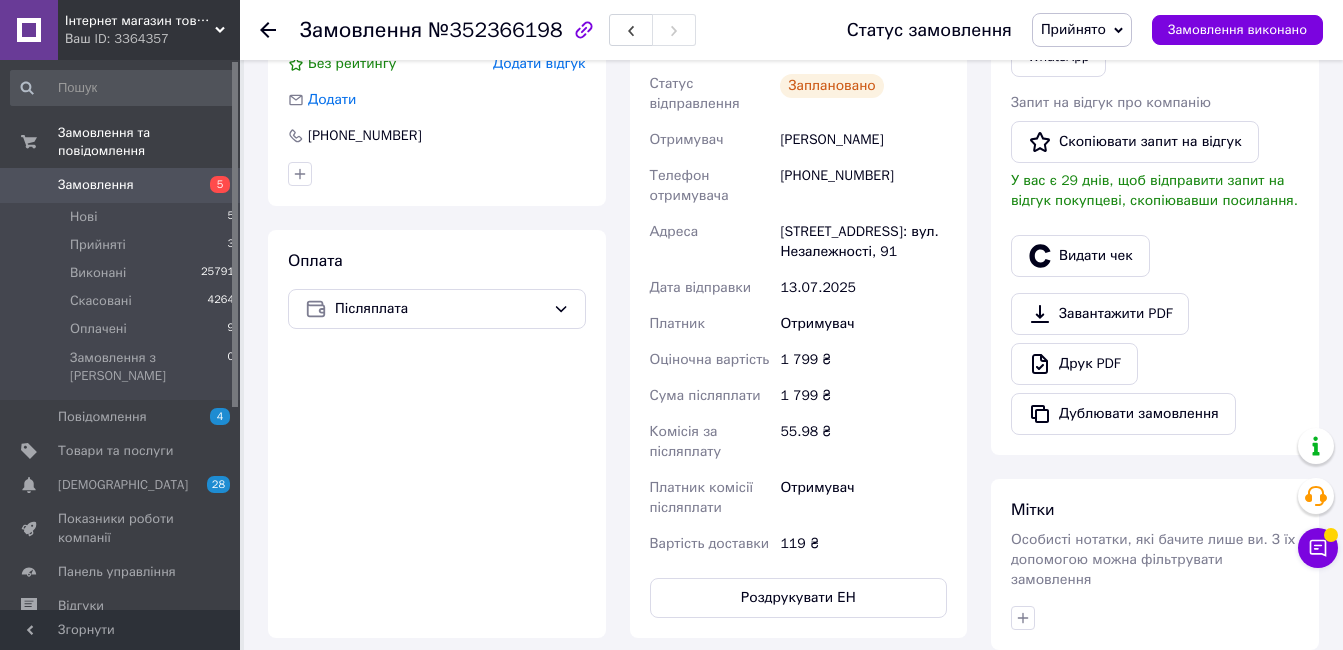 click on "Видати чек" at bounding box center (1155, 256) 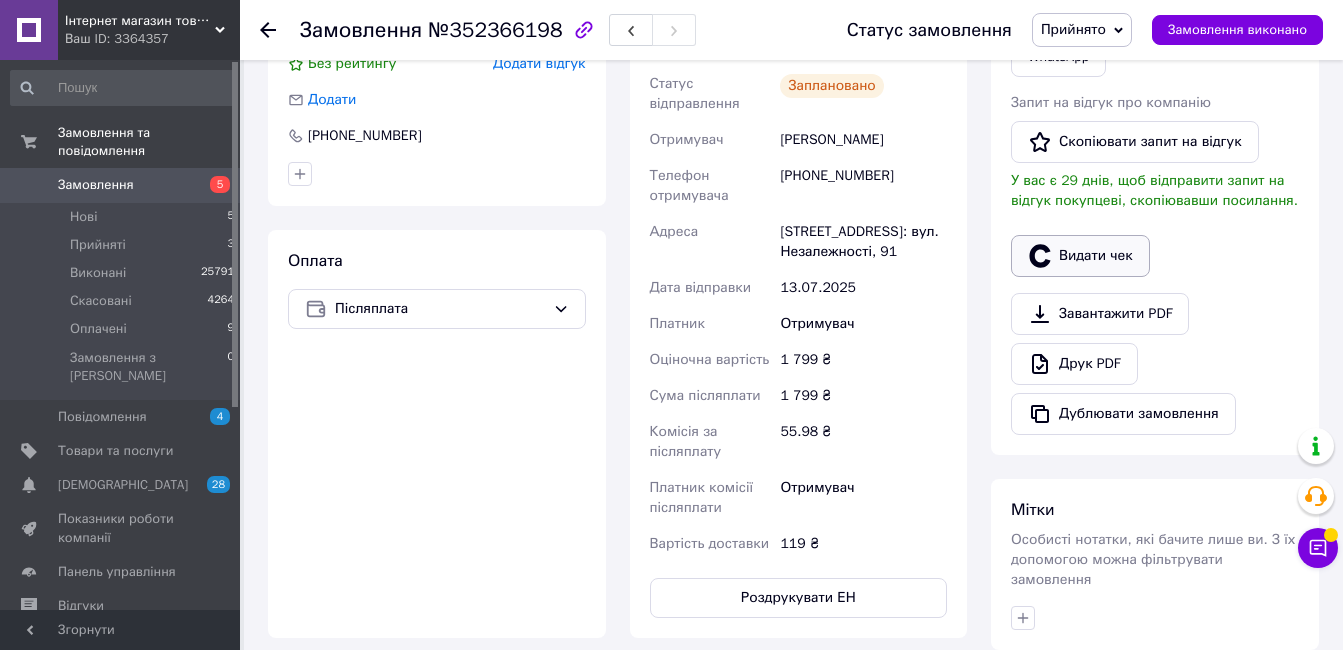 click on "Видати чек" at bounding box center [1080, 256] 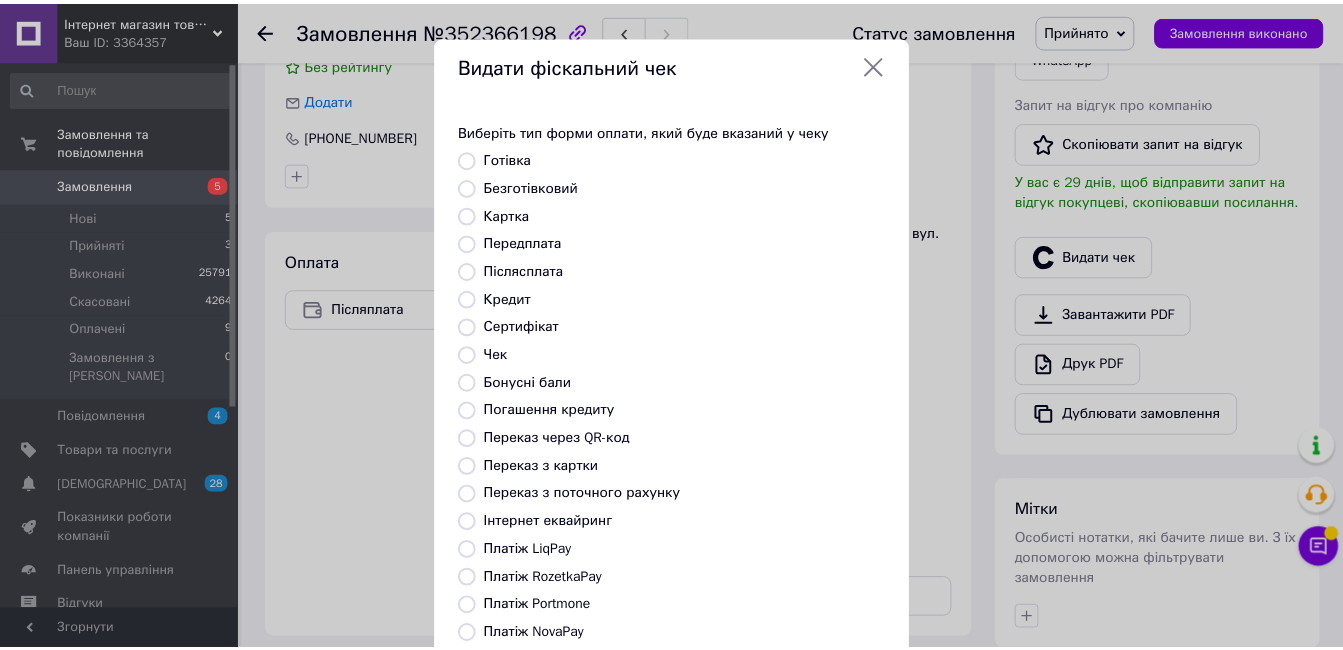 scroll, scrollTop: 209, scrollLeft: 0, axis: vertical 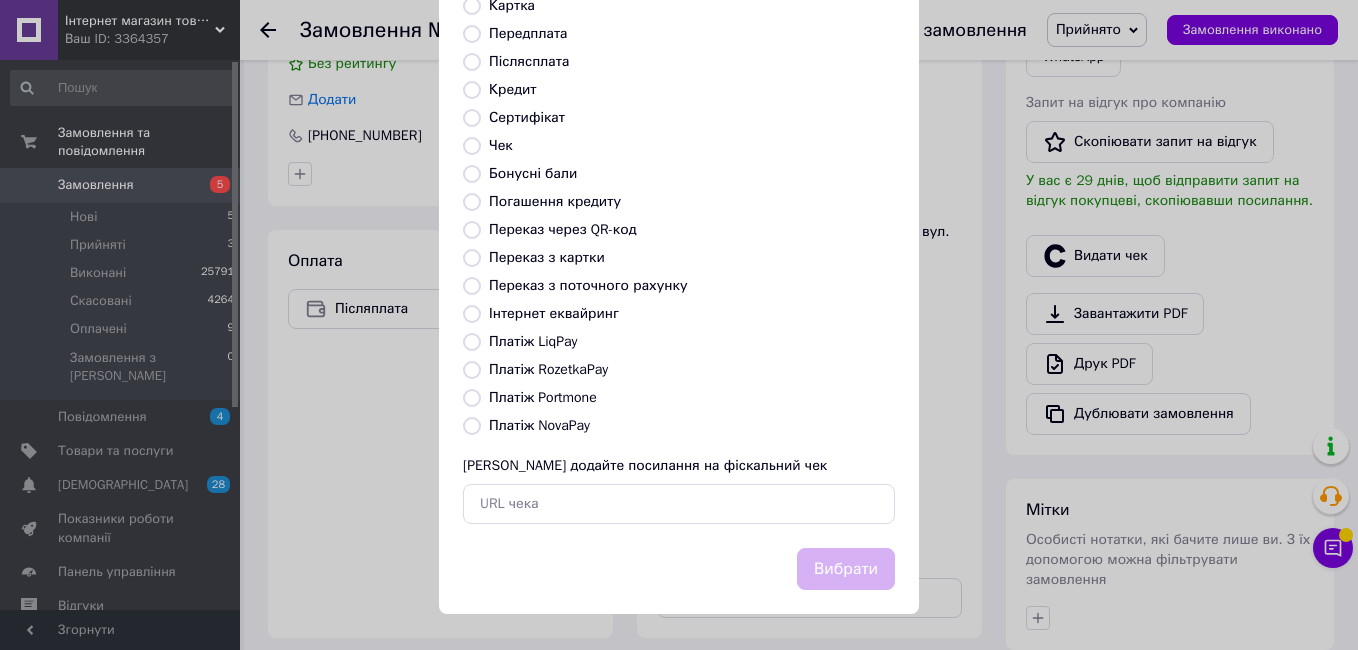 click on "Платіж NovaPay" at bounding box center (539, 425) 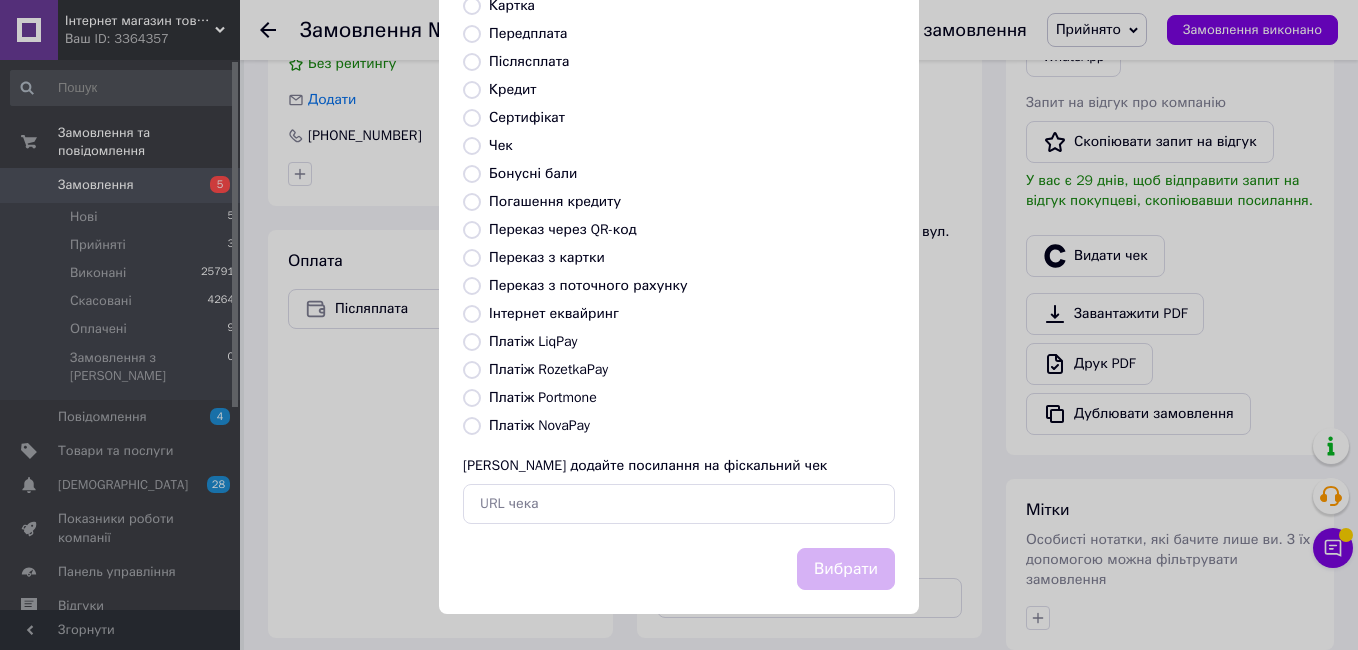 radio on "true" 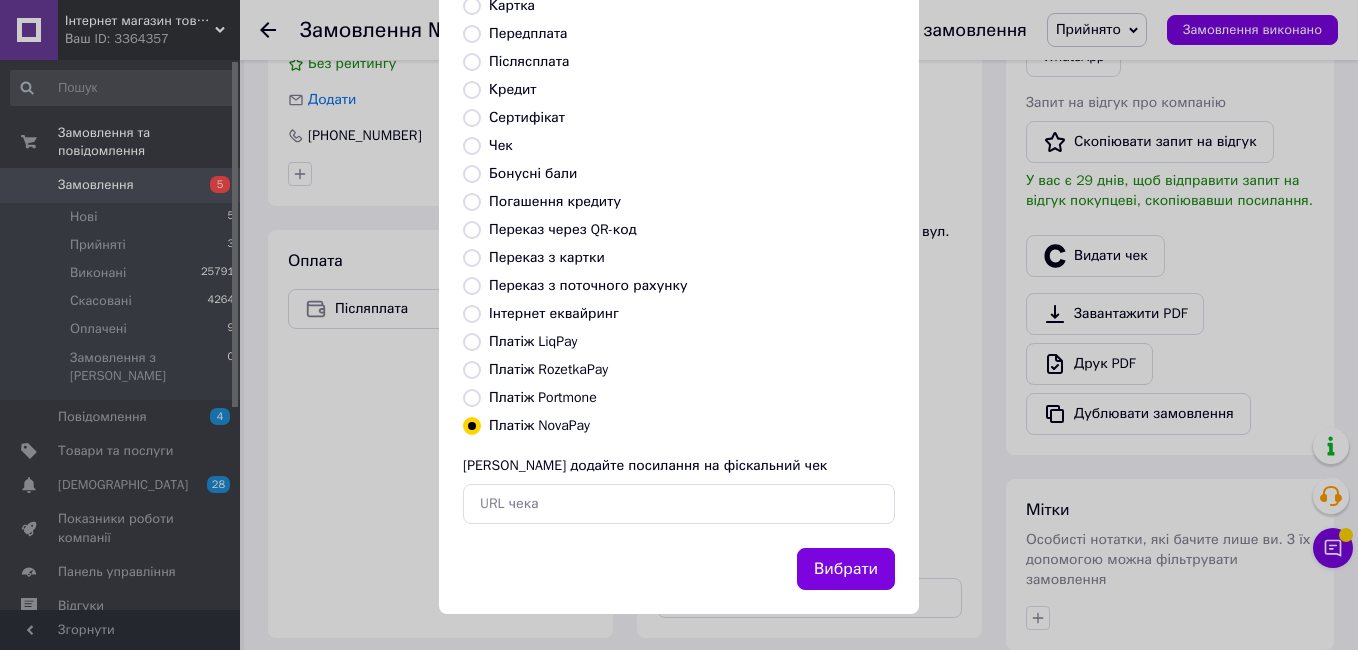 click on "Вибрати" at bounding box center (846, 569) 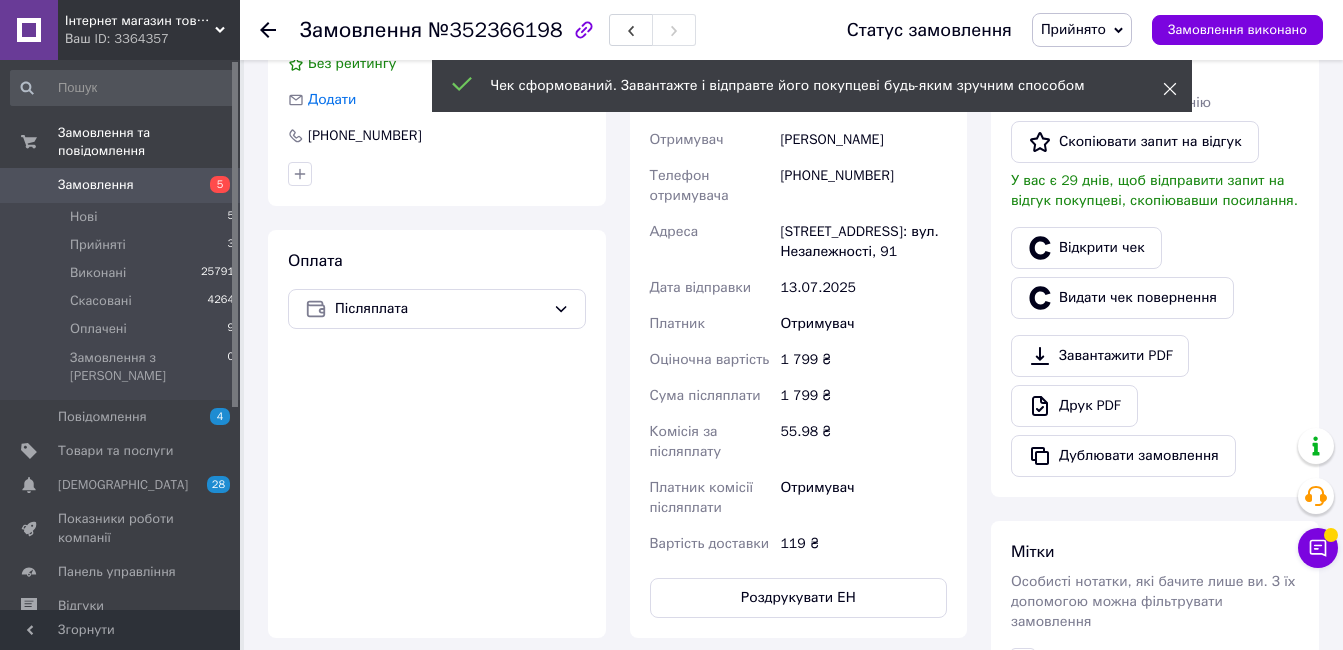 click 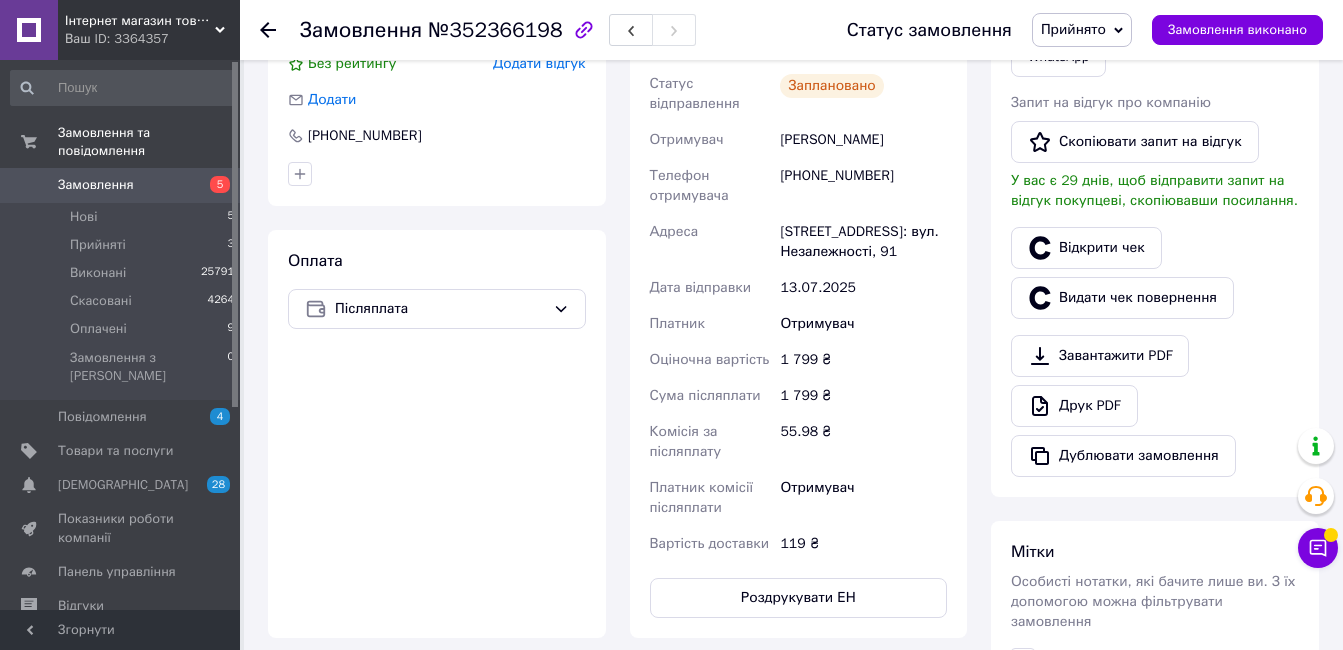 click on "Прийнято" at bounding box center (1082, 30) 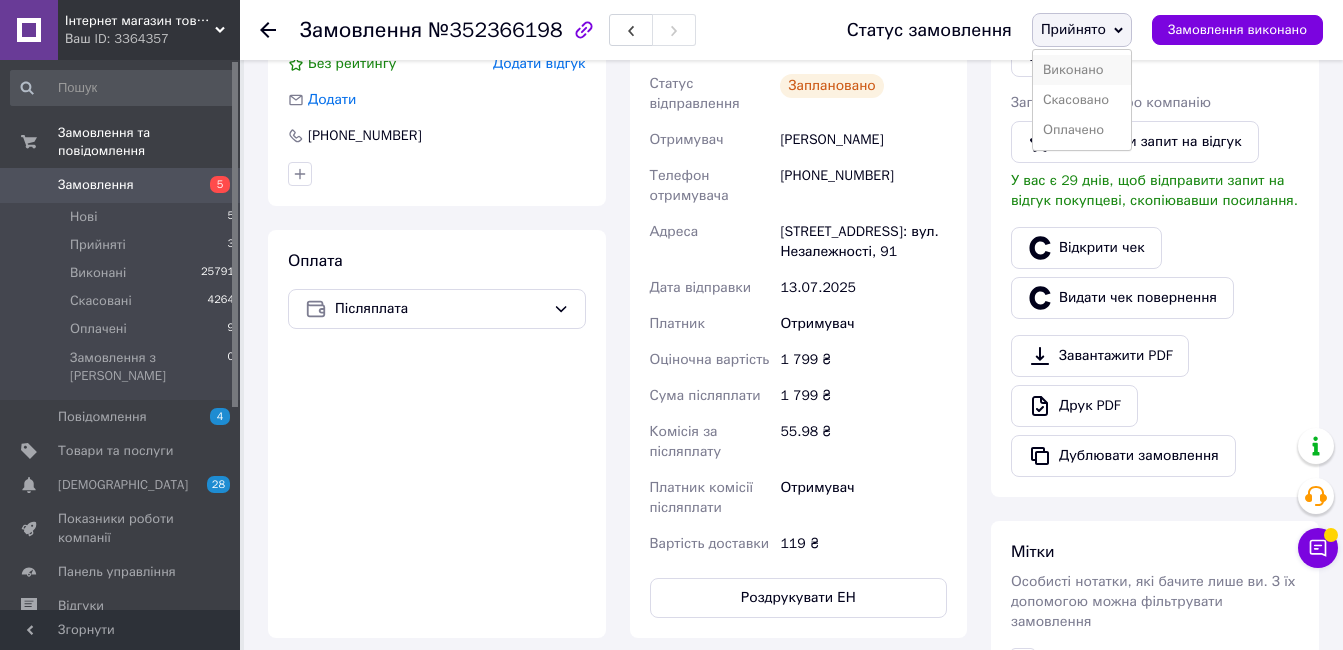 click on "Виконано" at bounding box center (1082, 70) 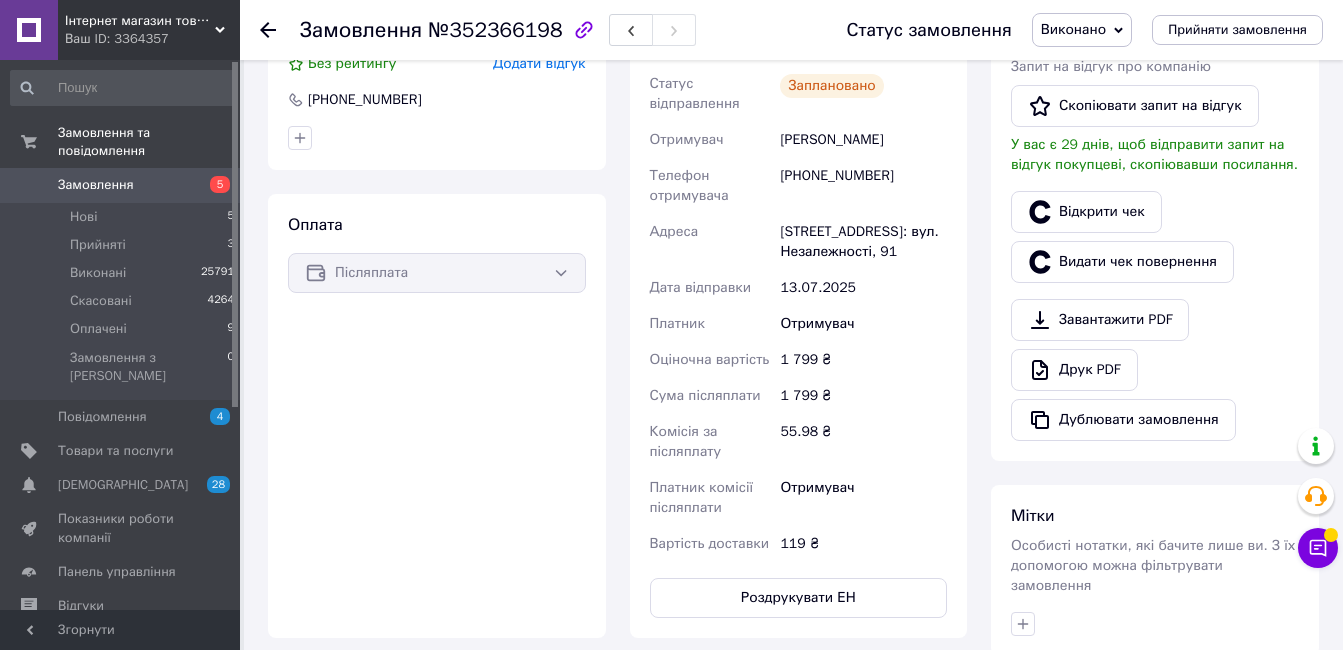 scroll, scrollTop: 0, scrollLeft: 0, axis: both 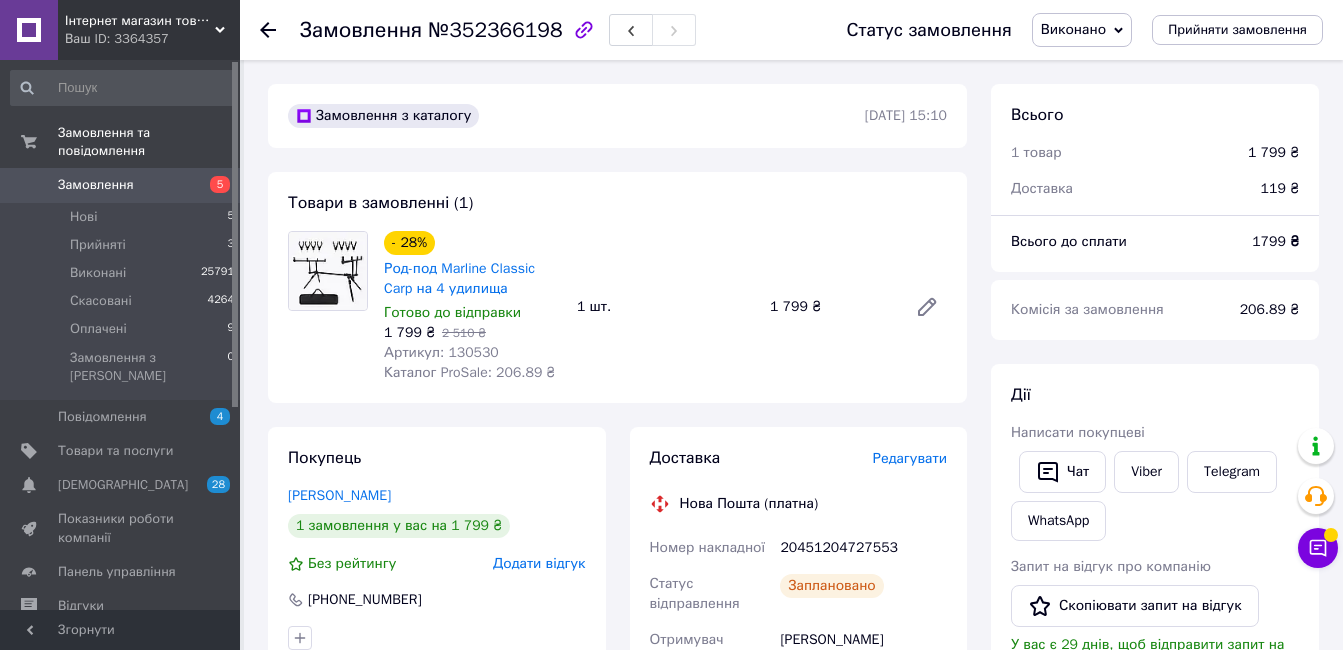 click on "Замовлення" at bounding box center [121, 185] 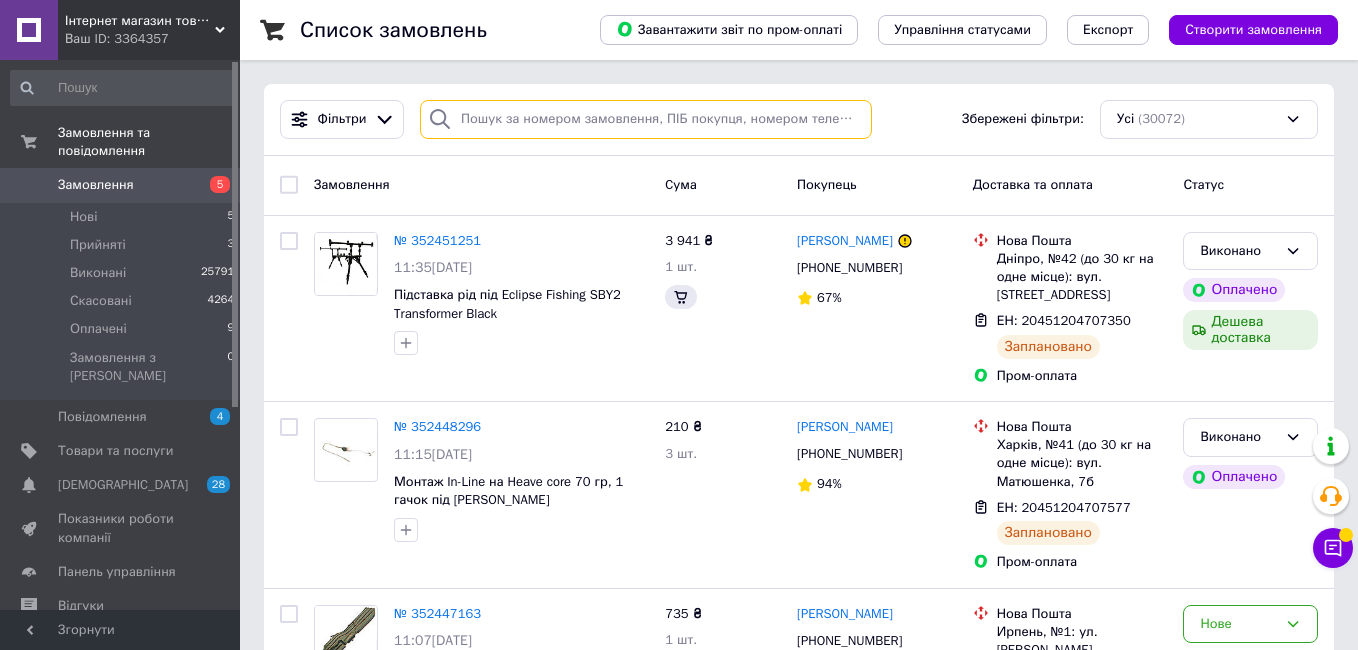 click at bounding box center [646, 119] 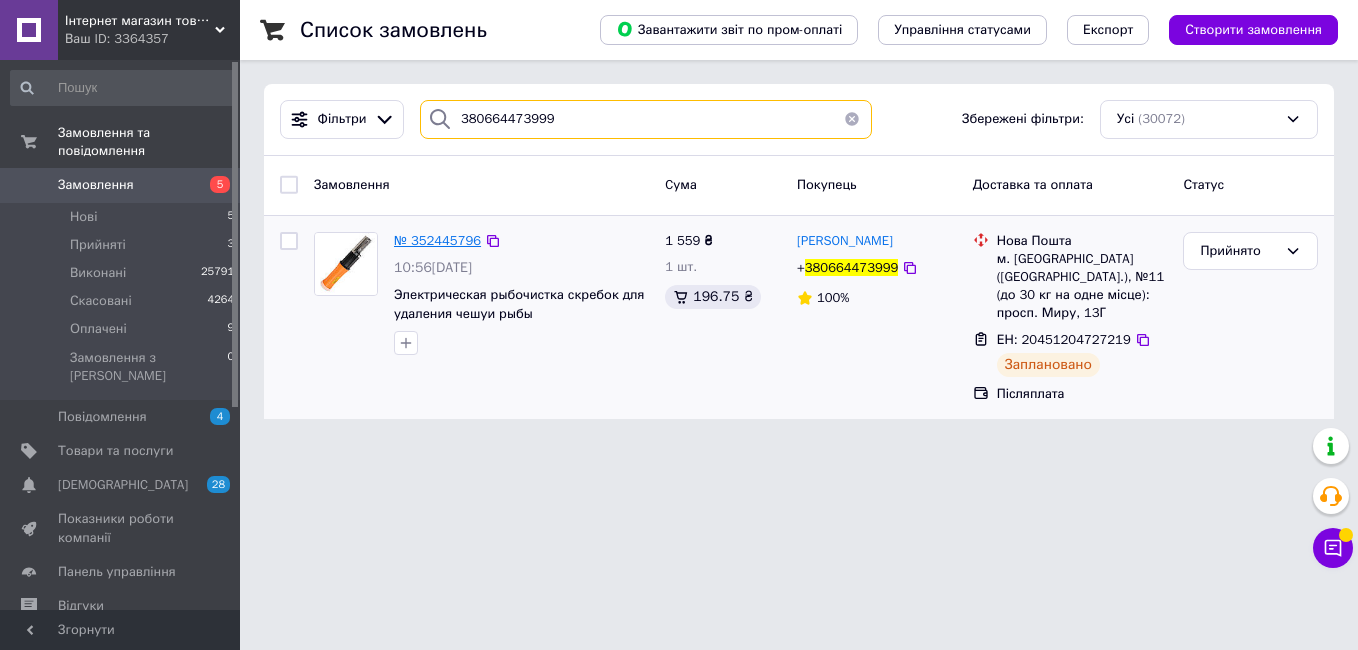 type on "380664473999" 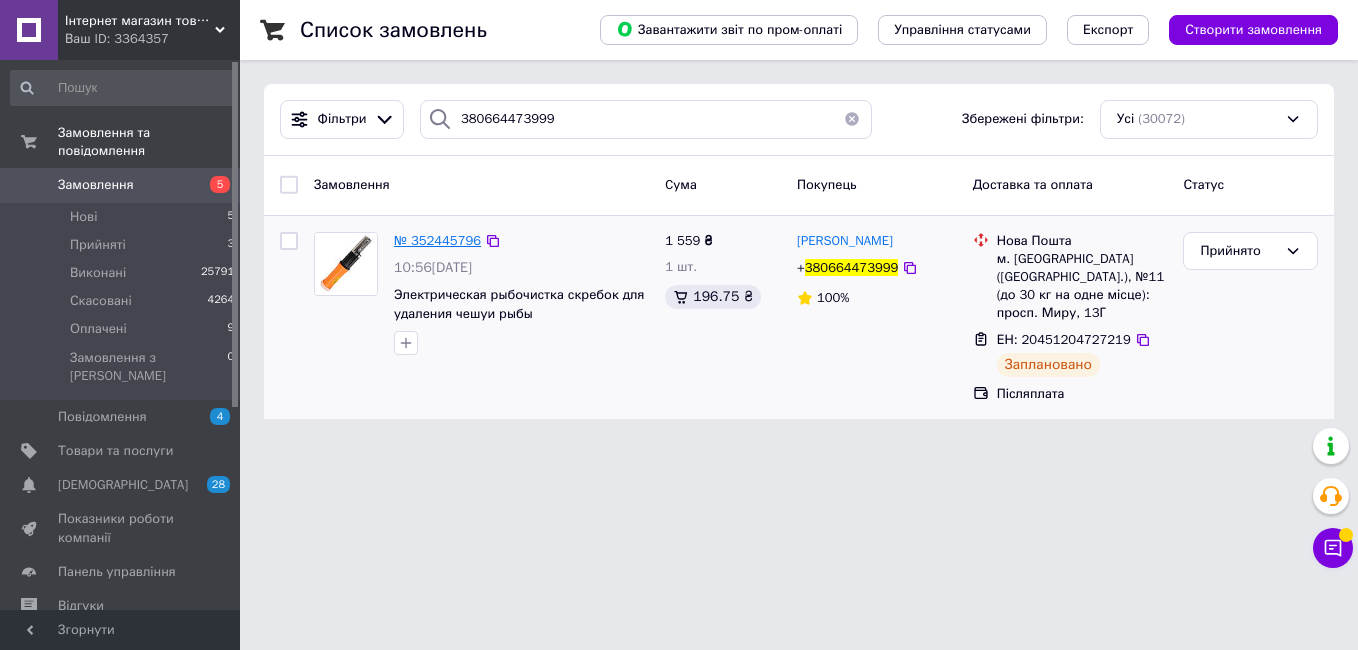 click on "№ 352445796" at bounding box center [437, 240] 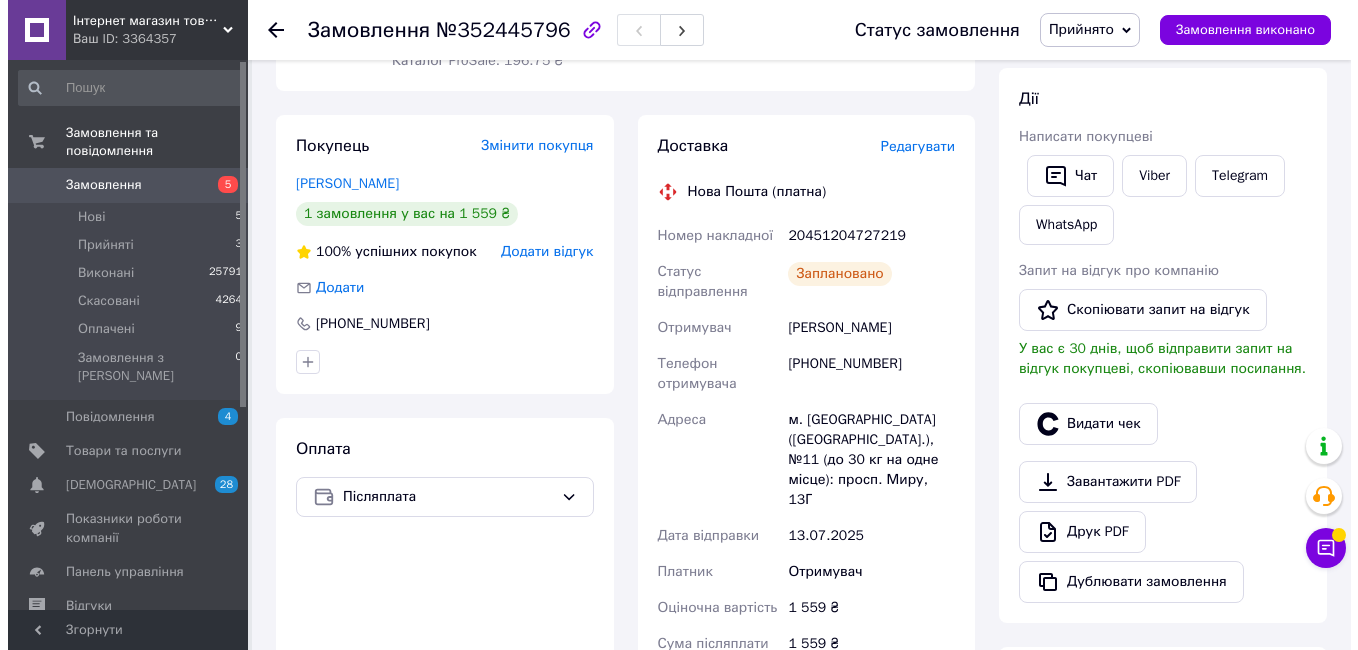 scroll, scrollTop: 362, scrollLeft: 0, axis: vertical 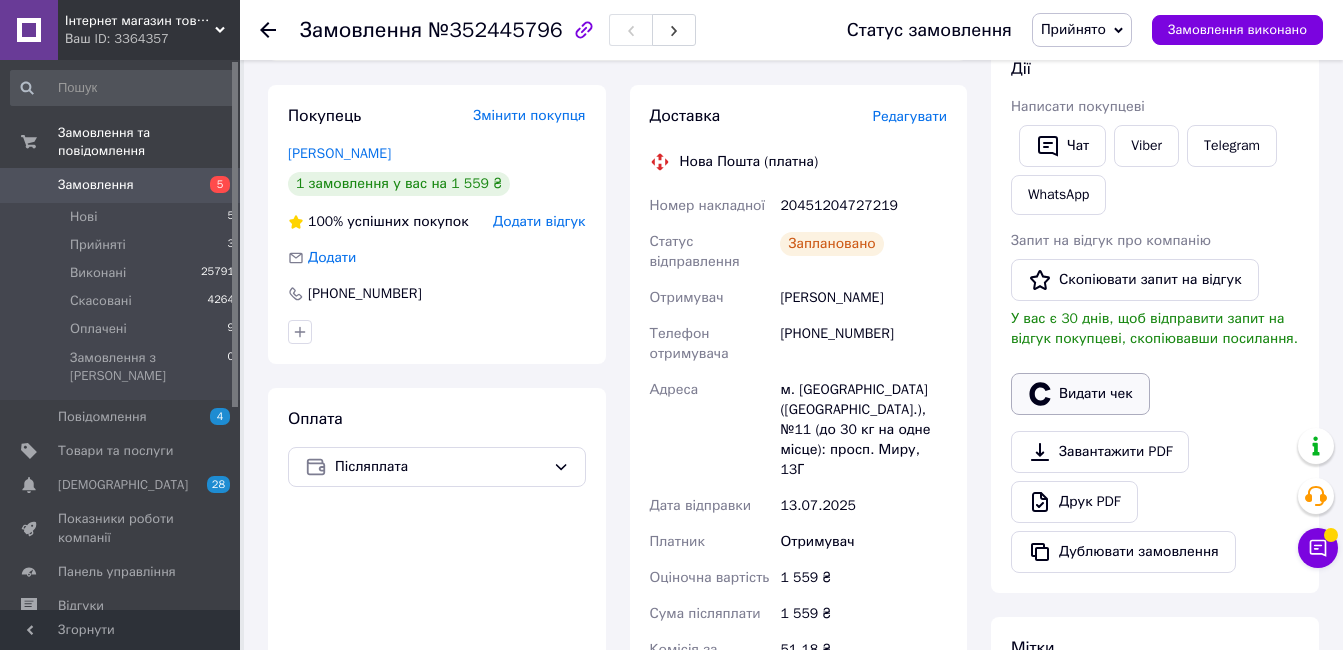 click on "Видати чек" at bounding box center (1080, 394) 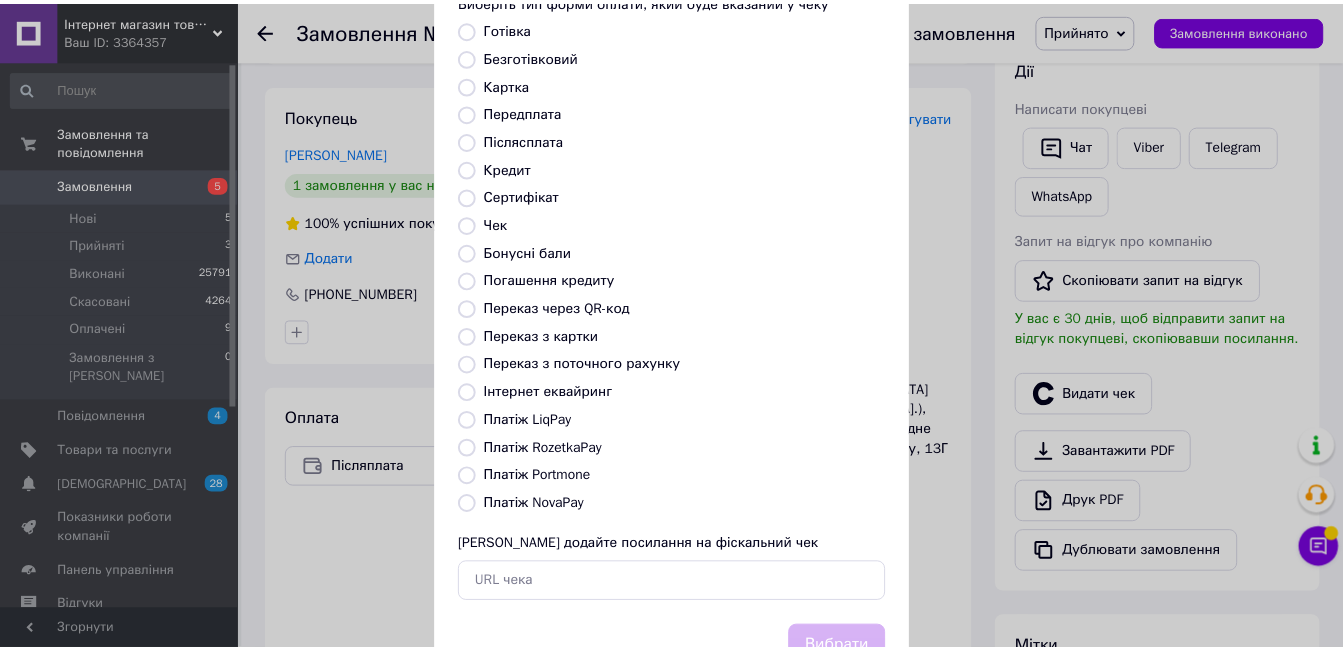 scroll, scrollTop: 209, scrollLeft: 0, axis: vertical 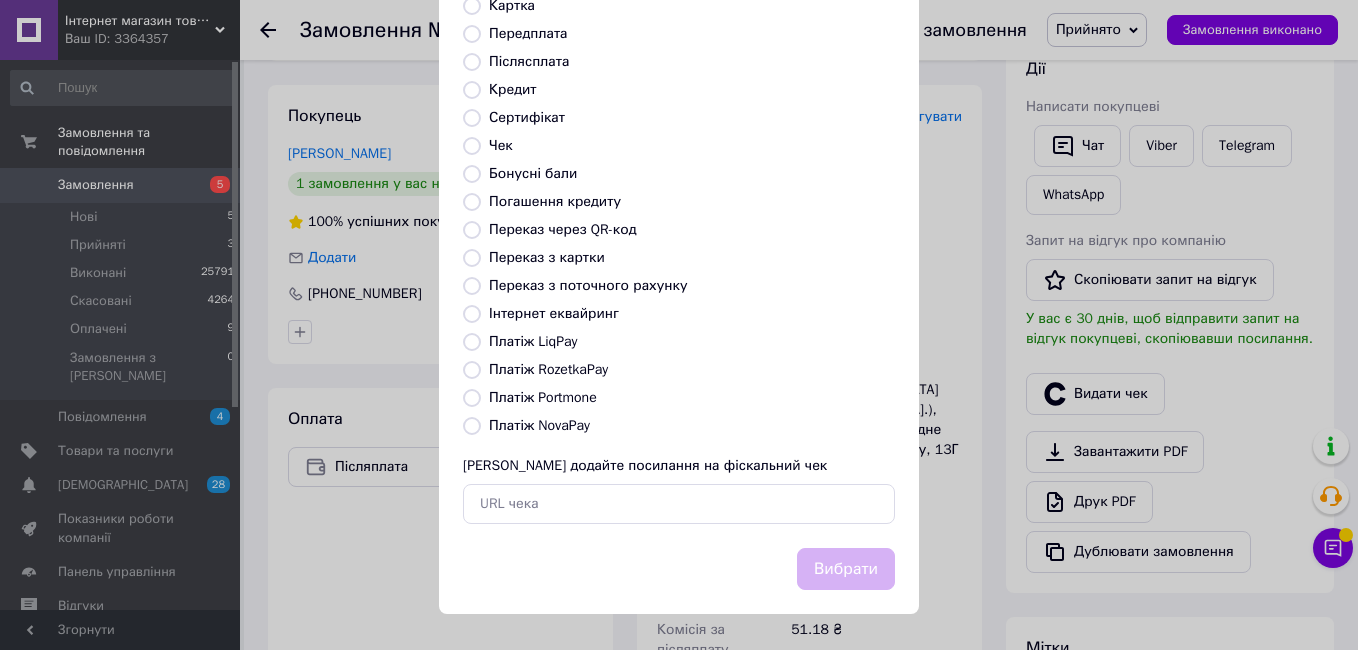 click on "Платіж NovaPay" at bounding box center [539, 425] 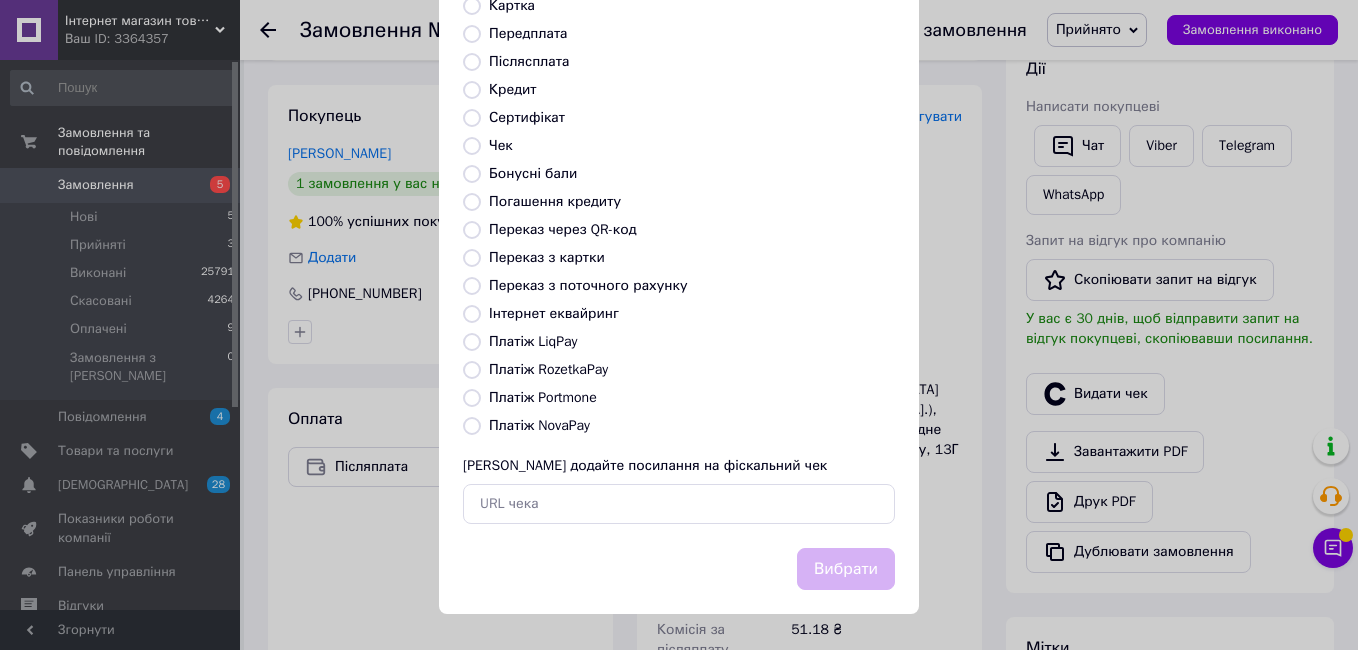 radio on "true" 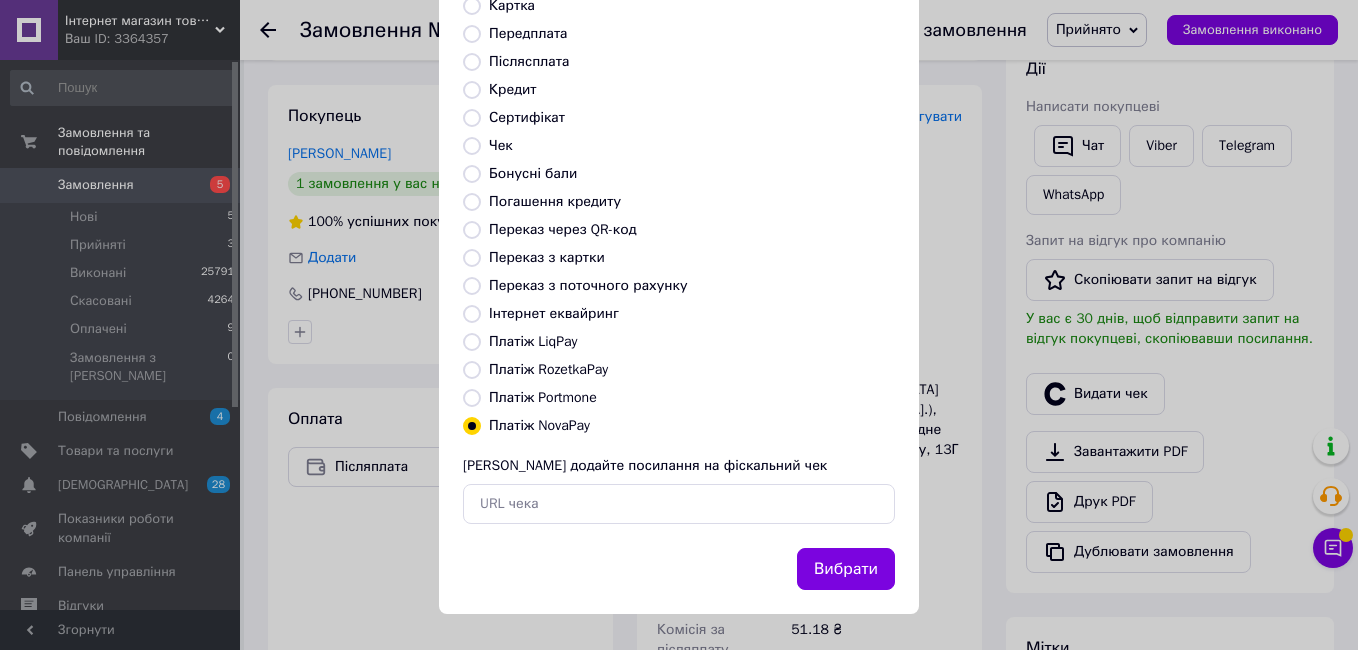 click on "Вибрати" at bounding box center (846, 569) 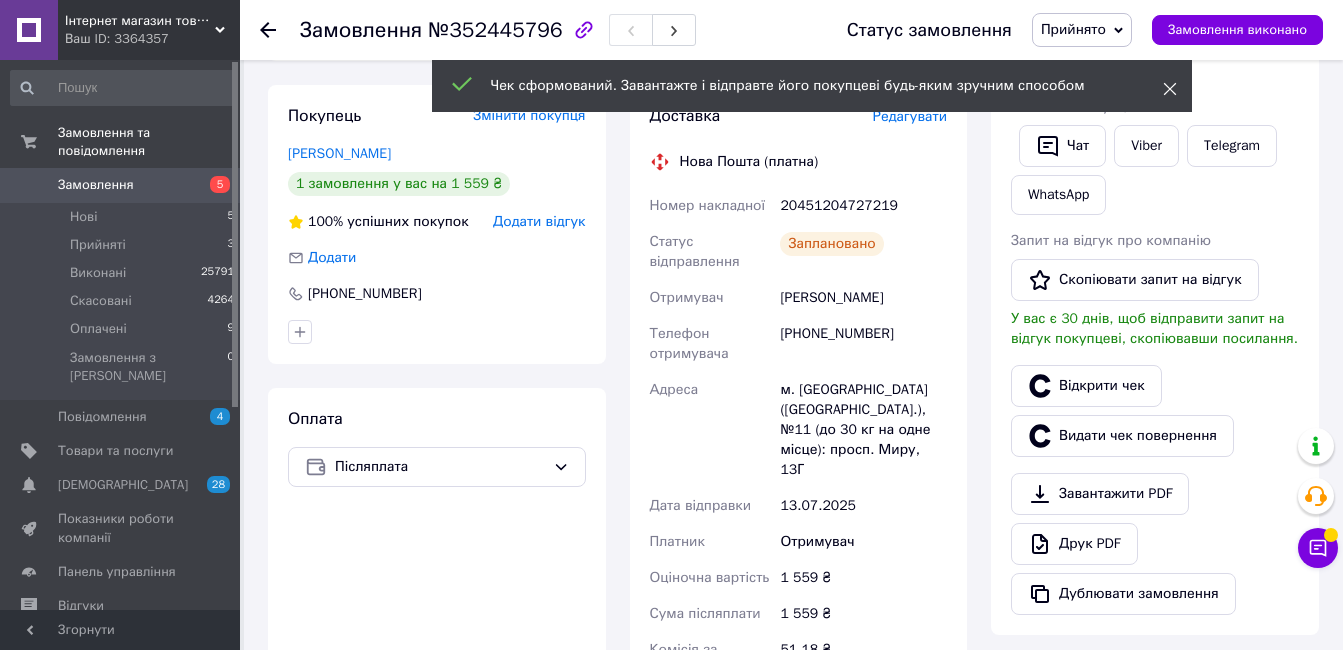 click 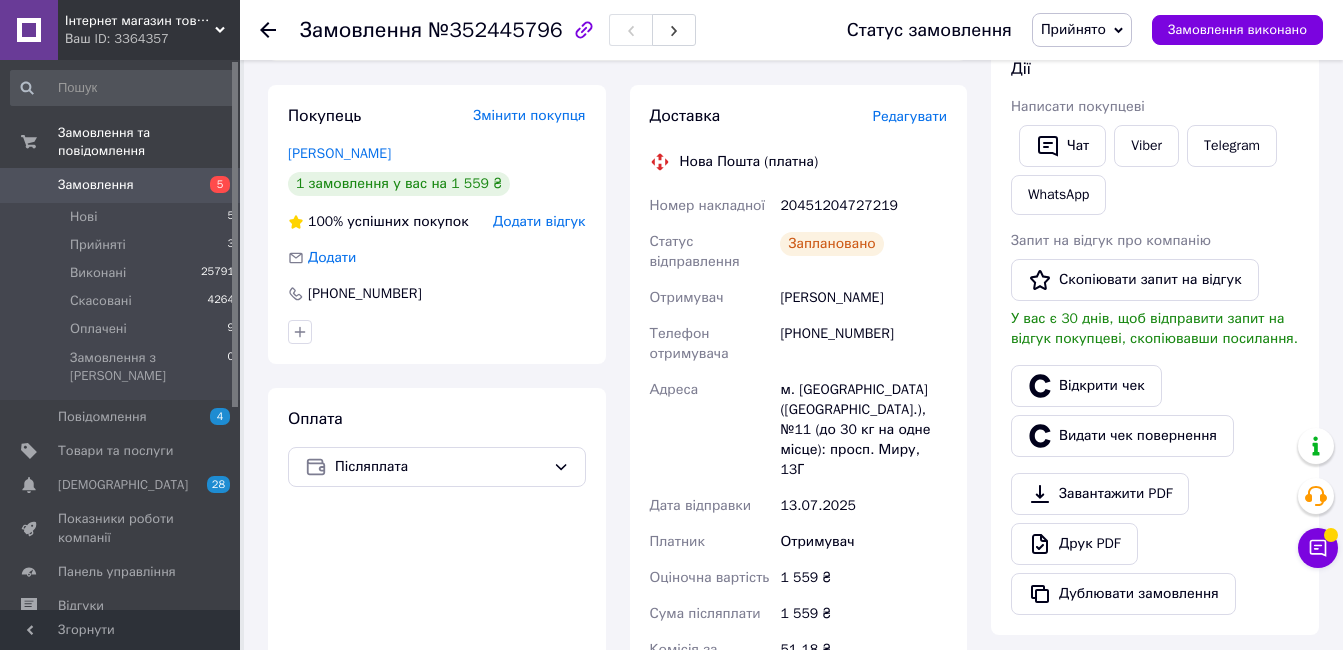 click on "Прийнято" at bounding box center (1073, 29) 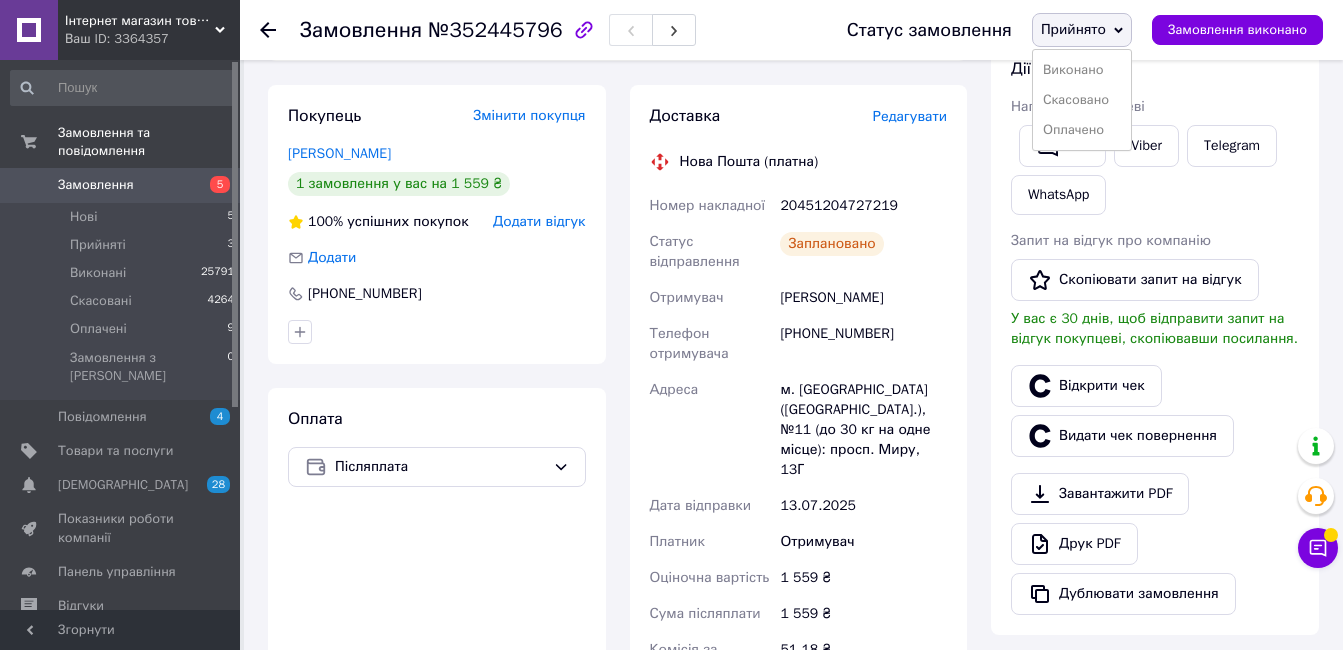 click on "Виконано" at bounding box center [1082, 70] 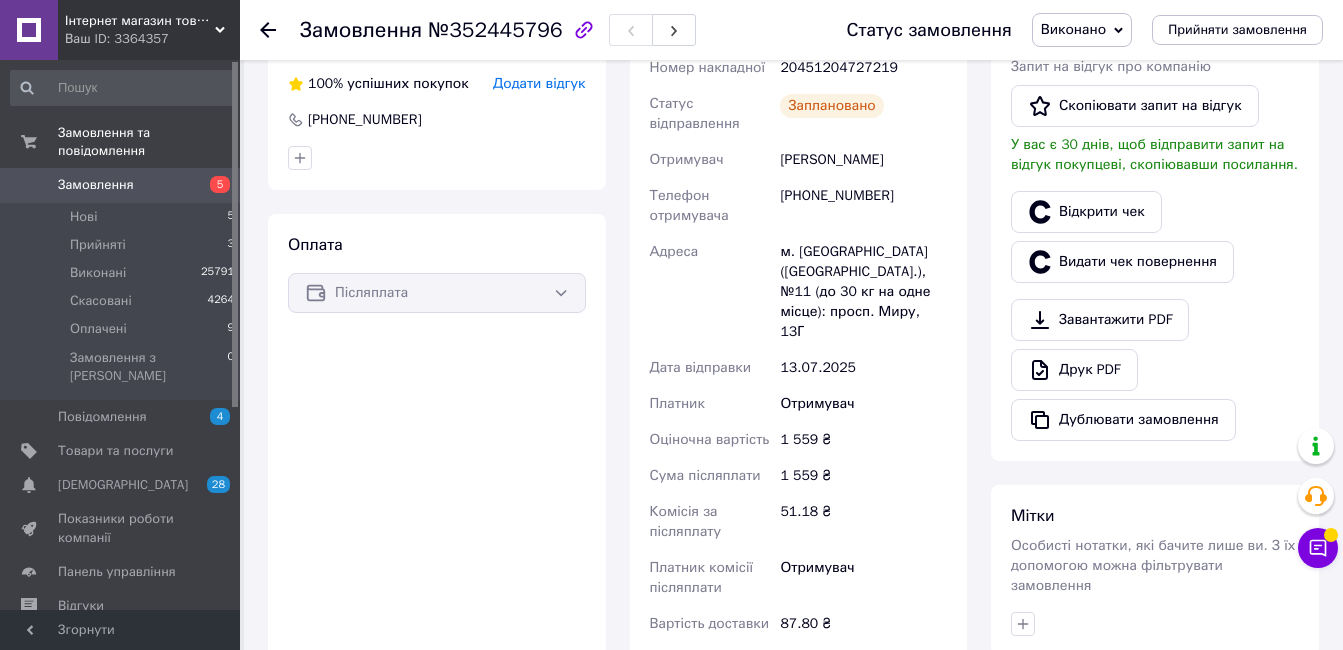 scroll, scrollTop: 0, scrollLeft: 0, axis: both 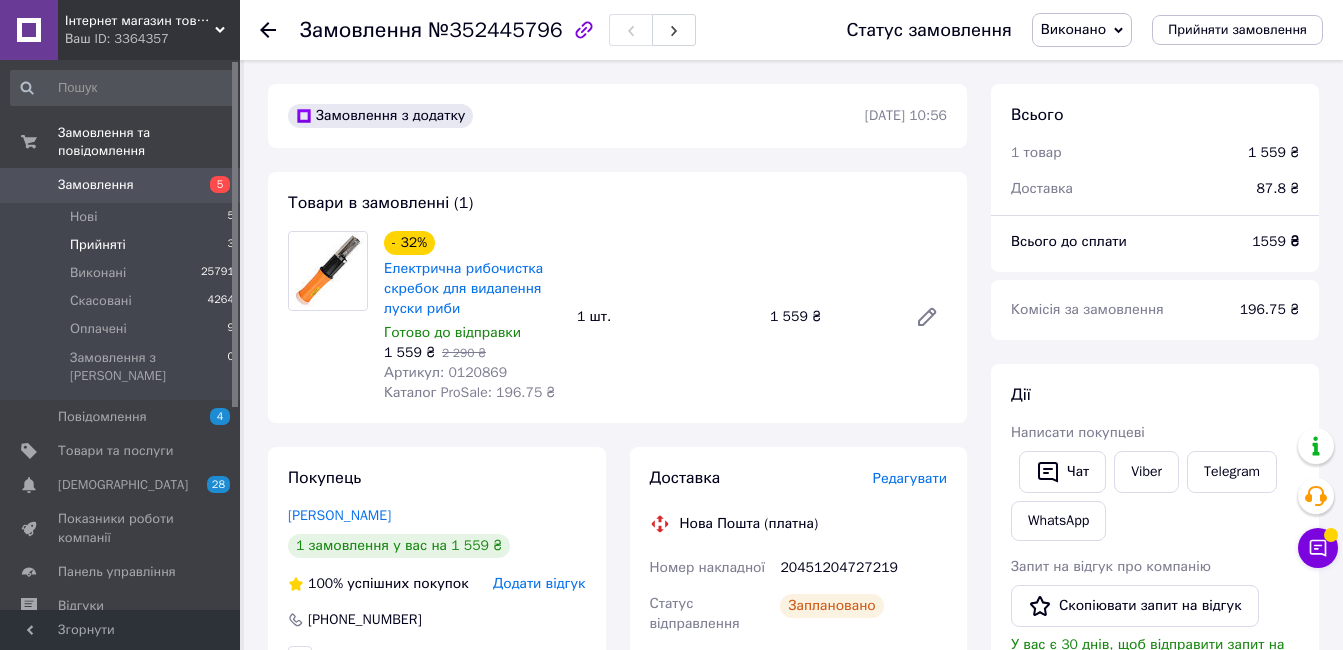 click on "Прийняті 3" at bounding box center (123, 245) 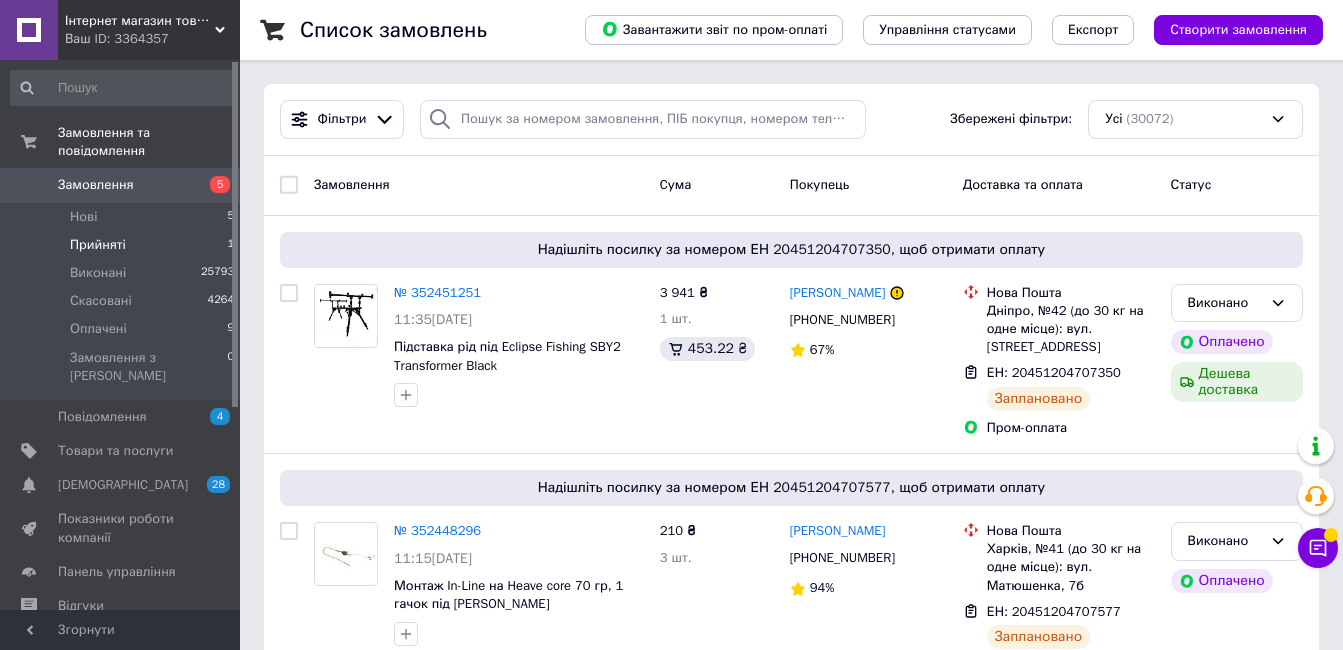 click on "Прийняті 1" at bounding box center (123, 245) 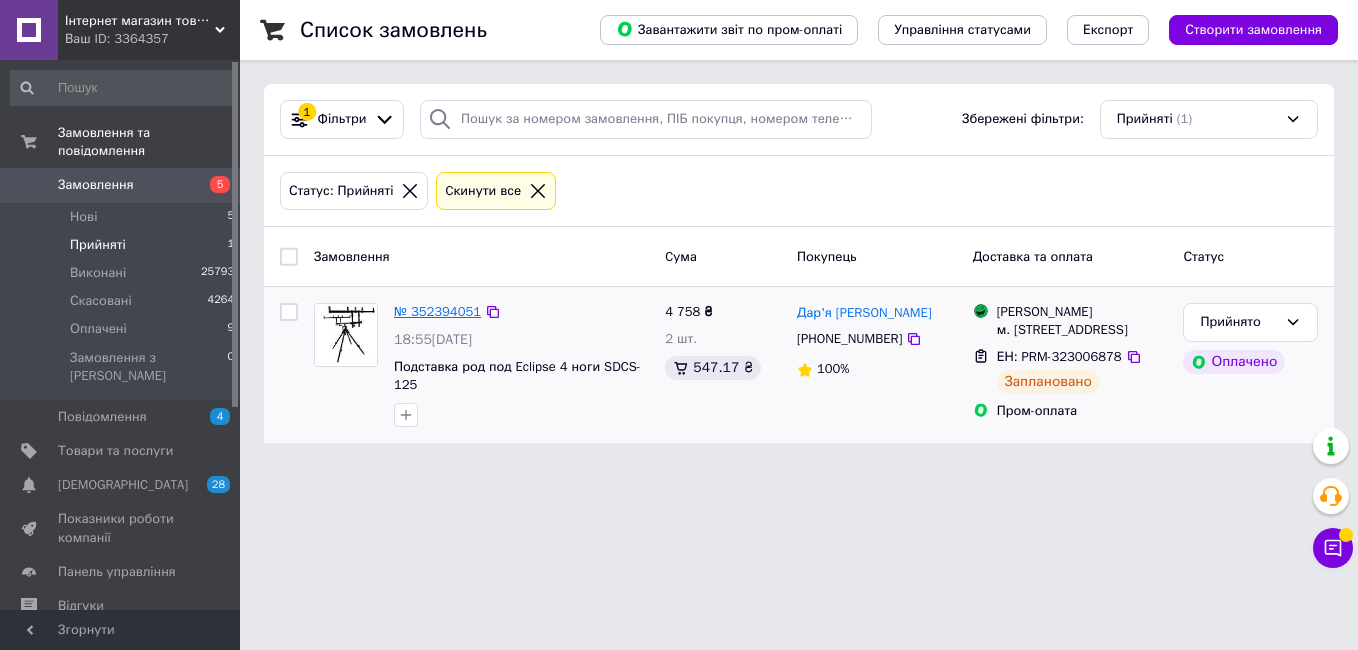 click on "№ 352394051" at bounding box center (437, 311) 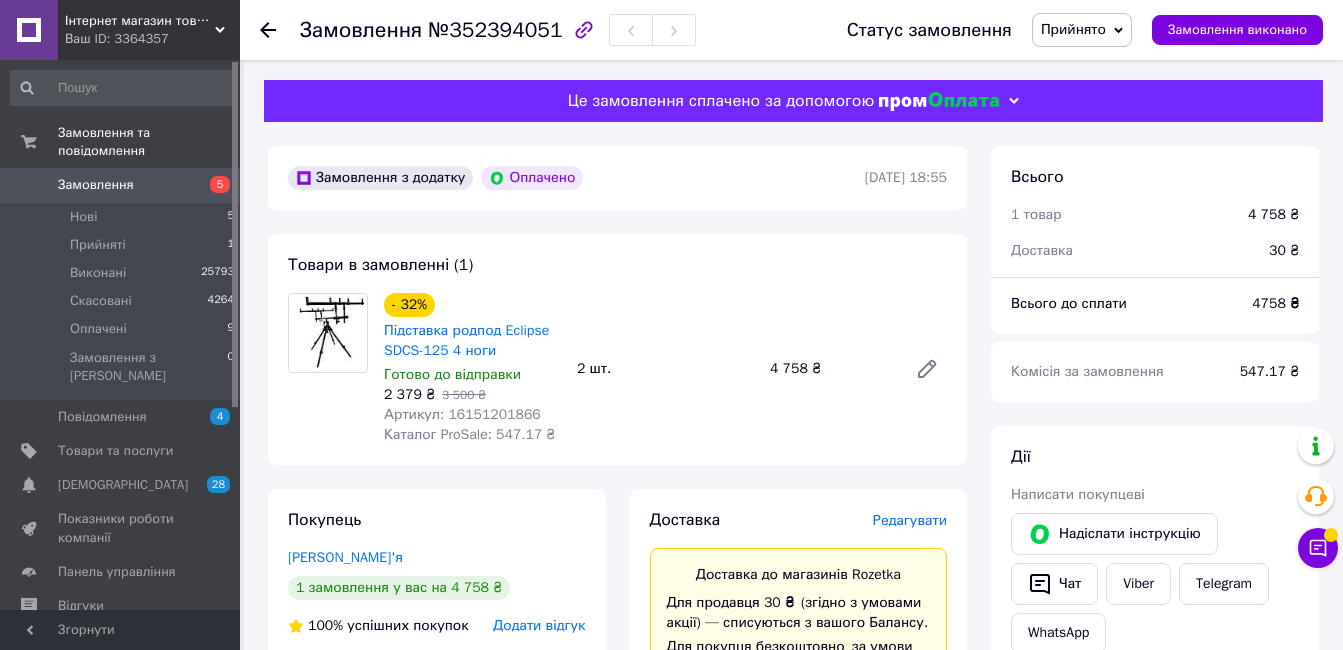 scroll, scrollTop: 500, scrollLeft: 0, axis: vertical 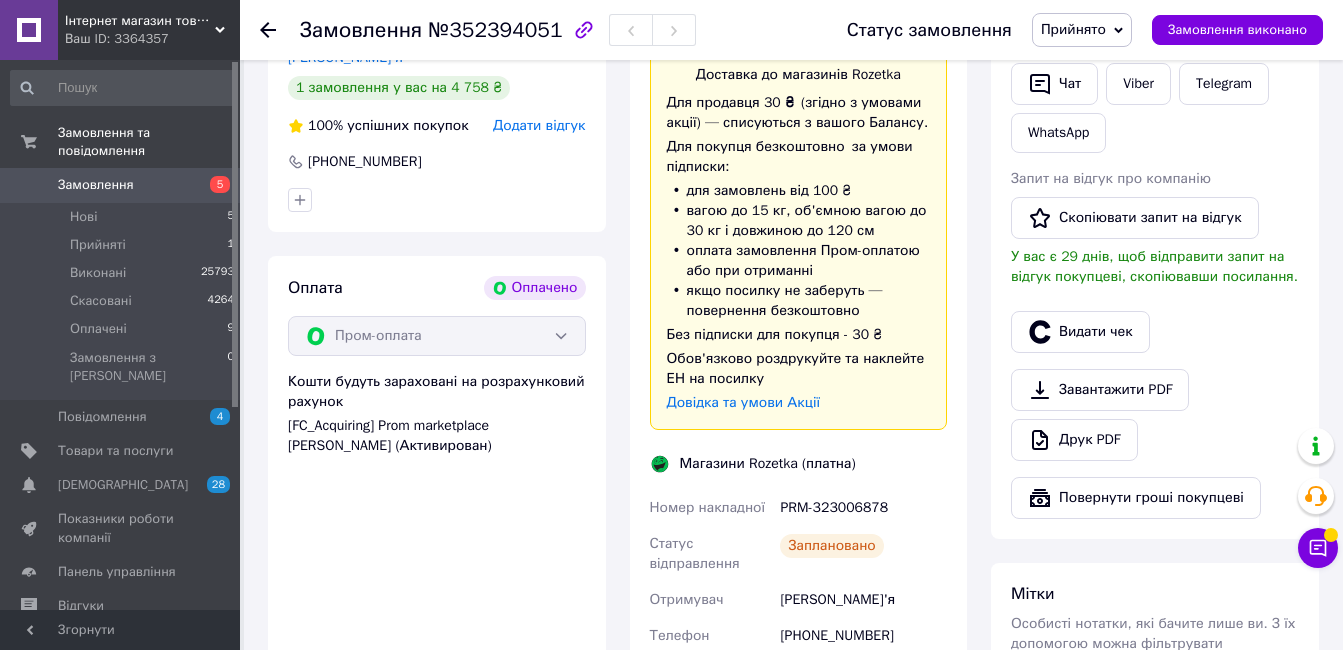click on "Прийнято" at bounding box center [1073, 29] 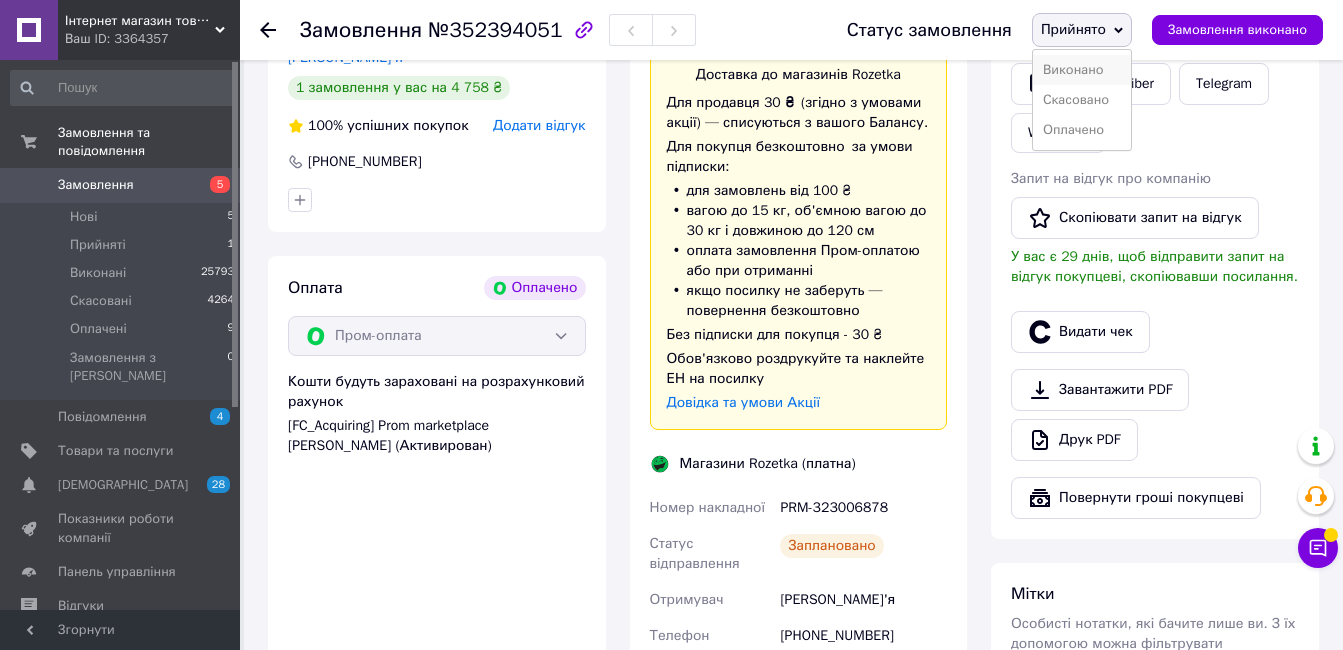 click on "Виконано" at bounding box center [1082, 70] 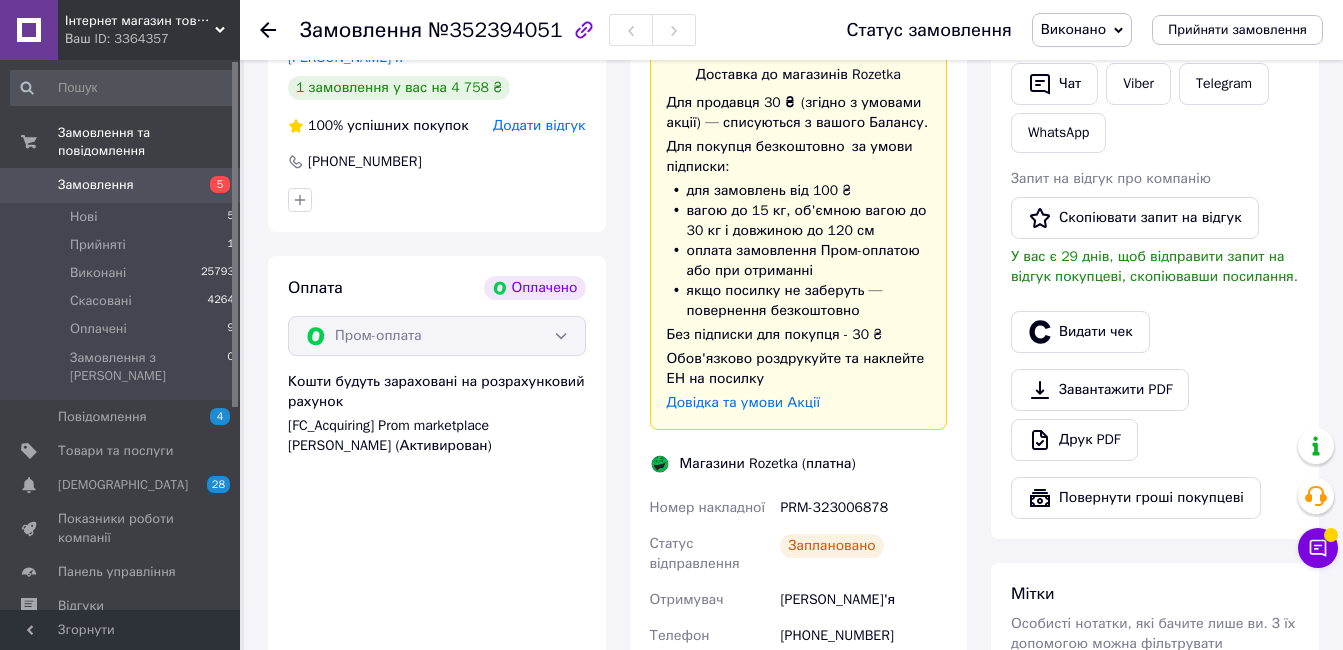 scroll, scrollTop: 1000, scrollLeft: 0, axis: vertical 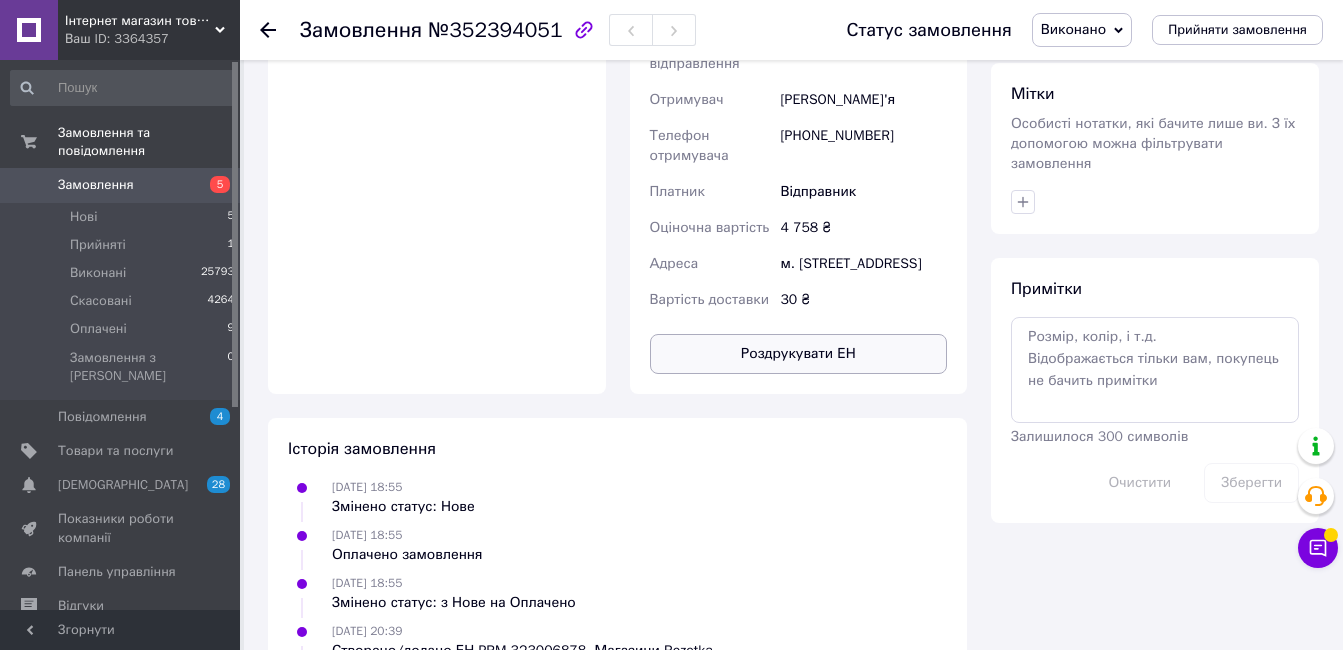 click on "Роздрукувати ЕН" at bounding box center [799, 354] 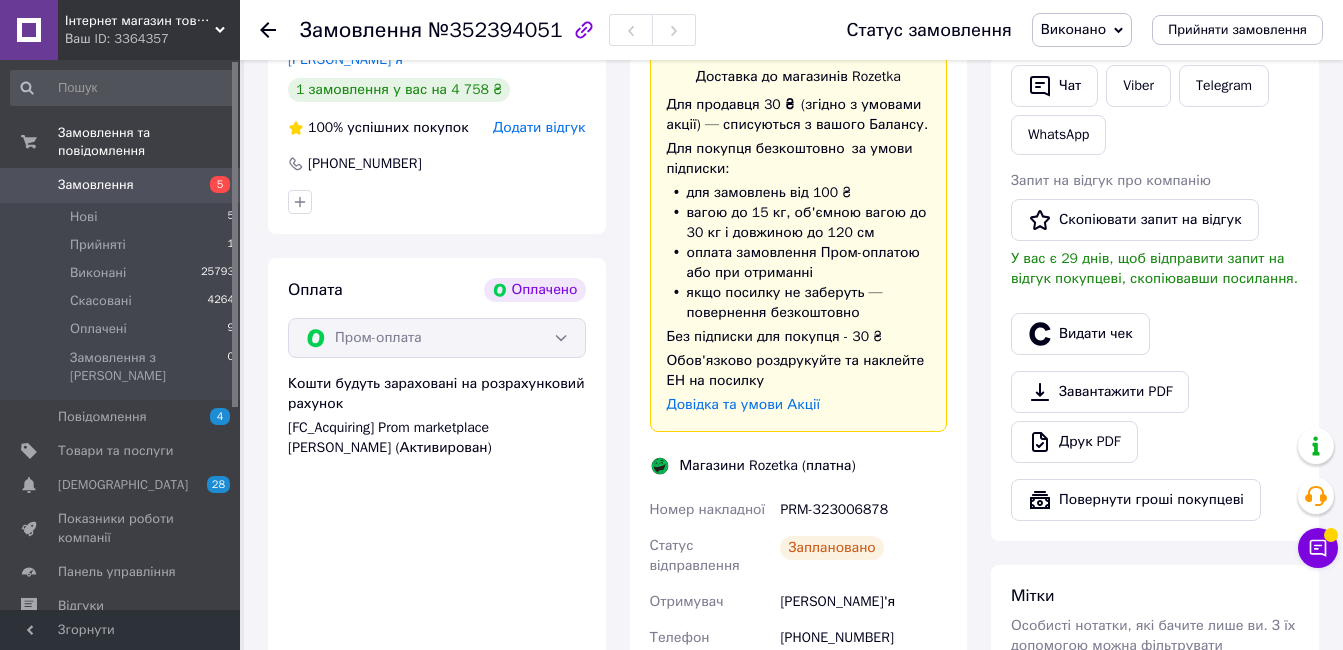 scroll, scrollTop: 0, scrollLeft: 0, axis: both 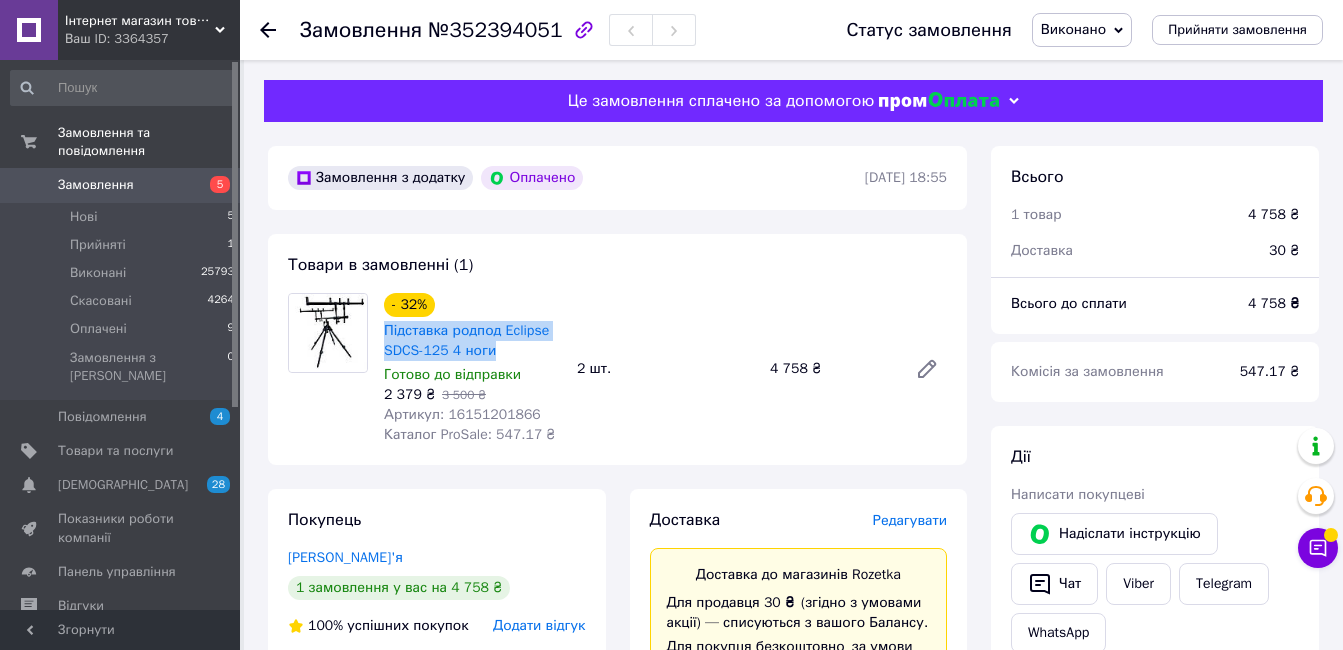 copy on "Підставка родпод Eclipse SDCS-125 4 ноги" 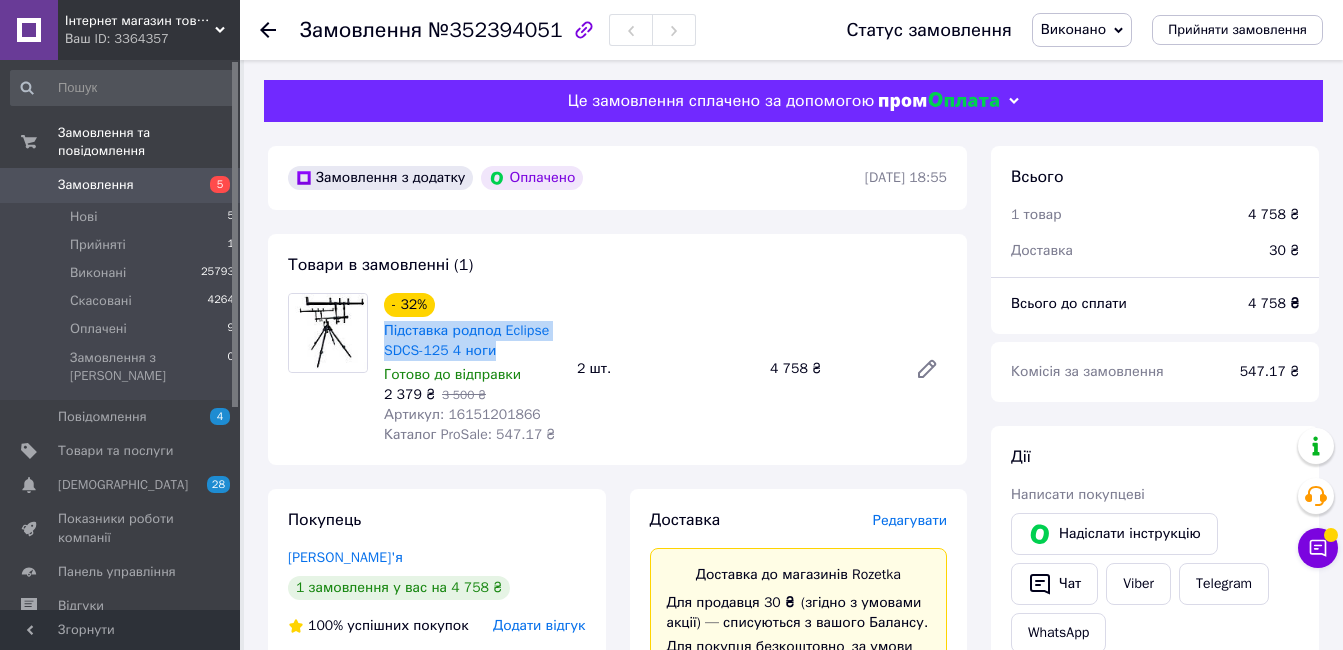 drag, startPoint x: 518, startPoint y: 350, endPoint x: 378, endPoint y: 333, distance: 141.02837 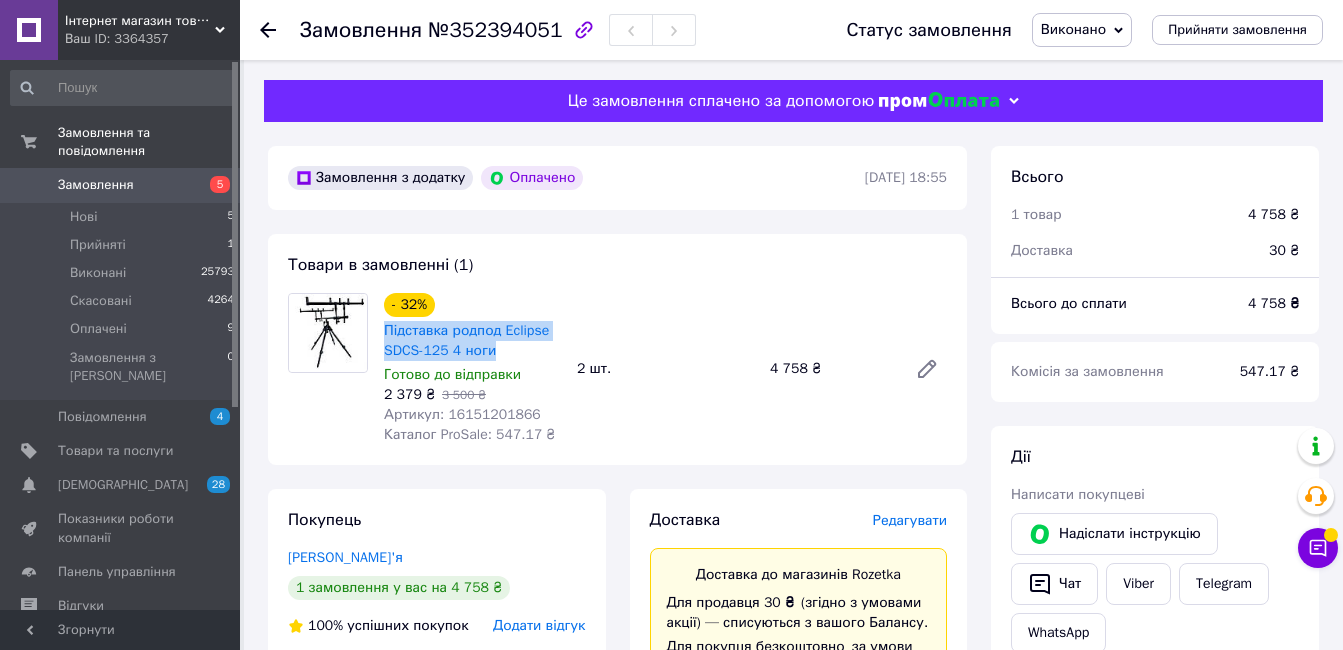 scroll, scrollTop: 500, scrollLeft: 0, axis: vertical 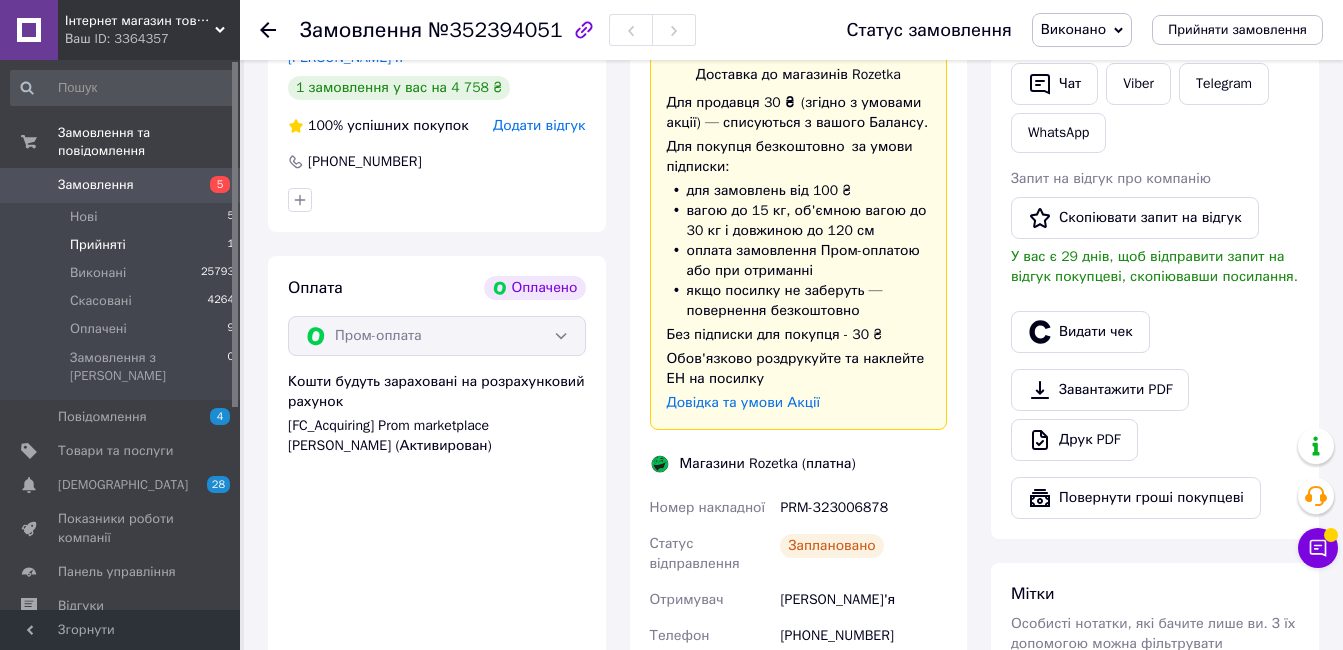 click on "Прийняті 1" at bounding box center (123, 245) 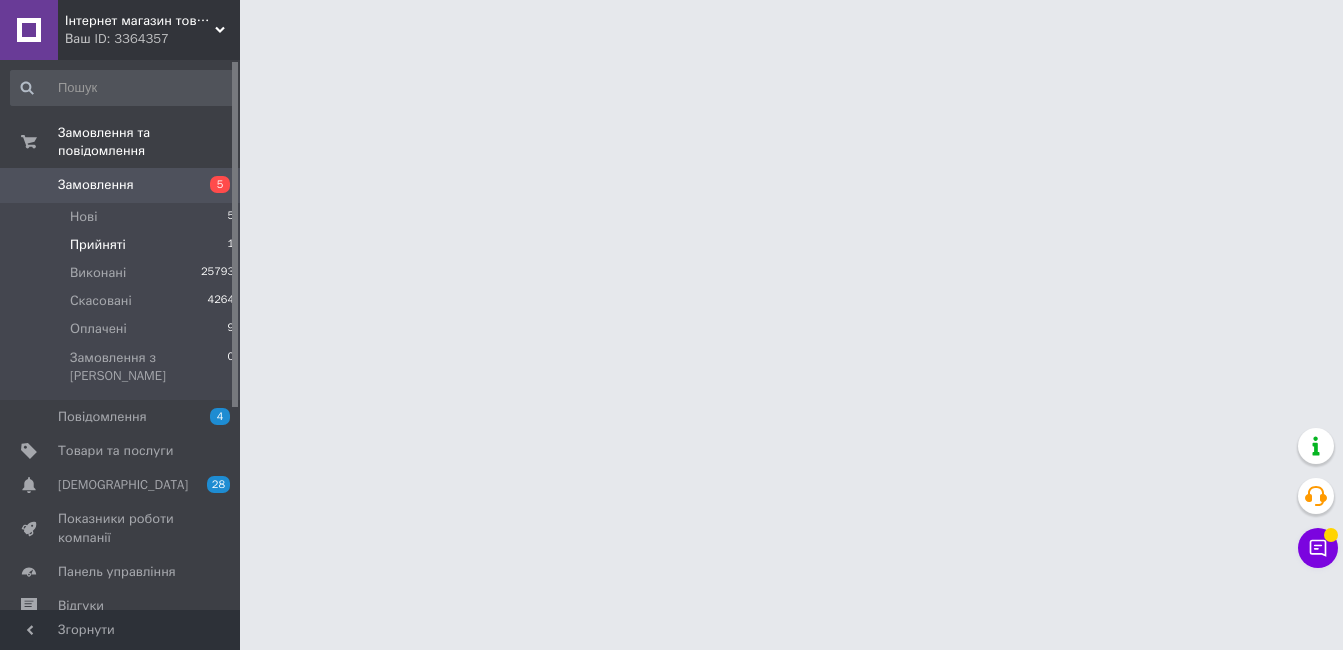 scroll, scrollTop: 0, scrollLeft: 0, axis: both 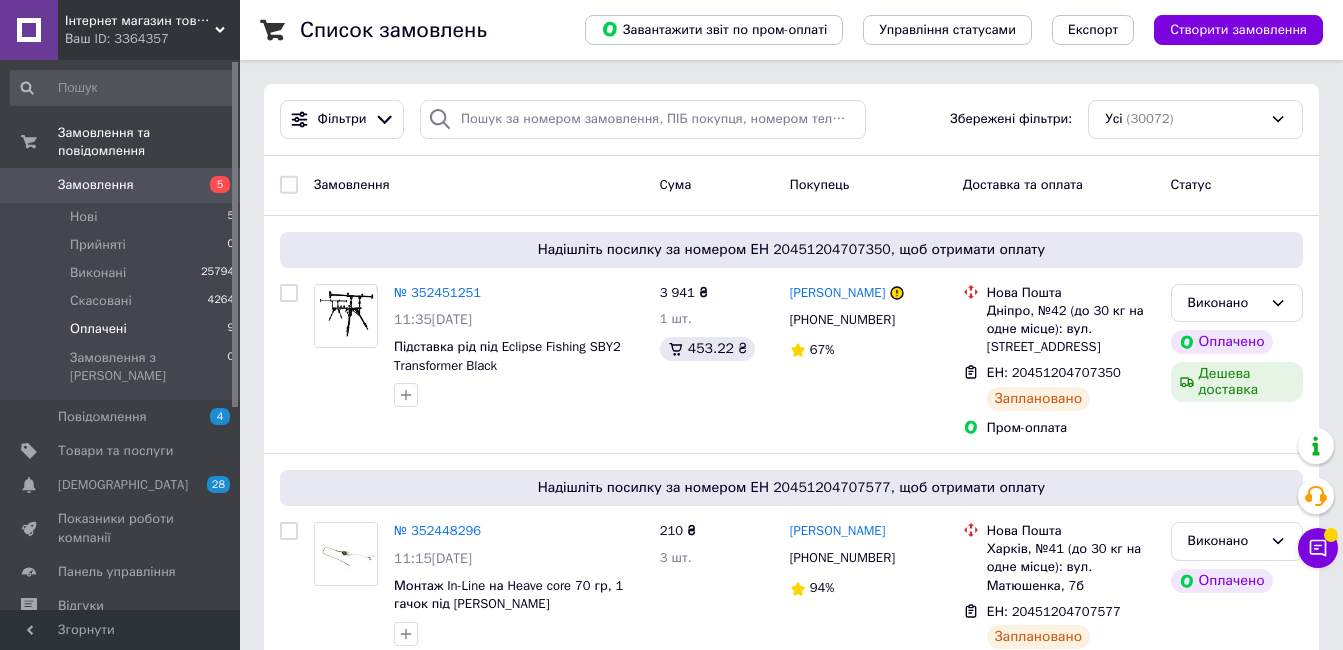click on "Оплачені 9" at bounding box center (123, 329) 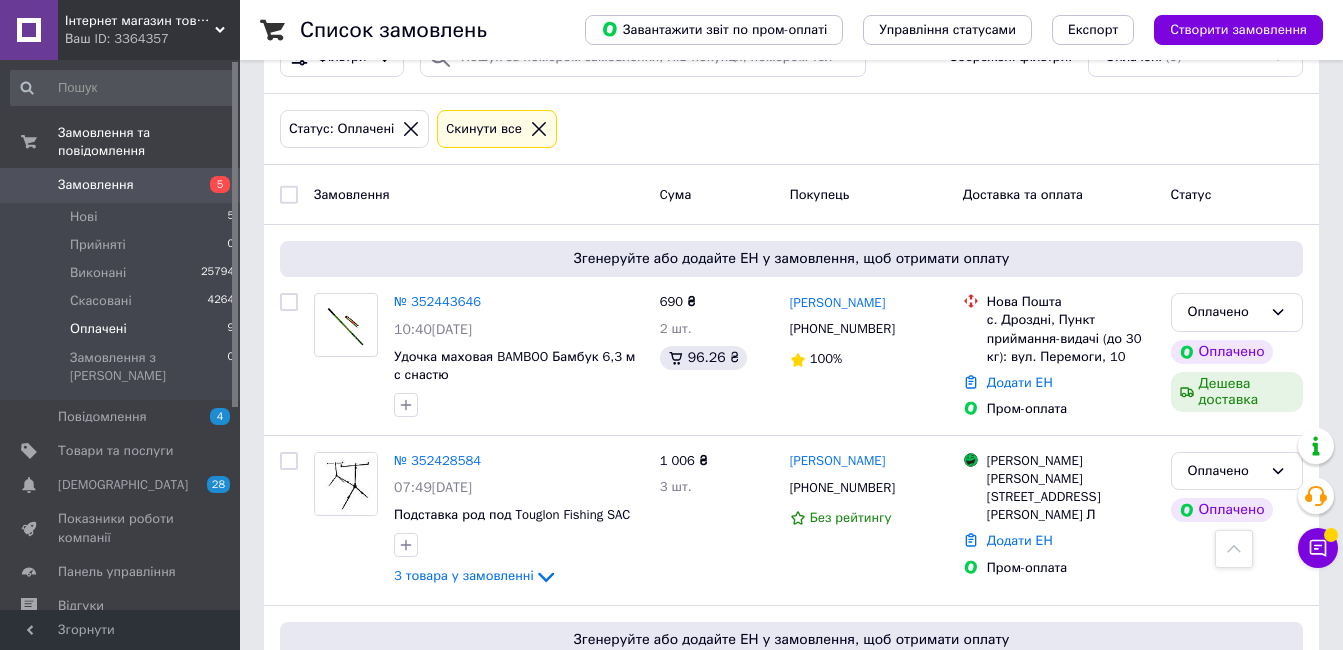 scroll, scrollTop: 0, scrollLeft: 0, axis: both 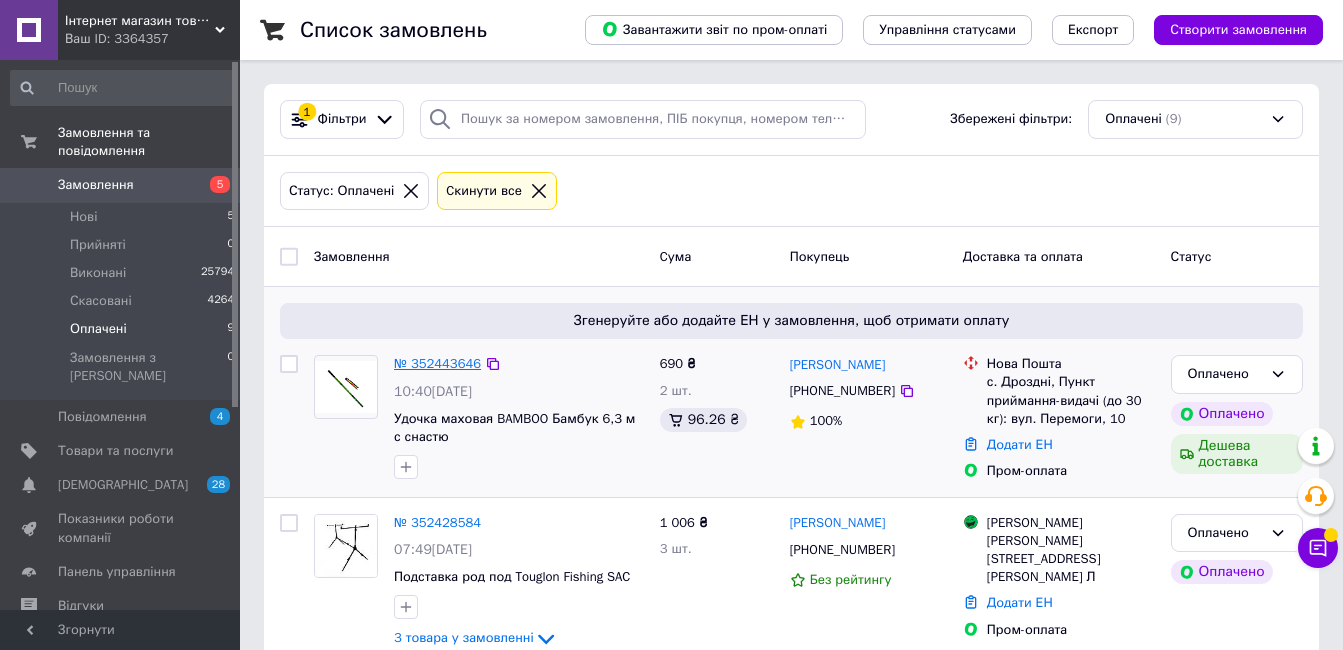 click on "№ 352443646" at bounding box center [437, 363] 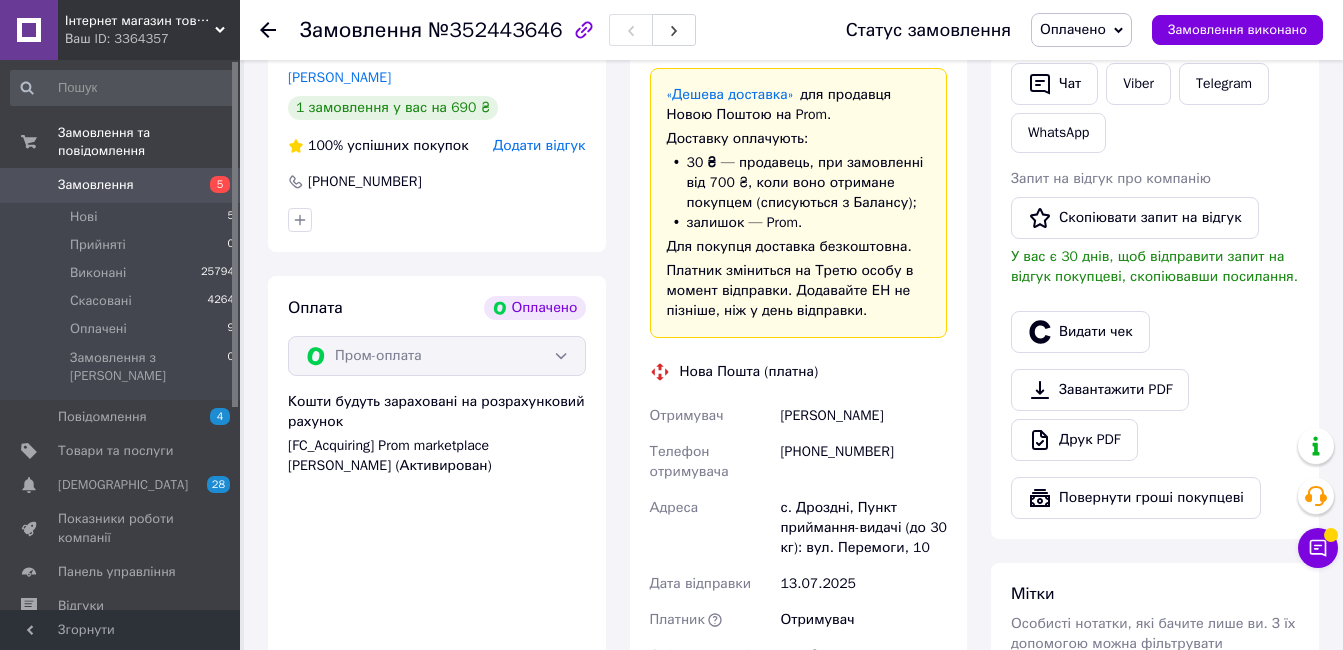 scroll, scrollTop: 980, scrollLeft: 0, axis: vertical 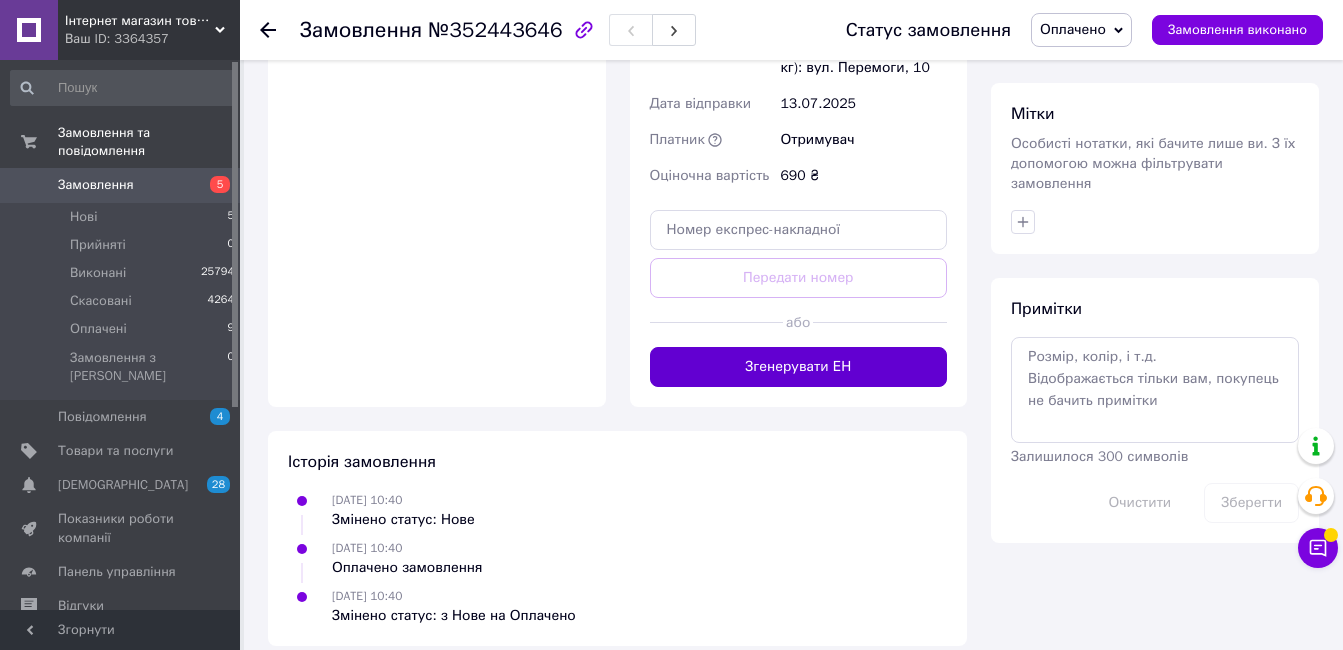 click on "Згенерувати ЕН" at bounding box center [799, 367] 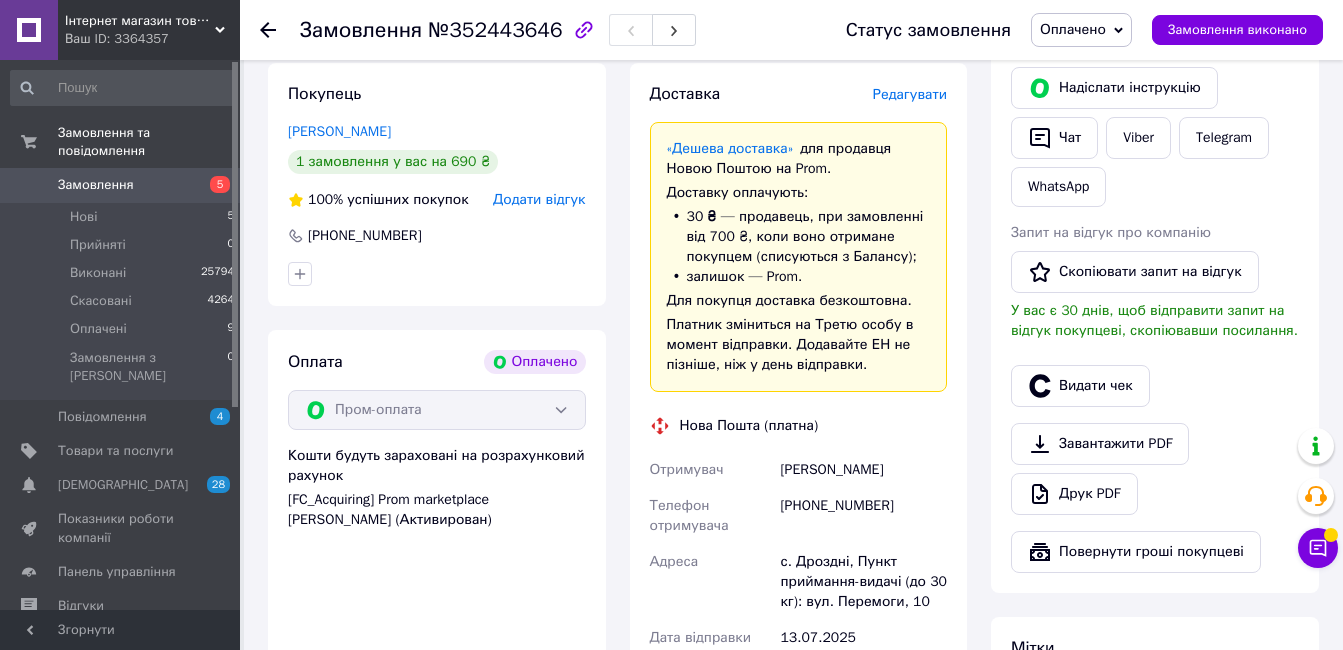 scroll, scrollTop: 0, scrollLeft: 0, axis: both 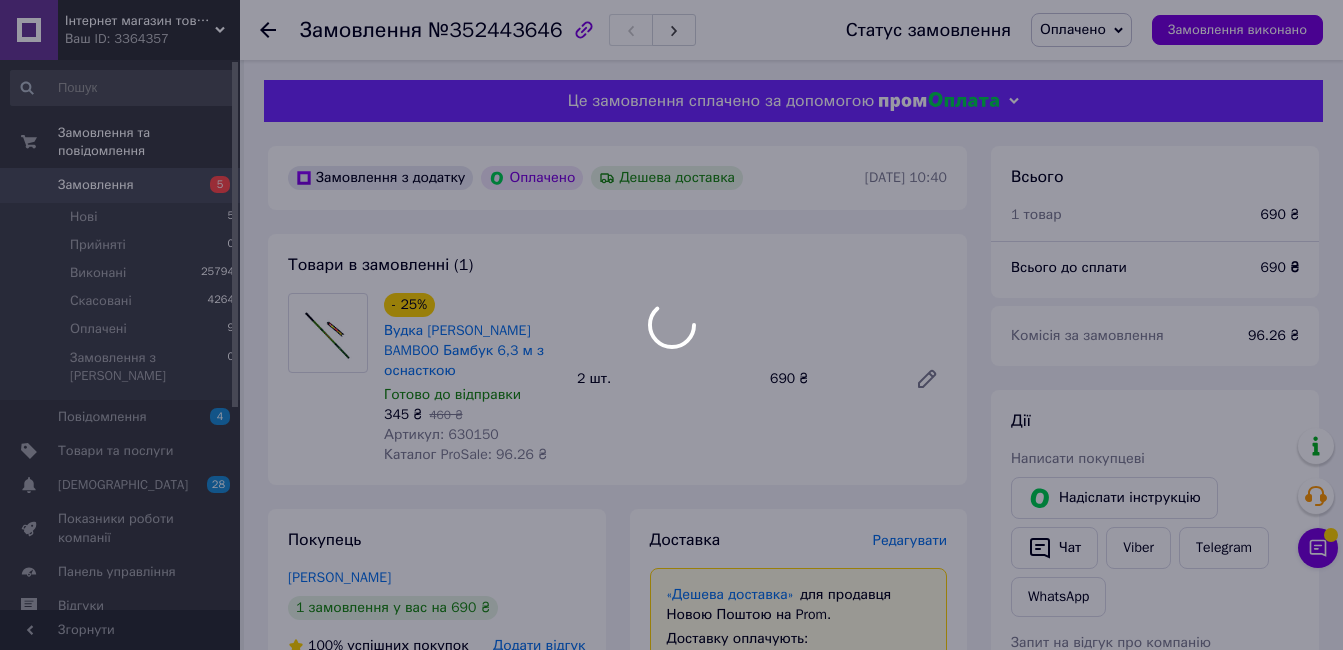 click on "Інтернет магазин товарів для риболовлі Fishermen Ваш ID: 3364357 Сайт Інтернет магазин товарів для риболо... Кабінет покупця Перевірити стан системи Сторінка на порталі Довідка Вийти Замовлення та повідомлення Замовлення 5 Нові 5 Прийняті 0 Виконані 25794 Скасовані 4264 Оплачені 9 Замовлення з Розетки 0 Повідомлення 4 Товари та послуги Сповіщення 28 0 Показники роботи компанії Панель управління Відгуки Покупці Каталог ProSale Аналітика Інструменти веб-майстра та SEO Управління сайтом Гаманець компанії Маркет Налаштування" at bounding box center [671, 802] 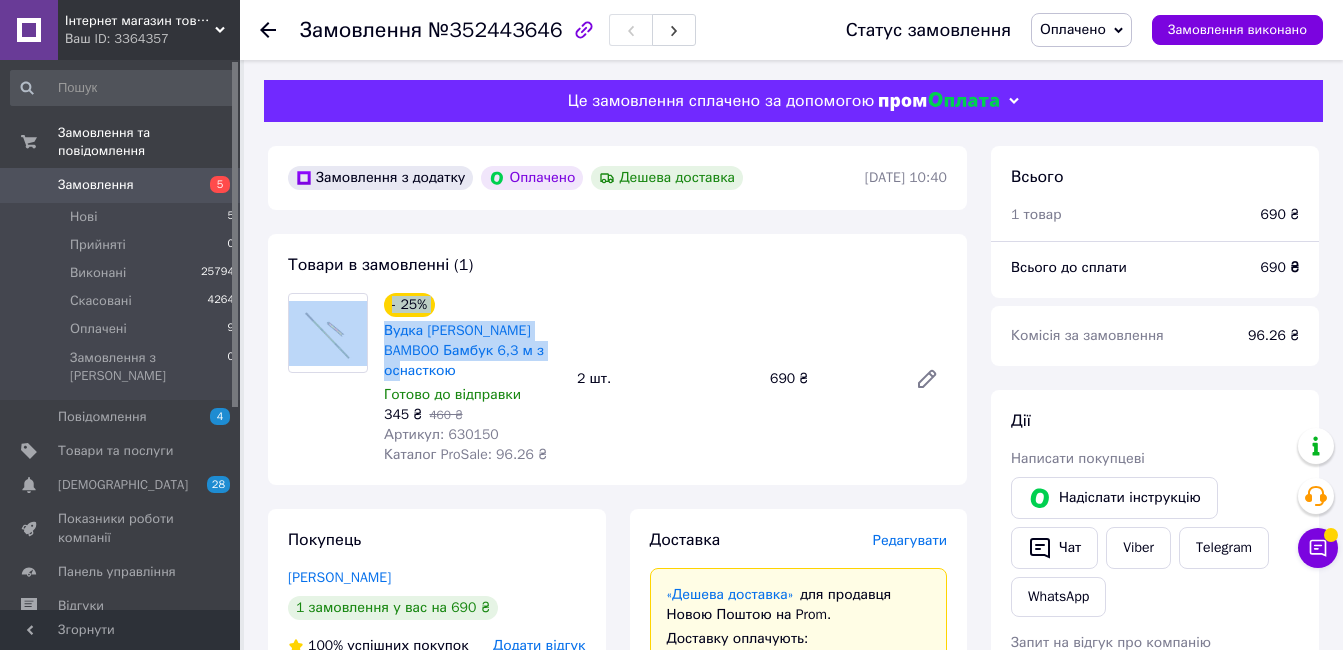 drag, startPoint x: 552, startPoint y: 347, endPoint x: 371, endPoint y: 336, distance: 181.33394 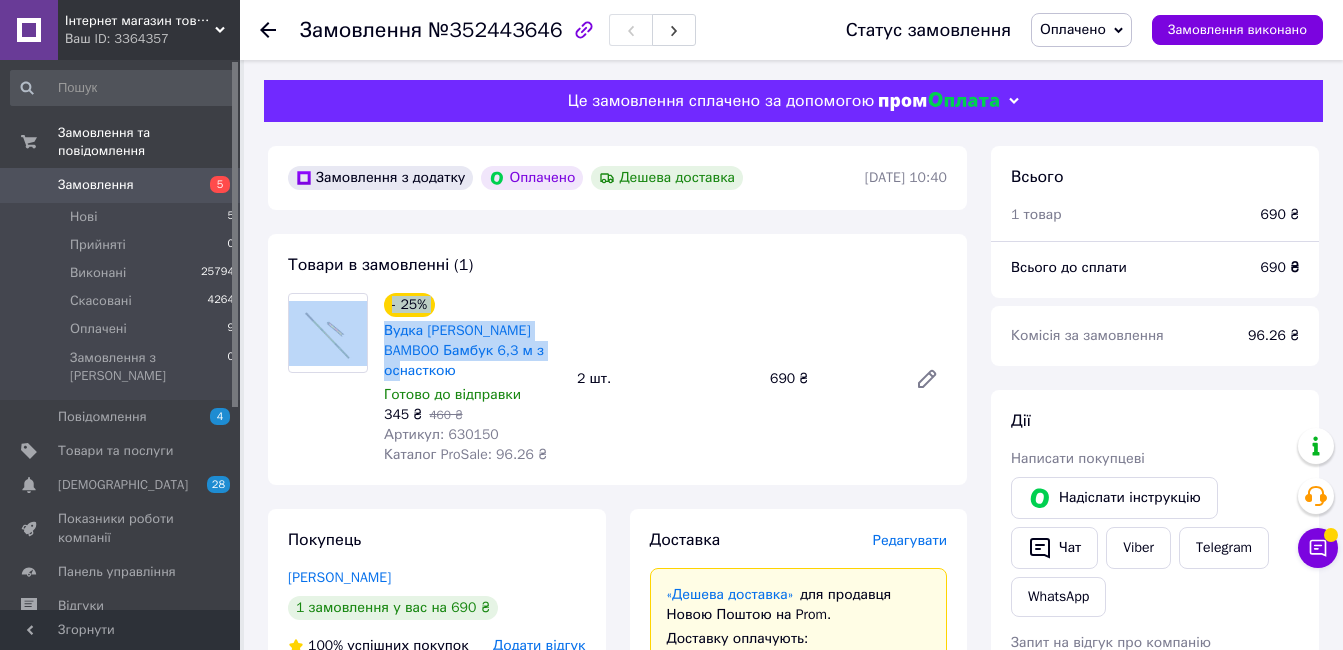 click on "- 25% Вудка махова BAMBOO Бамбук 6,3 м з оснасткою Готово до відправки 345 ₴   460 ₴ Артикул: 630150 Каталог ProSale: 96.26 ₴  2 шт. 690 ₴" at bounding box center (617, 379) 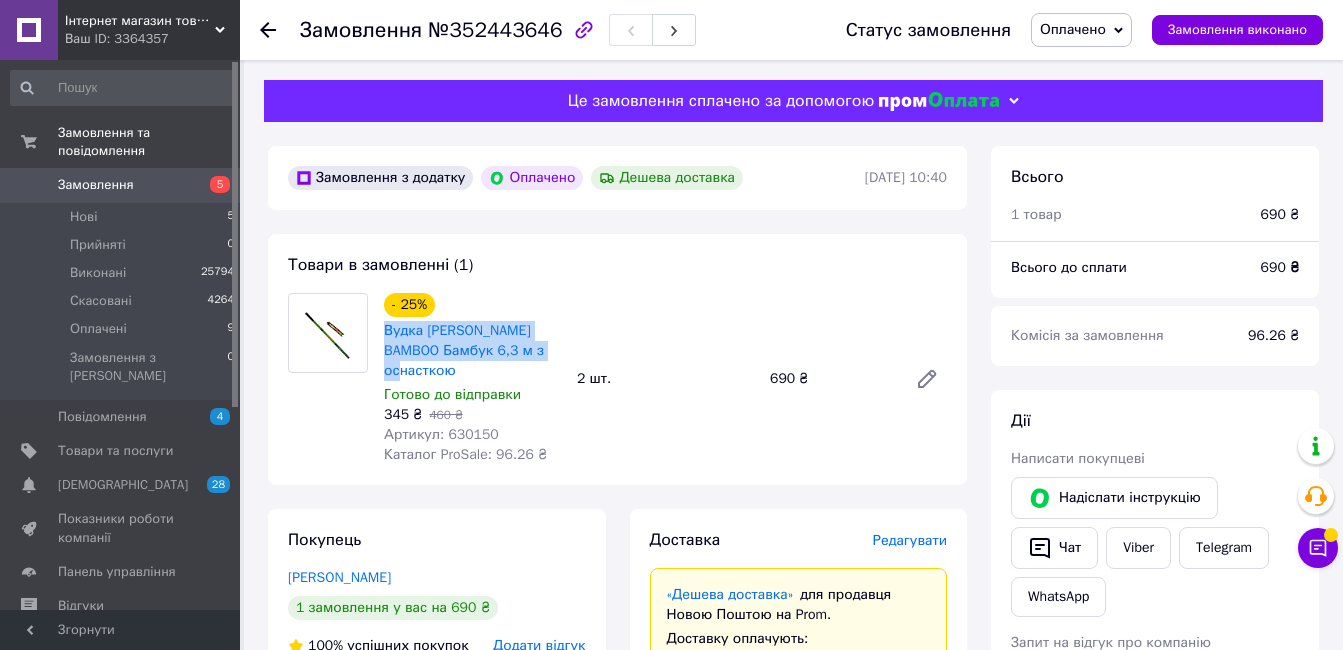 drag, startPoint x: 557, startPoint y: 353, endPoint x: 381, endPoint y: 337, distance: 176.72577 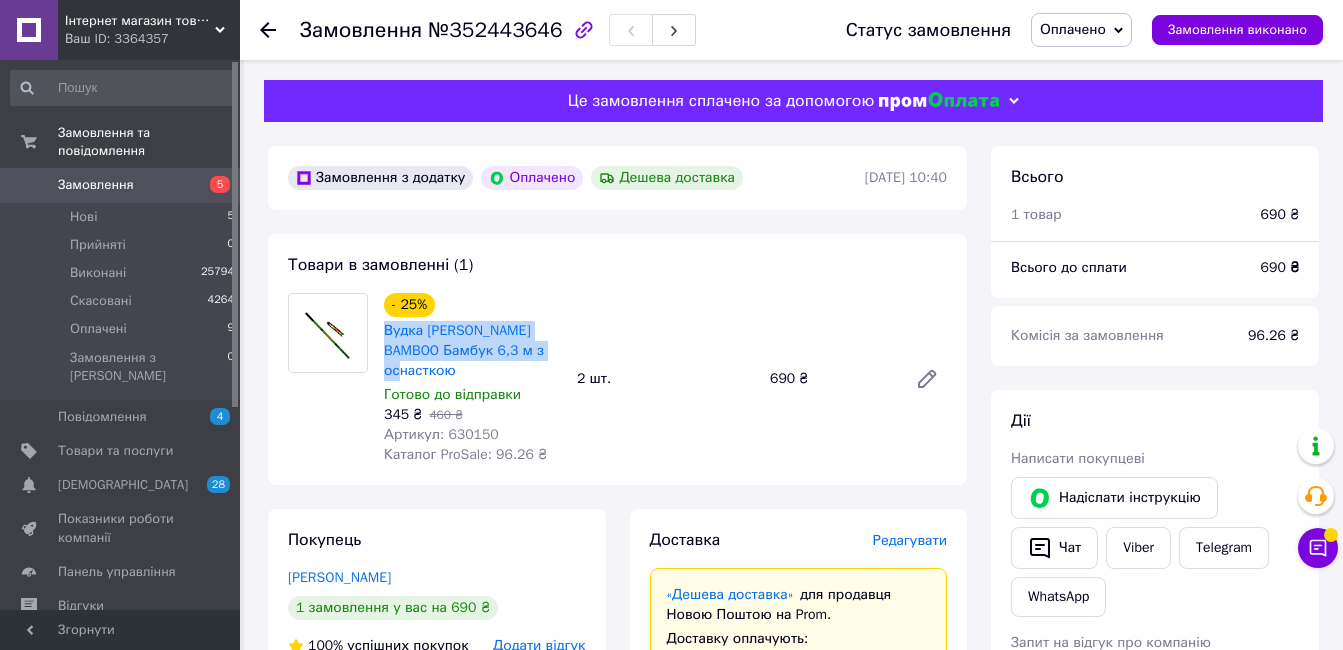 click on "- 25% Вудка махова BAMBOO Бамбук 6,3 м з оснасткою Готово до відправки 345 ₴   460 ₴ Артикул: 630150 Каталог ProSale: 96.26 ₴" at bounding box center (472, 379) 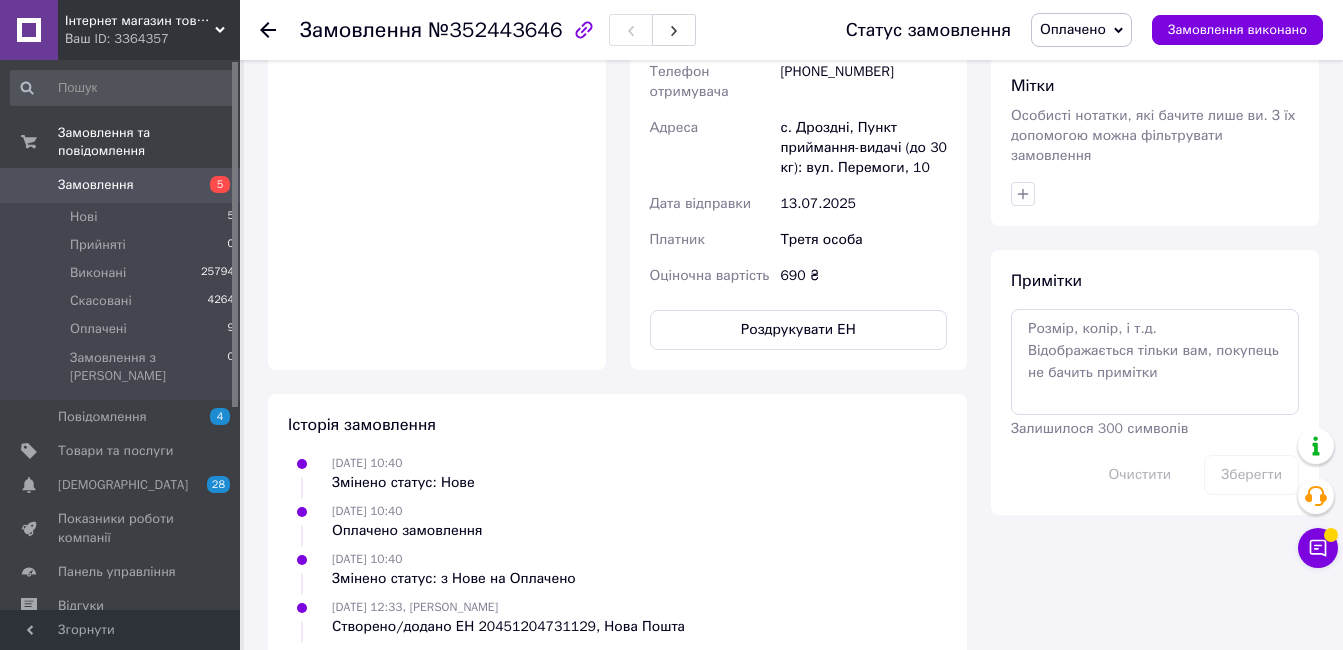 scroll, scrollTop: 500, scrollLeft: 0, axis: vertical 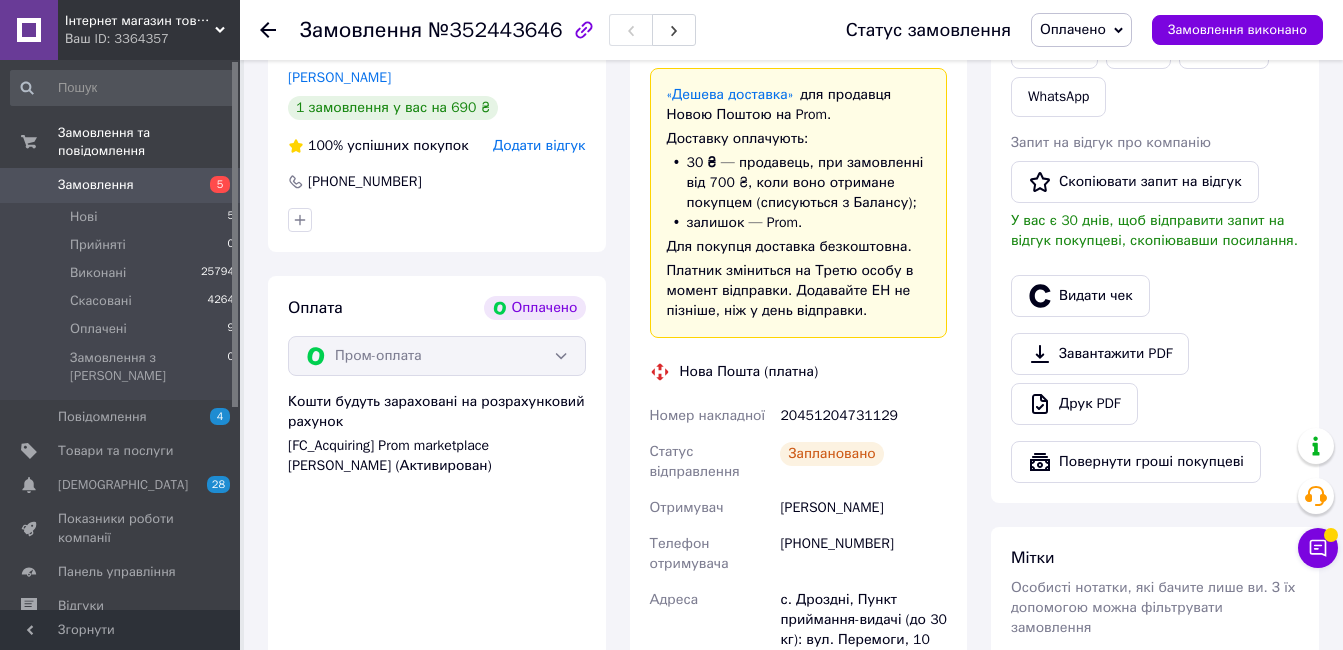 click on "Оплачено" at bounding box center [1073, 29] 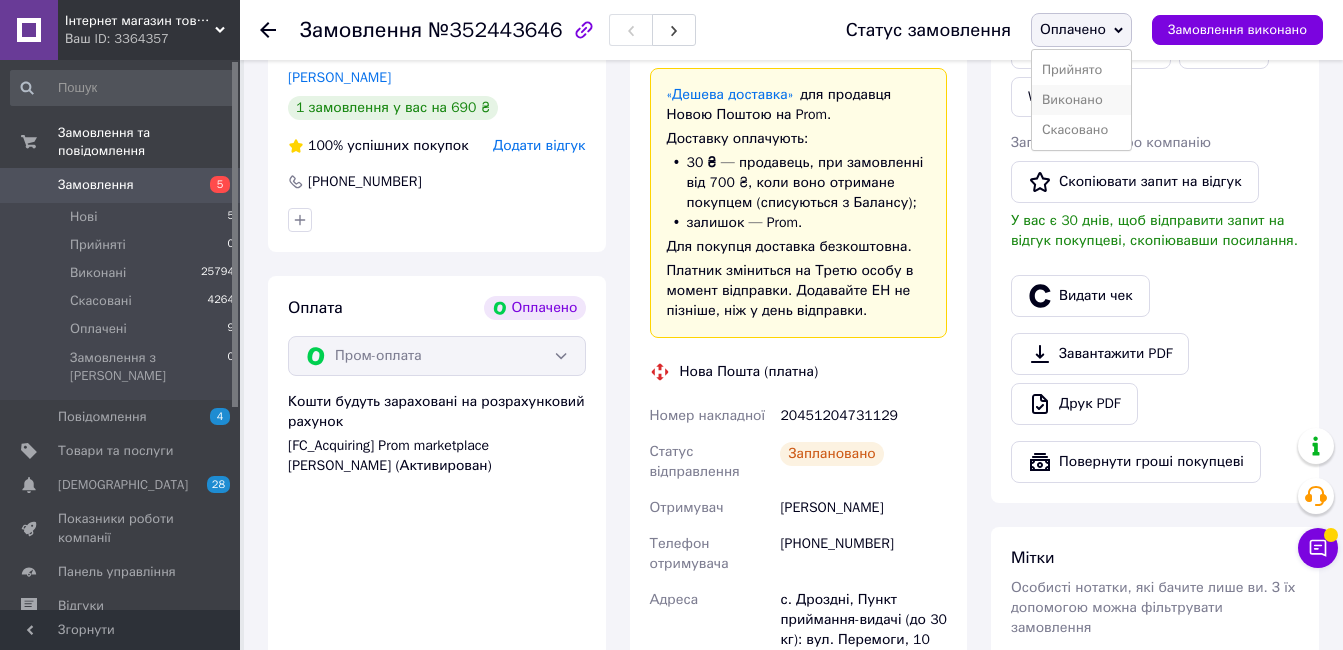 click on "Виконано" at bounding box center [1081, 100] 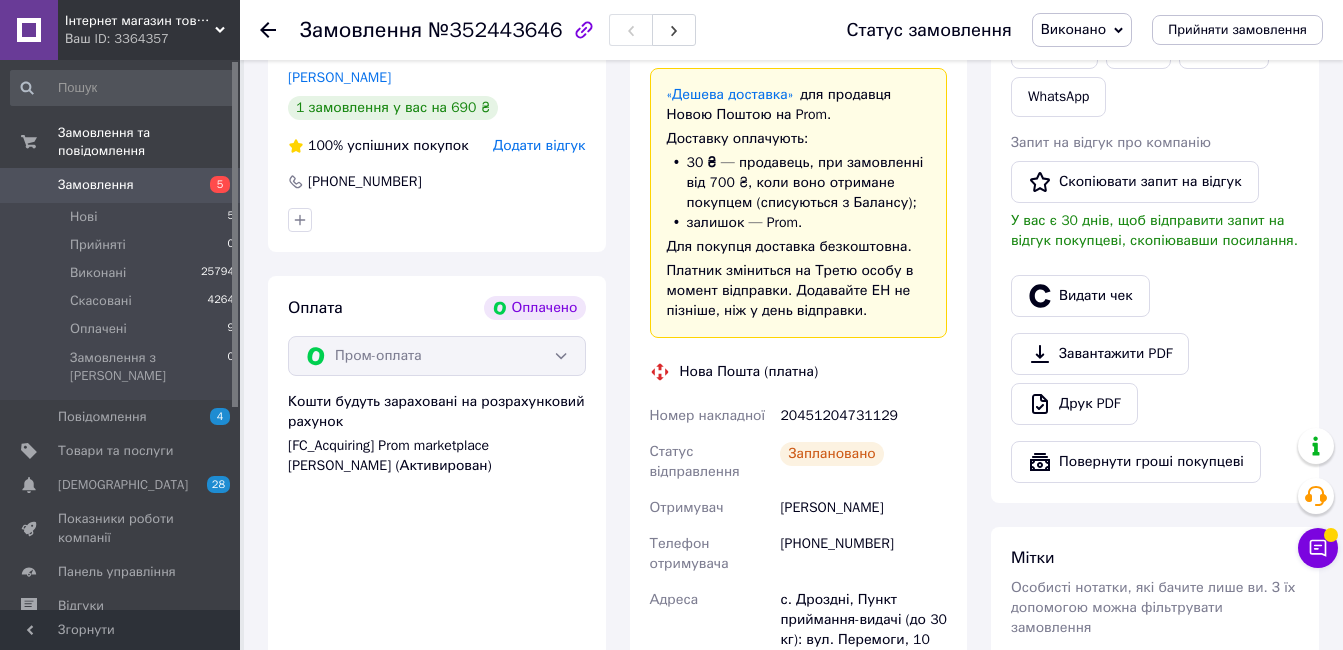 scroll, scrollTop: 0, scrollLeft: 0, axis: both 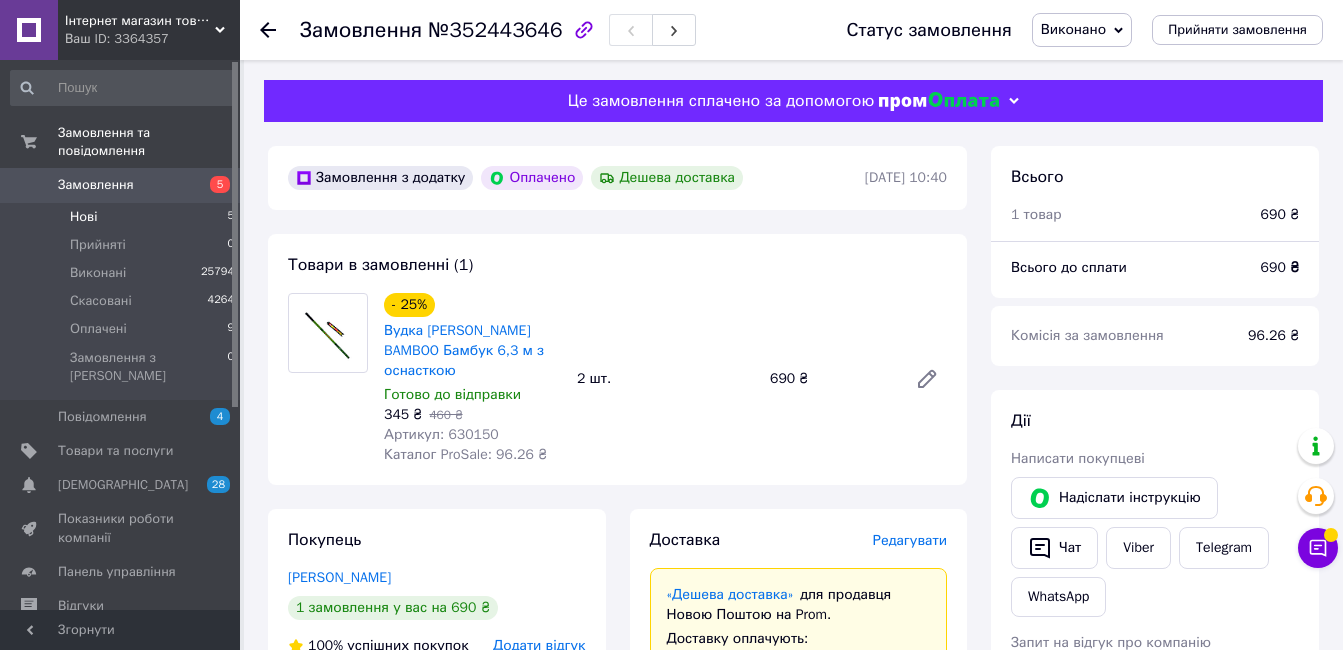 click on "Нові 5" at bounding box center (123, 217) 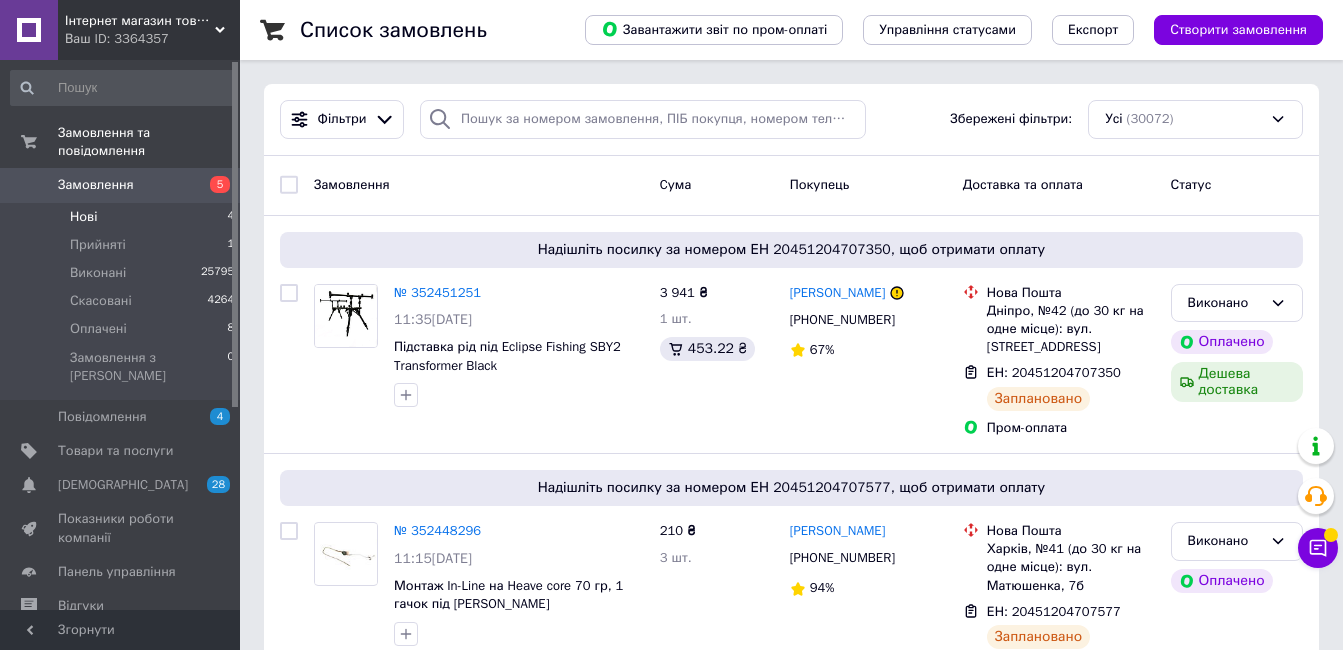 click on "Нові 4" at bounding box center [123, 217] 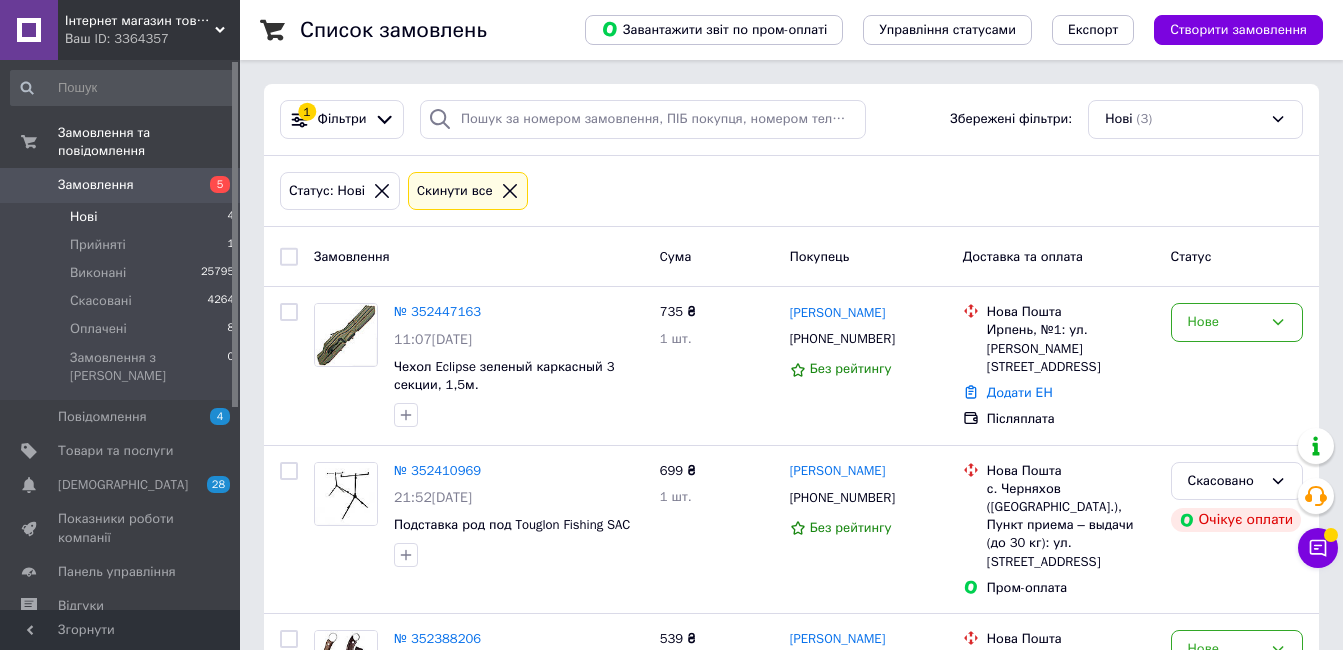 click on "Нові 4" at bounding box center (123, 217) 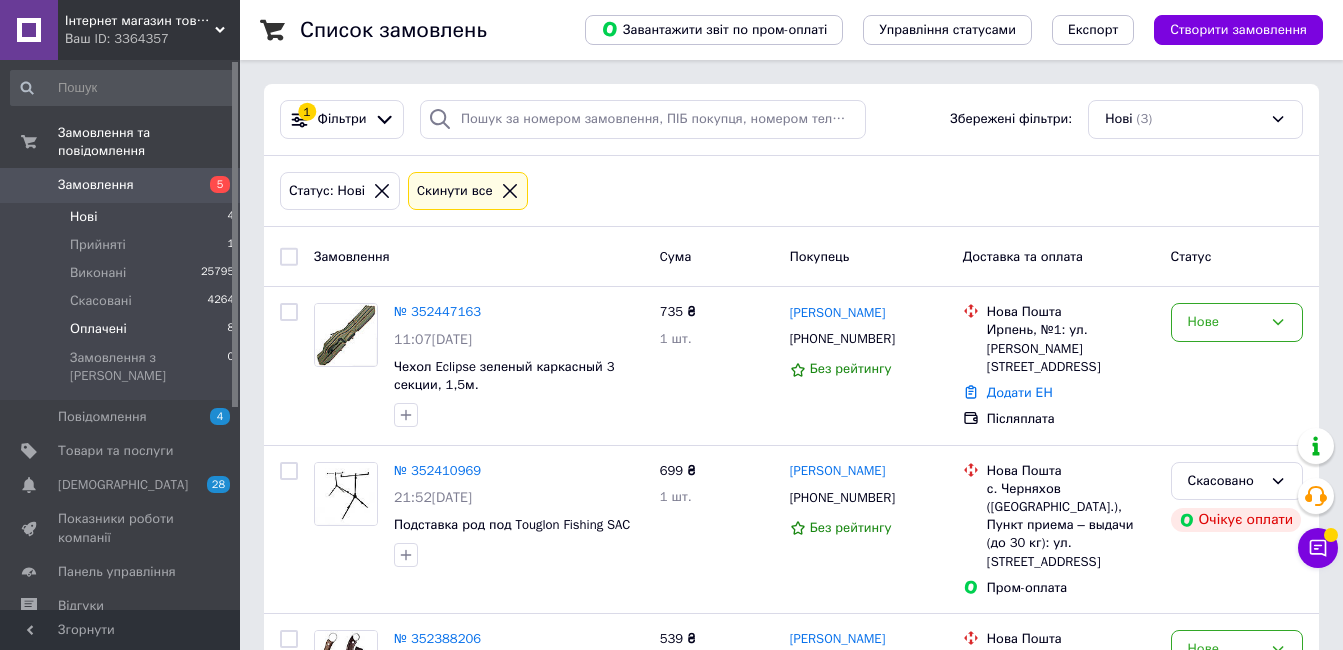 click on "Оплачені" at bounding box center (98, 329) 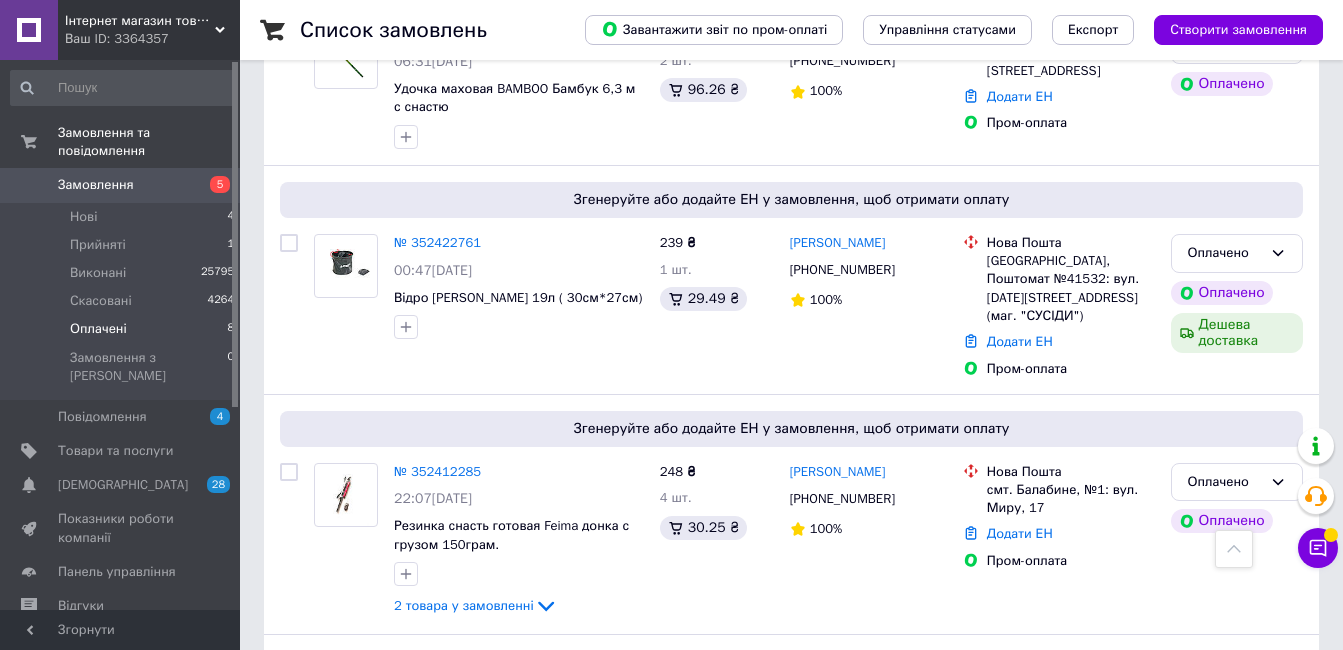 scroll, scrollTop: 0, scrollLeft: 0, axis: both 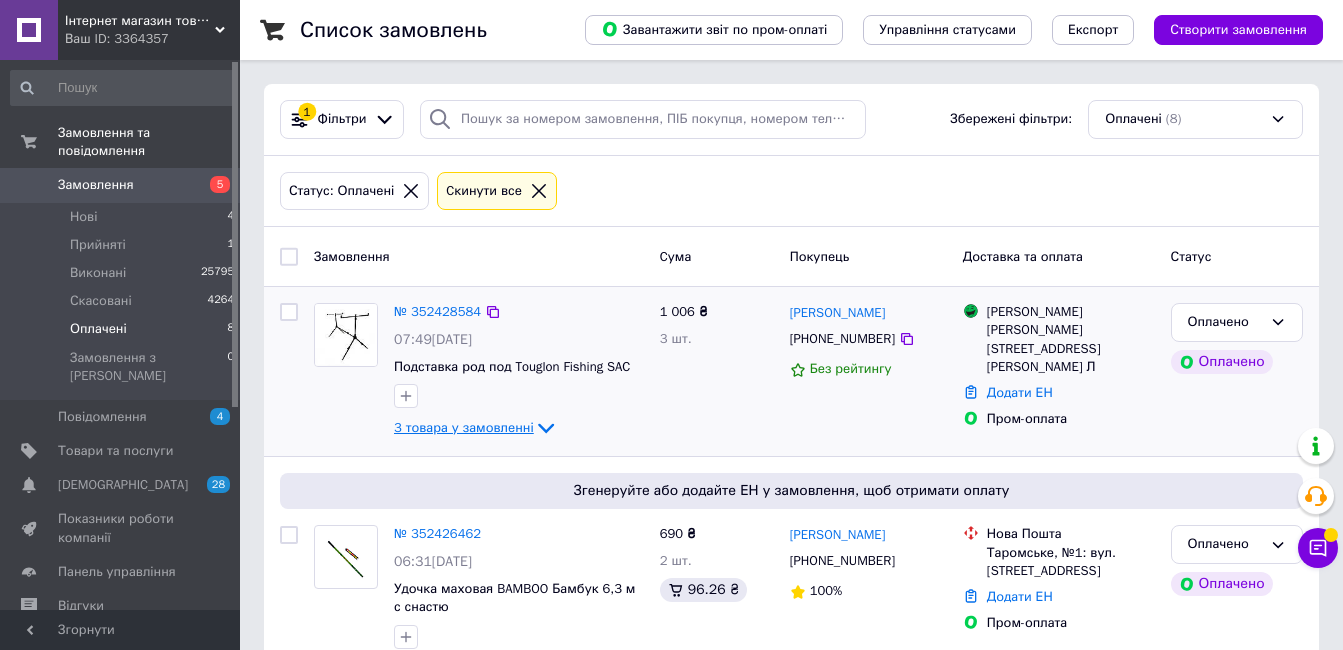 click 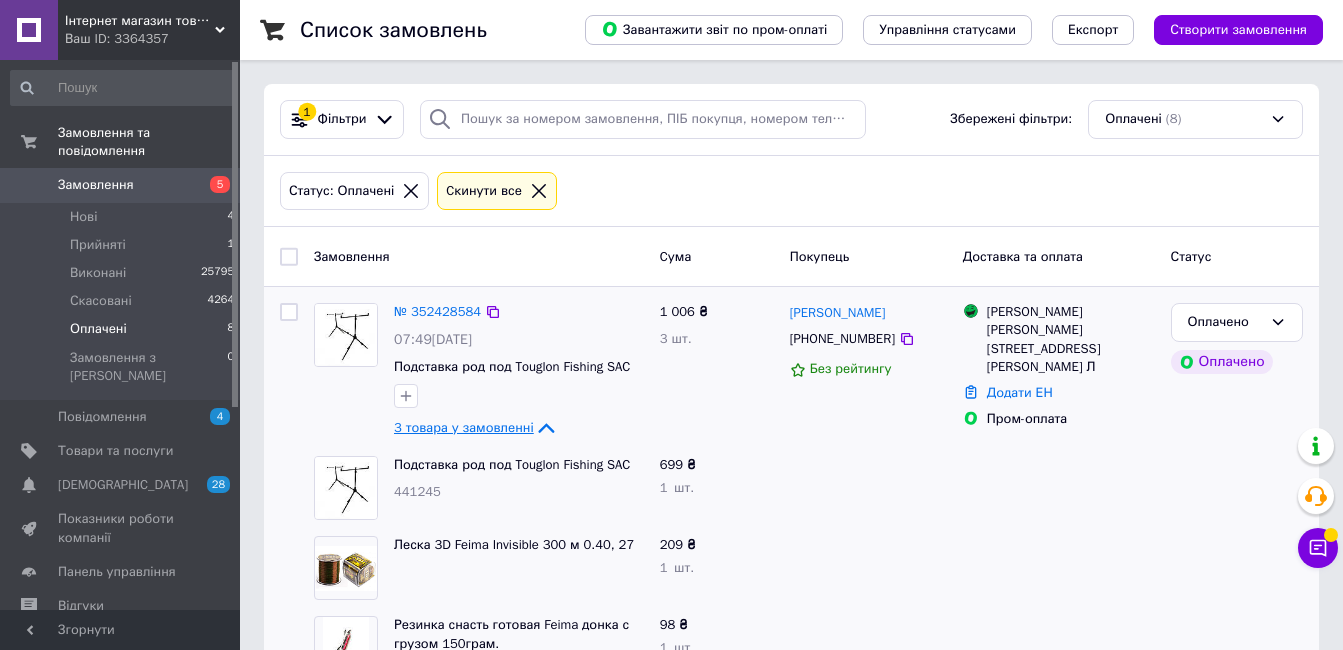 scroll, scrollTop: 500, scrollLeft: 0, axis: vertical 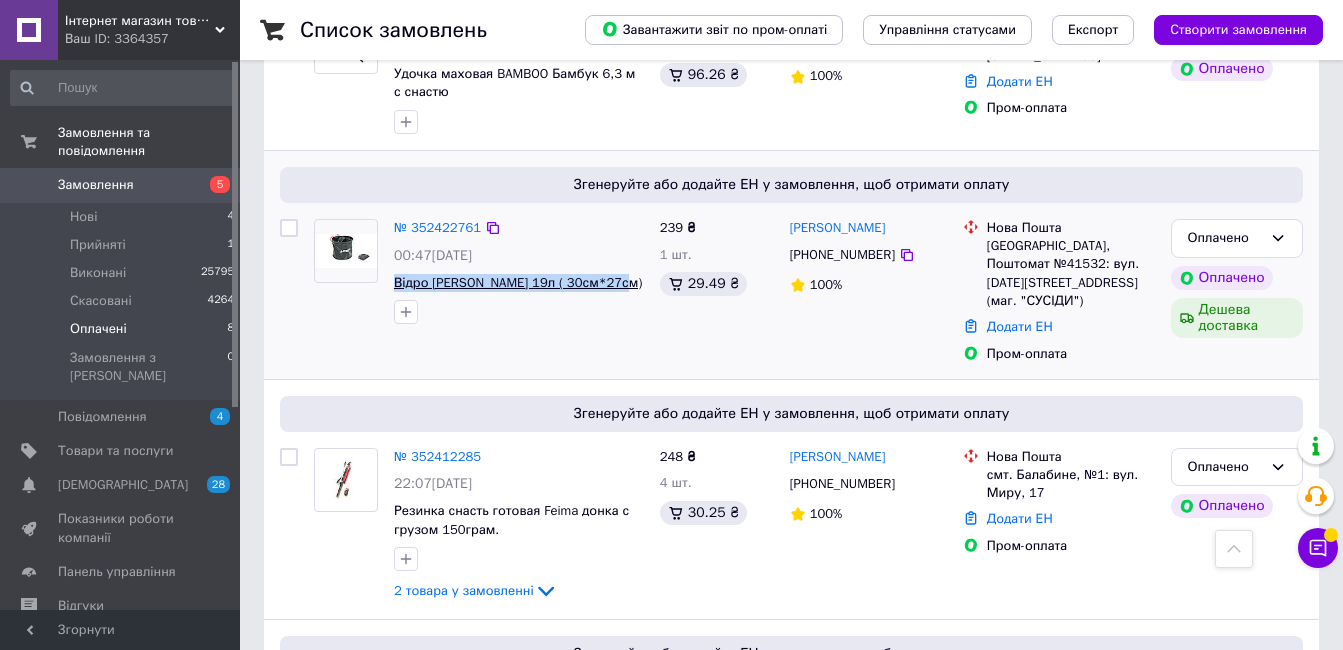 drag, startPoint x: 613, startPoint y: 282, endPoint x: 394, endPoint y: 281, distance: 219.00229 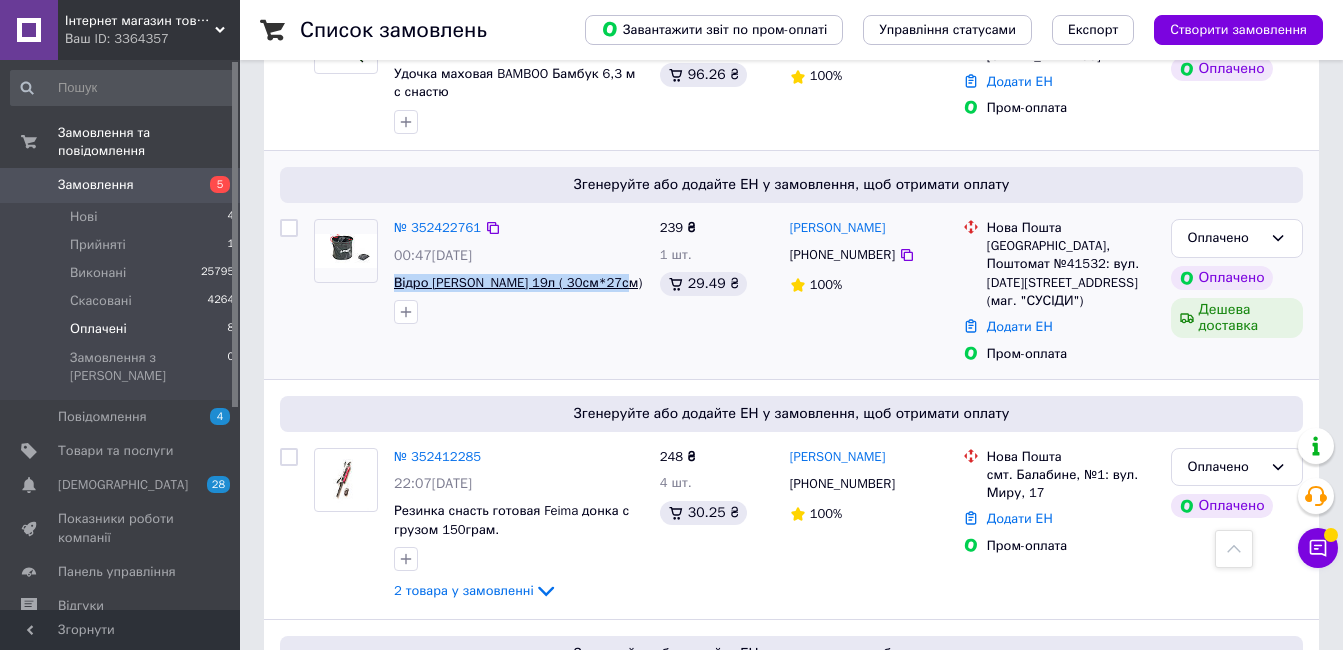 click on "Відро [PERSON_NAME] 19л ( 30см*27см)" at bounding box center (519, 283) 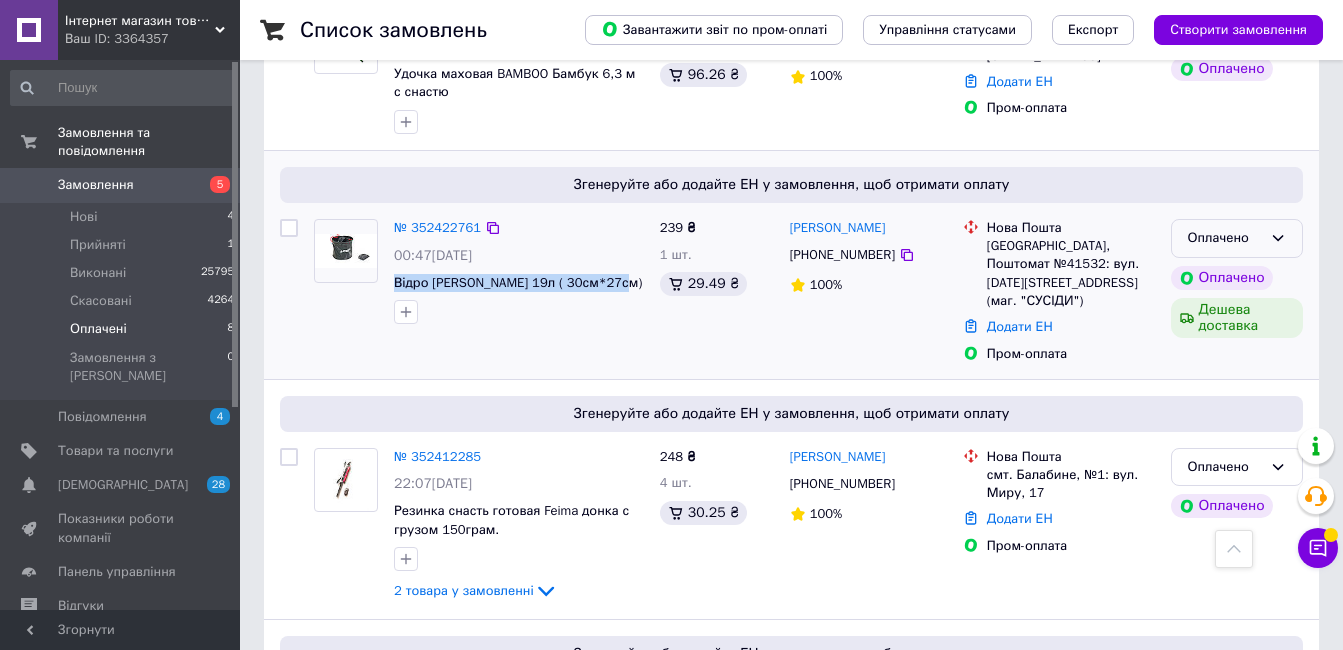 click on "Оплачено" at bounding box center [1225, 238] 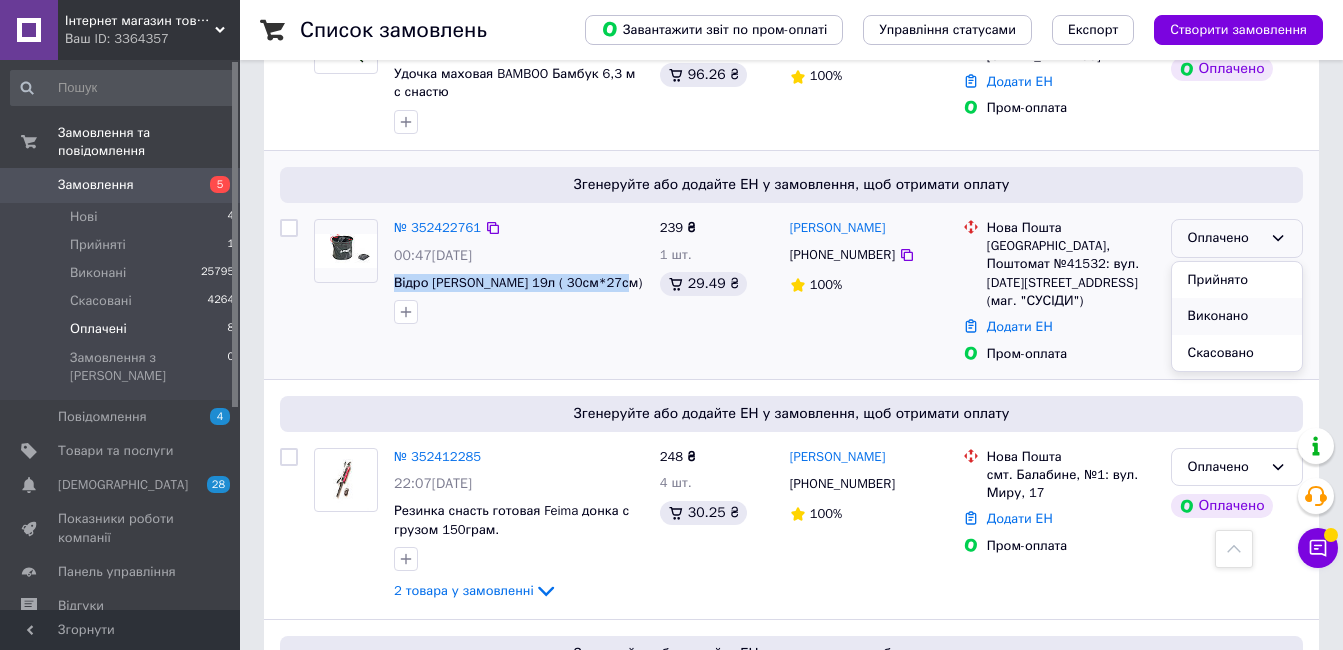 click on "Виконано" at bounding box center [1237, 316] 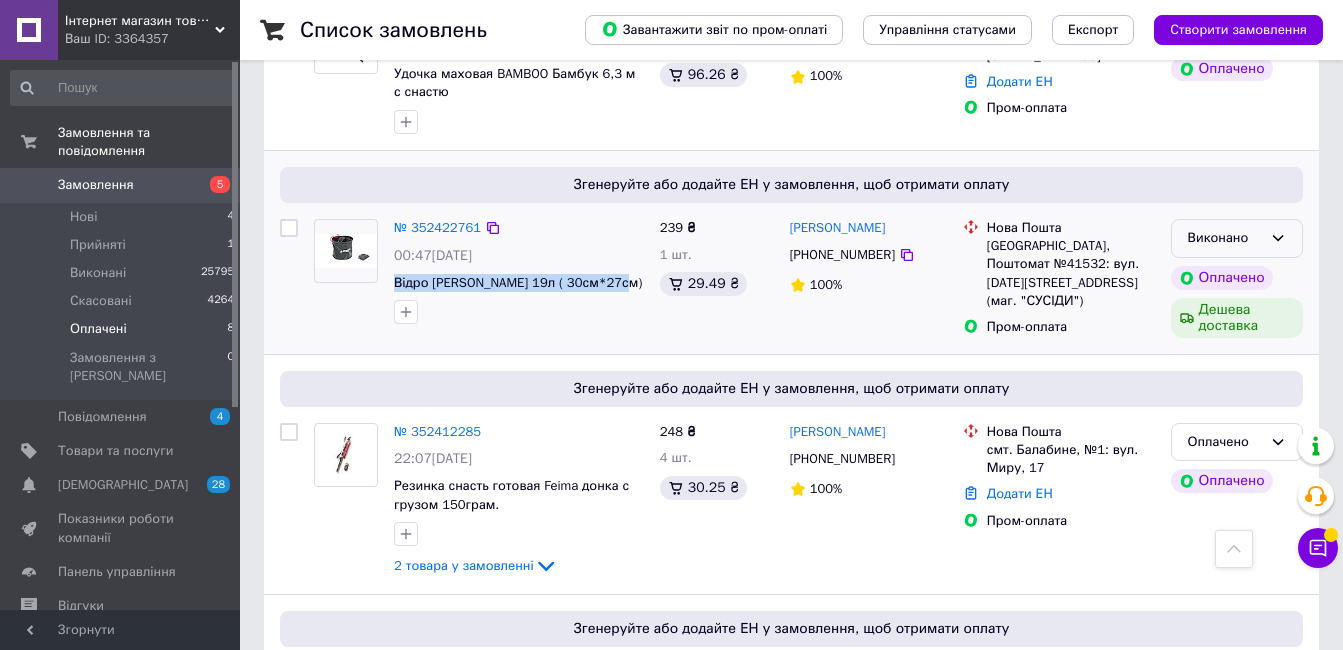 click on "Виконано" at bounding box center (1225, 238) 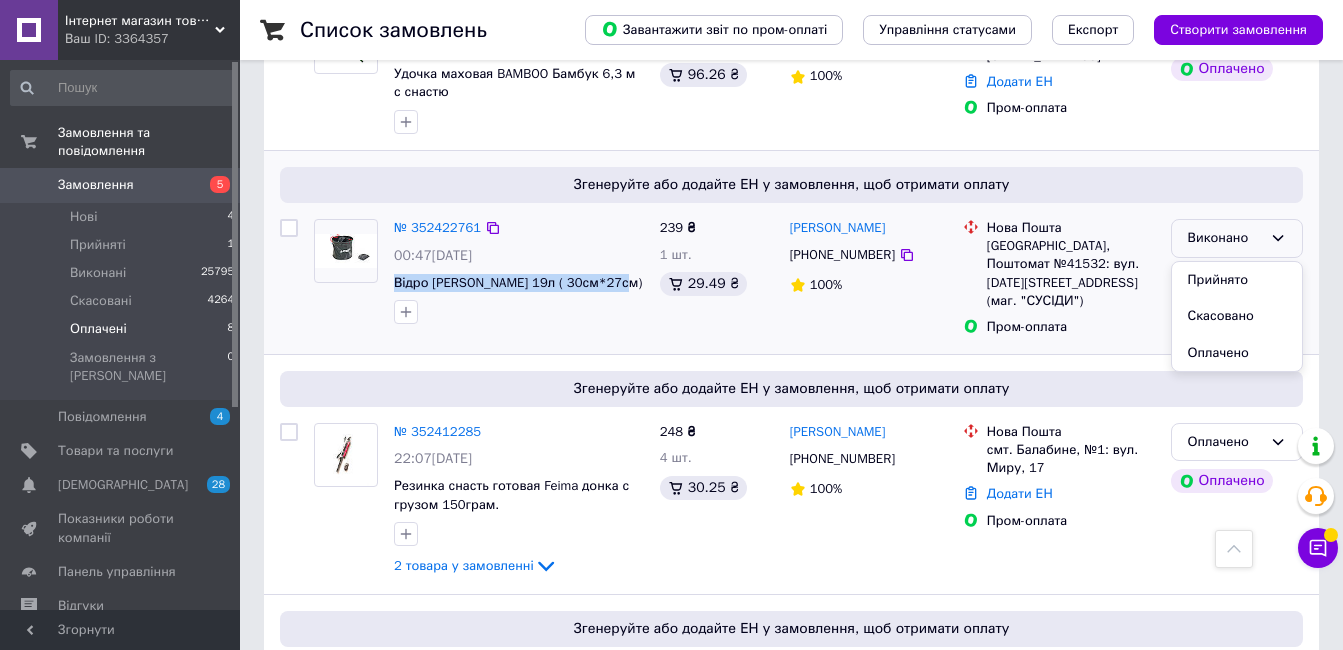 click on "Прийнято" at bounding box center (1237, 280) 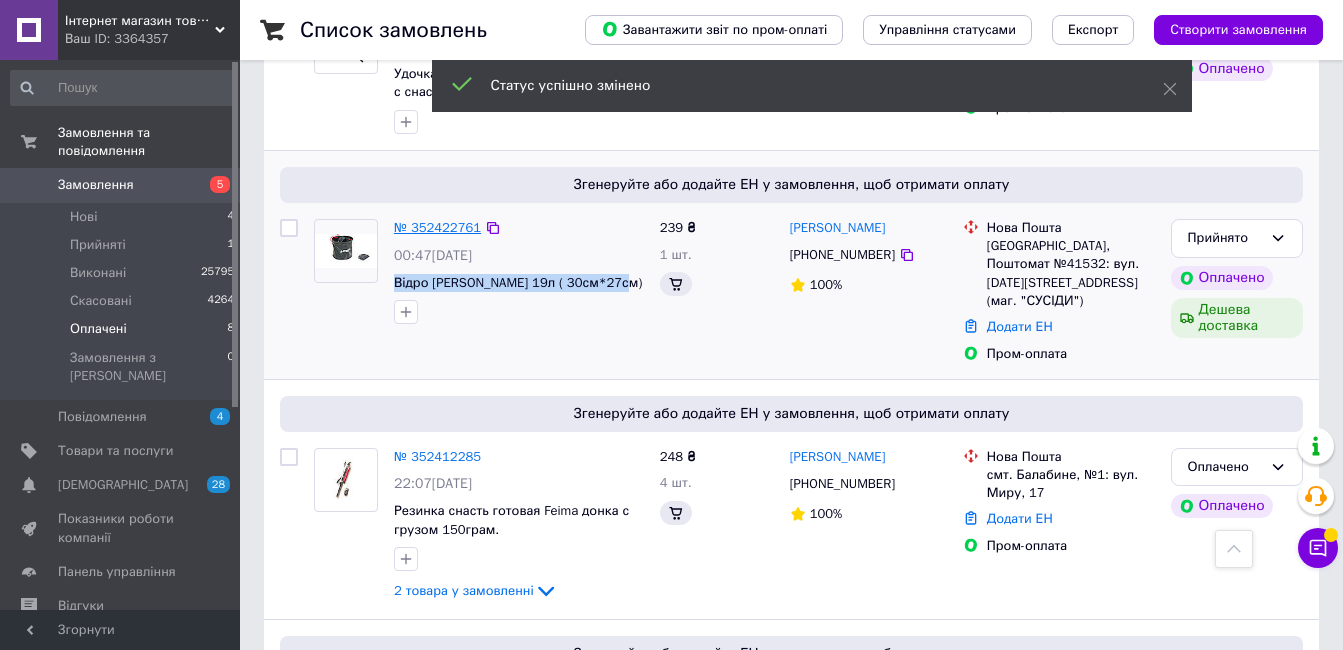 click on "№ 352422761" at bounding box center (437, 227) 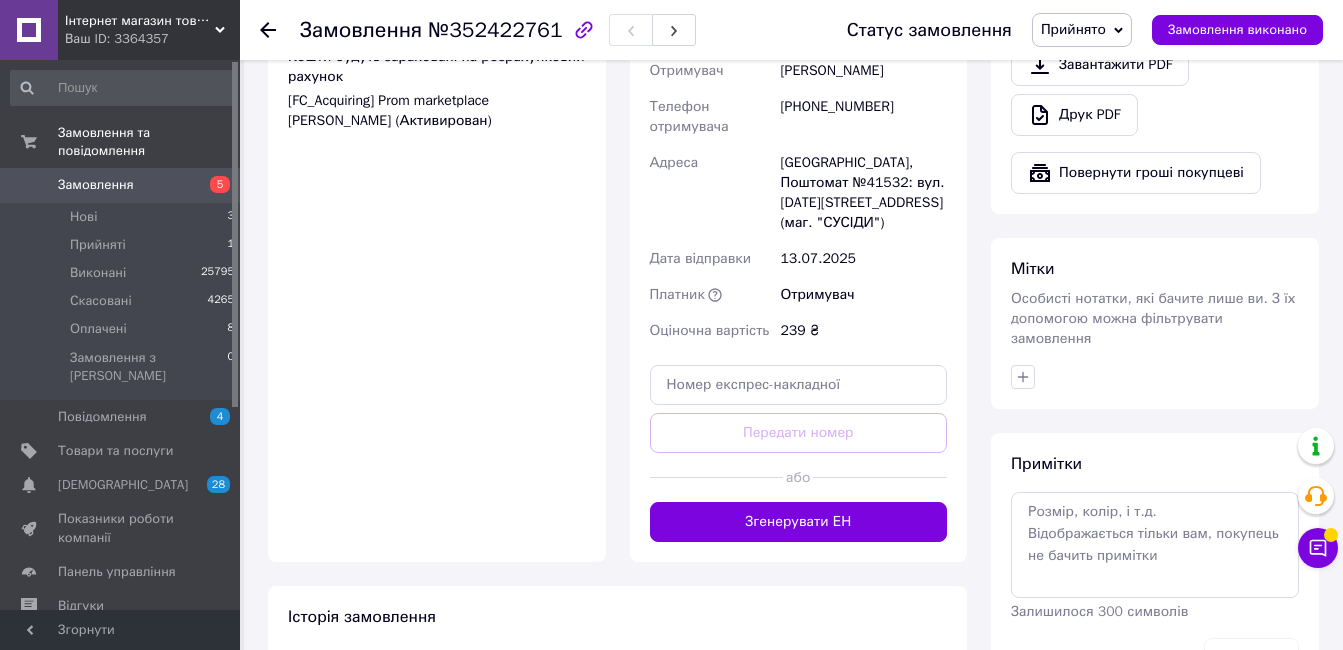 scroll, scrollTop: 1000, scrollLeft: 0, axis: vertical 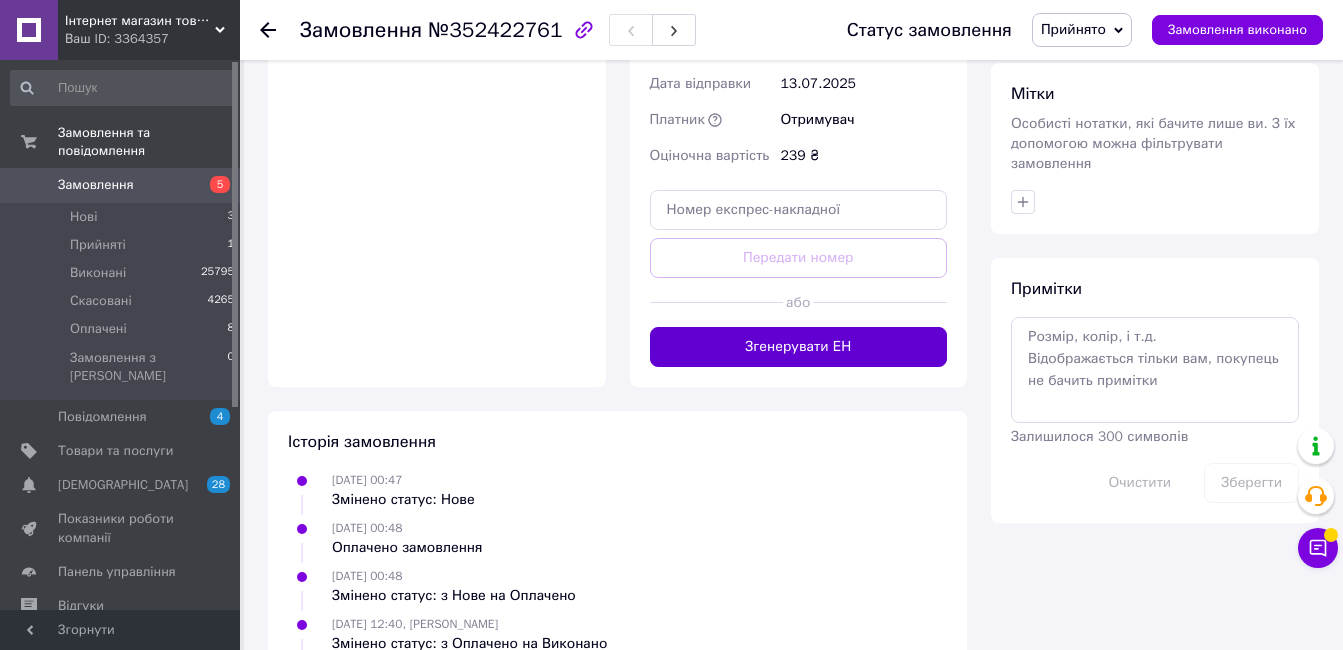 click on "Згенерувати ЕН" at bounding box center (799, 347) 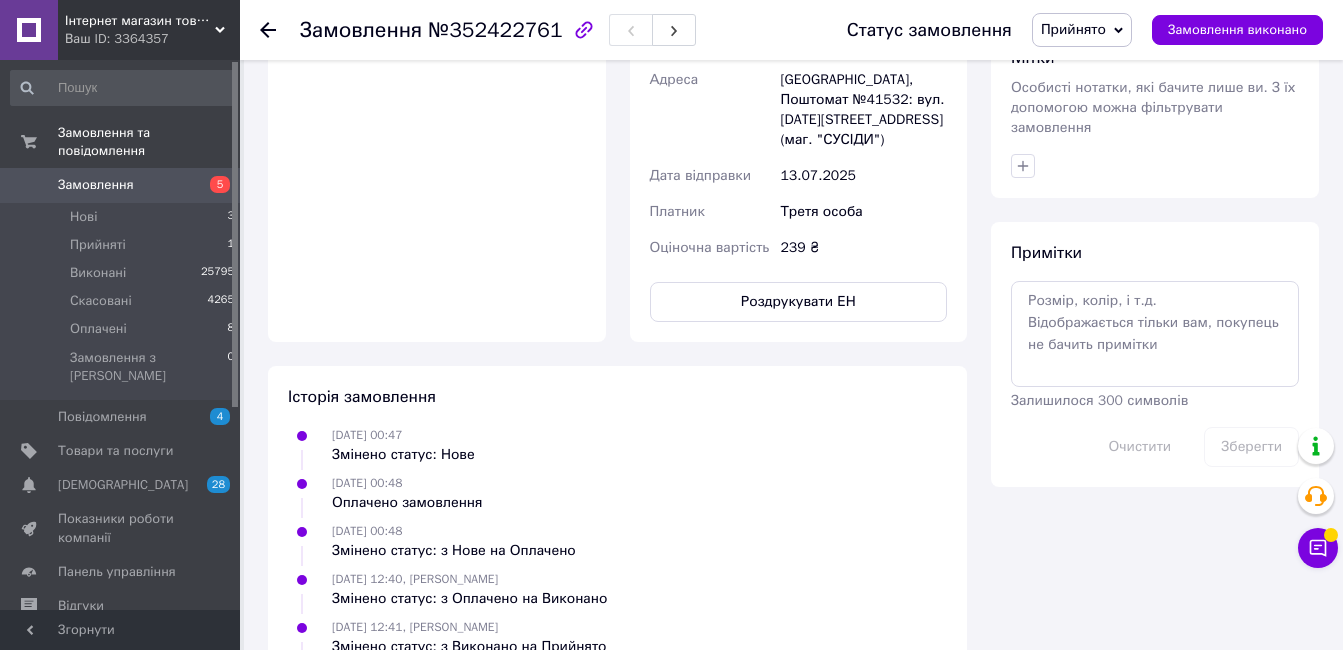 click on "Прийнято" at bounding box center [1082, 30] 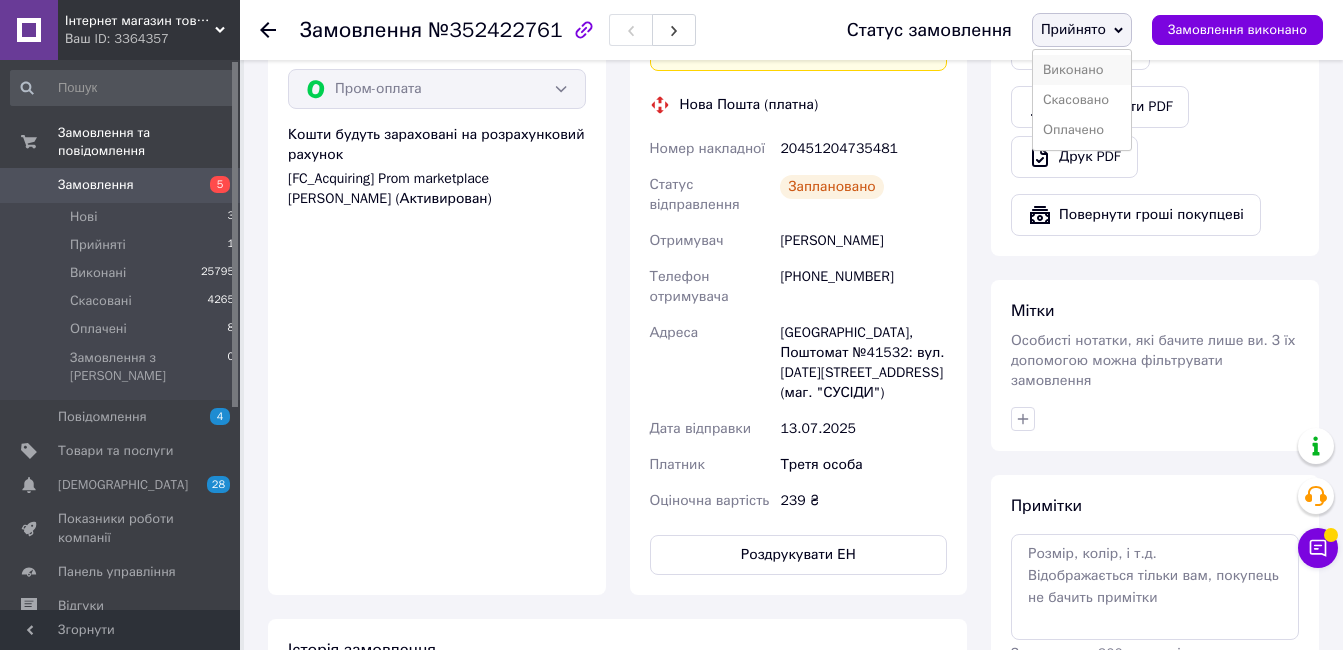 scroll, scrollTop: 500, scrollLeft: 0, axis: vertical 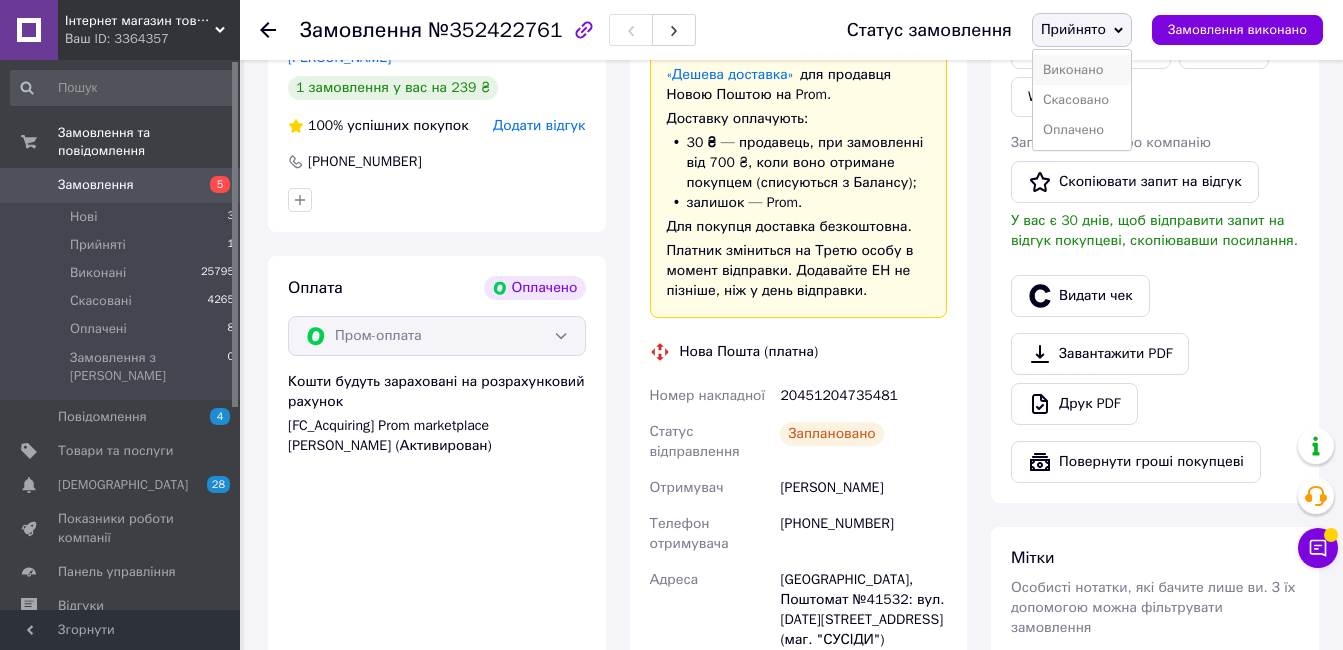 click on "Виконано" at bounding box center (1082, 70) 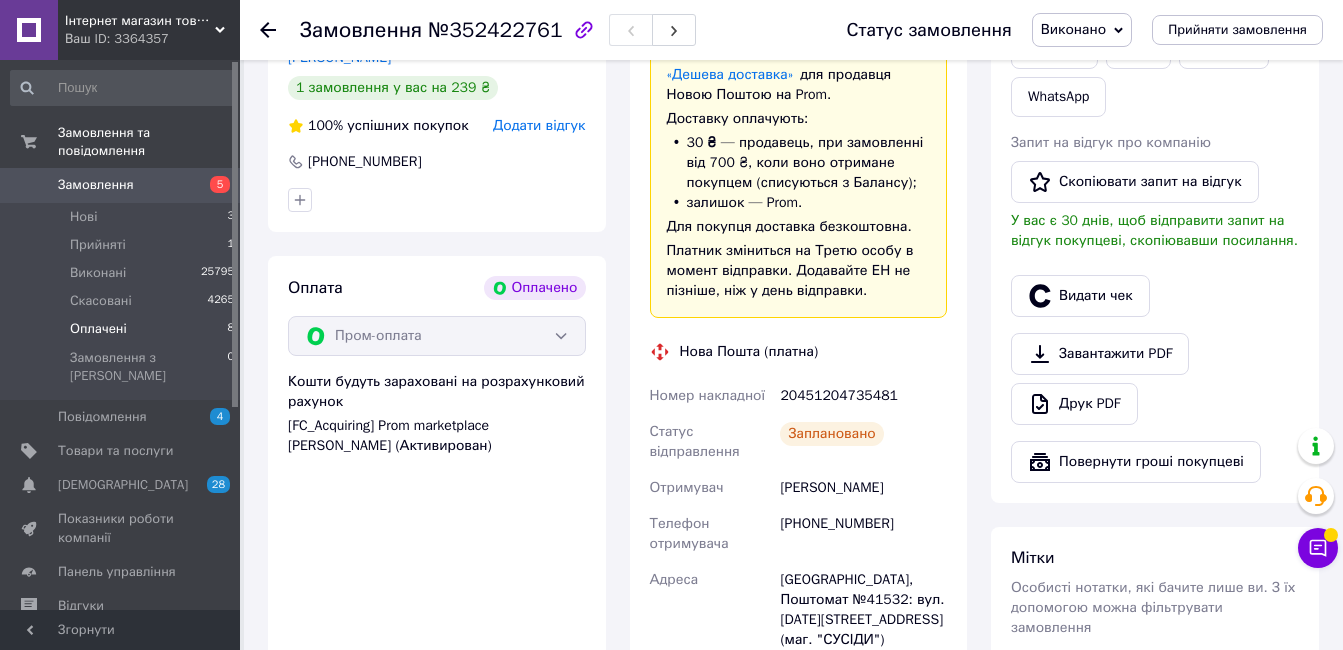 click on "Оплачені 8" at bounding box center [123, 329] 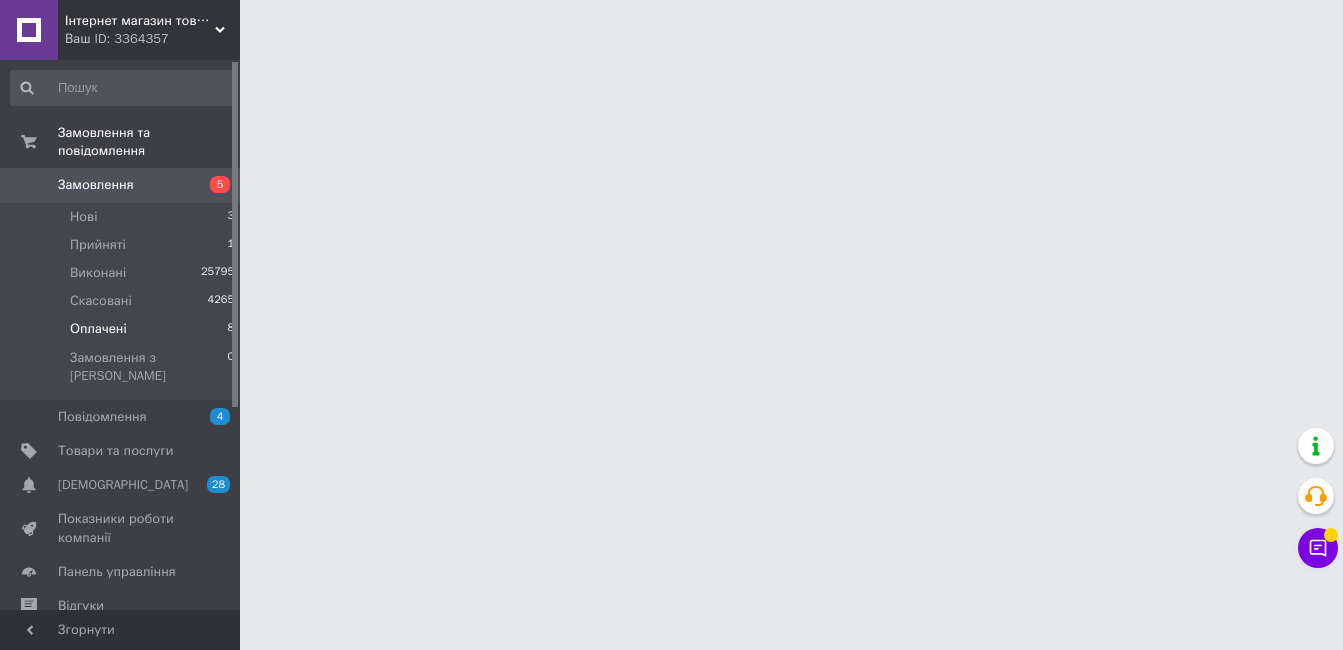 scroll, scrollTop: 0, scrollLeft: 0, axis: both 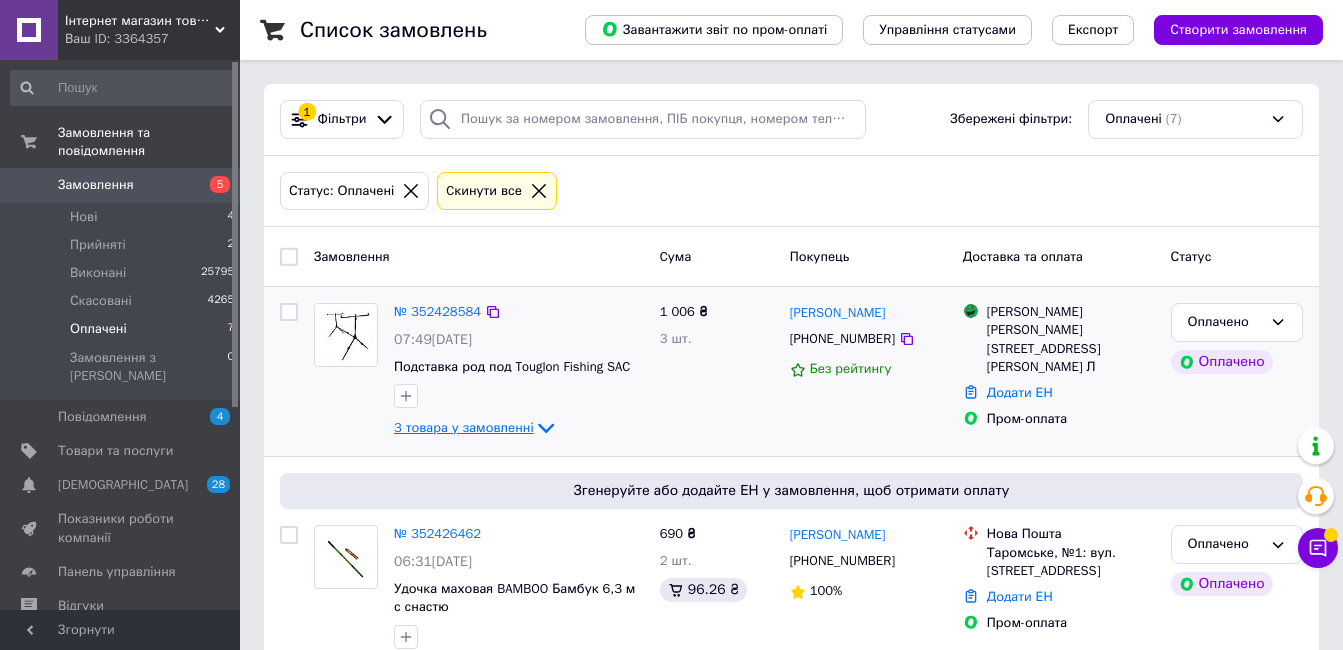 click on "3 товара у замовленні" at bounding box center [464, 427] 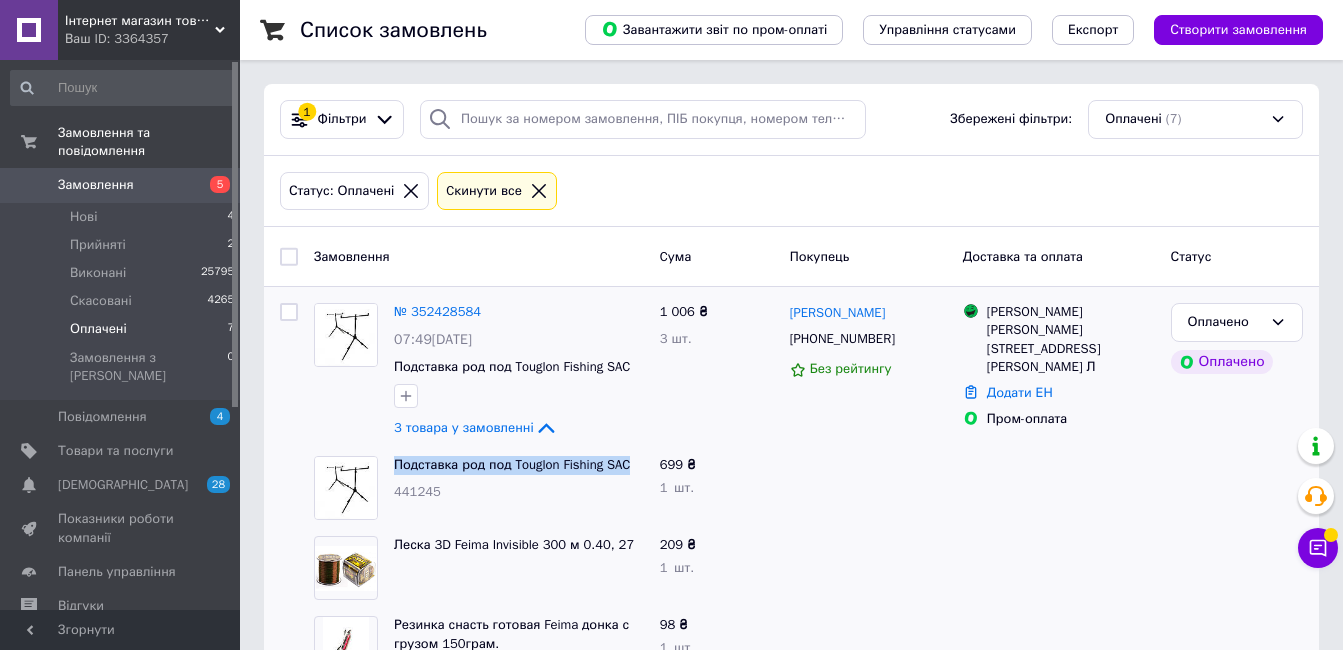 drag, startPoint x: 634, startPoint y: 465, endPoint x: 388, endPoint y: 465, distance: 246 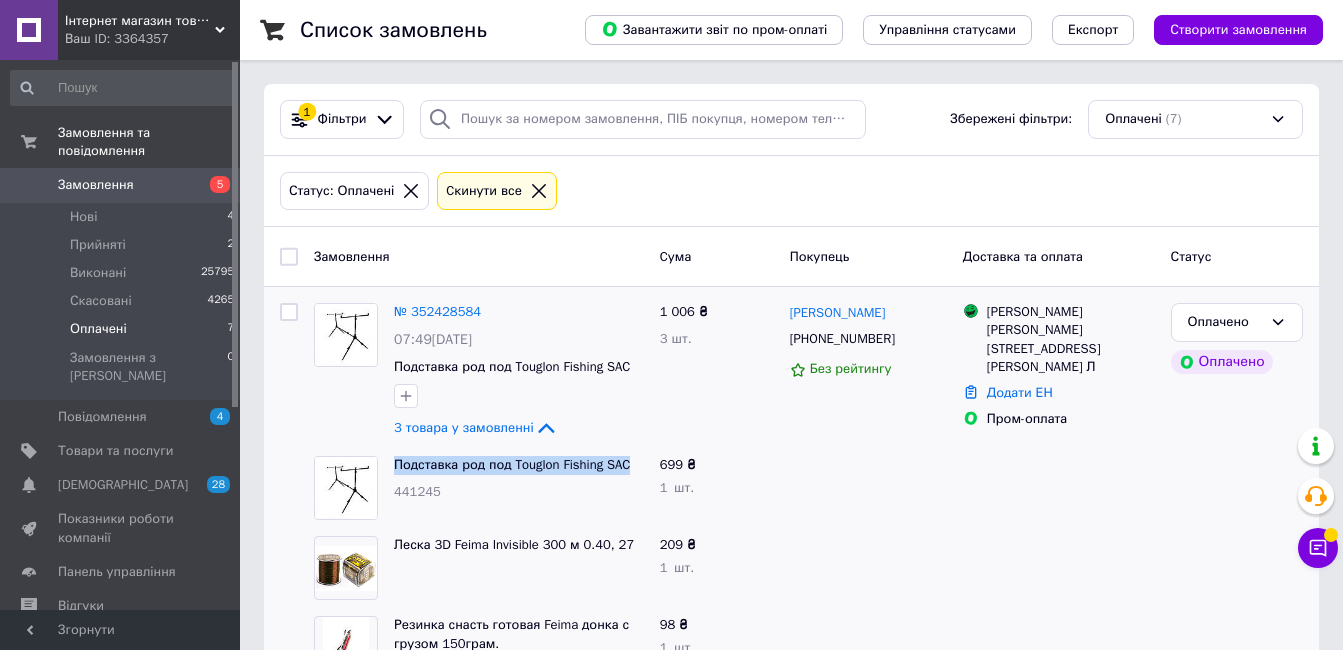 click on "Подставка род под Touglon Fishing SAC 441245" at bounding box center (519, 488) 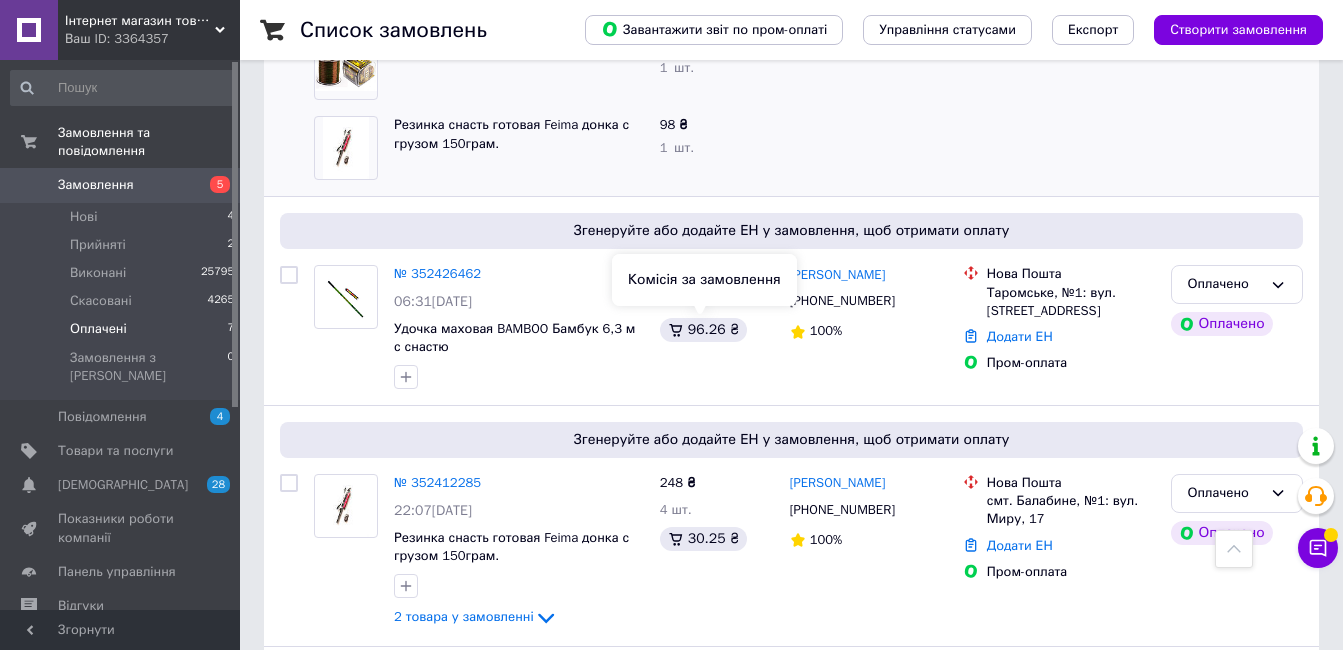 scroll, scrollTop: 0, scrollLeft: 0, axis: both 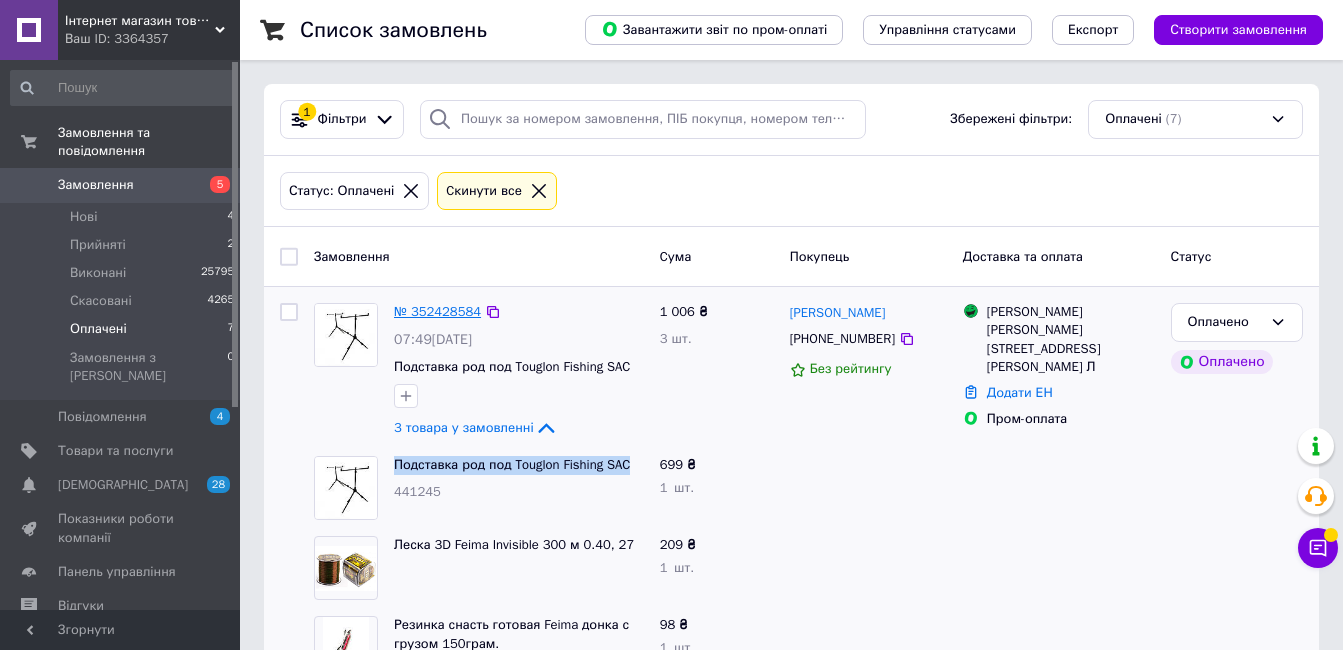 click on "№ 352428584" at bounding box center (437, 311) 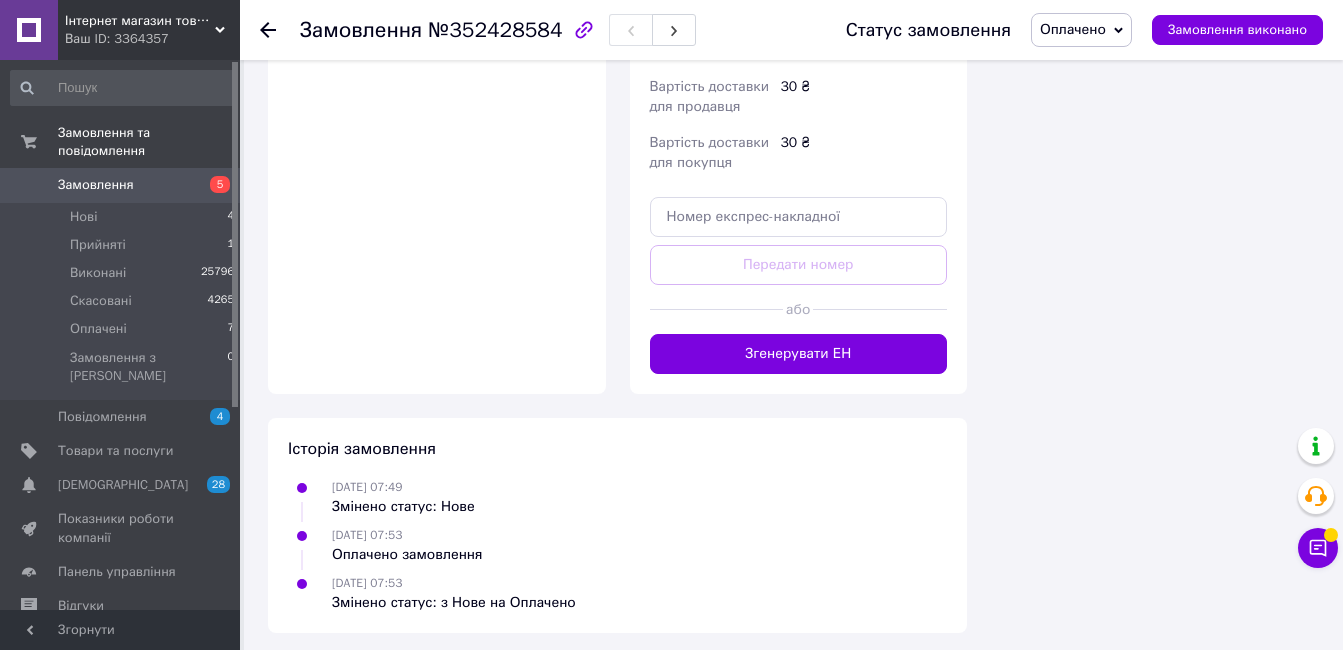 scroll, scrollTop: 1444, scrollLeft: 0, axis: vertical 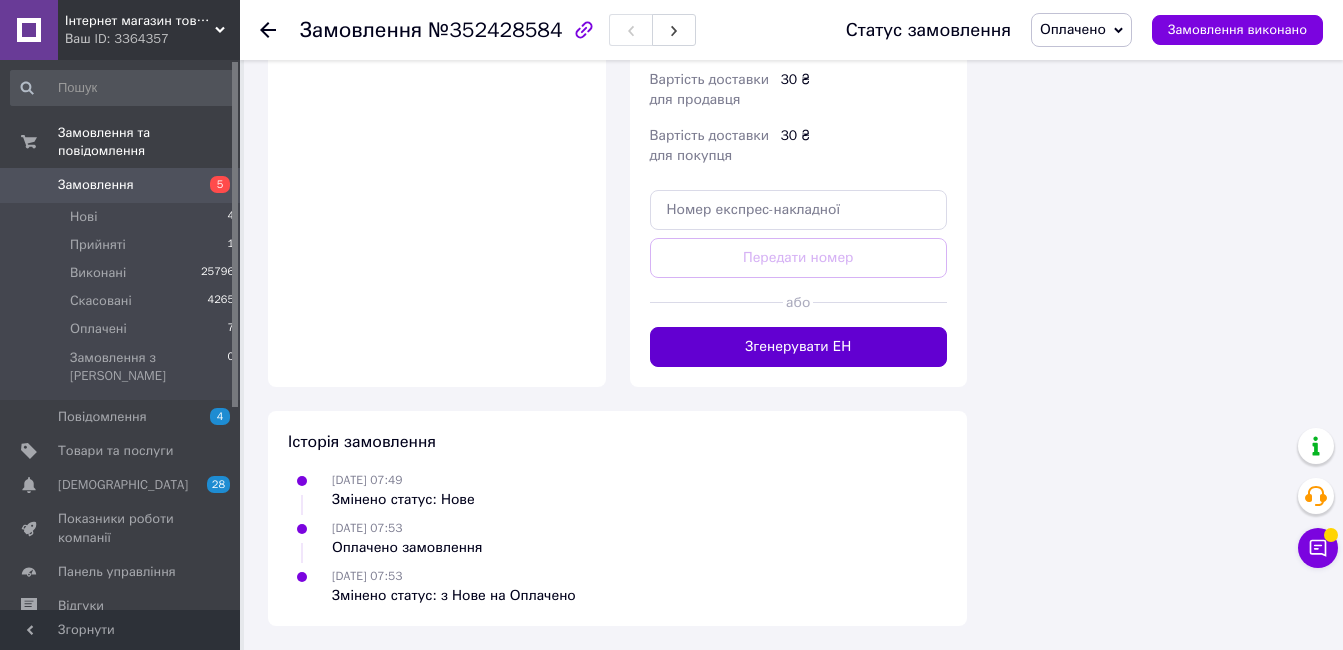 click on "Згенерувати ЕН" at bounding box center [799, 347] 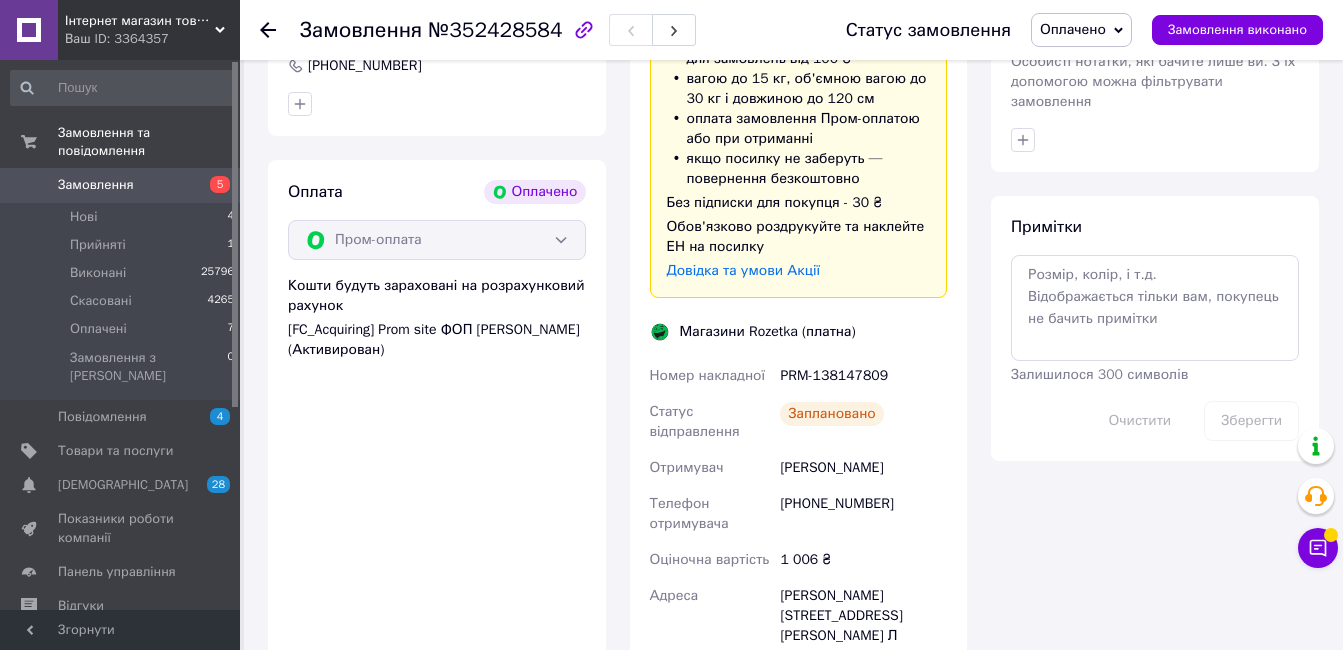scroll, scrollTop: 1444, scrollLeft: 0, axis: vertical 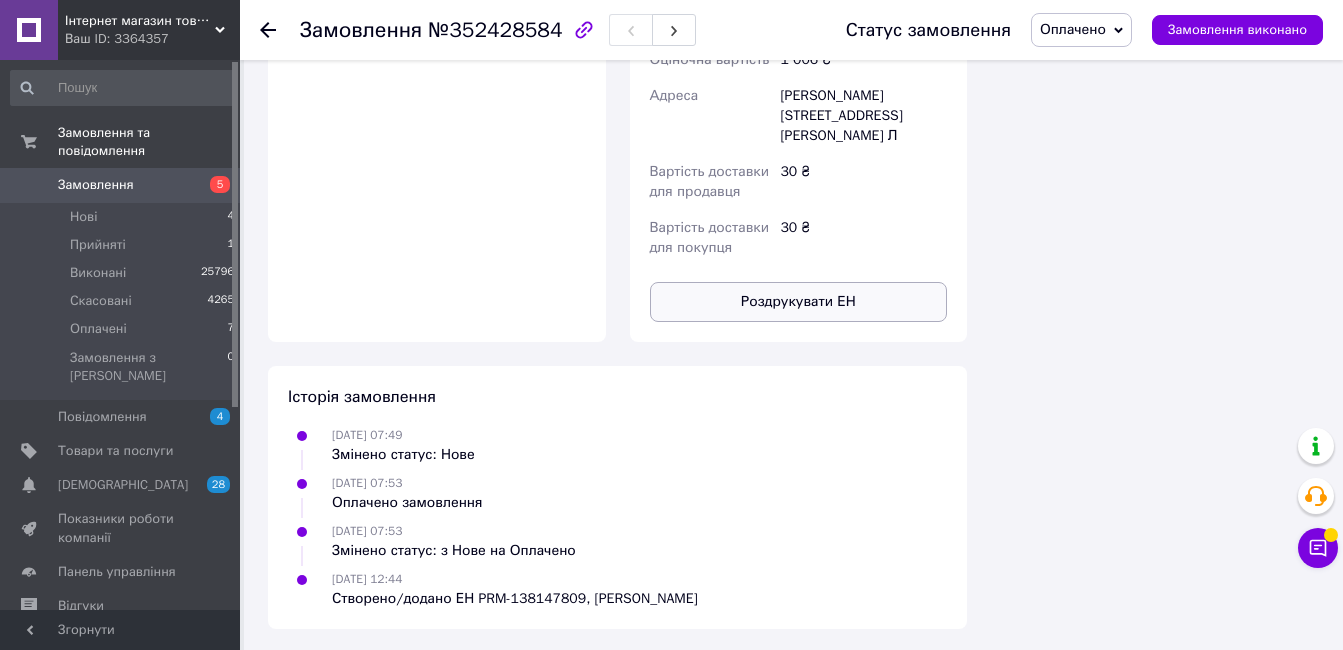 click on "Роздрукувати ЕН" at bounding box center [799, 302] 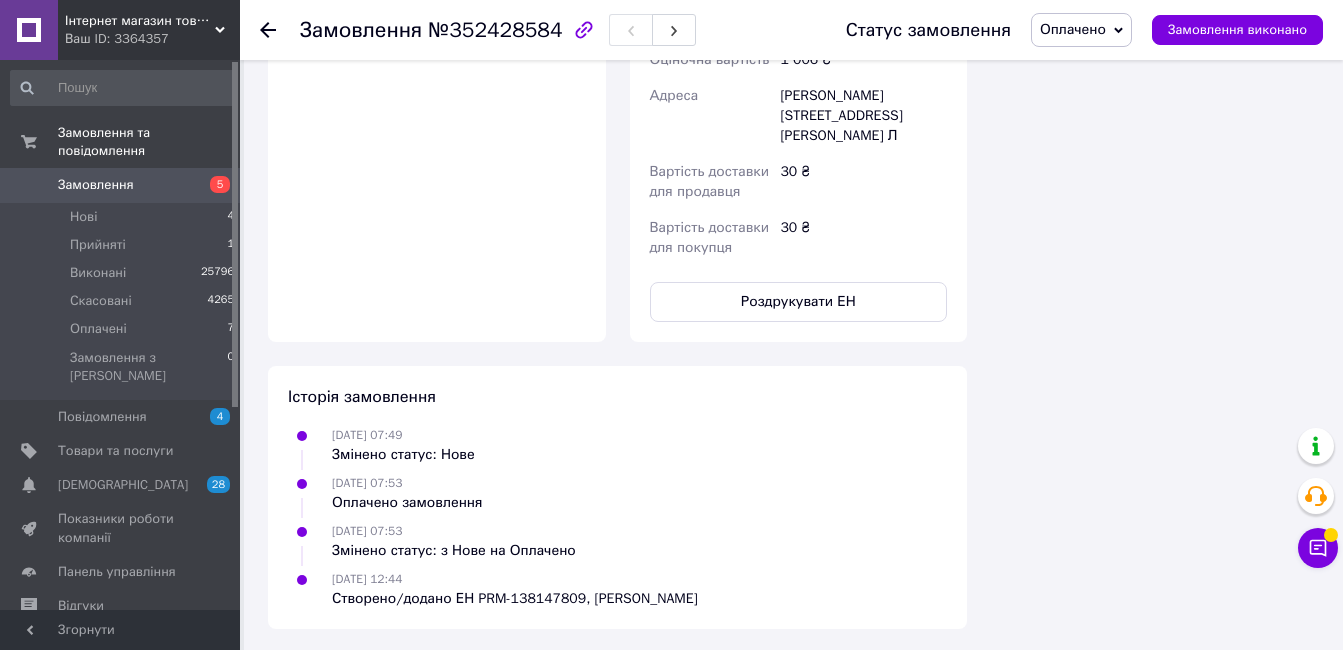 click on "Оплачено" at bounding box center [1073, 29] 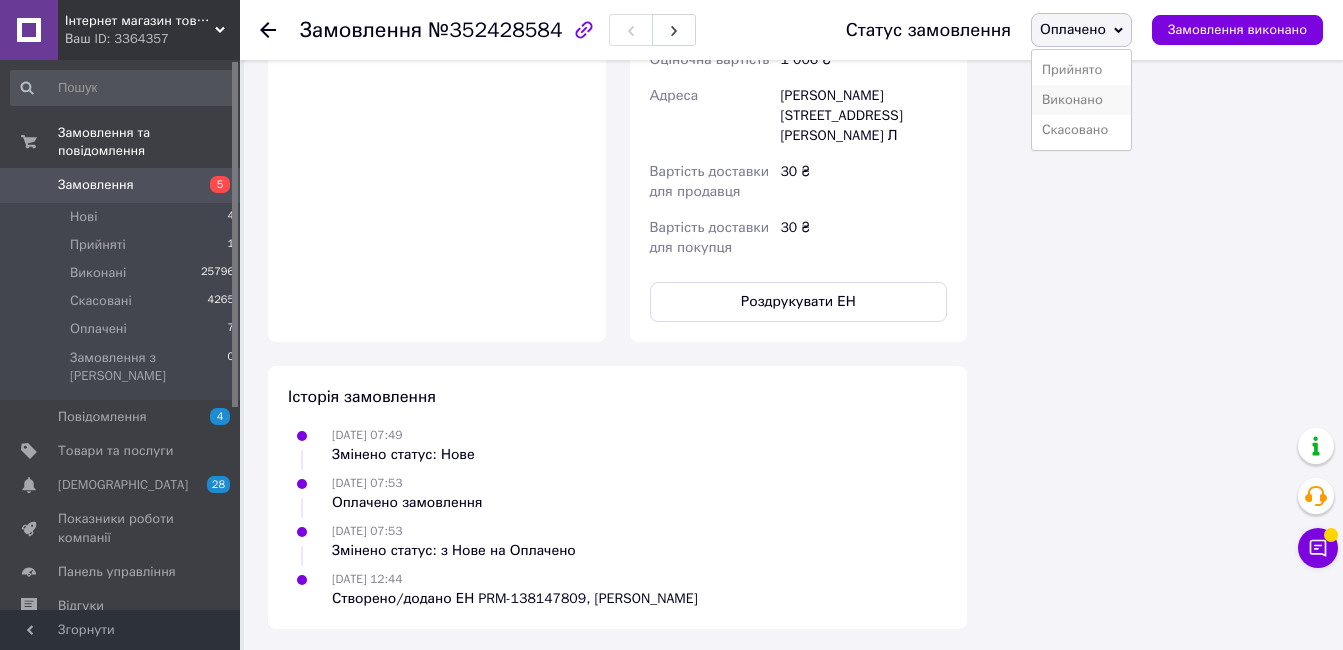click on "Виконано" at bounding box center (1081, 100) 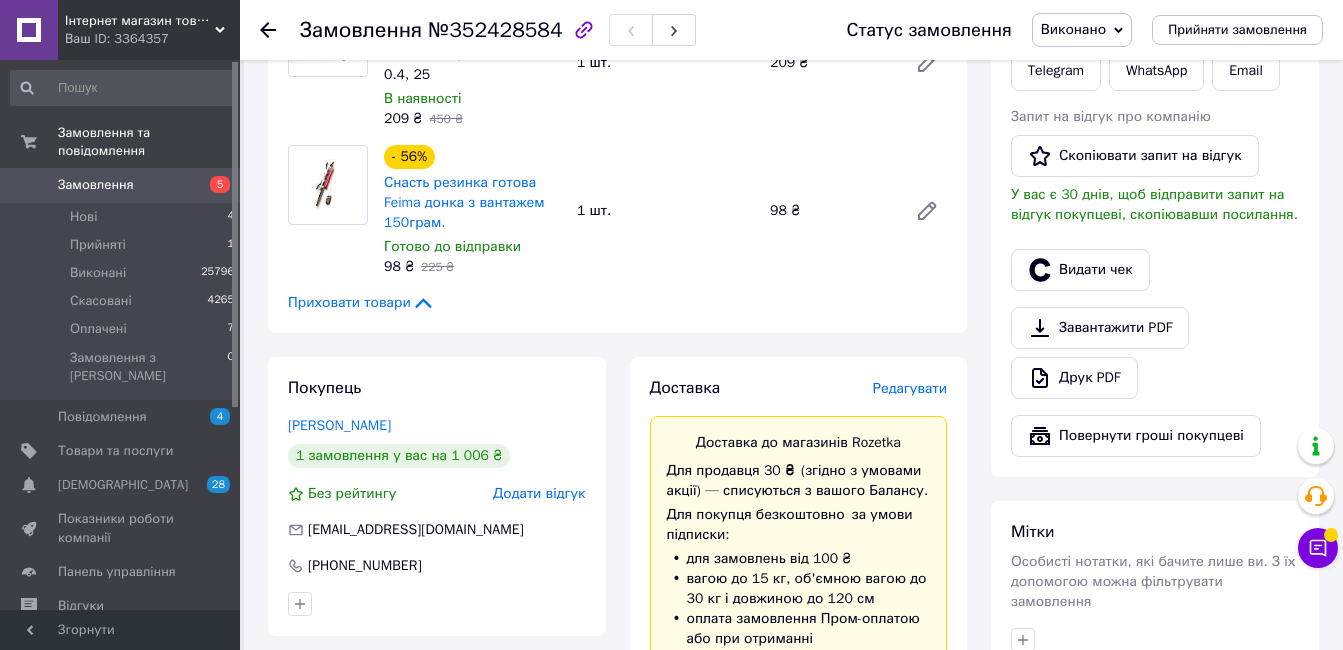 scroll, scrollTop: 0, scrollLeft: 0, axis: both 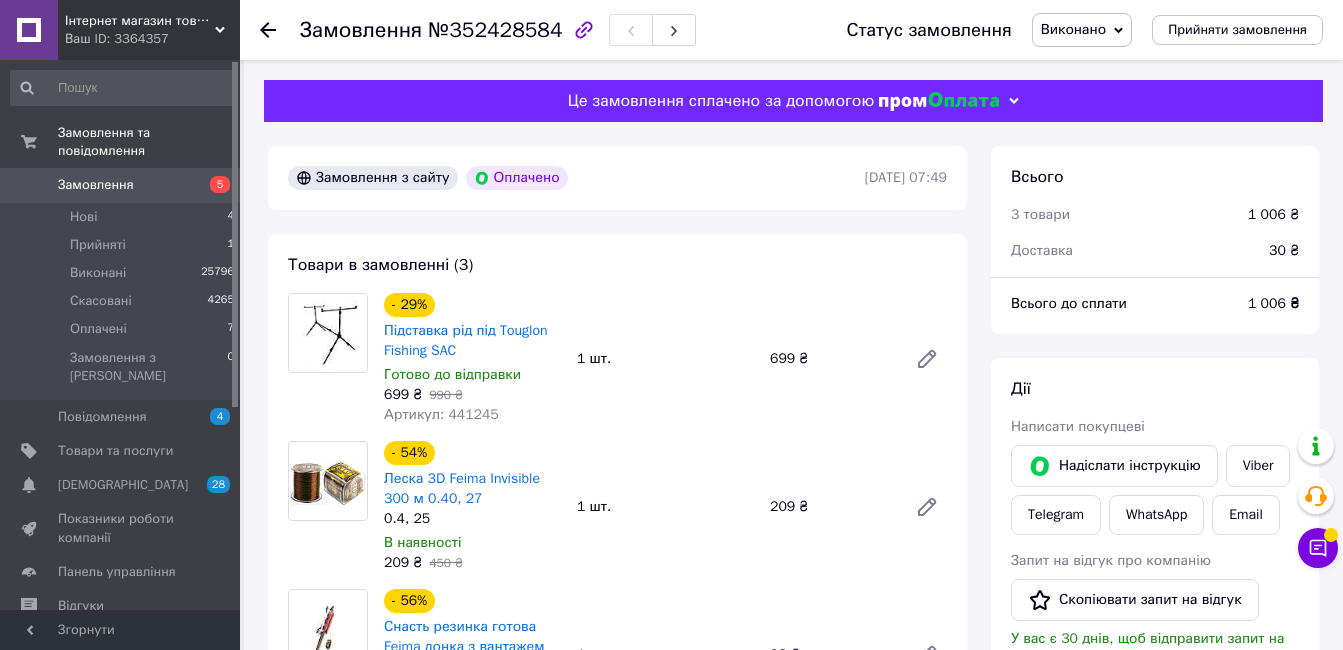 click on "Замовлення" at bounding box center [96, 185] 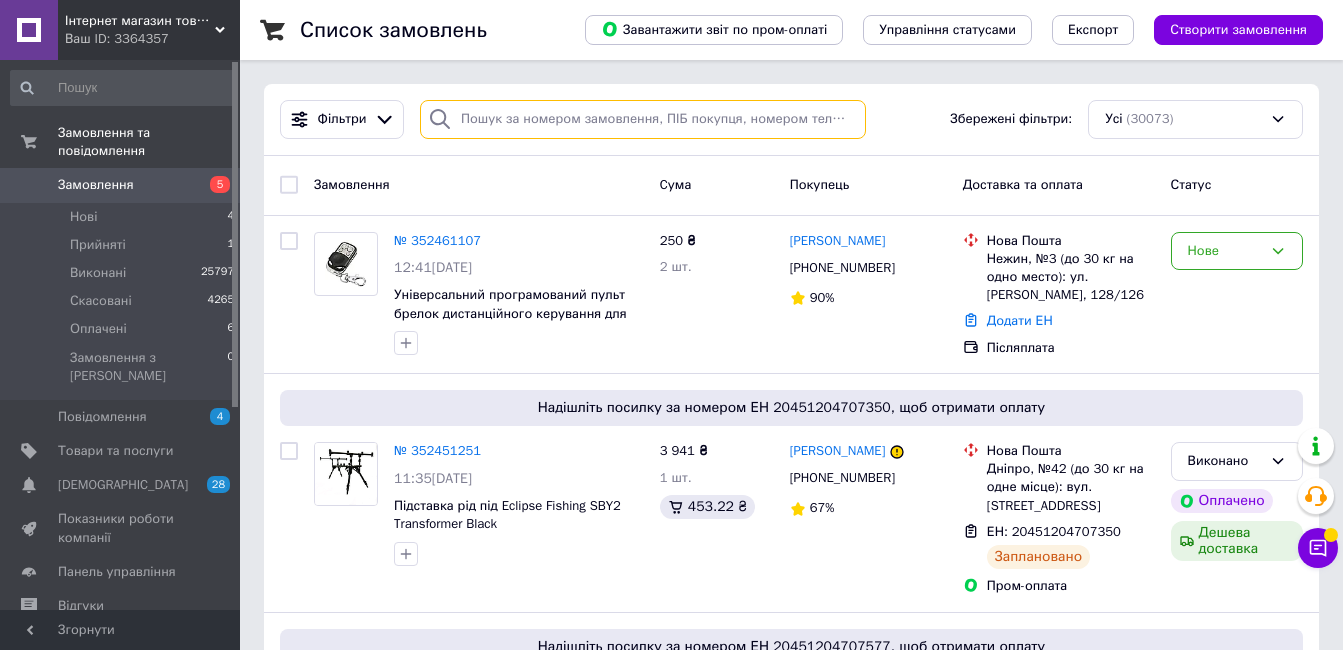 click at bounding box center [643, 119] 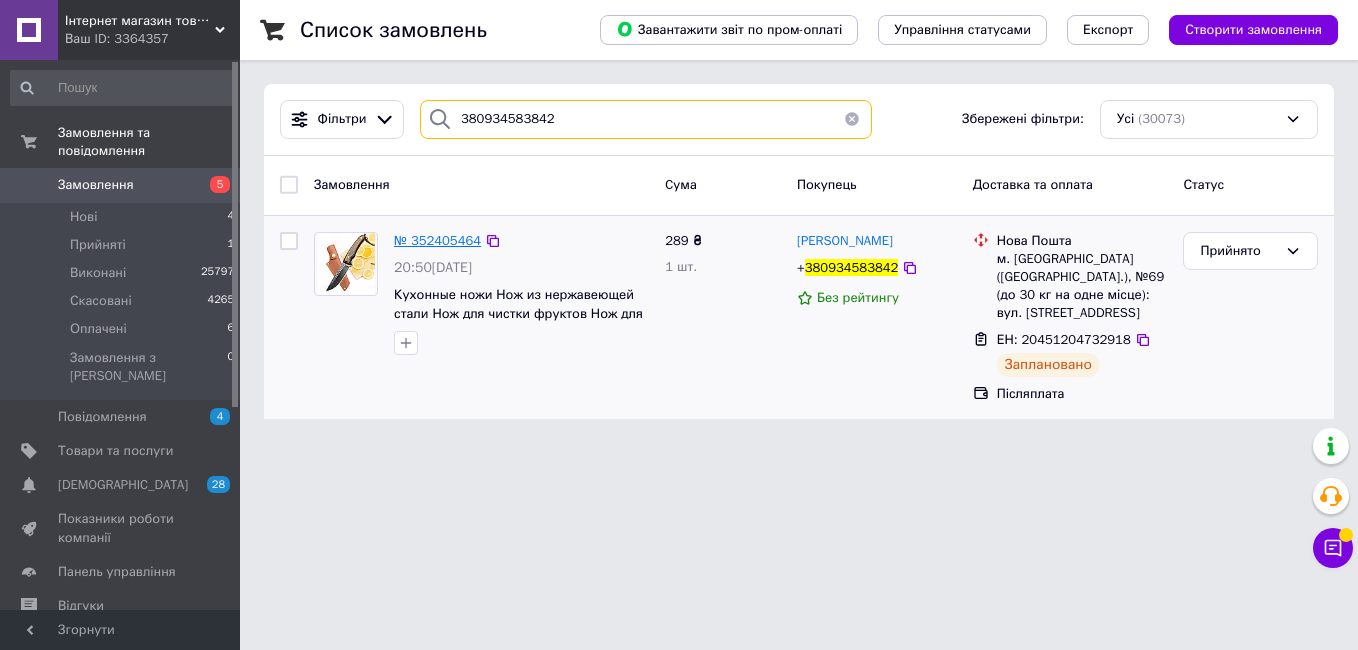 type on "380934583842" 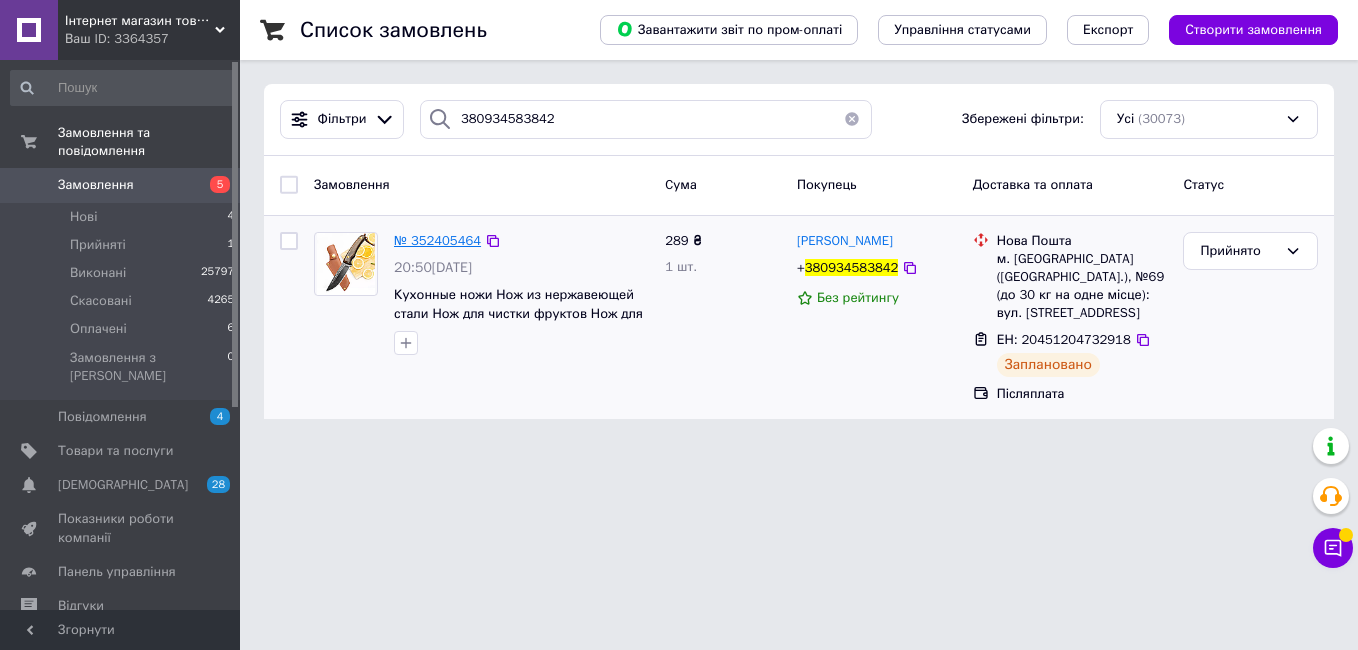click on "№ 352405464" at bounding box center (437, 240) 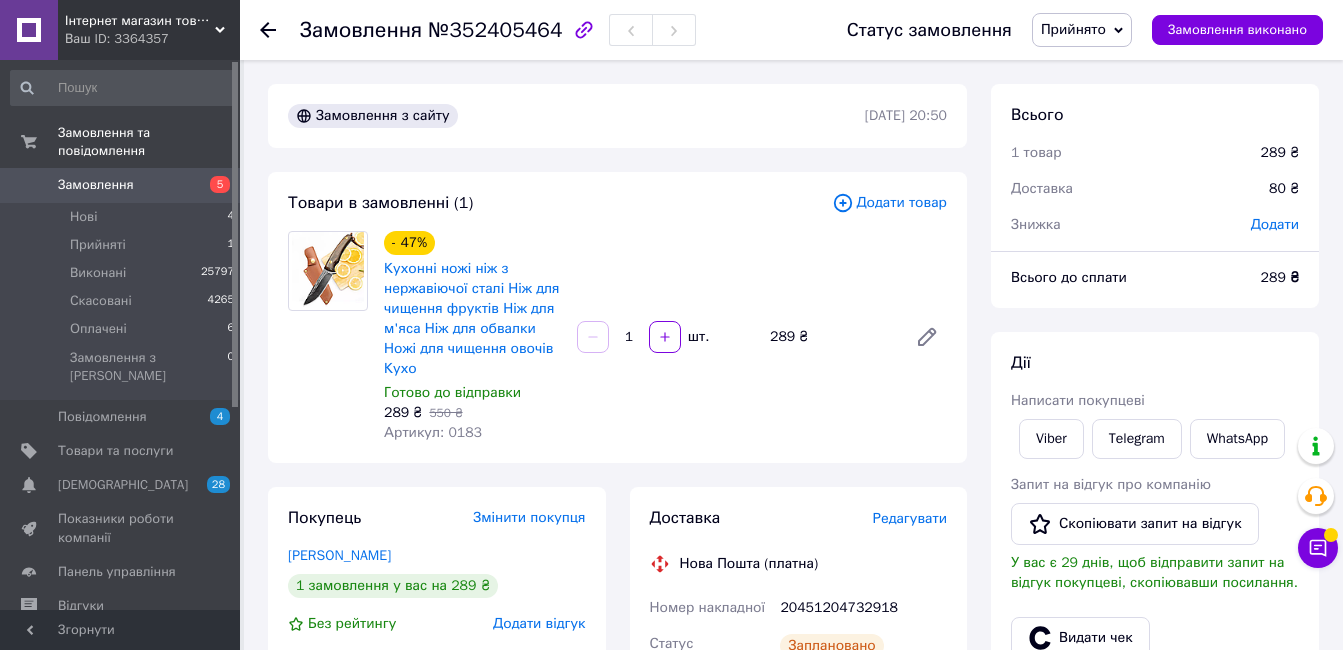 scroll, scrollTop: 500, scrollLeft: 0, axis: vertical 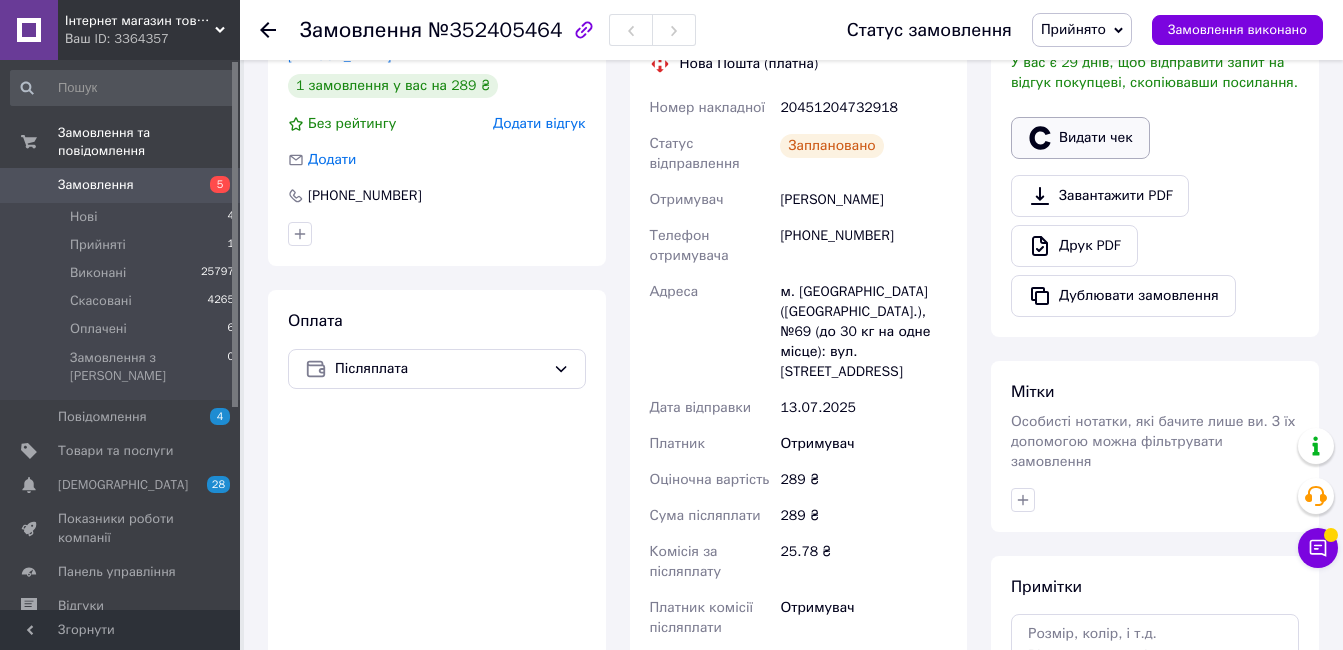 click on "Видати чек" at bounding box center [1080, 138] 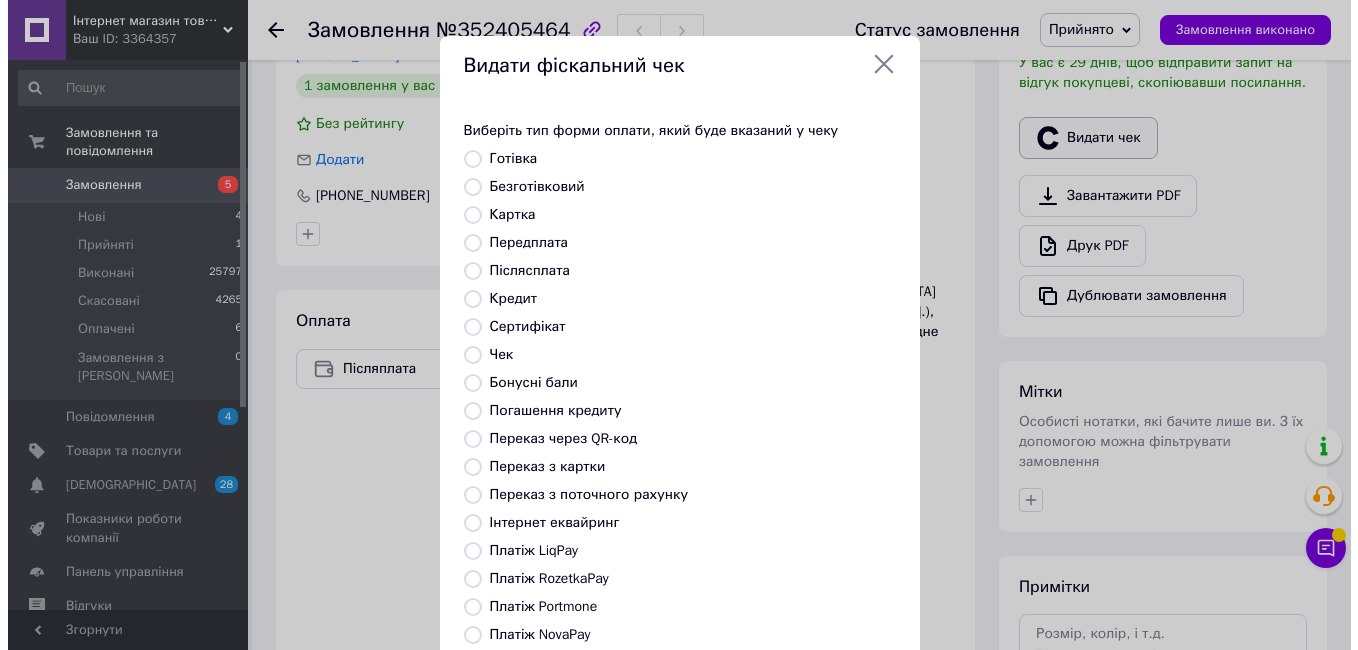 scroll, scrollTop: 480, scrollLeft: 0, axis: vertical 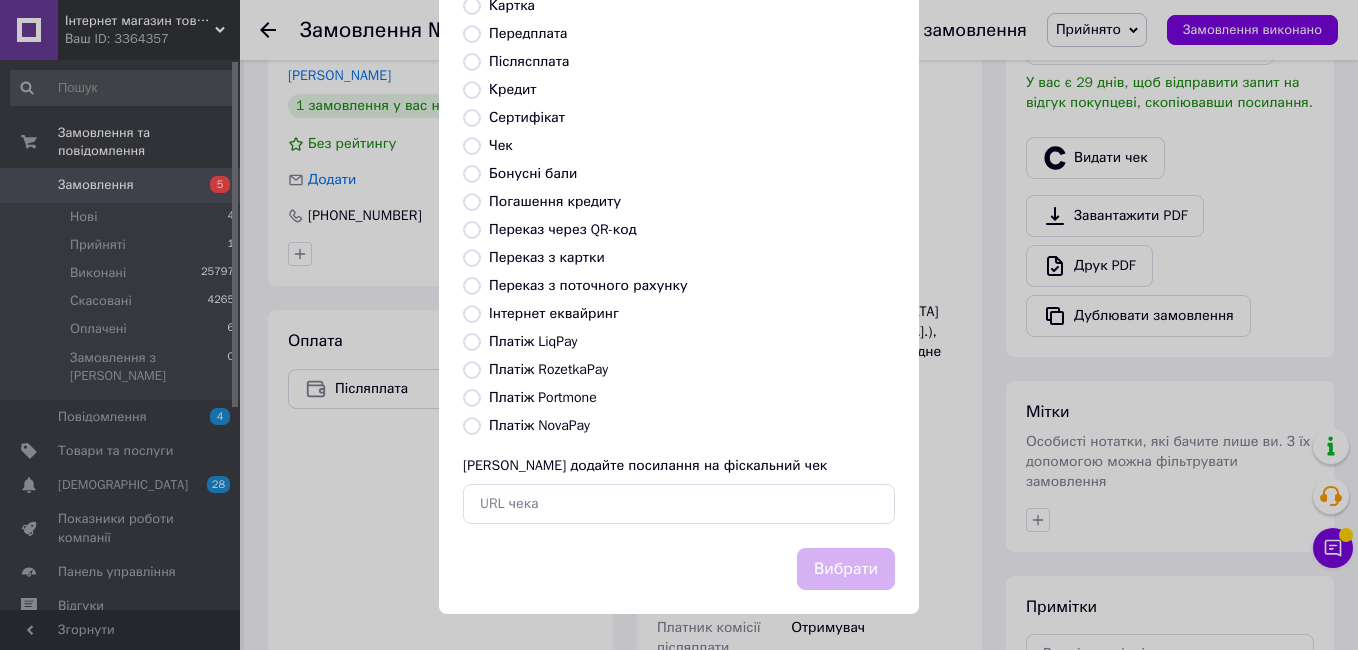 click on "Платіж NovaPay" at bounding box center [539, 425] 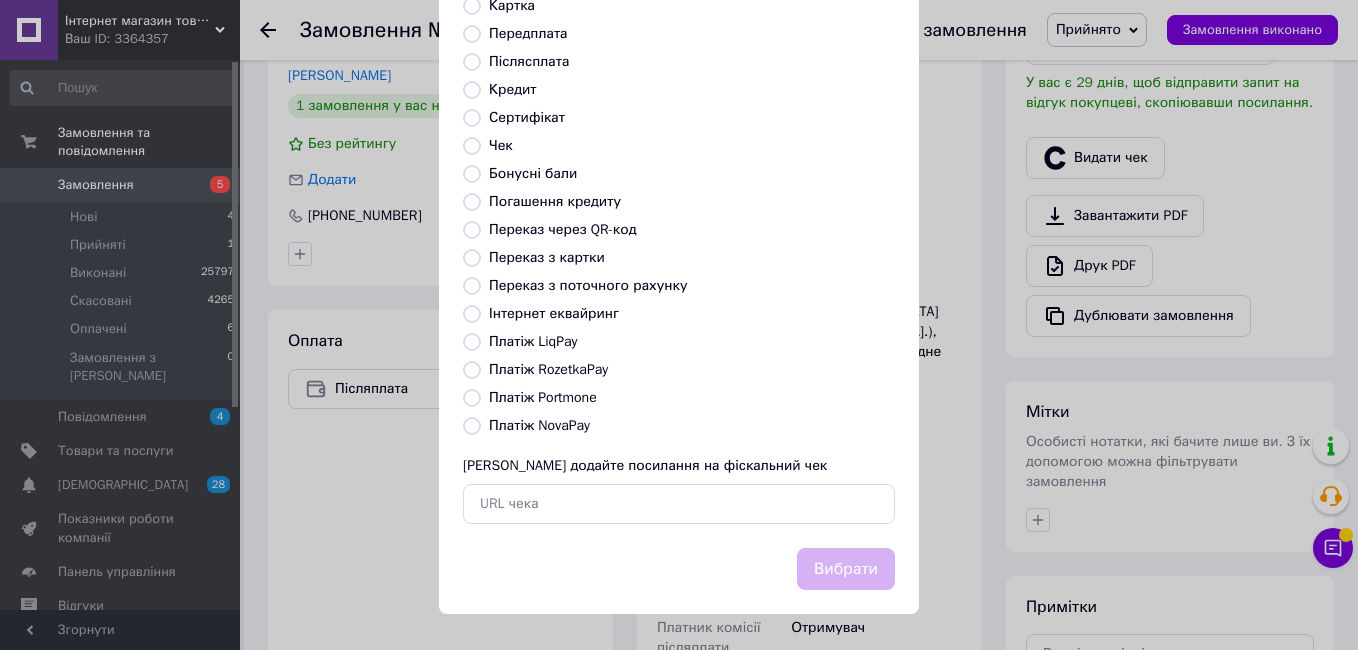 radio on "true" 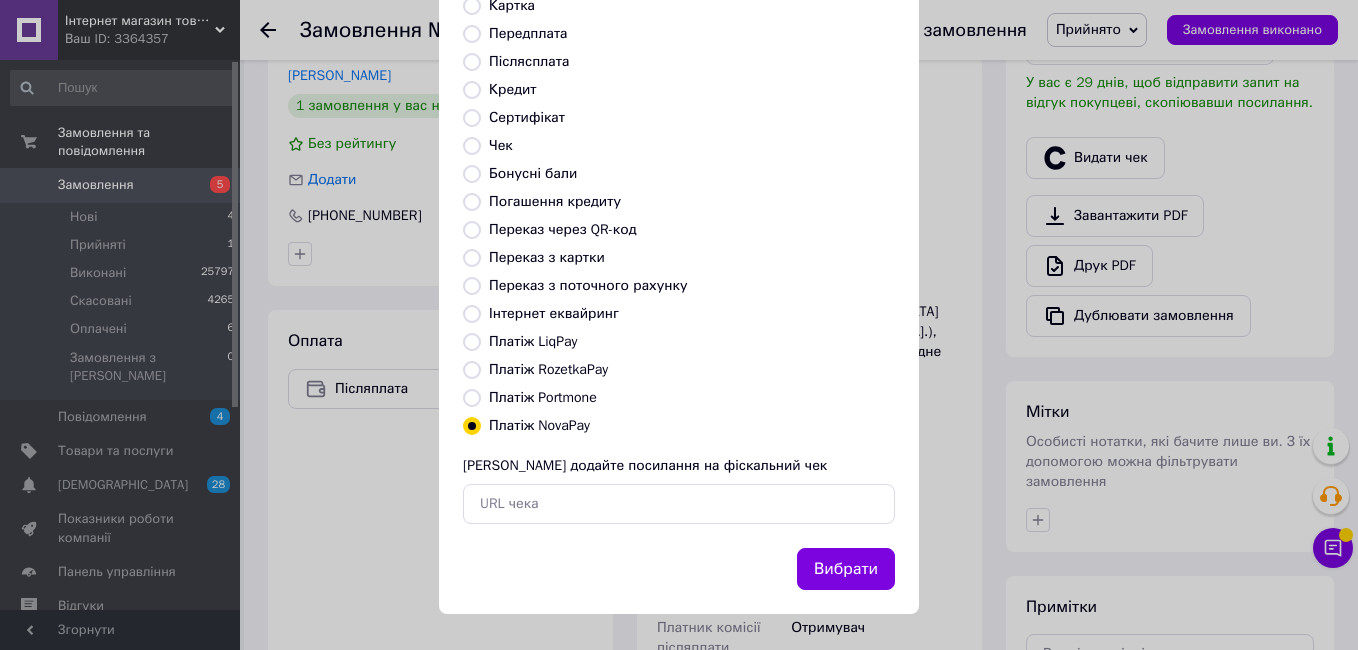 click on "Вибрати" at bounding box center [846, 569] 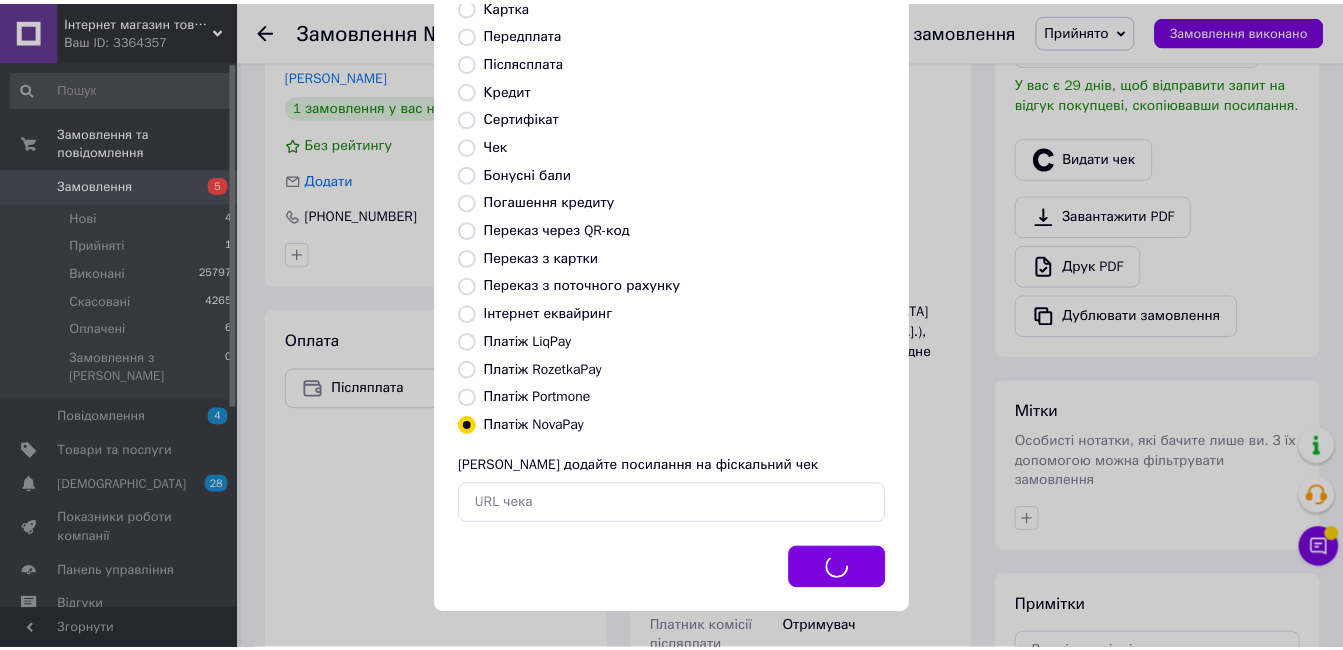 scroll, scrollTop: 500, scrollLeft: 0, axis: vertical 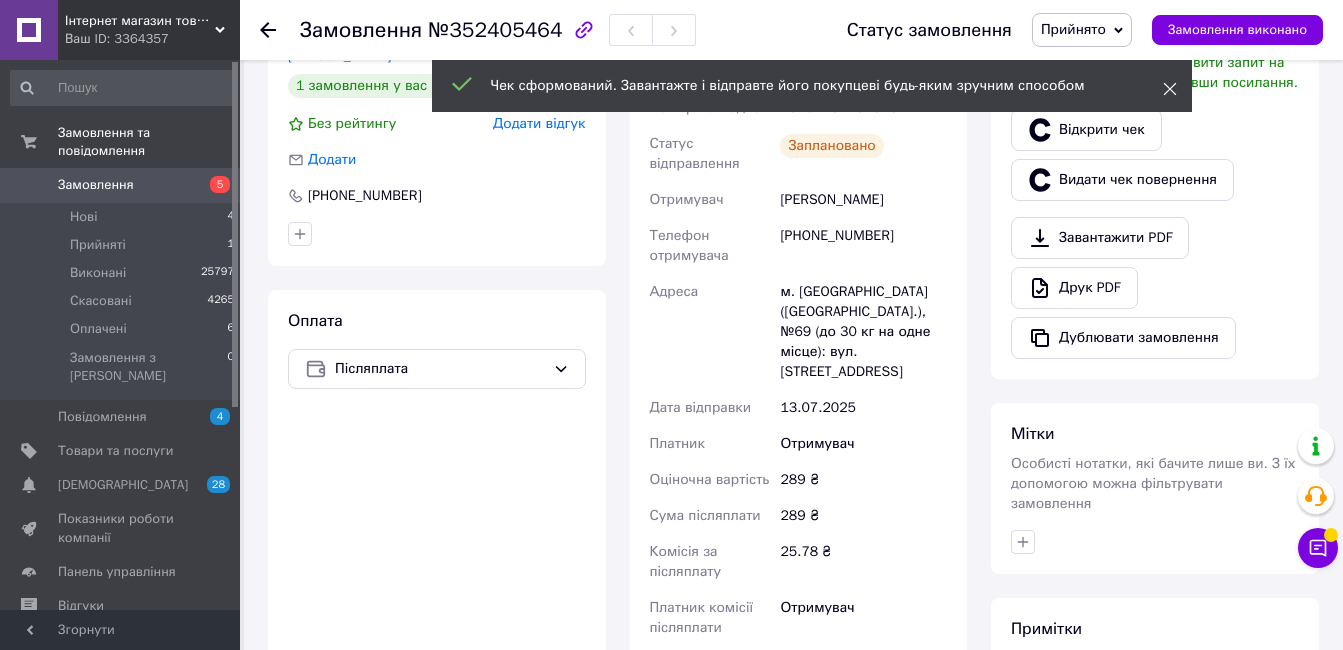 click 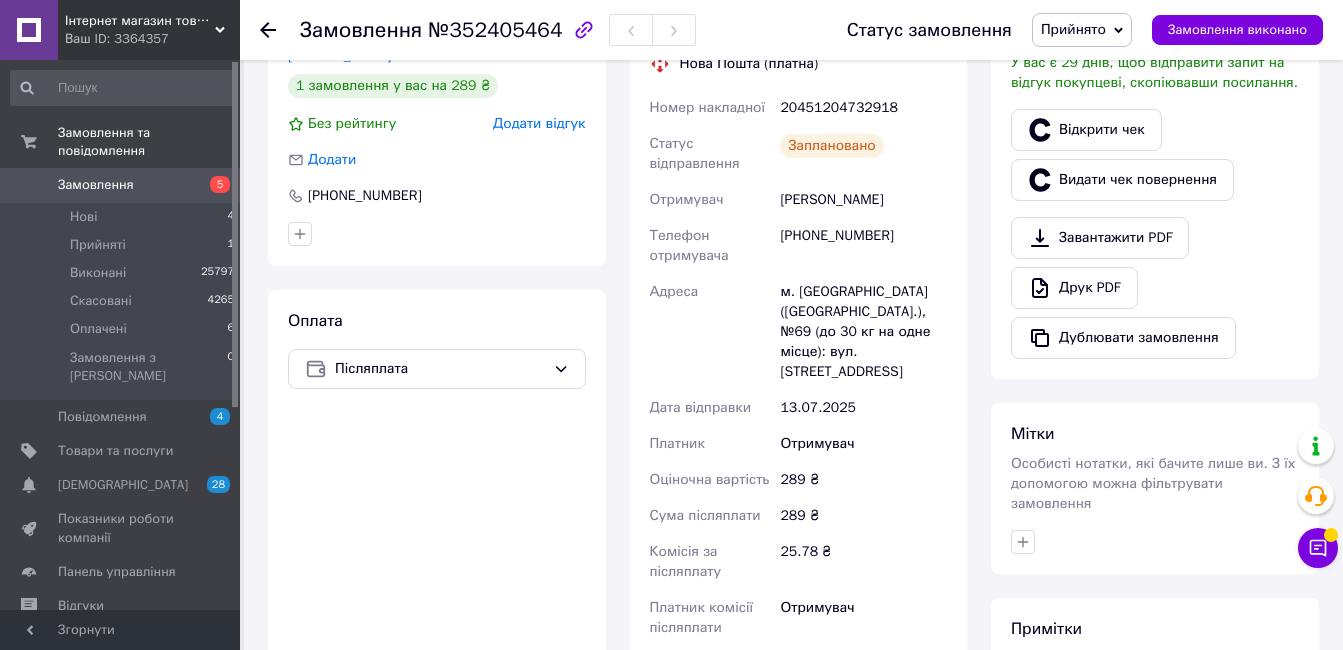 scroll, scrollTop: 0, scrollLeft: 0, axis: both 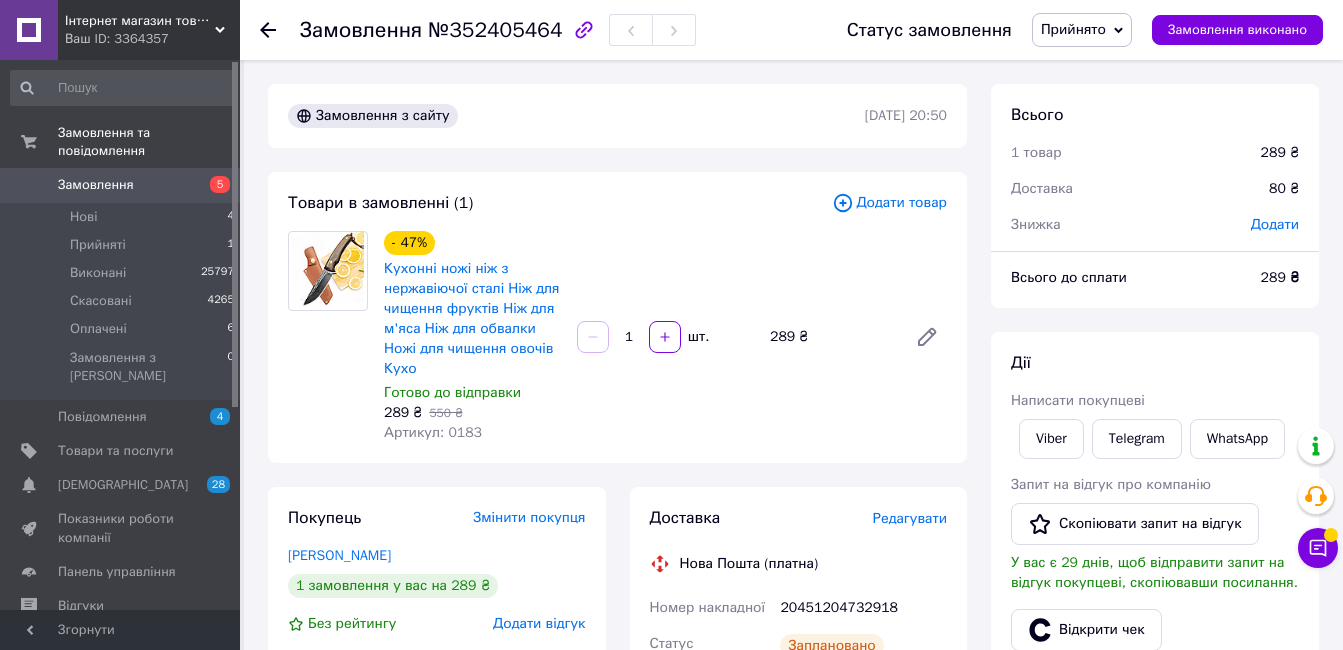 click on "Прийнято" at bounding box center [1073, 29] 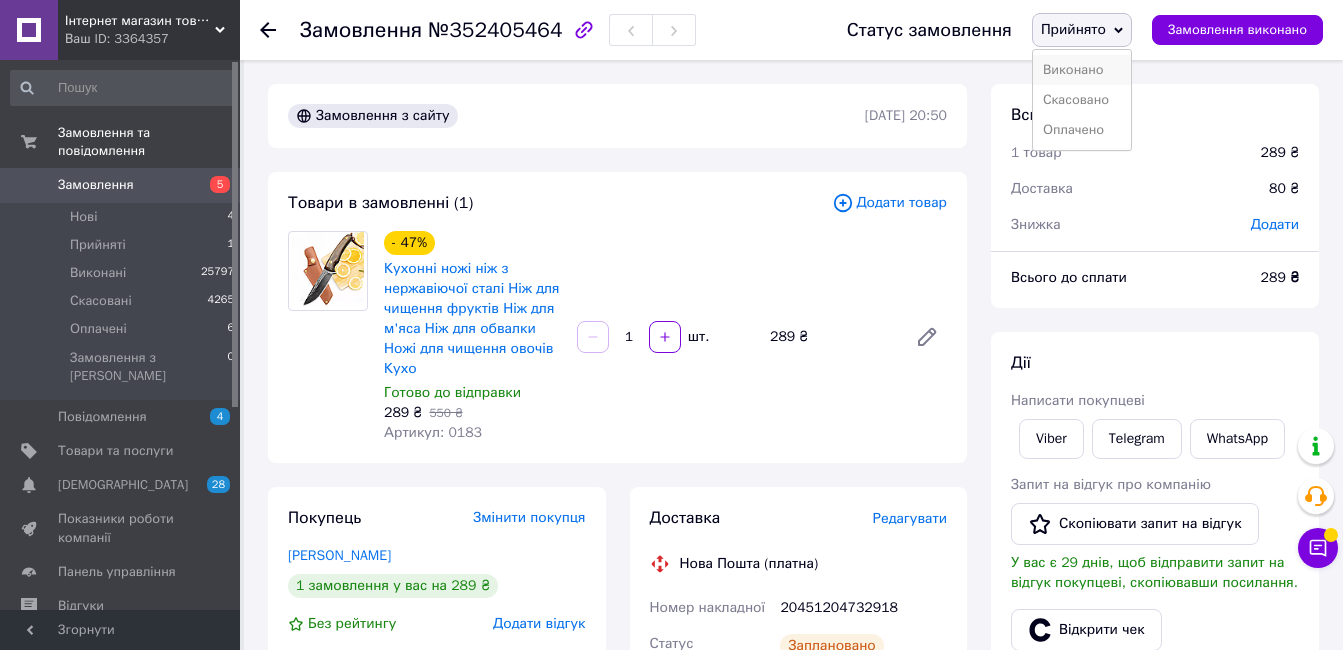click on "Виконано" at bounding box center (1082, 70) 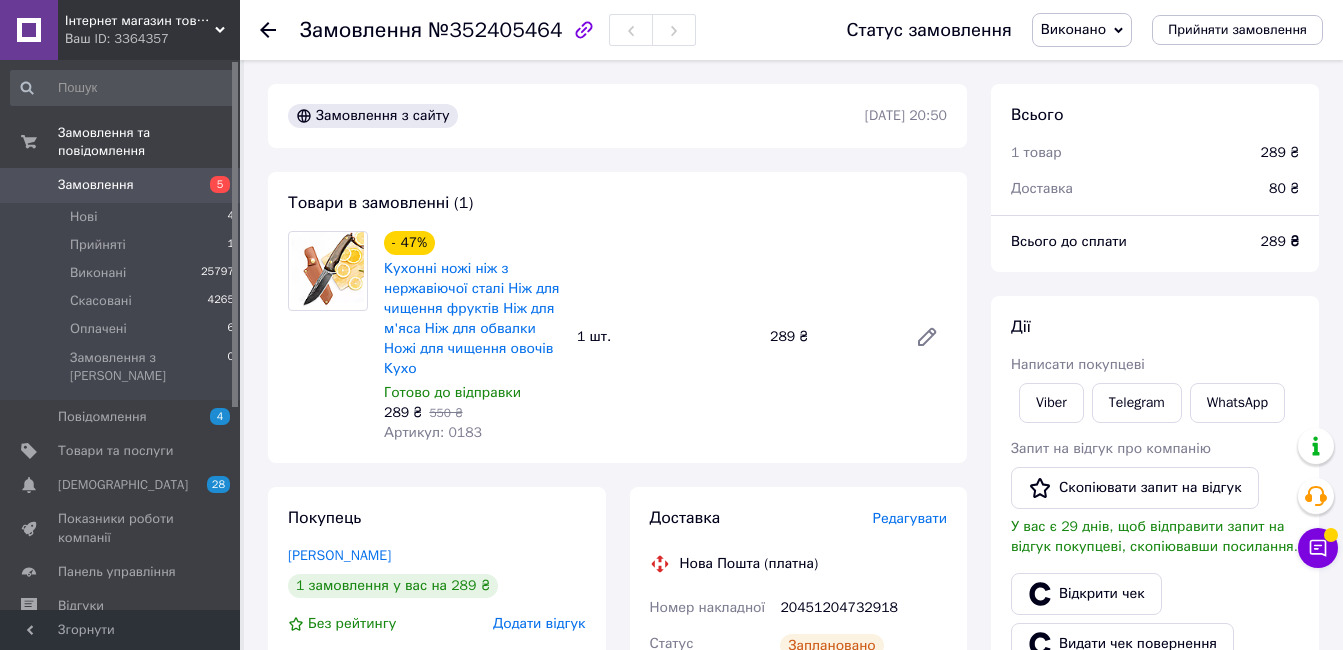 scroll, scrollTop: 500, scrollLeft: 0, axis: vertical 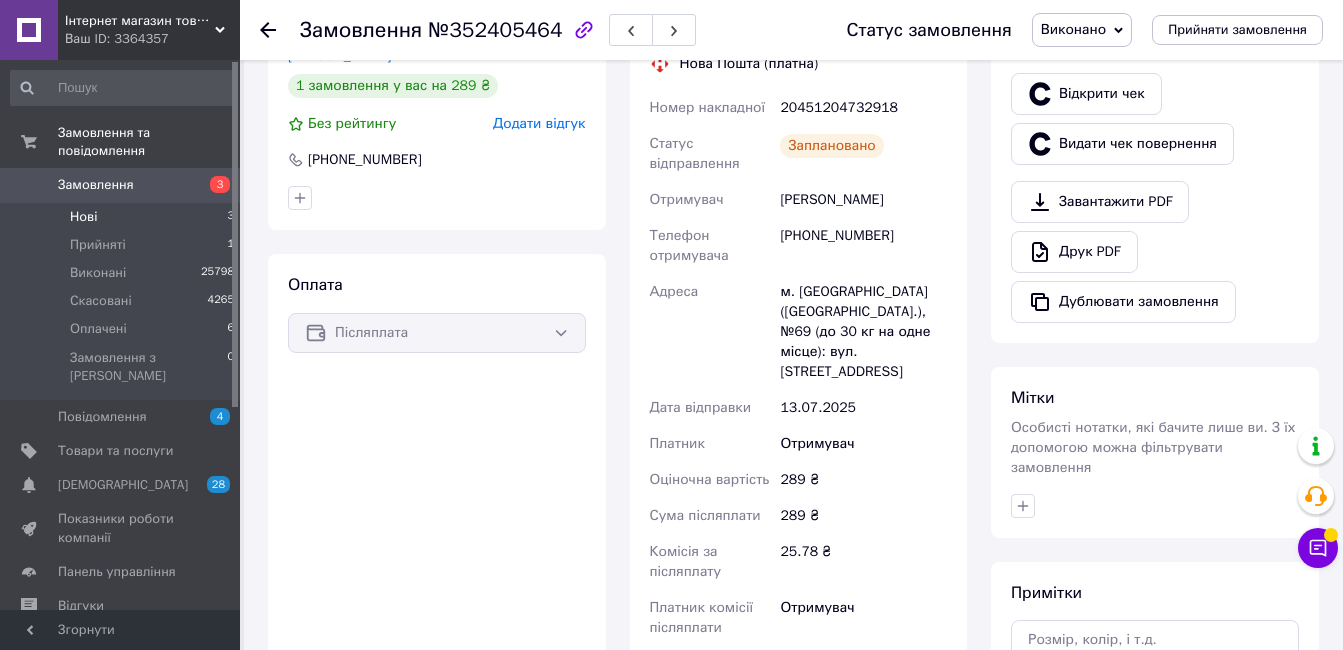 click on "Нові 3" at bounding box center (123, 217) 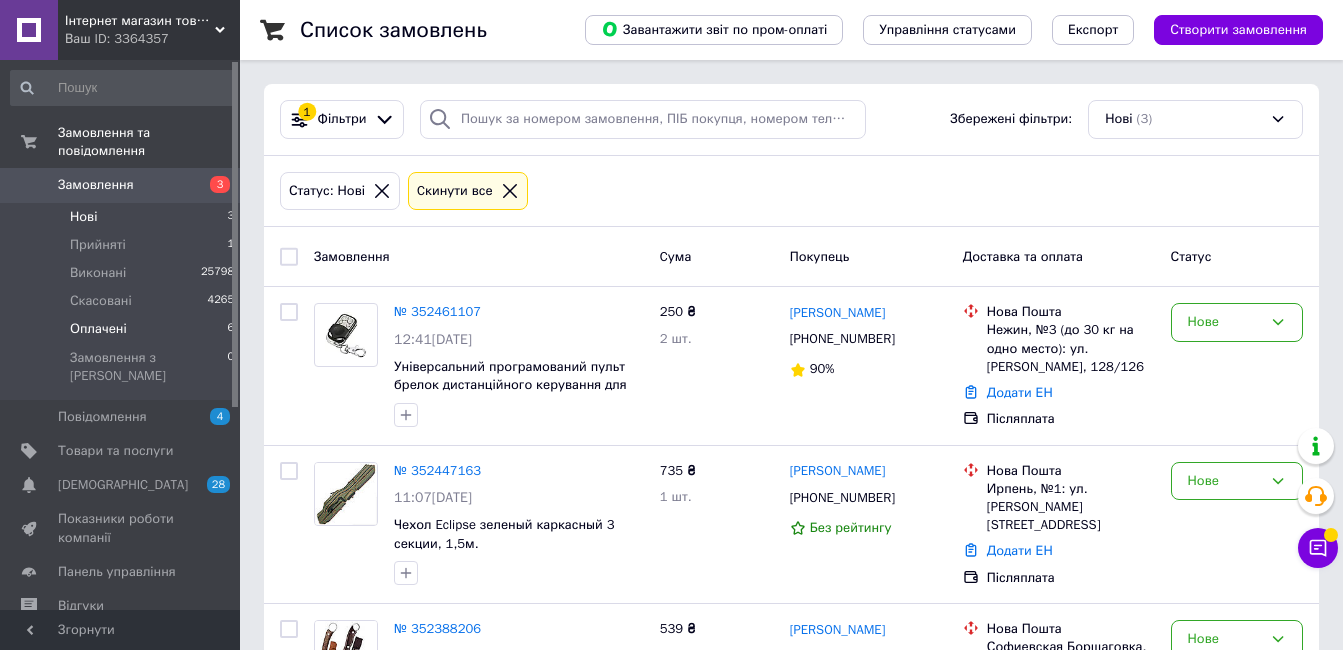 click on "Оплачені 6" at bounding box center [123, 329] 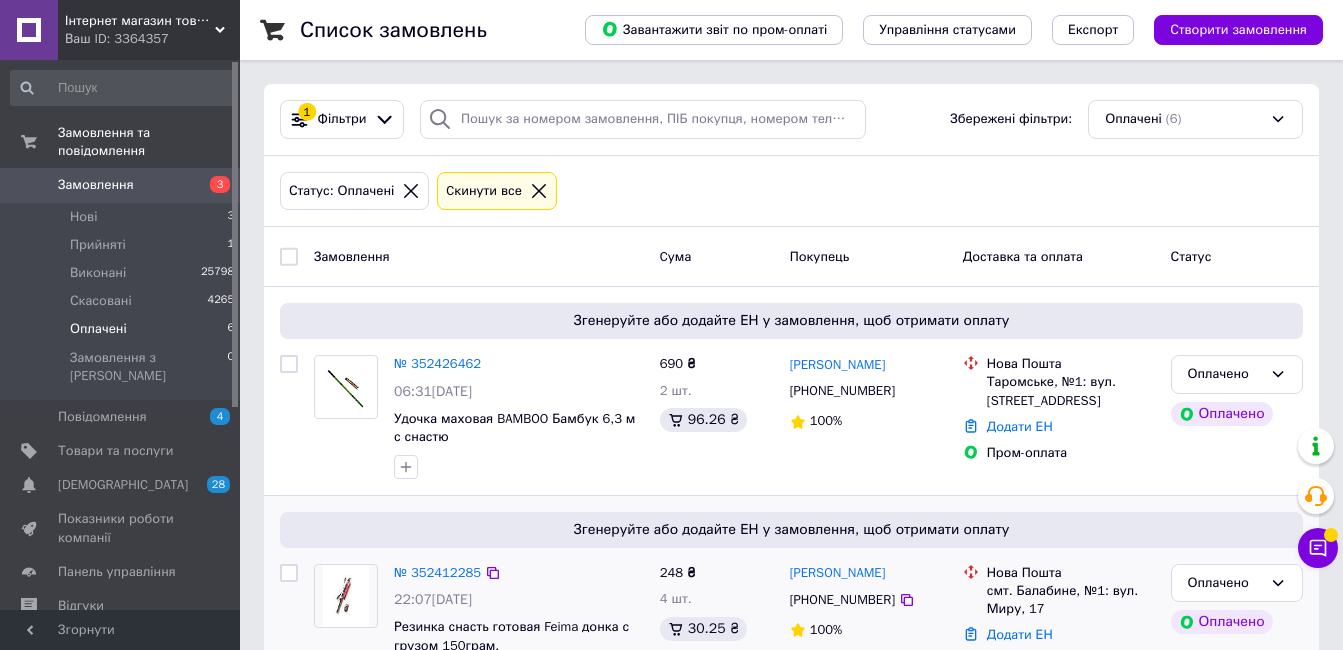 scroll, scrollTop: 500, scrollLeft: 0, axis: vertical 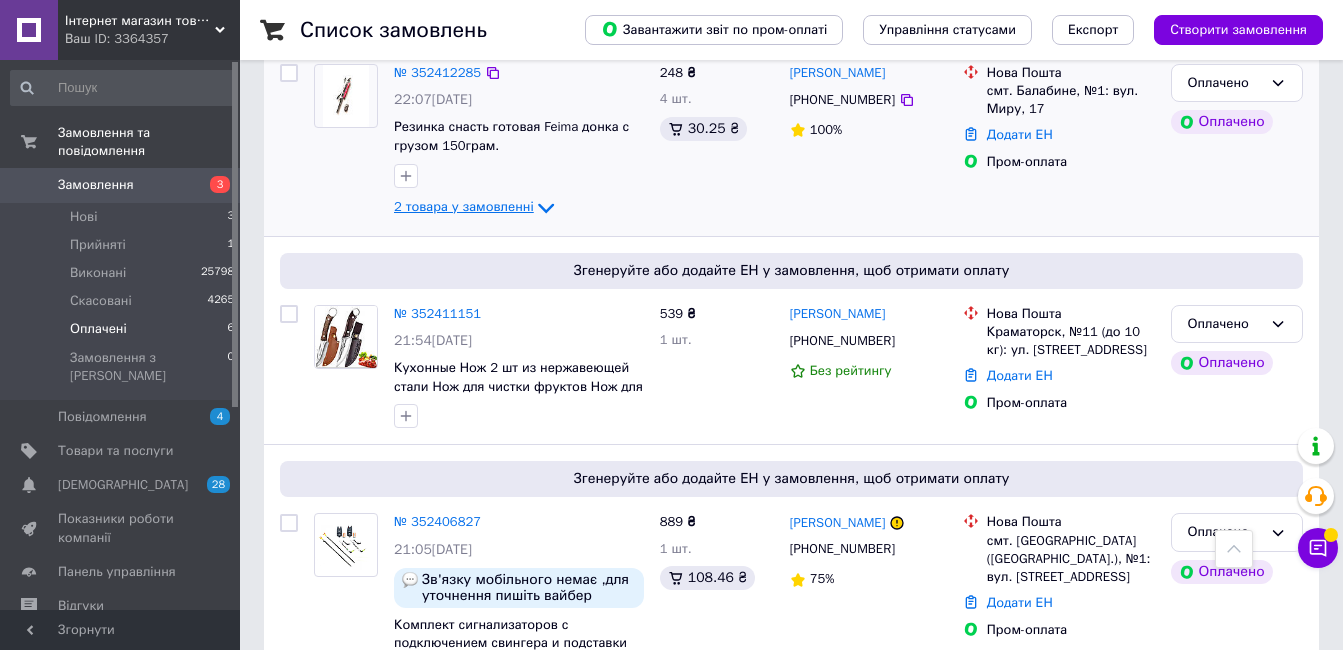 click 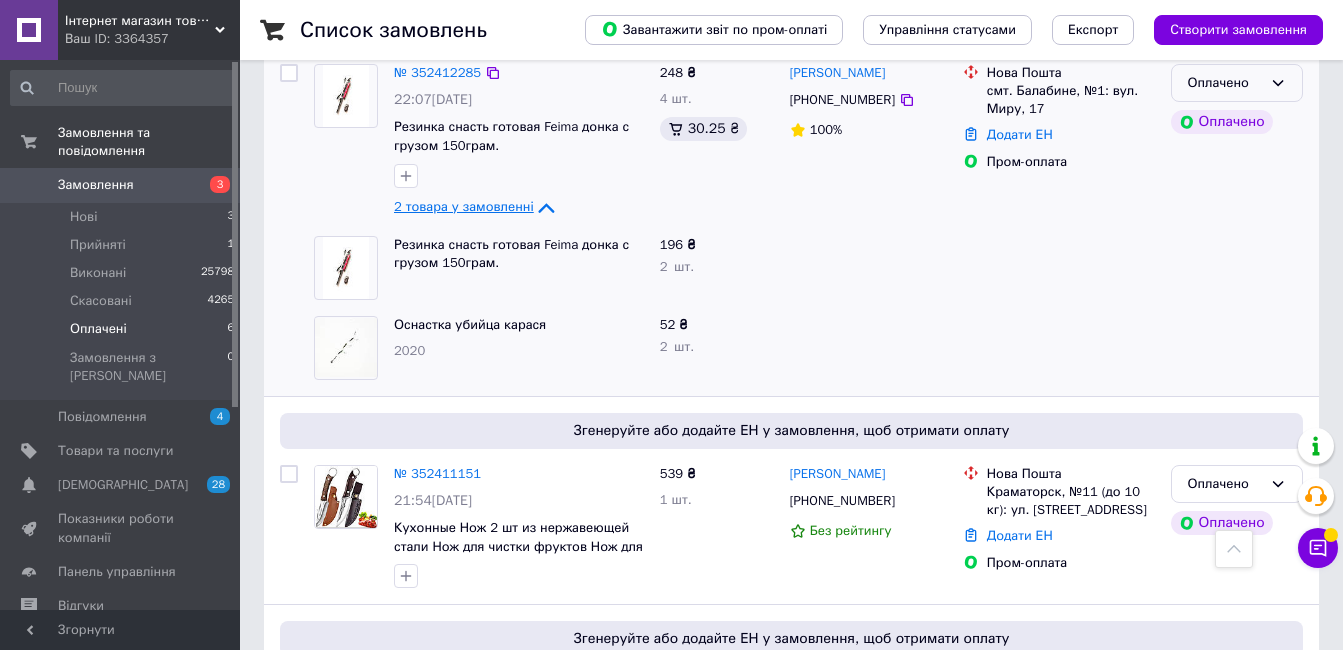 click on "Оплачено" at bounding box center [1237, 83] 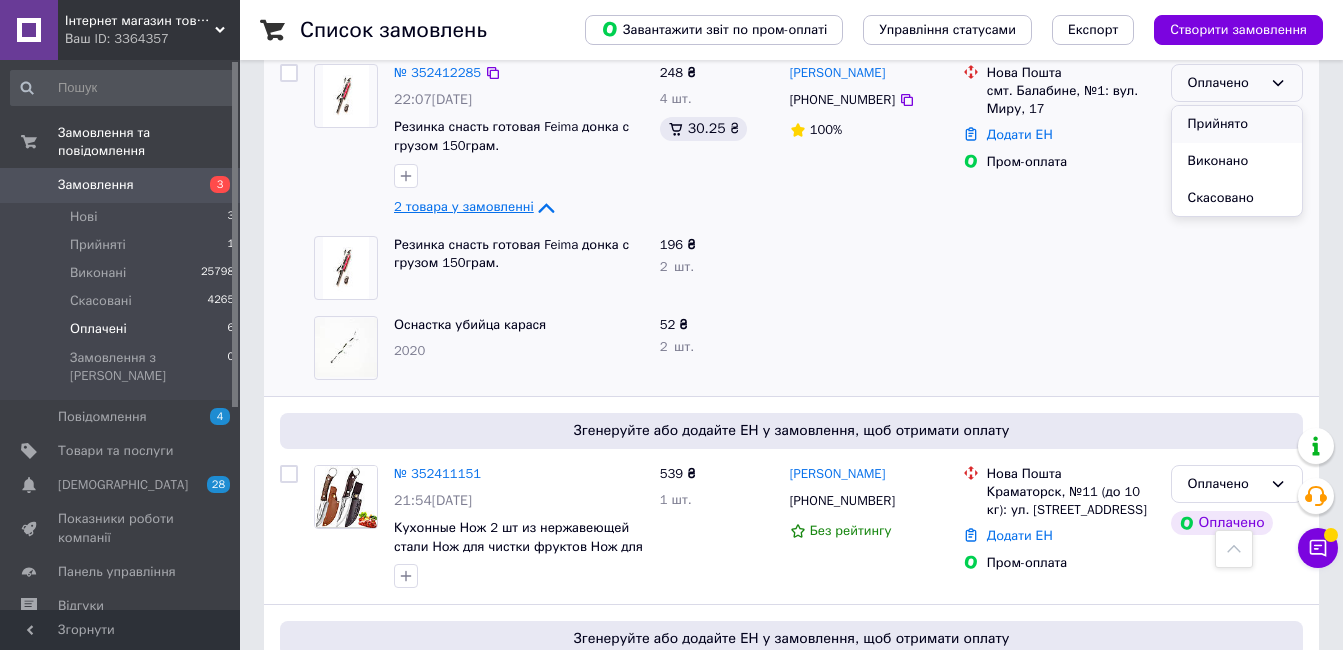 click on "Прийнято" at bounding box center (1237, 124) 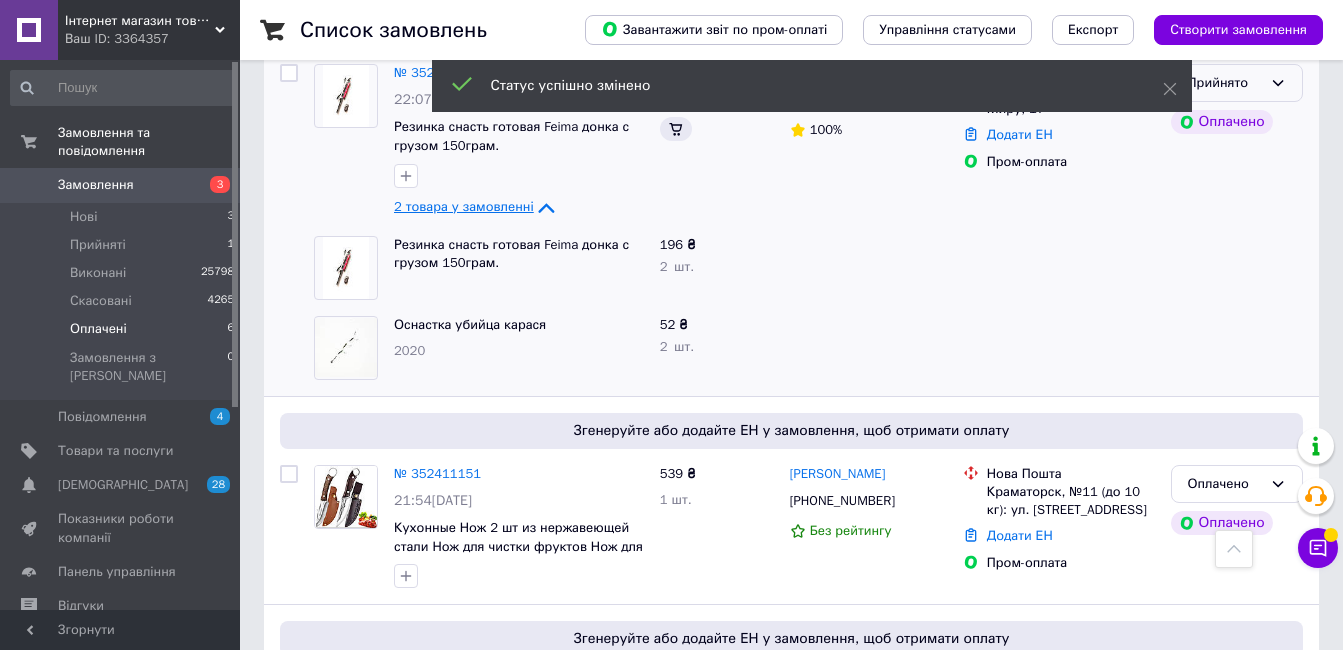 click on "Прийнято" at bounding box center (1225, 83) 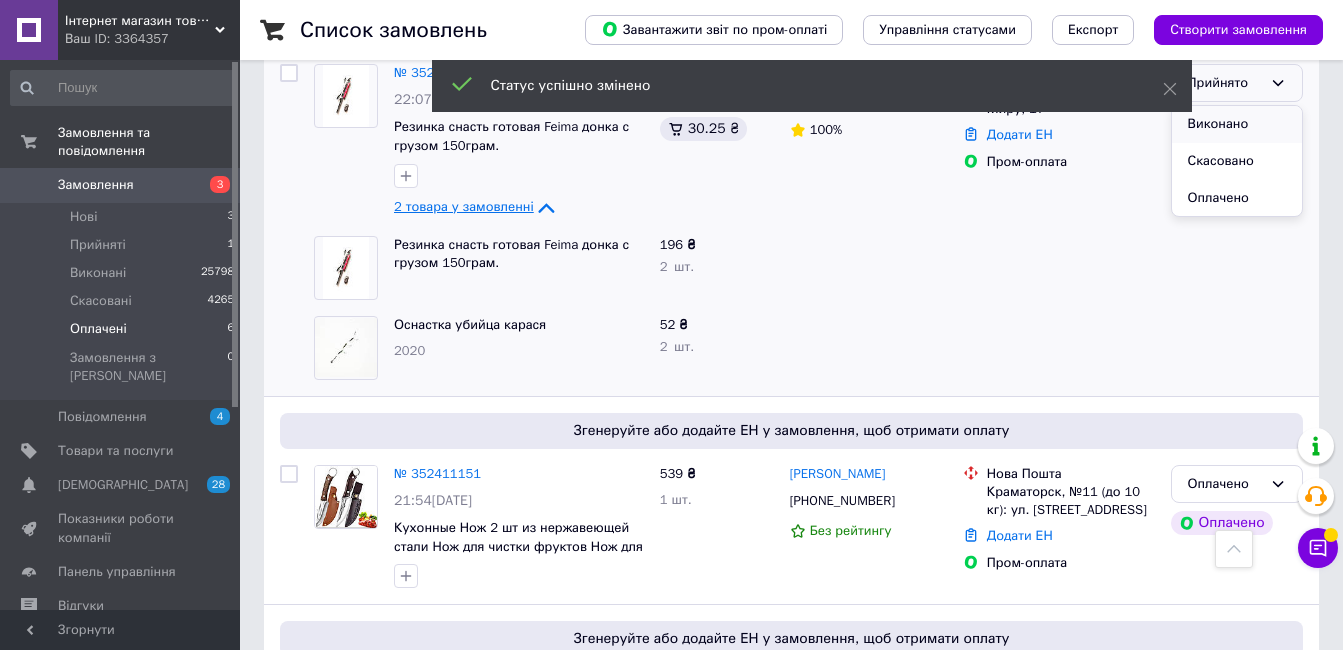 click on "Виконано" at bounding box center [1237, 124] 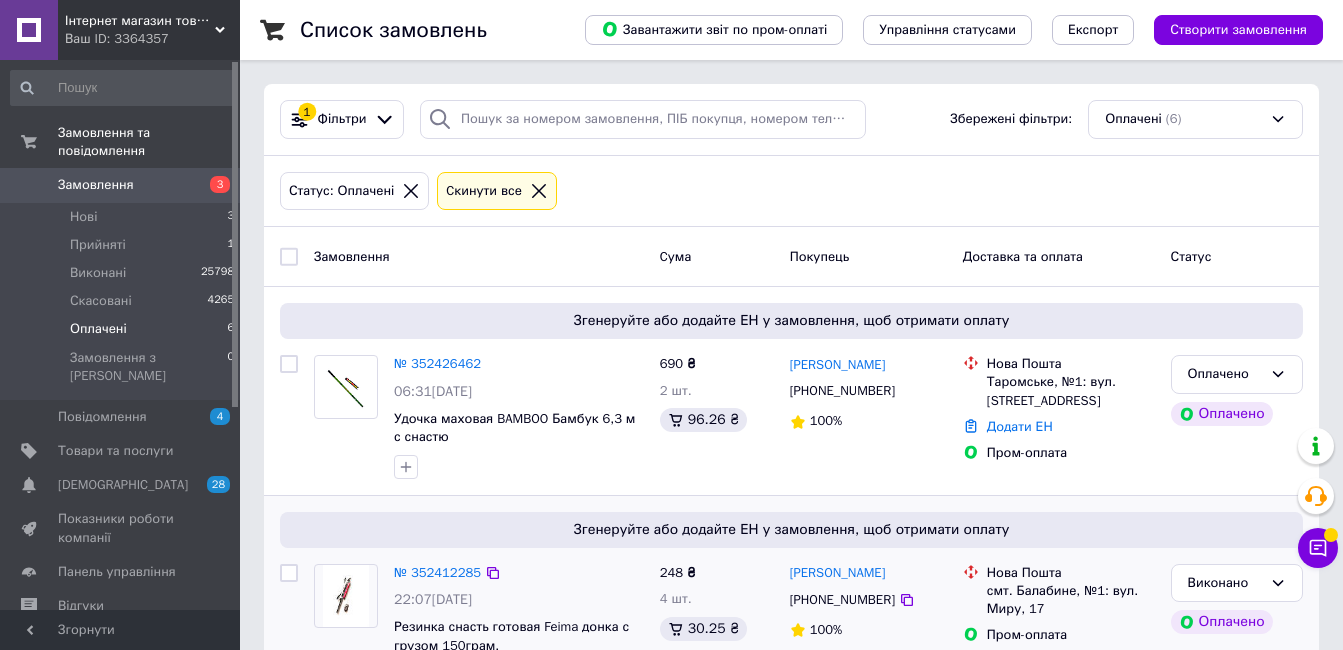 scroll, scrollTop: 500, scrollLeft: 0, axis: vertical 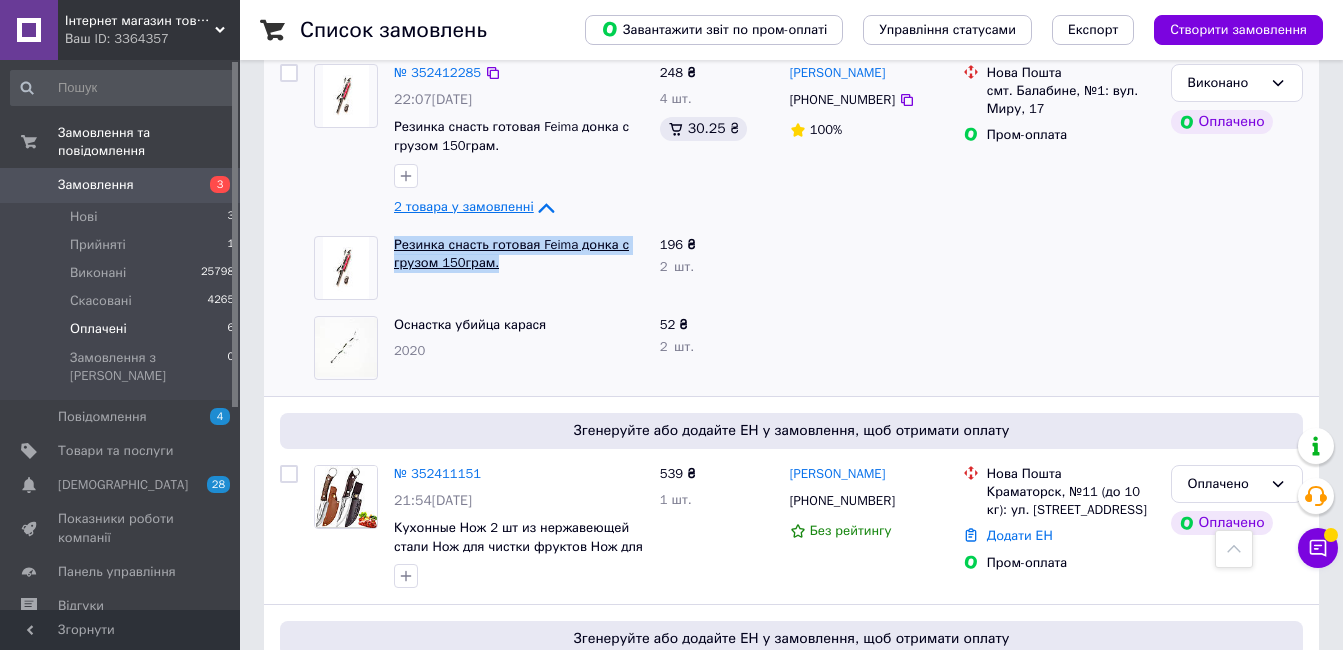 drag, startPoint x: 520, startPoint y: 263, endPoint x: 397, endPoint y: 247, distance: 124.036285 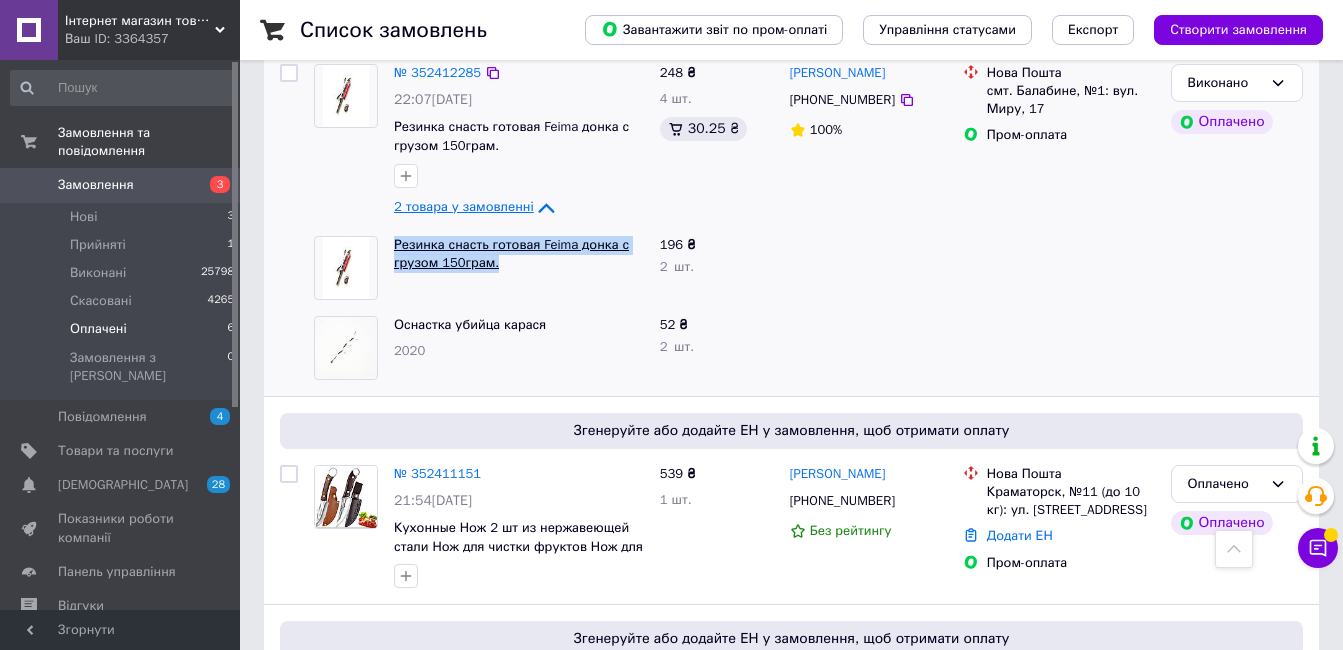 click on "Резинка снасть готовая Feima донка с грузом 150грам." at bounding box center [519, 254] 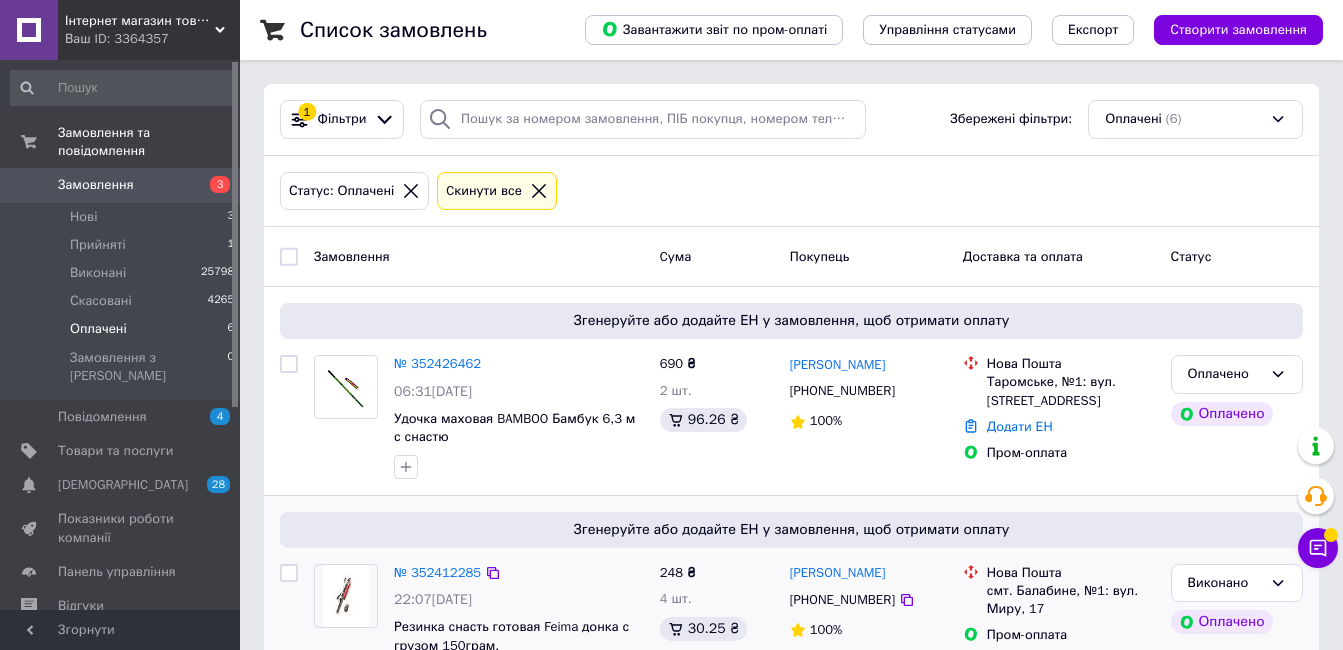 scroll, scrollTop: 500, scrollLeft: 0, axis: vertical 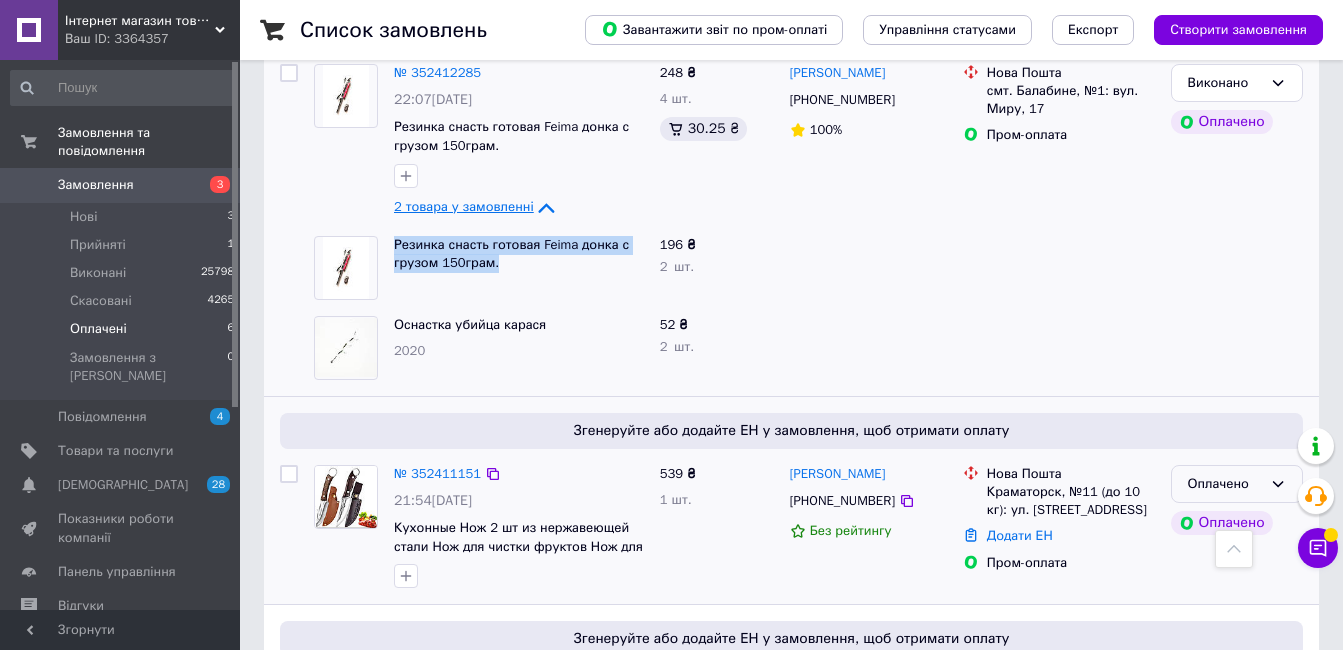 click on "Оплачено" at bounding box center [1237, 484] 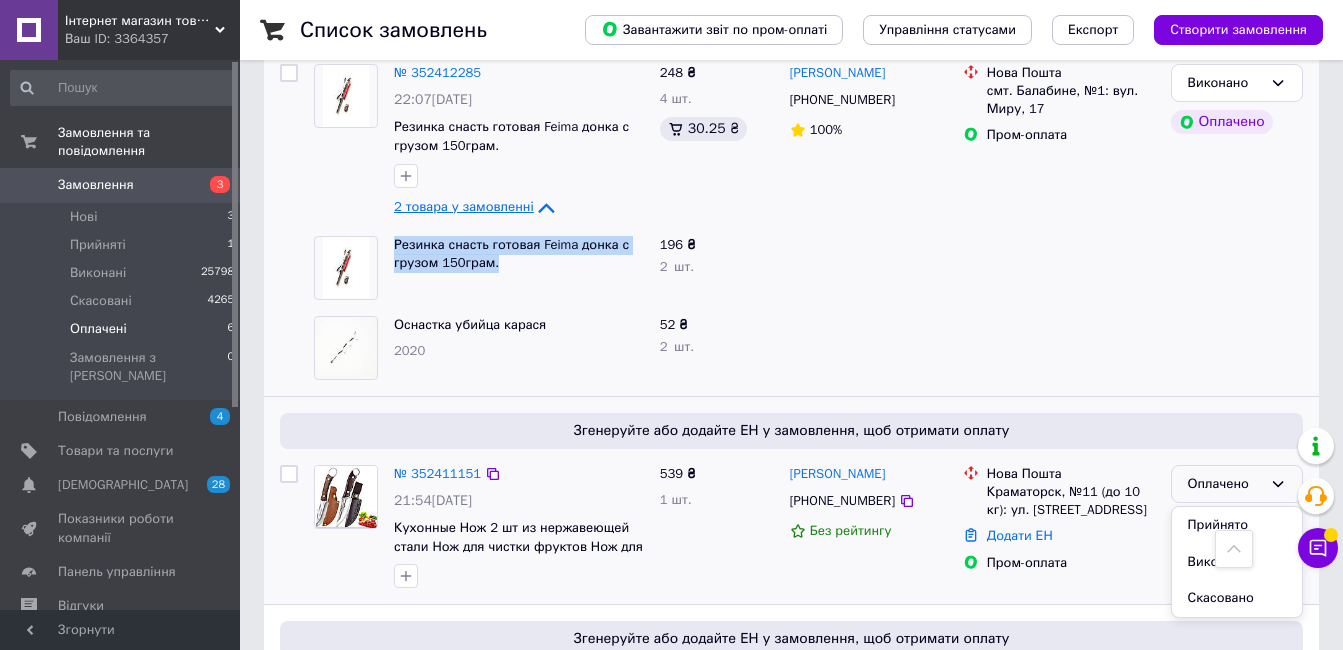 drag, startPoint x: 1198, startPoint y: 567, endPoint x: 1062, endPoint y: 563, distance: 136.0588 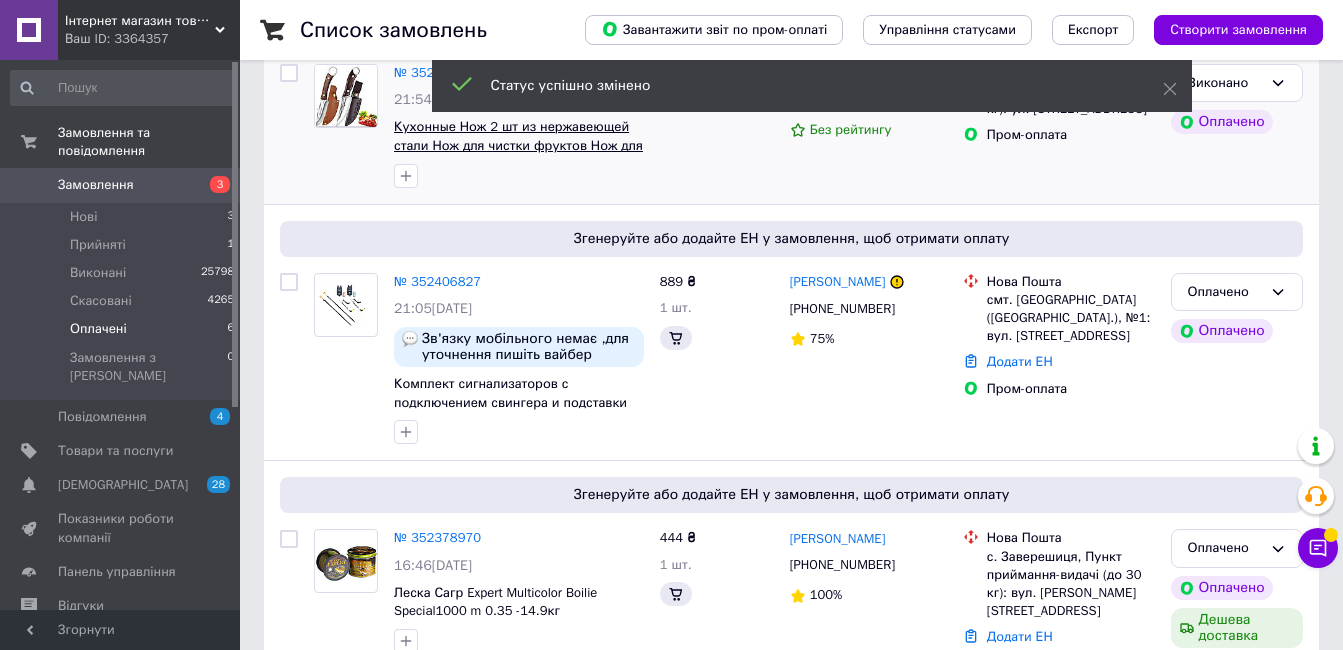 scroll, scrollTop: 99, scrollLeft: 0, axis: vertical 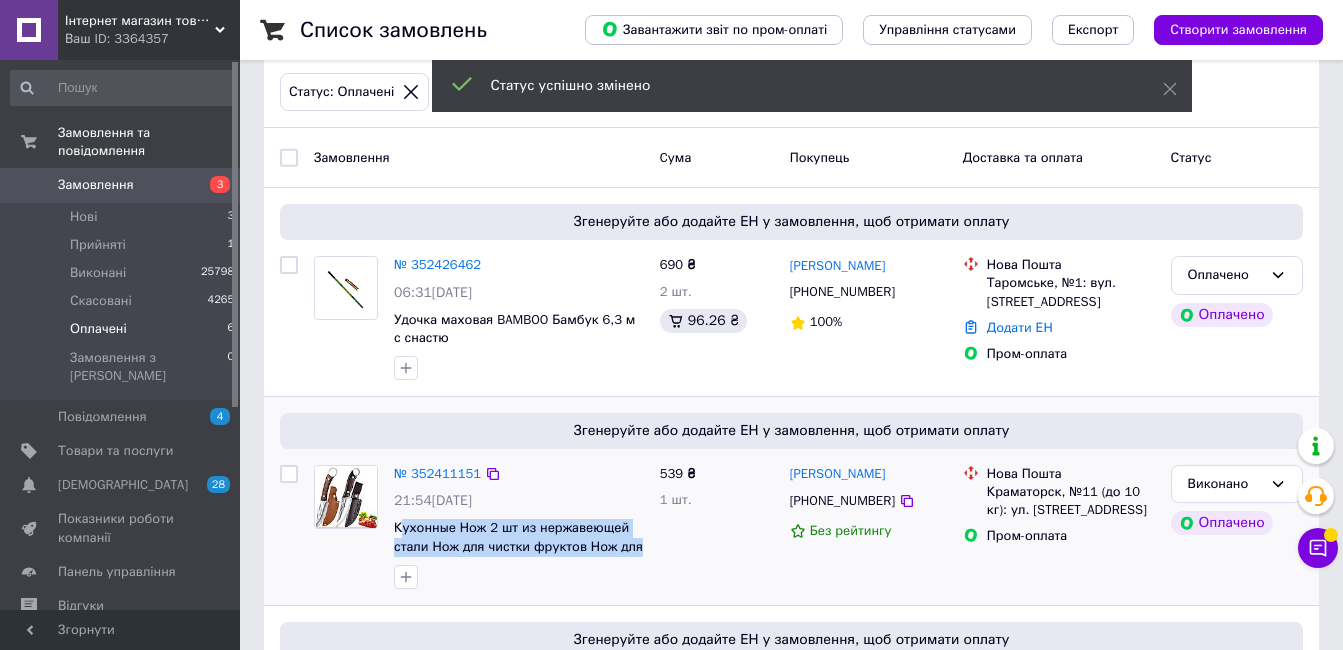 drag, startPoint x: 645, startPoint y: 546, endPoint x: 398, endPoint y: 537, distance: 247.16391 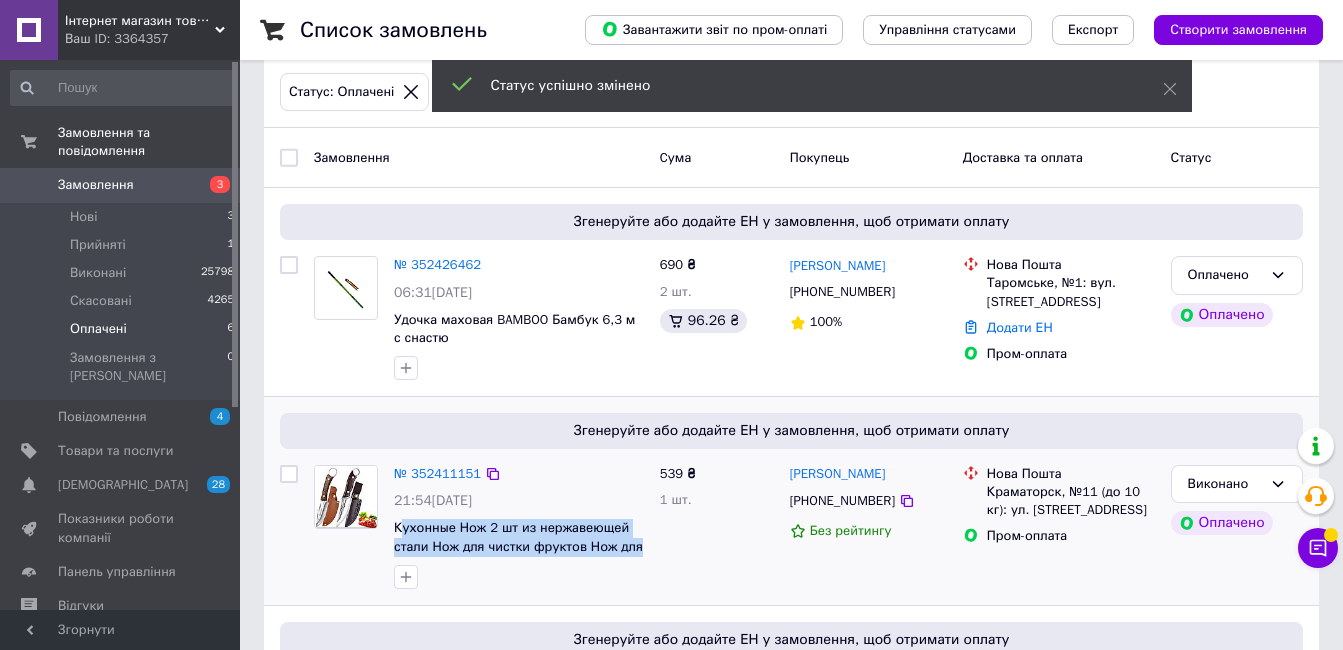 click on "№ 352411151 21:54, 12.07.2025 Кухонные Нож  2 шт  из нержавеющей стали Нож для чистки фруктов Нож для мяса Нож для обвалки Но" at bounding box center [519, 527] 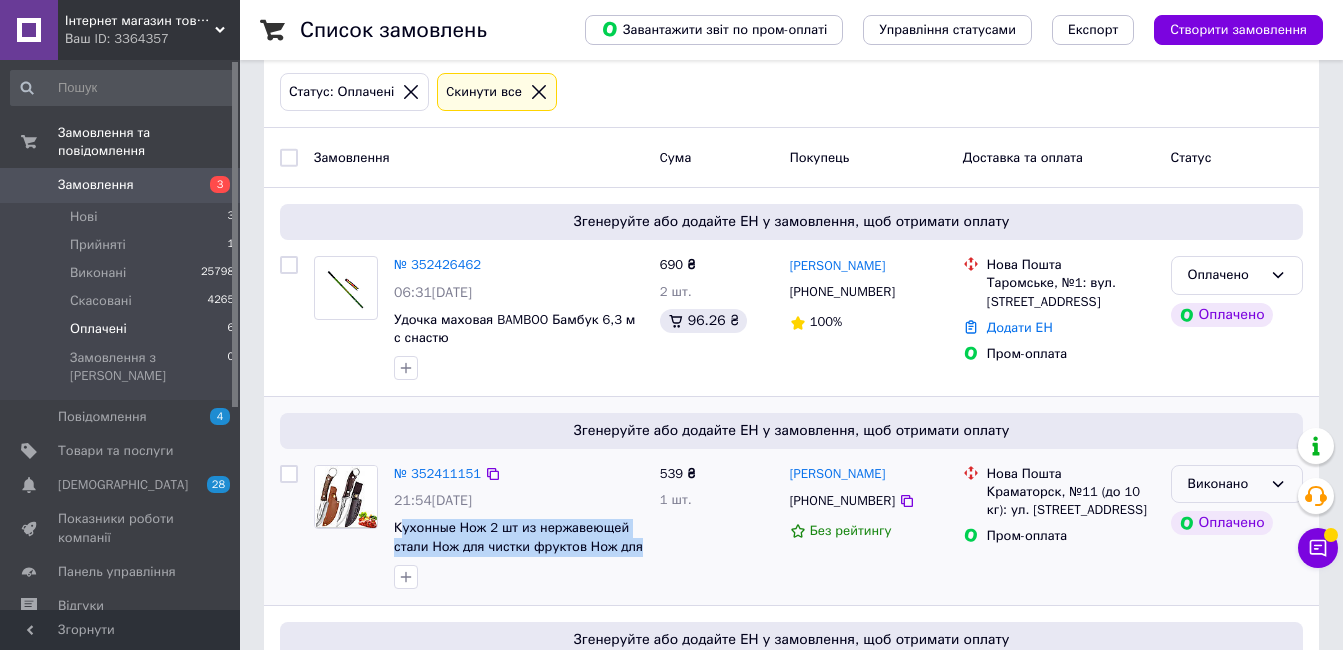click on "Виконано" at bounding box center [1225, 484] 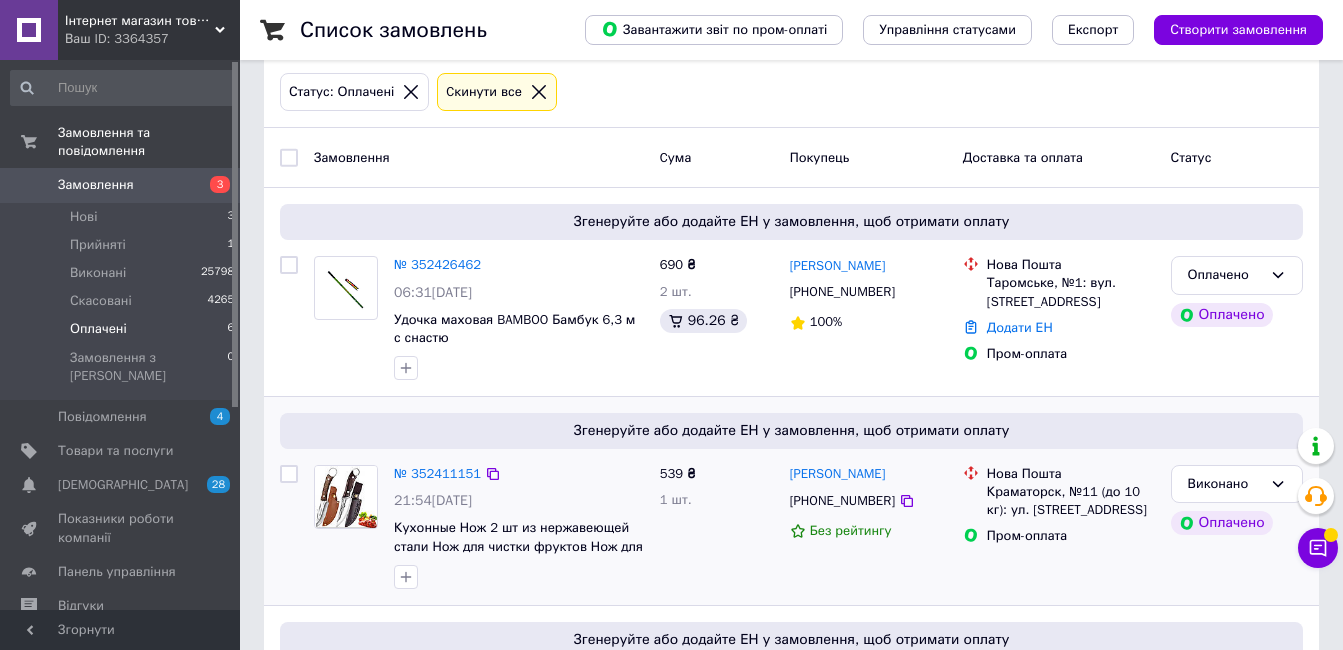 drag, startPoint x: 1188, startPoint y: 490, endPoint x: 1180, endPoint y: 572, distance: 82.38932 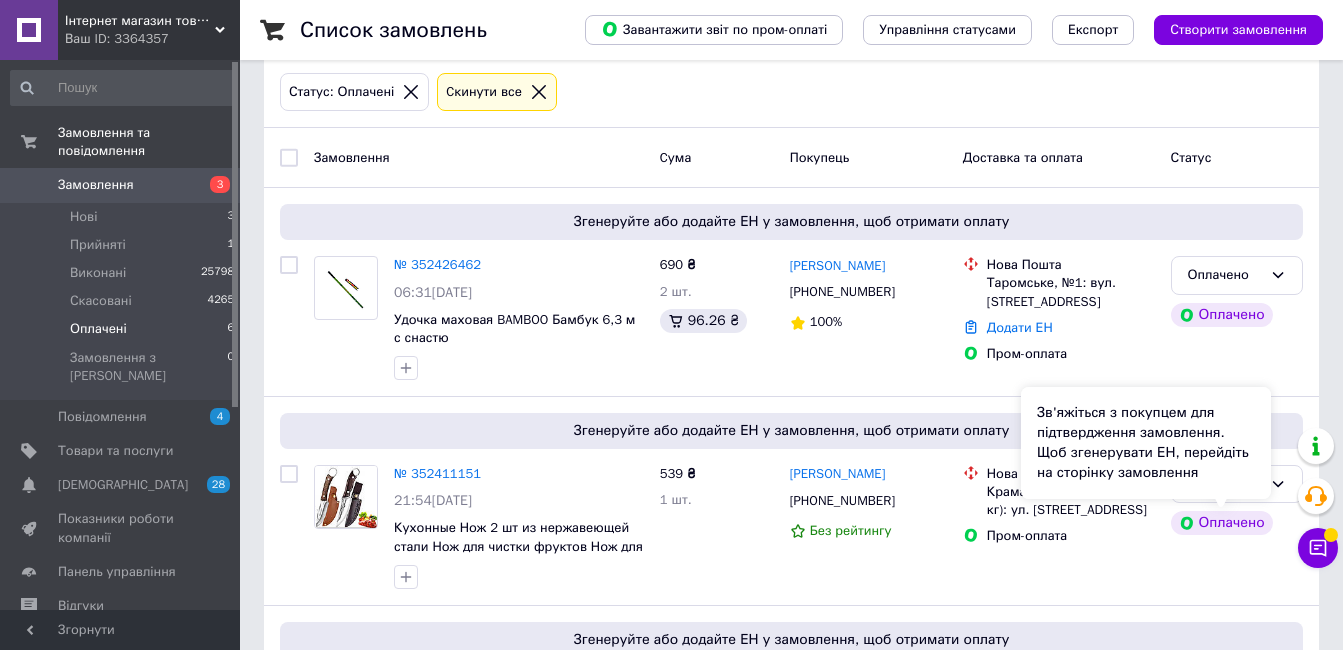 click on "Зв'яжіться з покупцем для підтвердження замовлення.
Щоб згенерувати ЕН, перейдіть на сторінку замовлення" at bounding box center [1146, 443] 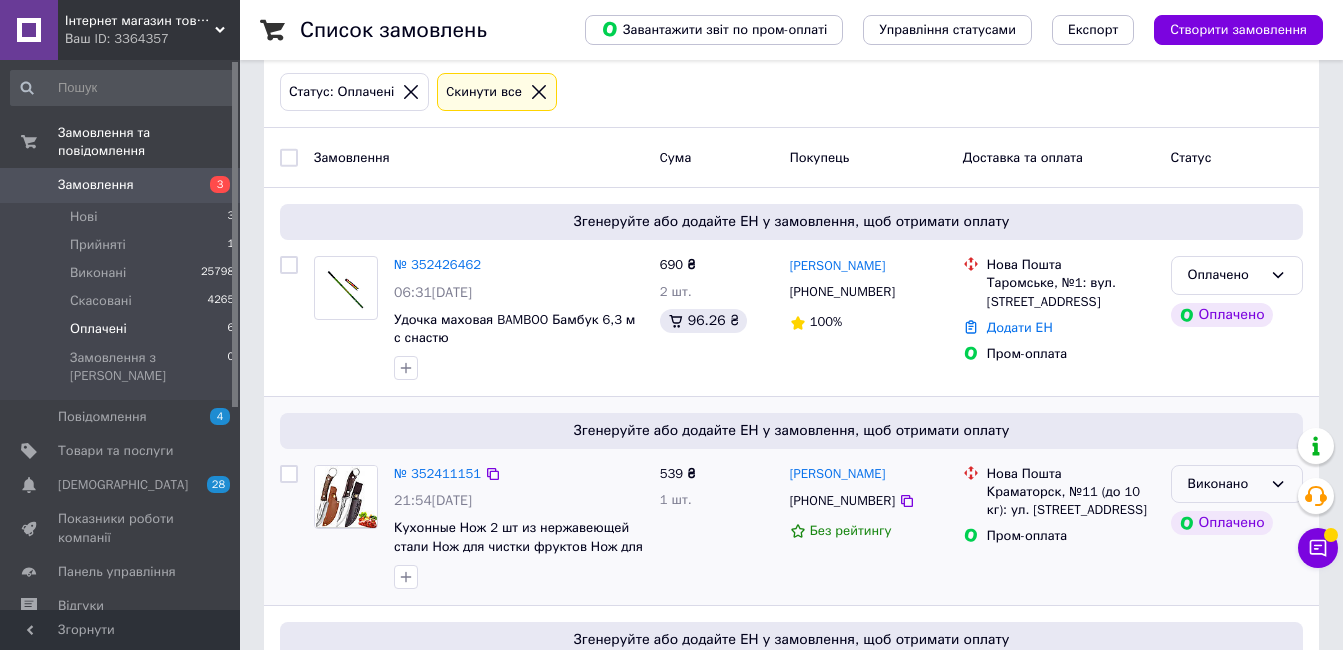 click on "Виконано" at bounding box center (1237, 484) 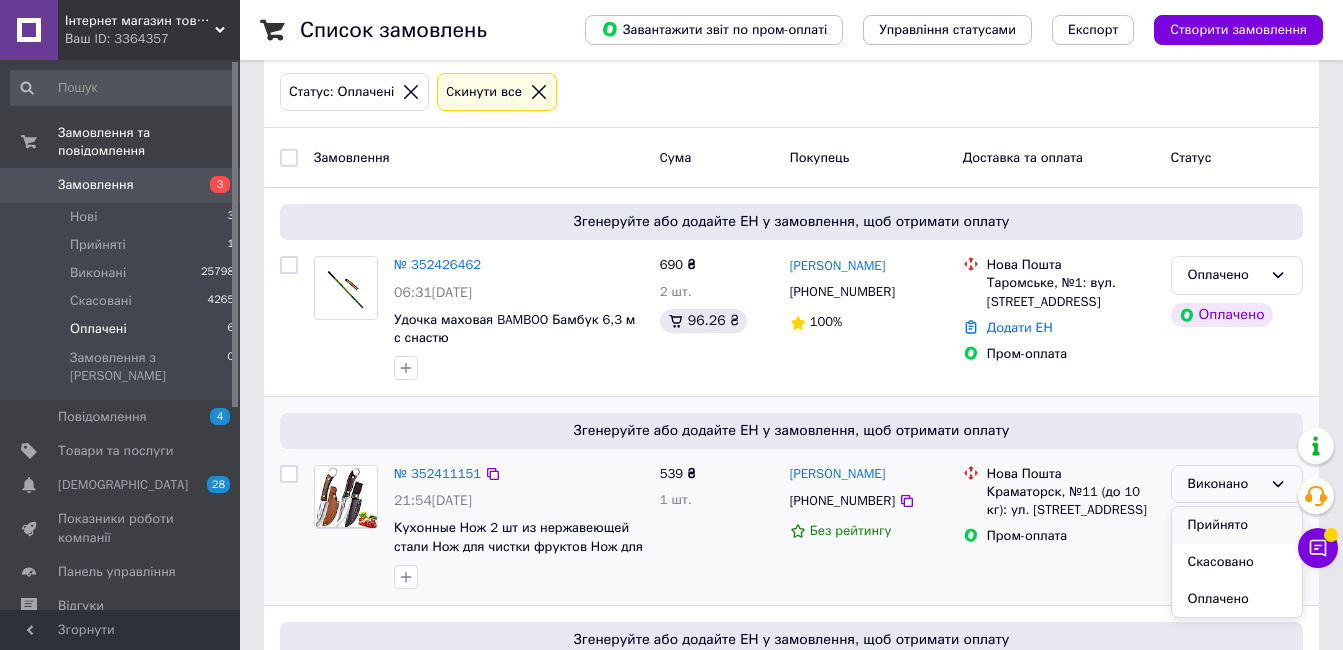 click on "Прийнято" at bounding box center [1237, 525] 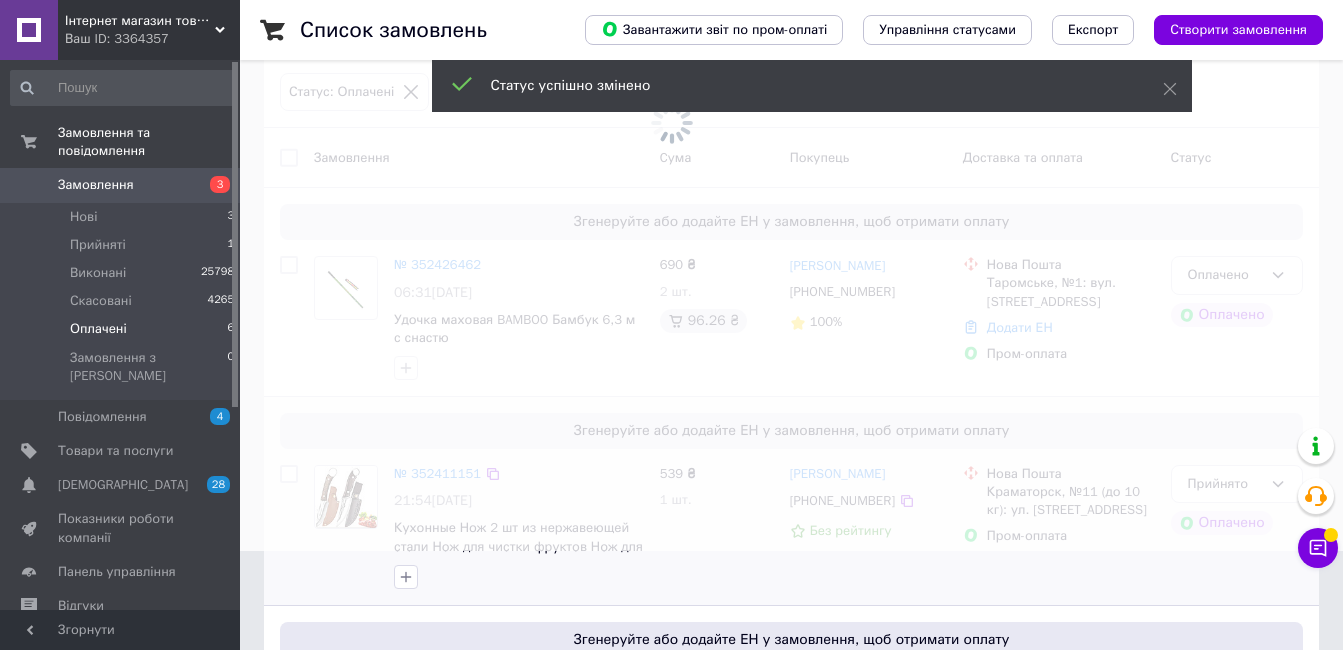 drag, startPoint x: 465, startPoint y: 452, endPoint x: 448, endPoint y: 470, distance: 24.758837 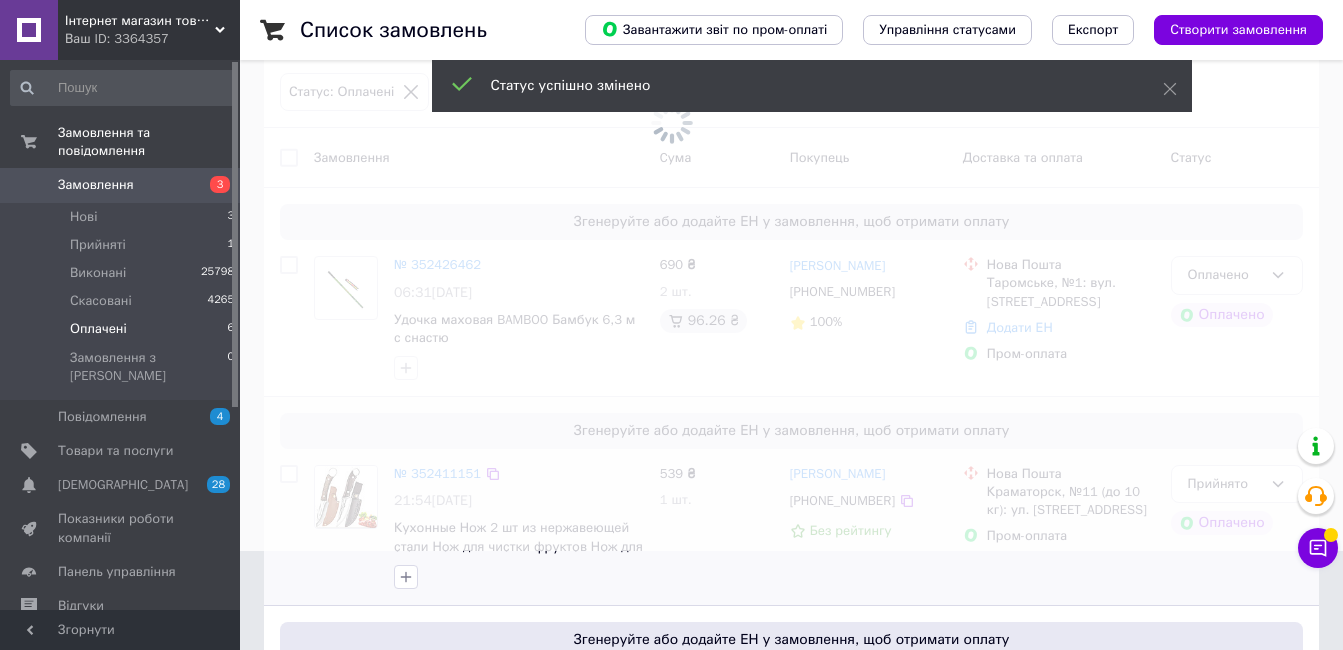 click at bounding box center [671, 226] 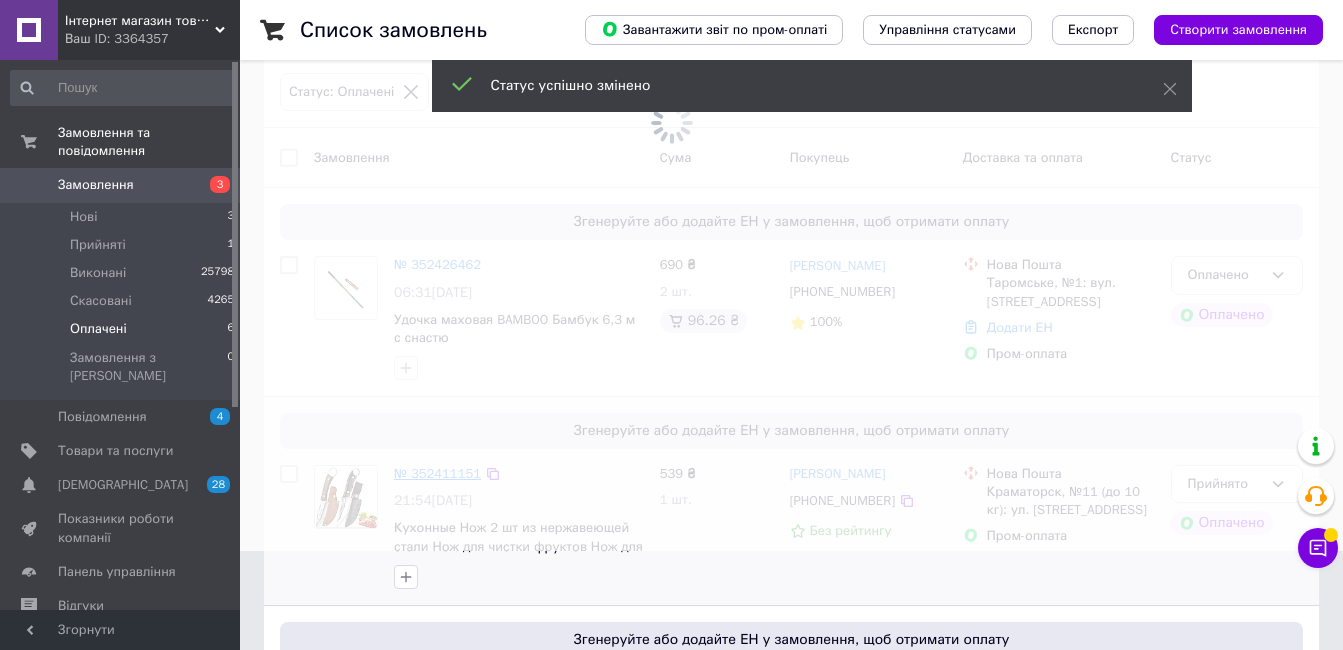 click on "№ 352411151" at bounding box center (437, 473) 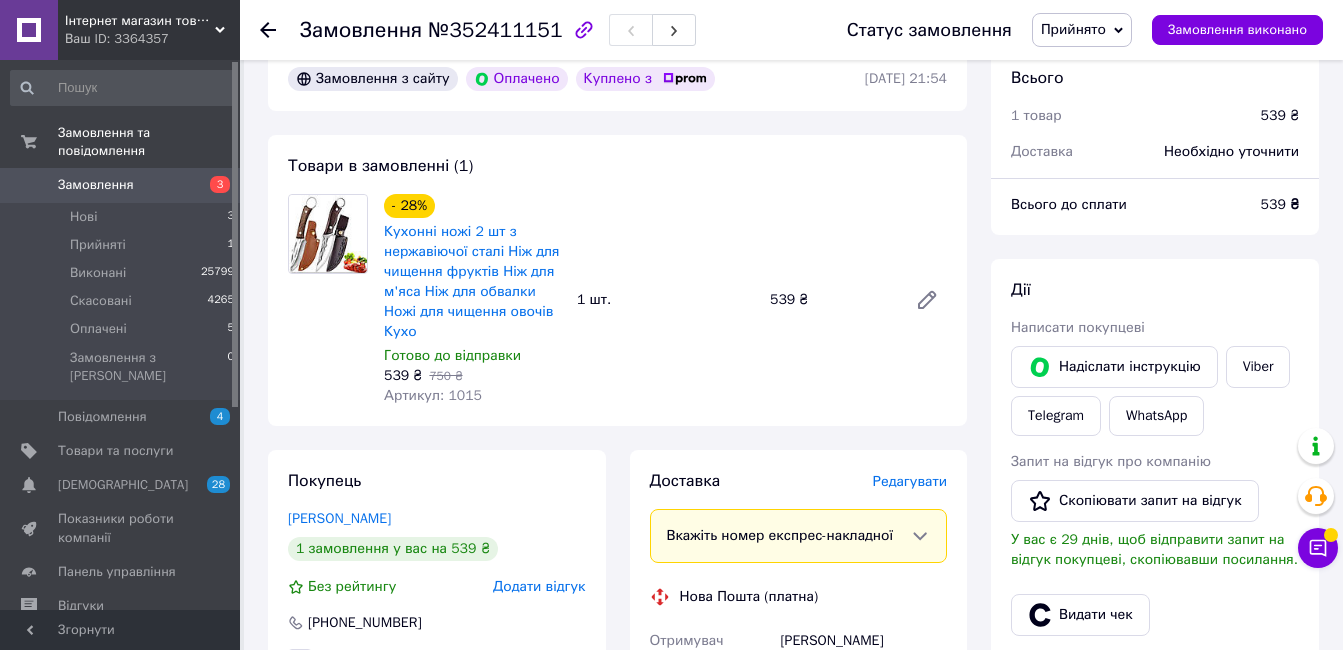 click on "Замовлення" at bounding box center (121, 185) 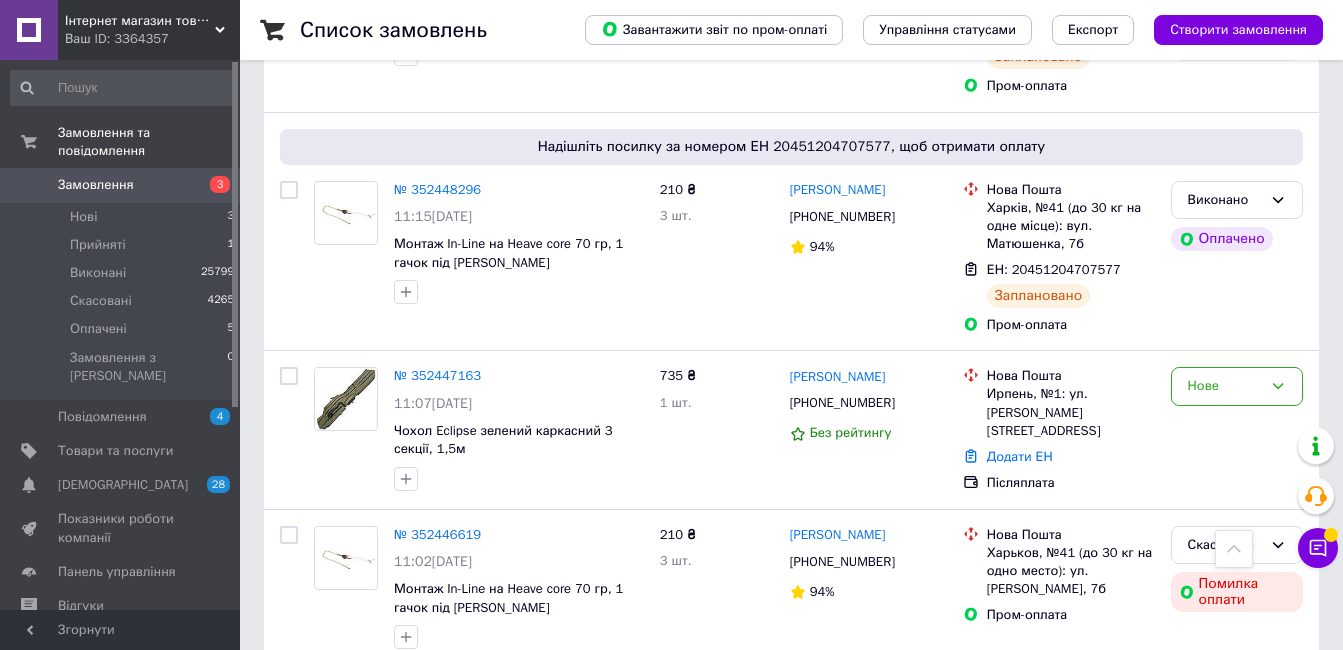 scroll, scrollTop: 1000, scrollLeft: 0, axis: vertical 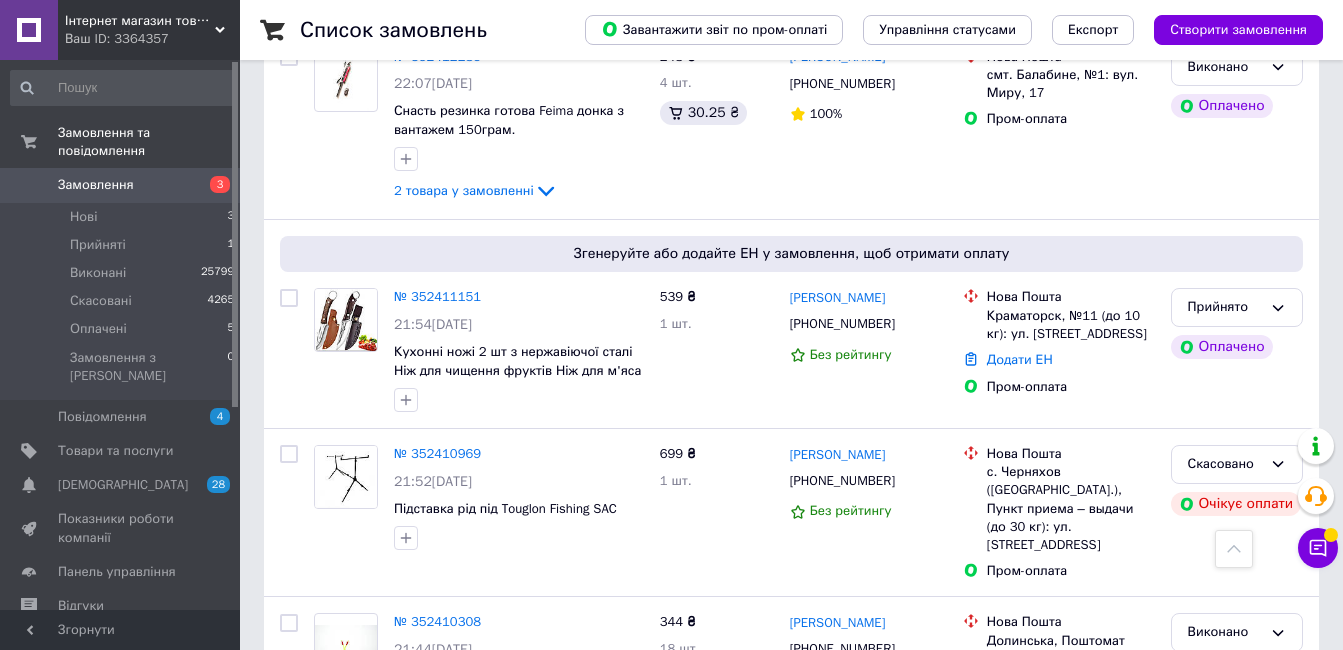 click on "Список замовлень   Завантажити звіт по пром-оплаті Управління статусами Експорт Створити замовлення Фільтри Збережені фільтри: Усі (30073) Замовлення Cума Покупець Доставка та оплата Статус № 352461107 12:41, 13.07.2025 Універсальний програмований пульт брелок дистанційного керування для воріт шлагбауму RF 433 МГц 250 ₴ 2 шт. Стешиц Віктор +380987881981 90% Нова Пошта Нежин, №3 (до 30 кг на одно место): ул. Шевченко, 128/126 Додати ЕН Післяплата Нове Надішліть посилку за номером ЕН 20451204707350, щоб отримати оплату № 352451251 11:35, 13.07.2025 Підставка рід під Eclipse Fishing SBY2 Transformer Black 3 941 ₴ 1 шт. 453.22 ₴ 67% 1" at bounding box center (791, 7794) 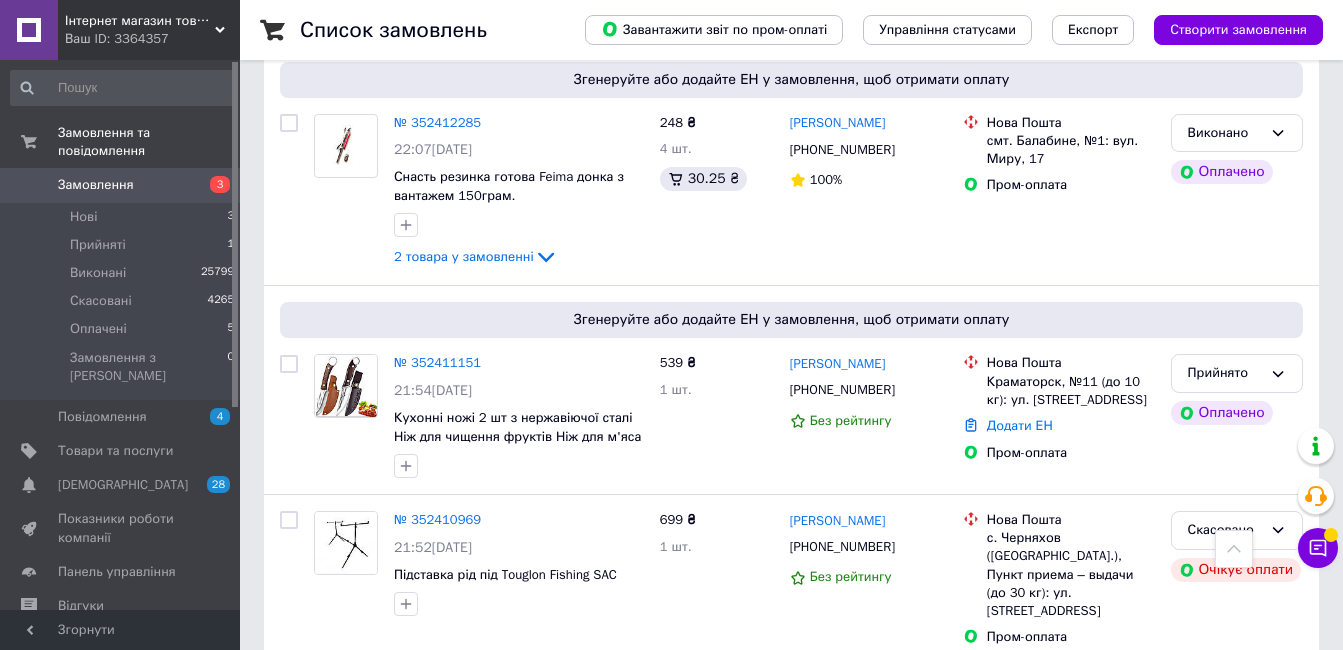 scroll, scrollTop: 2353, scrollLeft: 0, axis: vertical 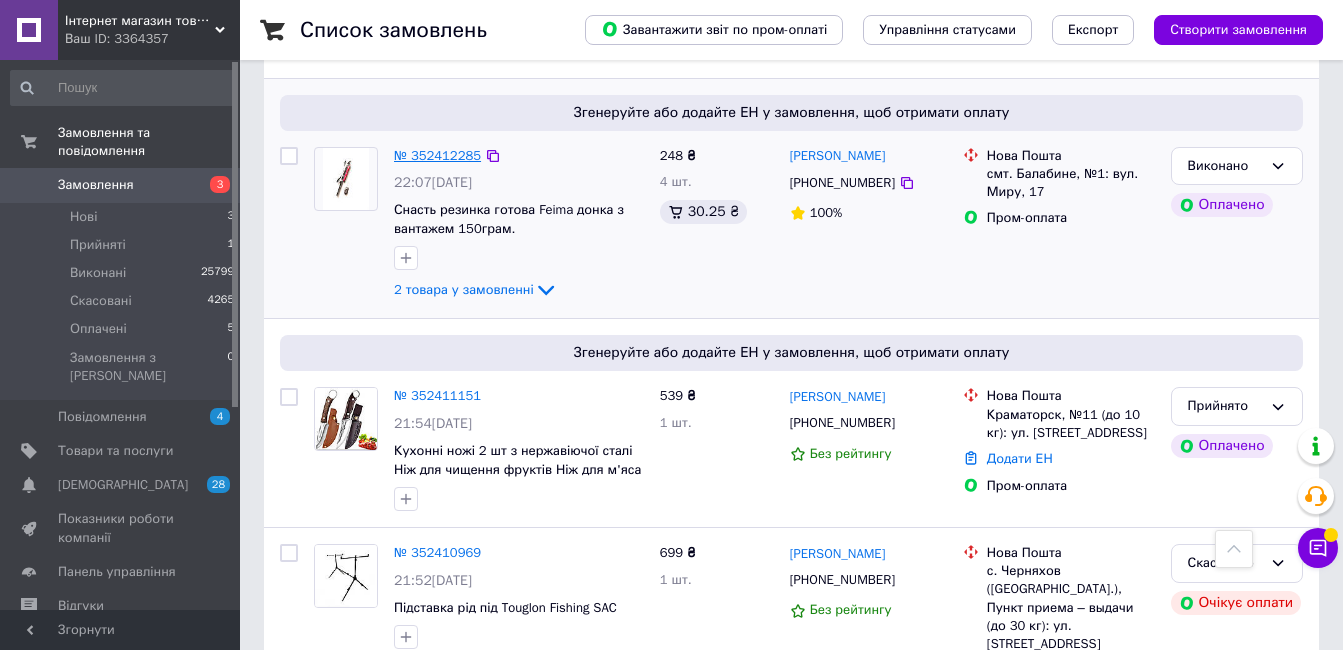 click on "№ 352412285" at bounding box center [437, 155] 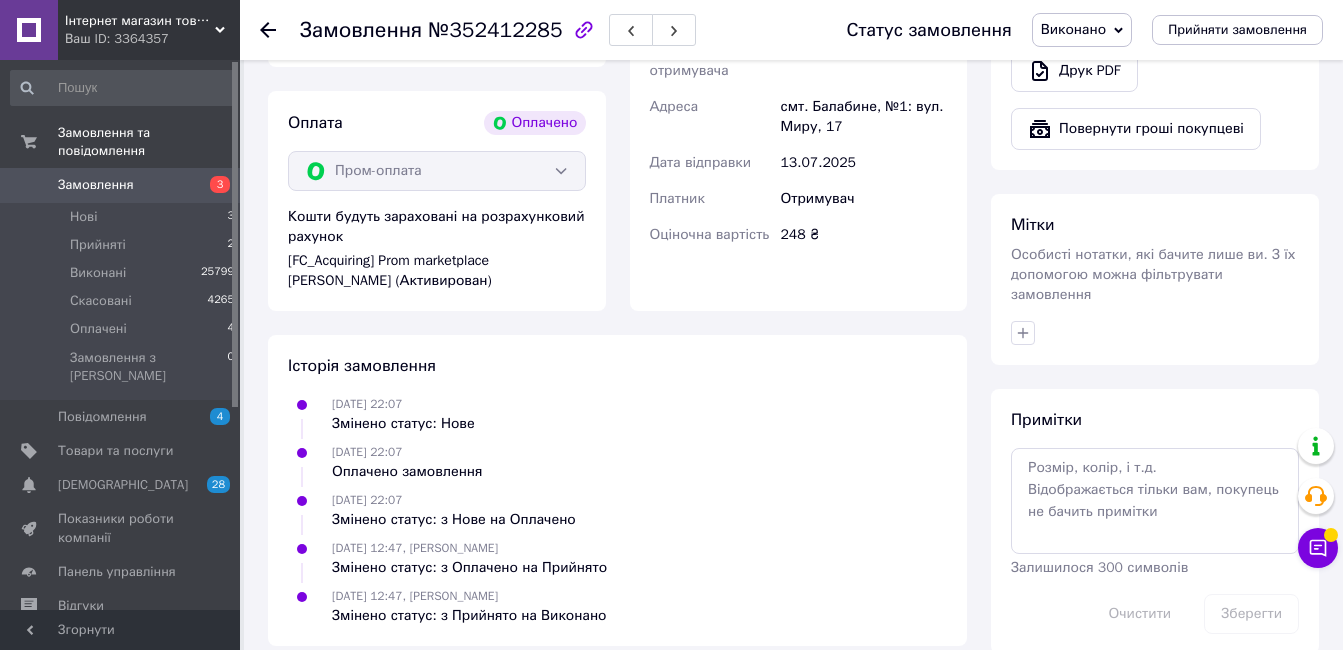 scroll, scrollTop: 877, scrollLeft: 0, axis: vertical 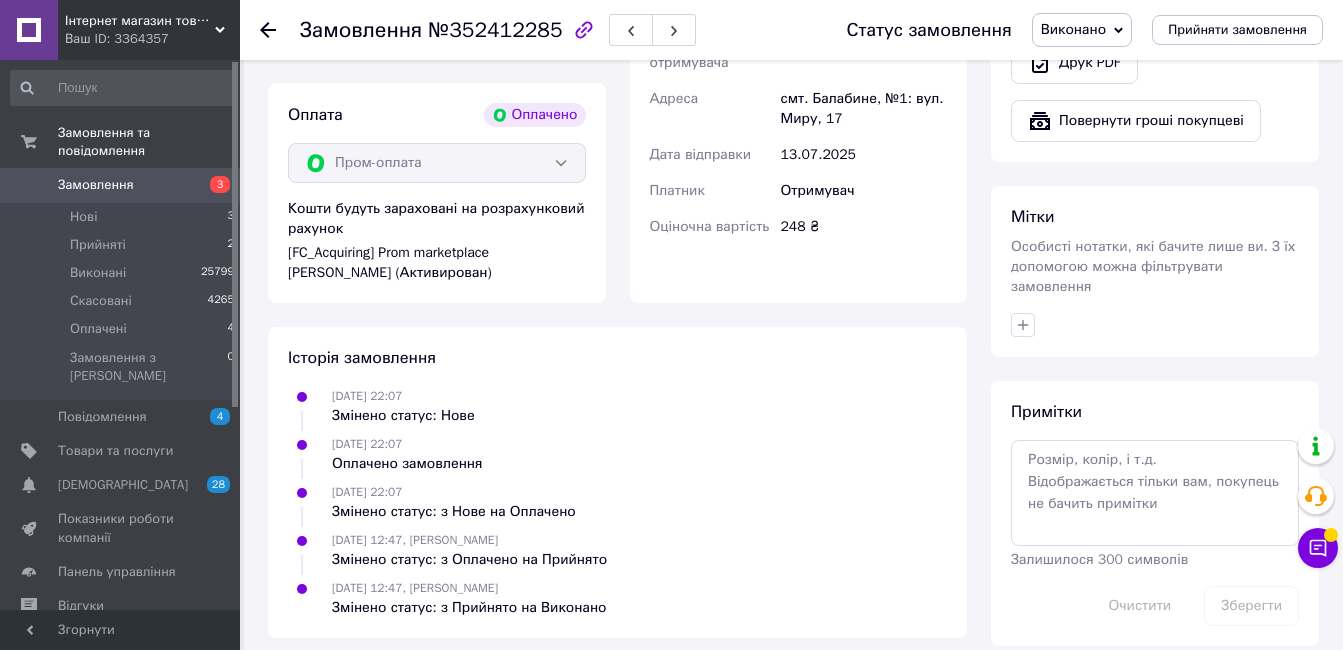 click on "Виконано" at bounding box center (1073, 29) 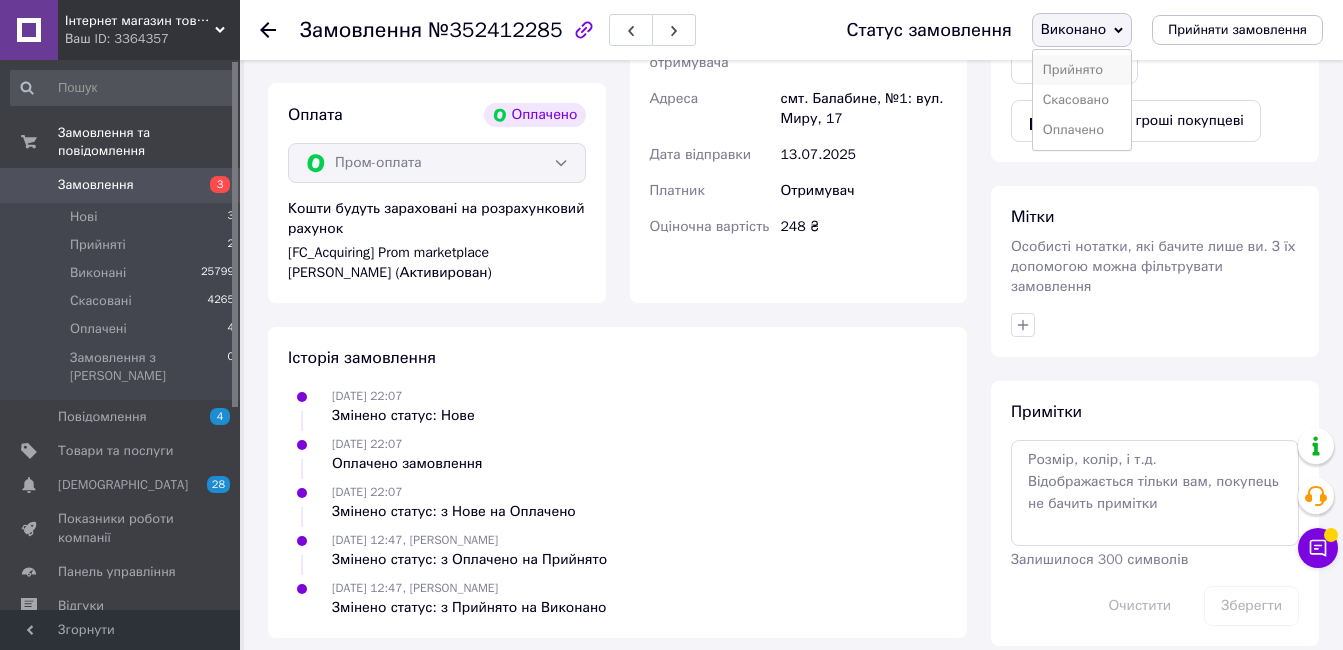 click on "Прийнято" at bounding box center [1082, 70] 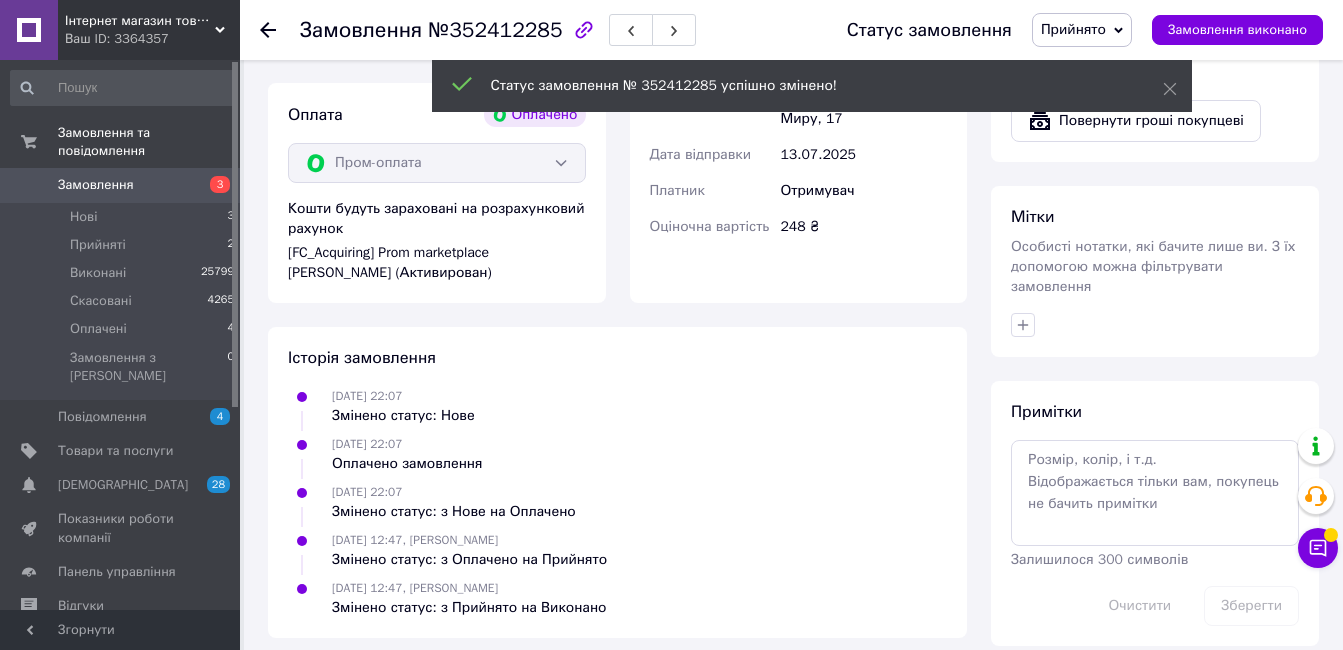 click on "Доставка Вкажіть номер експрес-накладної Обов'язково введіть номер експрес-накладної,
якщо створювали її не на цій сторінці. У разі,
якщо номер ЕН не буде доданий, ми не зможемо
виплатити гроші за замовлення Мобільний номер покупця (із замовлення) повинен відповідати номеру отримувача за накладною Нова Пошта (платна) Отримувач Редька Олег Телефон отримувача +380984730992 Адреса смт. Балабине, №1: вул. Миру, 17 Дата відправки 13.07.2025 Платник Отримувач Оціночна вартість 248 ₴ Платник Отримувач Відправник Прізвище отримувача Редька Ім'я отримувача Олег +380984730992 Місто" at bounding box center [799, 59] 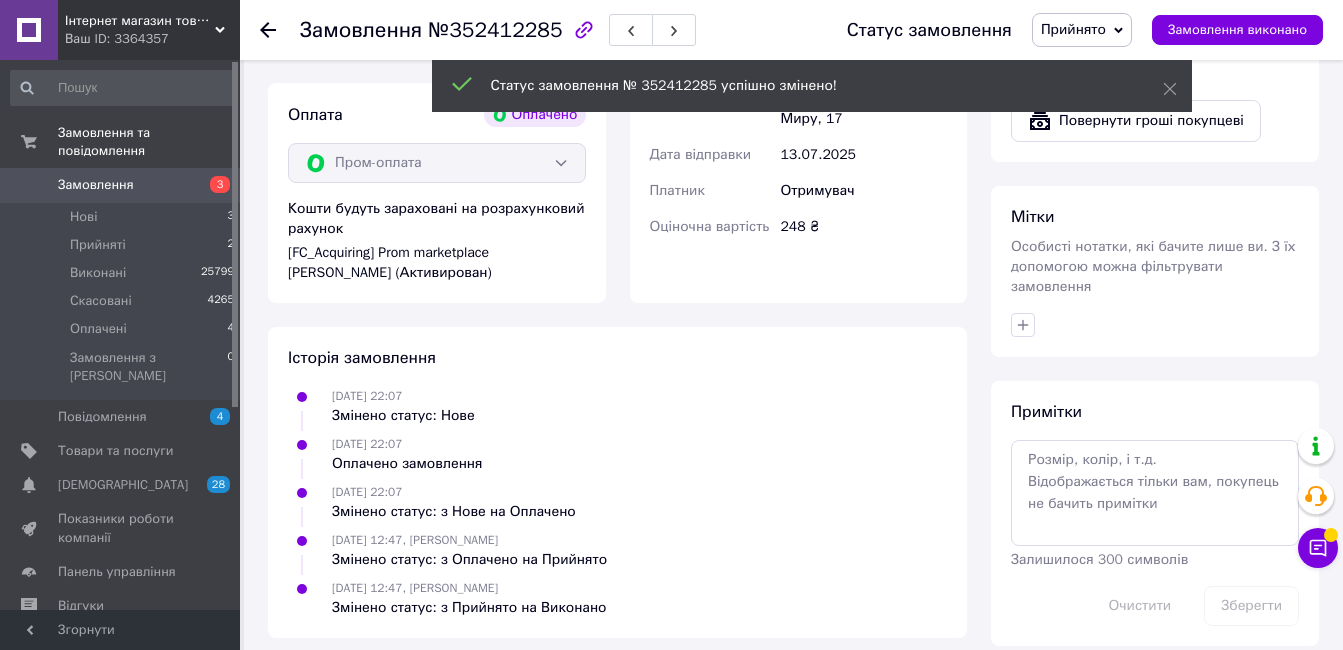 scroll, scrollTop: 377, scrollLeft: 0, axis: vertical 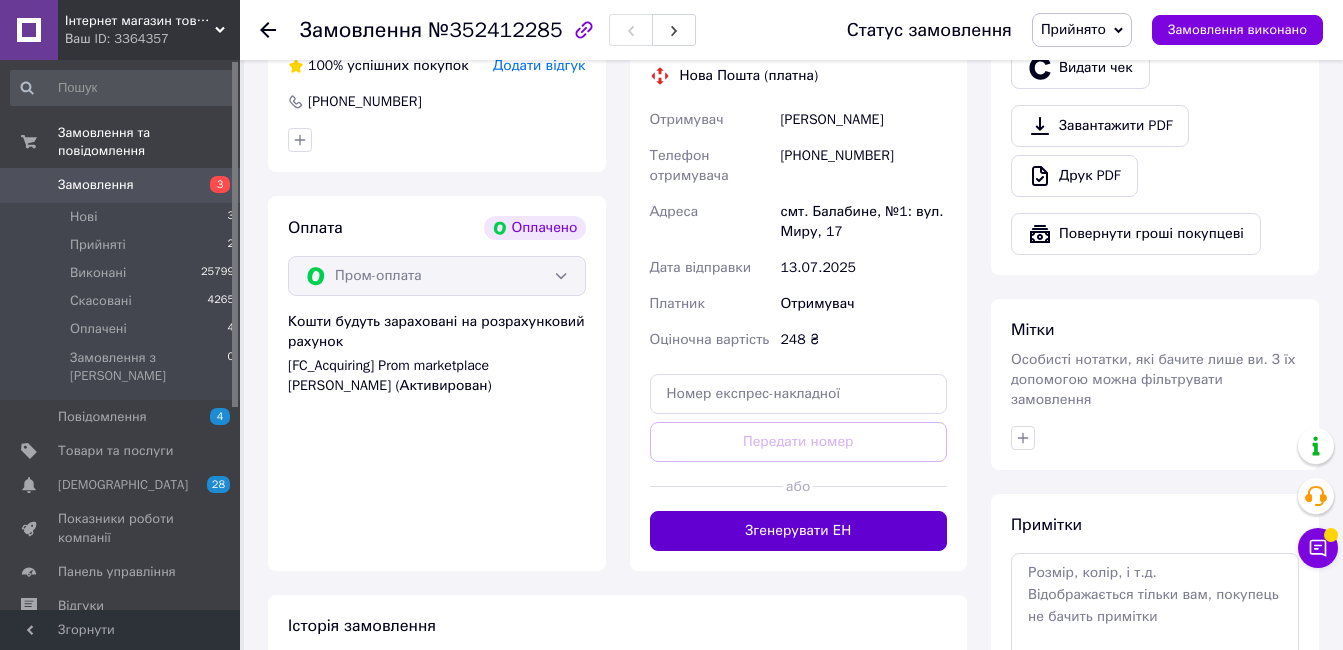 click on "Згенерувати ЕН" at bounding box center [799, 531] 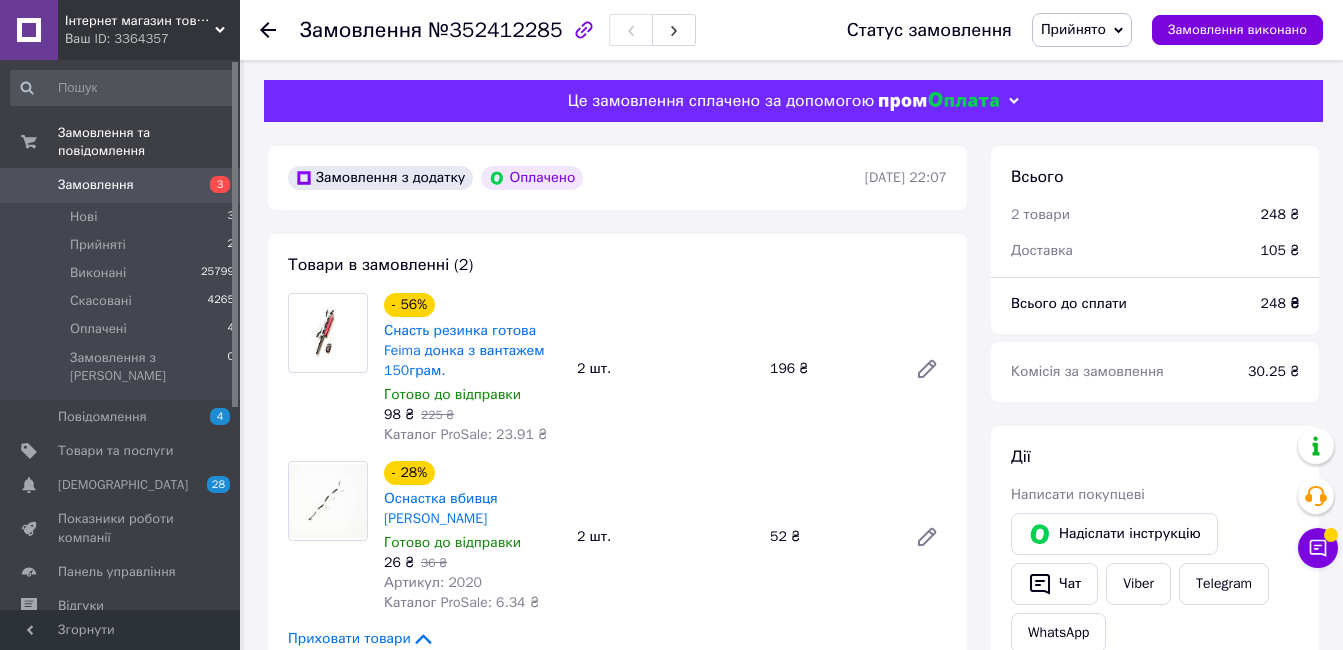 scroll, scrollTop: 500, scrollLeft: 0, axis: vertical 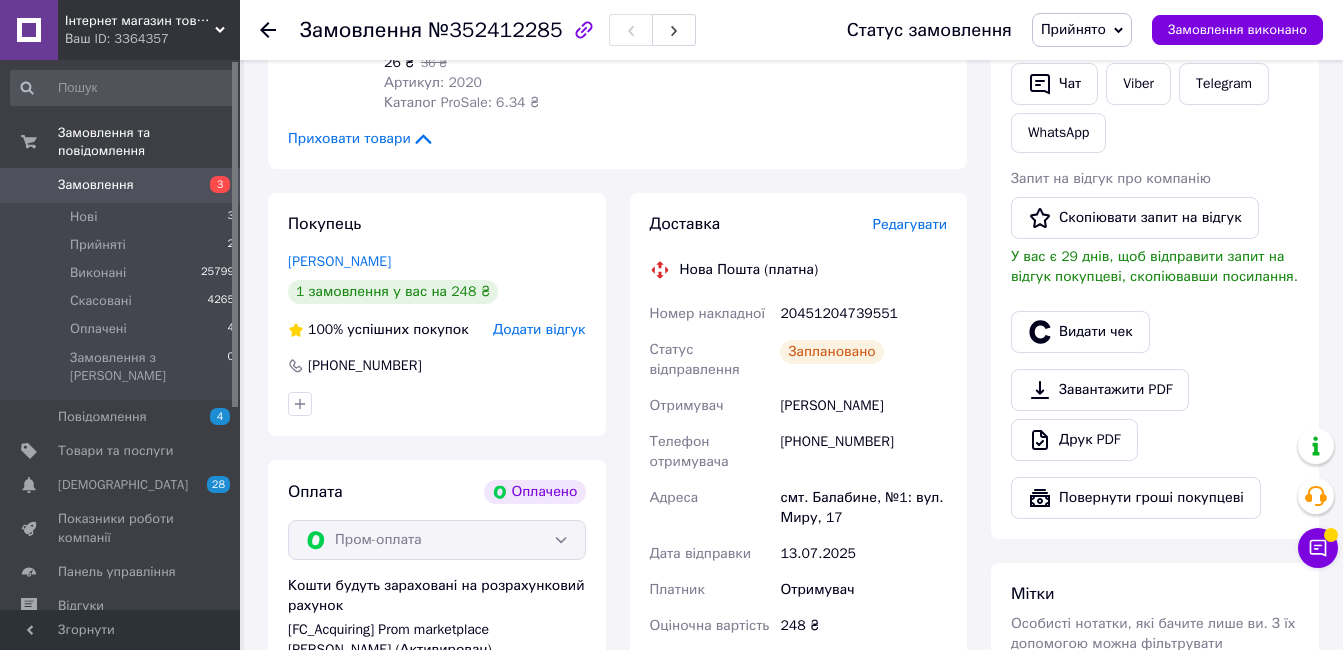 click on "Прийнято" at bounding box center (1073, 29) 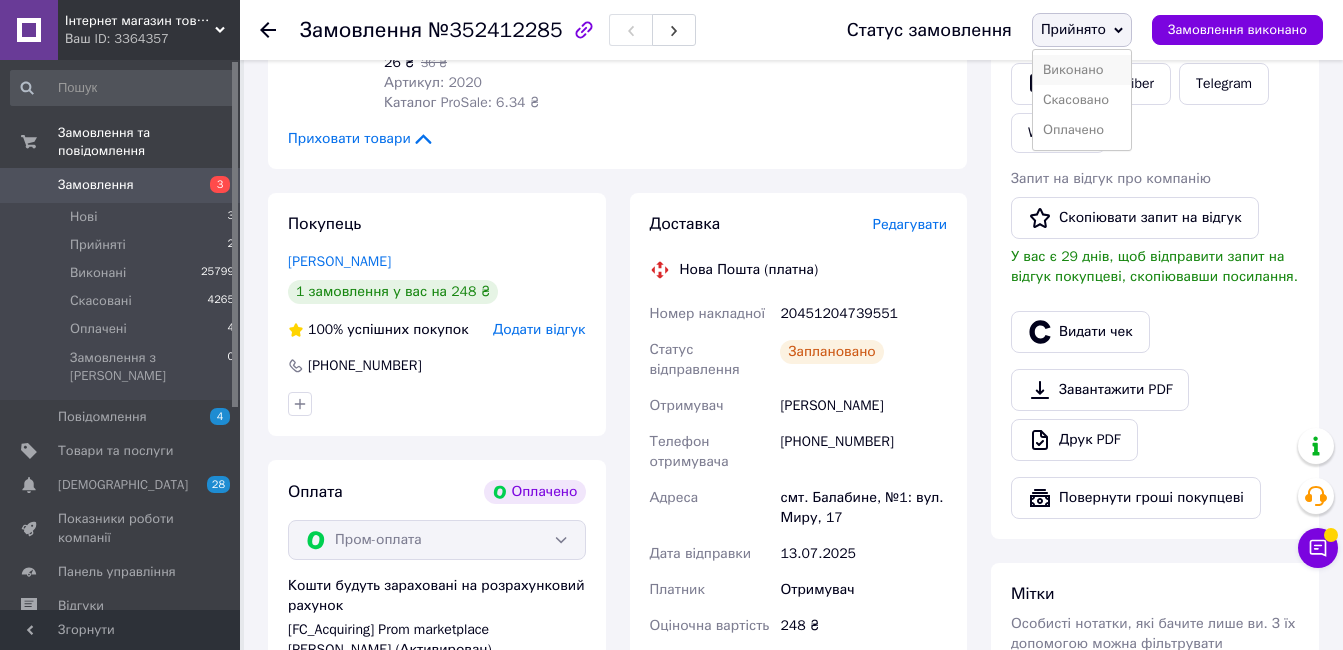 click on "Виконано" at bounding box center [1082, 70] 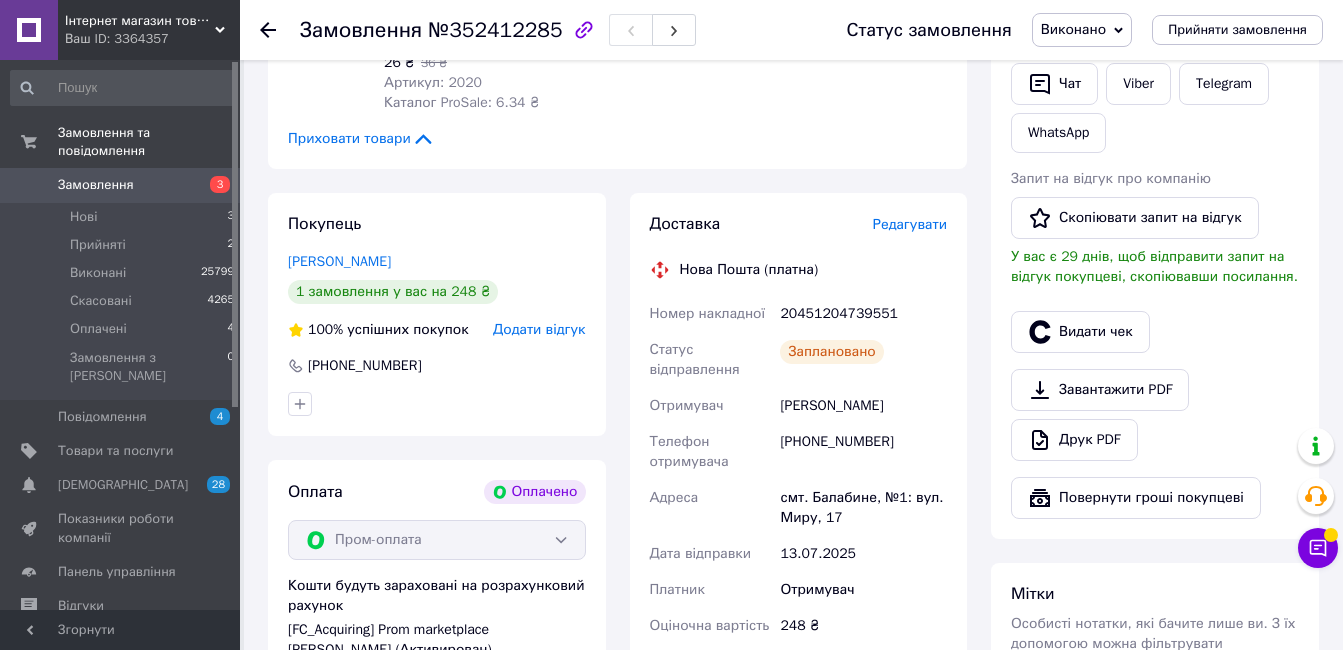 click on "Замовлення" at bounding box center [96, 185] 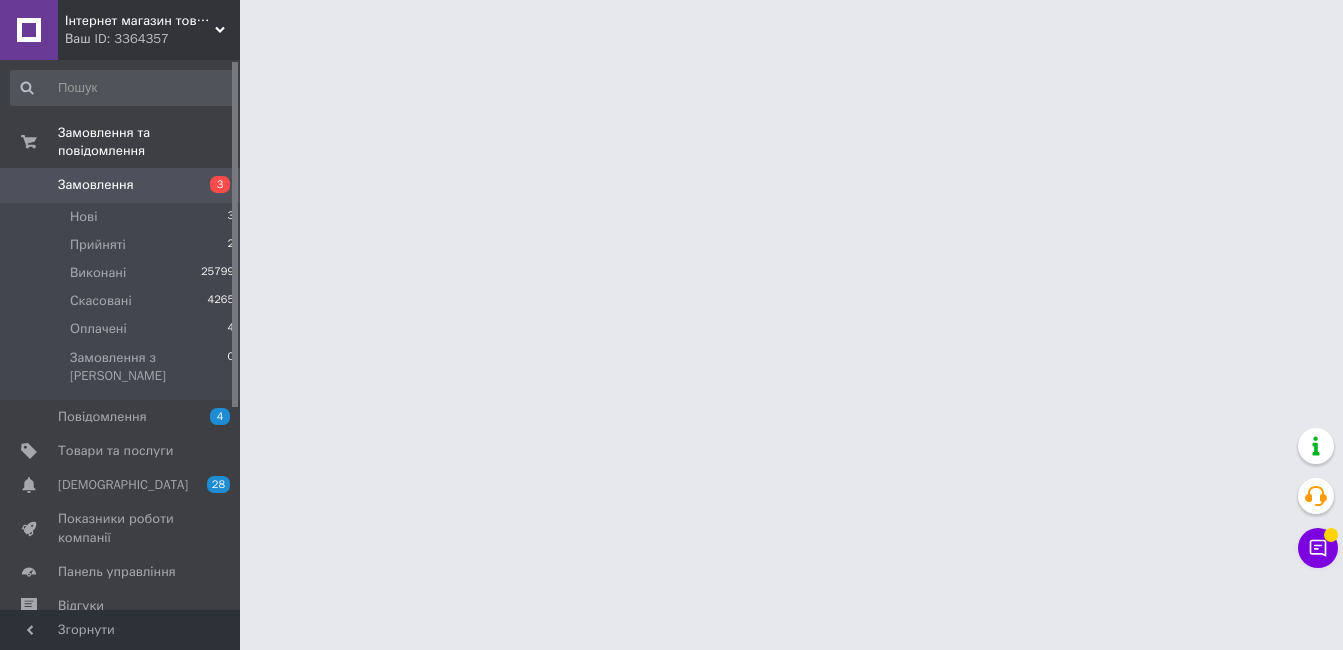 scroll, scrollTop: 0, scrollLeft: 0, axis: both 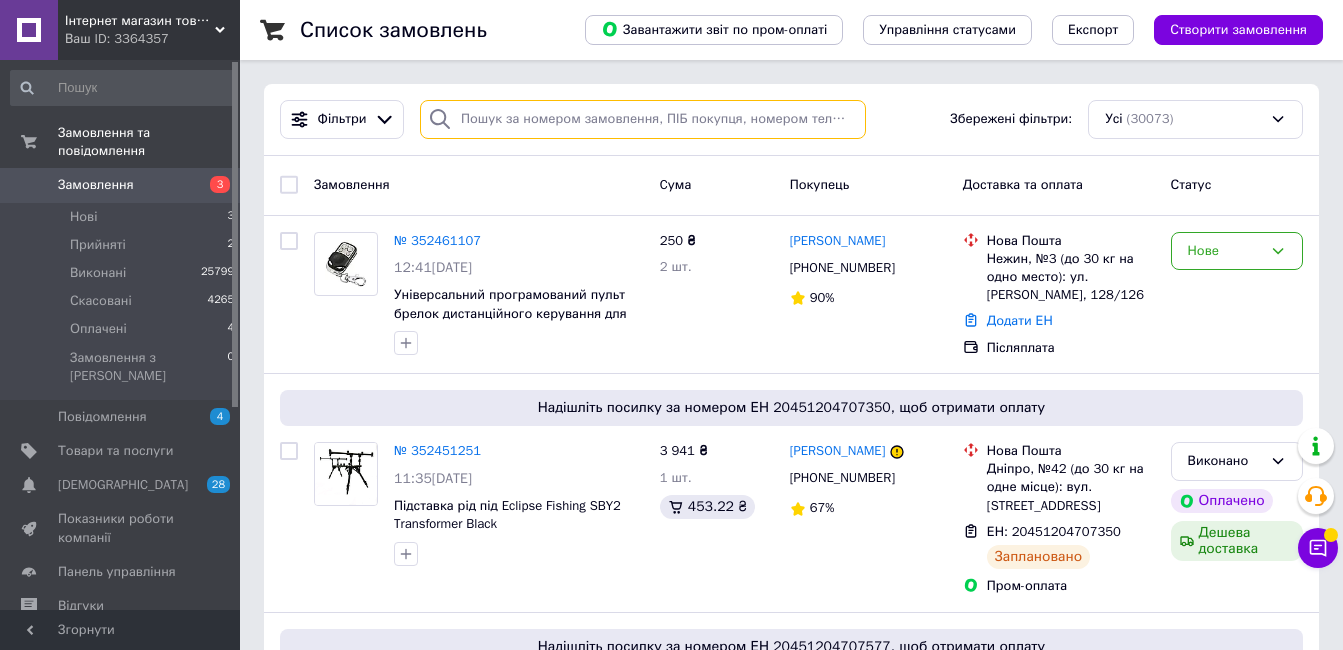 click at bounding box center [643, 119] 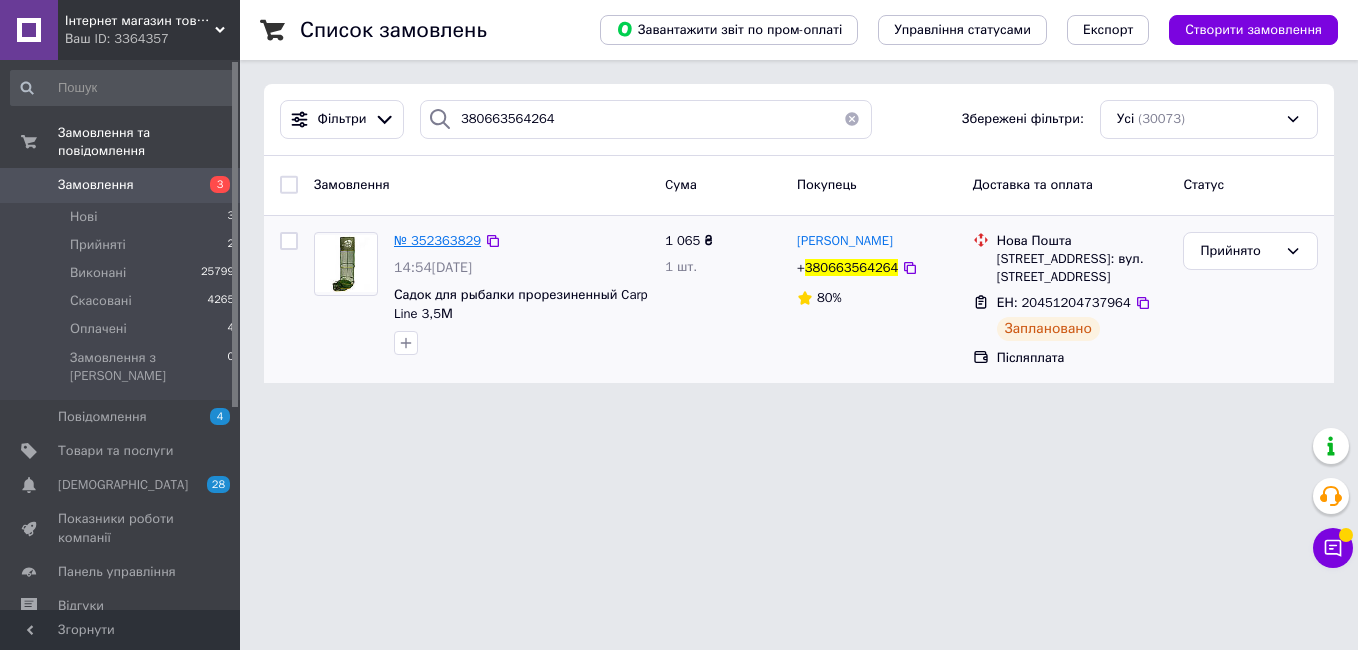 click on "№ 352363829" at bounding box center [437, 240] 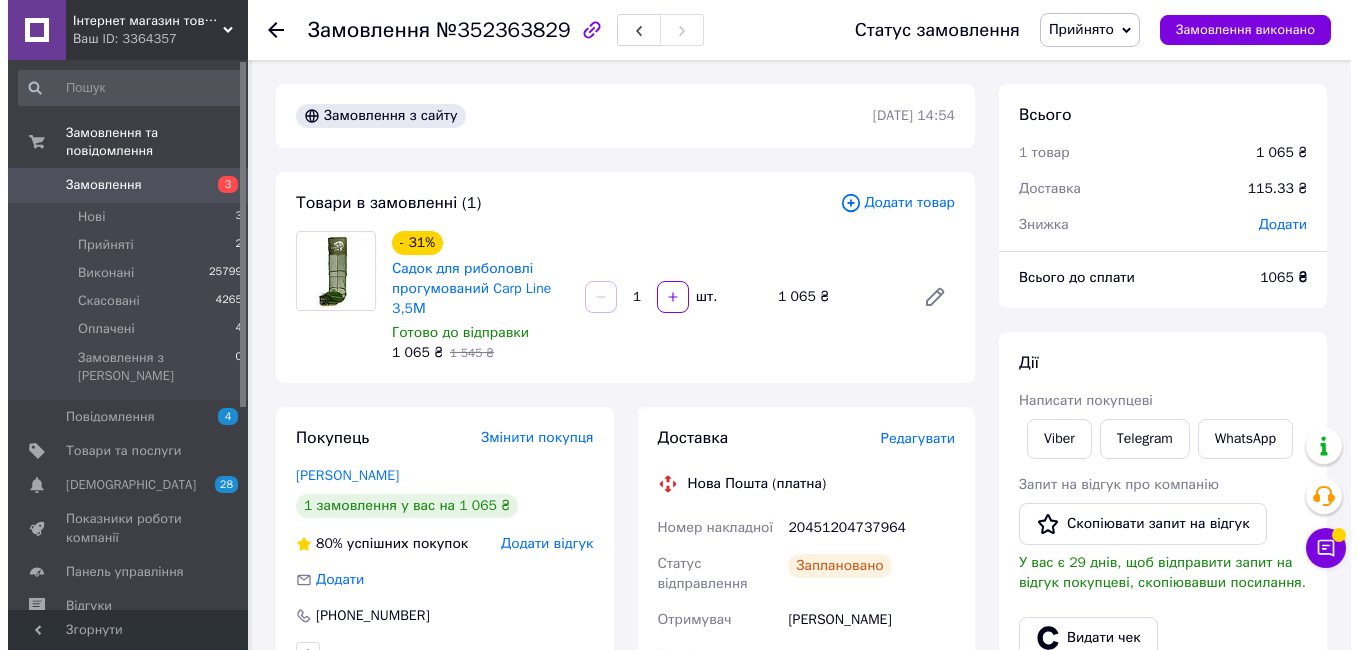 scroll, scrollTop: 500, scrollLeft: 0, axis: vertical 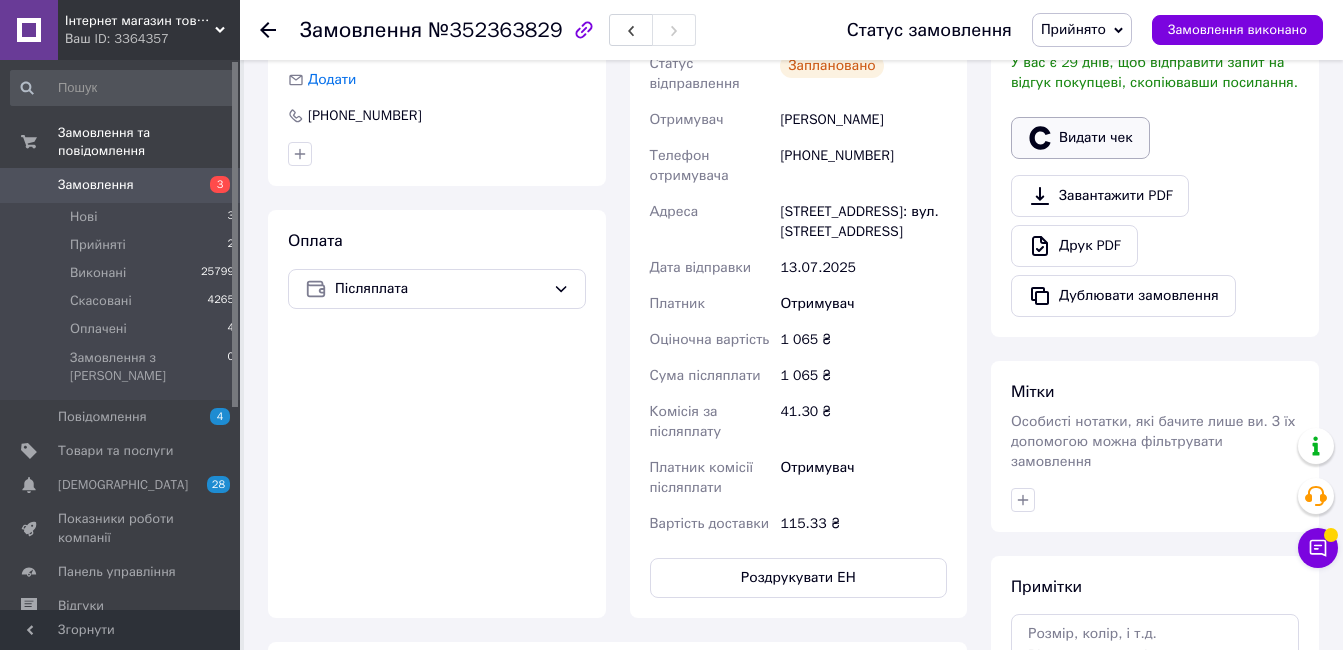 click 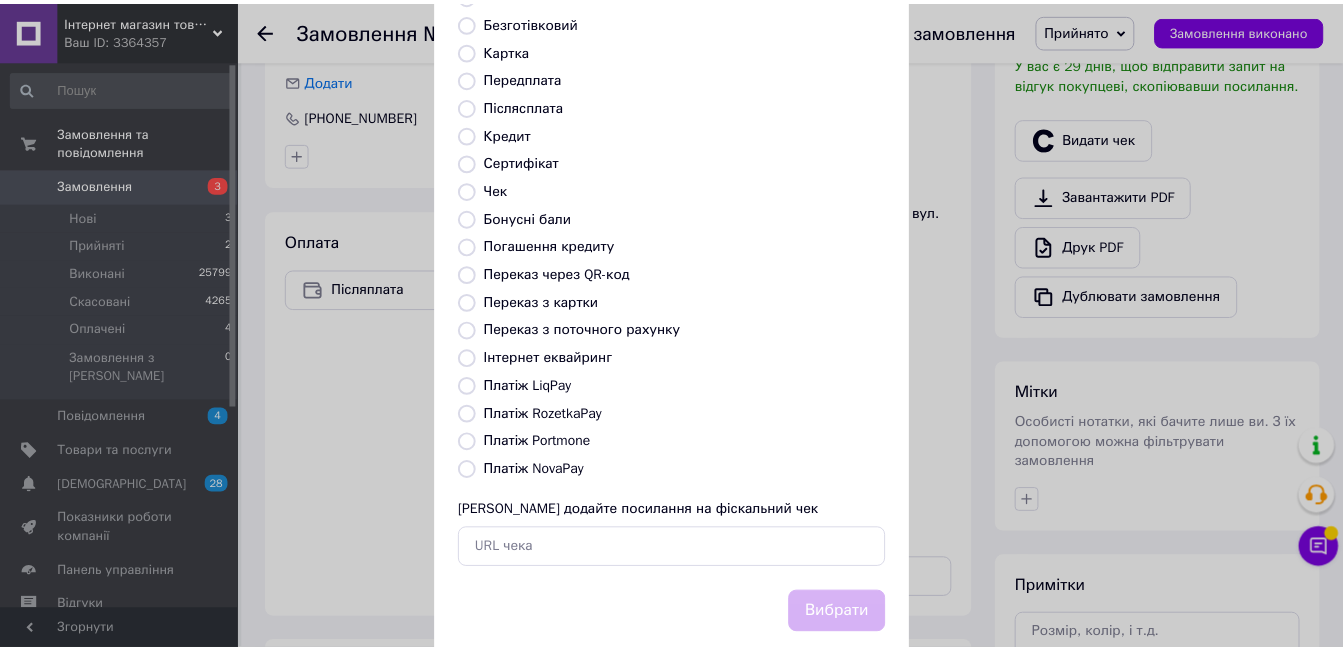 scroll, scrollTop: 209, scrollLeft: 0, axis: vertical 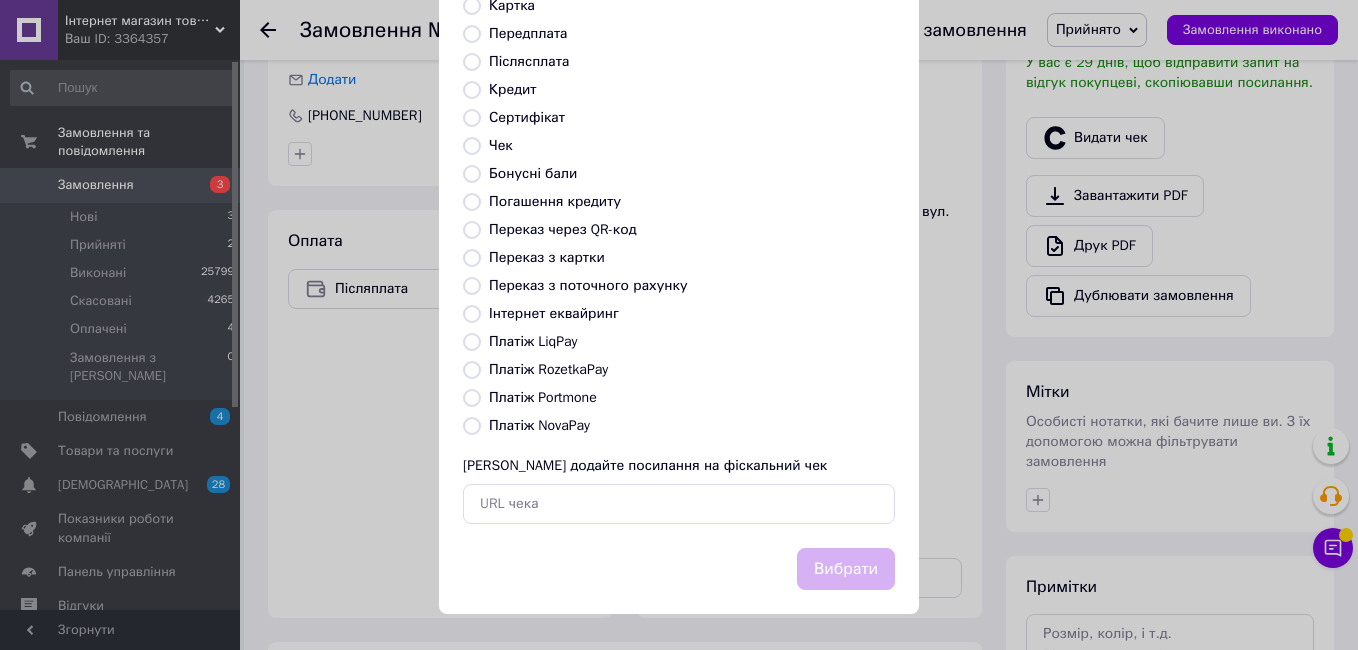 click on "Платіж NovaPay" at bounding box center [539, 425] 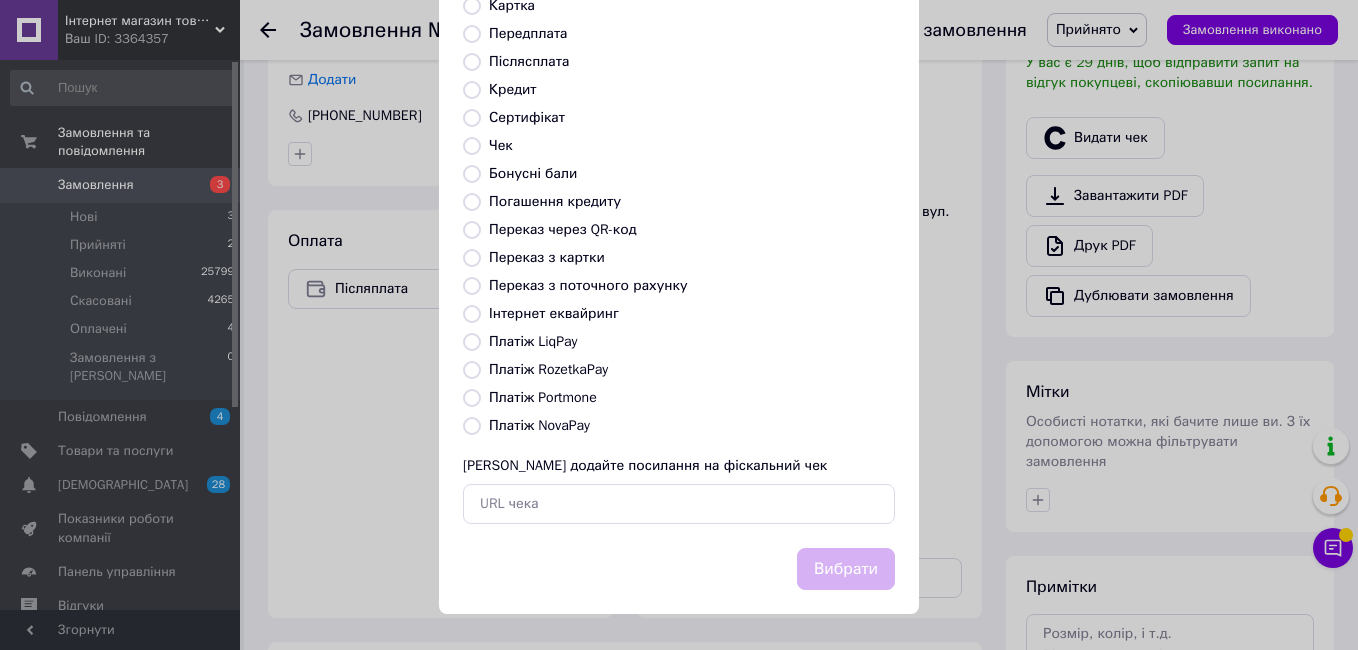 radio on "true" 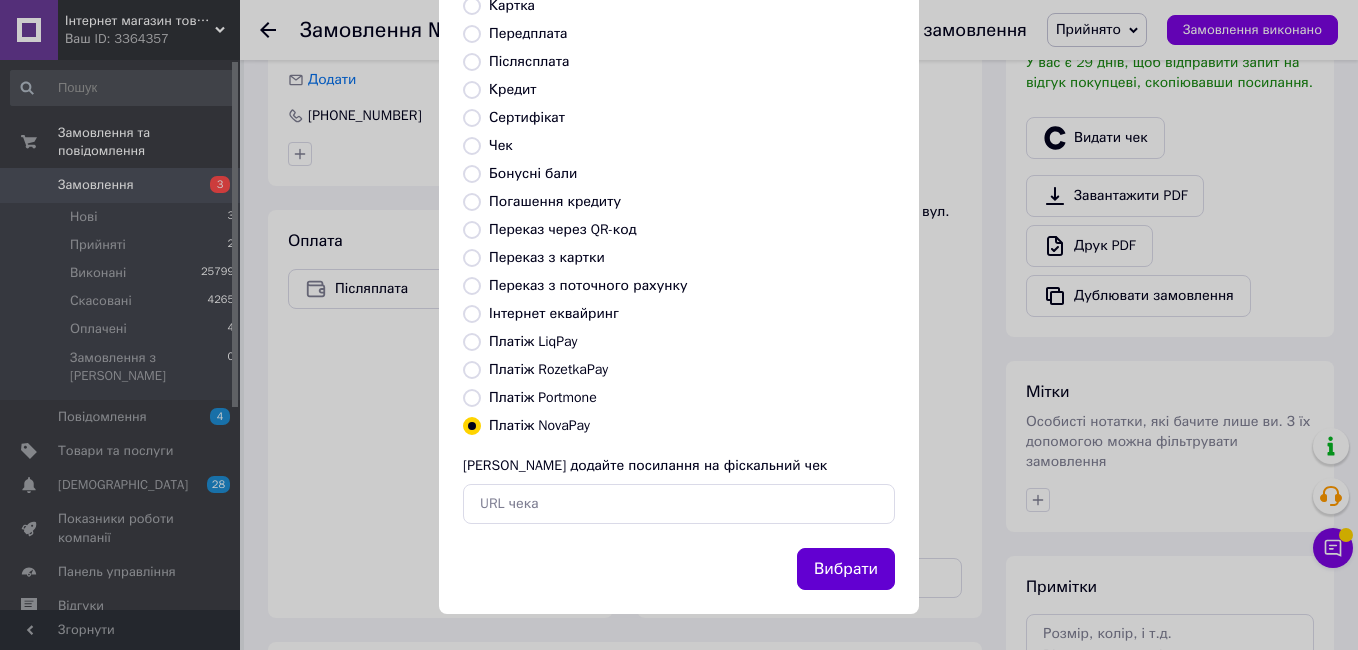 click on "Вибрати" at bounding box center (846, 569) 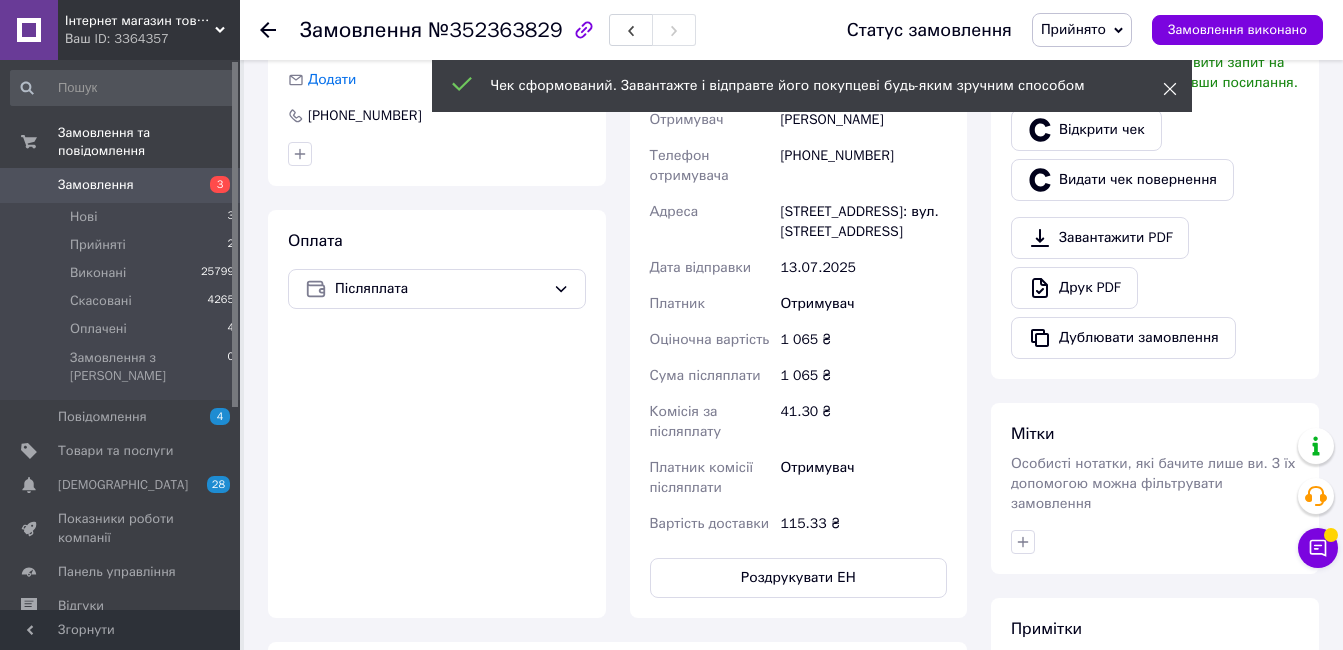 click 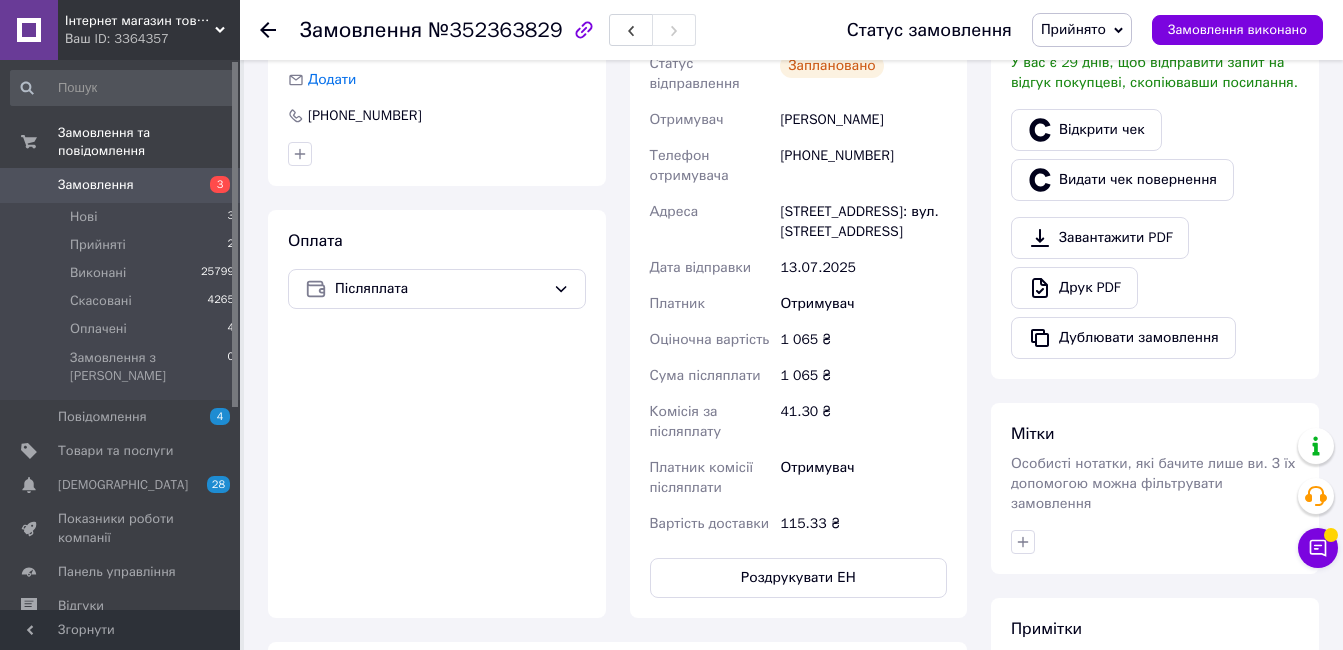 click on "Прийнято" at bounding box center (1073, 29) 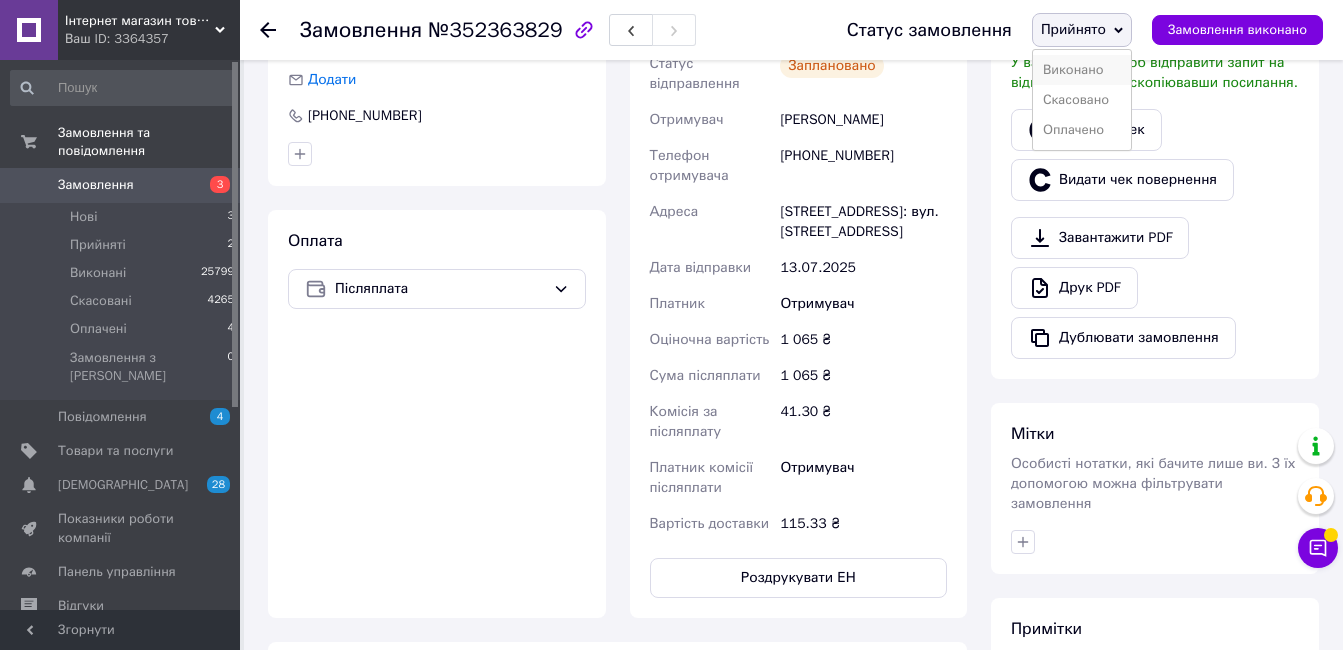 click on "Виконано" at bounding box center (1082, 70) 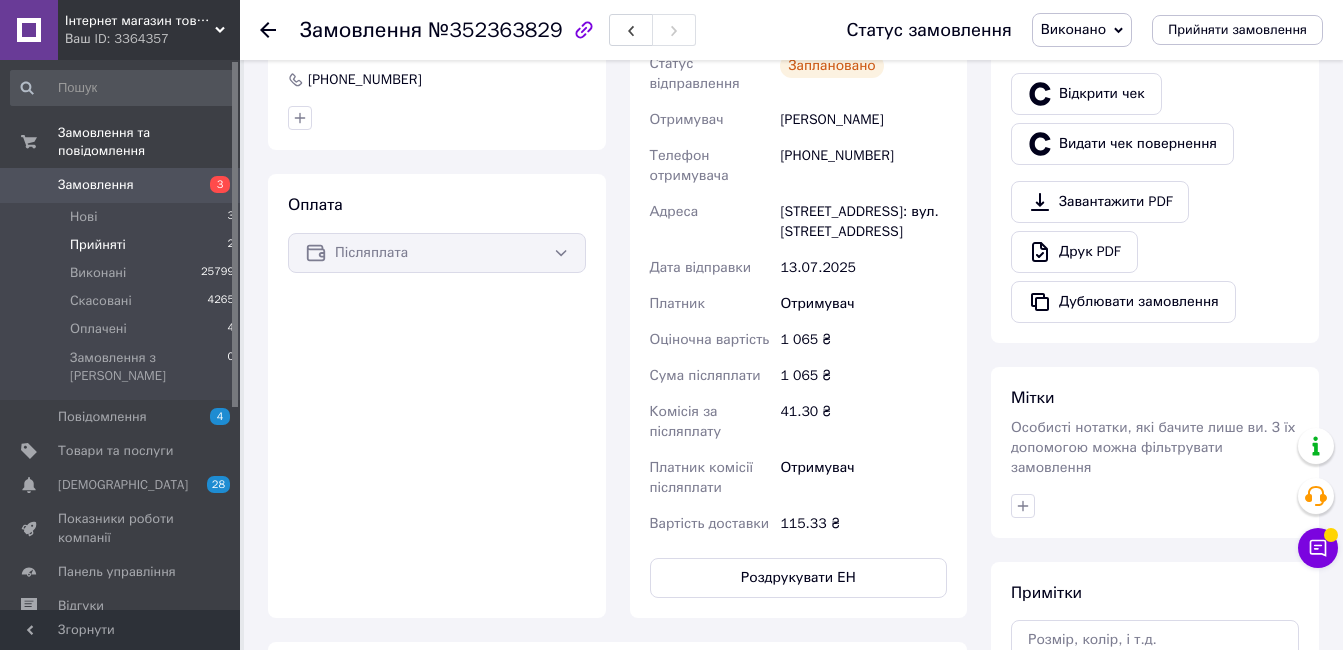 click on "Прийняті 2" at bounding box center (123, 245) 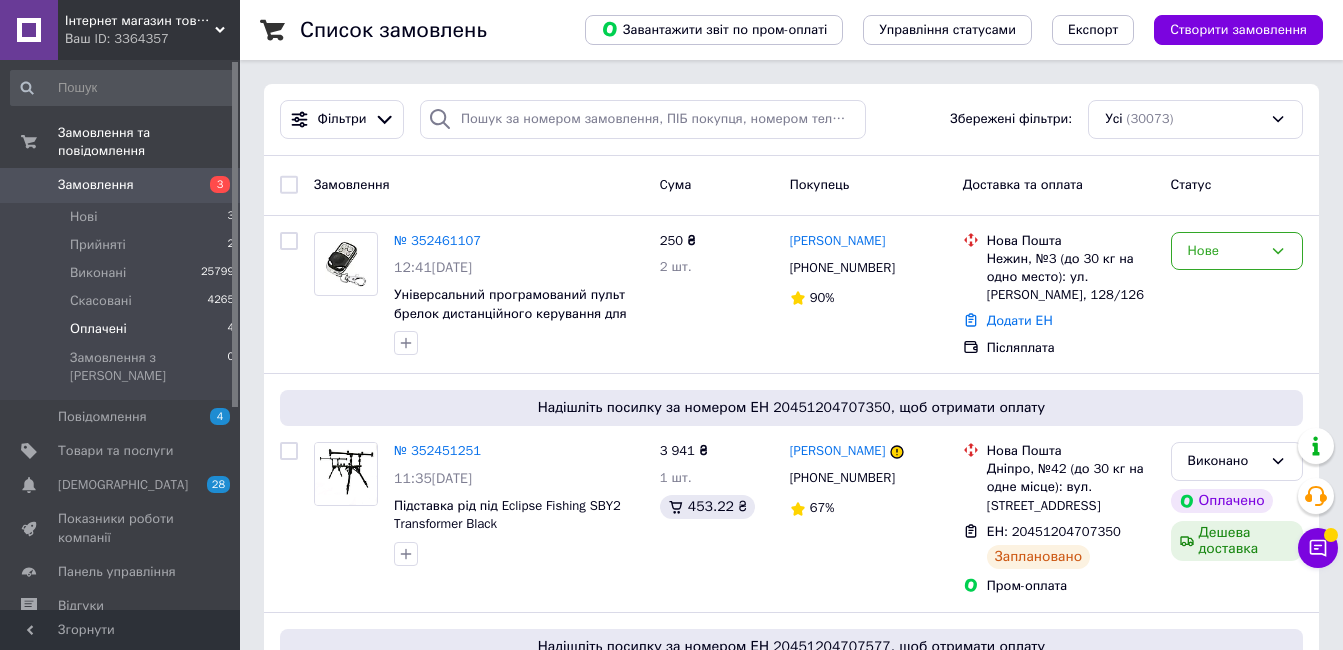 click on "Оплачені 4" at bounding box center [123, 329] 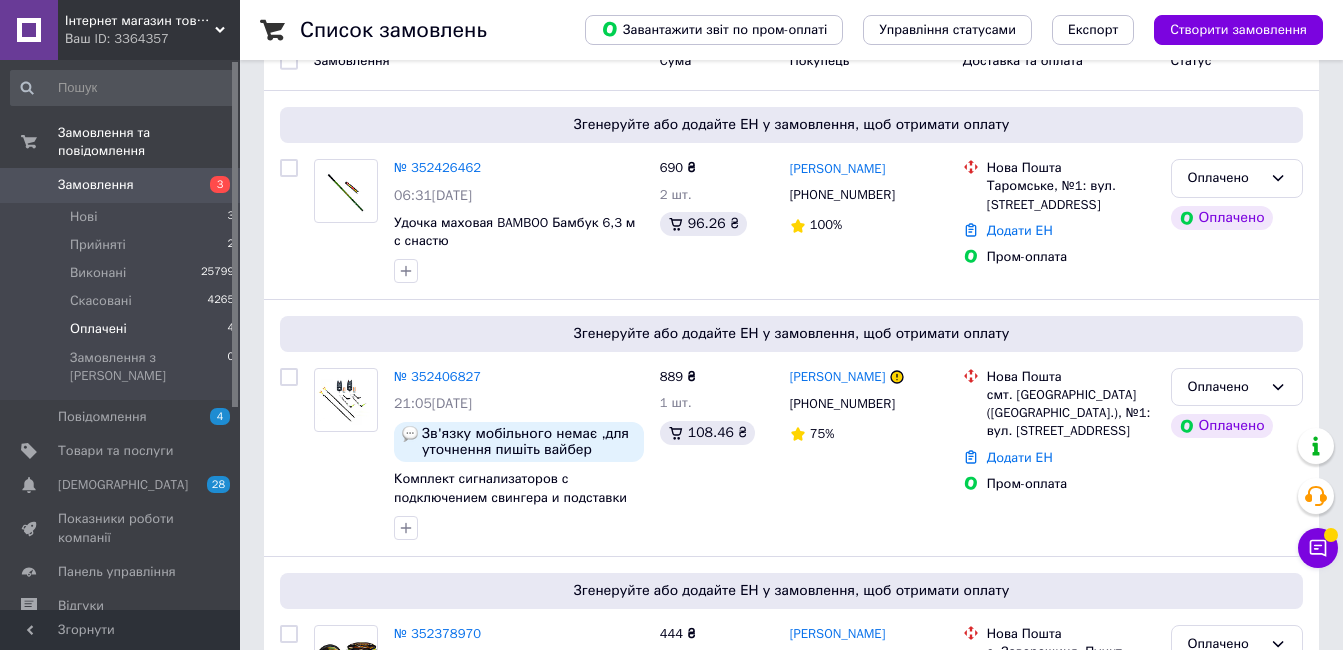 scroll, scrollTop: 202, scrollLeft: 0, axis: vertical 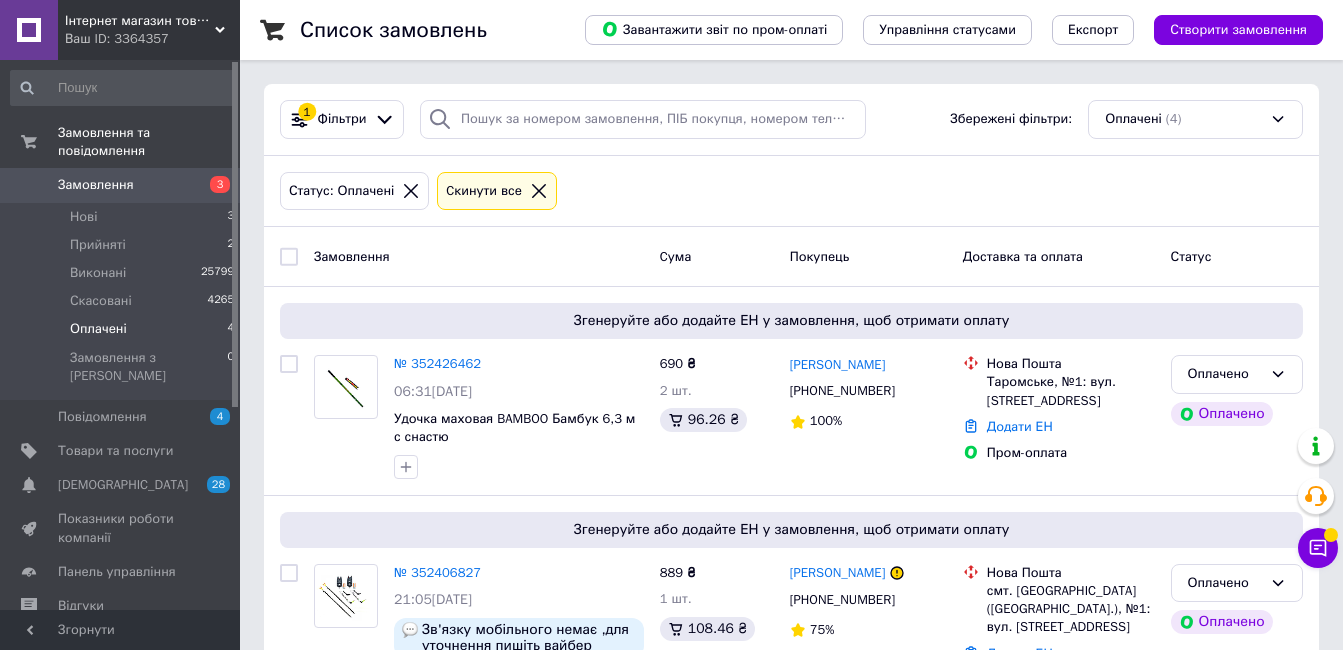 click on "Замовлення" at bounding box center [121, 185] 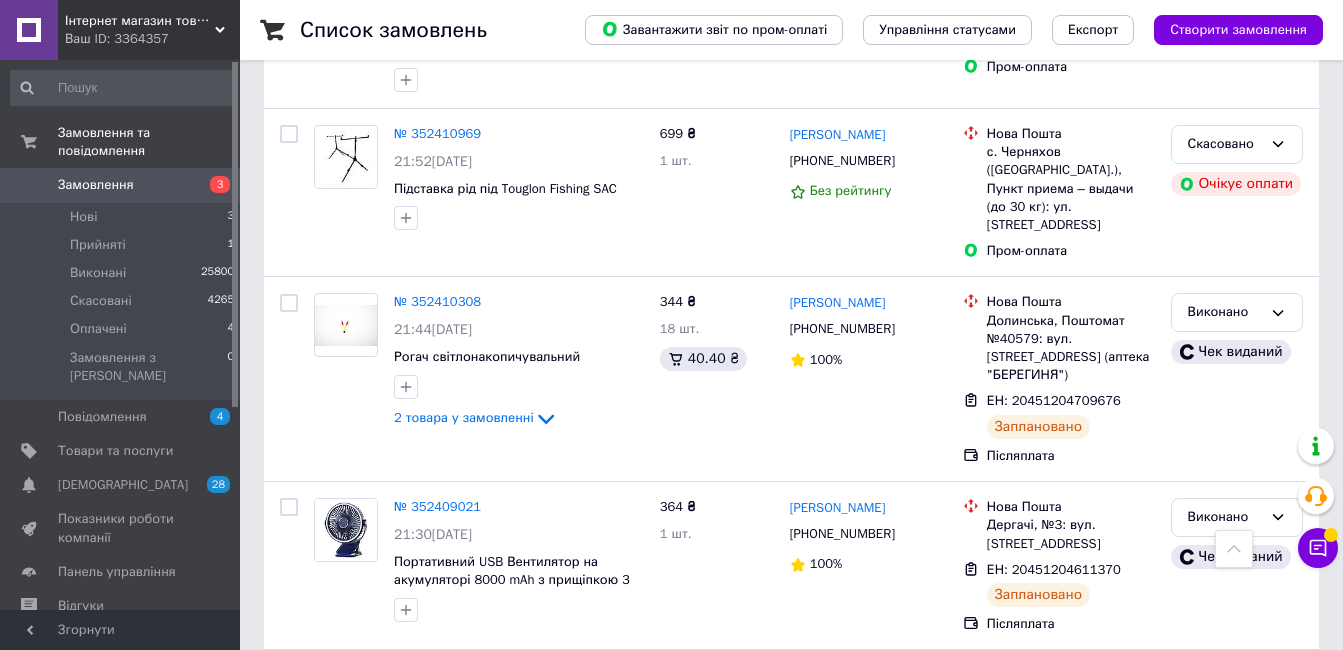 scroll, scrollTop: 2640, scrollLeft: 0, axis: vertical 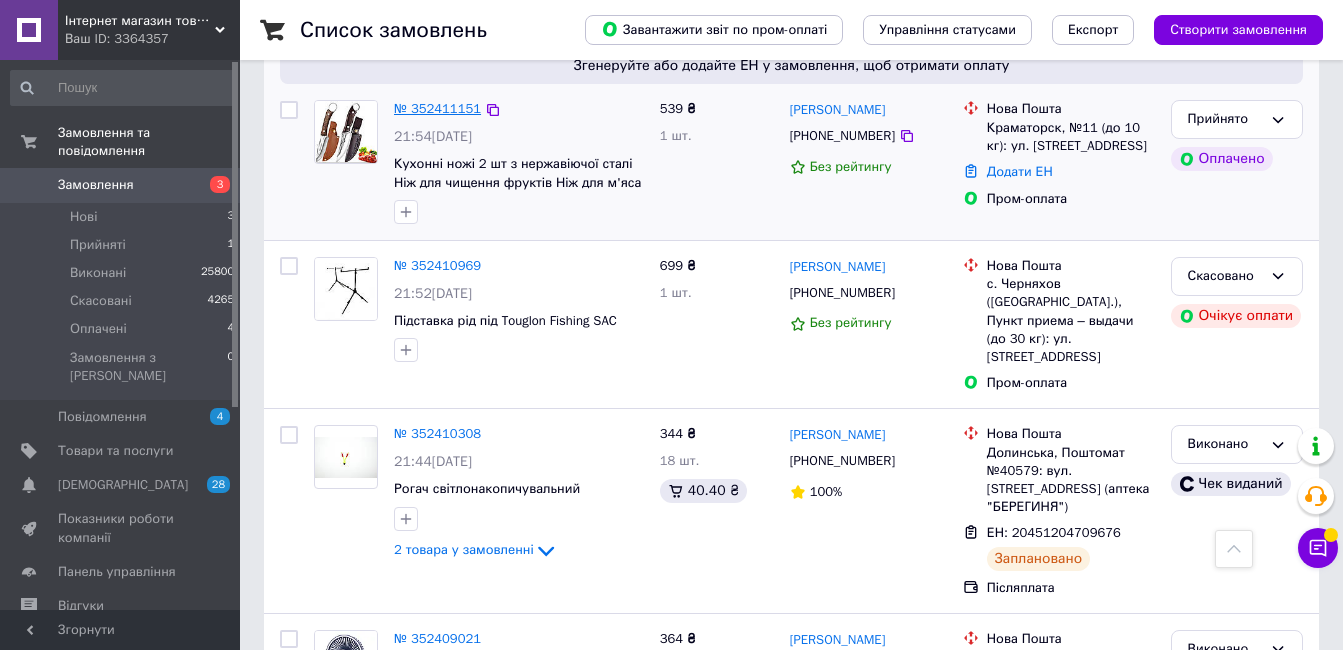 click on "№ 352411151" at bounding box center (437, 108) 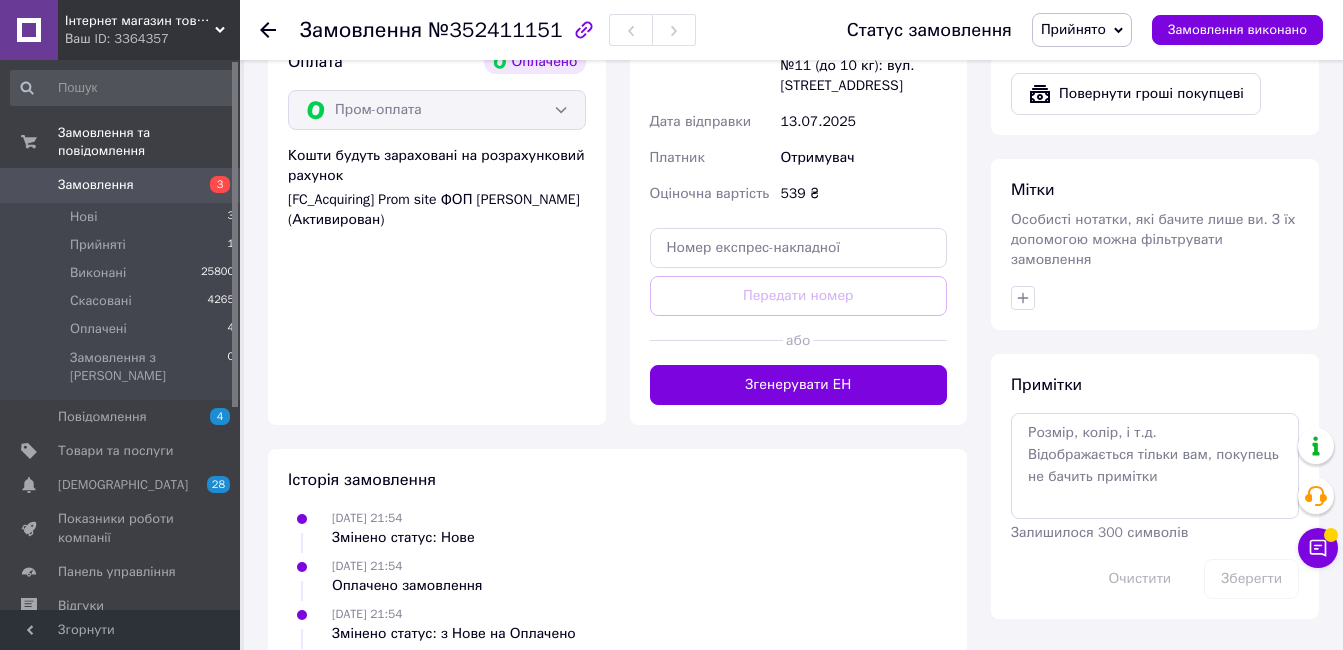 scroll, scrollTop: 900, scrollLeft: 0, axis: vertical 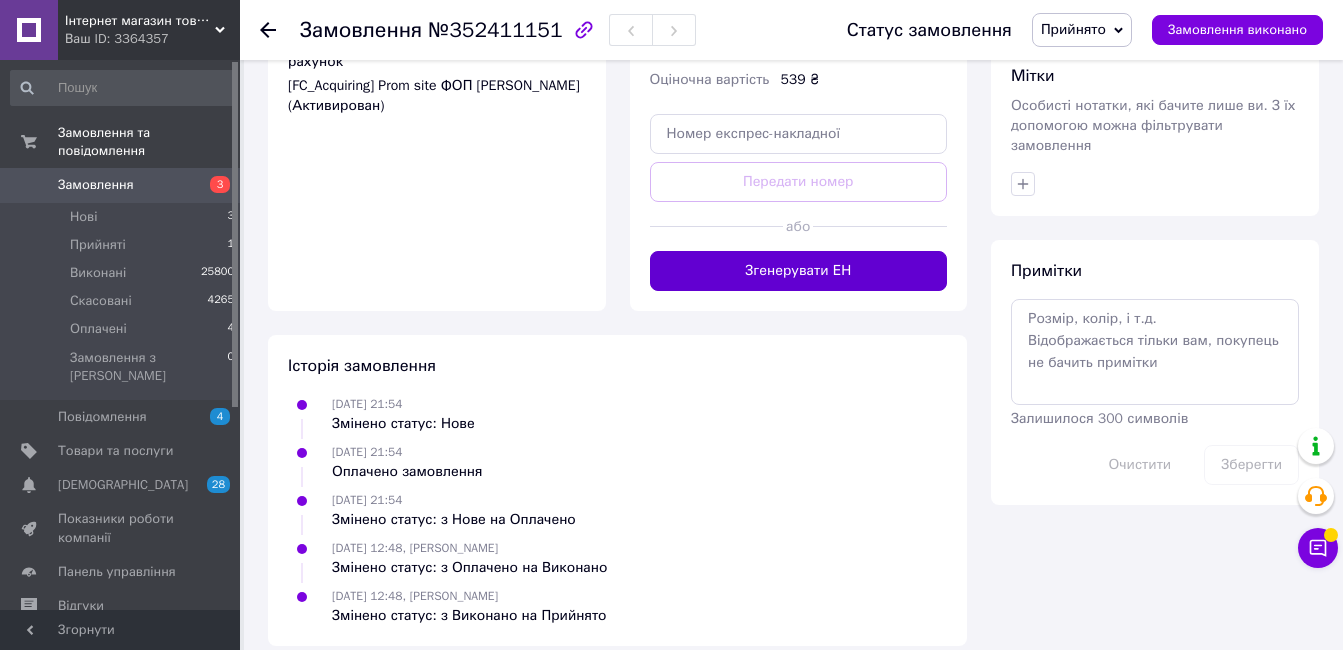 click on "Згенерувати ЕН" at bounding box center [799, 271] 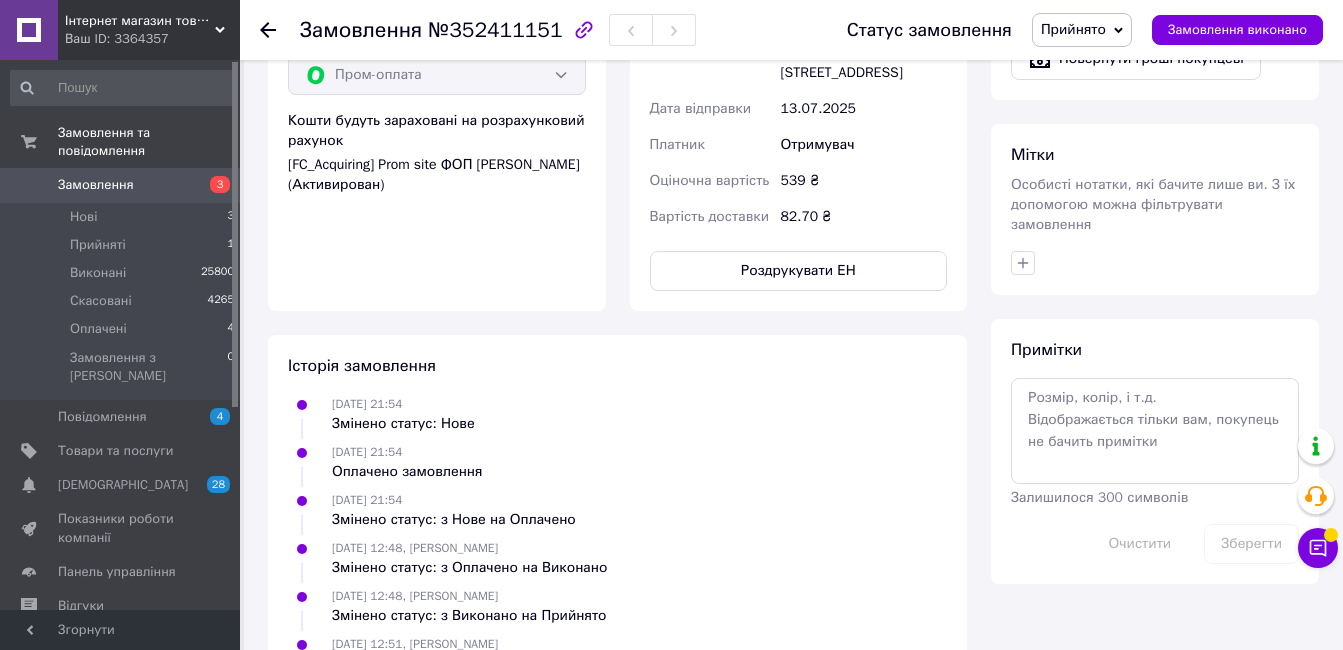 scroll, scrollTop: 869, scrollLeft: 0, axis: vertical 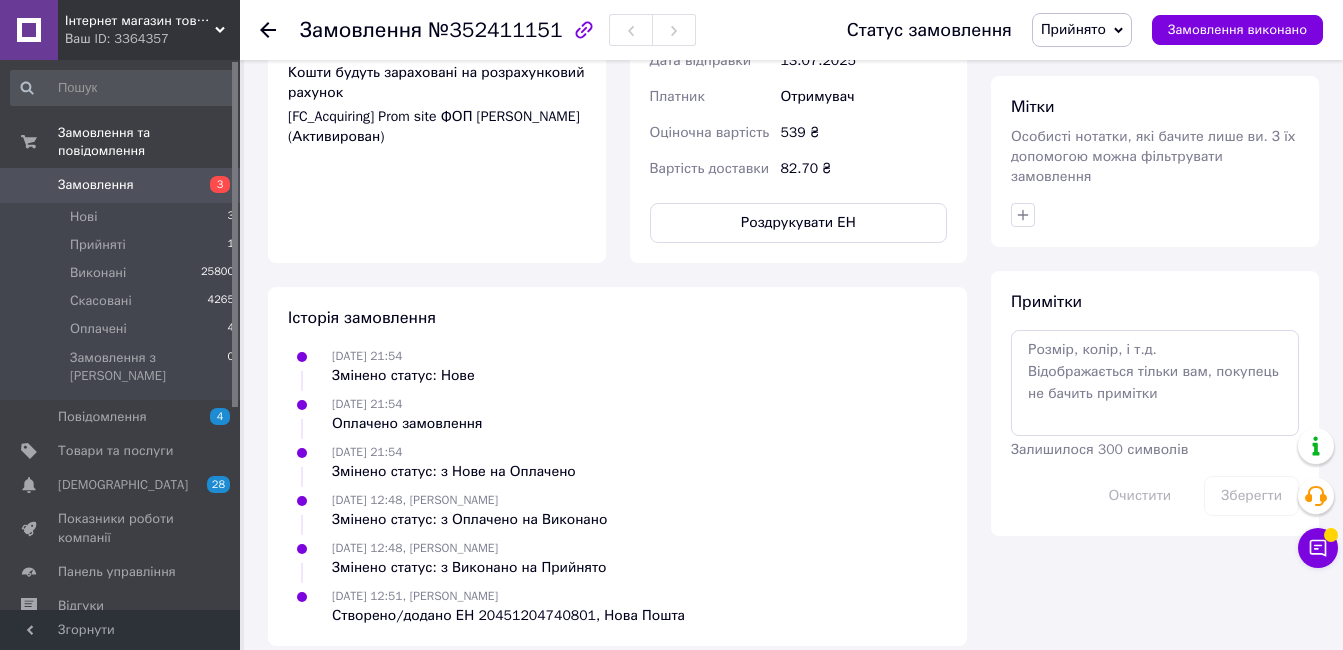 click 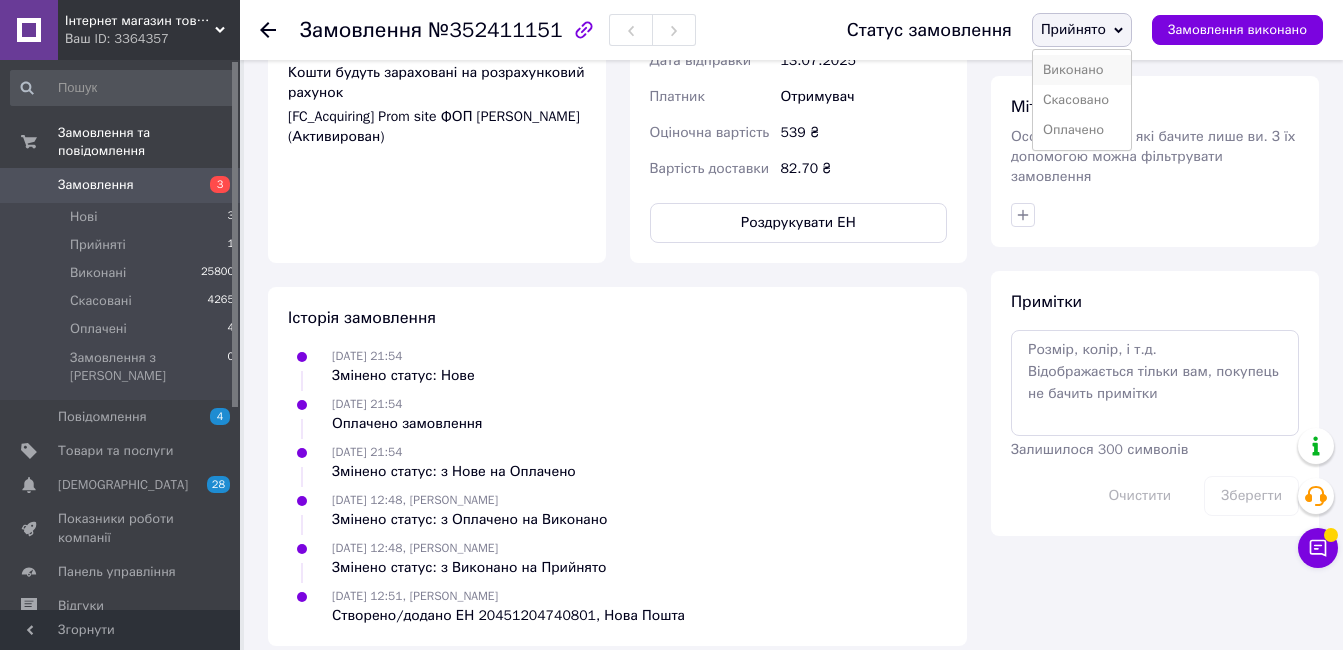click on "Виконано" at bounding box center [1082, 70] 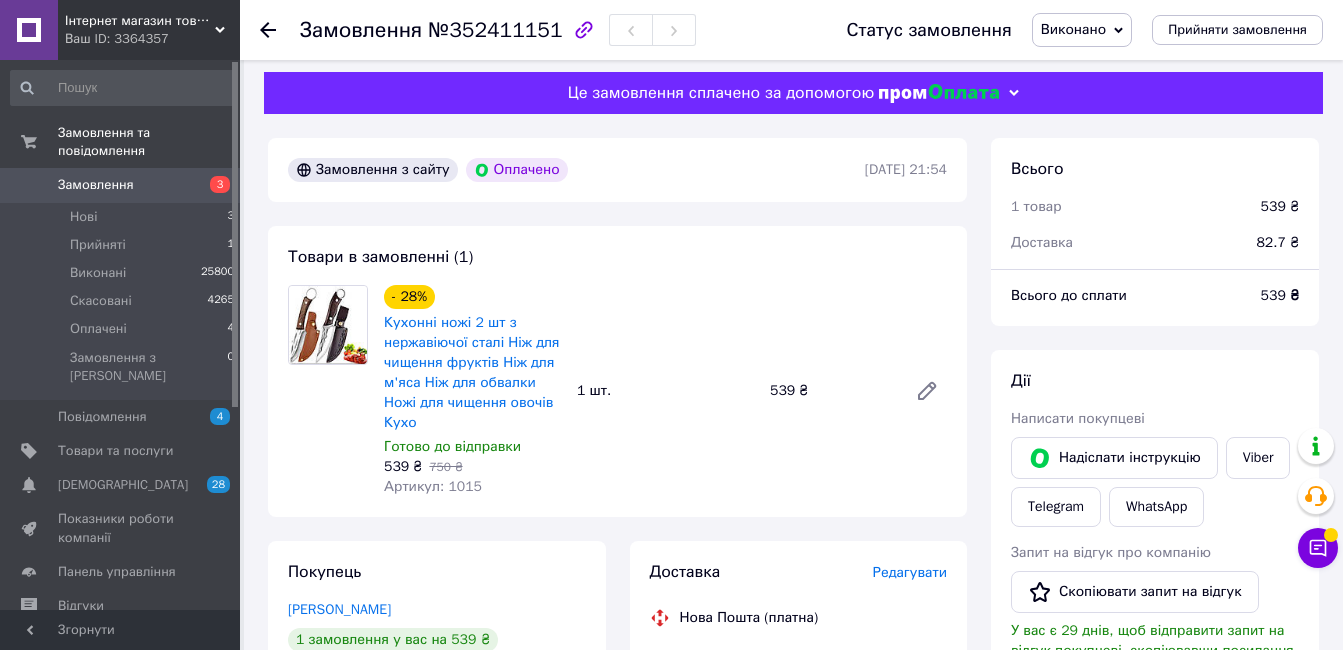 scroll, scrollTop: 0, scrollLeft: 0, axis: both 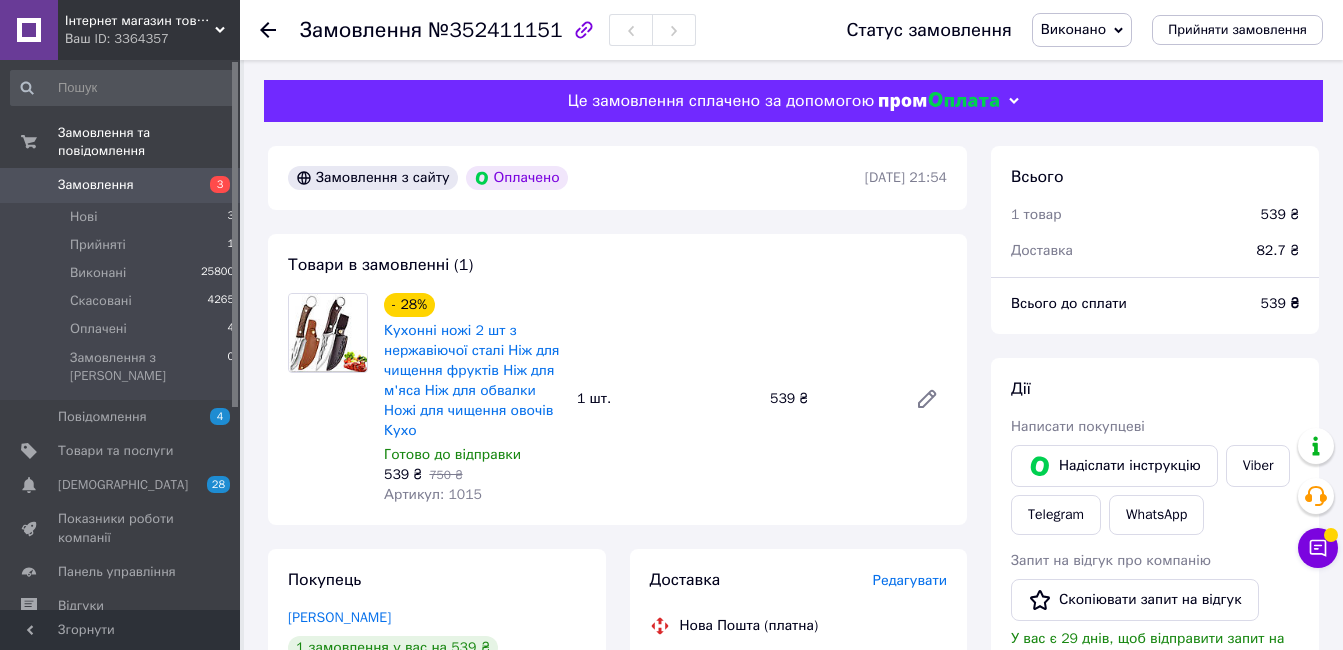 click on "Замовлення" at bounding box center (96, 185) 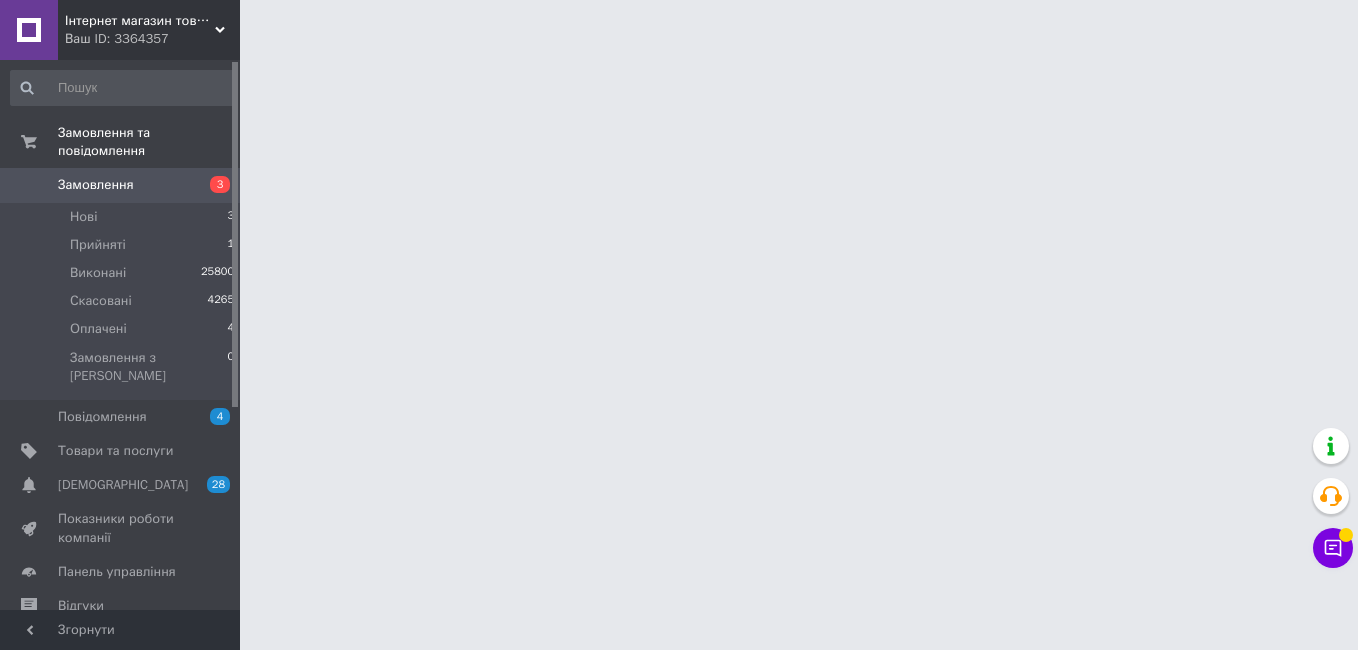 click on "Замовлення" at bounding box center (121, 185) 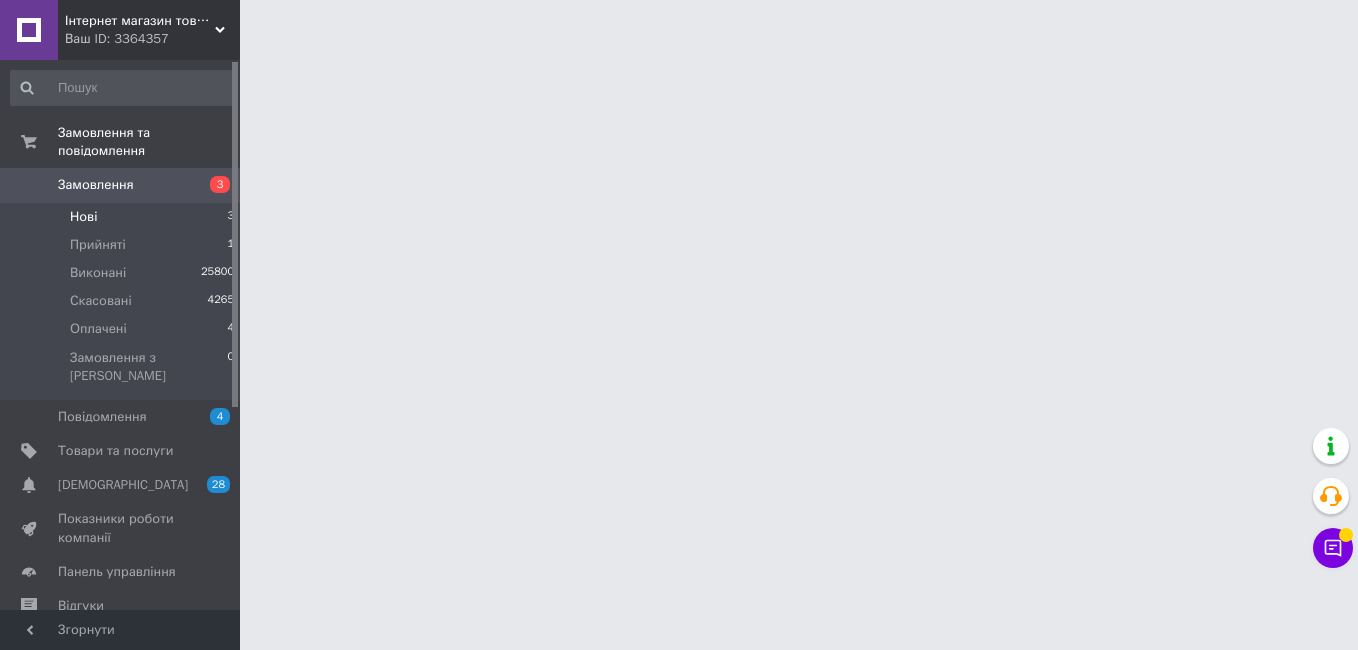click on "Нові 3" at bounding box center (123, 217) 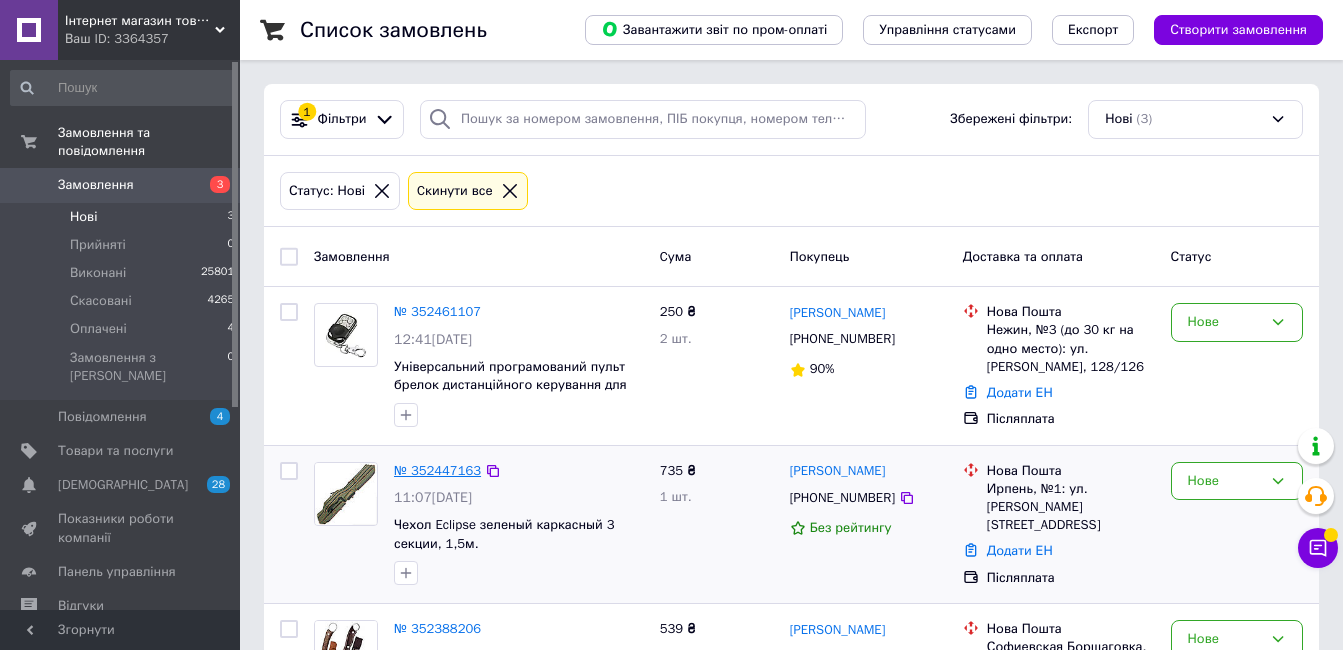 click on "№ 352447163" at bounding box center (437, 470) 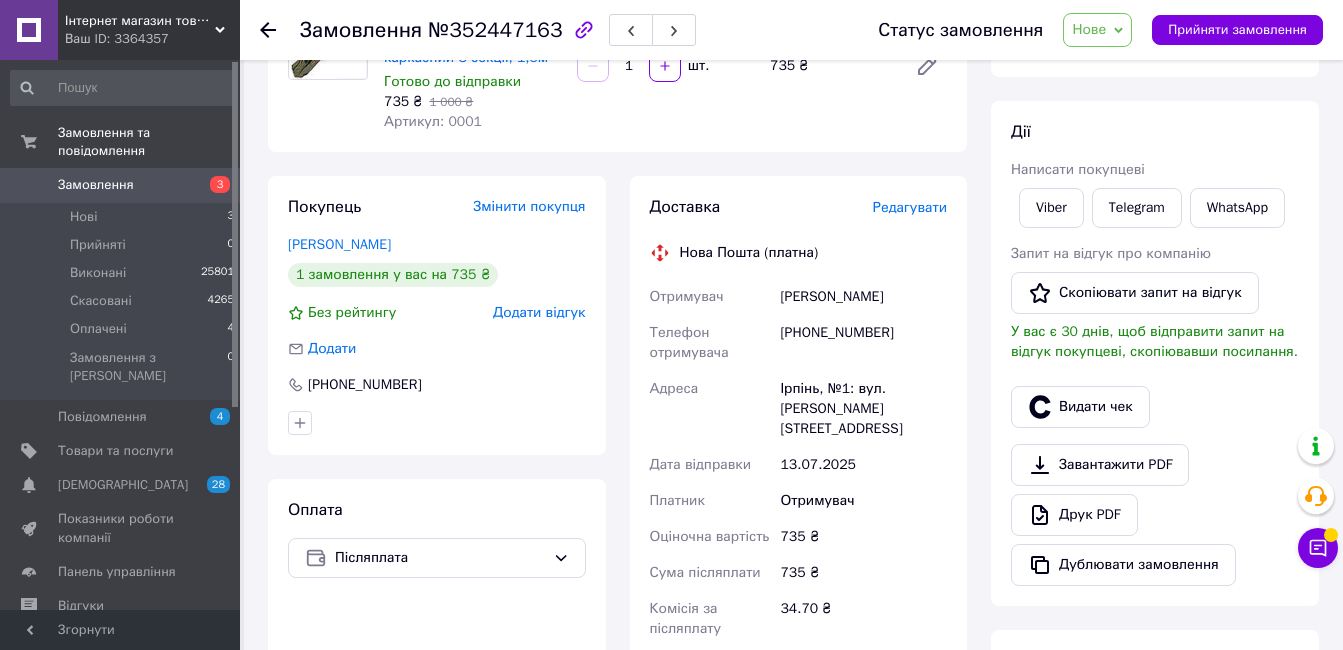 scroll, scrollTop: 675, scrollLeft: 0, axis: vertical 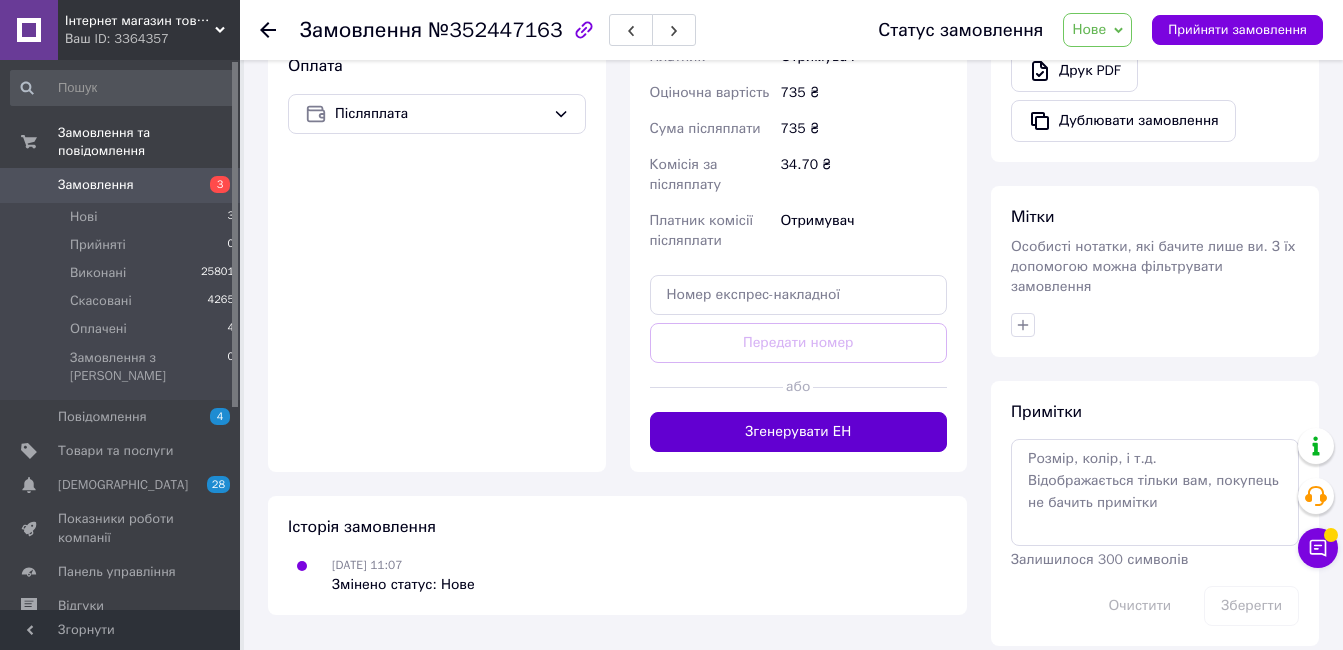 click on "Згенерувати ЕН" at bounding box center [799, 432] 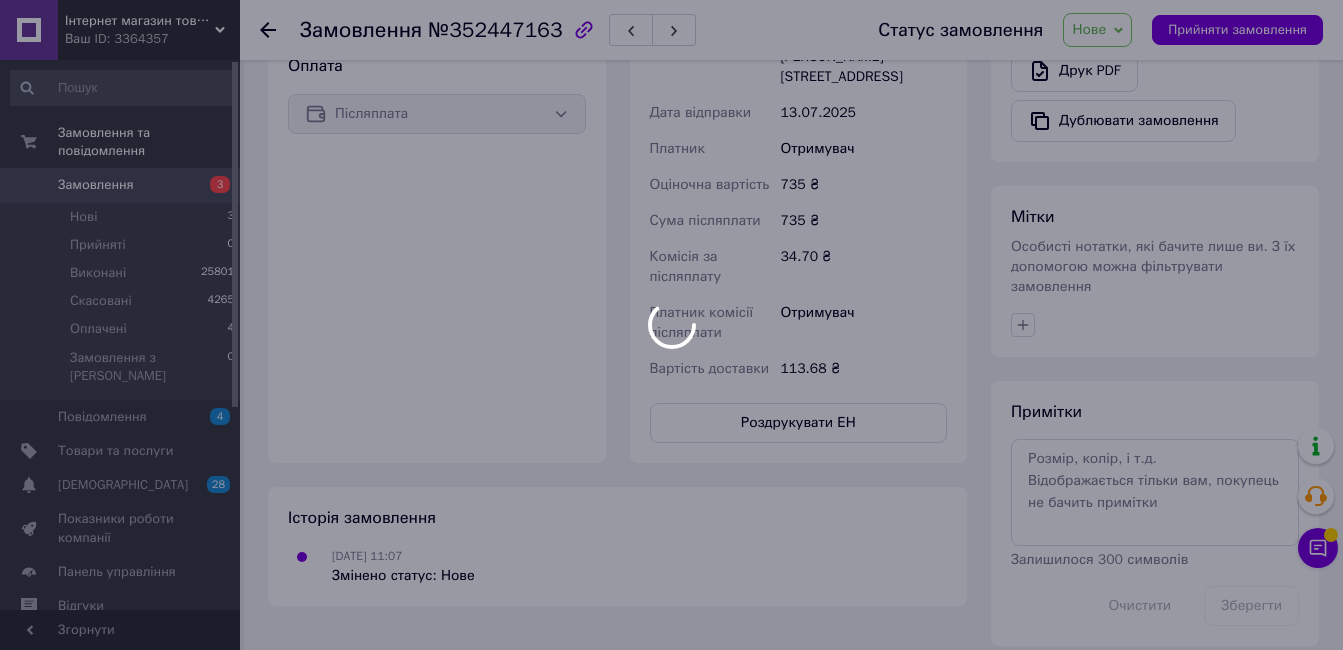 click at bounding box center (671, 325) 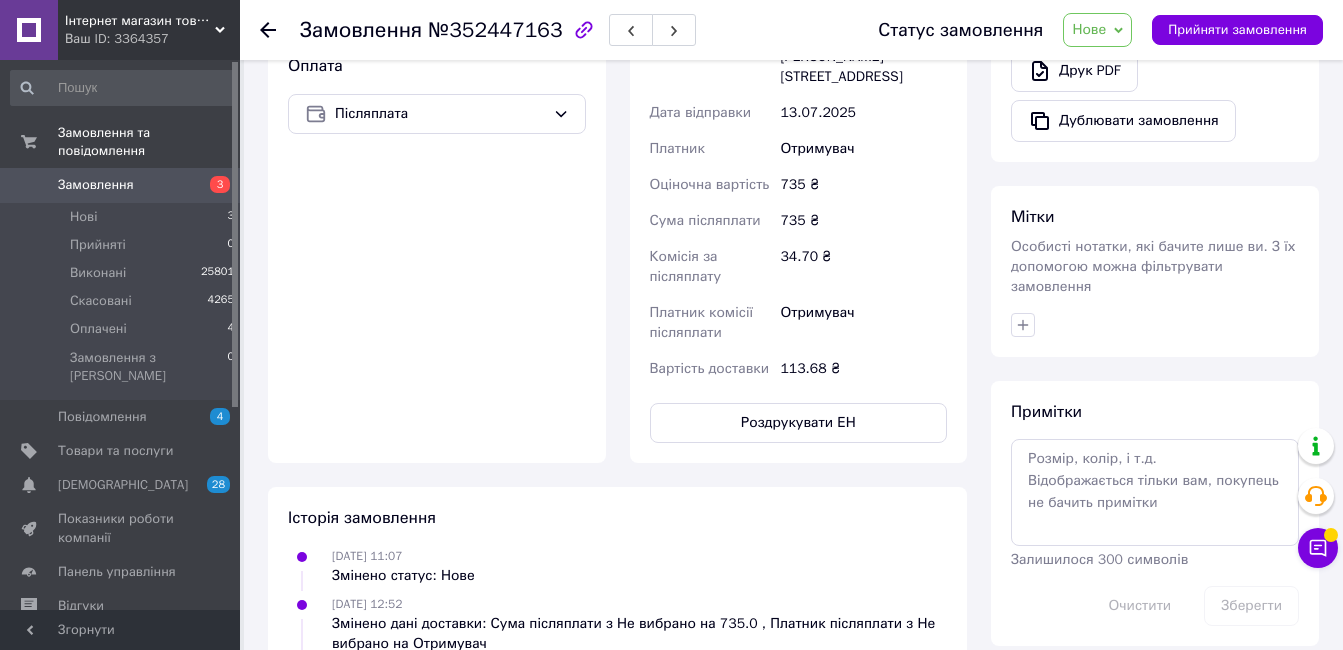 click 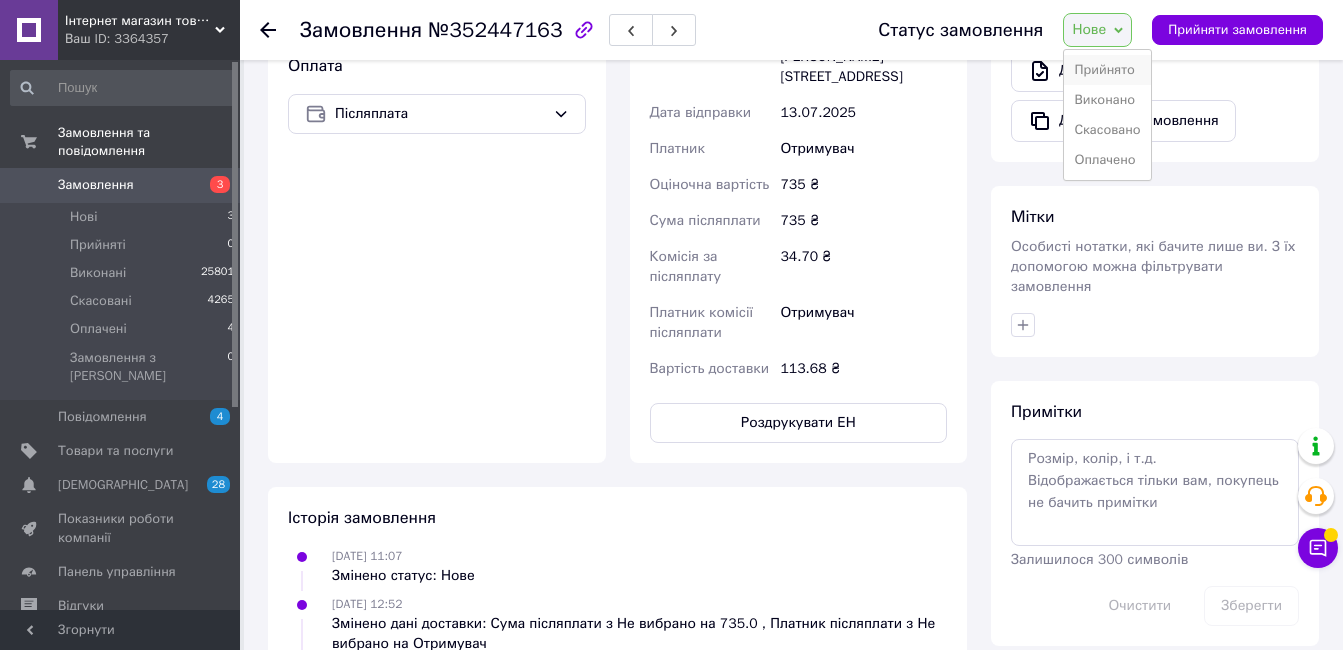 click on "Прийнято" at bounding box center [1107, 70] 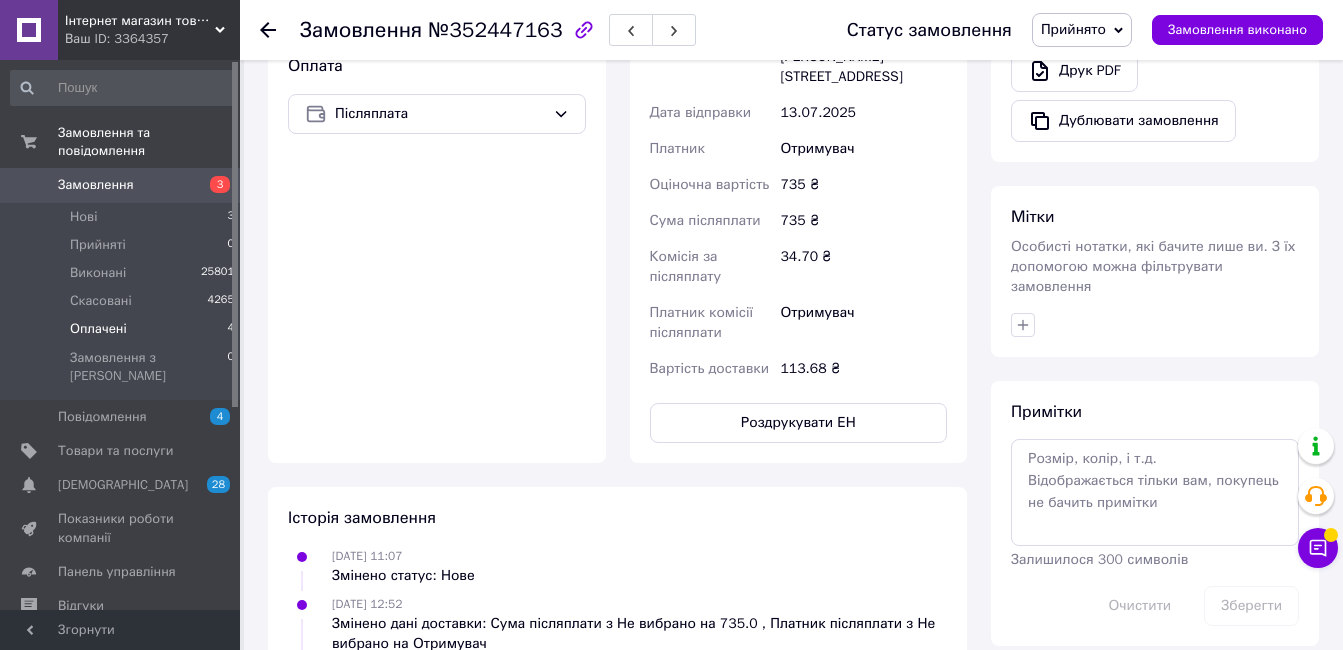 click on "Оплачені 4" at bounding box center (123, 329) 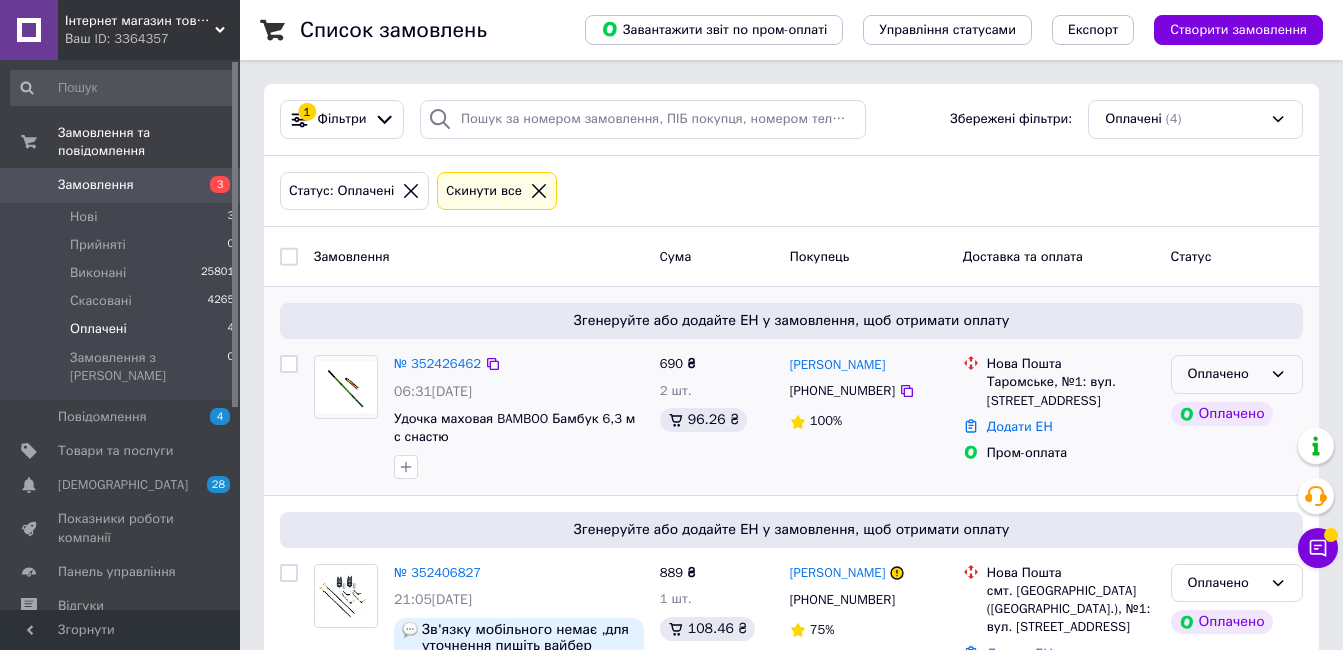 click on "Оплачено" at bounding box center [1225, 374] 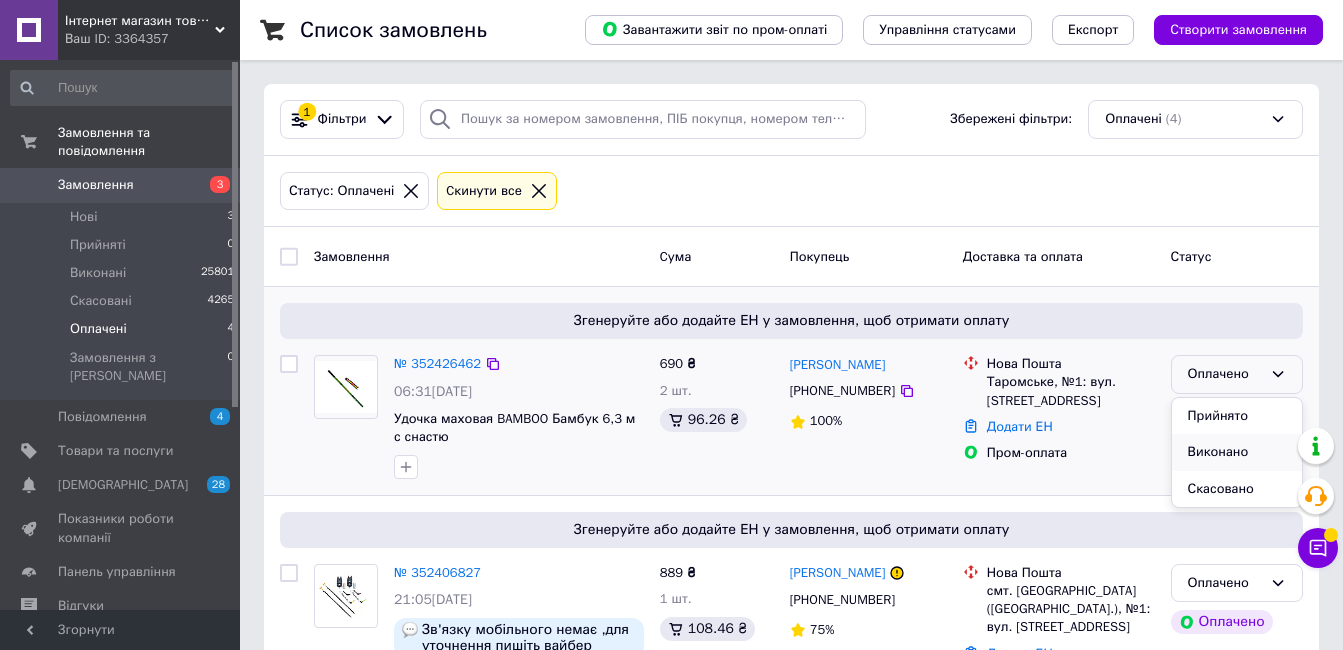 click on "Виконано" at bounding box center (1237, 452) 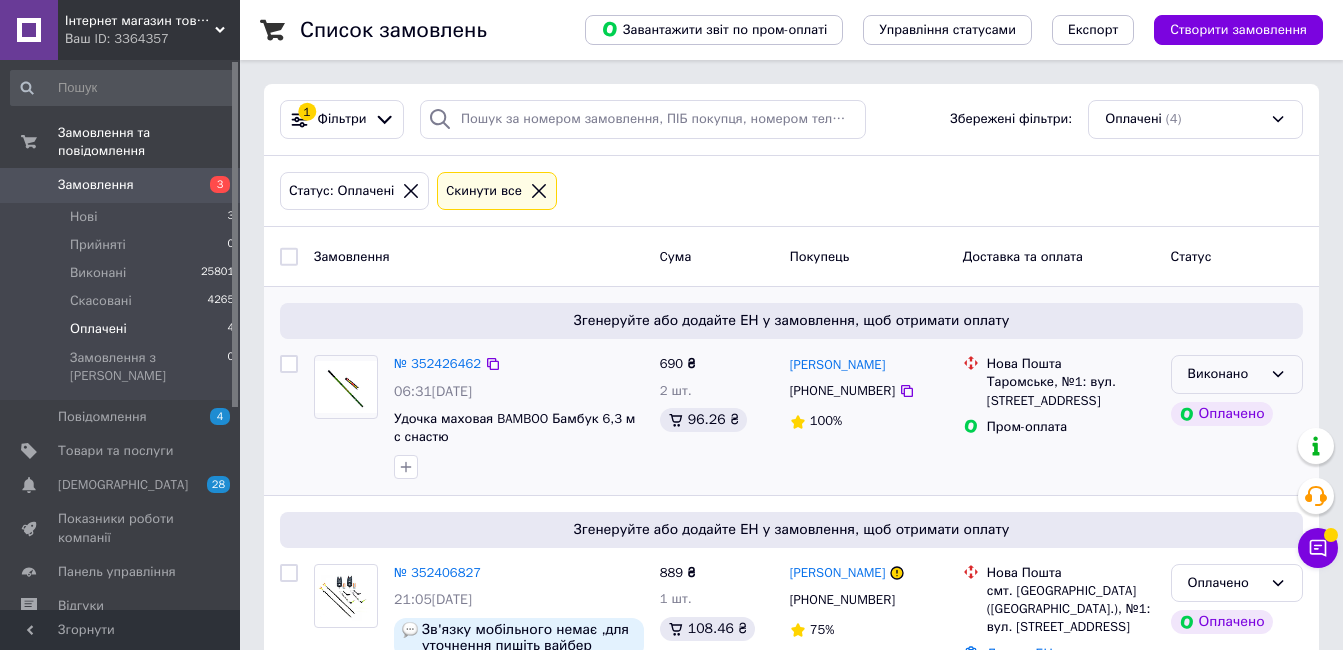 click on "Виконано" at bounding box center [1237, 374] 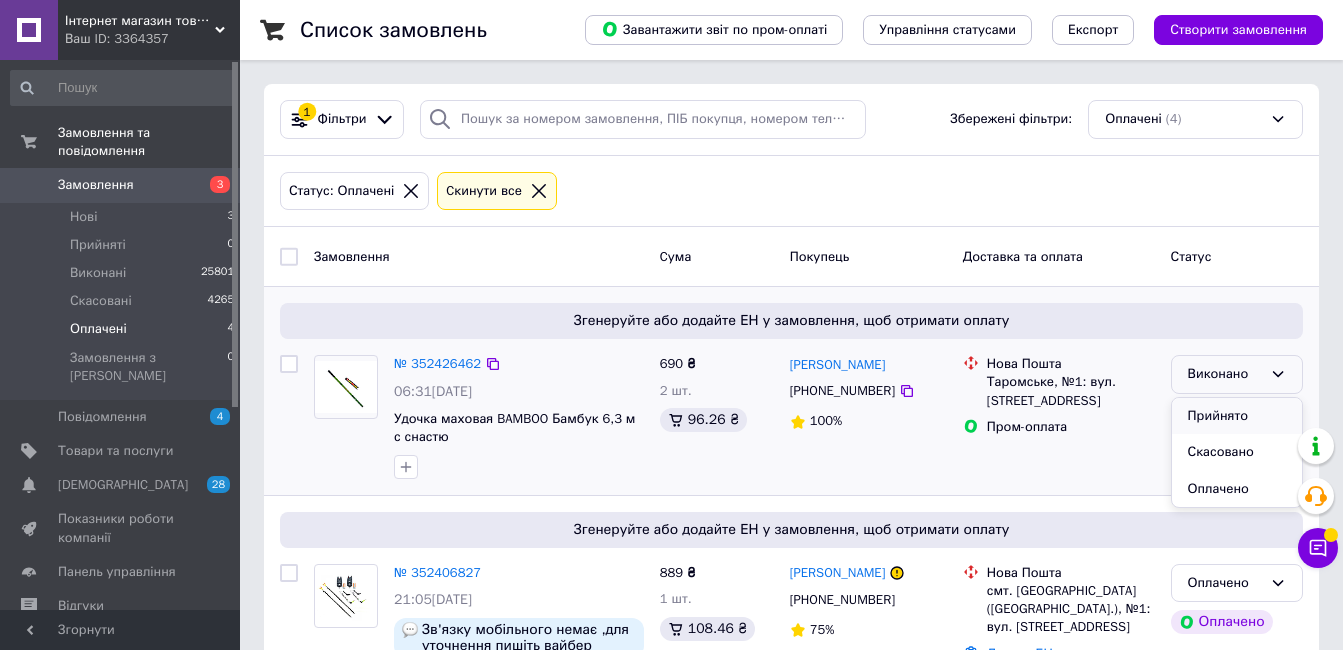 click on "Прийнято" at bounding box center (1237, 416) 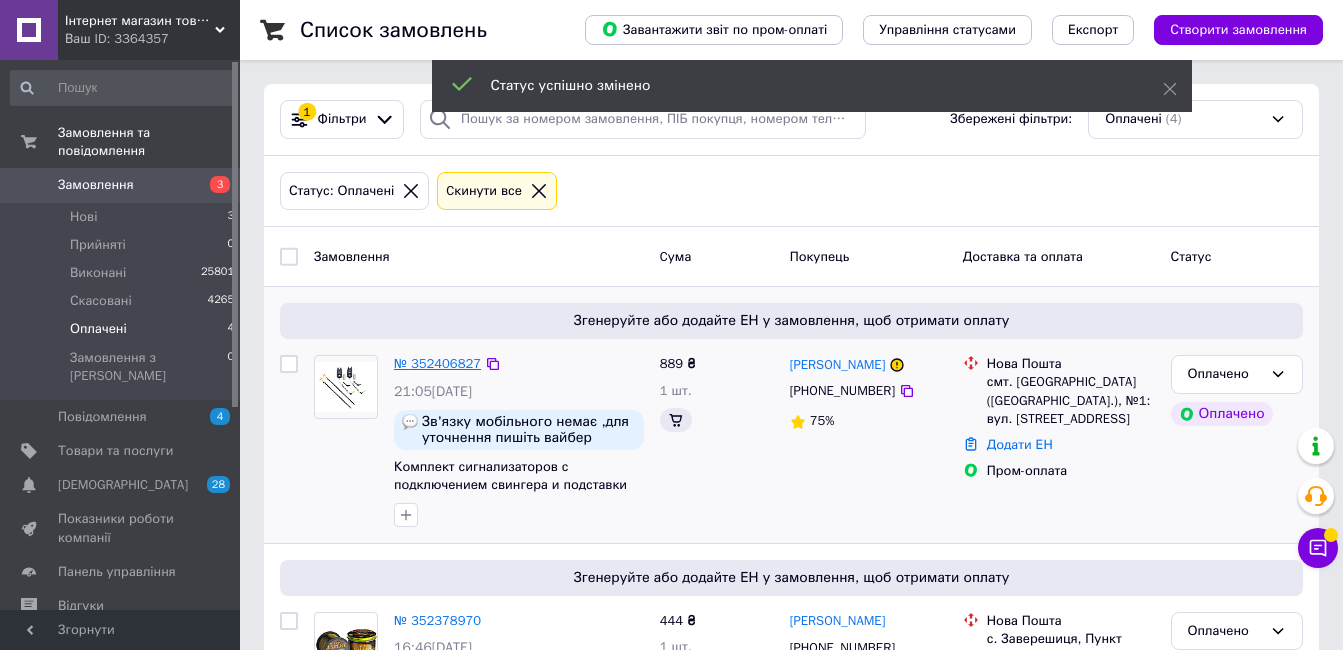 click on "№ 352406827" at bounding box center (437, 363) 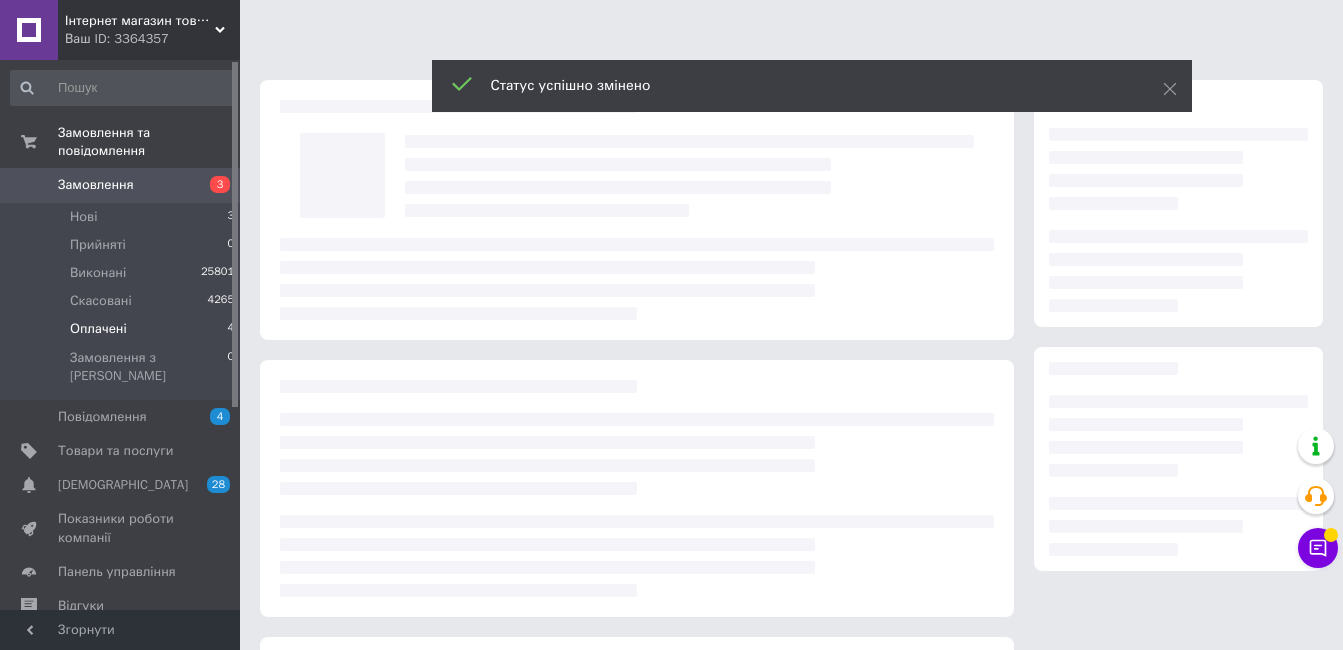click at bounding box center [637, 488] 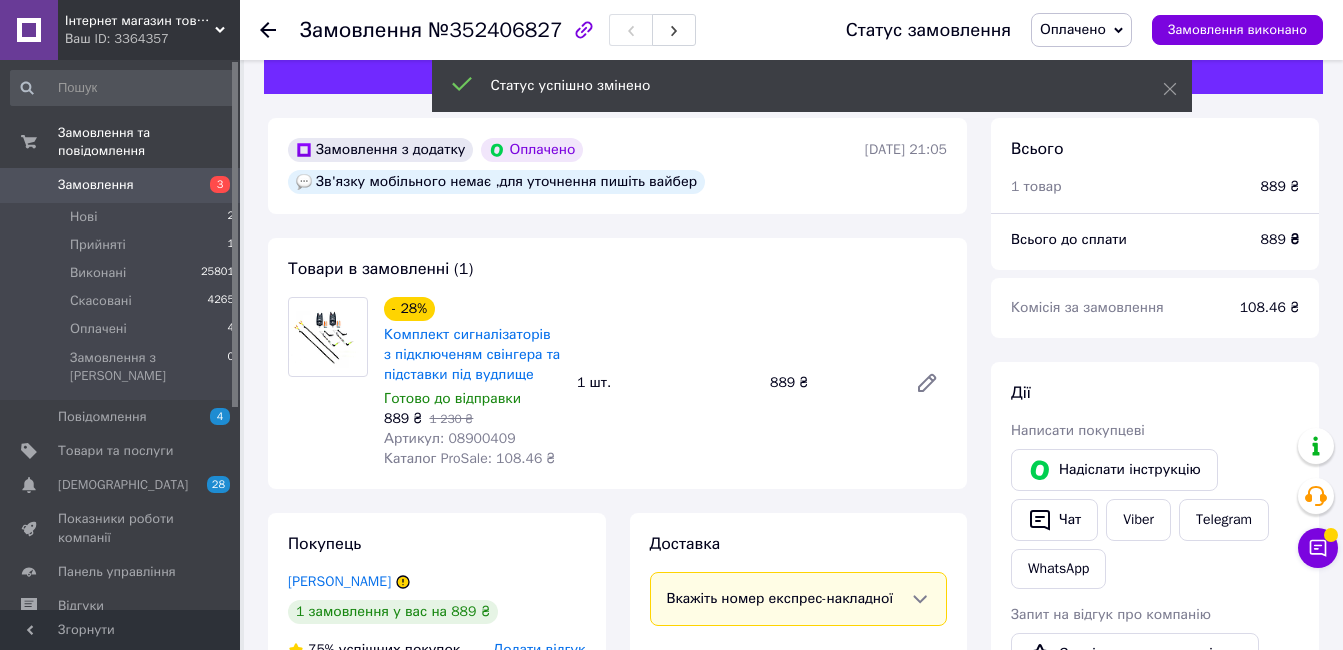 scroll, scrollTop: 841, scrollLeft: 0, axis: vertical 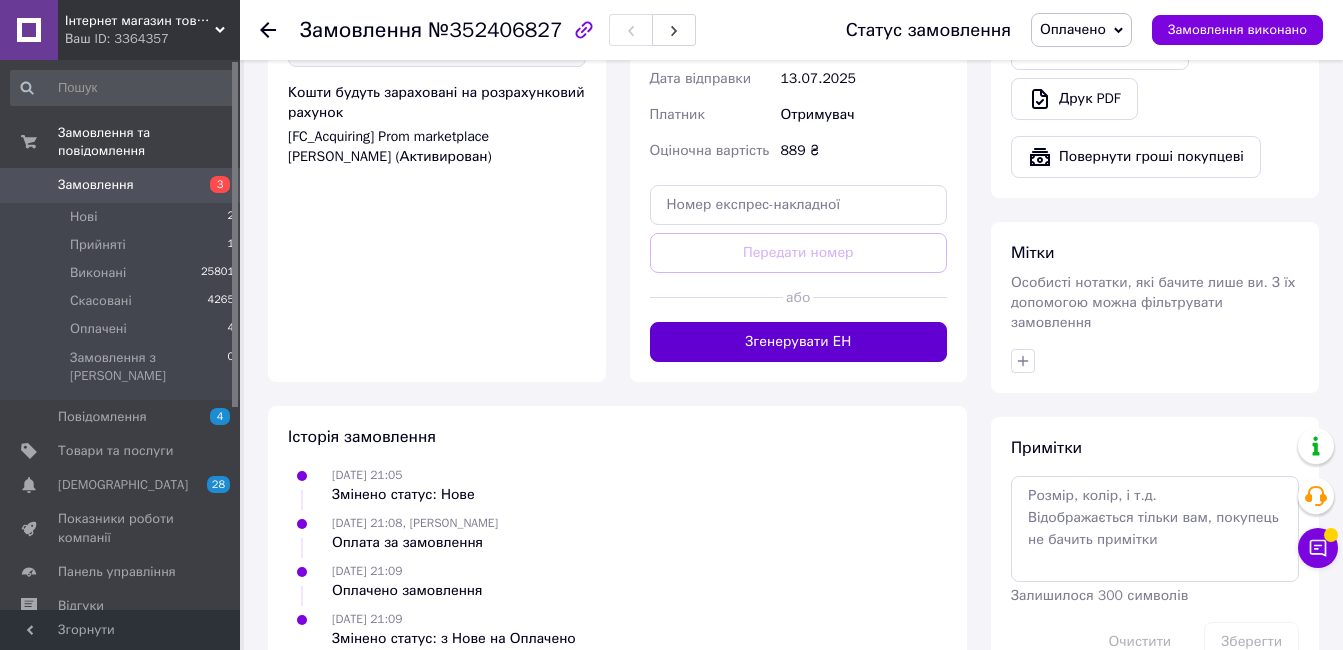 click on "Згенерувати ЕН" at bounding box center [799, 342] 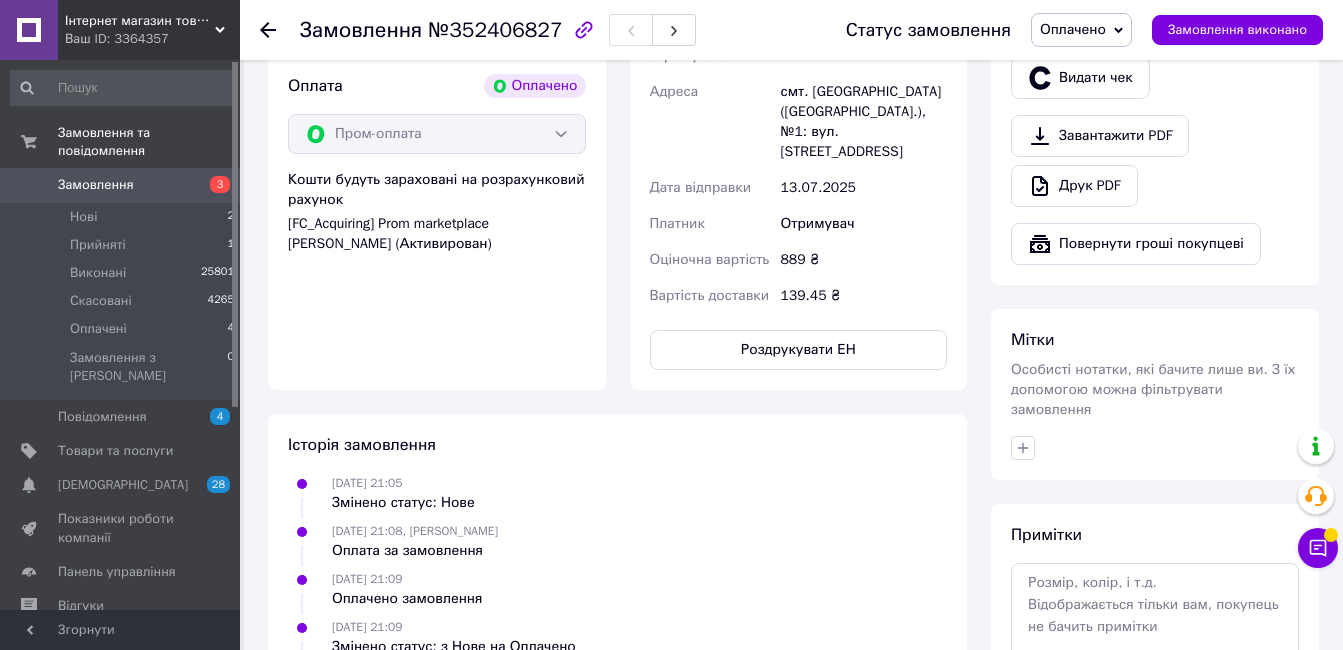 scroll, scrollTop: 877, scrollLeft: 0, axis: vertical 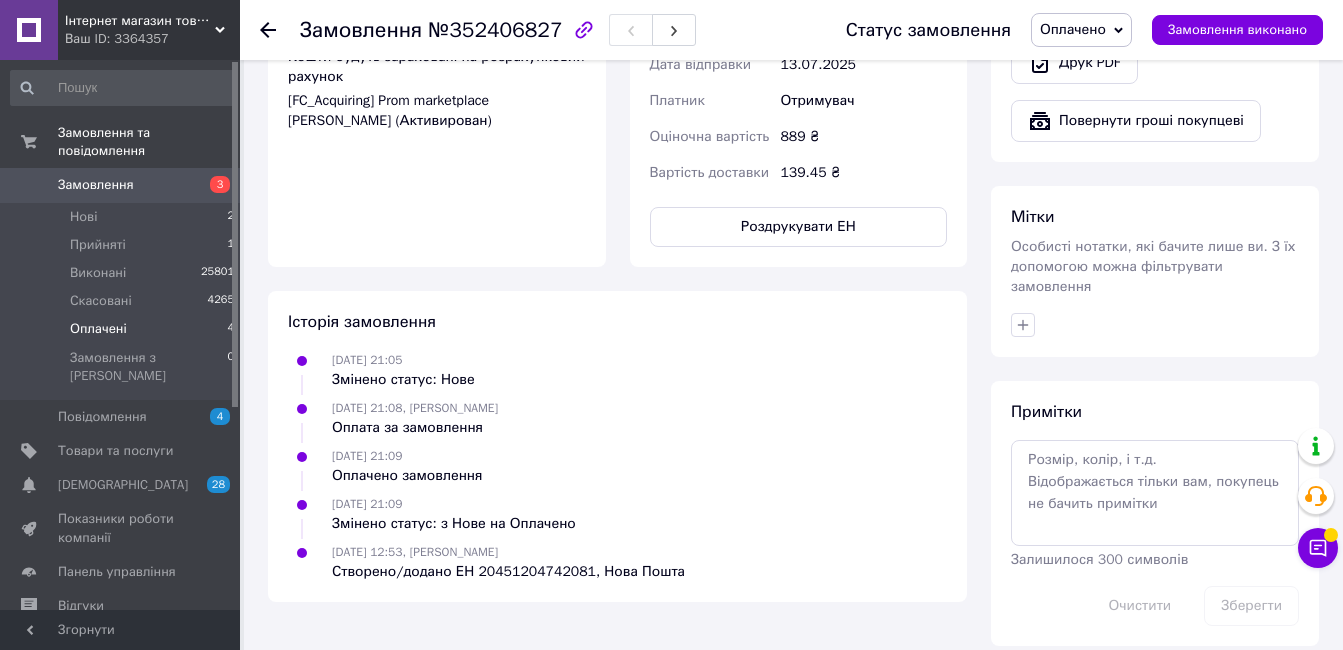 click on "Оплачені" at bounding box center [98, 329] 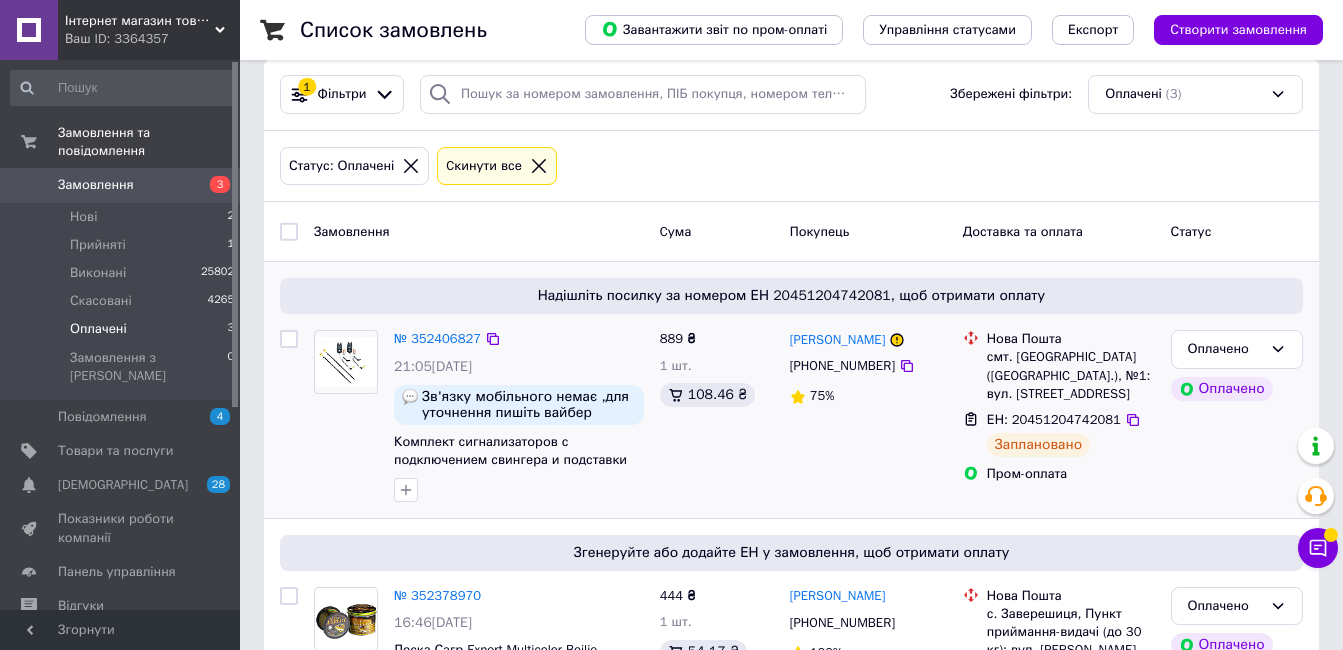 scroll, scrollTop: 0, scrollLeft: 0, axis: both 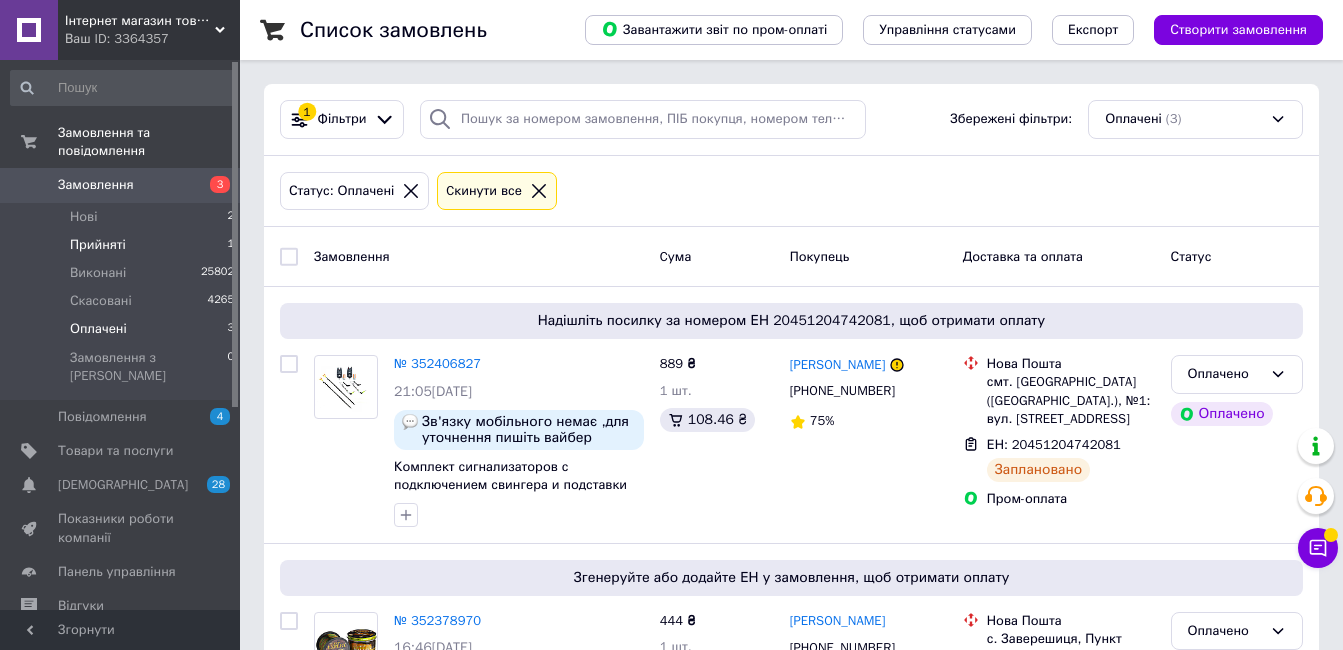 click on "Прийняті 1" at bounding box center (123, 245) 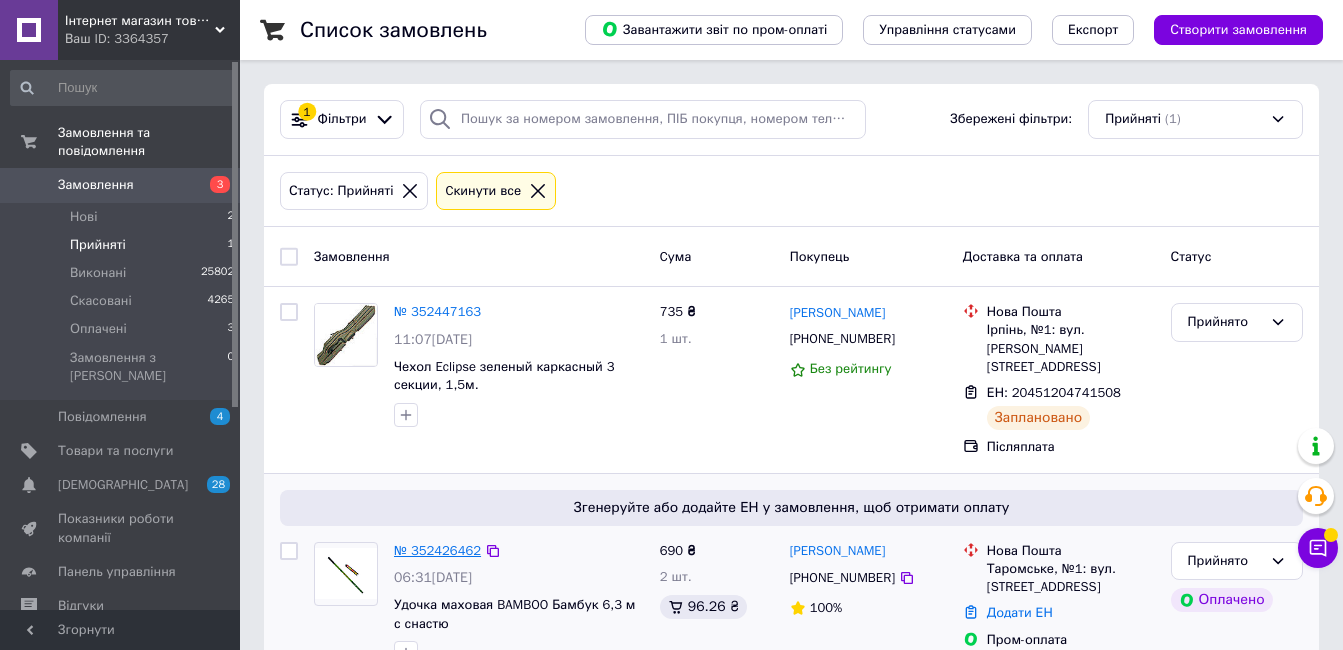 click on "№ 352426462" at bounding box center (437, 550) 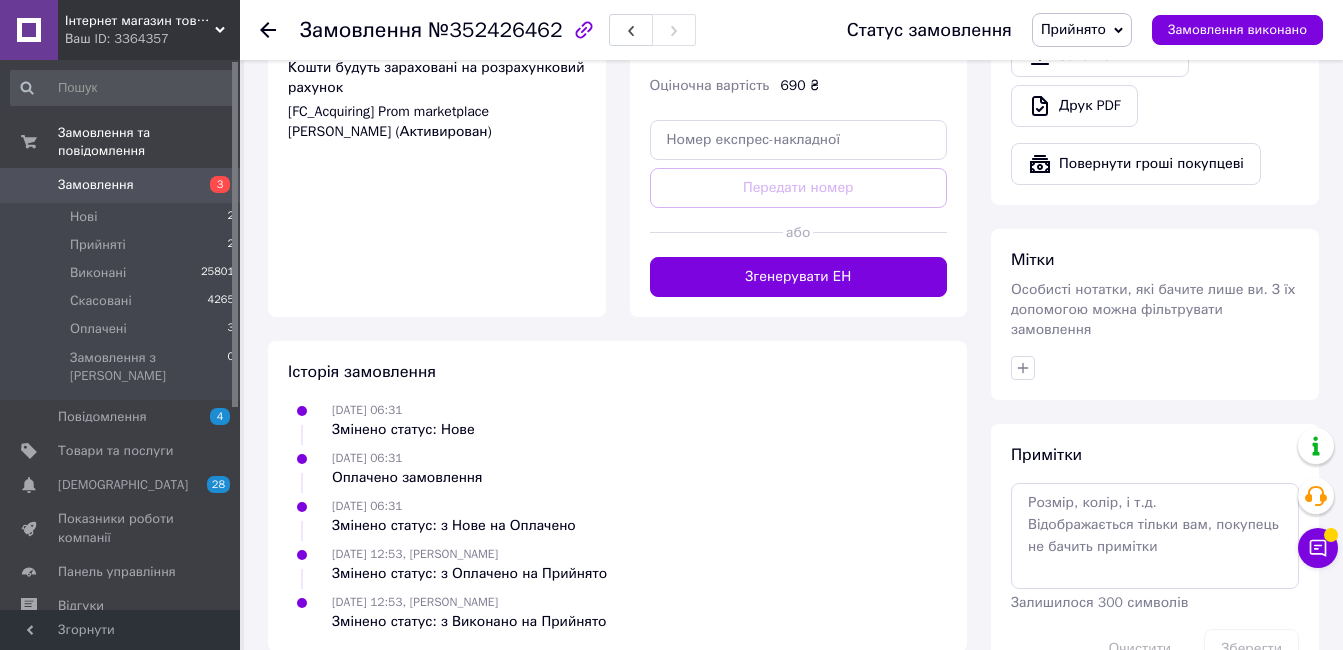 scroll, scrollTop: 841, scrollLeft: 0, axis: vertical 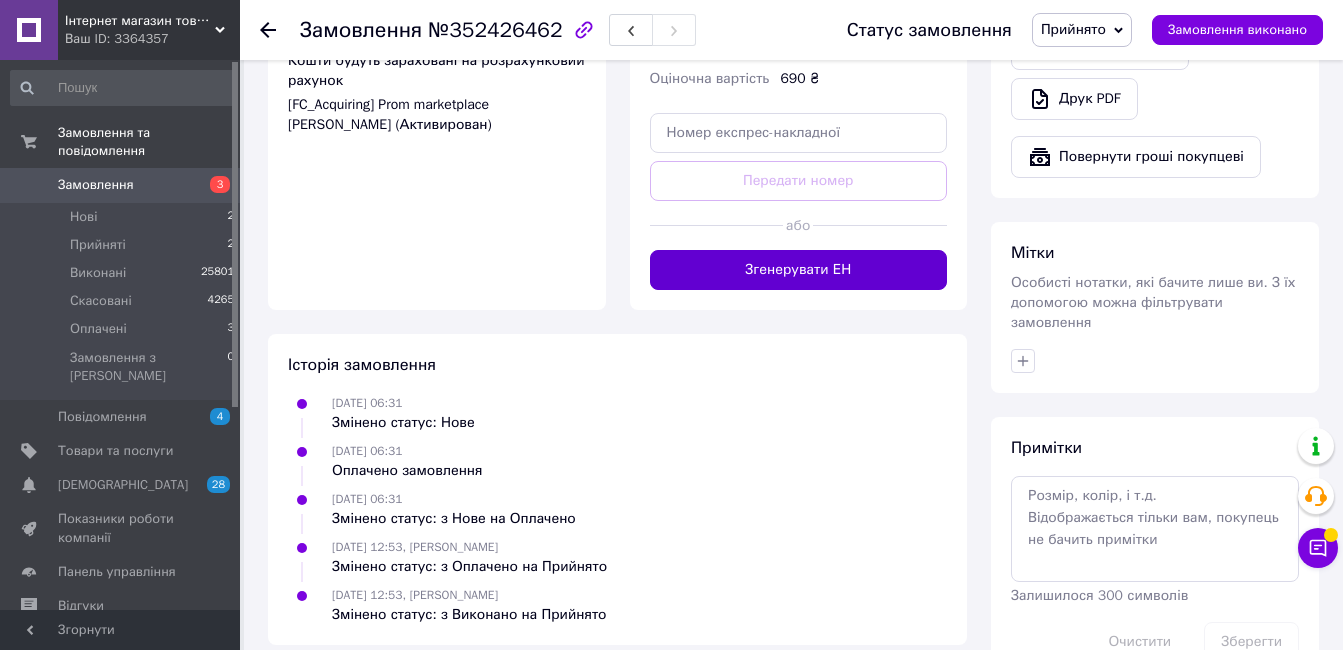 click on "Згенерувати ЕН" at bounding box center (799, 270) 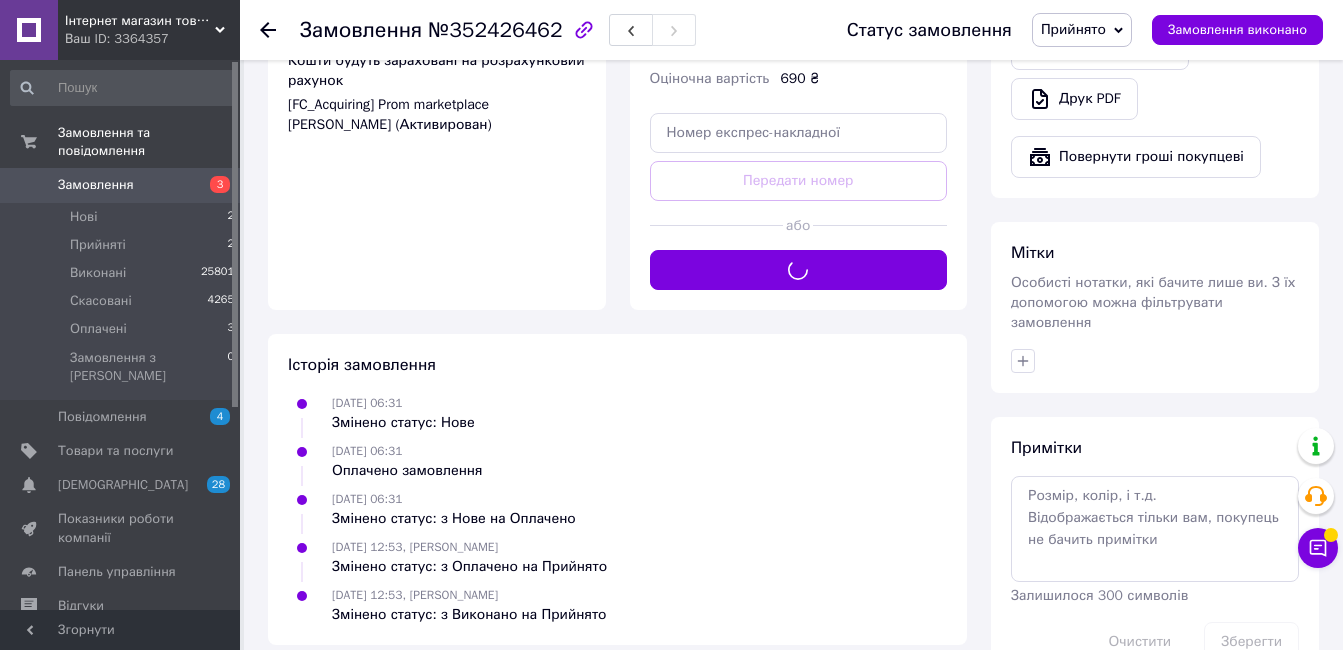 scroll, scrollTop: 341, scrollLeft: 0, axis: vertical 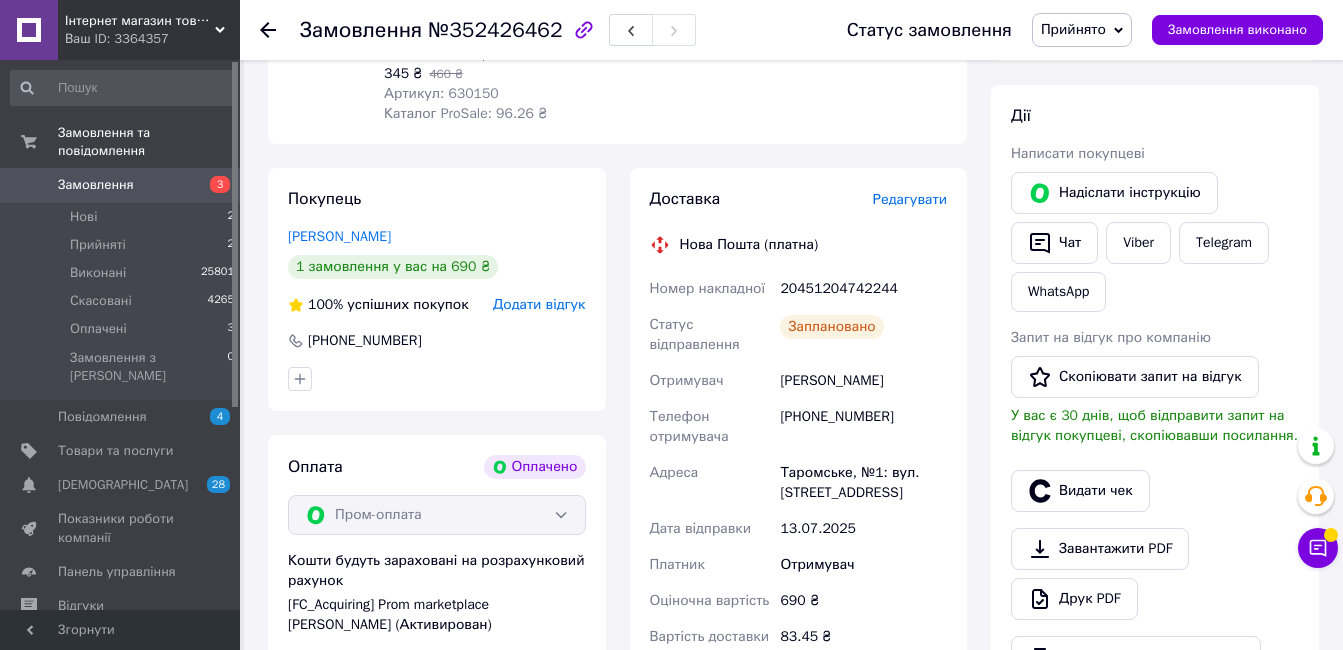 click on "Прийнято" at bounding box center (1073, 29) 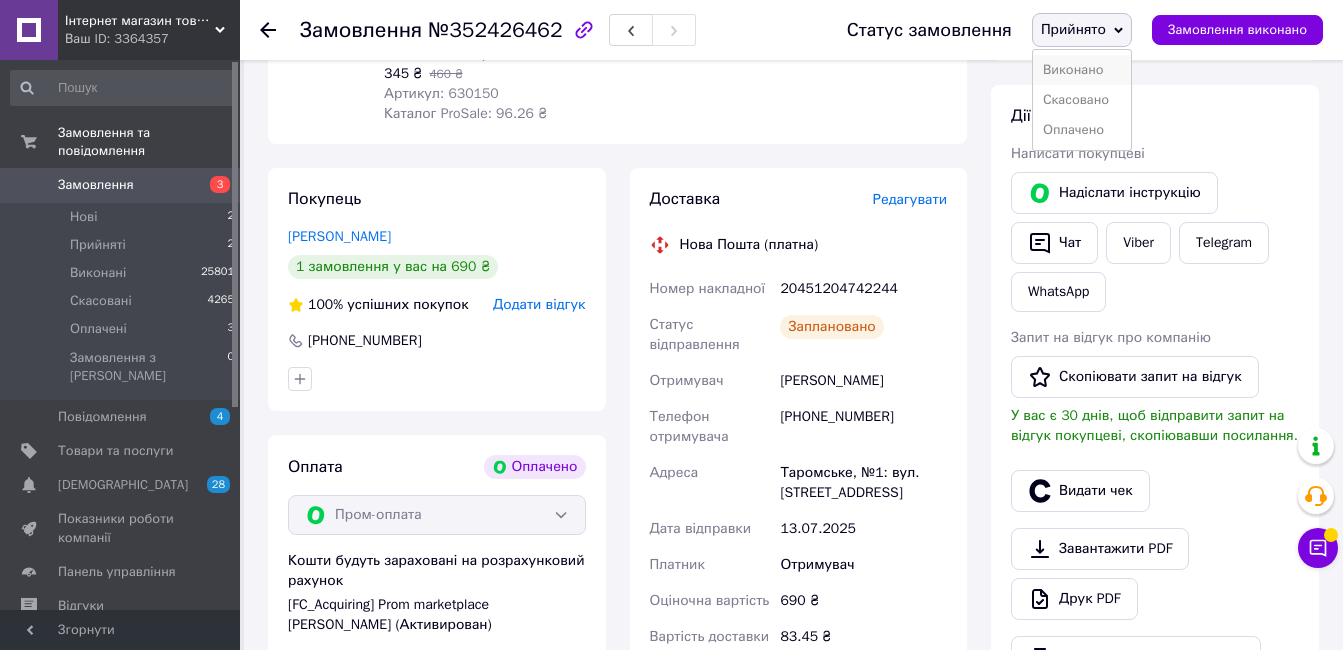 click on "Виконано" at bounding box center (1082, 70) 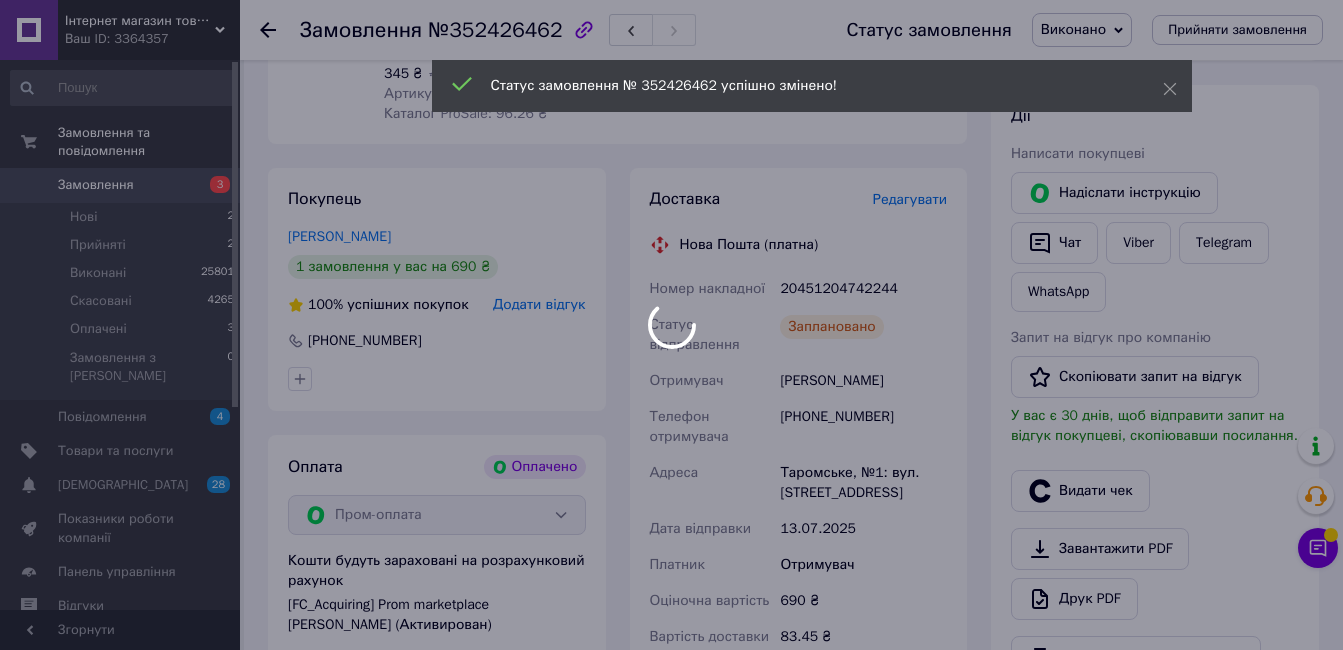 click at bounding box center (671, 325) 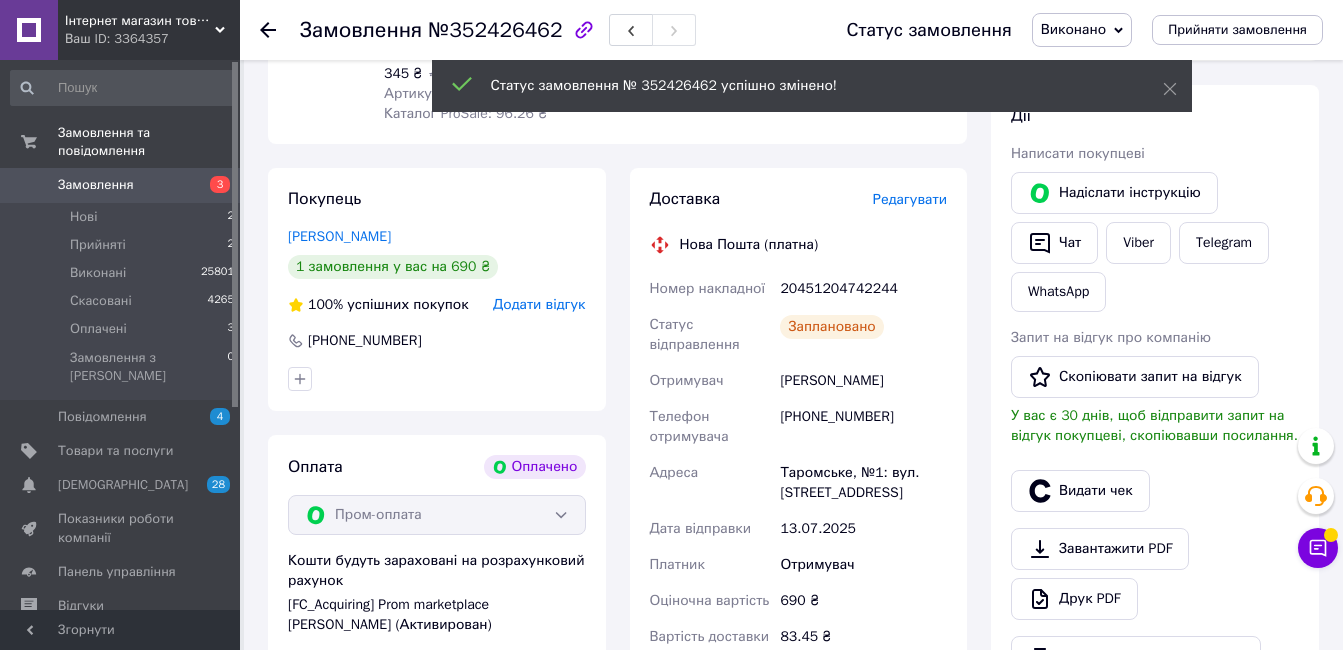click on "Нові 2" at bounding box center [123, 217] 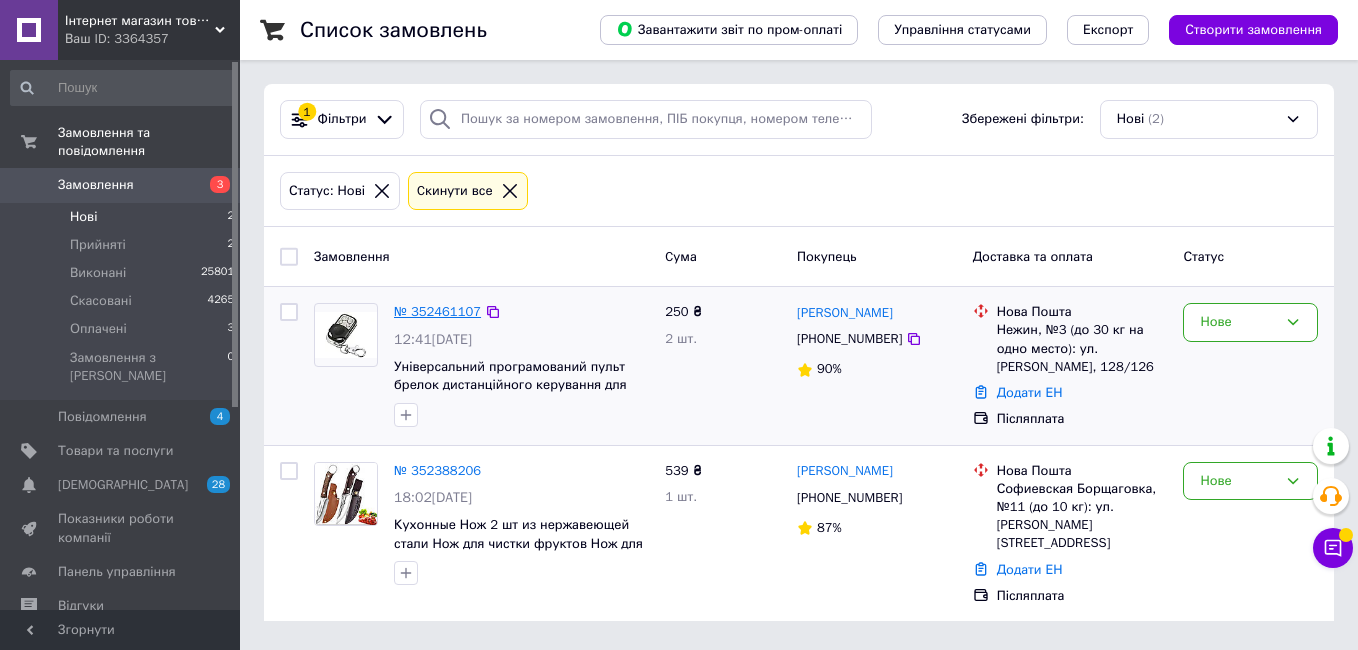 click on "№ 352461107" at bounding box center [437, 311] 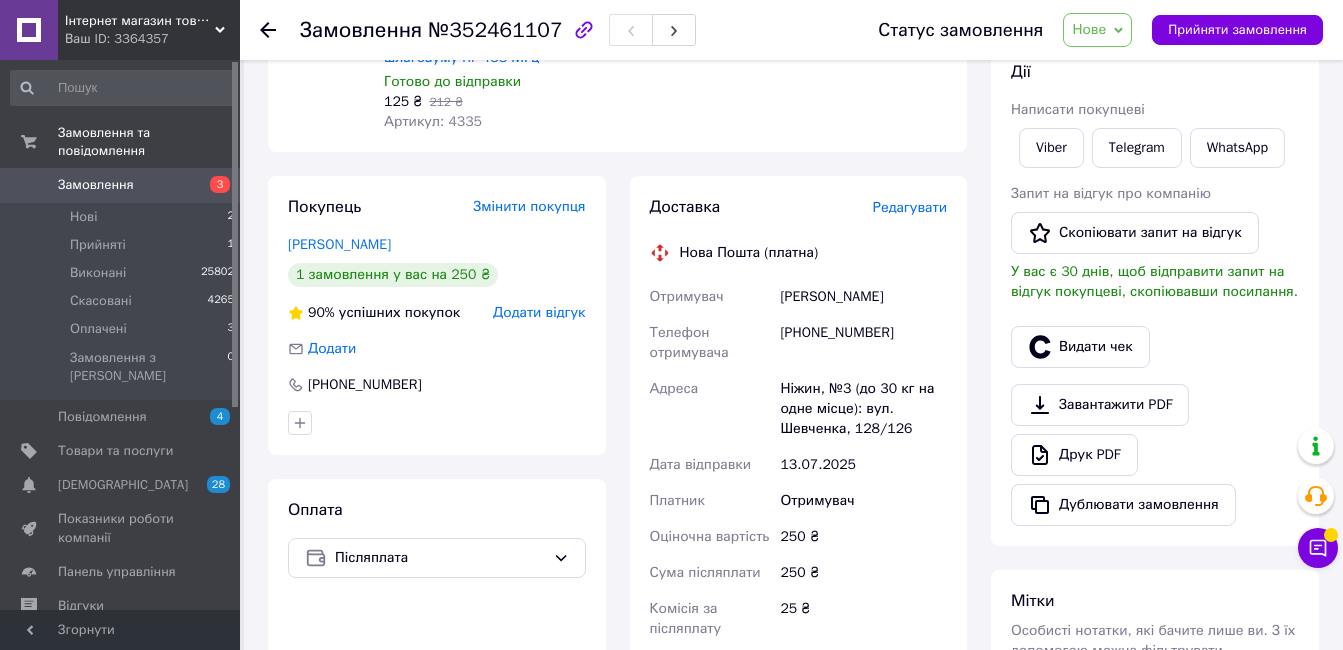 scroll, scrollTop: 724, scrollLeft: 0, axis: vertical 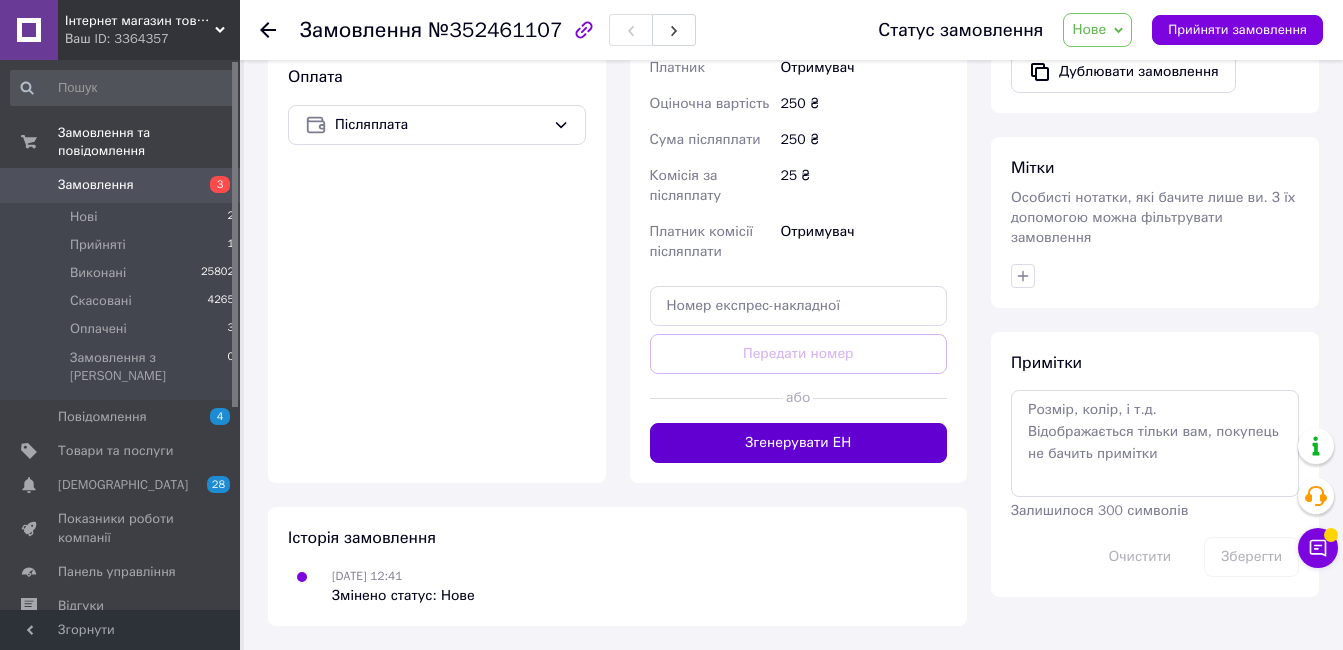 click on "Згенерувати ЕН" at bounding box center (799, 443) 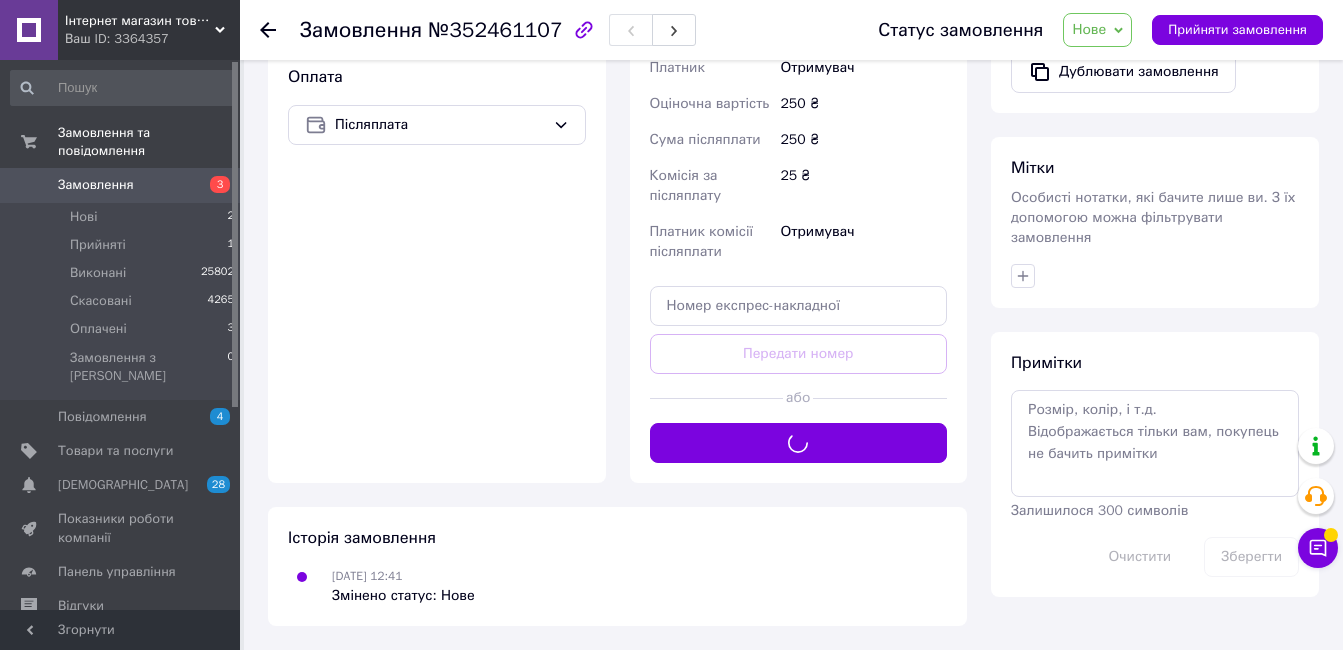 click on "Нове" at bounding box center [1089, 29] 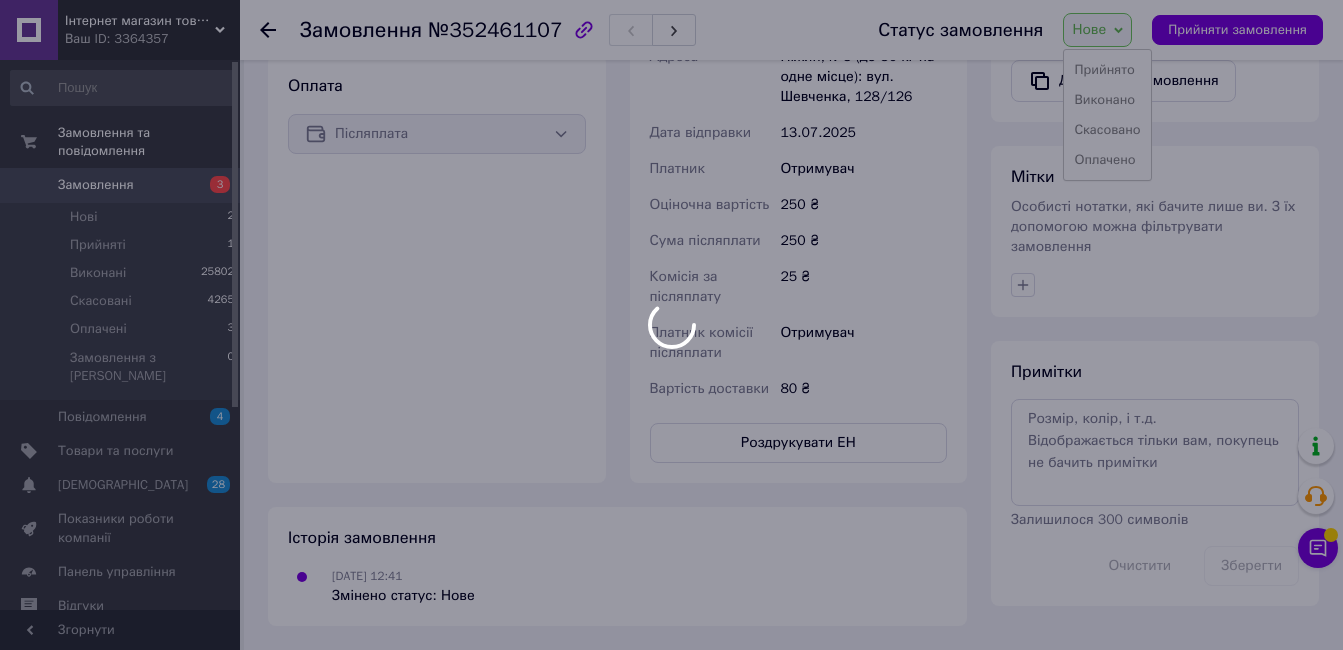 click at bounding box center (671, 325) 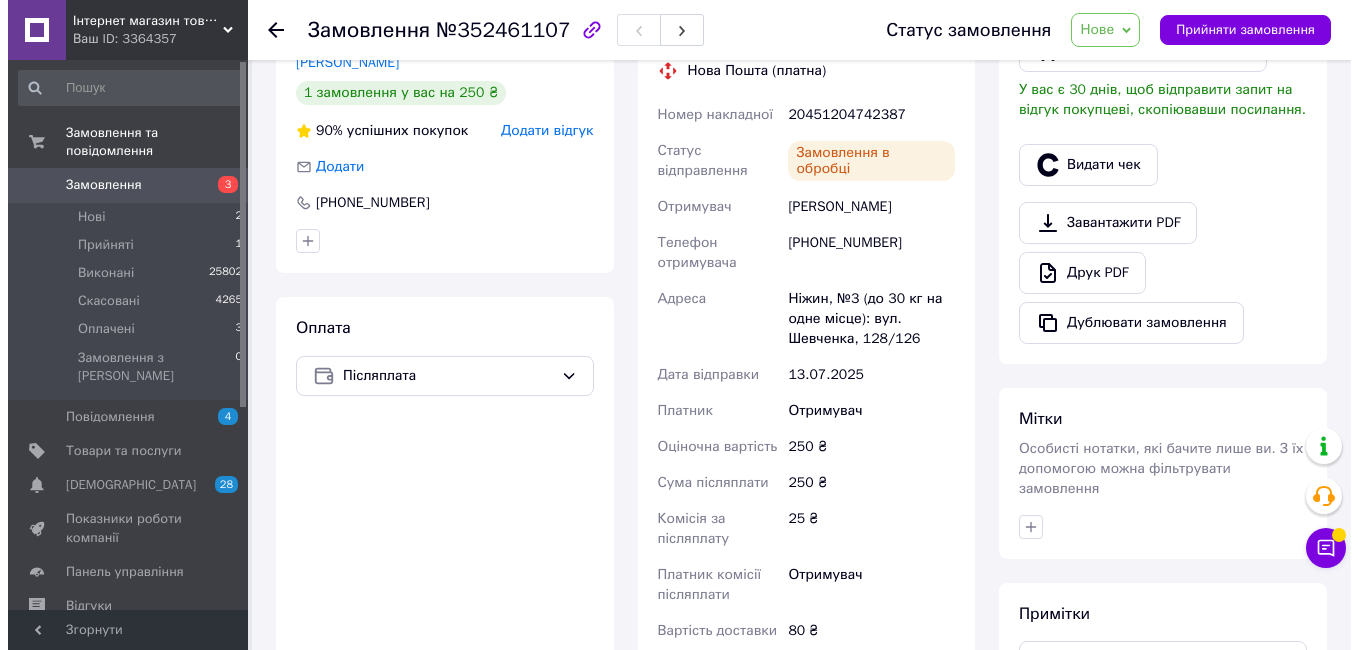 scroll, scrollTop: 224, scrollLeft: 0, axis: vertical 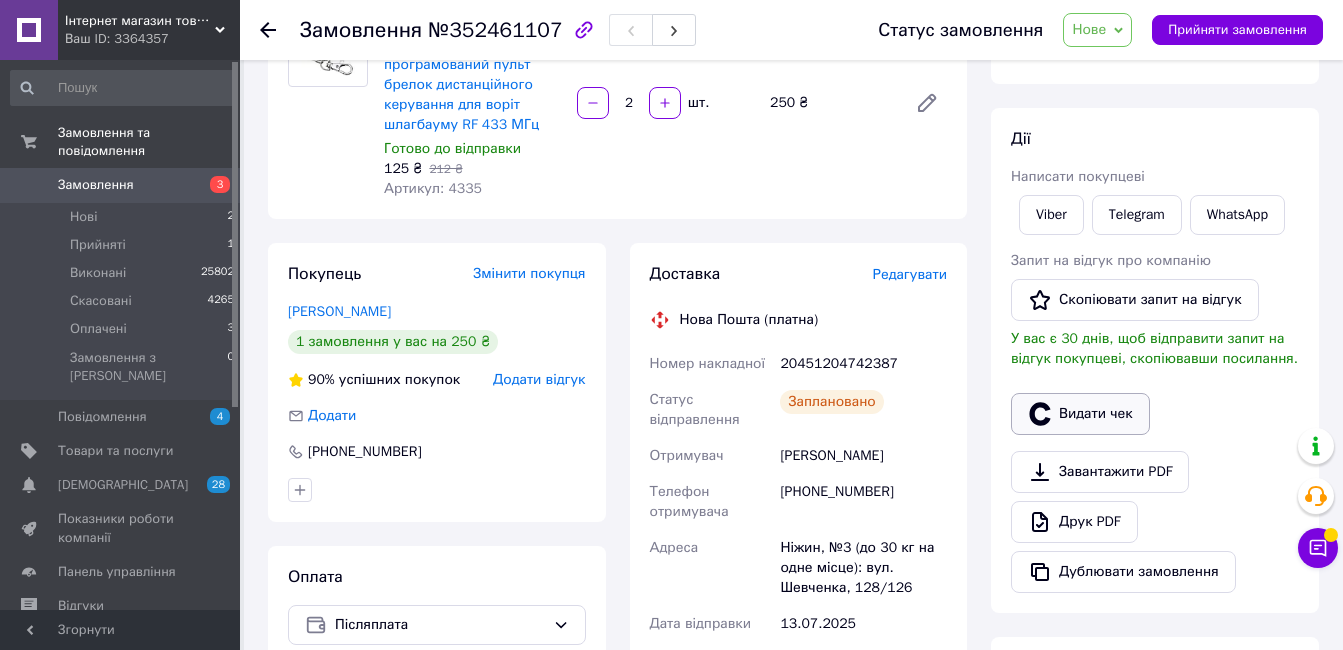click 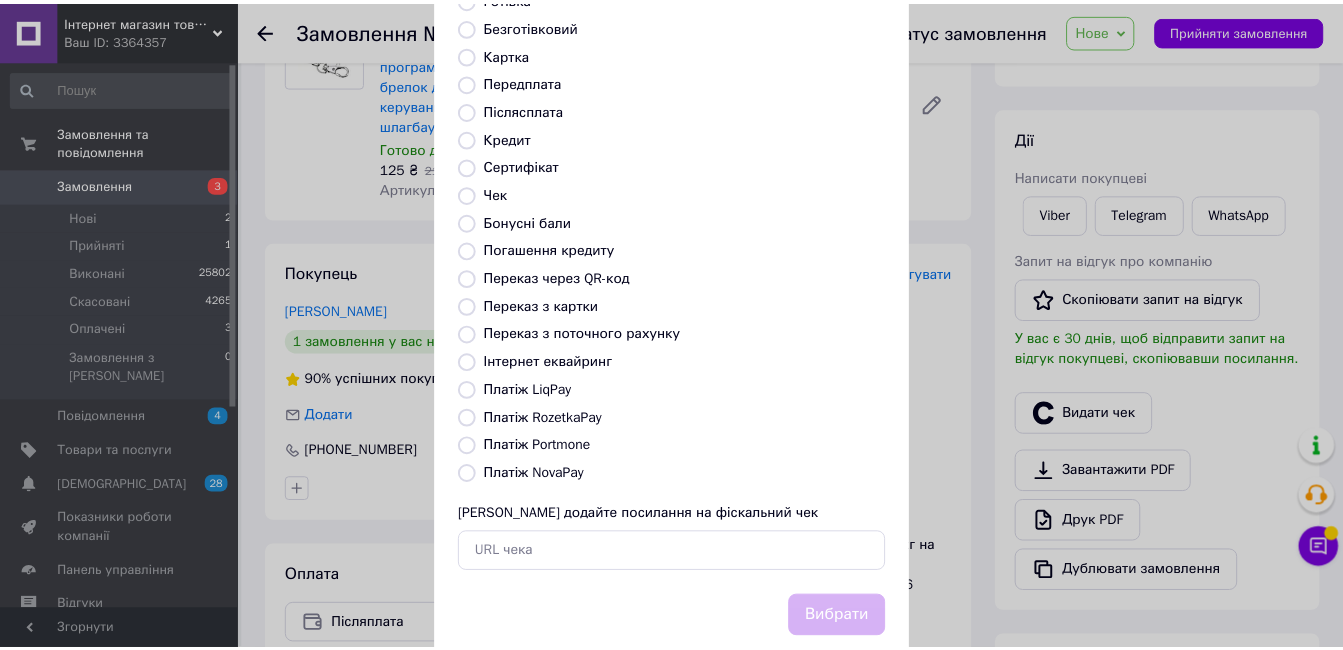 scroll, scrollTop: 209, scrollLeft: 0, axis: vertical 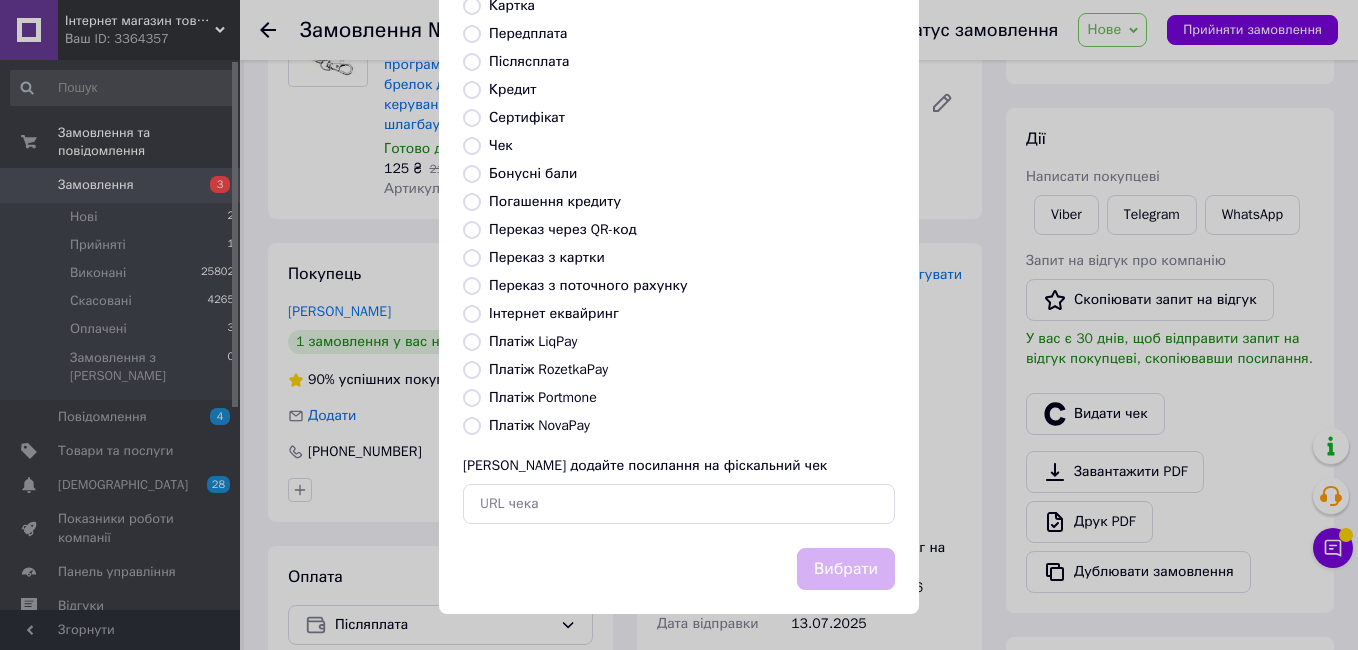 click on "Платіж NovaPay" at bounding box center [539, 425] 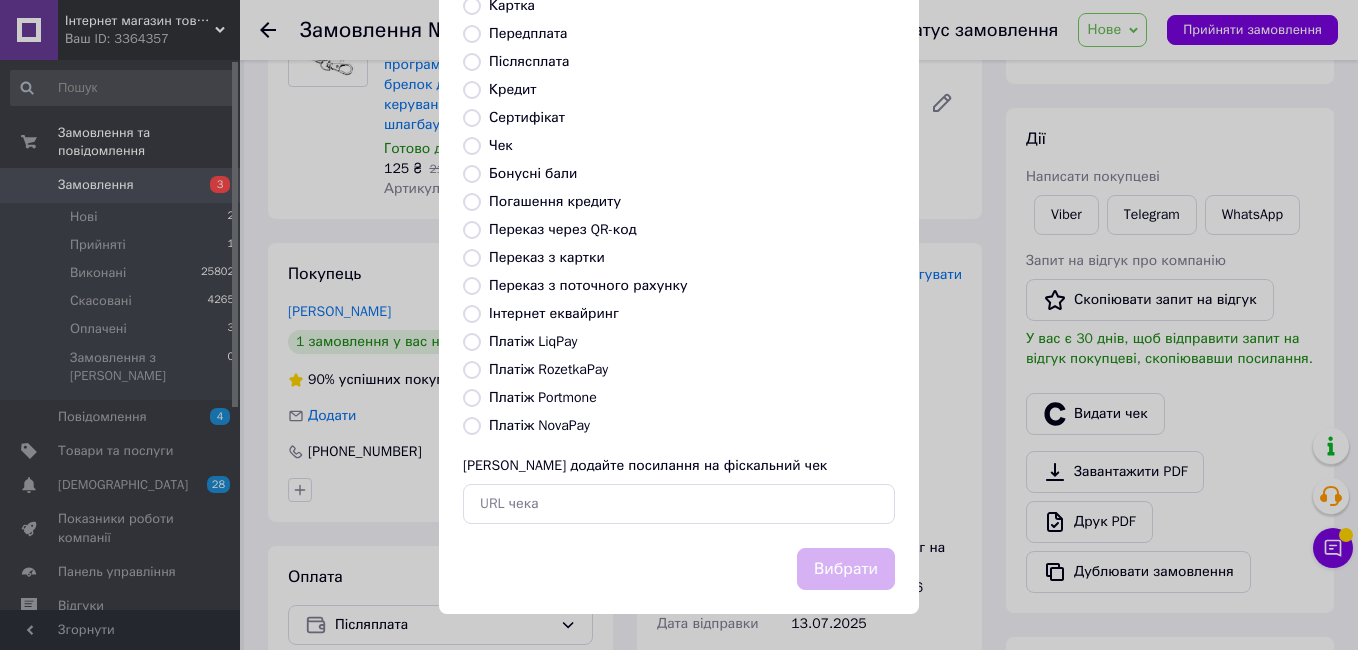 click on "Платіж NovaPay" at bounding box center [472, 426] 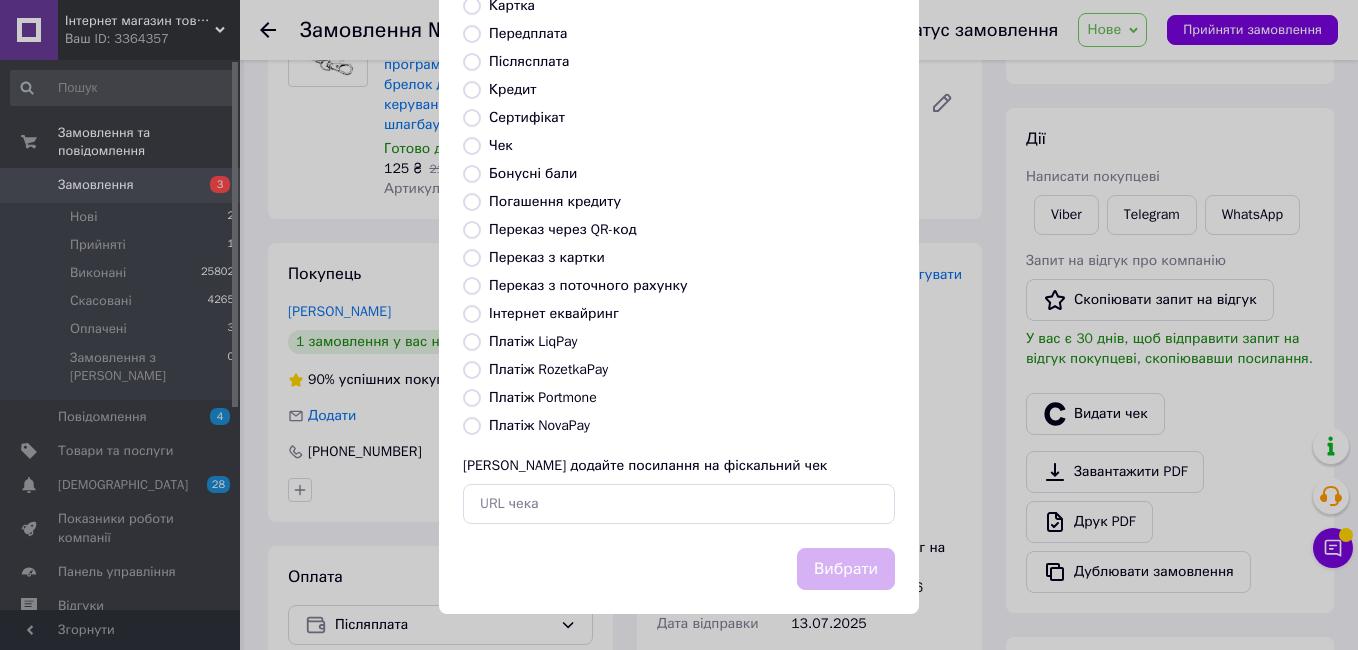 radio on "true" 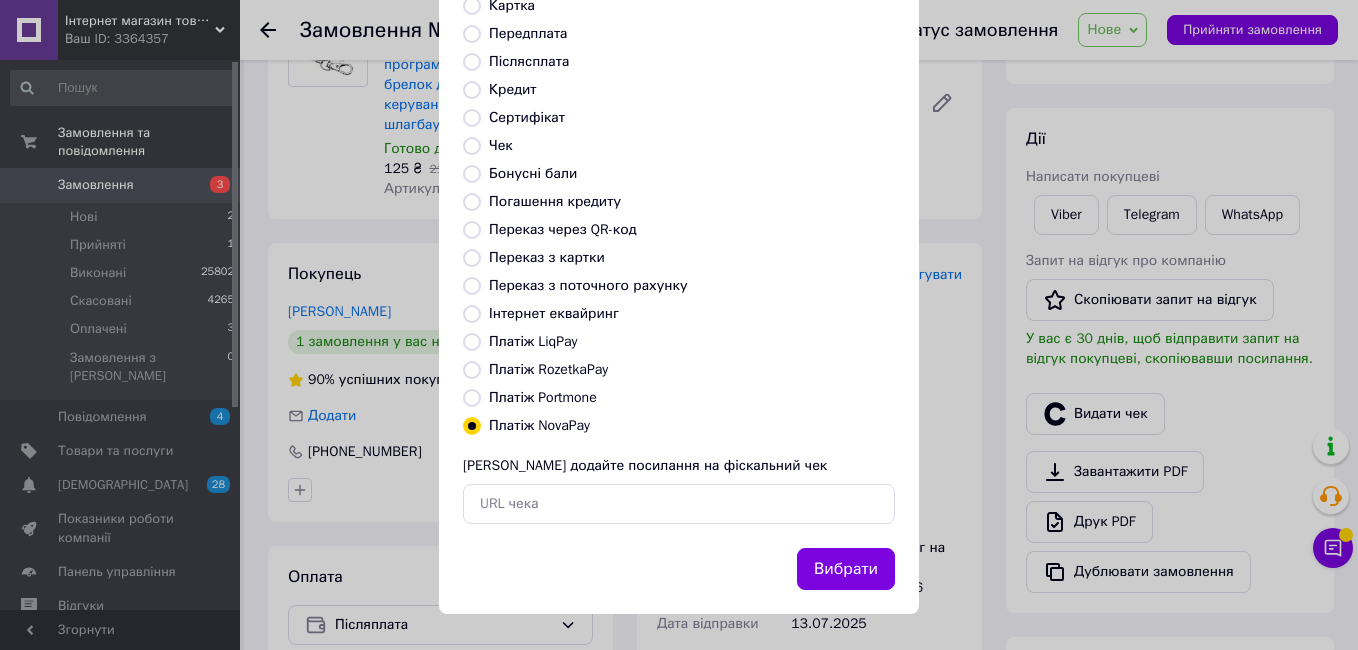 click on "Вибрати" at bounding box center (846, 569) 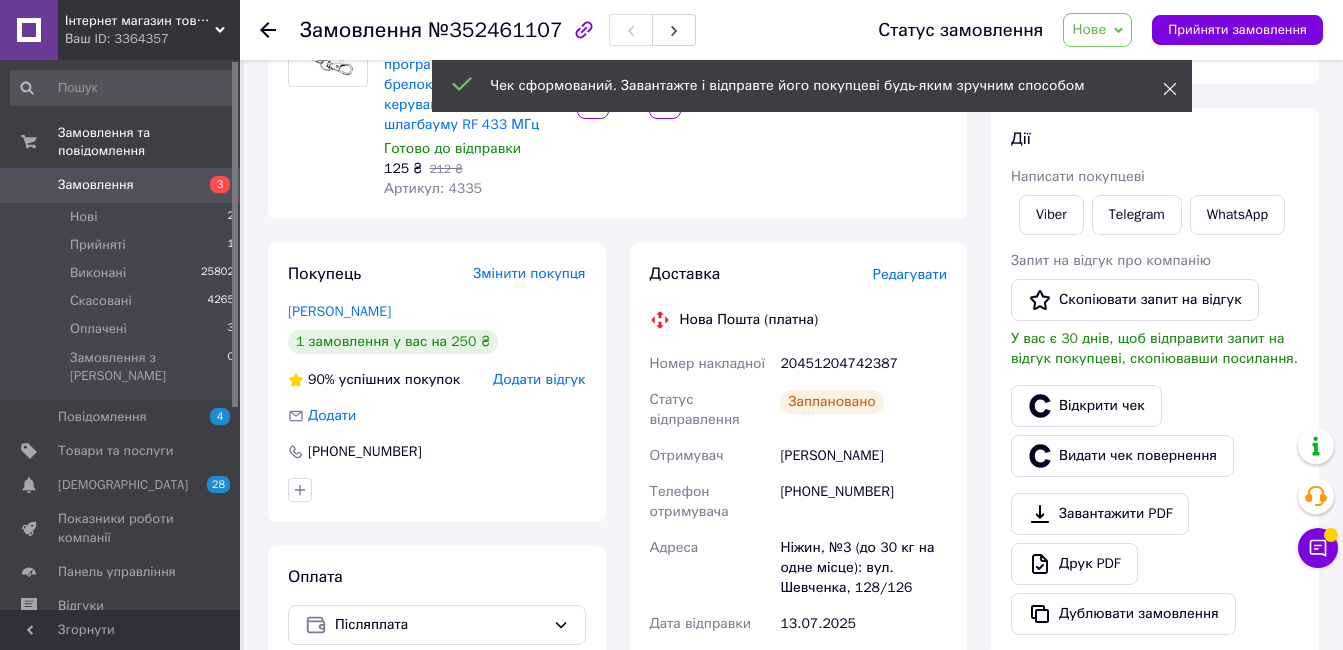 click on "Чек сформований. Завантажте і відправте його покупцеві будь-яким зручним способом" at bounding box center [812, 86] 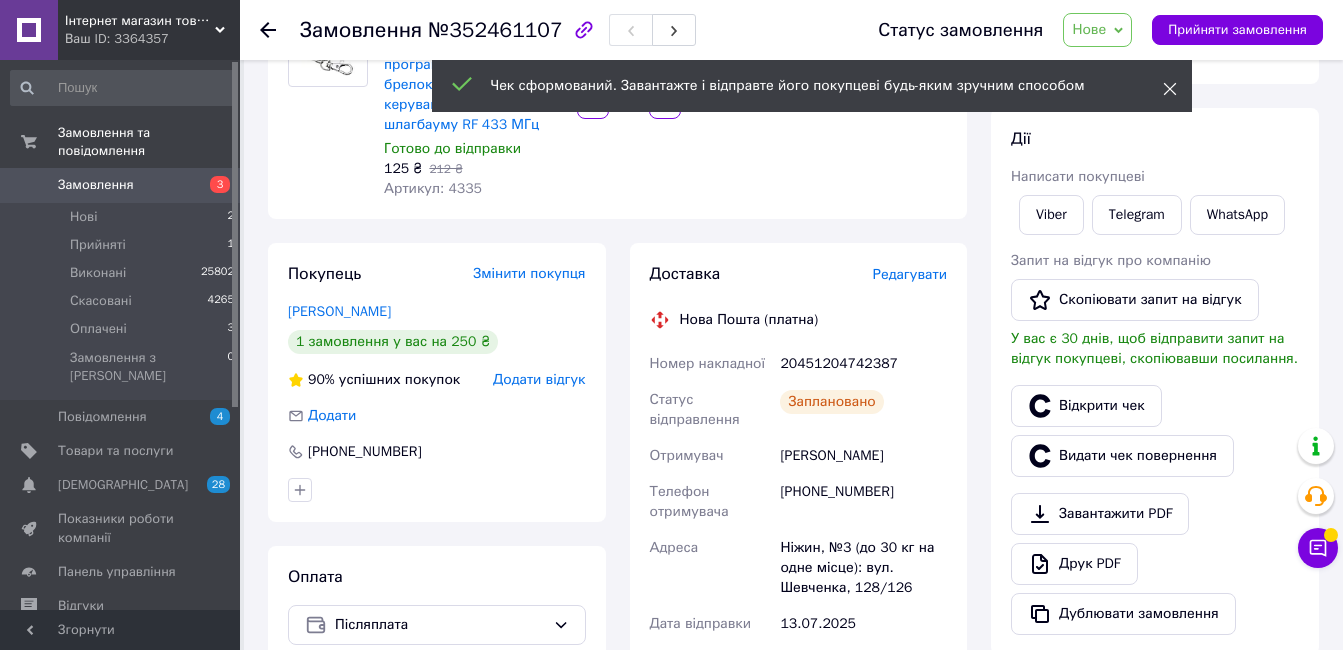 click 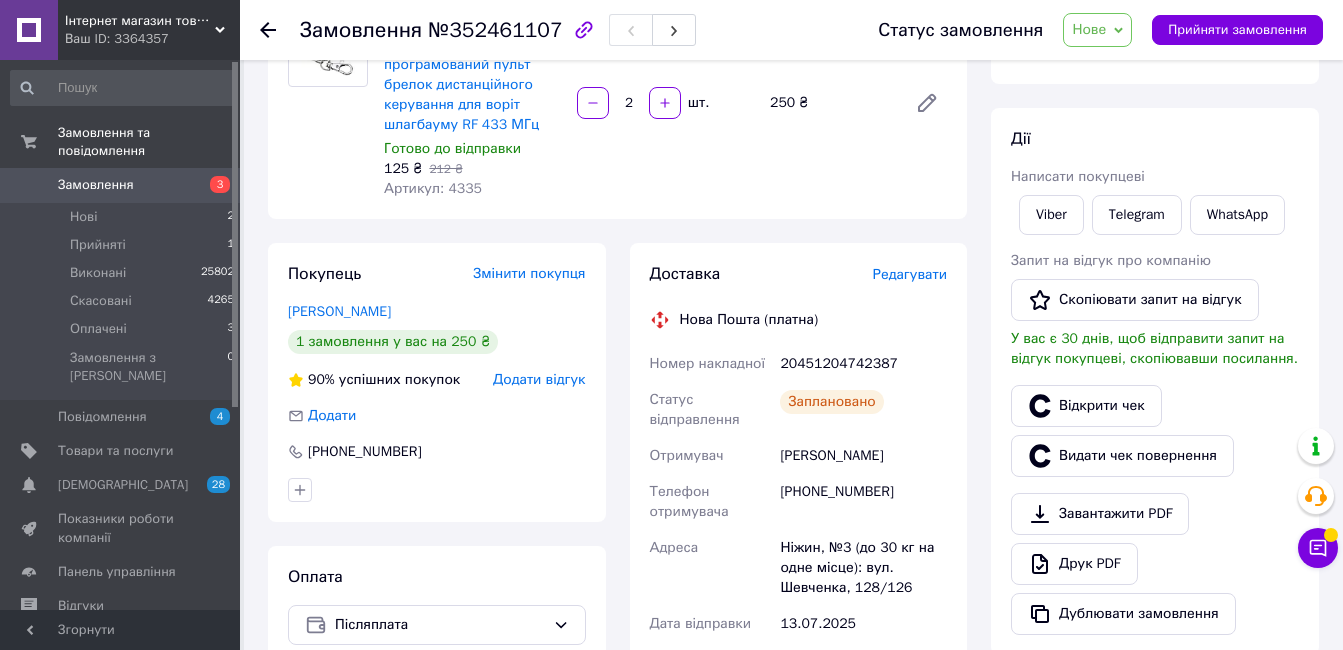 click on "Нове" at bounding box center [1097, 30] 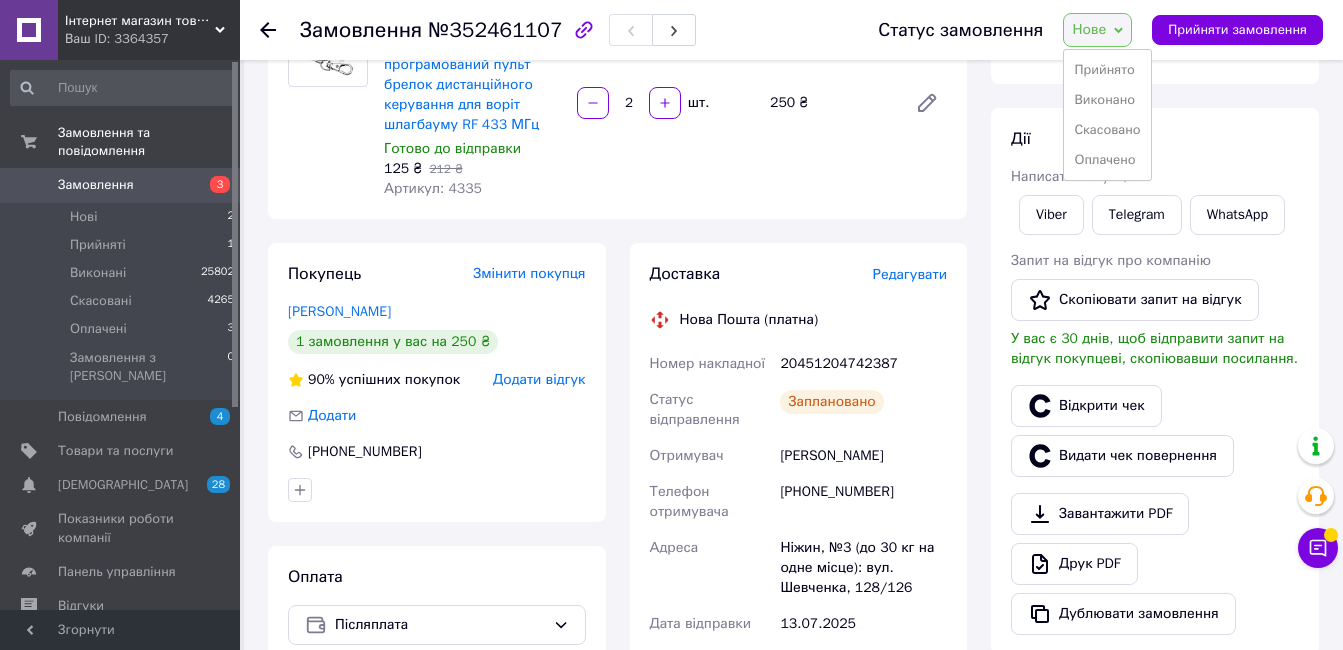 drag, startPoint x: 1089, startPoint y: 96, endPoint x: 973, endPoint y: 73, distance: 118.258194 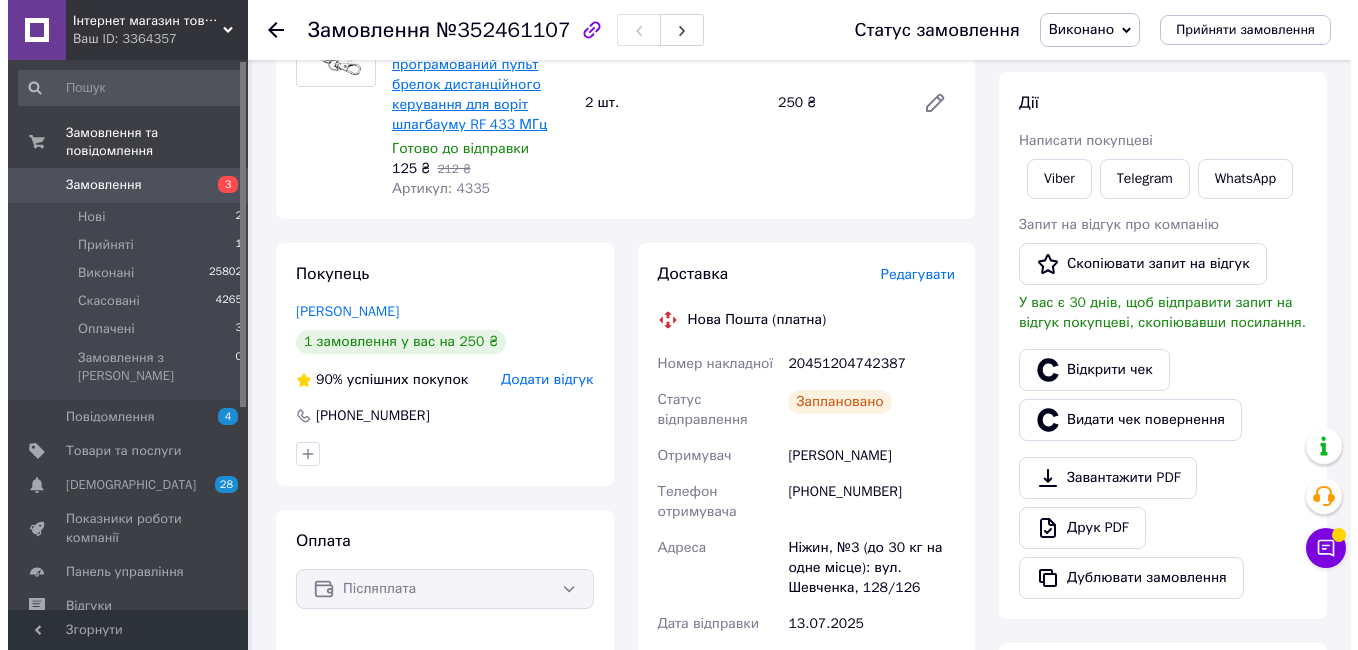 scroll, scrollTop: 0, scrollLeft: 0, axis: both 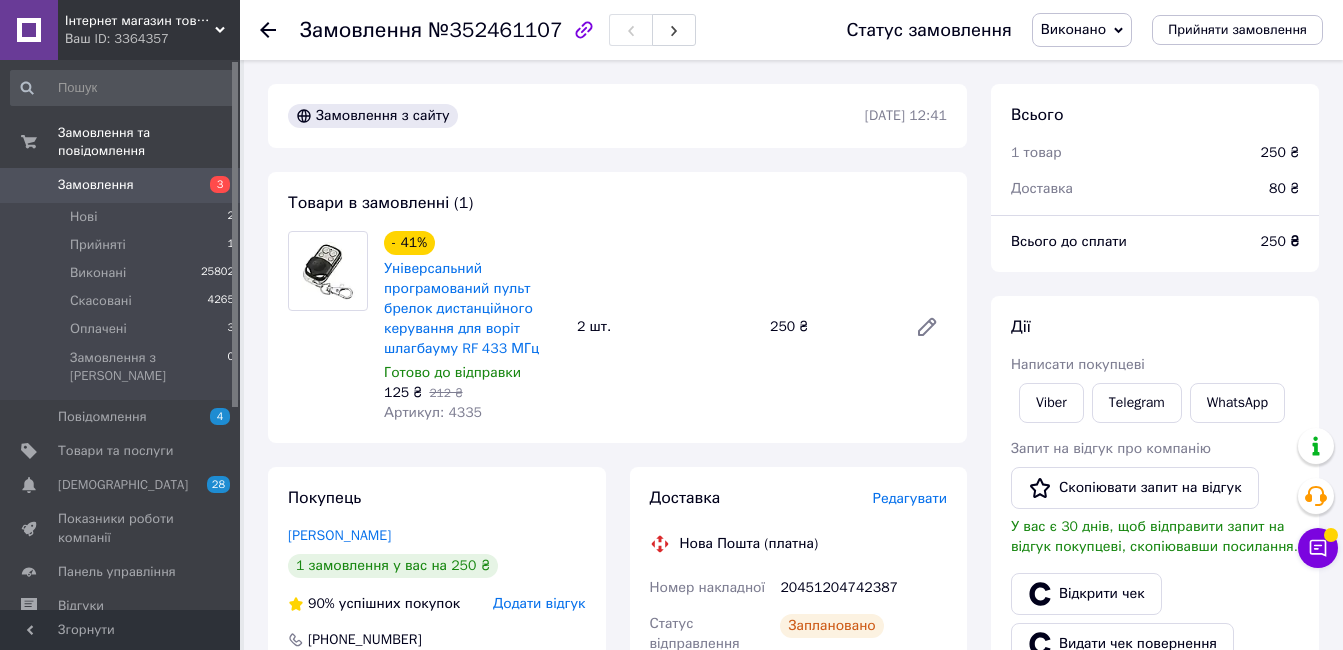click on "Замовлення" at bounding box center (121, 185) 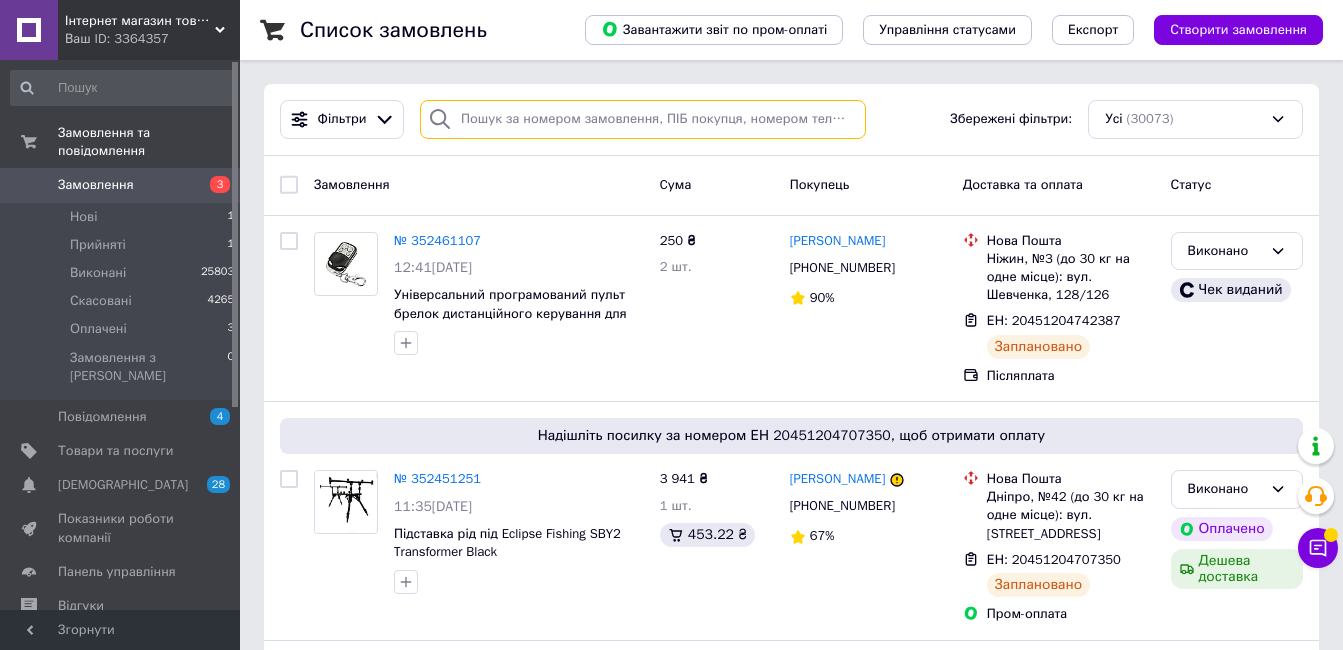 click at bounding box center [643, 119] 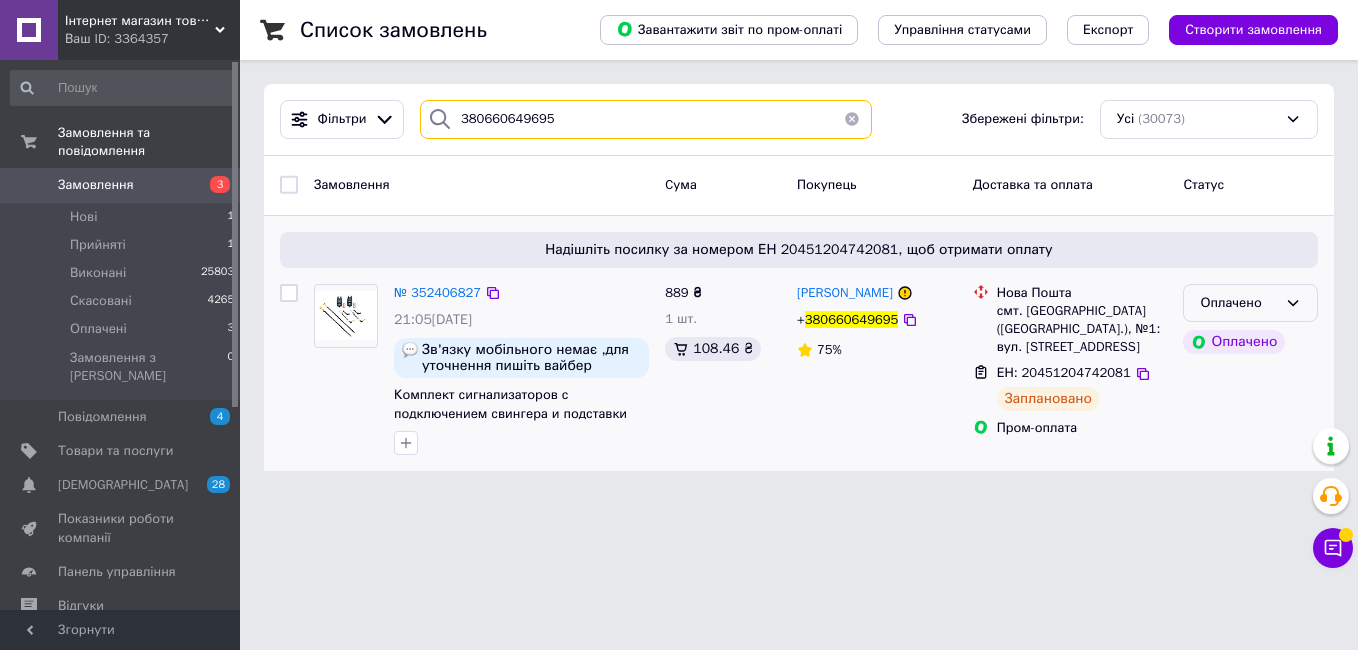 type on "380660649695" 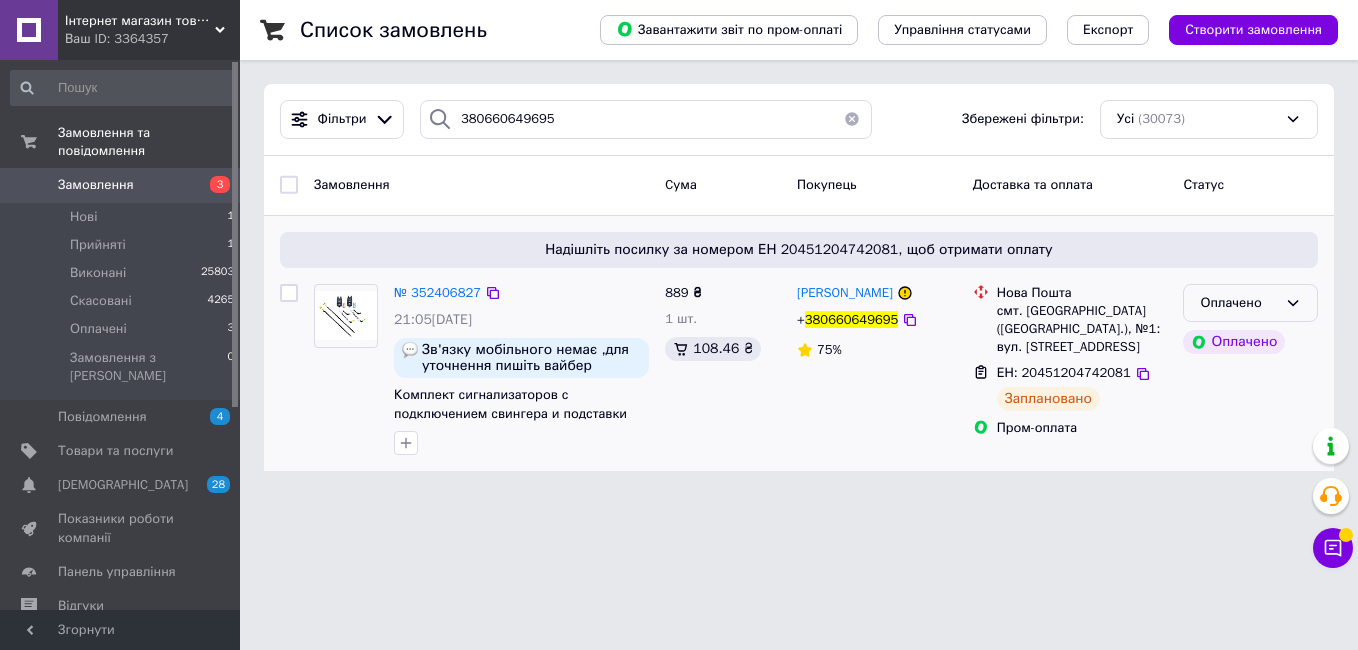 click on "Оплачено" at bounding box center [1250, 303] 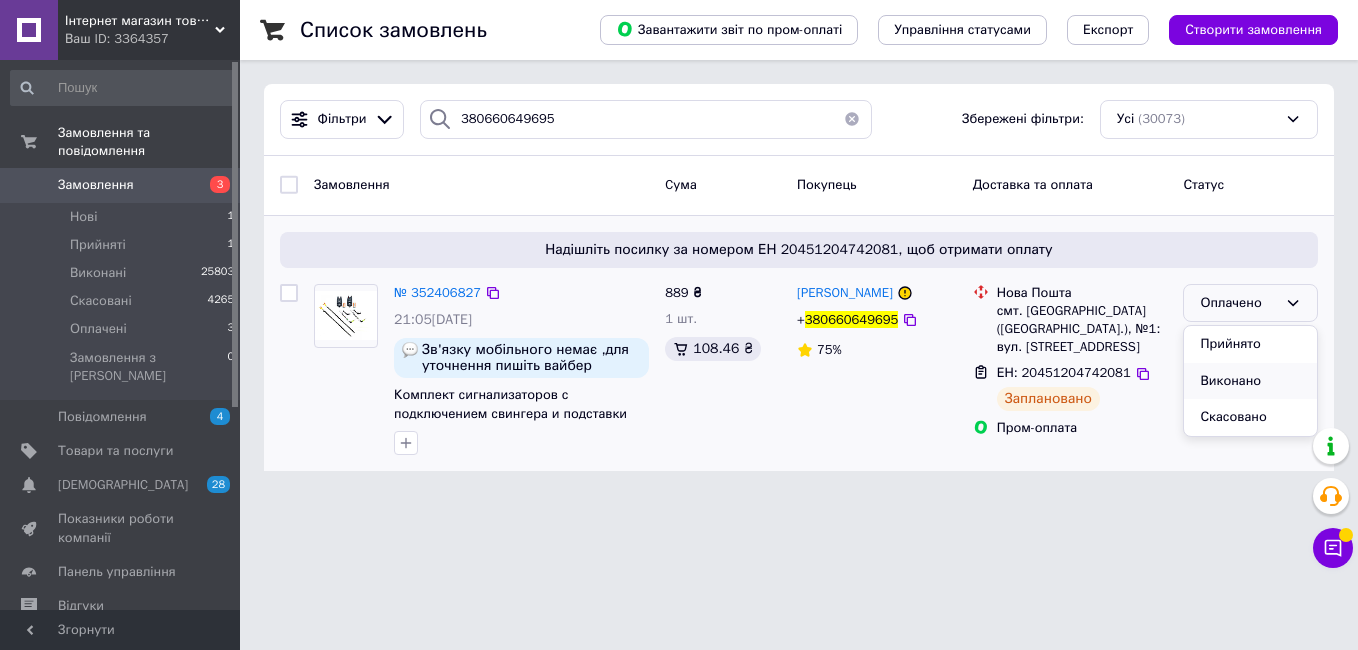 click on "Виконано" at bounding box center (1250, 381) 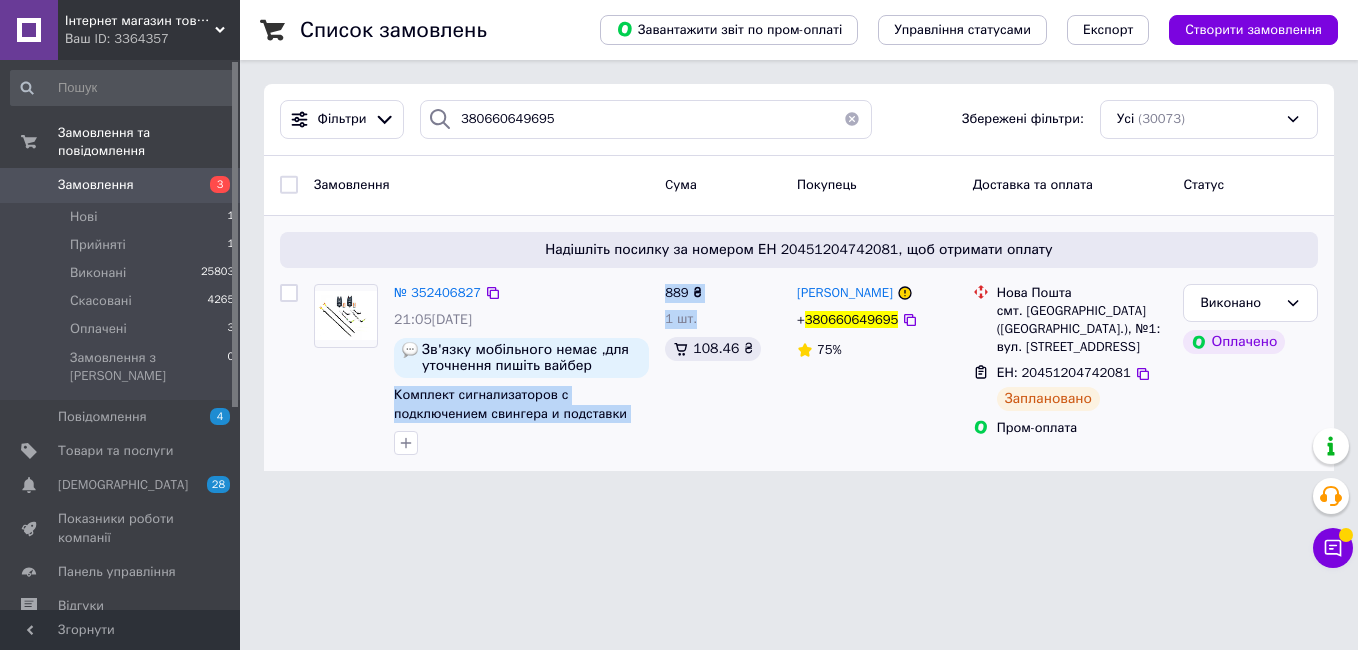 drag, startPoint x: 651, startPoint y: 420, endPoint x: 386, endPoint y: 389, distance: 266.80704 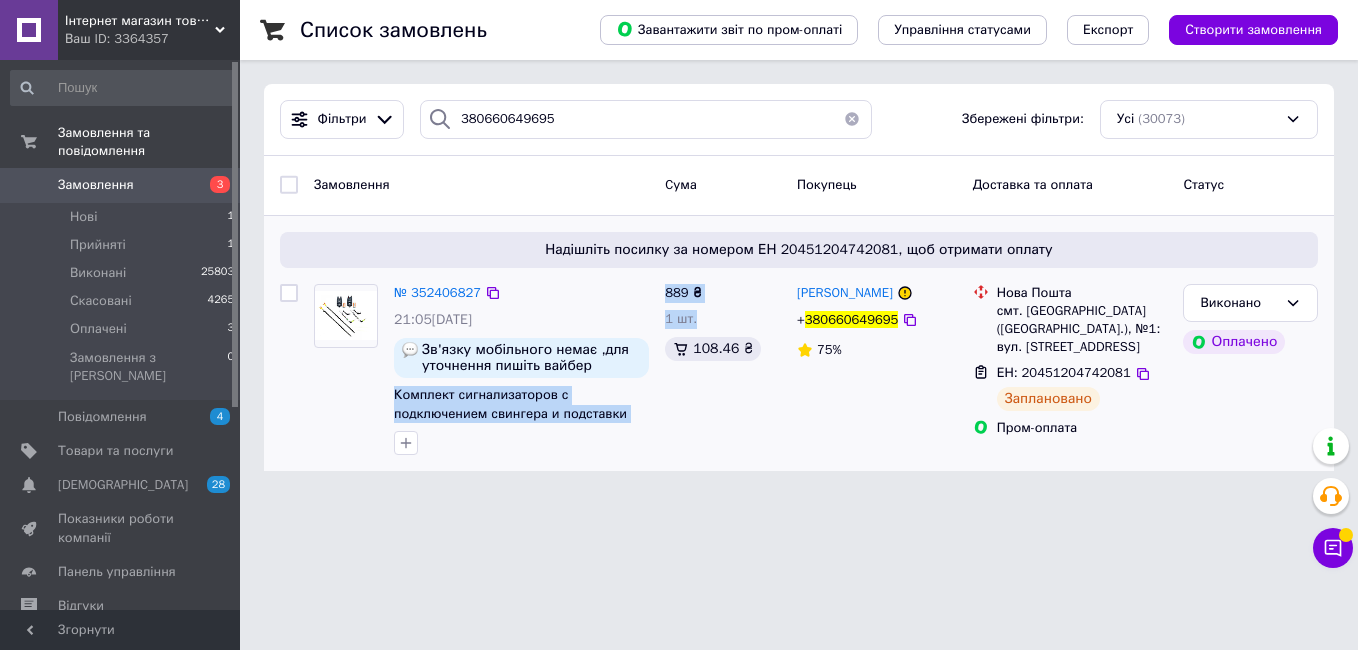 click on "№ 352406827 21:05, 12.07.2025 Зв'язку мобільного немає ,для уточнення пишіть вайбер  Комплект сигнализаторов с подключением свингера и подставки под удилище 889 ₴ 1 шт. 108.46 ₴ Владимир Кордон + 380660649695 75% Нова Пошта смт. Велика Олександрівка (Херсонська обл.), №1: вул. Братська, 17 ЕН: 20451204742081 Заплановано Пром-оплата Виконано Оплачено" at bounding box center [799, 370] 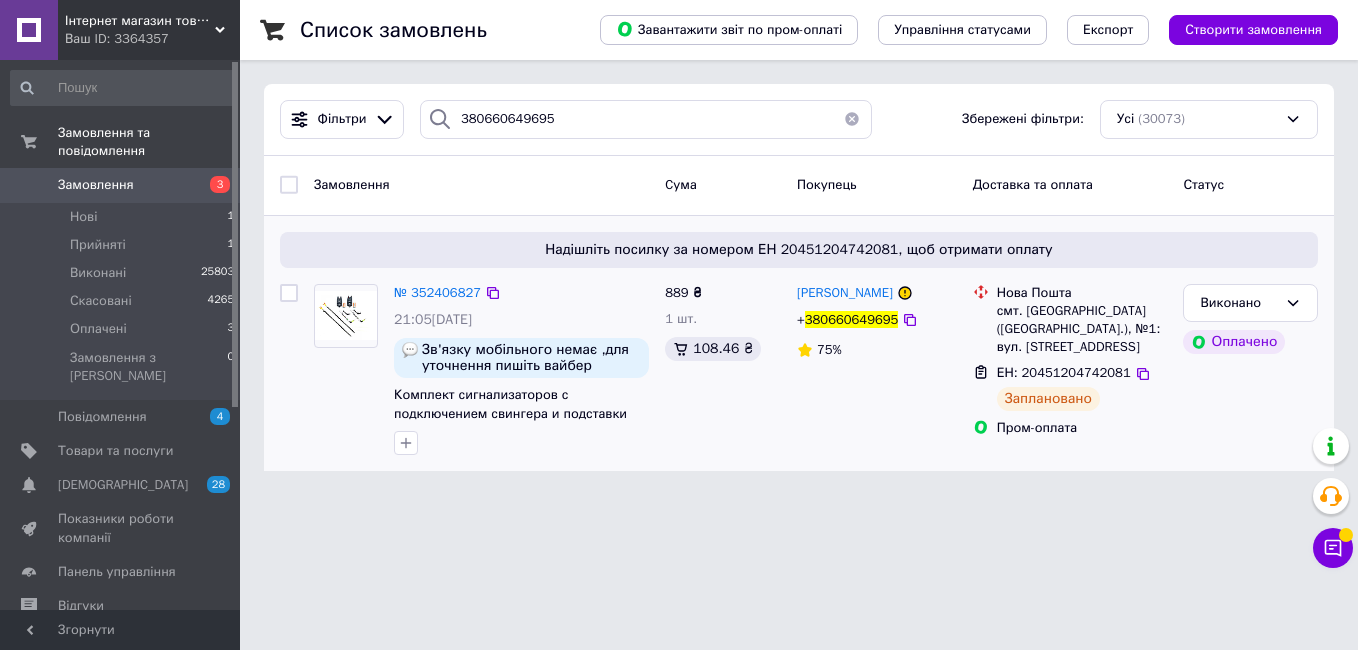 drag, startPoint x: 386, startPoint y: 389, endPoint x: 679, endPoint y: 410, distance: 293.7516 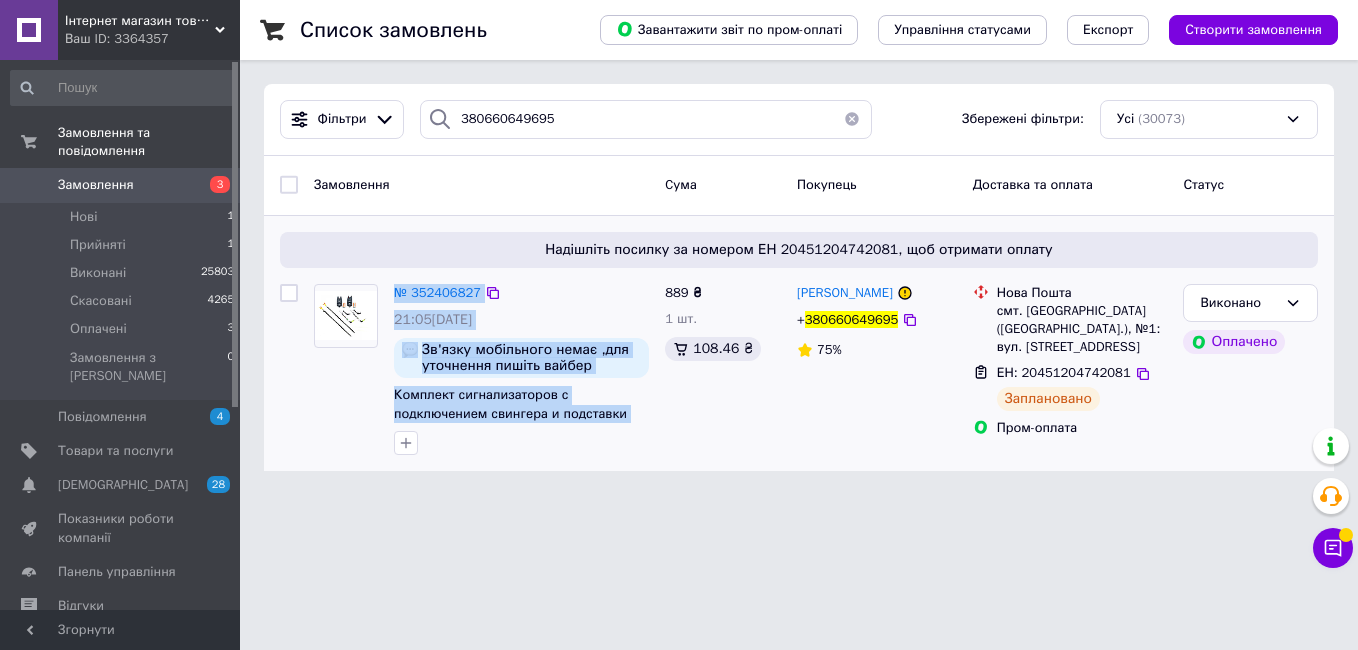 click at bounding box center [346, 370] 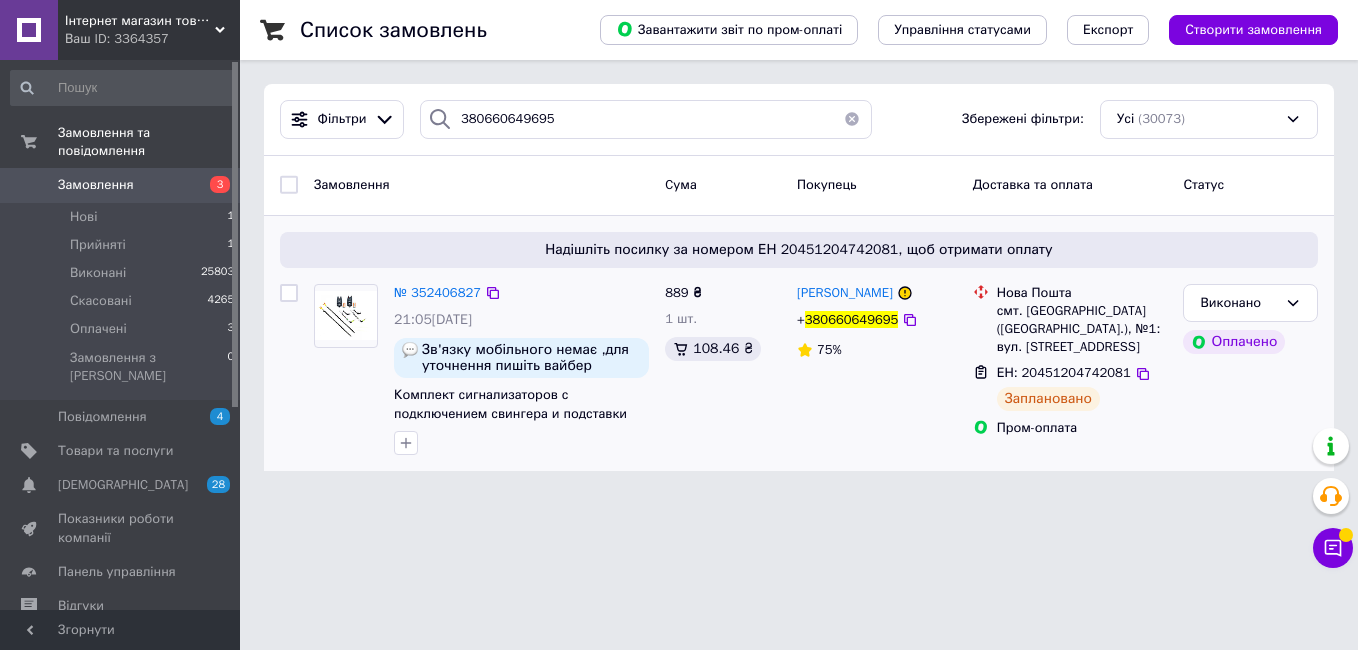 click on "889 ₴ 1 шт. 108.46 ₴" at bounding box center (723, 370) 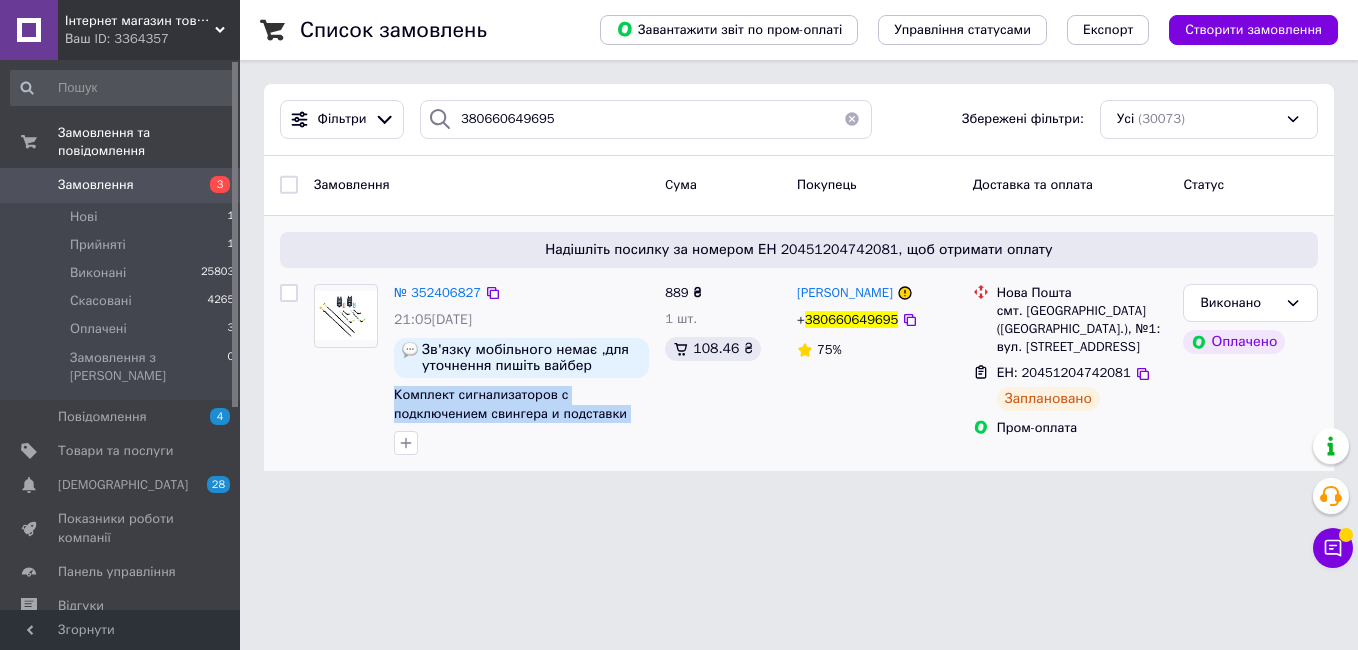 drag, startPoint x: 646, startPoint y: 405, endPoint x: 393, endPoint y: 398, distance: 253.09682 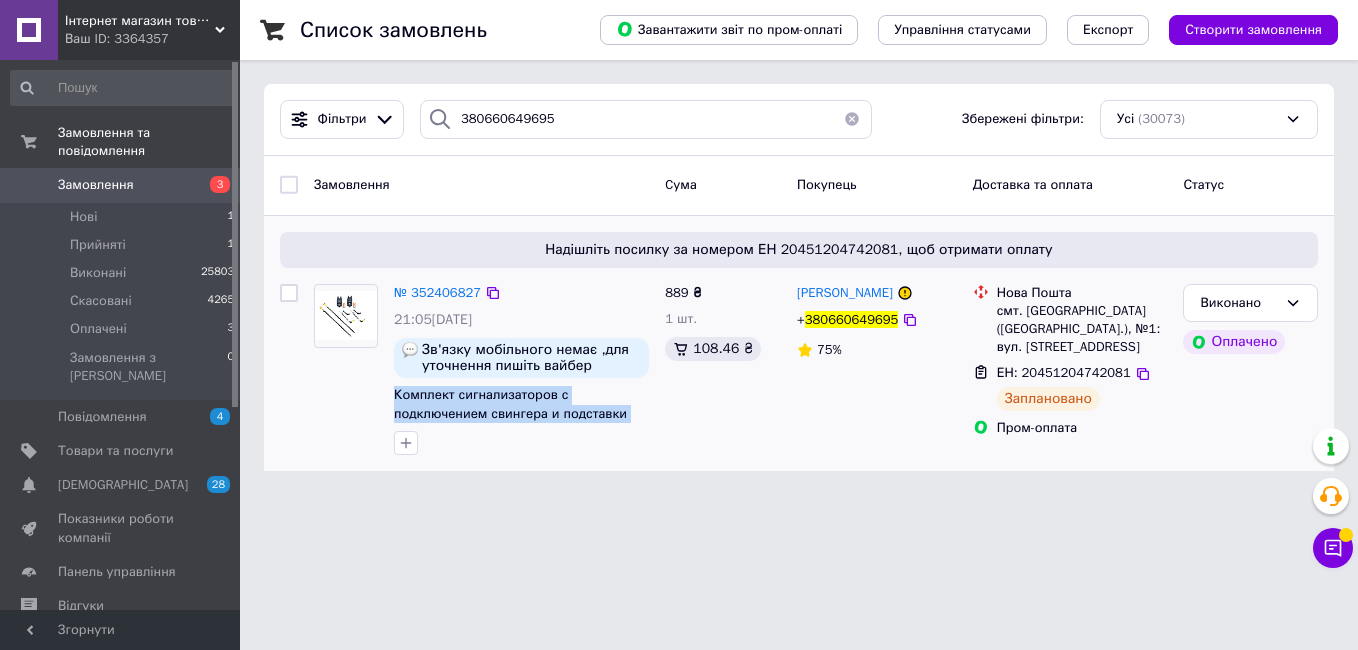 click on "№ 352406827 21:05, 12.07.2025 Зв'язку мобільного немає ,для уточнення пишіть вайбер  Комплект сигнализаторов с подключением свингера и подставки под удилище" at bounding box center [521, 370] 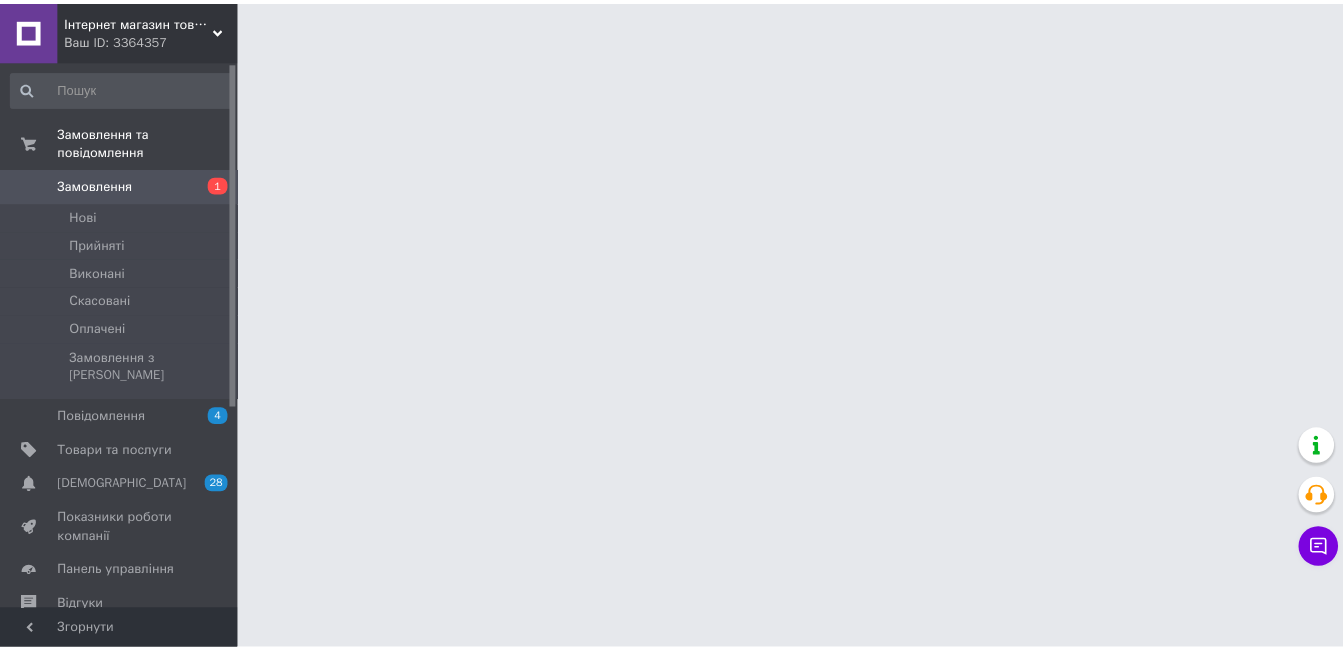 scroll, scrollTop: 0, scrollLeft: 0, axis: both 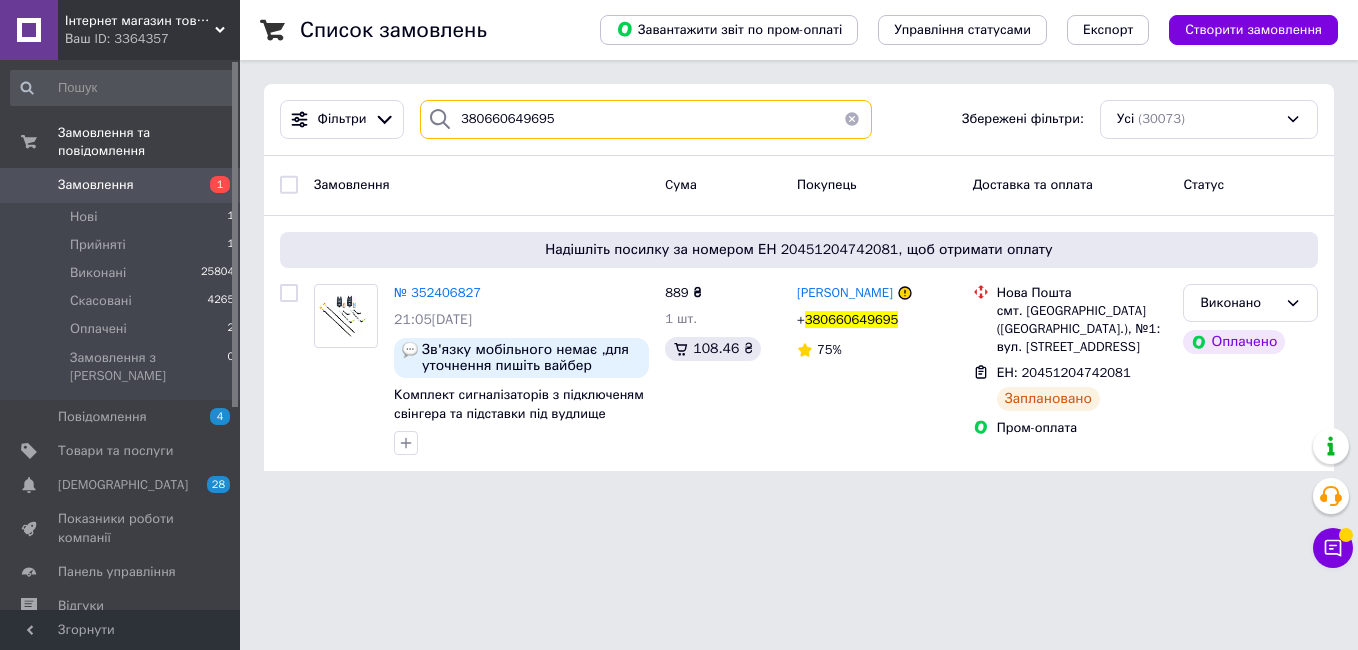 click on "380660649695" at bounding box center (646, 119) 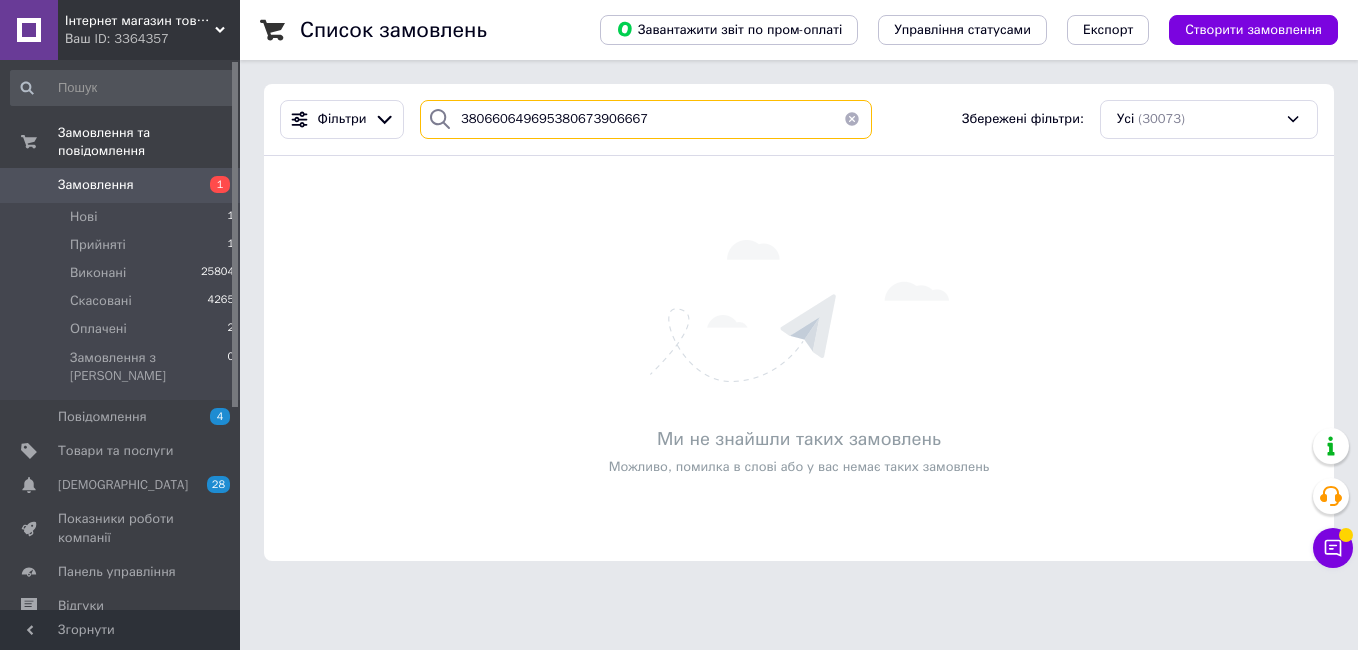 click on "380660649695380673906667" at bounding box center (646, 119) 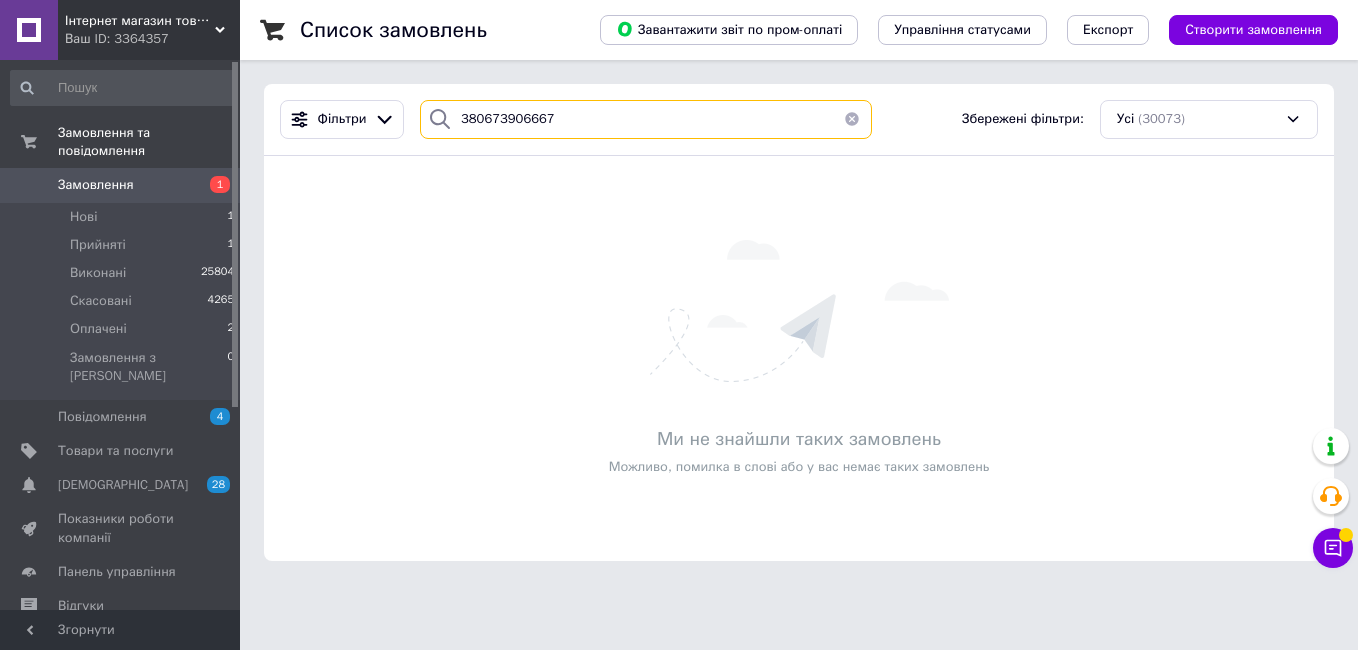type on "380673906667" 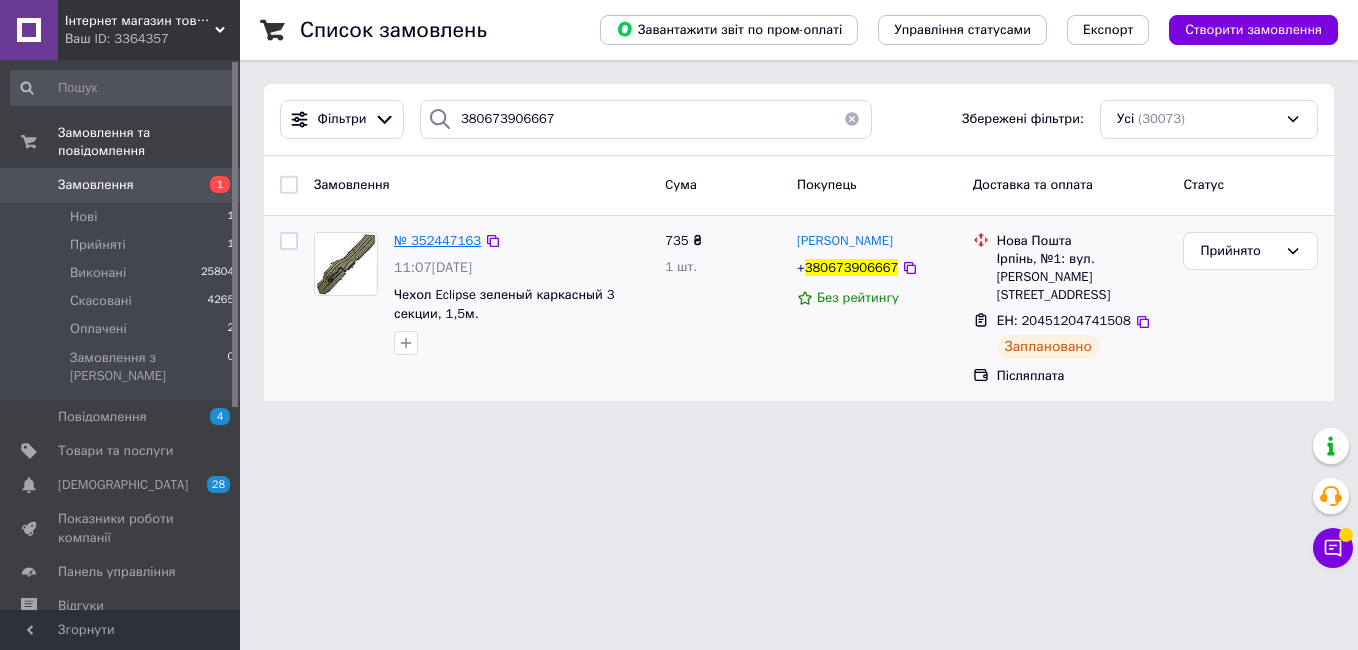 click on "№ 352447163" at bounding box center (437, 240) 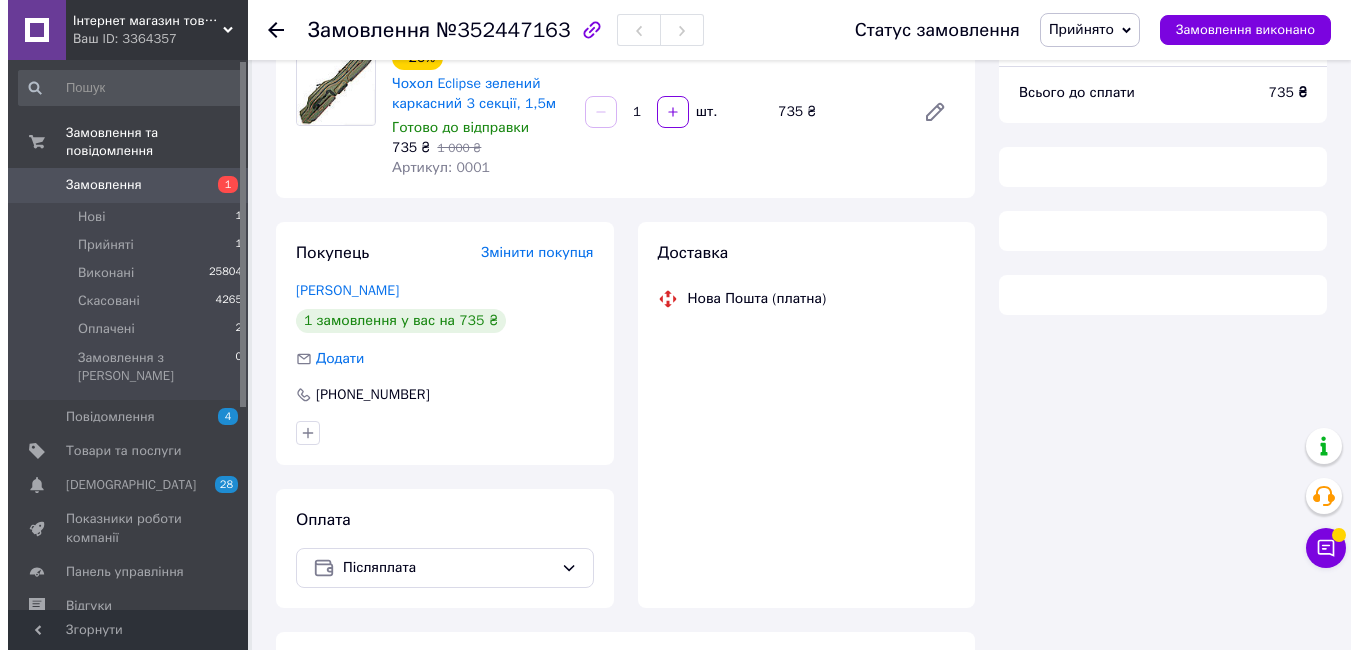 scroll, scrollTop: 231, scrollLeft: 0, axis: vertical 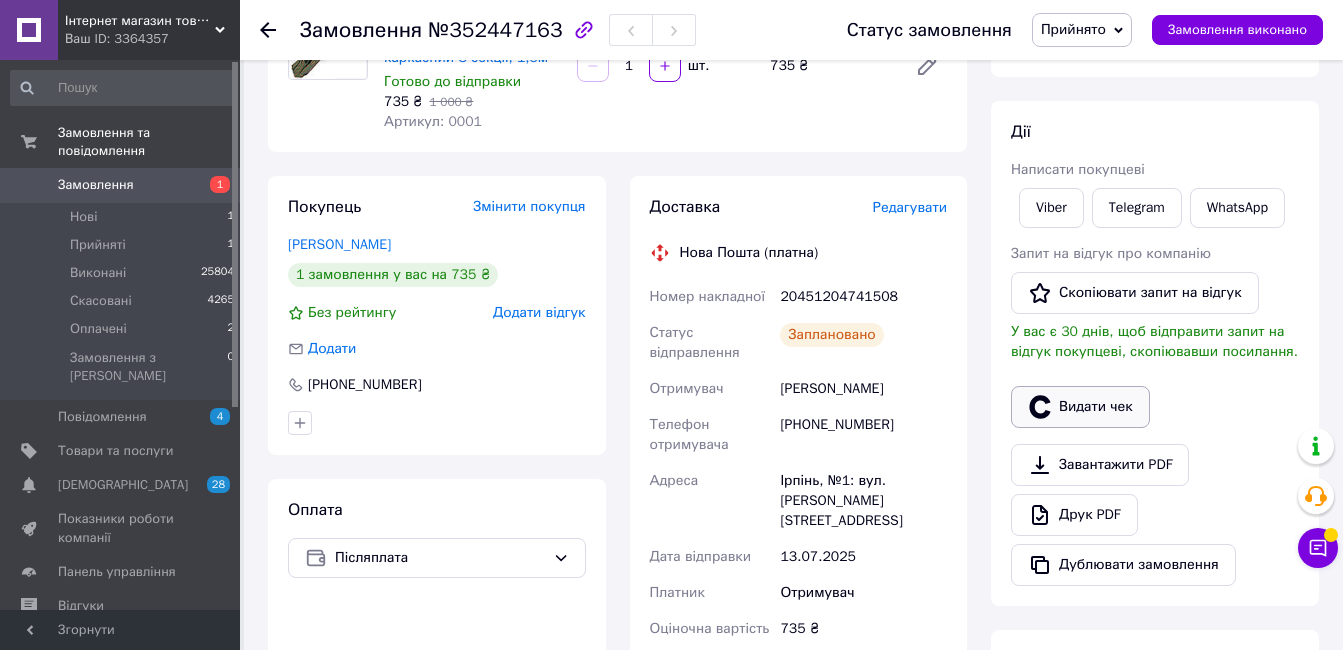 click on "Видати чек" at bounding box center (1080, 407) 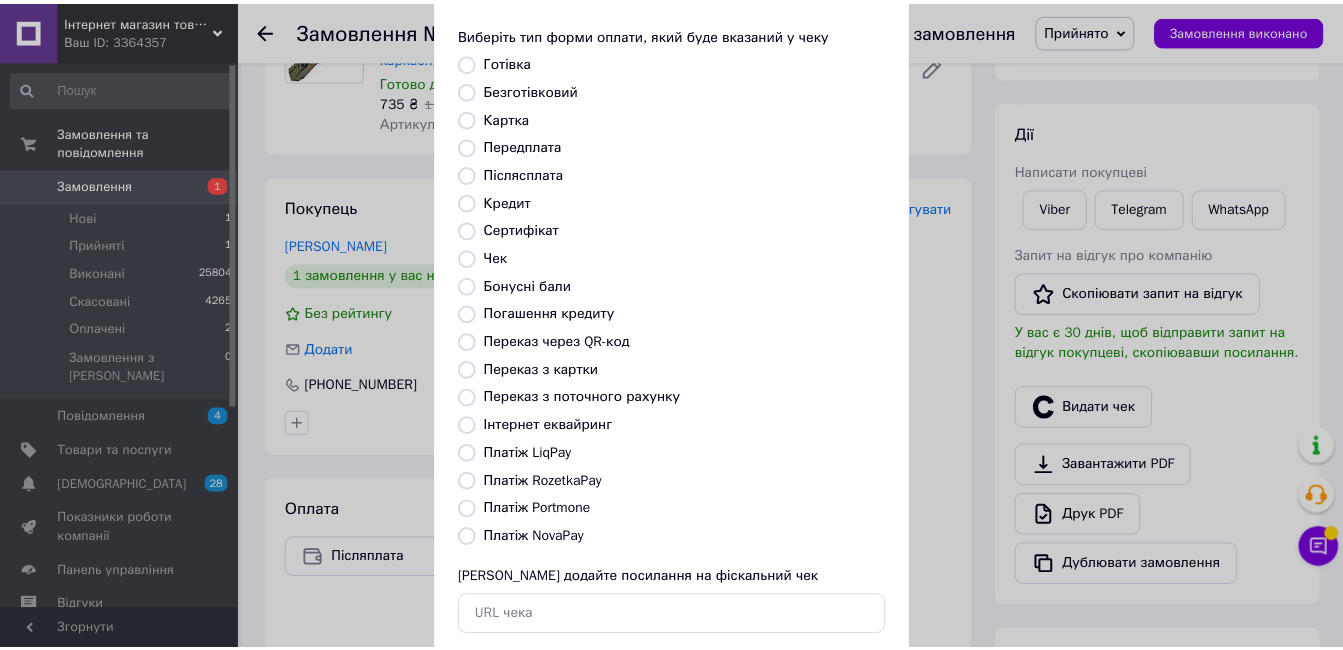 scroll, scrollTop: 209, scrollLeft: 0, axis: vertical 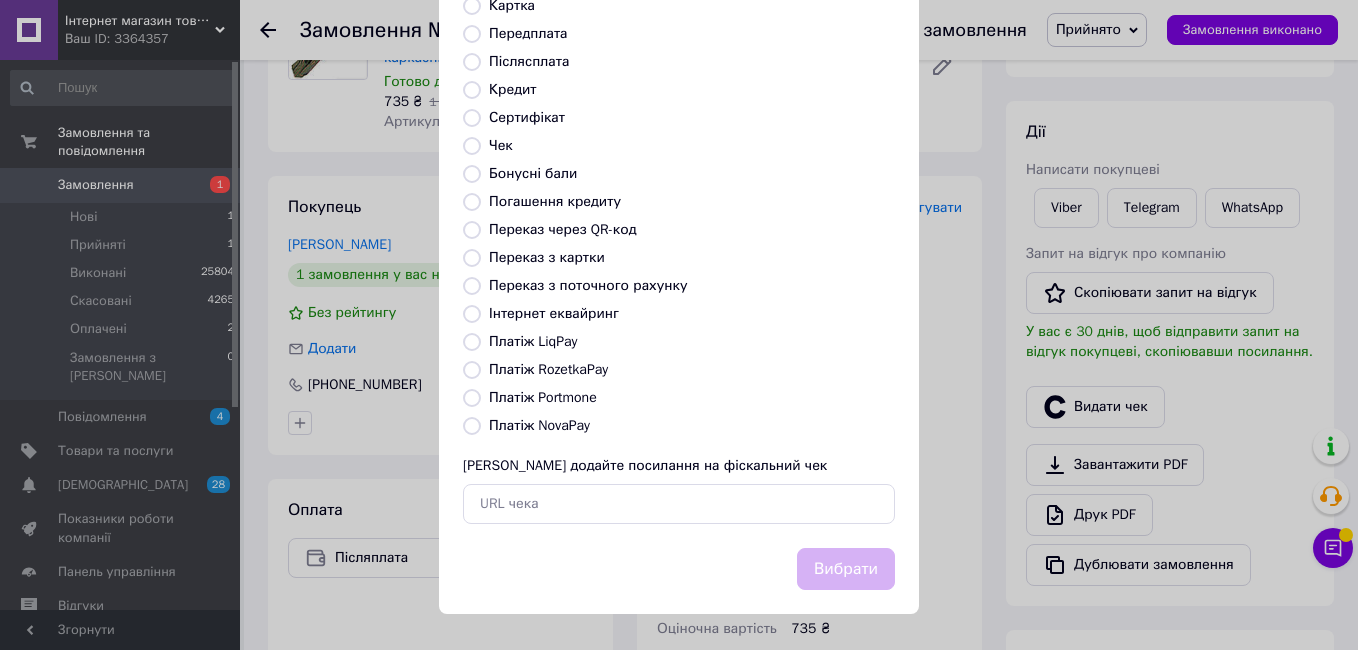 click on "Платіж NovaPay" at bounding box center [539, 425] 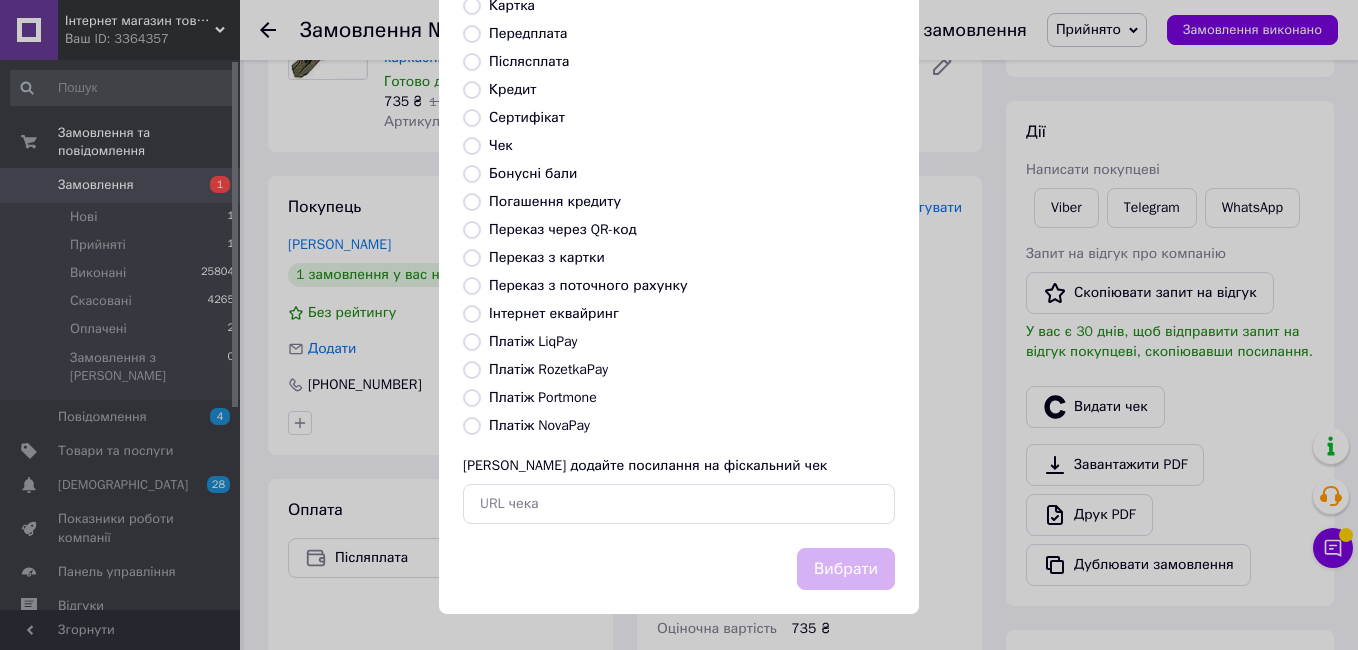 radio on "true" 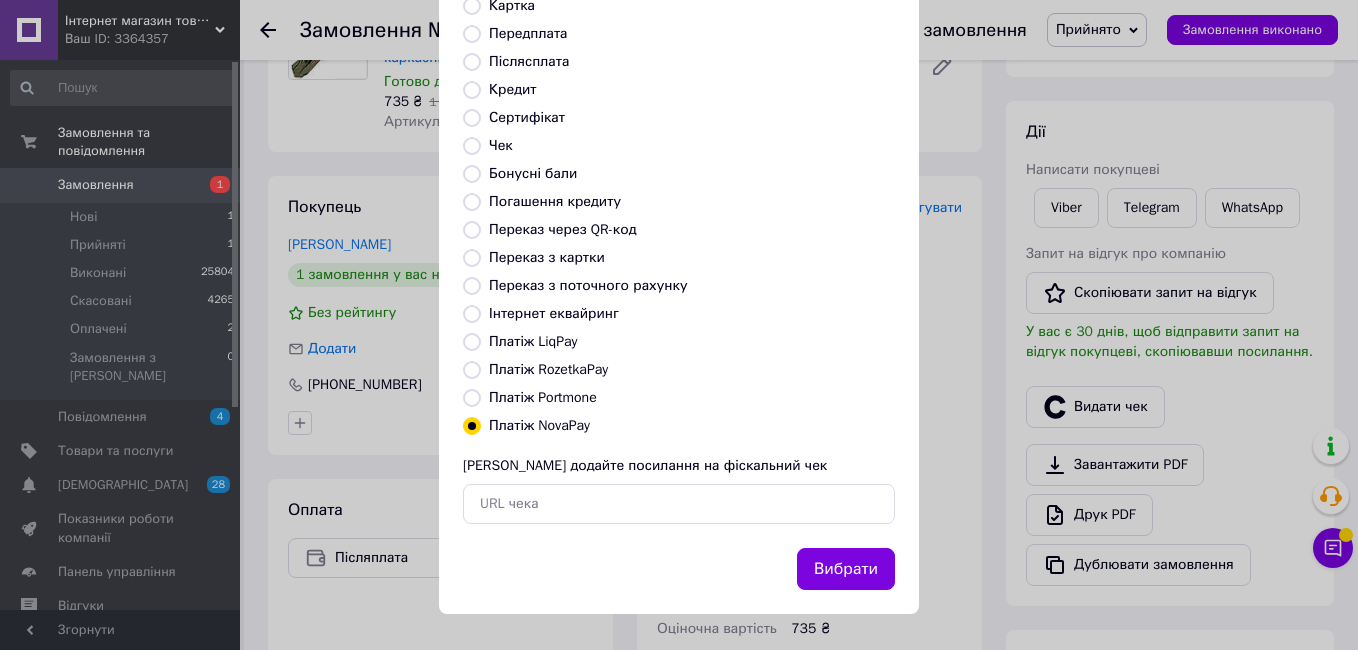 click on "Вибрати" at bounding box center [846, 569] 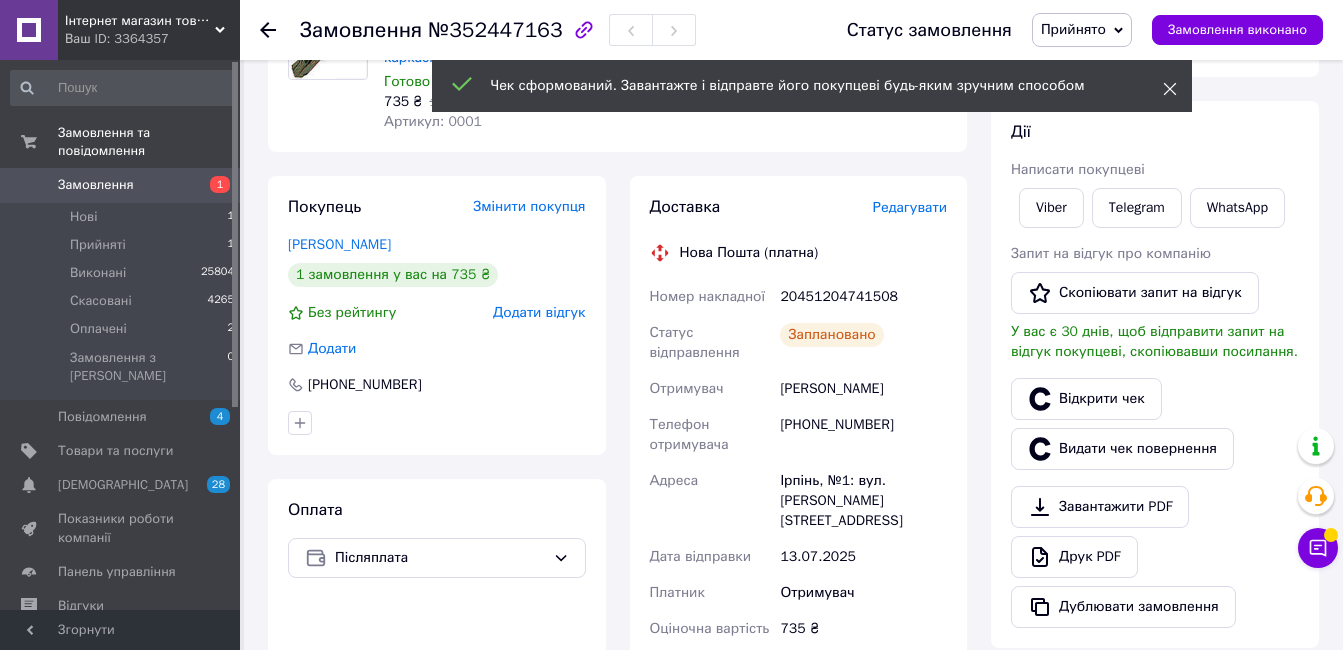 click 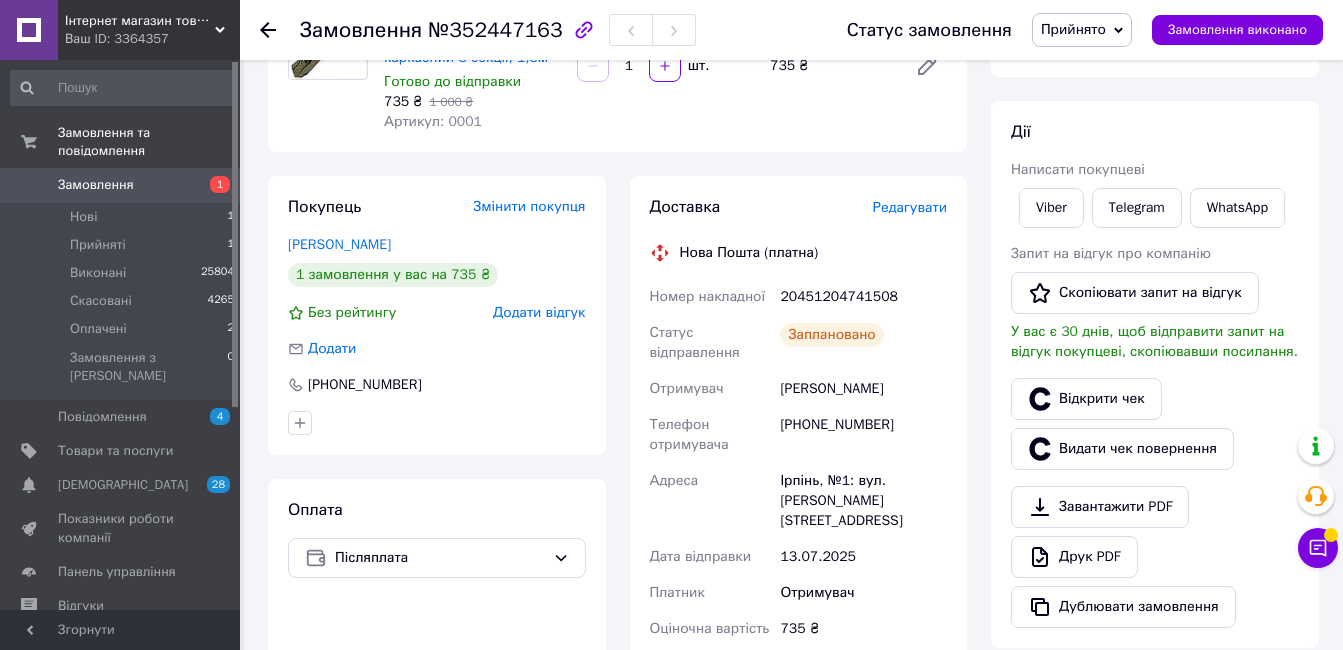 click on "Прийнято" at bounding box center (1073, 29) 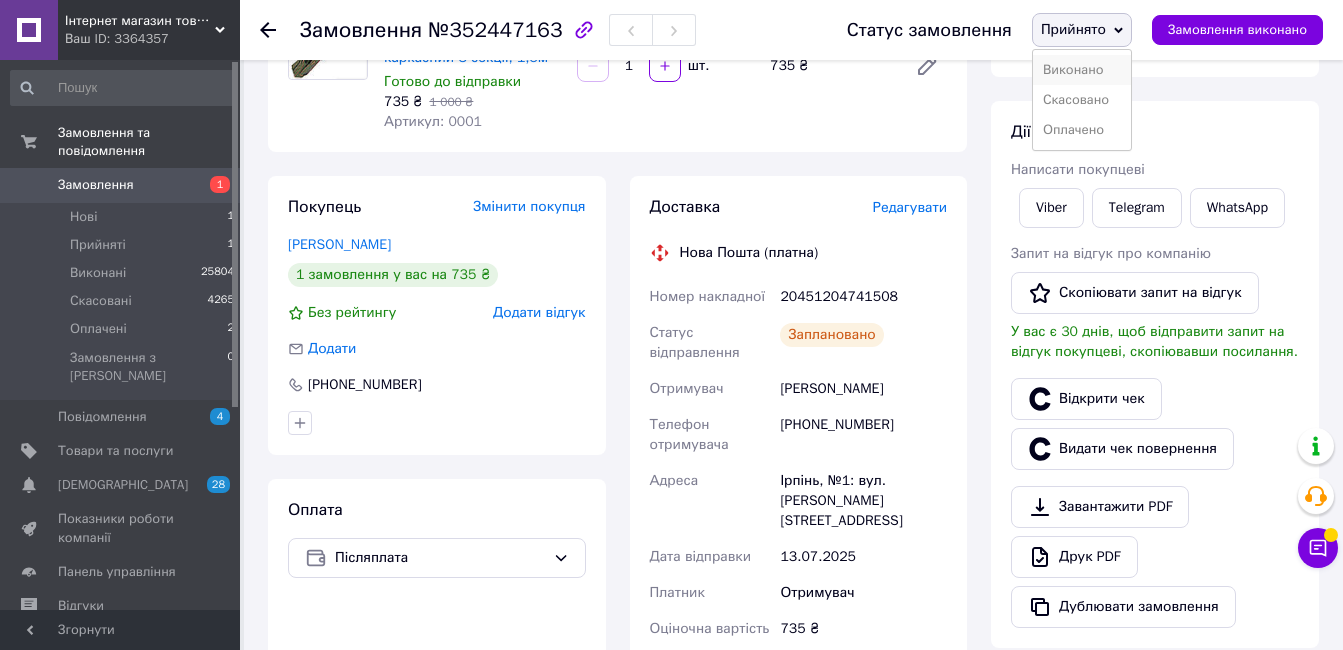 click on "Виконано" at bounding box center [1082, 70] 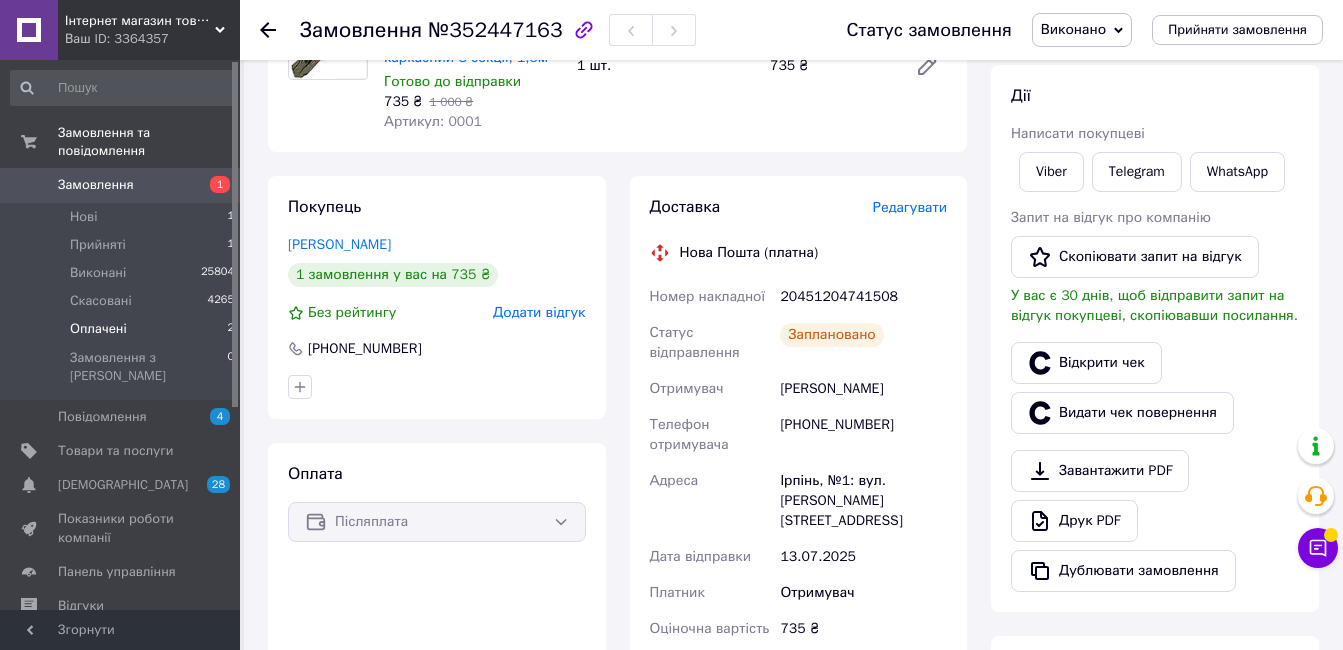 click on "Оплачені 2" at bounding box center [123, 329] 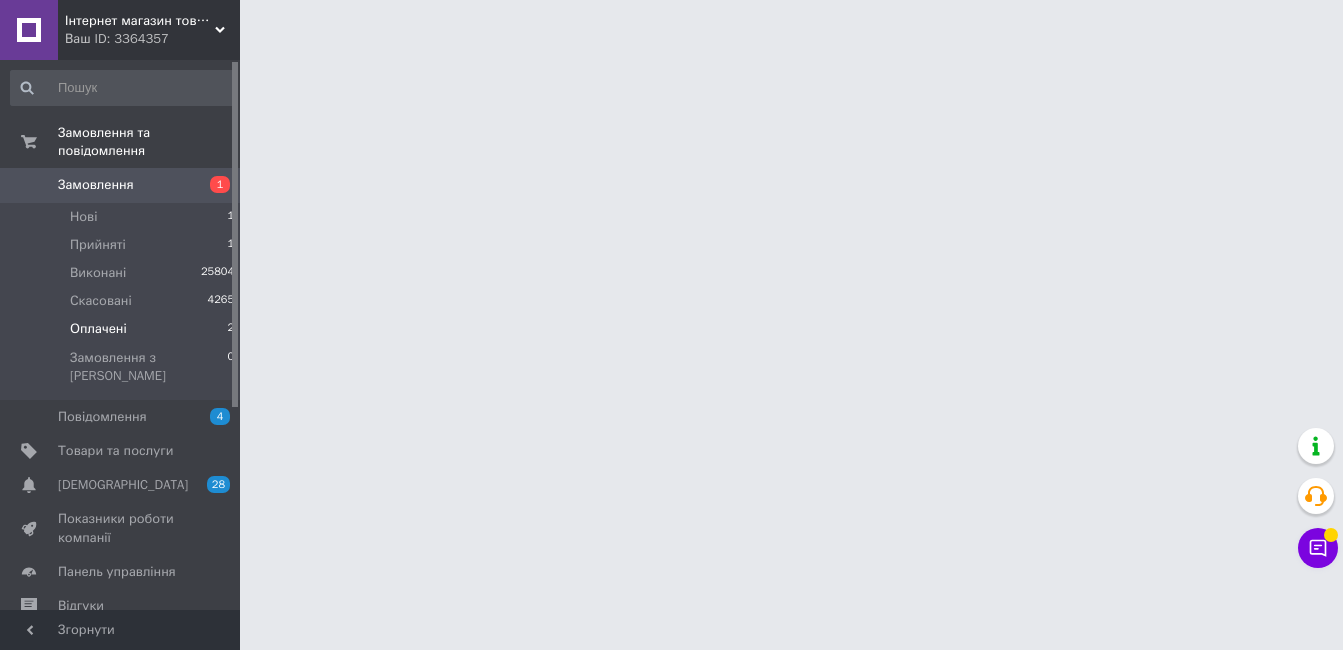 scroll, scrollTop: 0, scrollLeft: 0, axis: both 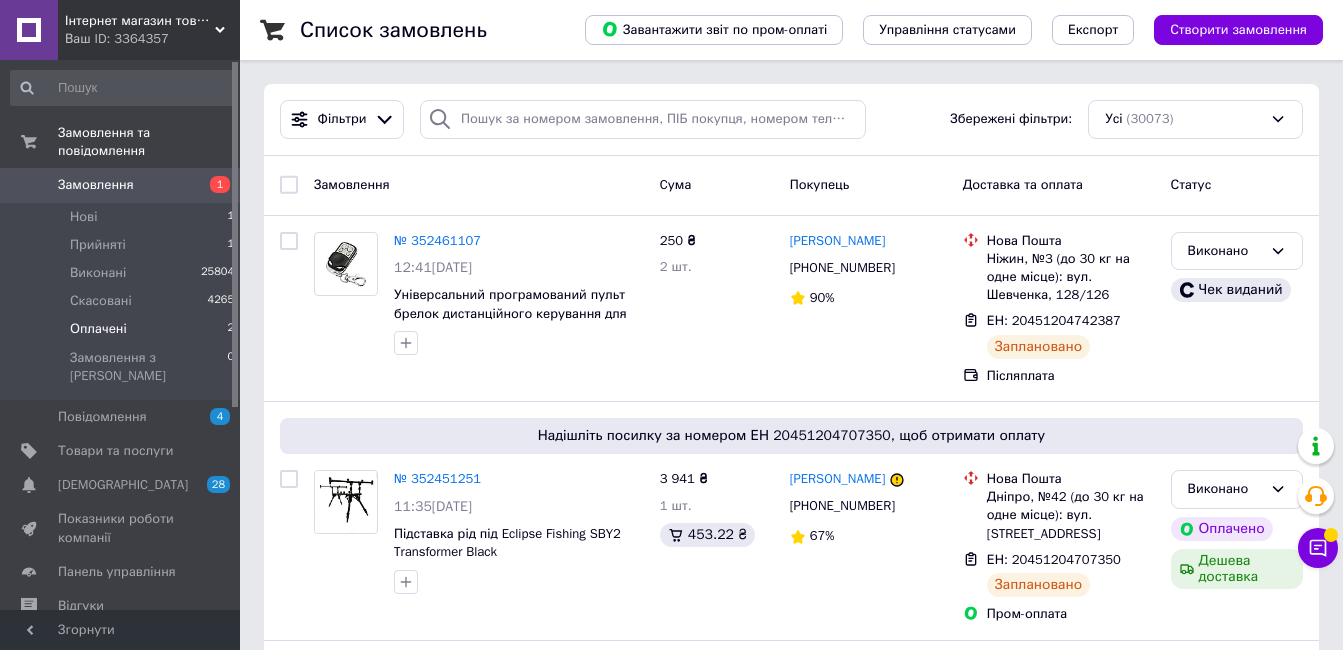 click on "Оплачені 2" at bounding box center (123, 329) 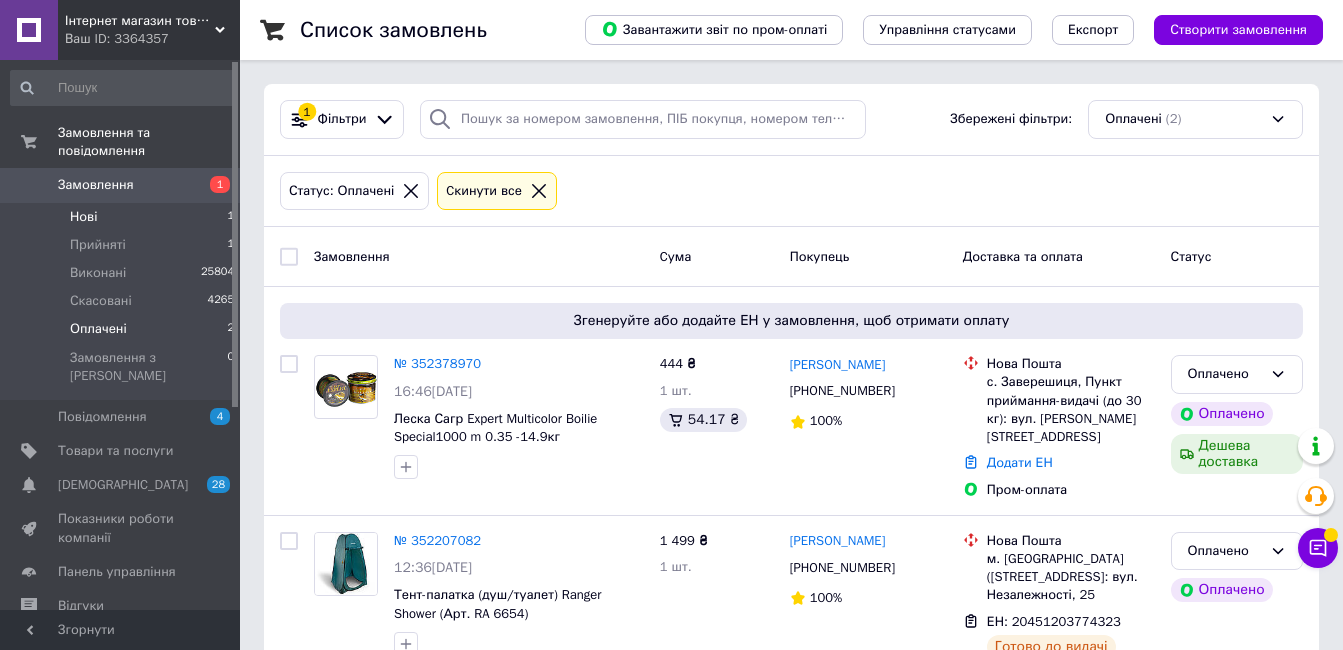 click on "Нові 1" at bounding box center (123, 217) 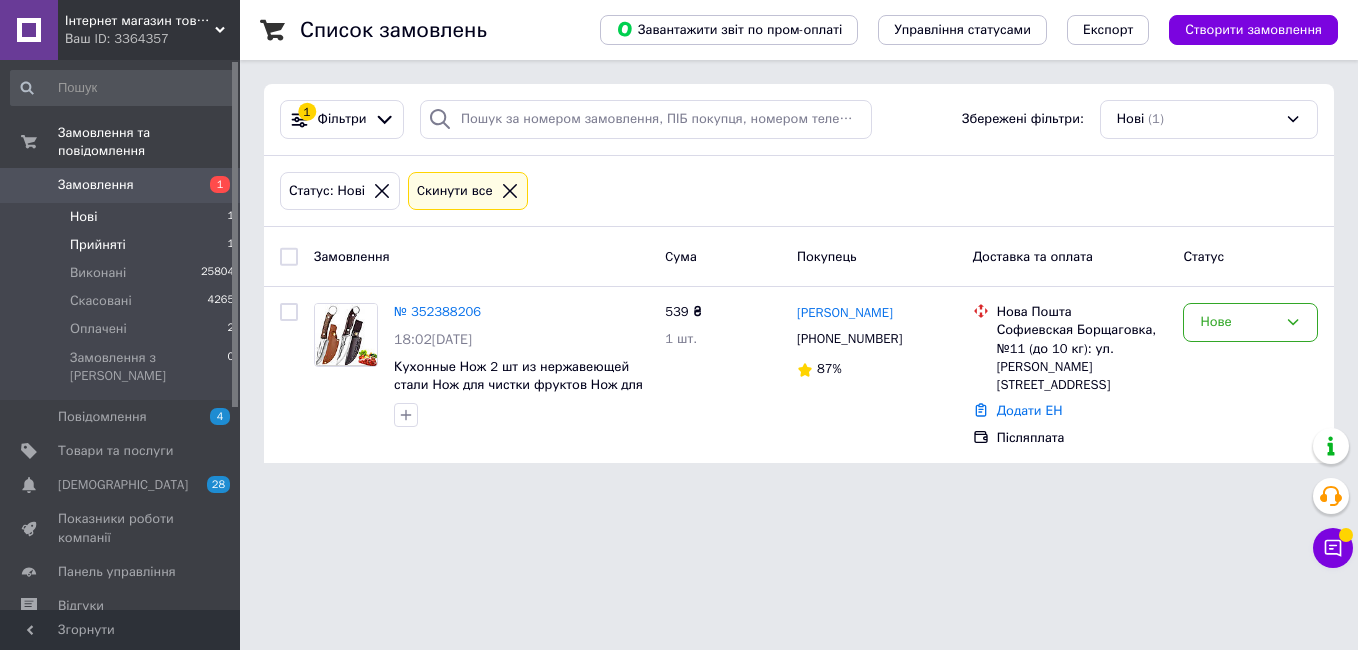 click on "Прийняті 1" at bounding box center [123, 245] 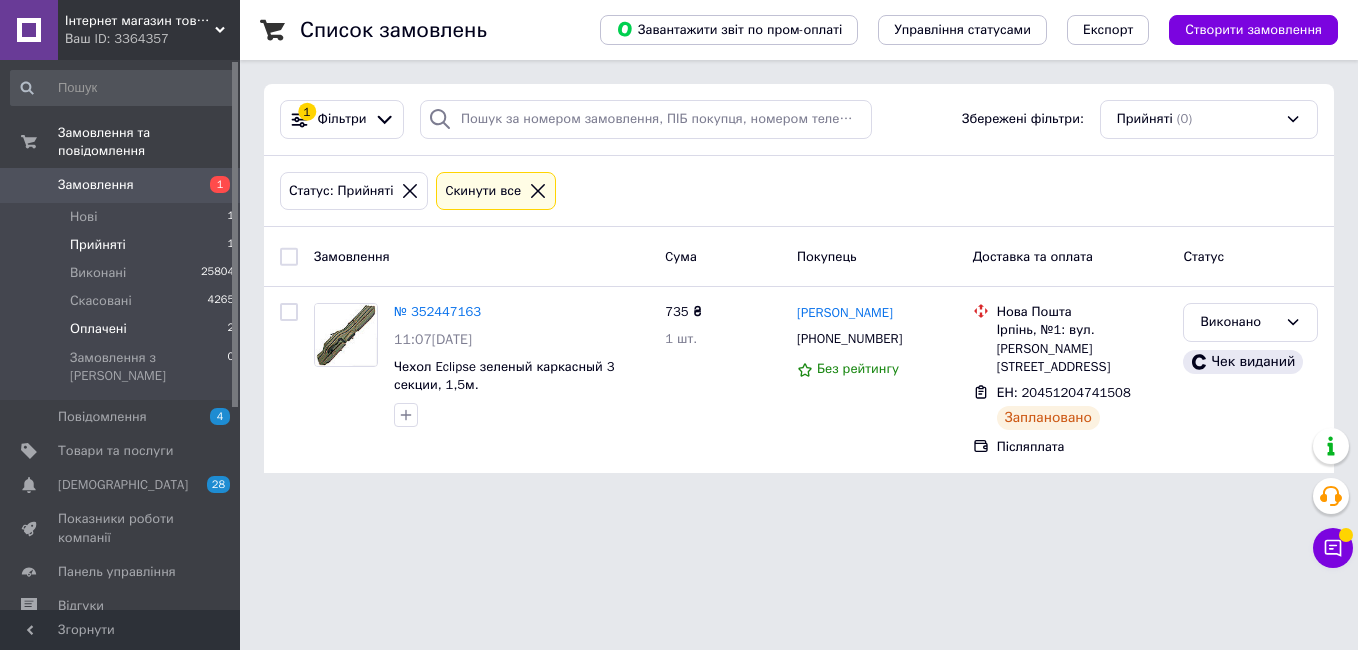 click on "Оплачені 2" at bounding box center (123, 329) 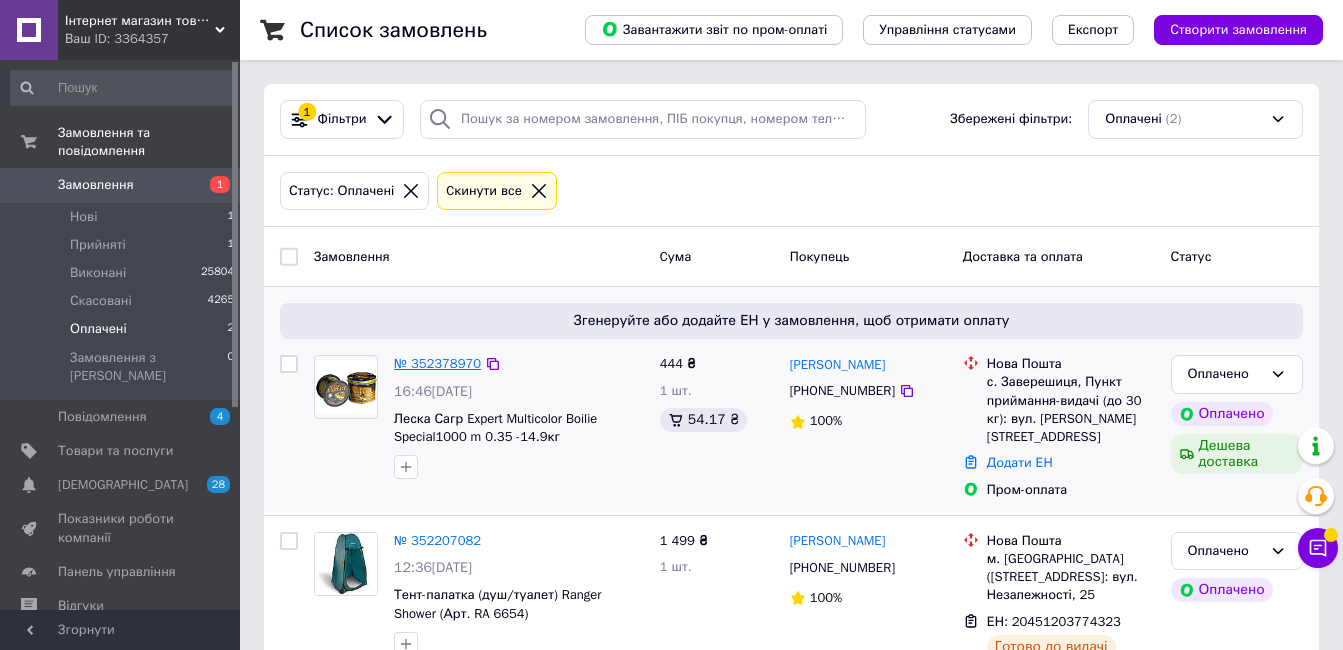 click on "№ 352378970" at bounding box center [437, 363] 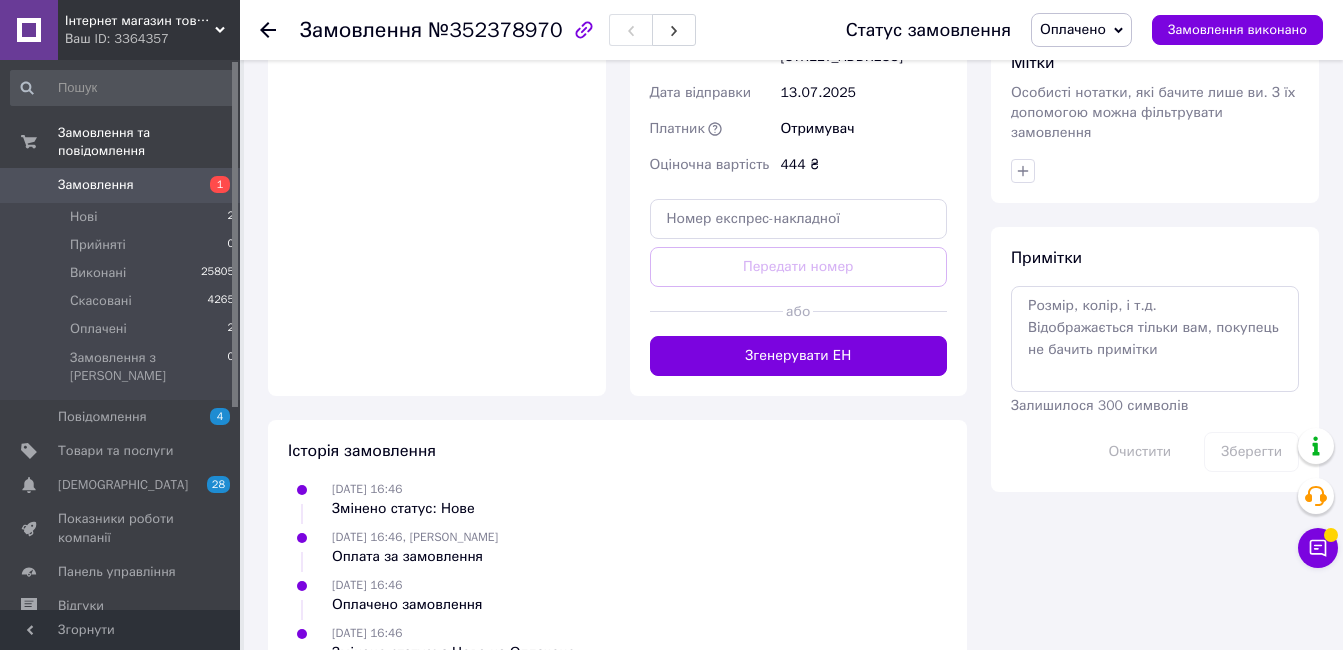 scroll, scrollTop: 1048, scrollLeft: 0, axis: vertical 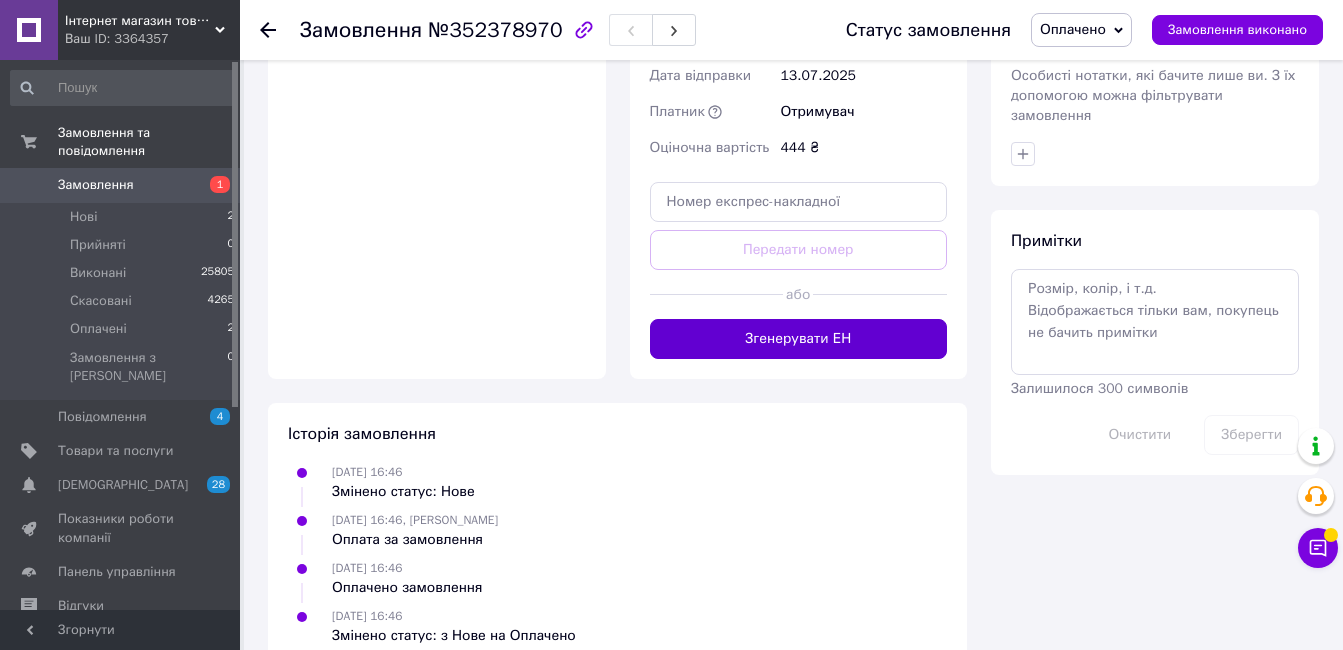 click on "Згенерувати ЕН" at bounding box center [799, 339] 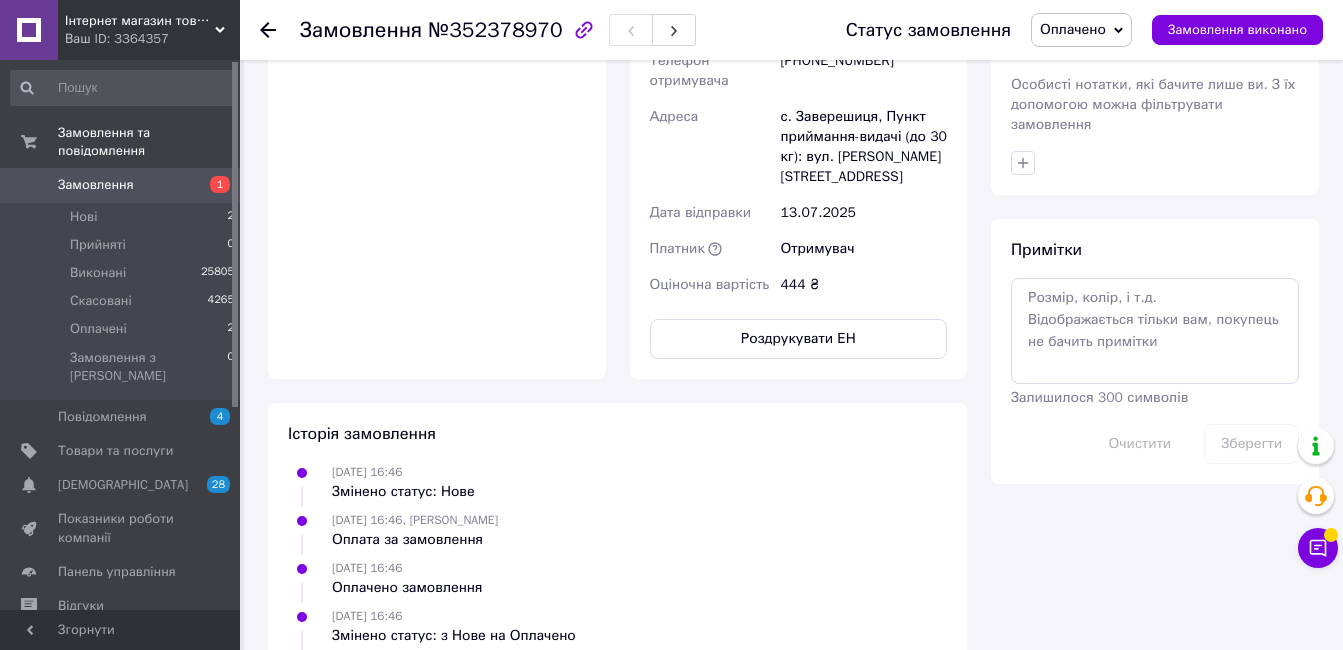 scroll, scrollTop: 1048, scrollLeft: 0, axis: vertical 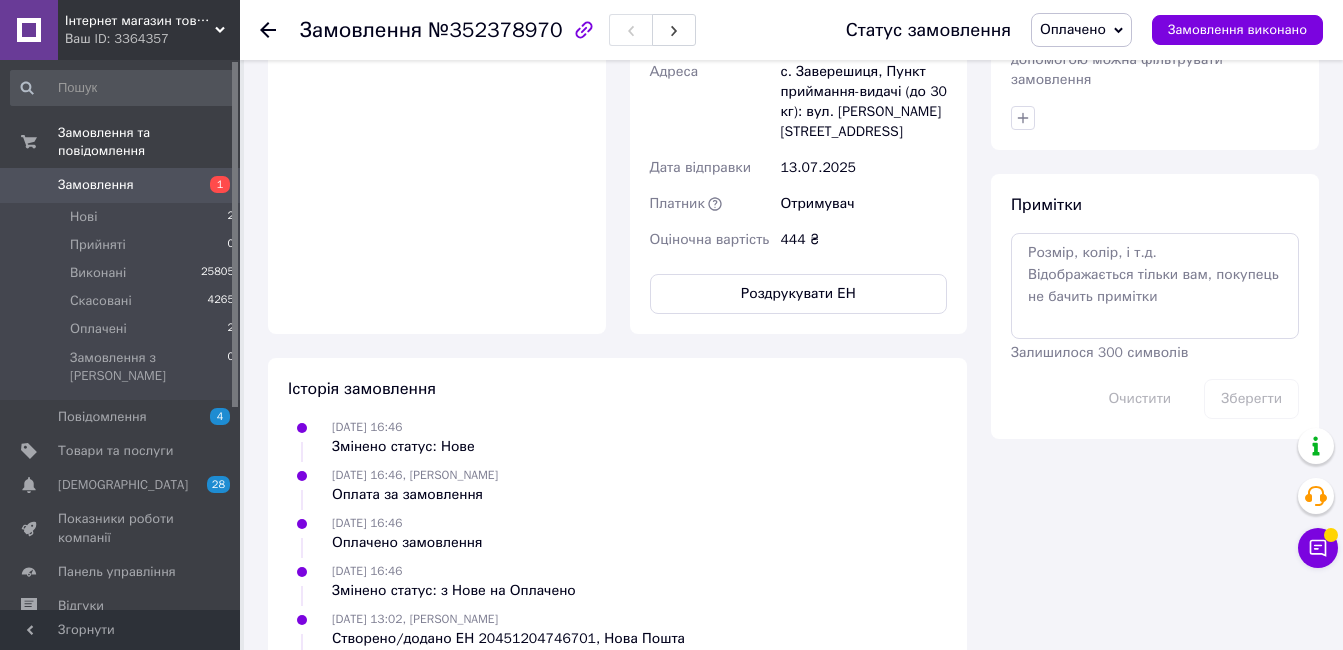 click on "Оплачено" at bounding box center [1073, 29] 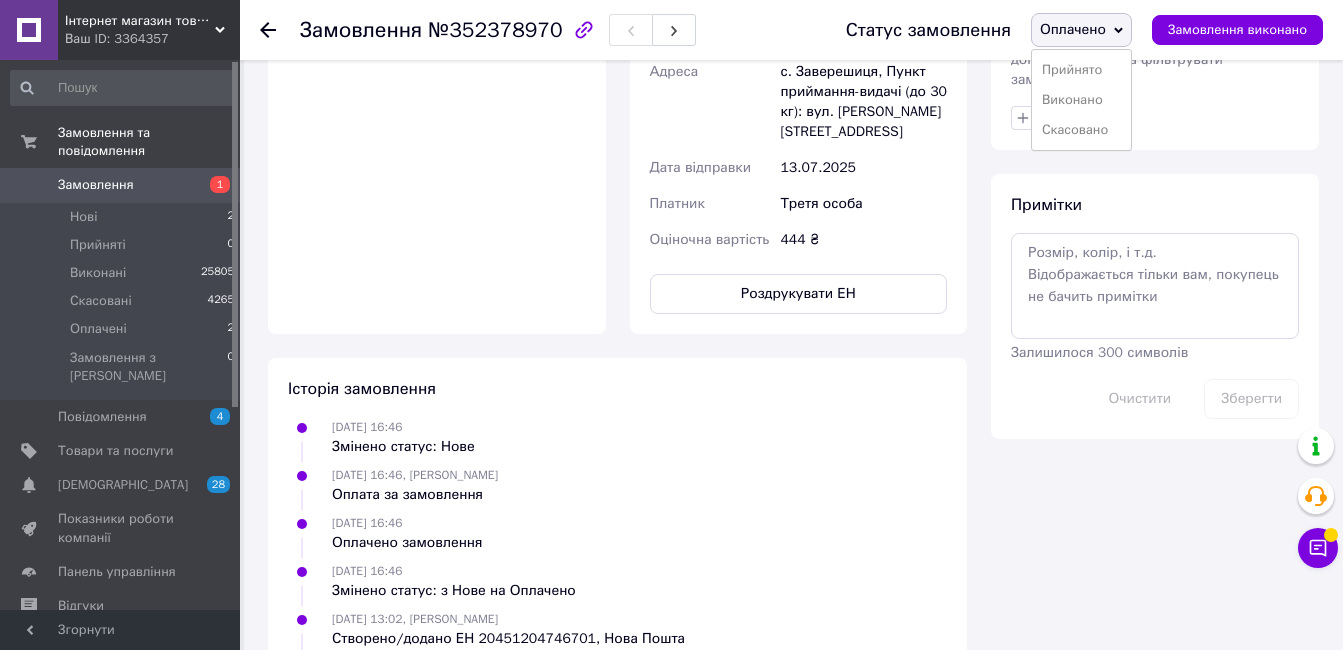 click on "Виконано" at bounding box center (1081, 100) 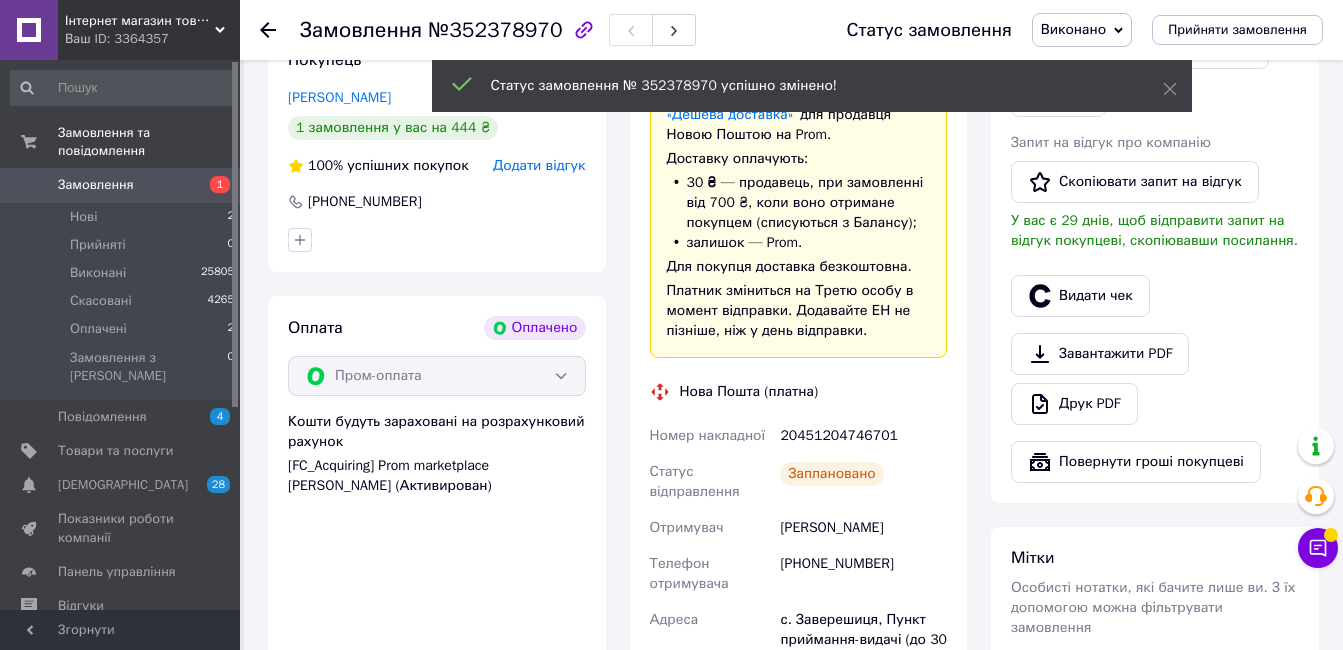 scroll, scrollTop: 0, scrollLeft: 0, axis: both 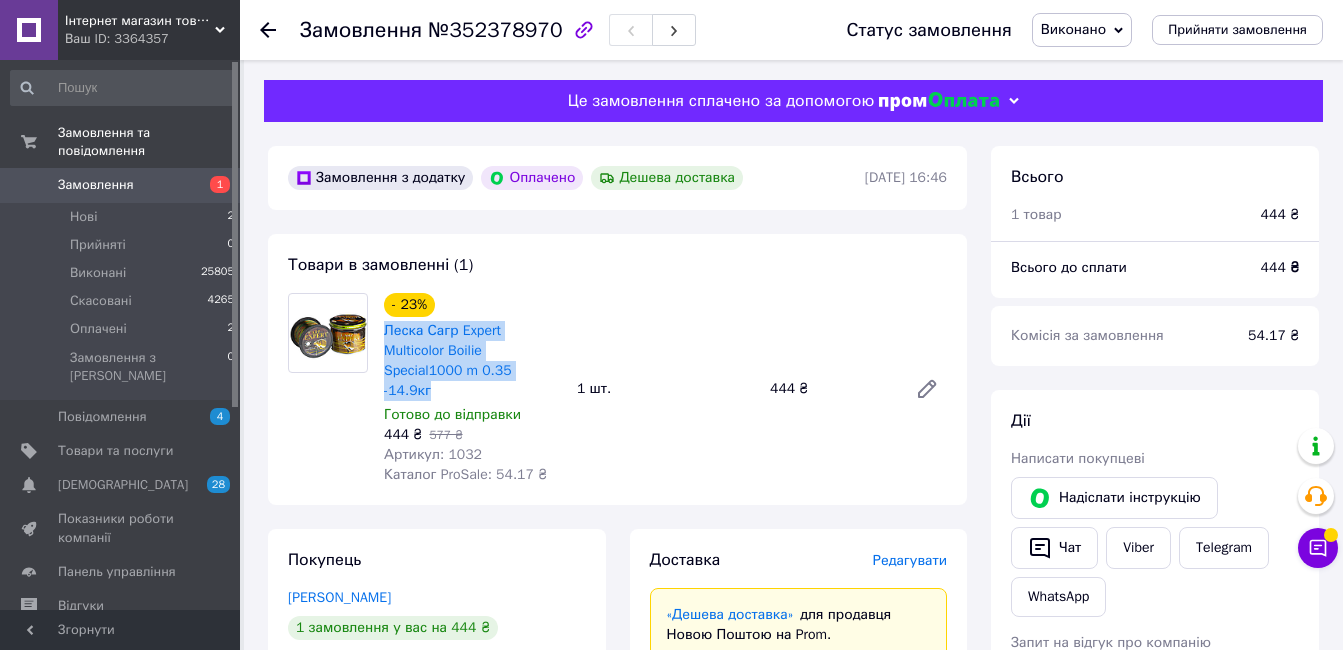drag, startPoint x: 554, startPoint y: 370, endPoint x: 378, endPoint y: 337, distance: 179.06703 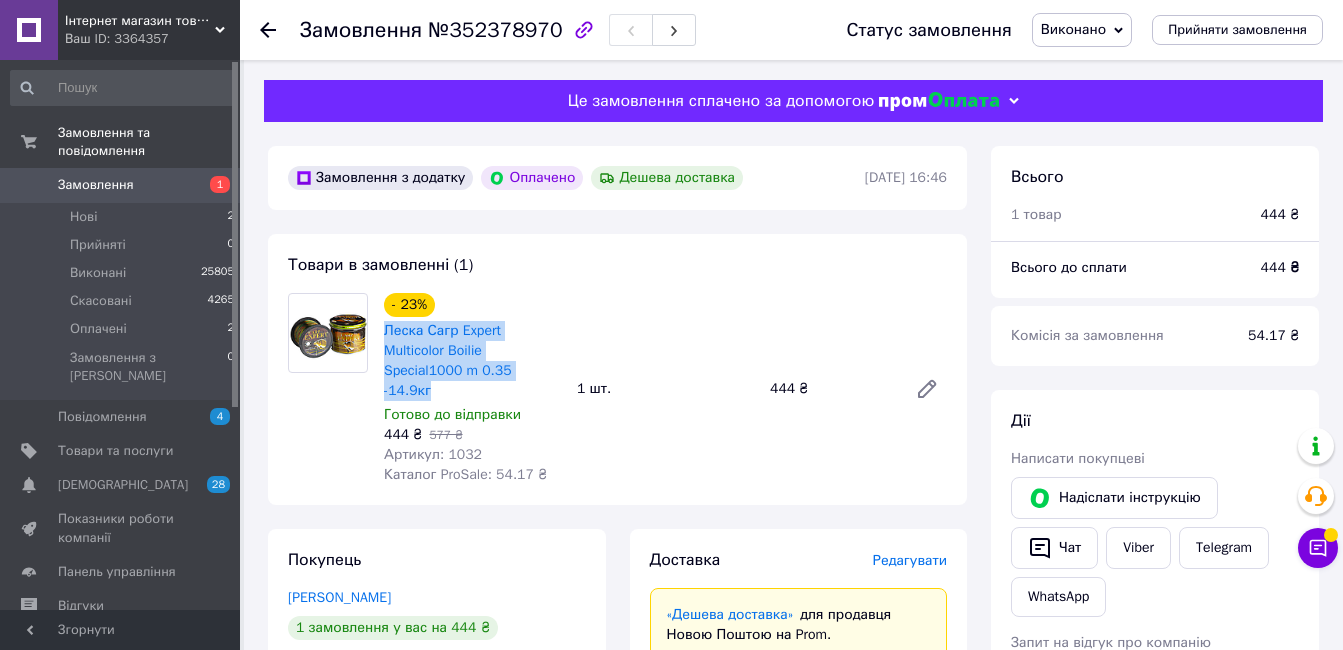 click on "- 23% Леска Сагр Expert Multicolor Boilie Special1000 m 0.35 -14.9кг Готово до відправки 444 ₴   577 ₴ Артикул: 1032 Каталог ProSale: 54.17 ₴" at bounding box center (472, 389) 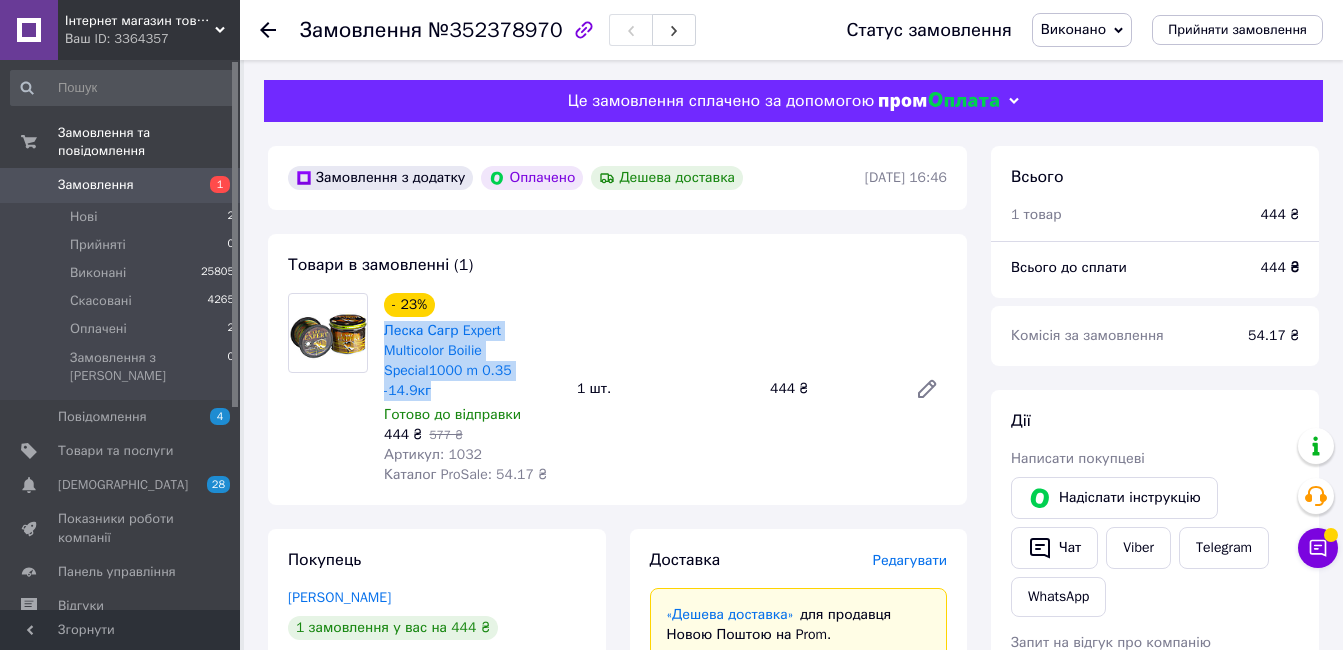 scroll, scrollTop: 500, scrollLeft: 0, axis: vertical 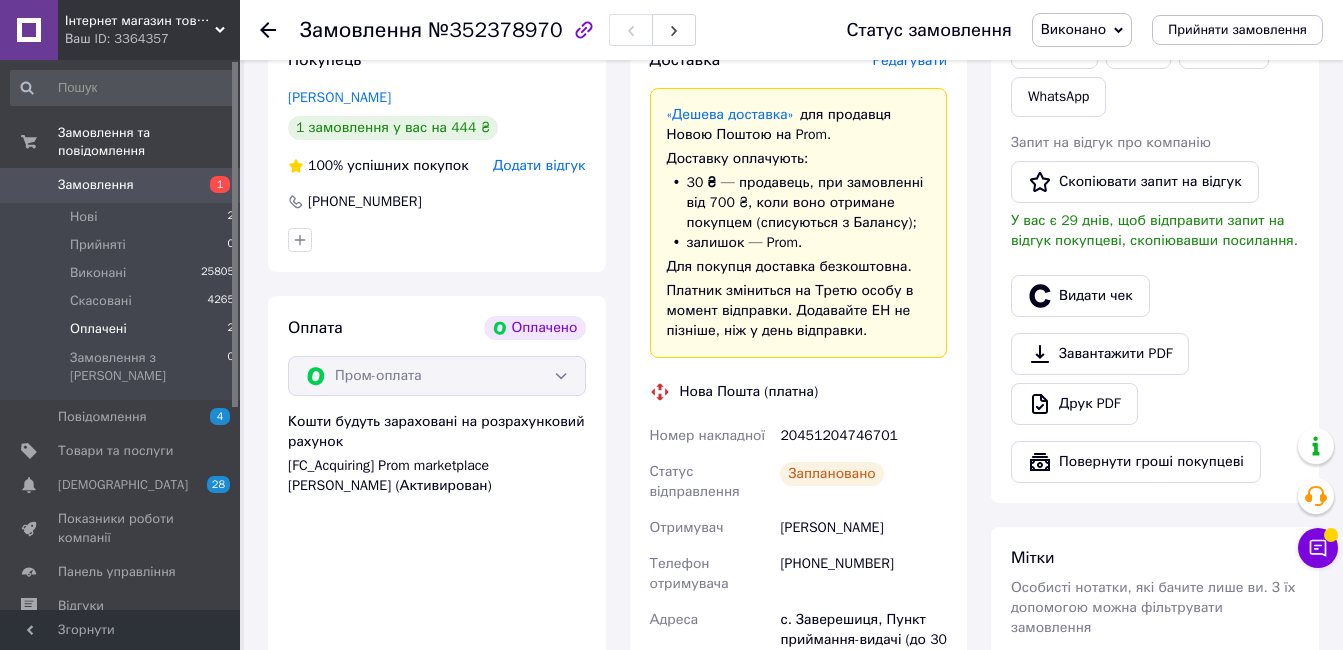 click on "Оплачені 2" at bounding box center [123, 329] 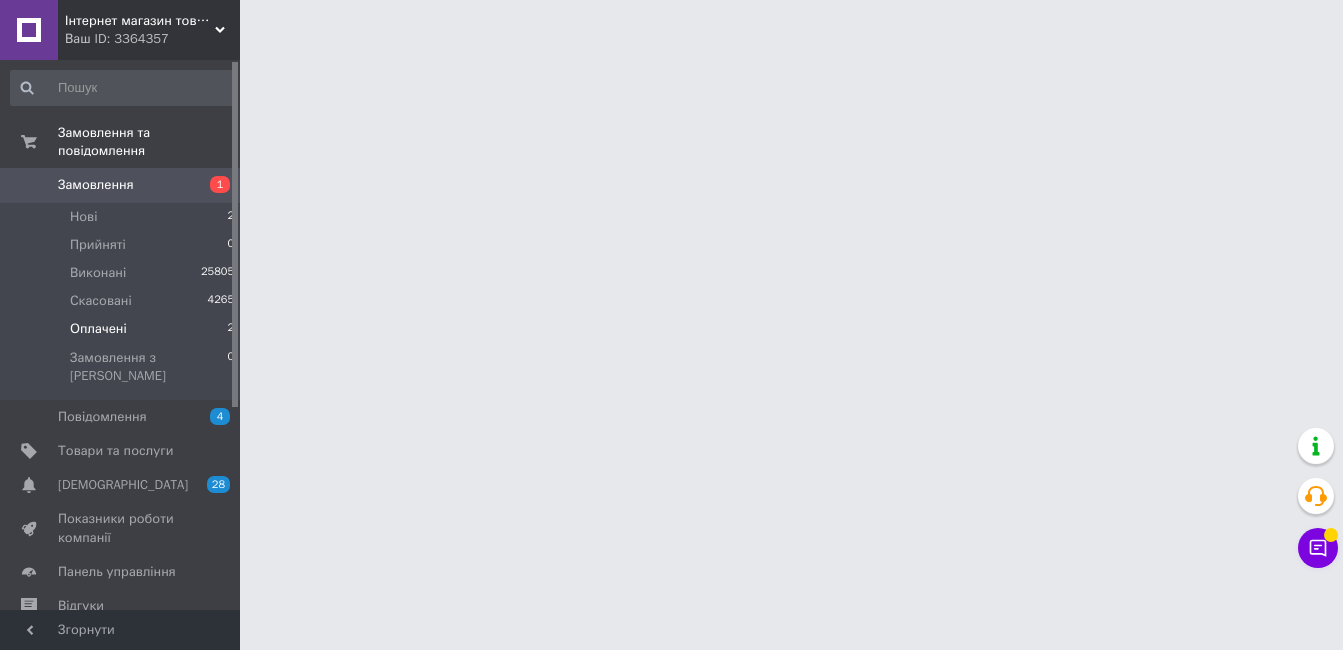 scroll, scrollTop: 0, scrollLeft: 0, axis: both 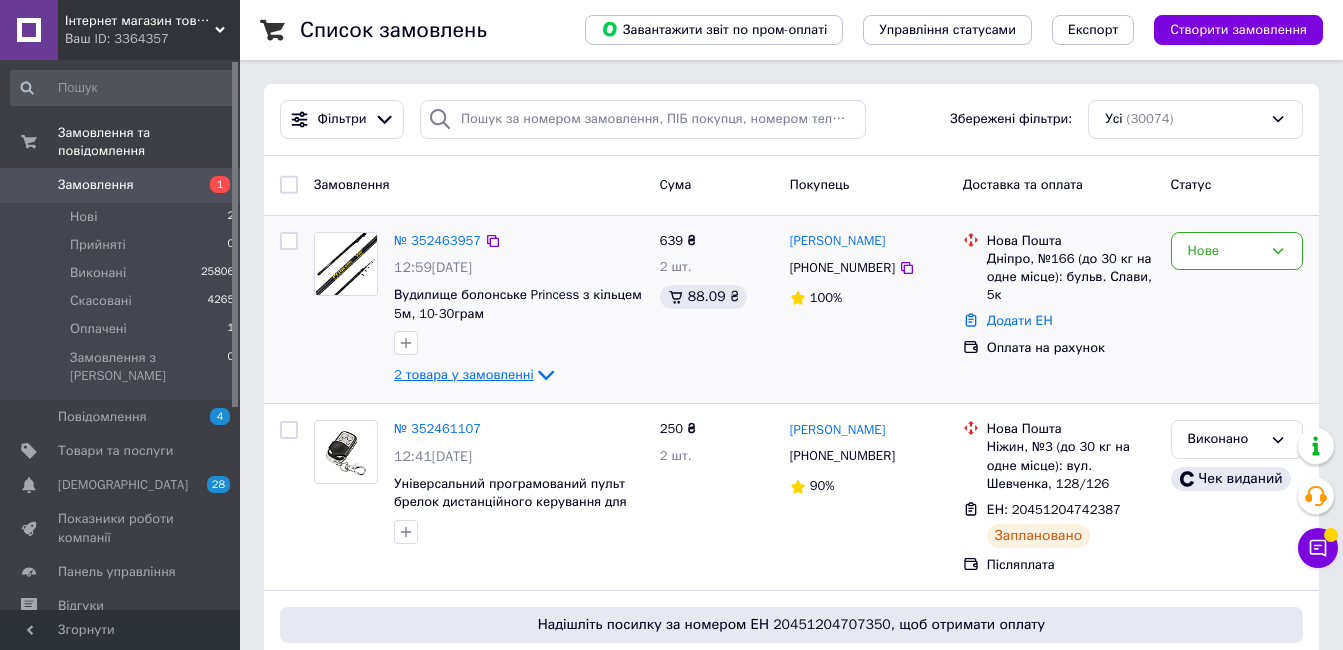 click on "2 товара у замовленні" at bounding box center (464, 374) 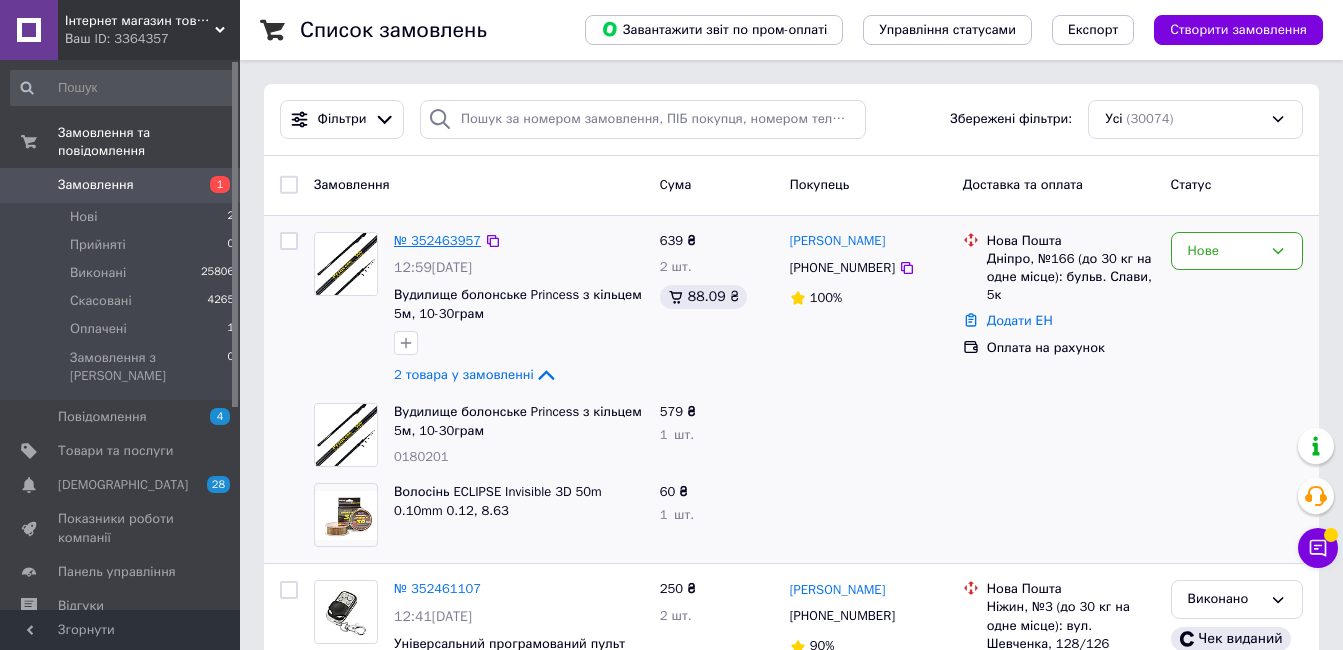 click on "№ 352463957" at bounding box center [437, 240] 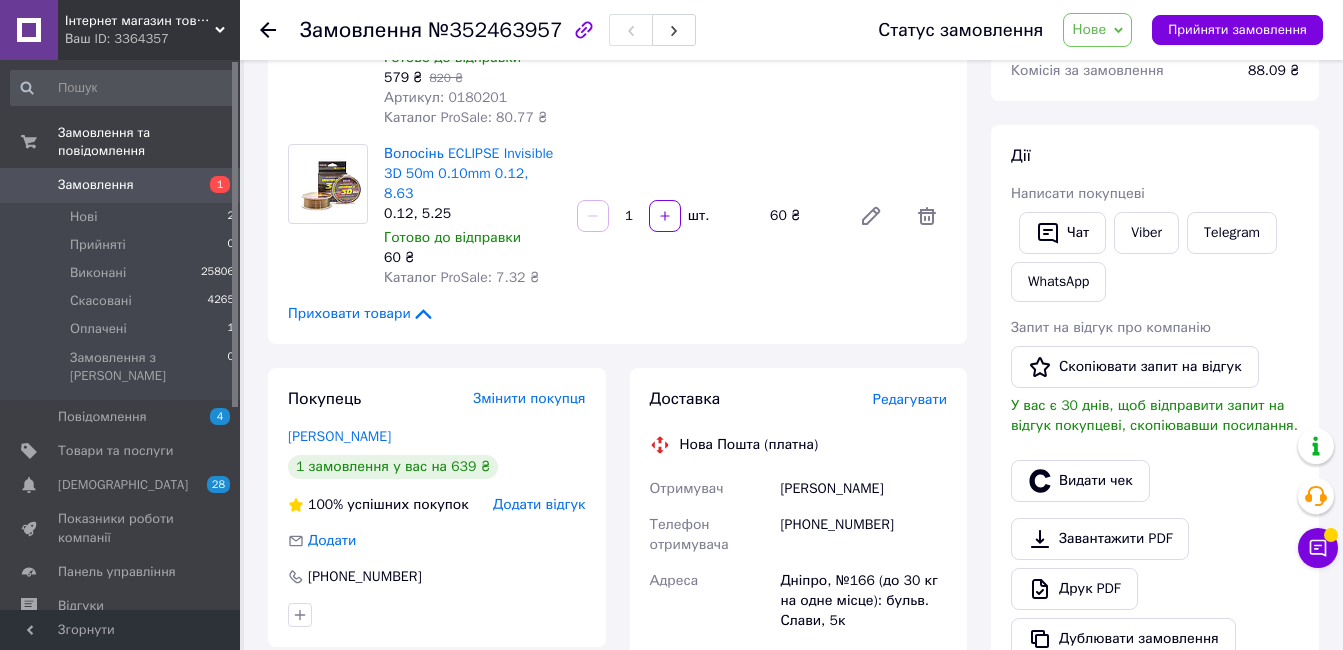 scroll, scrollTop: 287, scrollLeft: 0, axis: vertical 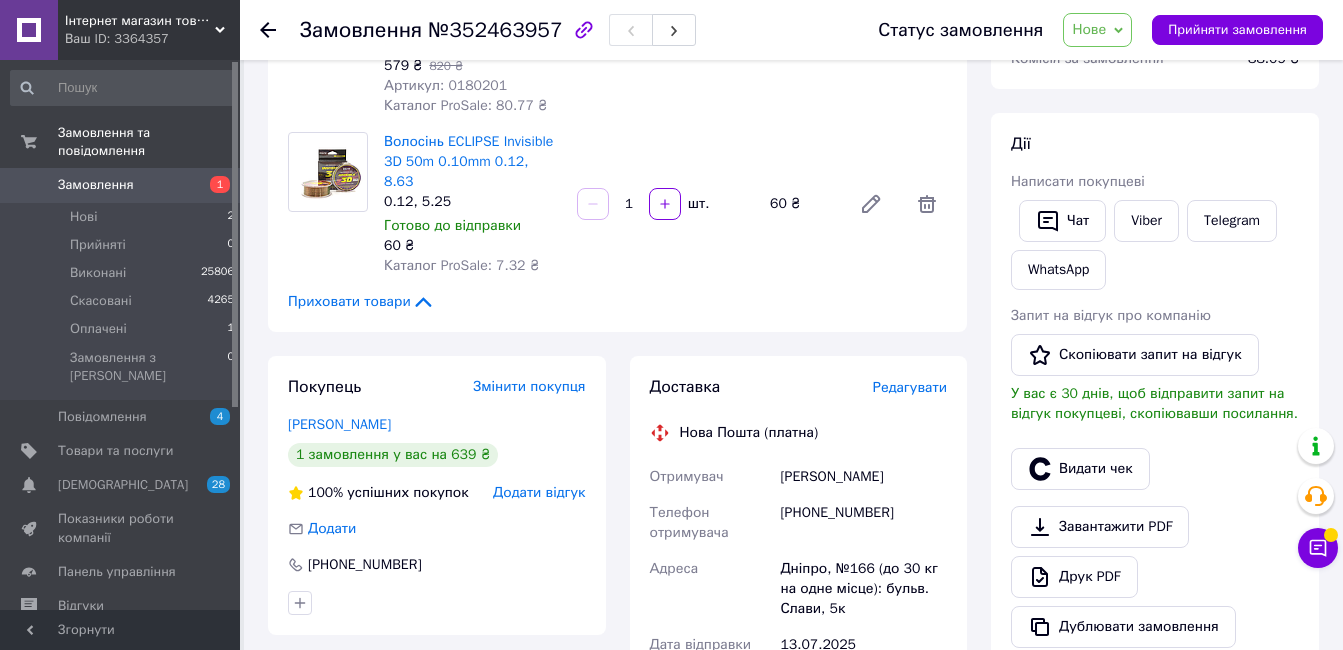 click on "Нове" at bounding box center [1097, 30] 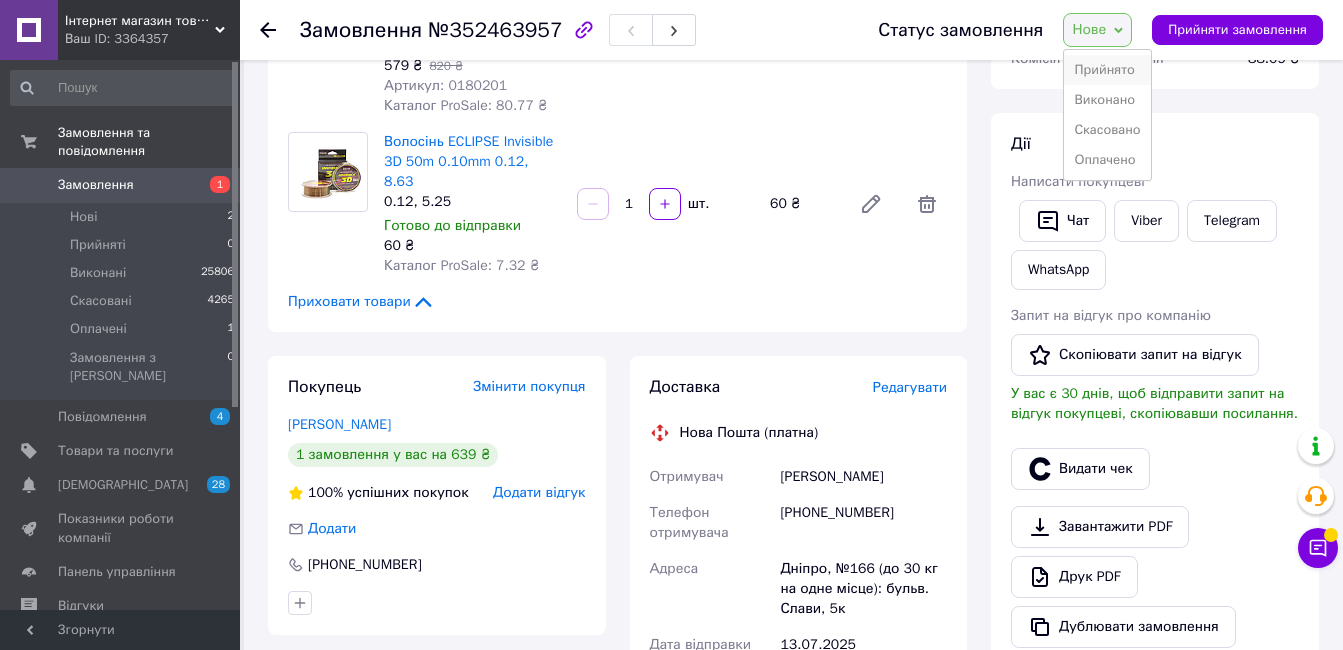 click on "Прийнято" at bounding box center (1107, 70) 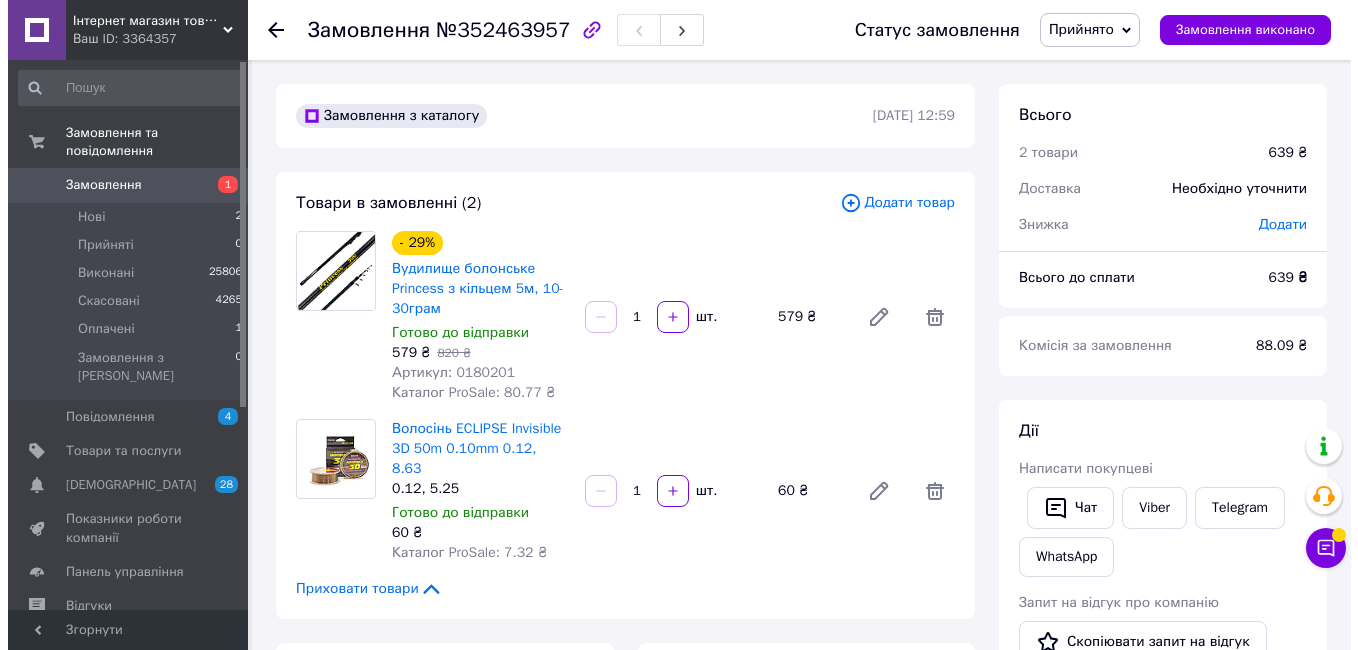 scroll, scrollTop: 500, scrollLeft: 0, axis: vertical 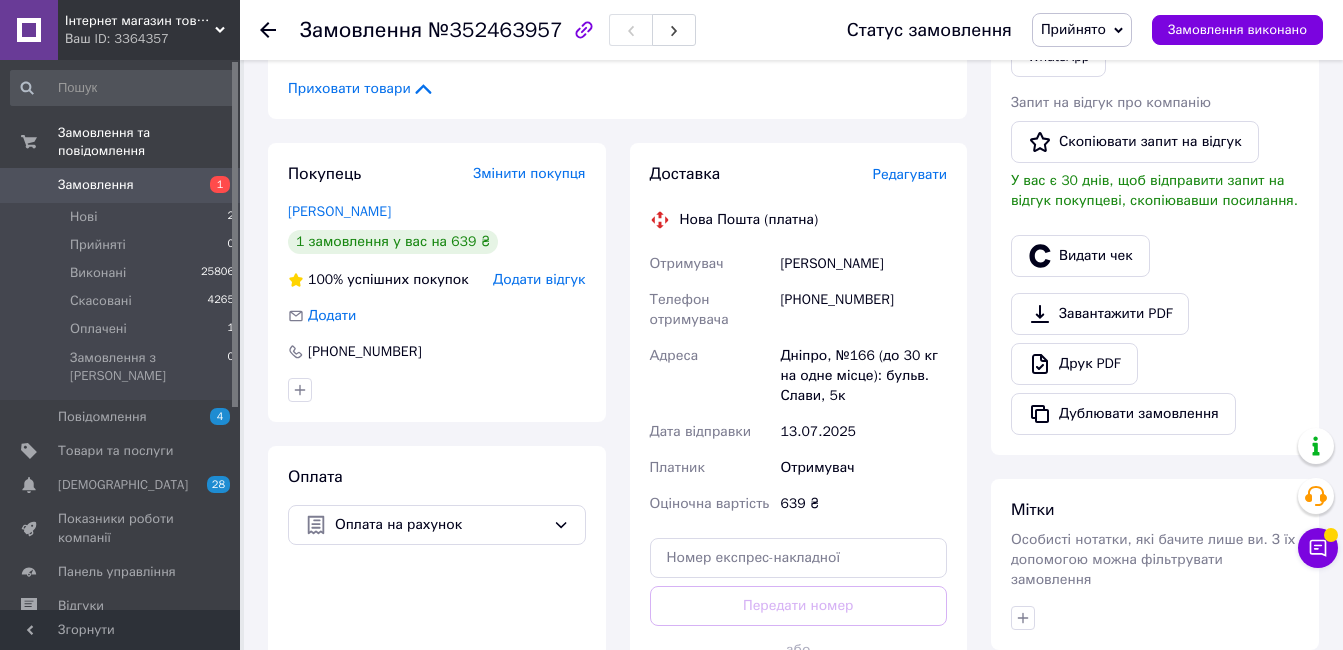 drag, startPoint x: 921, startPoint y: 142, endPoint x: 910, endPoint y: 144, distance: 11.18034 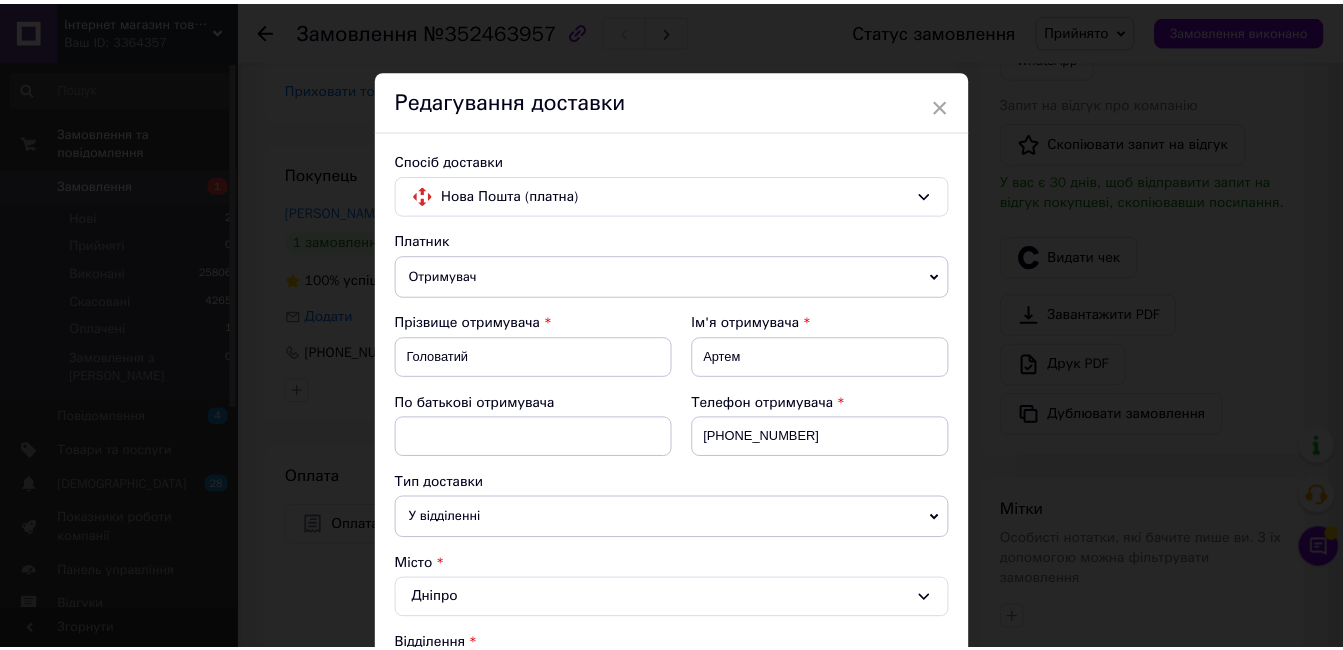 scroll, scrollTop: 938, scrollLeft: 0, axis: vertical 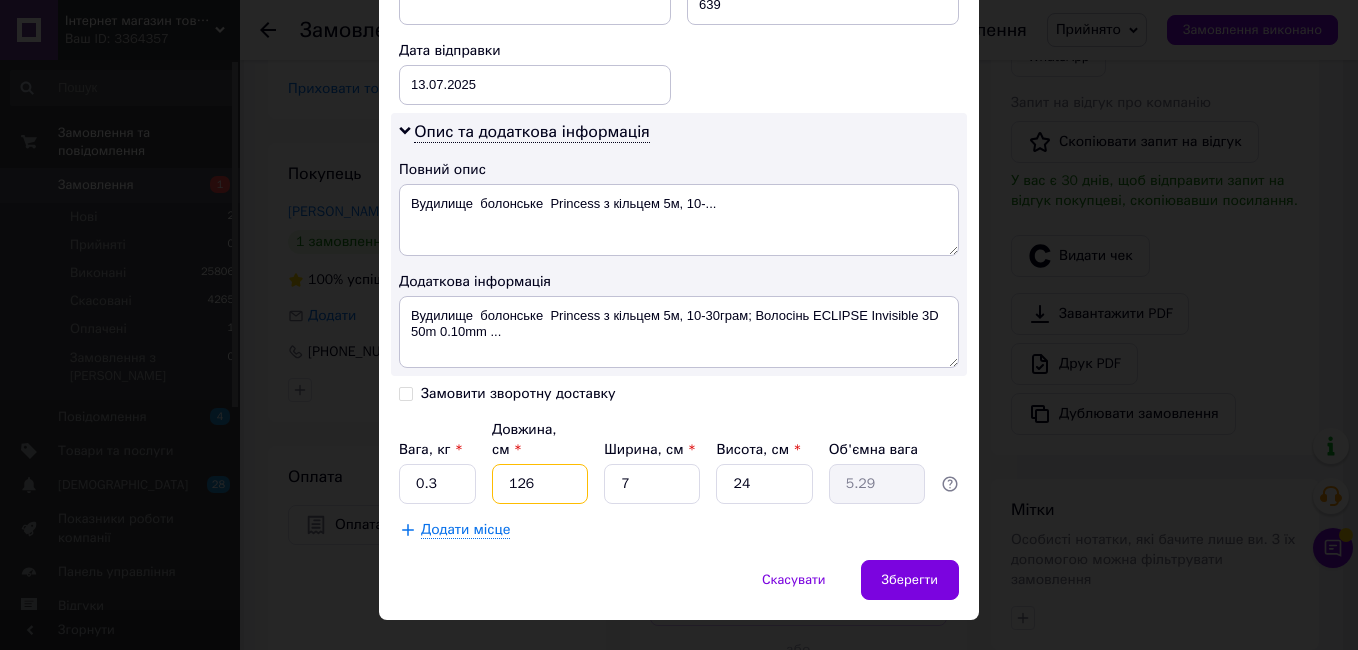 click on "126" at bounding box center (540, 484) 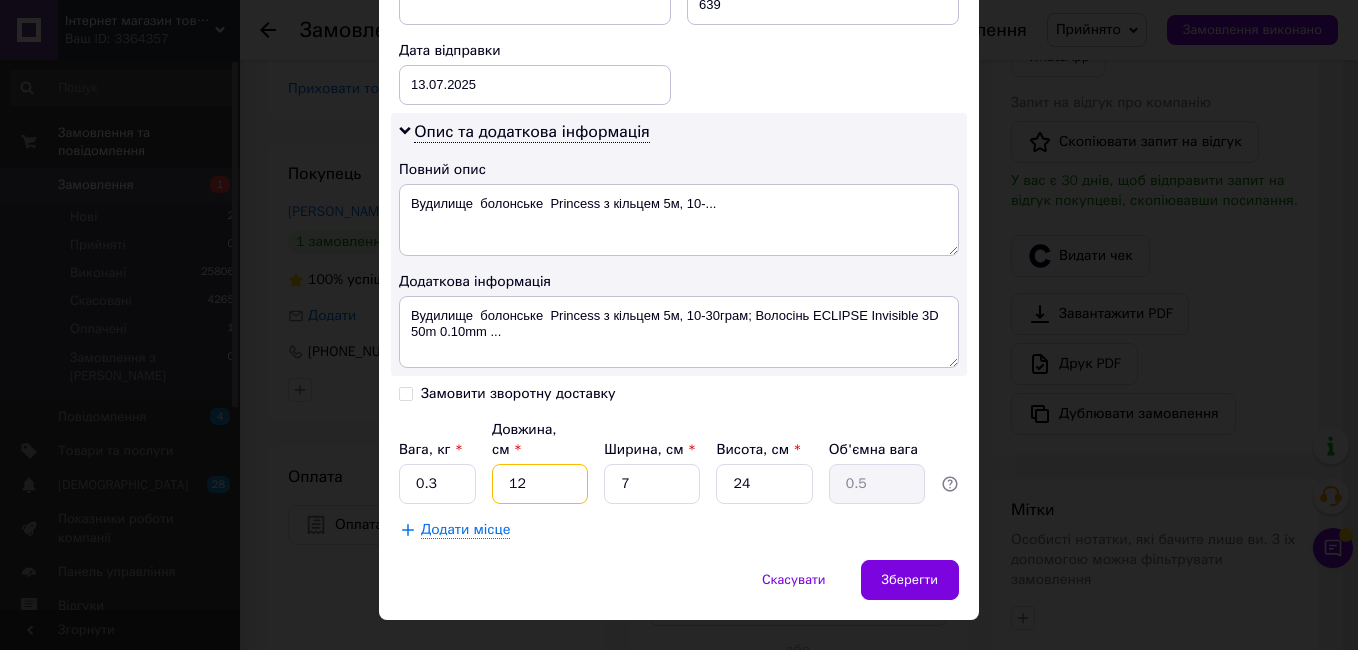 type on "120" 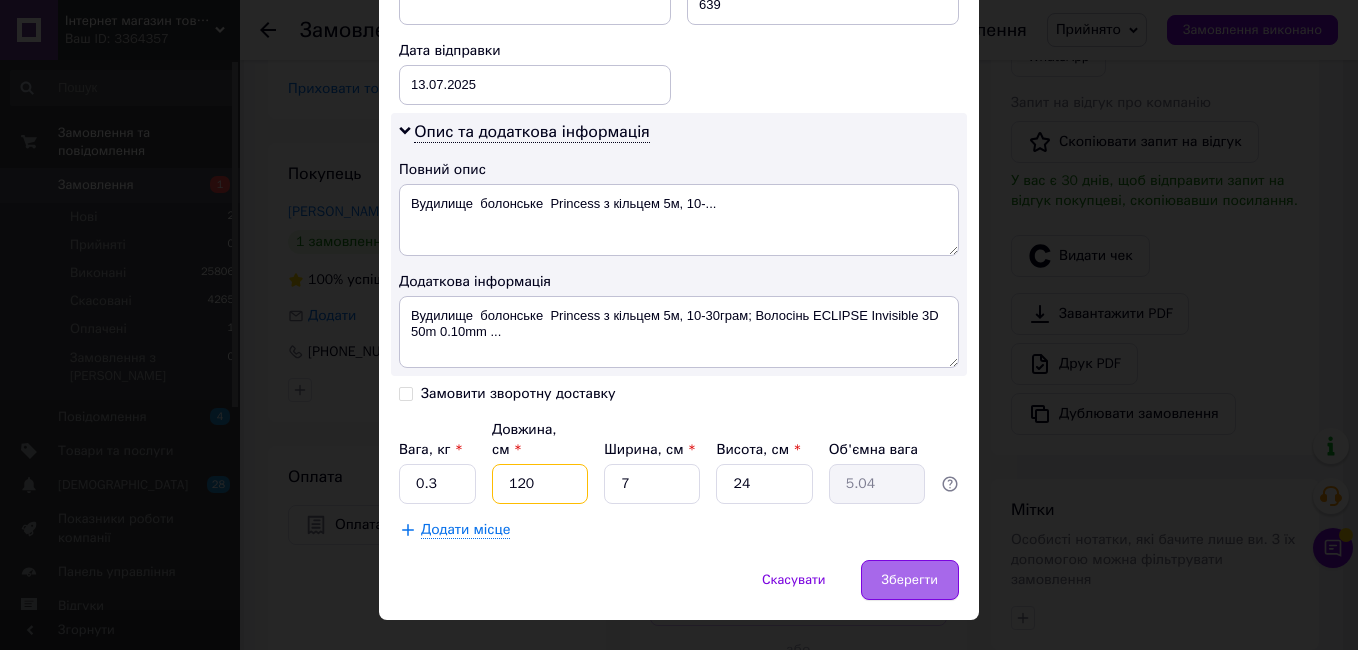 type on "120" 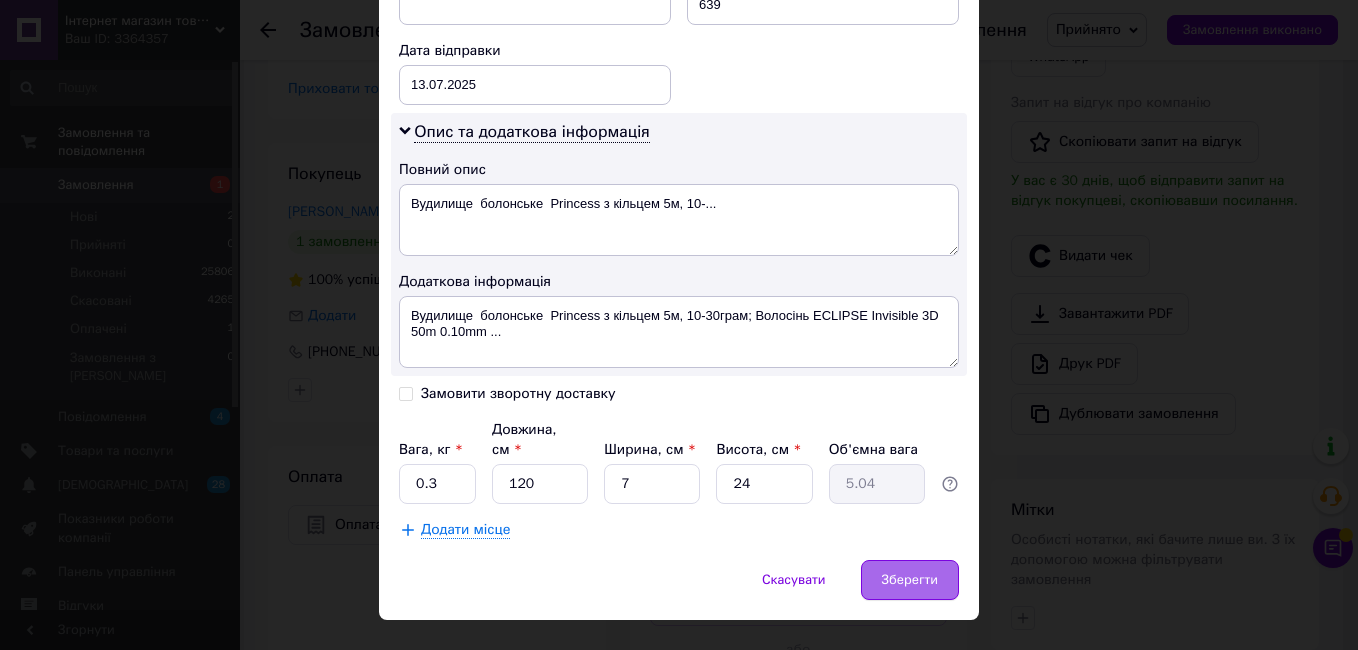 click on "Зберегти" at bounding box center [910, 580] 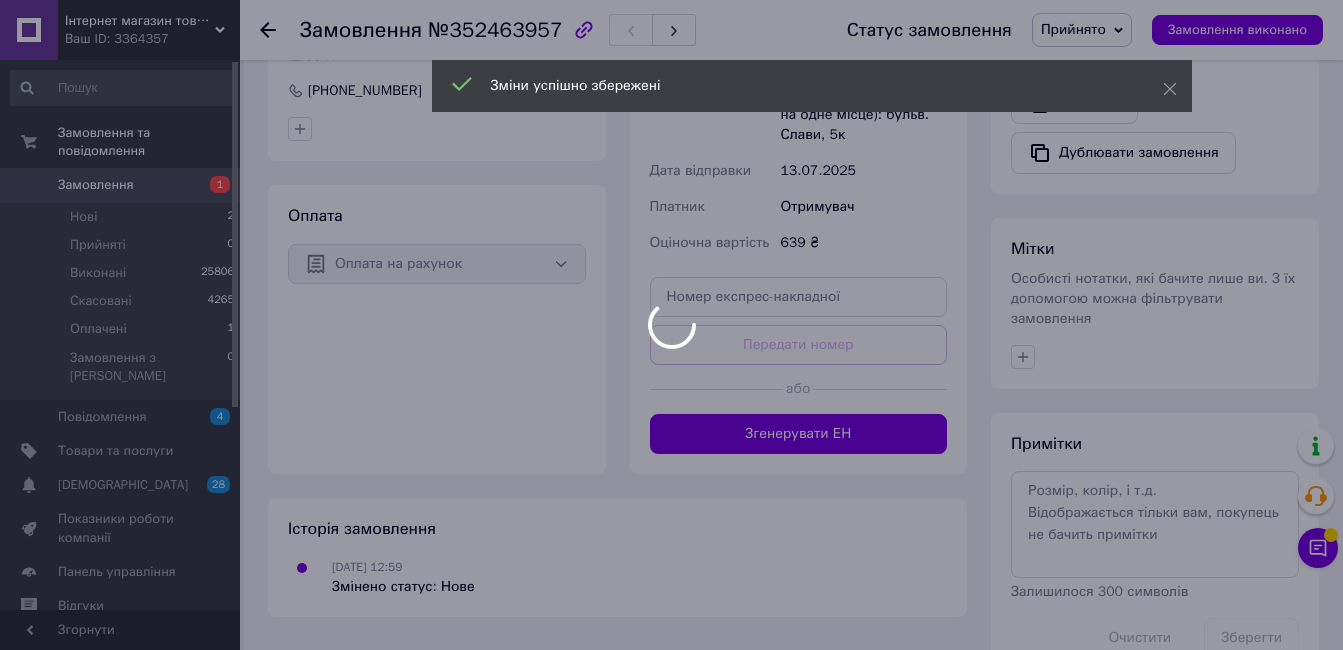 scroll, scrollTop: 793, scrollLeft: 0, axis: vertical 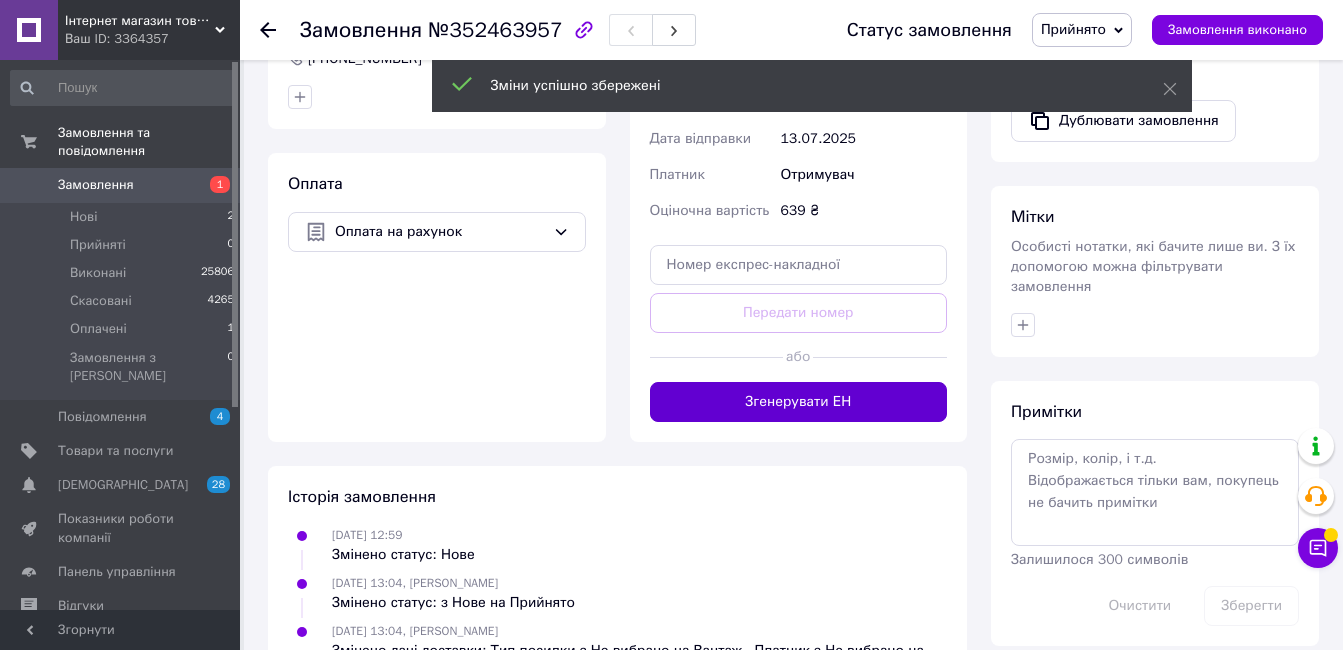 click on "Згенерувати ЕН" at bounding box center [799, 402] 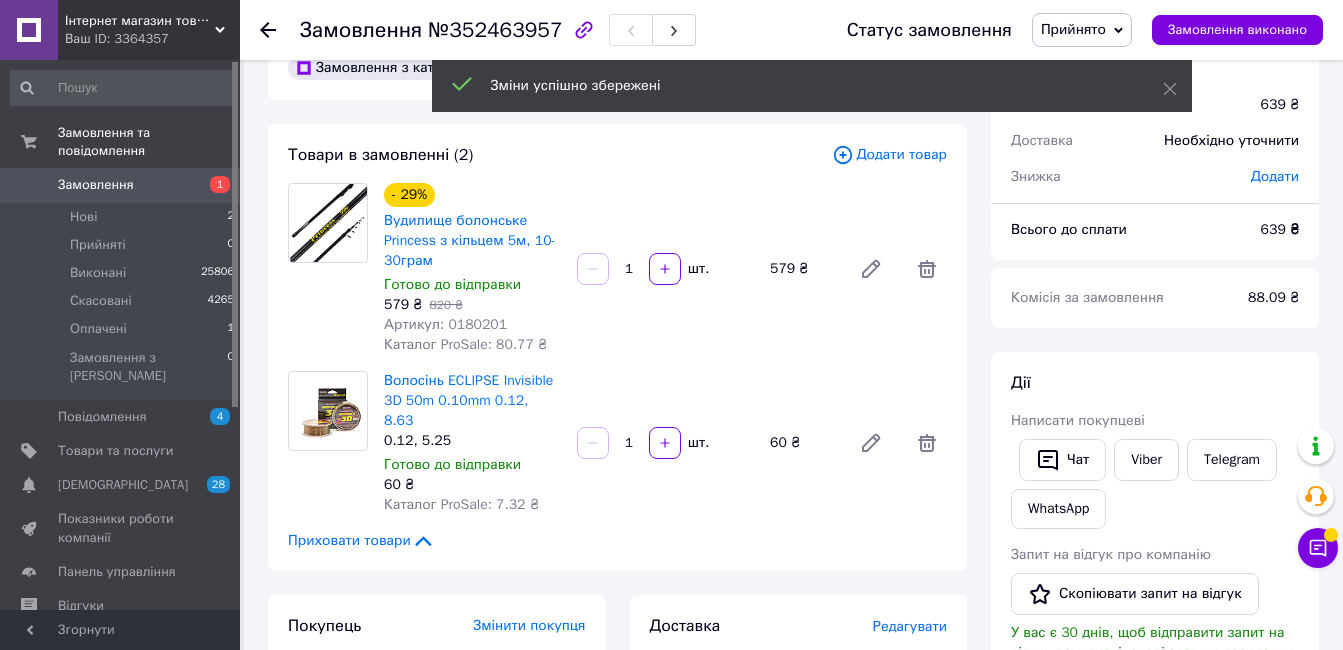 scroll, scrollTop: 0, scrollLeft: 0, axis: both 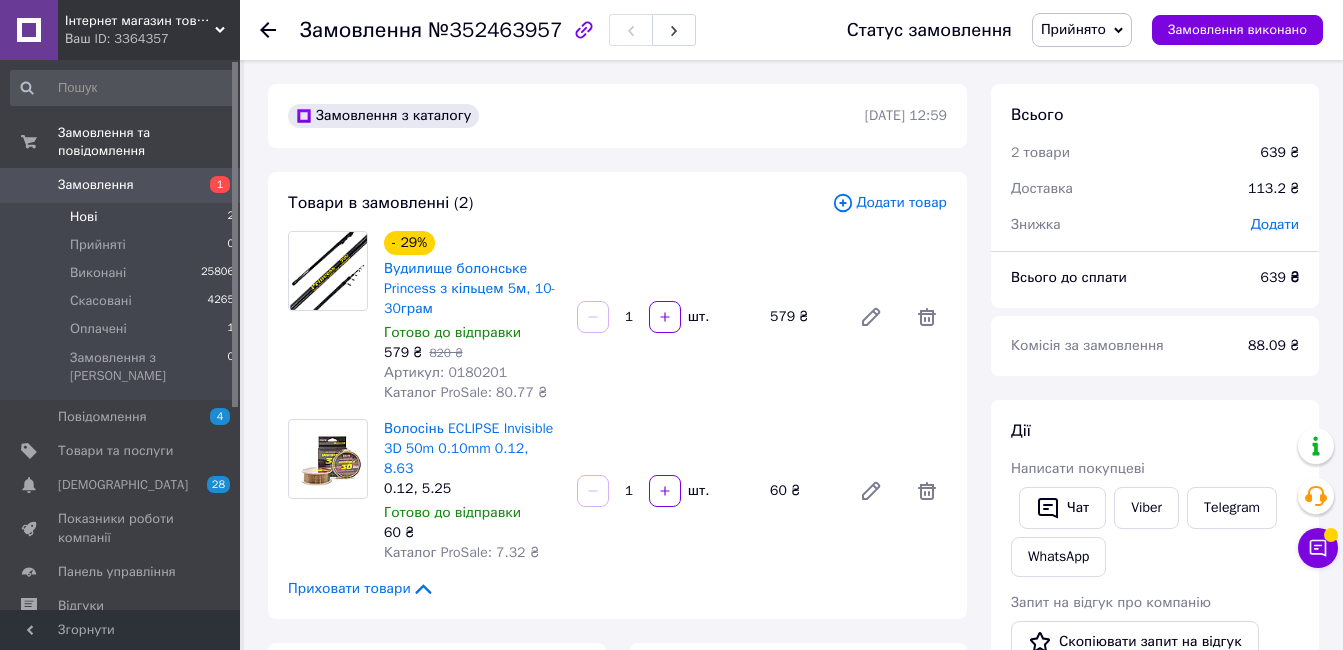 click on "Нові 2" at bounding box center (123, 217) 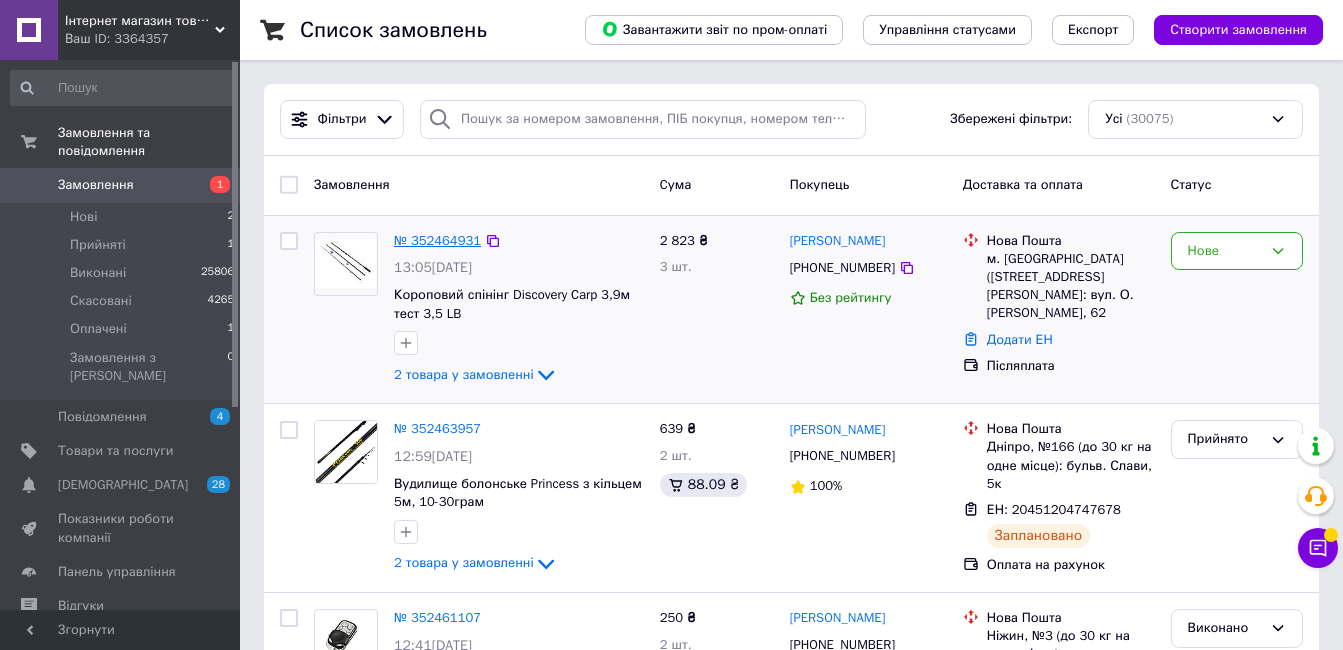 click on "№ 352464931" at bounding box center [437, 240] 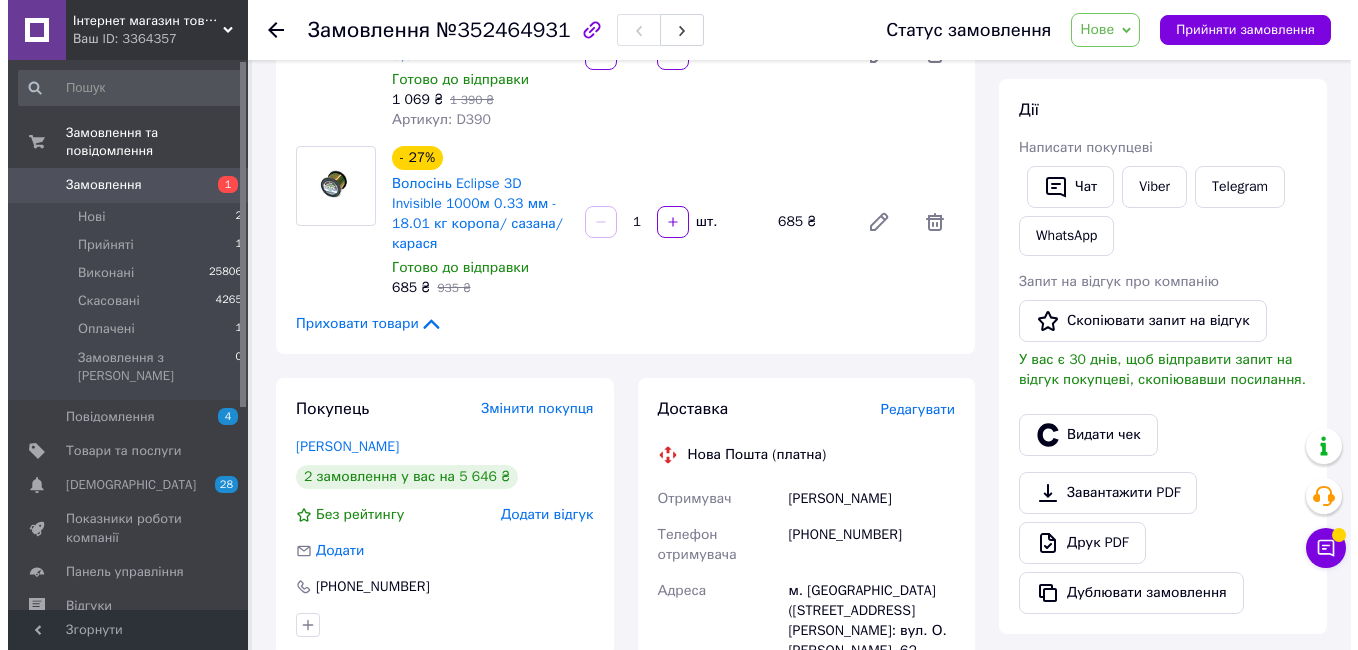 scroll, scrollTop: 500, scrollLeft: 0, axis: vertical 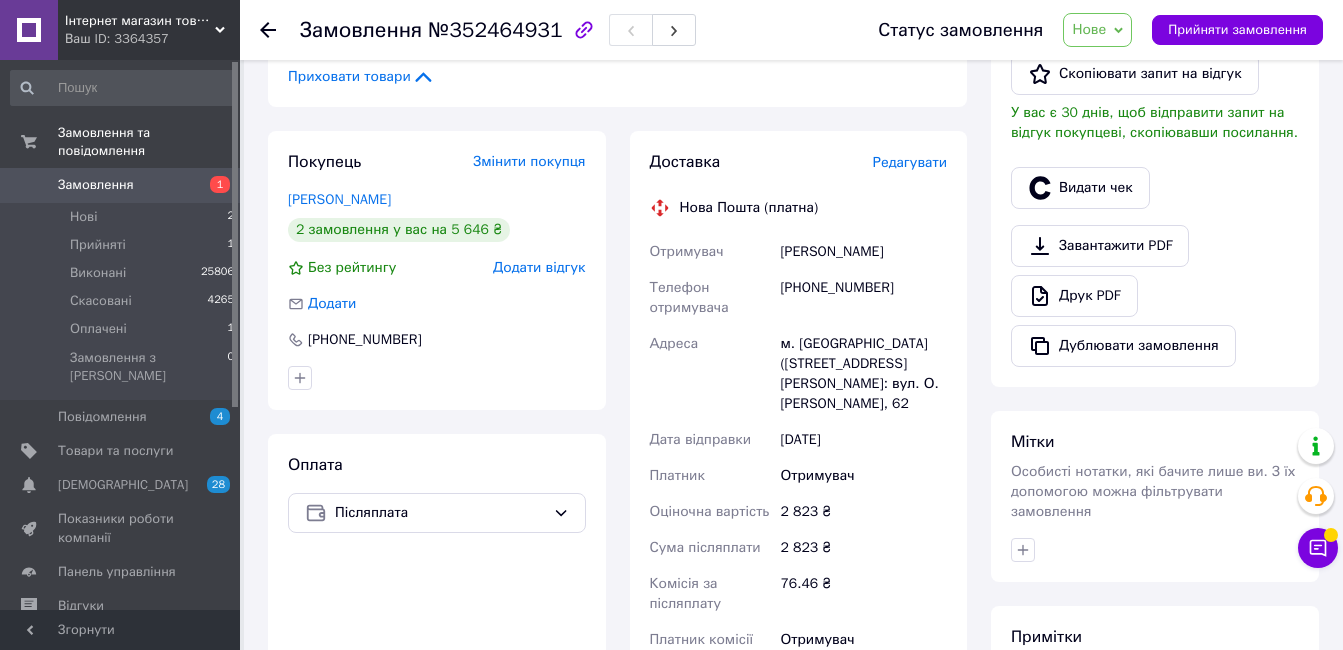 click on "Редагувати" at bounding box center [910, 162] 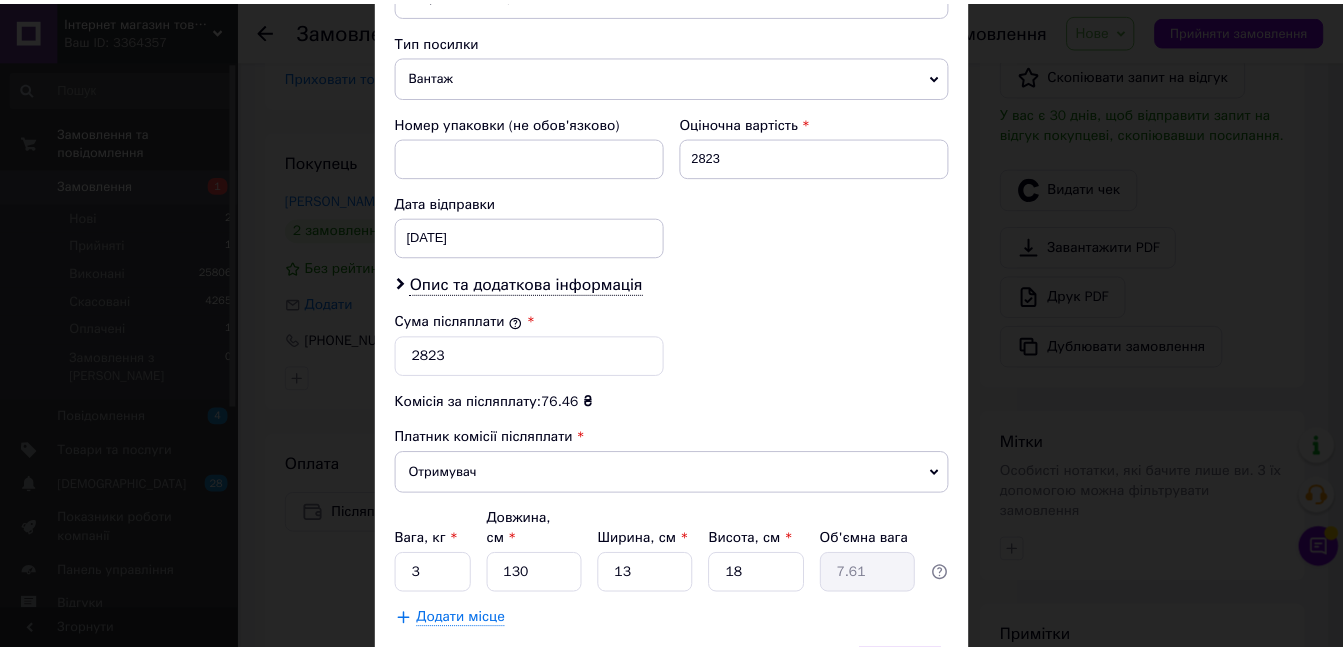 scroll, scrollTop: 876, scrollLeft: 0, axis: vertical 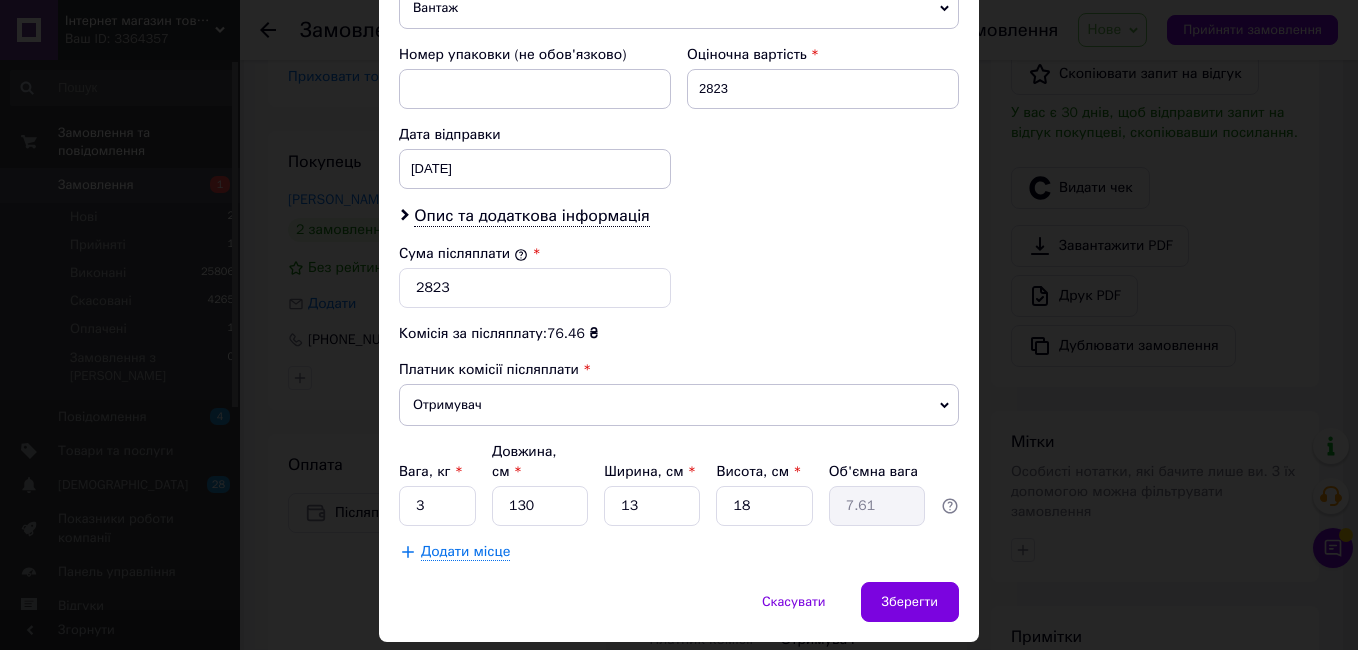 click on "Скасувати   Зберегти" at bounding box center (679, 612) 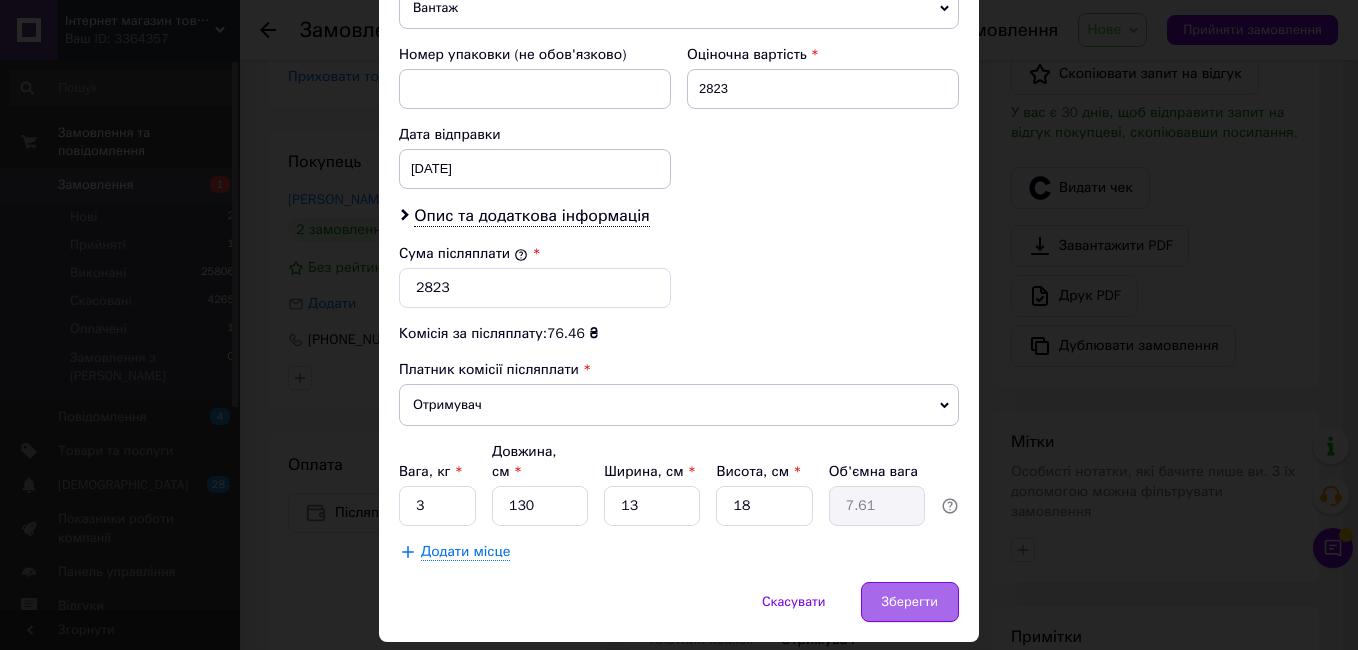 click on "Зберегти" at bounding box center [910, 602] 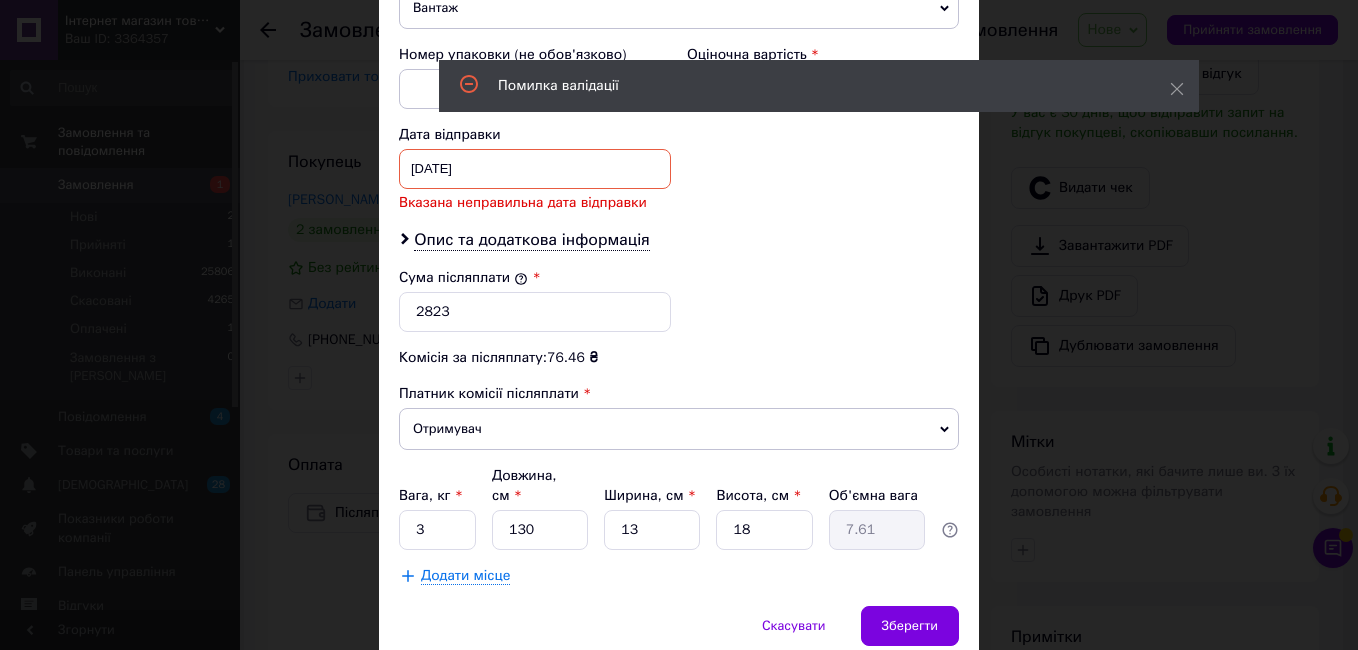 click on "Помилка валідації" at bounding box center (819, 88) 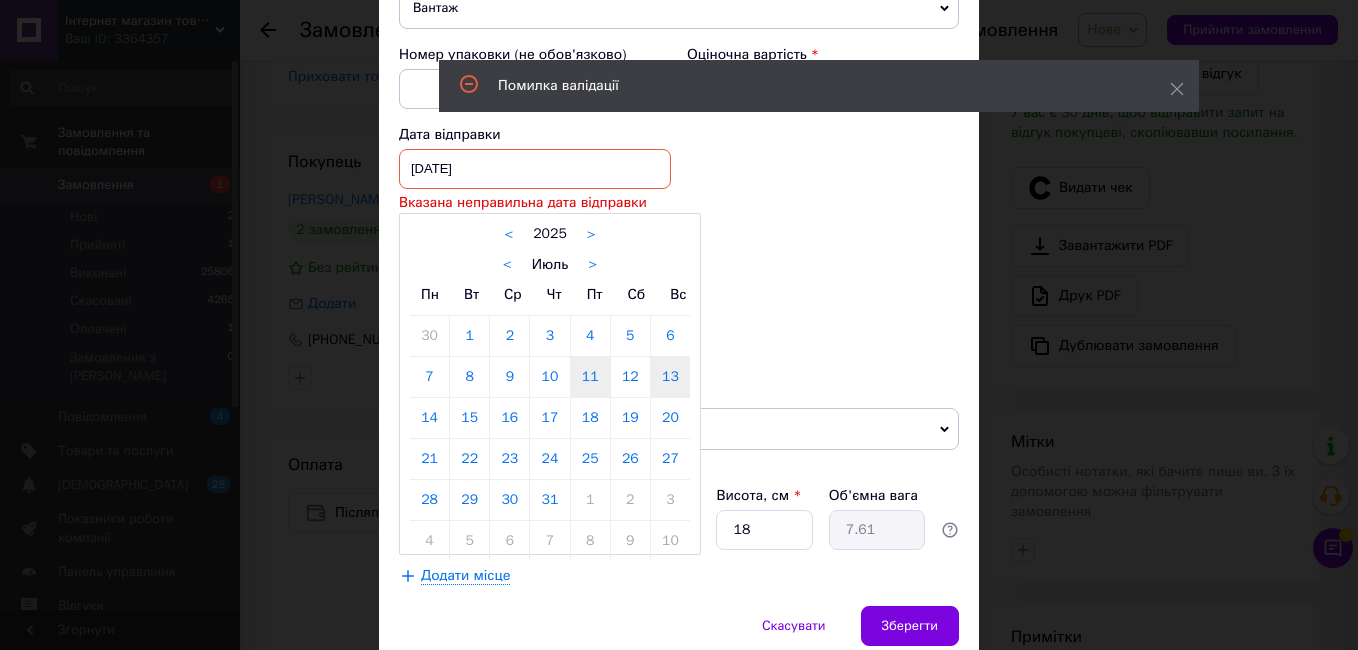 click on "13" at bounding box center (670, 377) 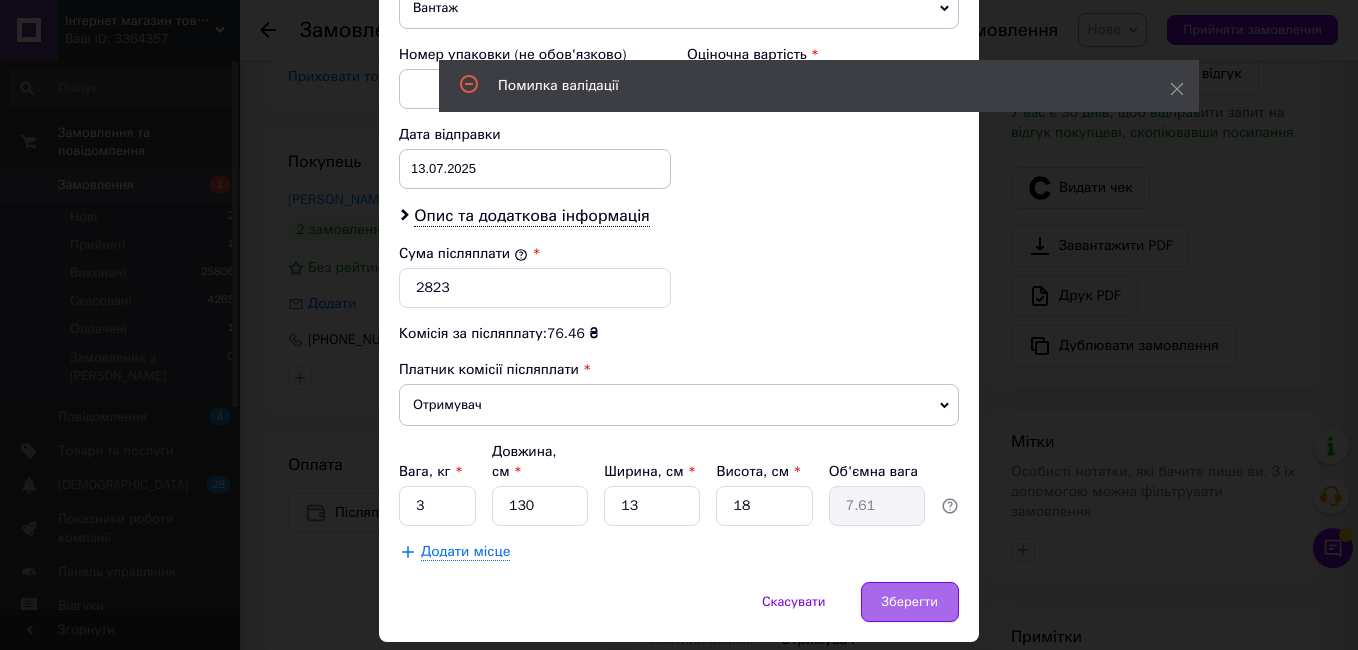 click on "Зберегти" at bounding box center (910, 602) 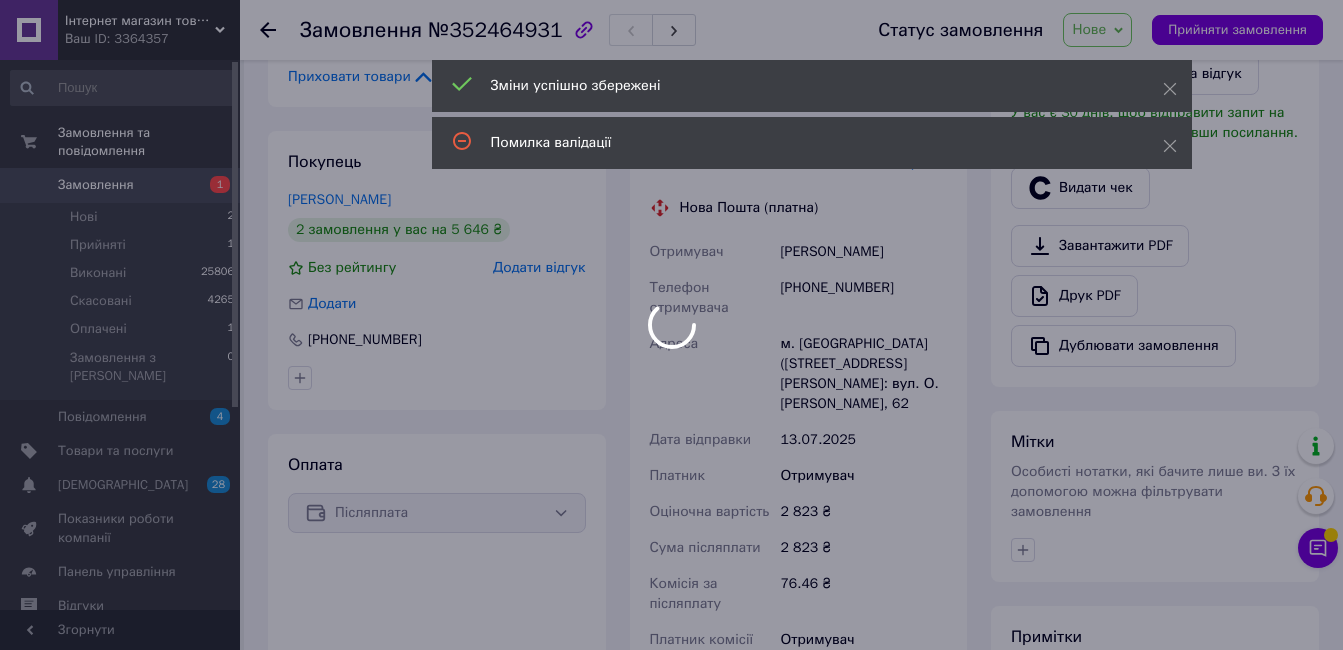 scroll, scrollTop: 936, scrollLeft: 0, axis: vertical 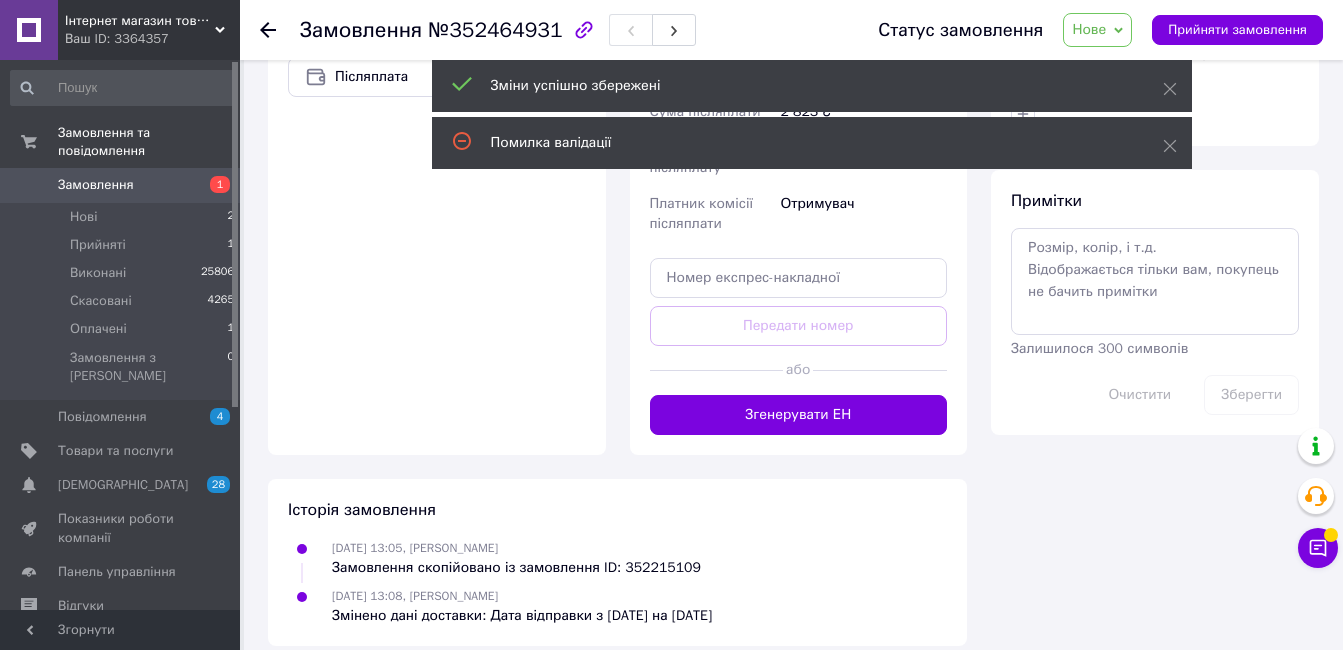 click on "Доставка Редагувати Нова Пошта (платна) Отримувач Лютий [PERSON_NAME] Телефон отримувача [PHONE_NUMBER] Адреса м. [GEOGRAPHIC_DATA] ([STREET_ADDRESS][PERSON_NAME]: вул. О. Маковея, 62 Дата відправки [DATE] Платник Отримувач Оціночна вартість 2 823 ₴ Сума післяплати 2 823 ₴ Комісія за післяплату 76.46 ₴ Платник комісії післяплати Отримувач Передати номер або Згенерувати ЕН Платник Отримувач Відправник Прізвище отримувача Лютий Ім'я отримувача [PERSON_NAME] батькові отримувача Телефон отримувача [PHONE_NUMBER] Тип доставки У відділенні Кур'єром В поштоматі Місто -- Не обрано -- Відділення < >" at bounding box center (799, 75) 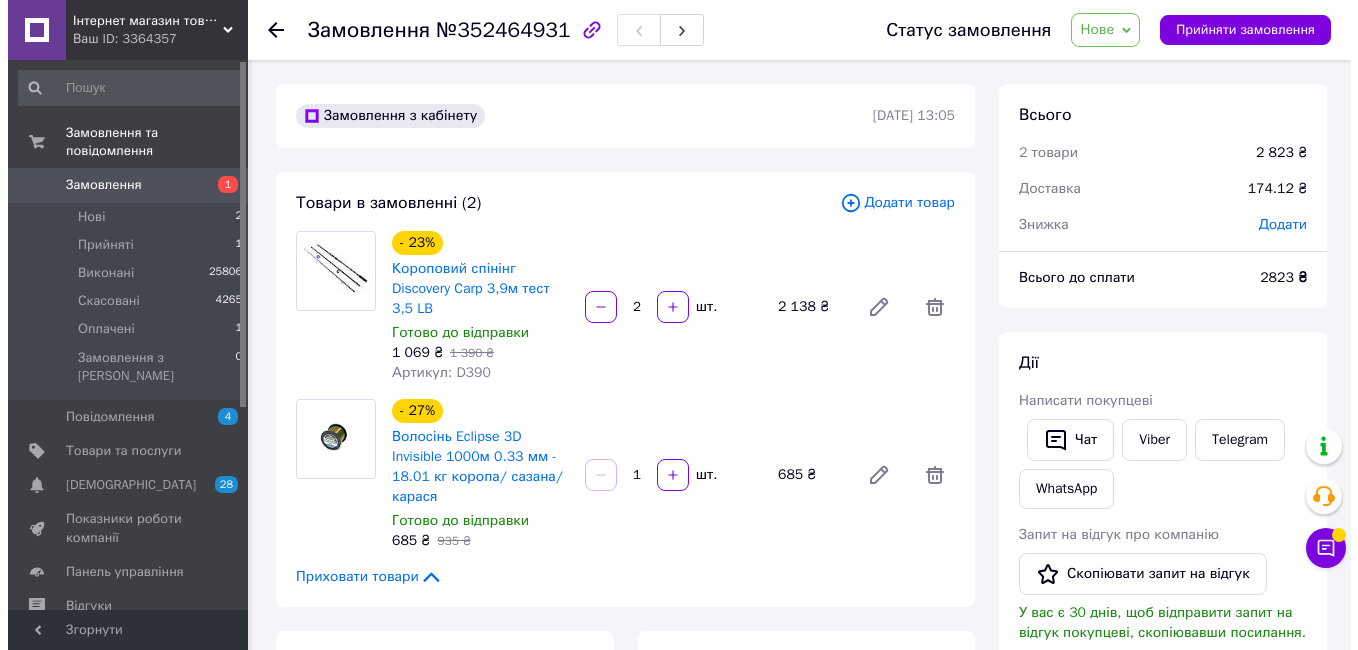 scroll, scrollTop: 500, scrollLeft: 0, axis: vertical 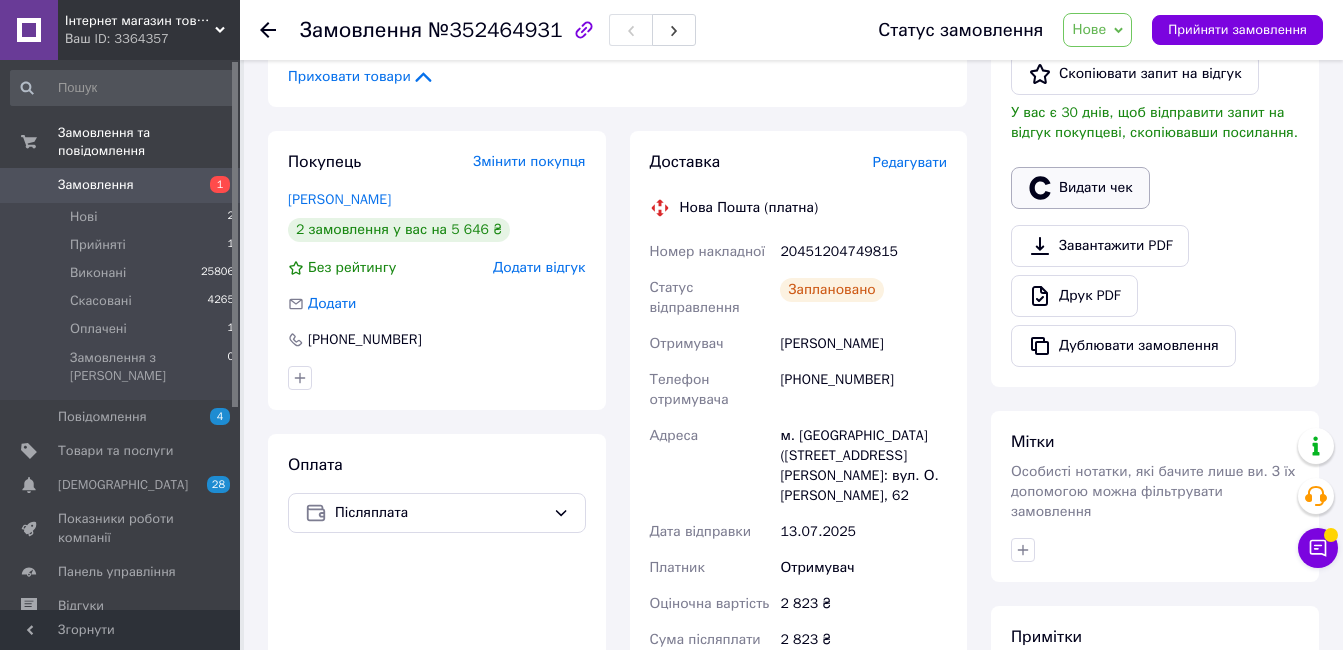 click 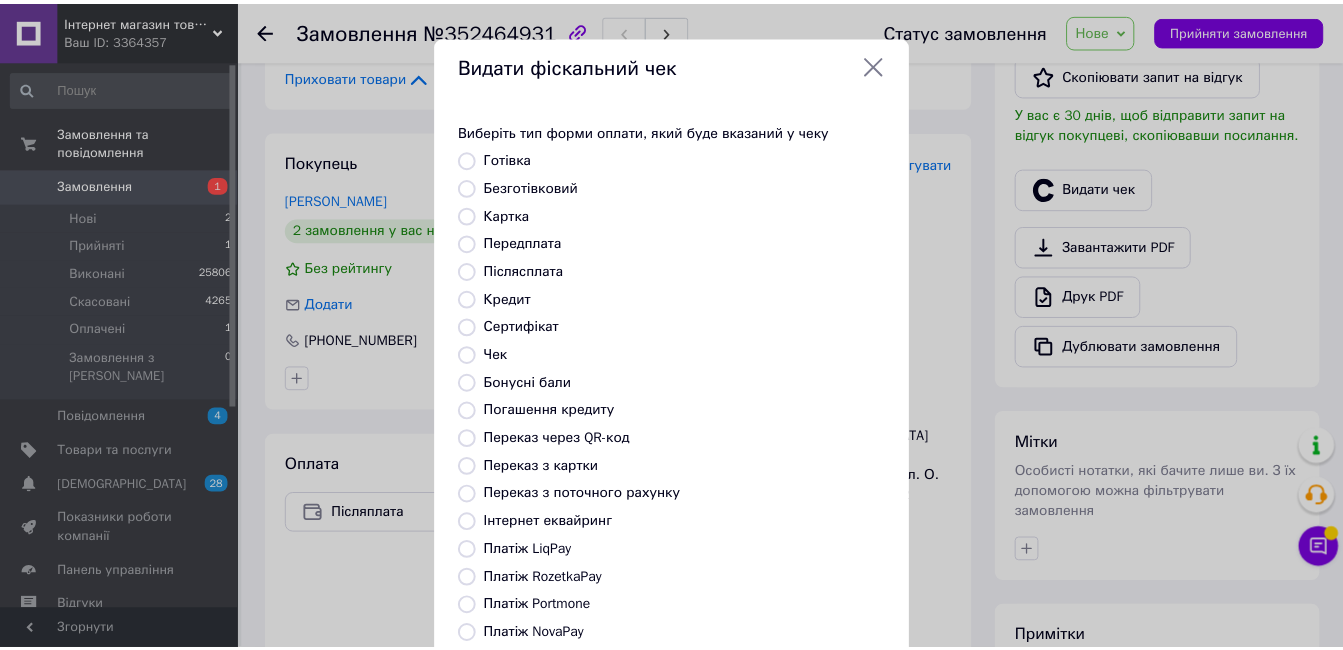 scroll, scrollTop: 209, scrollLeft: 0, axis: vertical 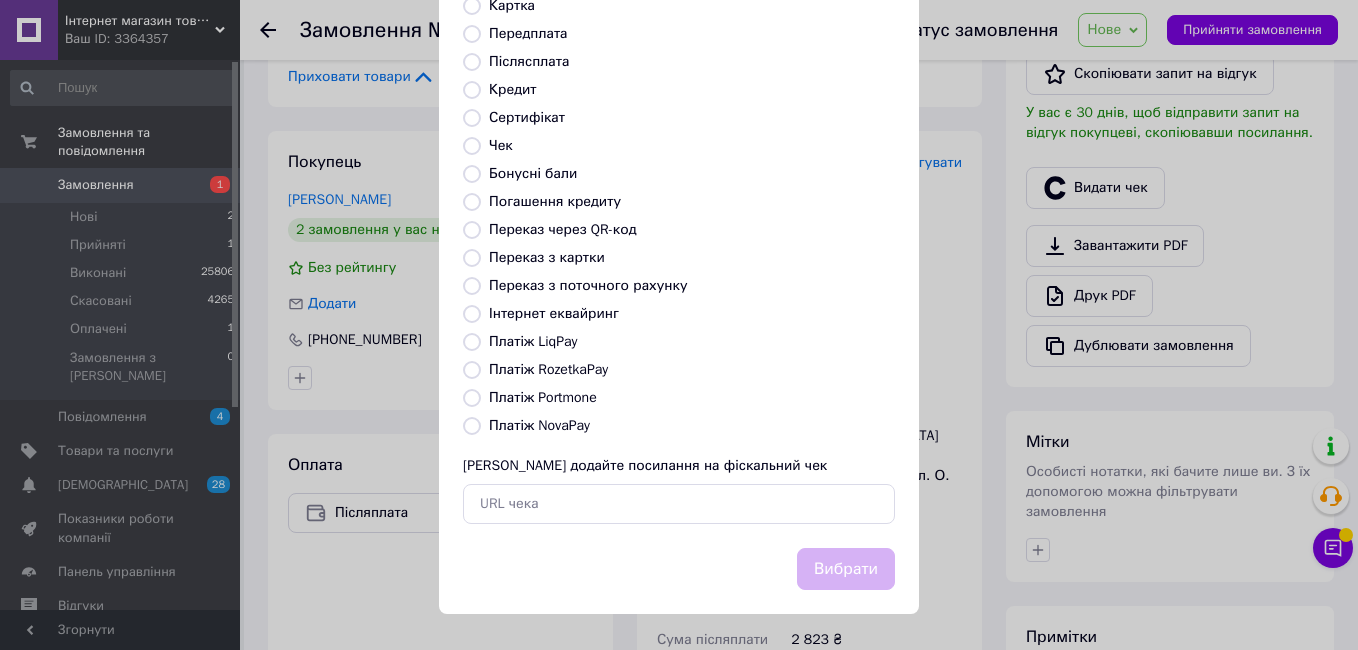 click on "Платіж NovaPay" at bounding box center [539, 425] 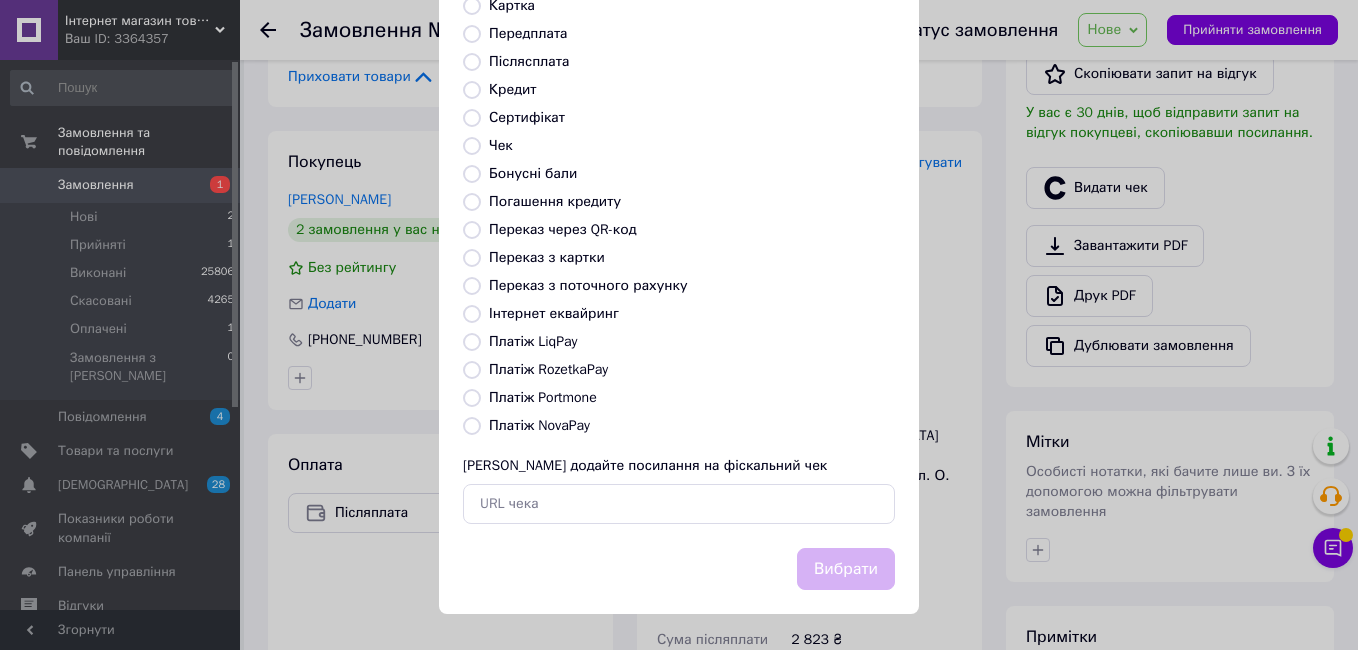 radio on "true" 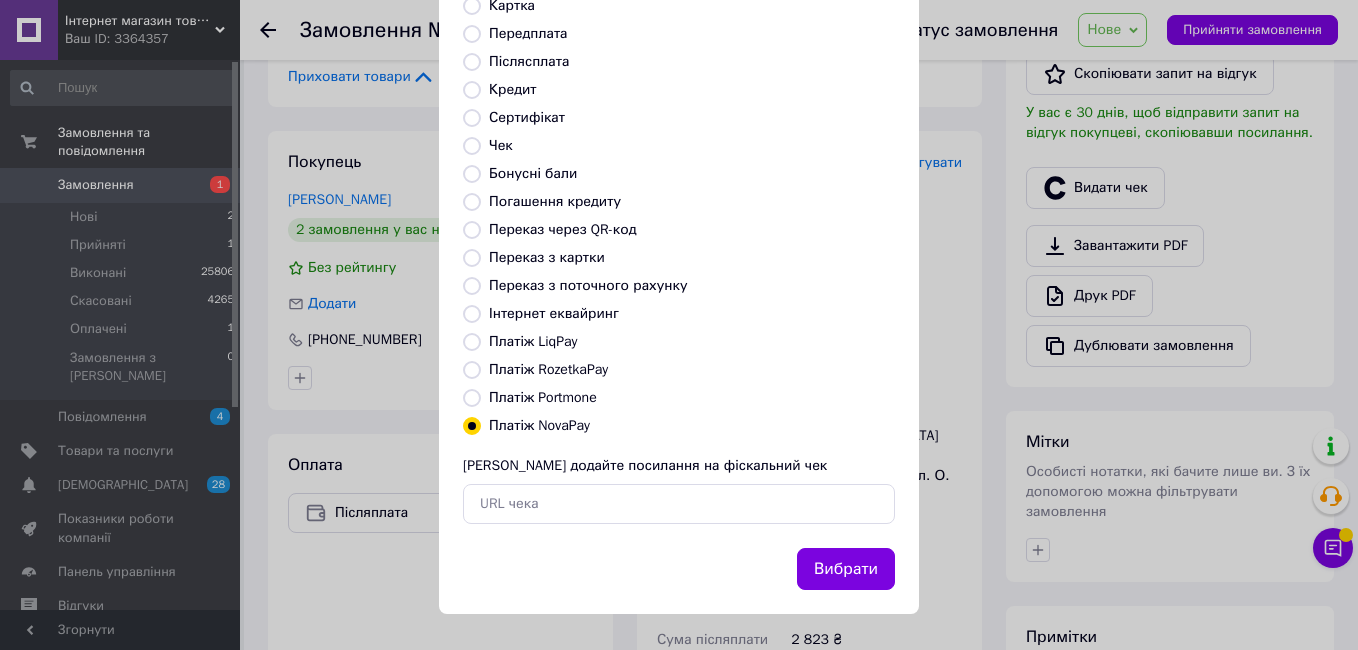 click on "Вибрати" at bounding box center (846, 569) 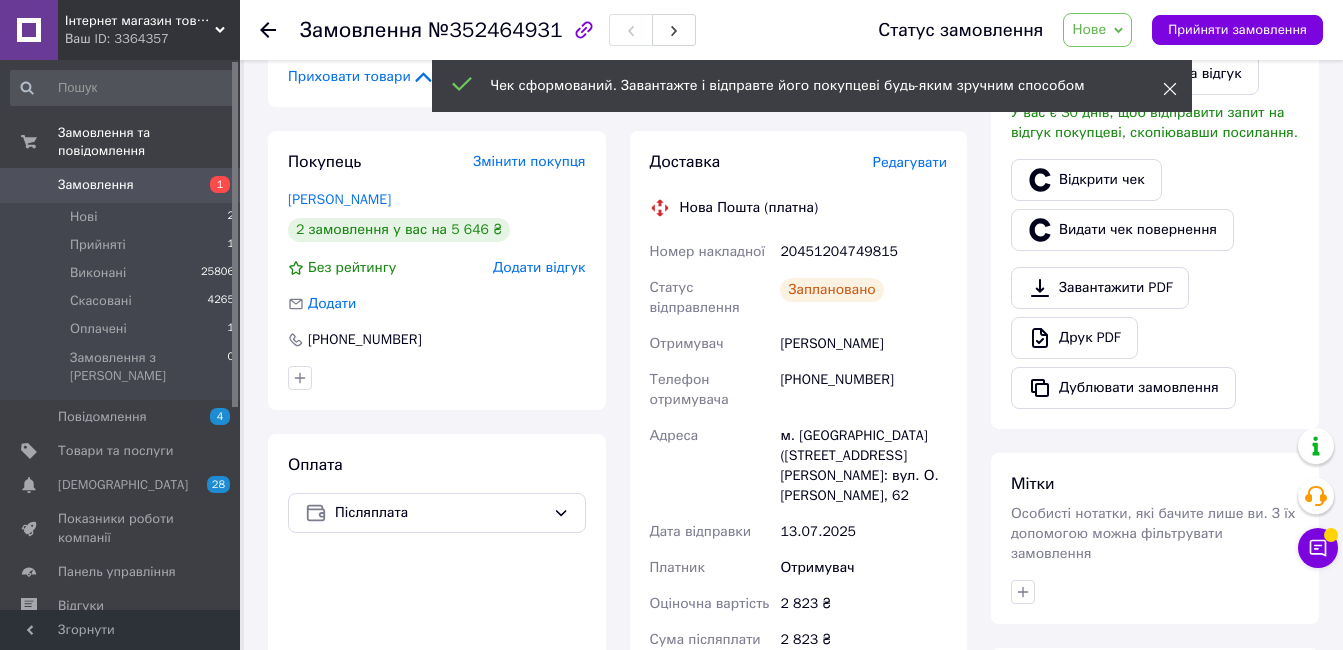 click 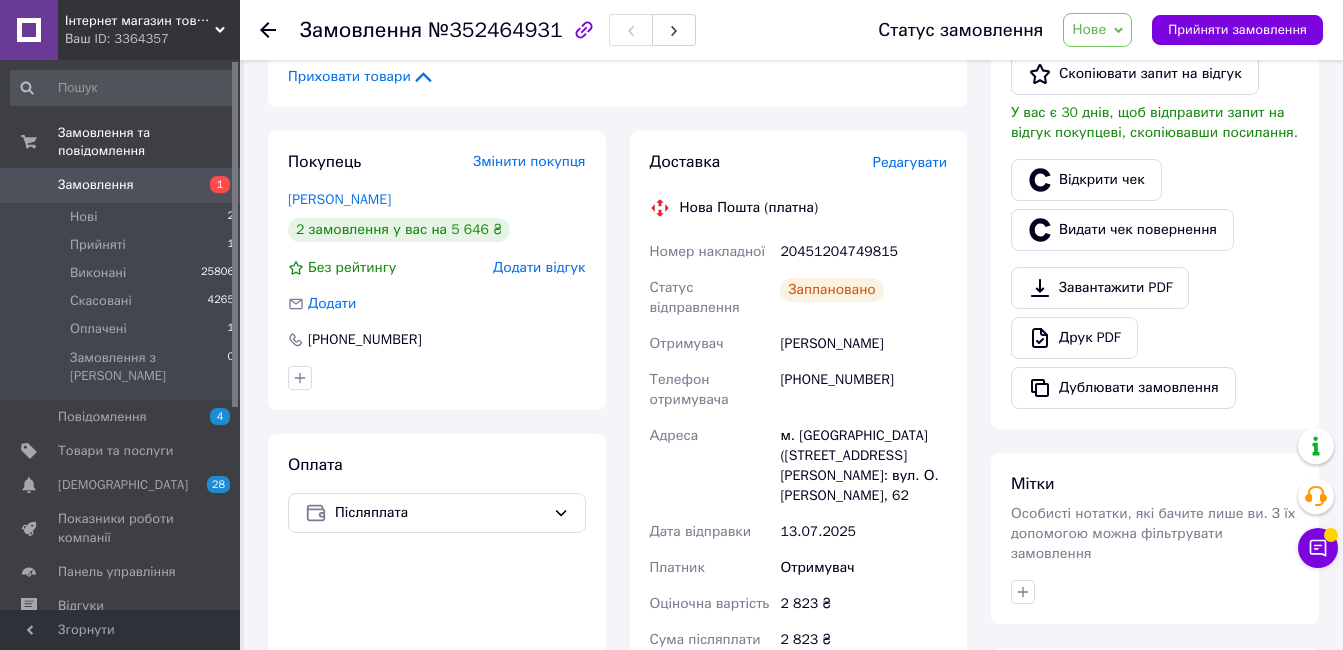 click on "Нове" at bounding box center [1089, 29] 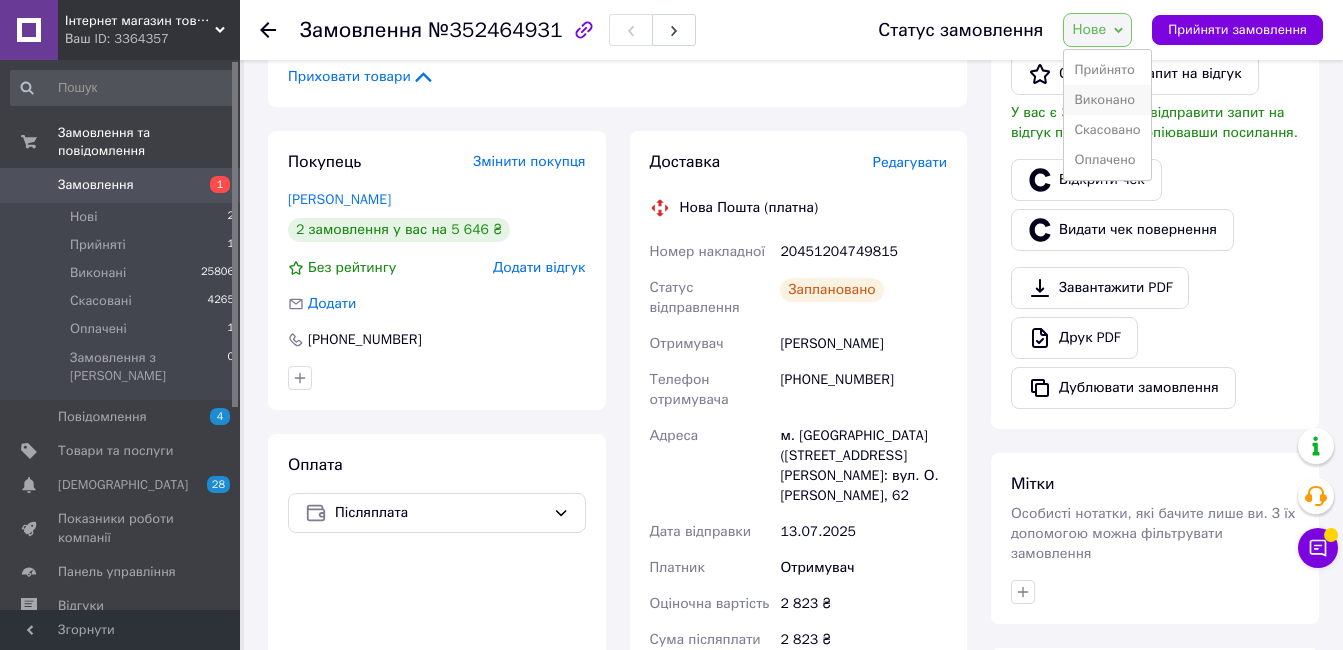click on "Виконано" at bounding box center [1107, 100] 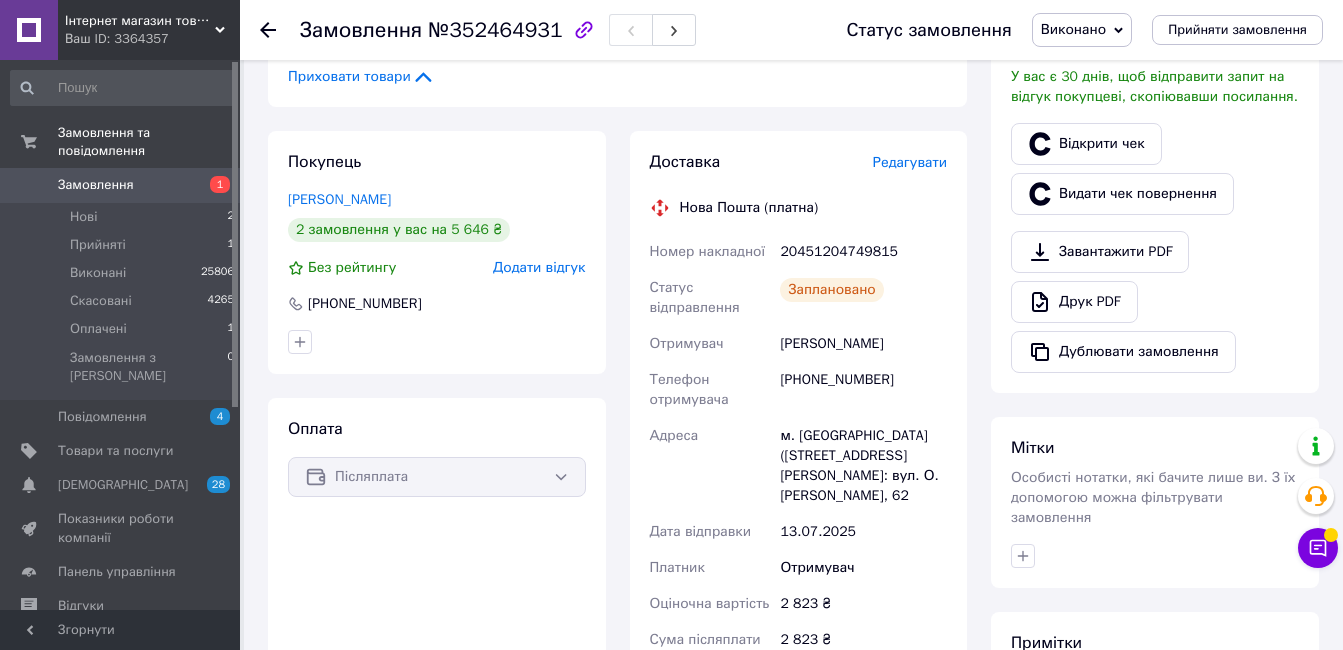 scroll, scrollTop: 0, scrollLeft: 0, axis: both 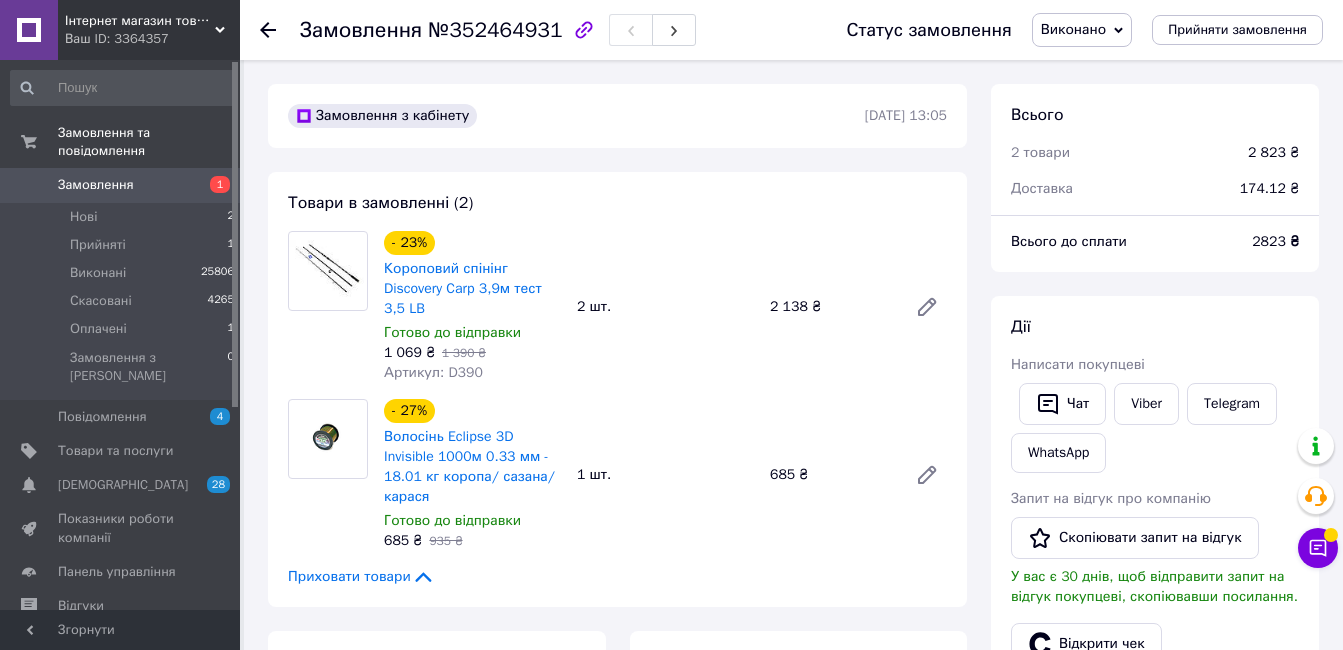 click on "Замовлення" at bounding box center [96, 185] 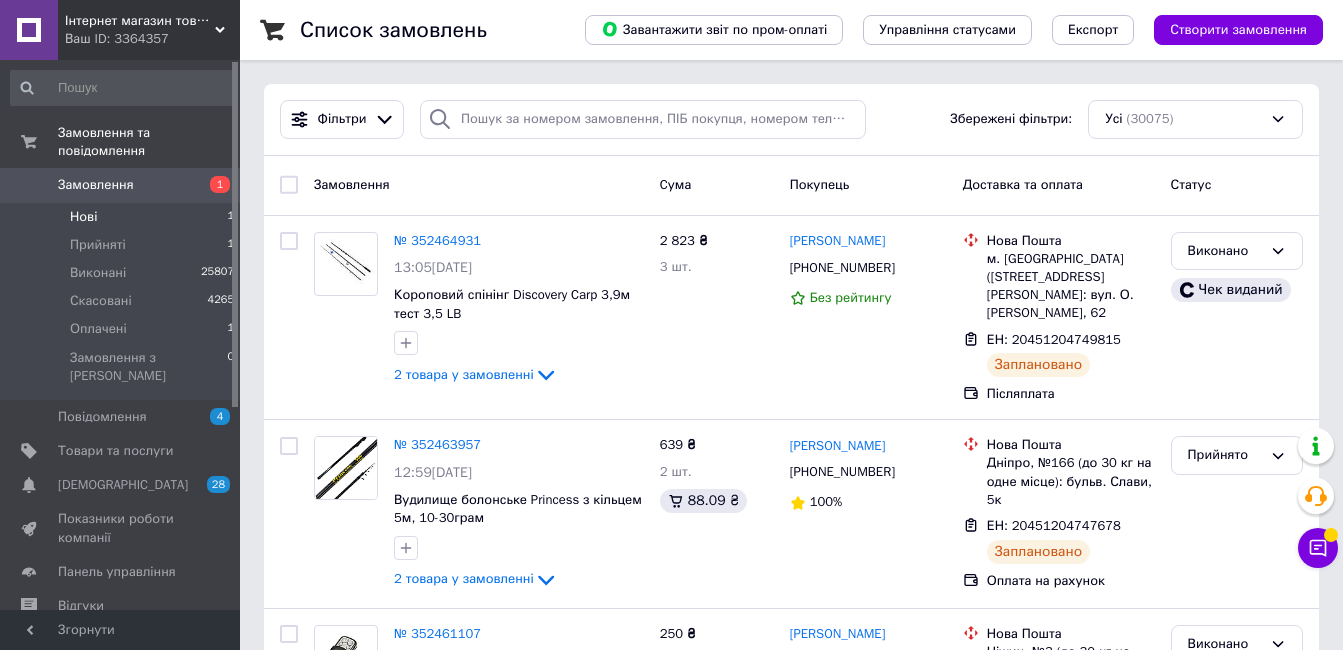 click on "Нові 1" at bounding box center [123, 217] 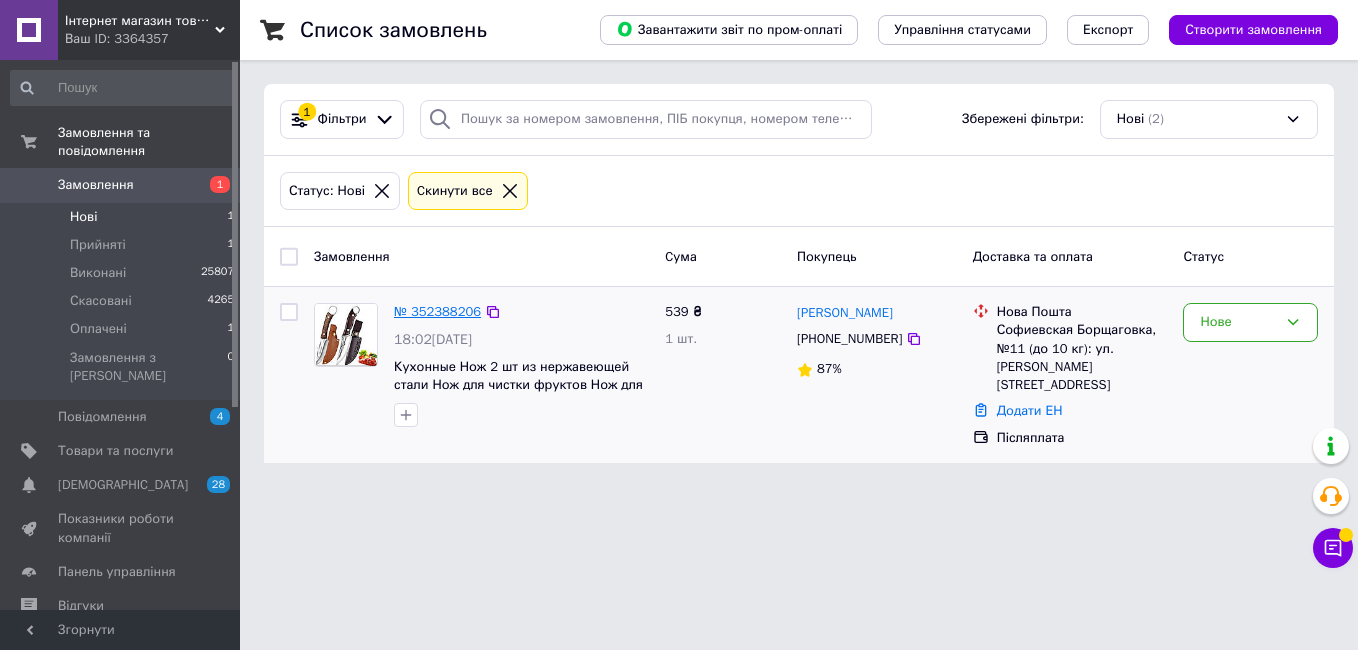 click on "№ 352388206" at bounding box center [437, 311] 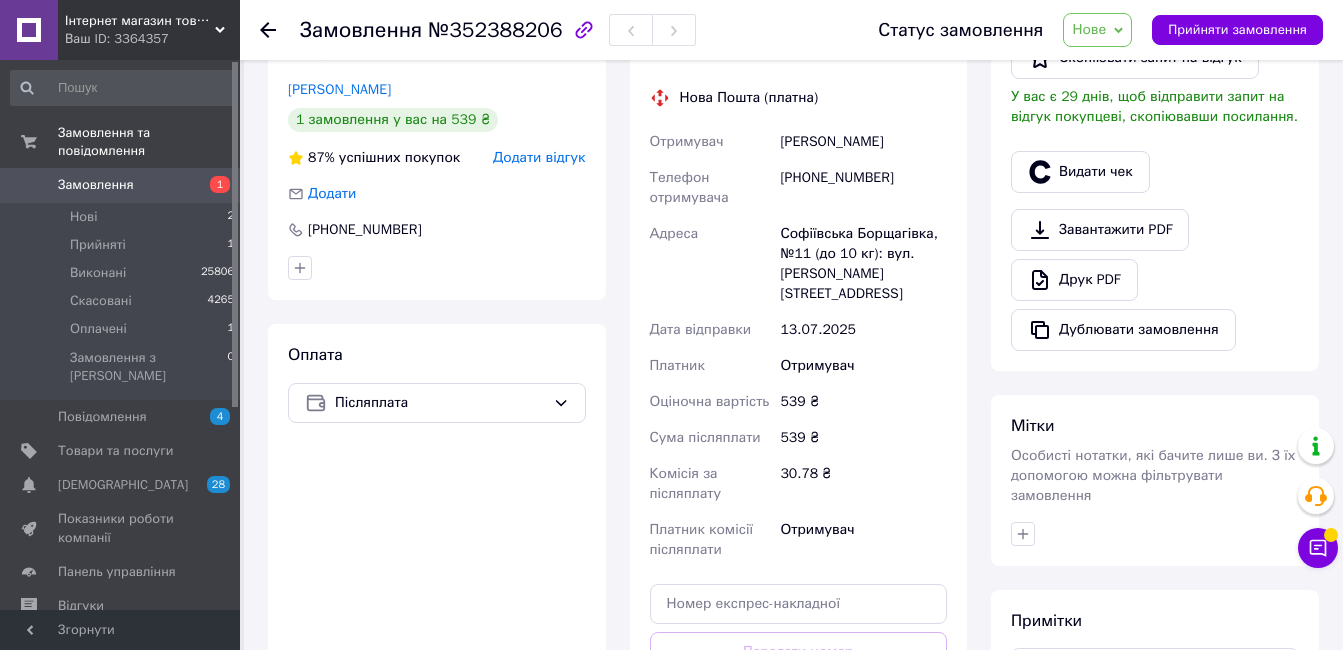 scroll, scrollTop: 744, scrollLeft: 0, axis: vertical 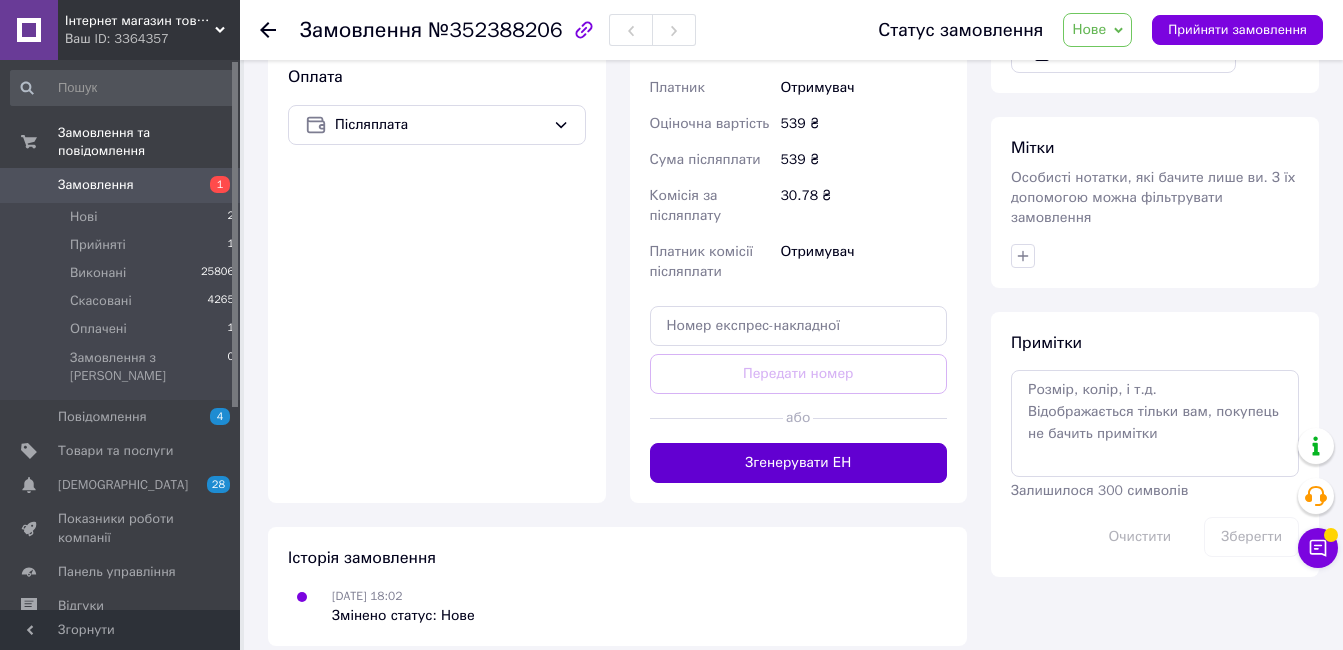 click on "Згенерувати ЕН" at bounding box center [799, 463] 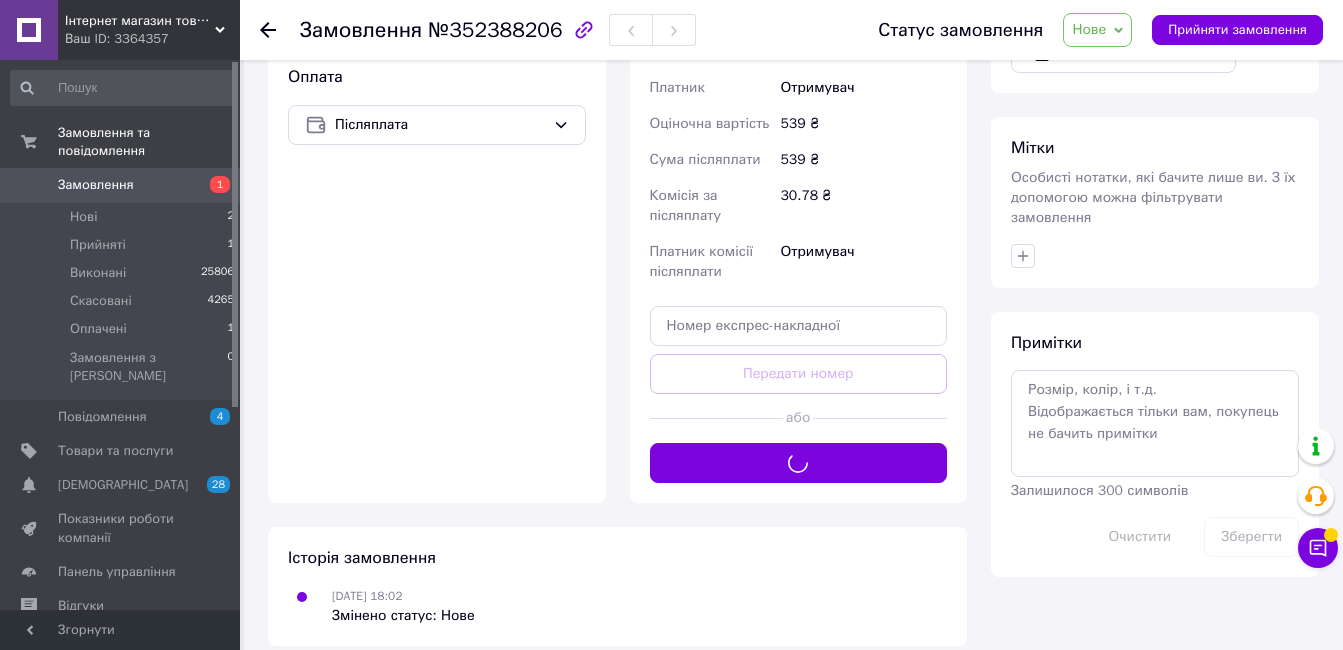 click on "Нове" at bounding box center [1089, 29] 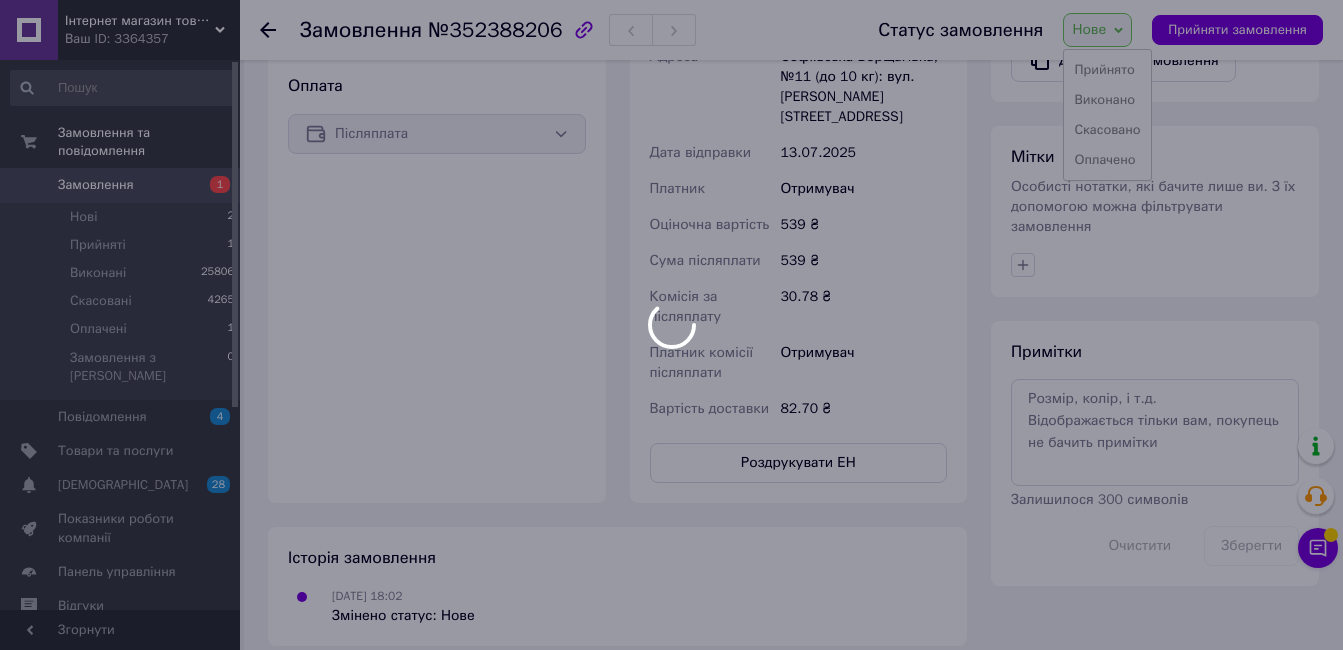 click at bounding box center [671, 325] 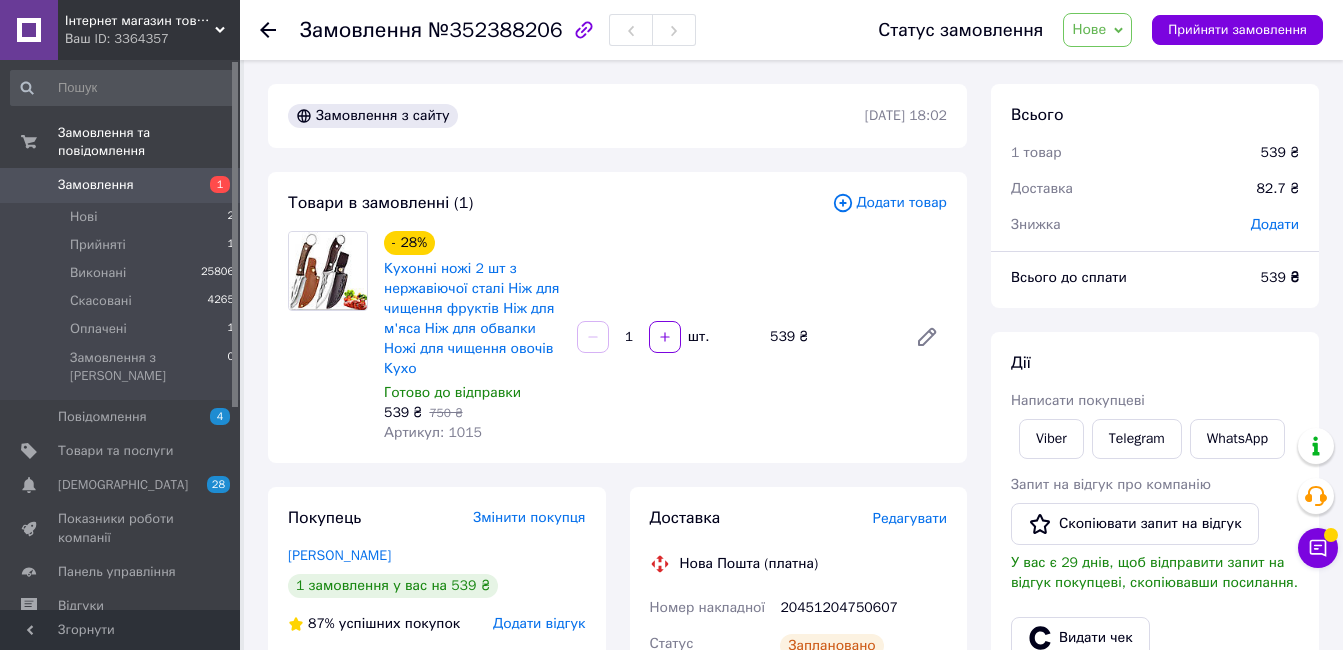 scroll, scrollTop: 500, scrollLeft: 0, axis: vertical 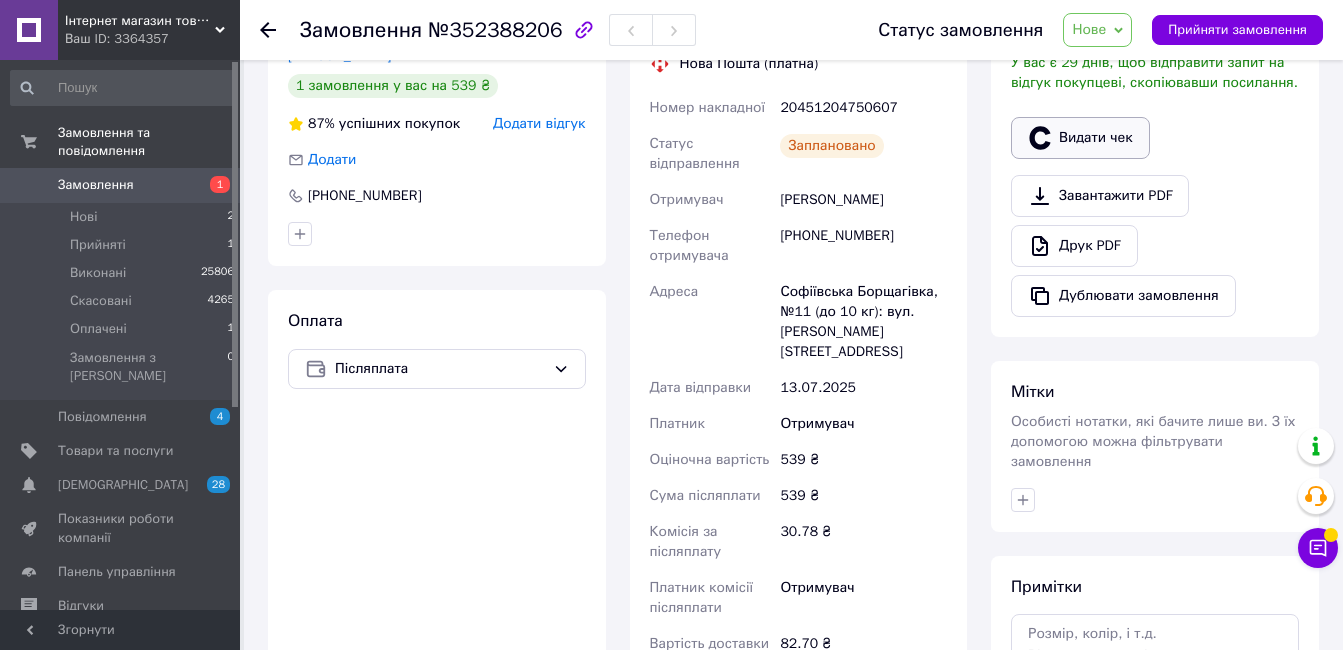 click on "Видати чек" at bounding box center [1080, 138] 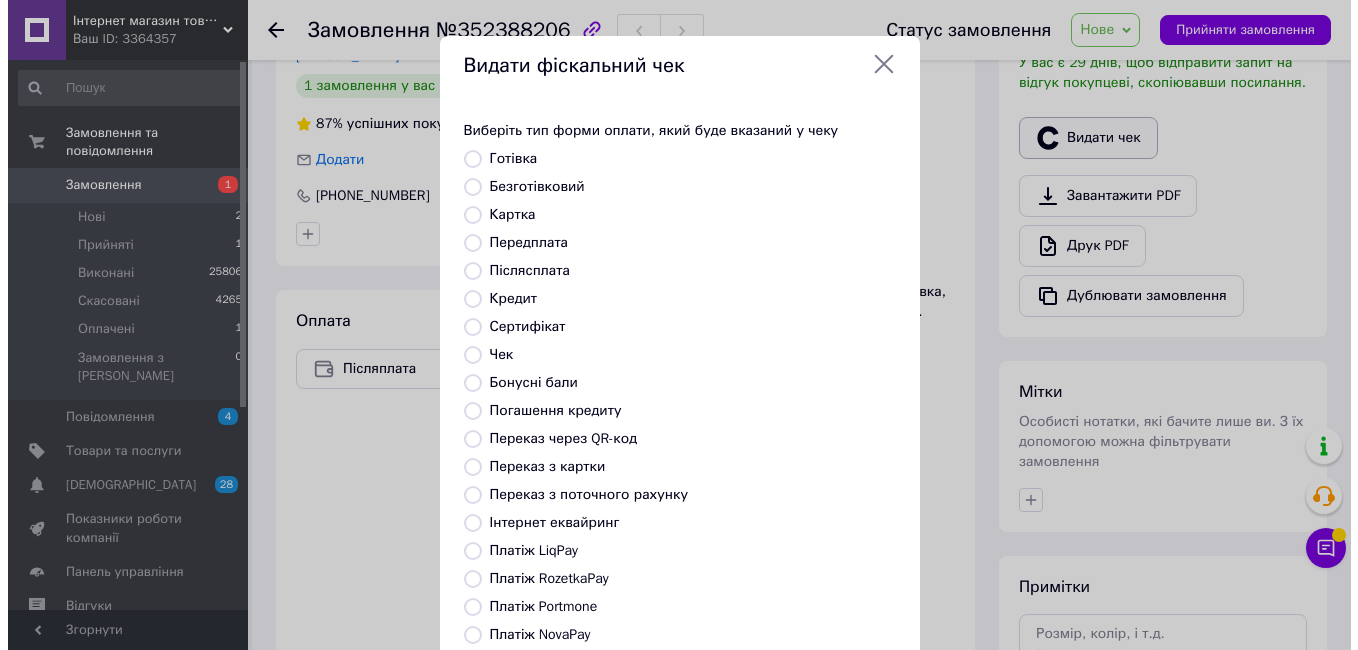 scroll, scrollTop: 480, scrollLeft: 0, axis: vertical 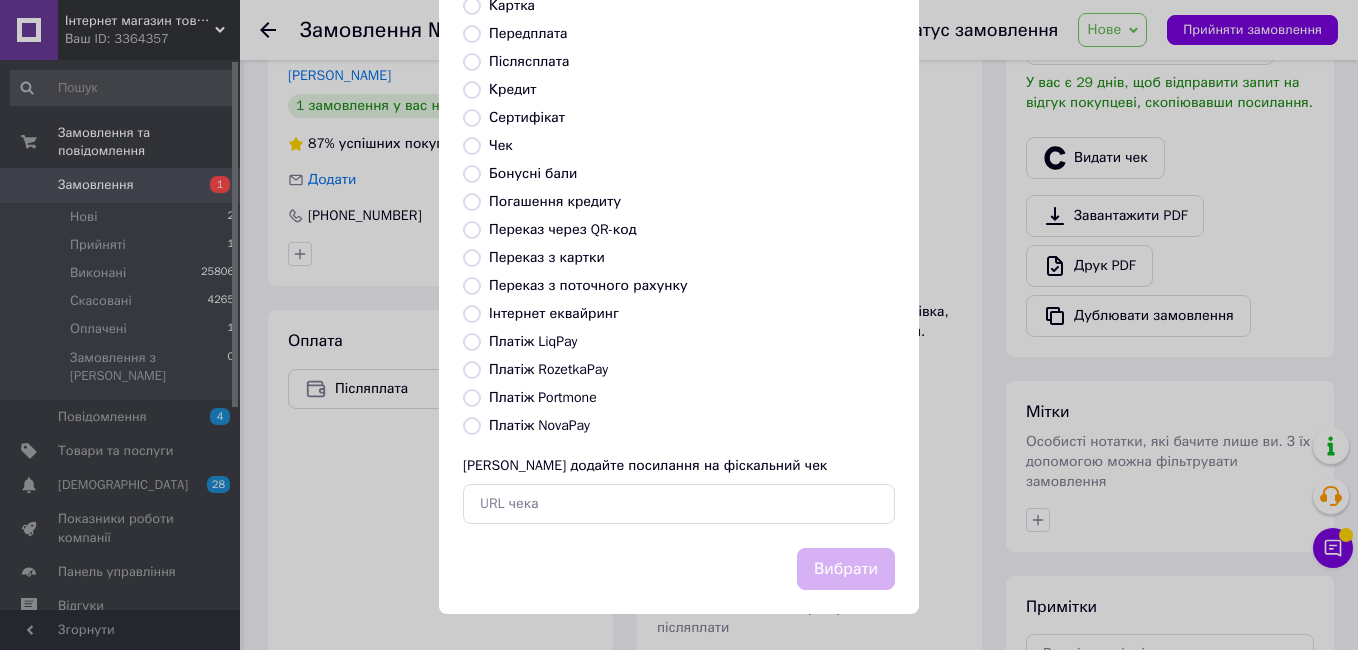click on "Платіж NovaPay" at bounding box center (539, 425) 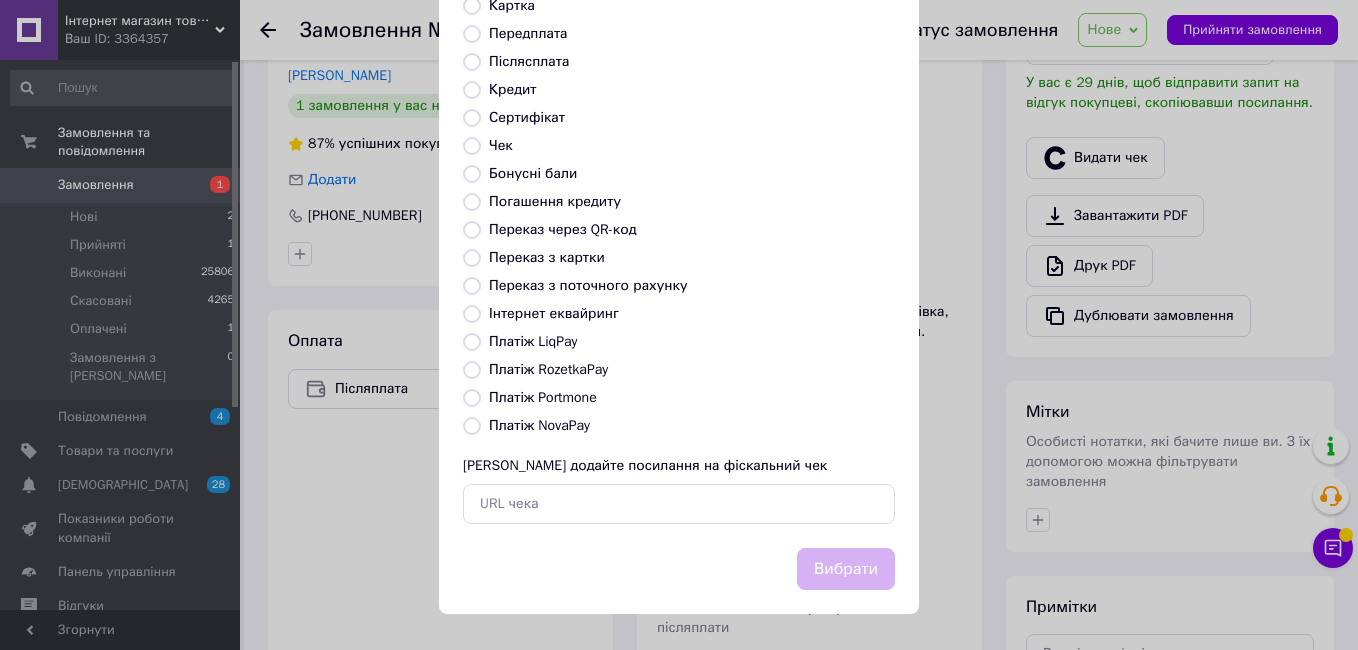 radio on "true" 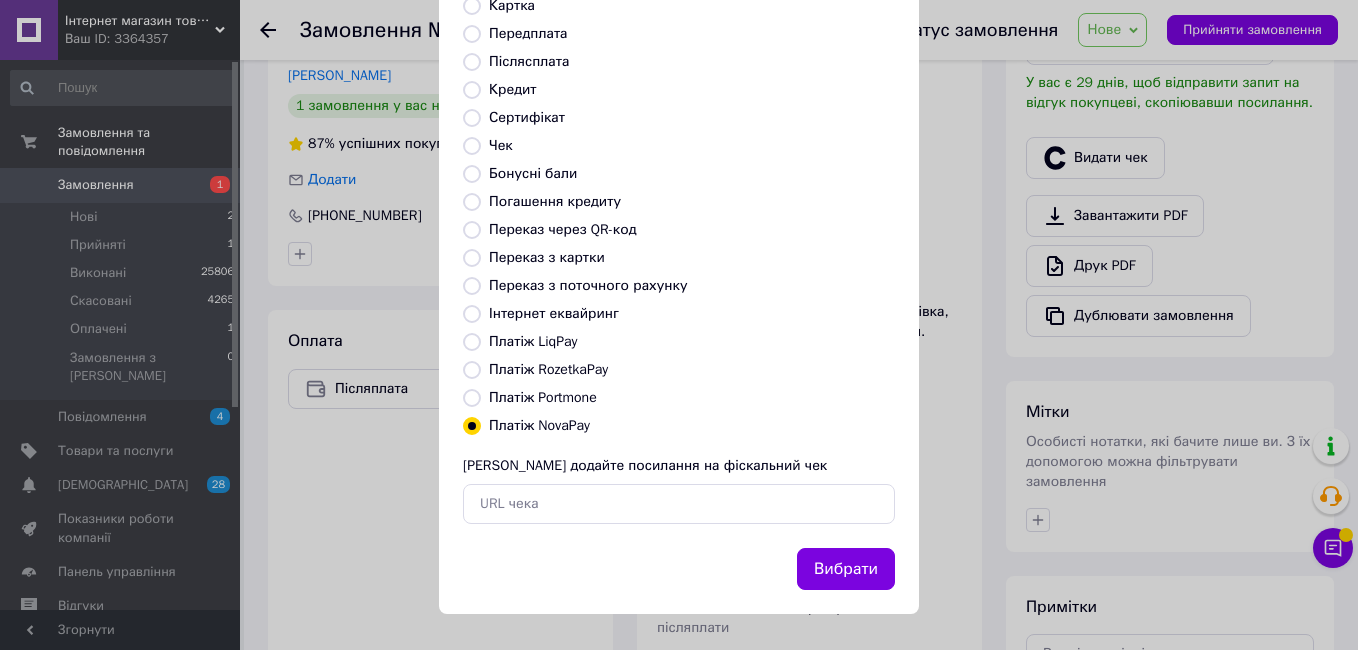 click on "Вибрати" at bounding box center [846, 569] 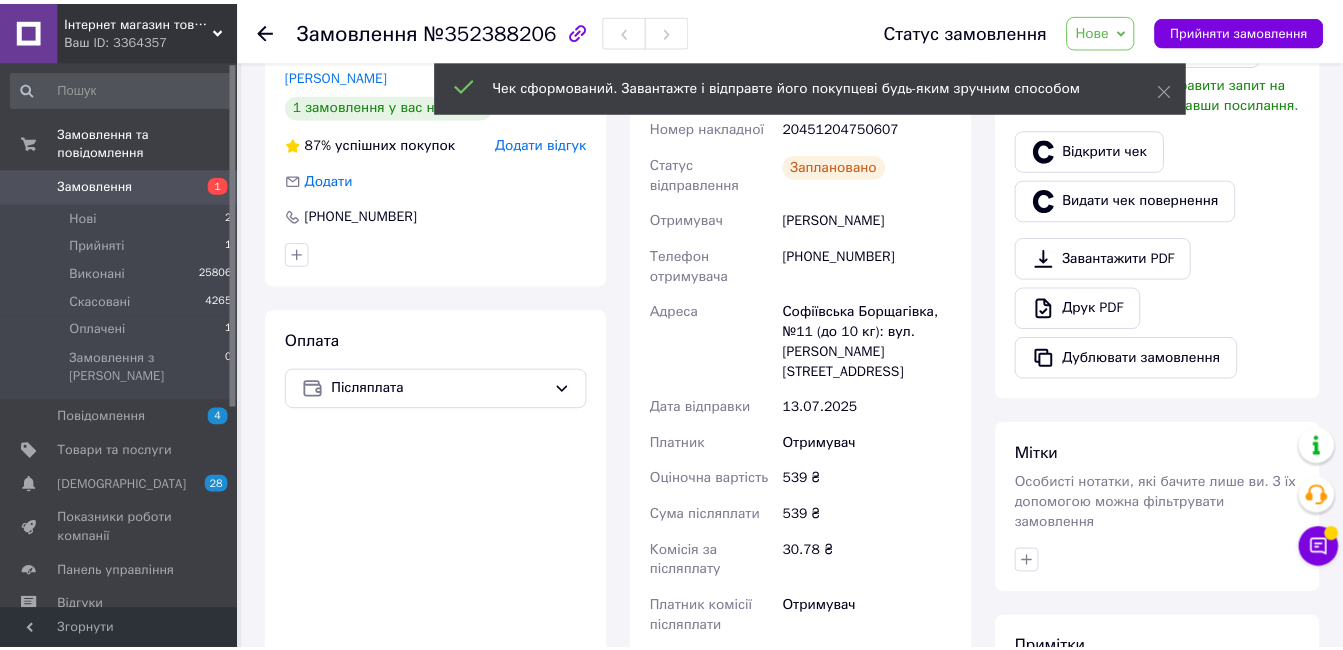 scroll, scrollTop: 500, scrollLeft: 0, axis: vertical 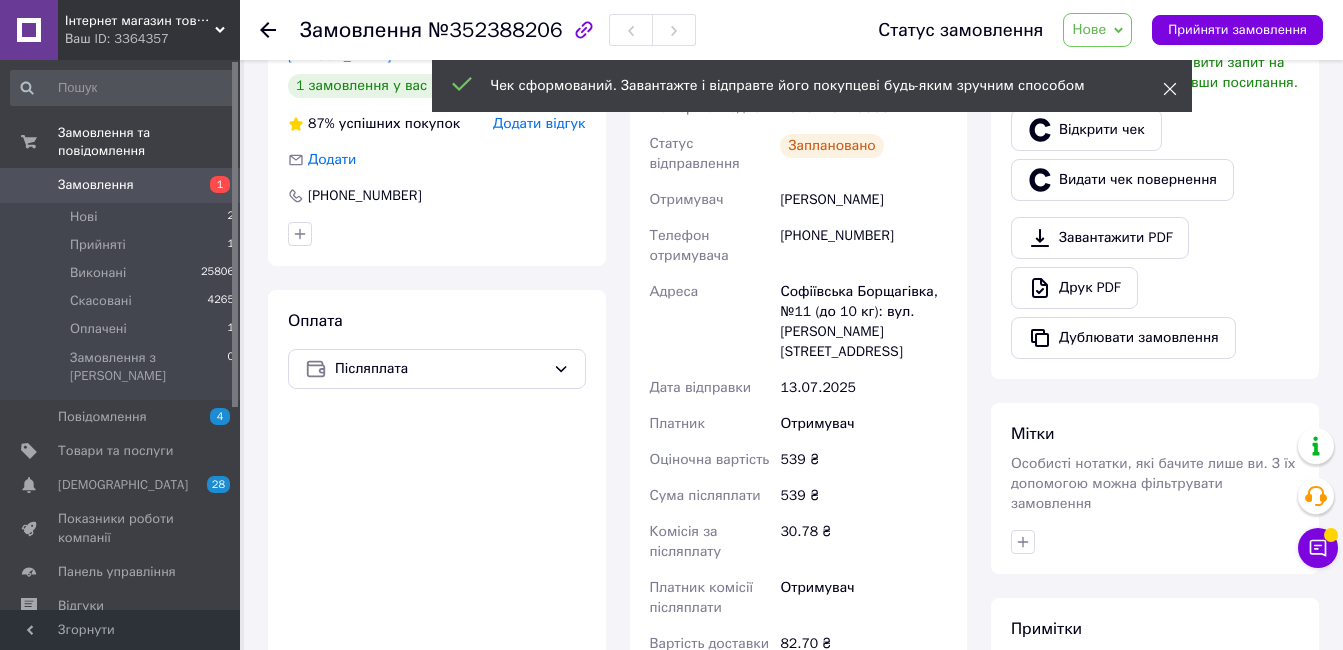 click 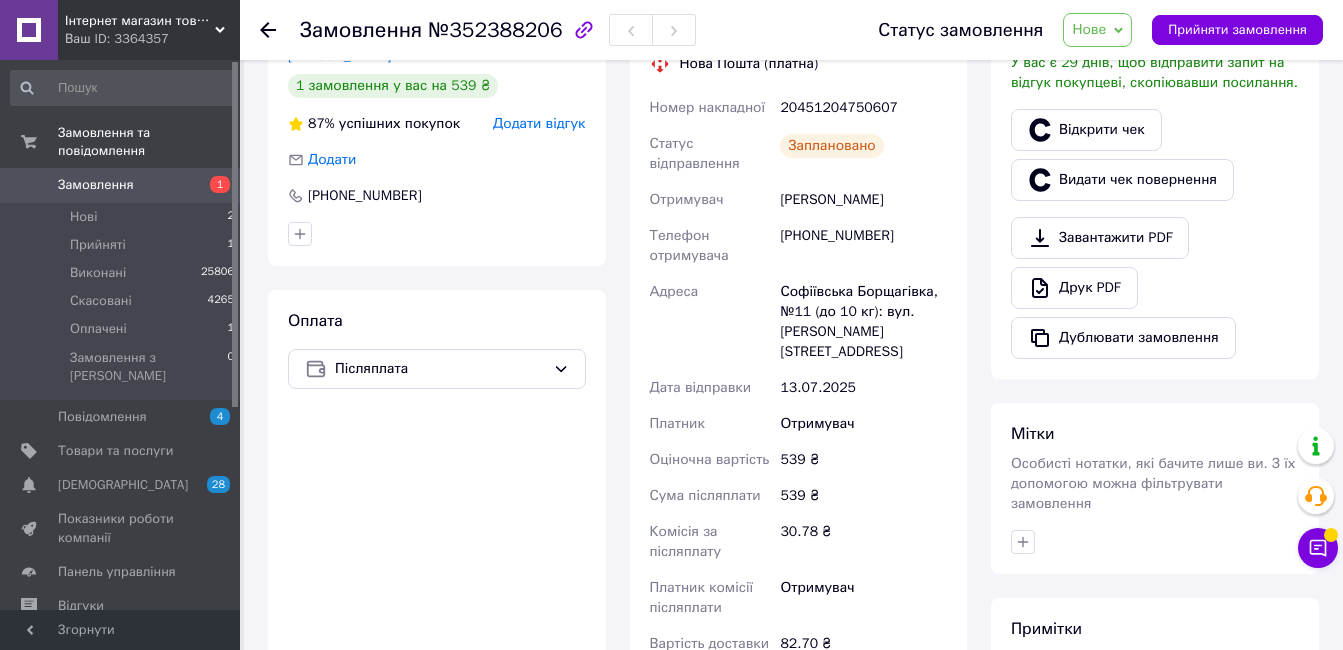 click on "Нове" at bounding box center (1089, 29) 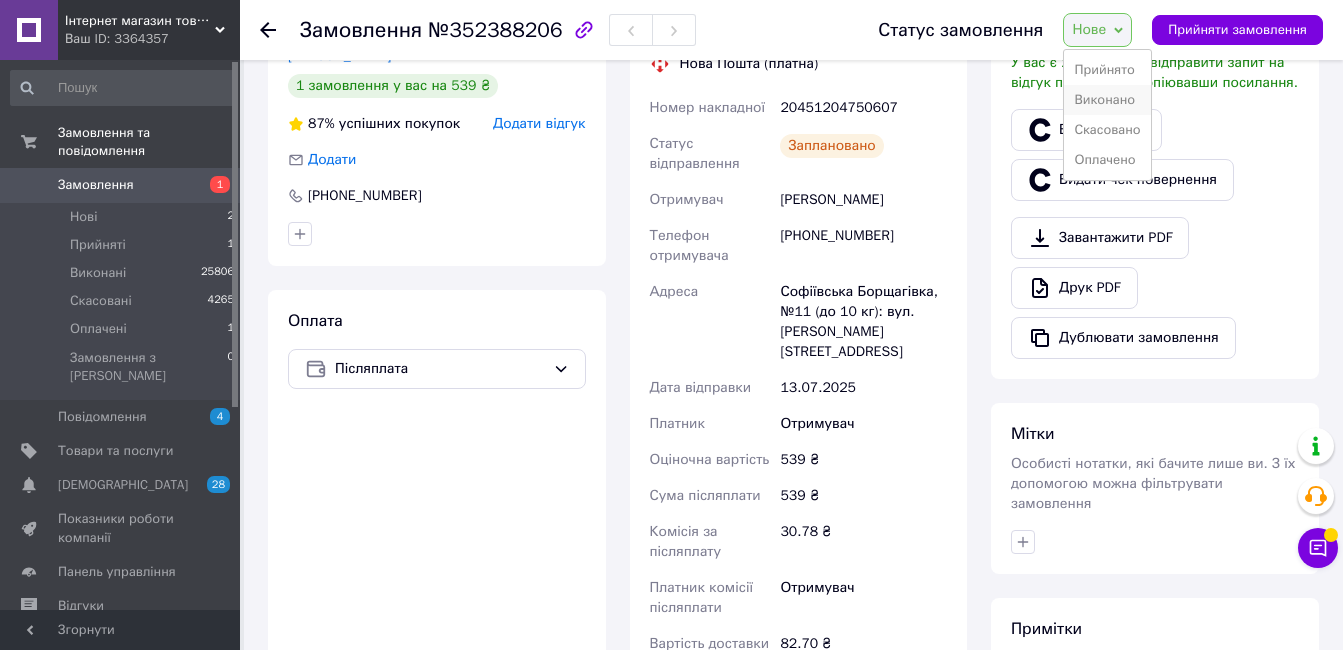 click on "Виконано" at bounding box center [1107, 100] 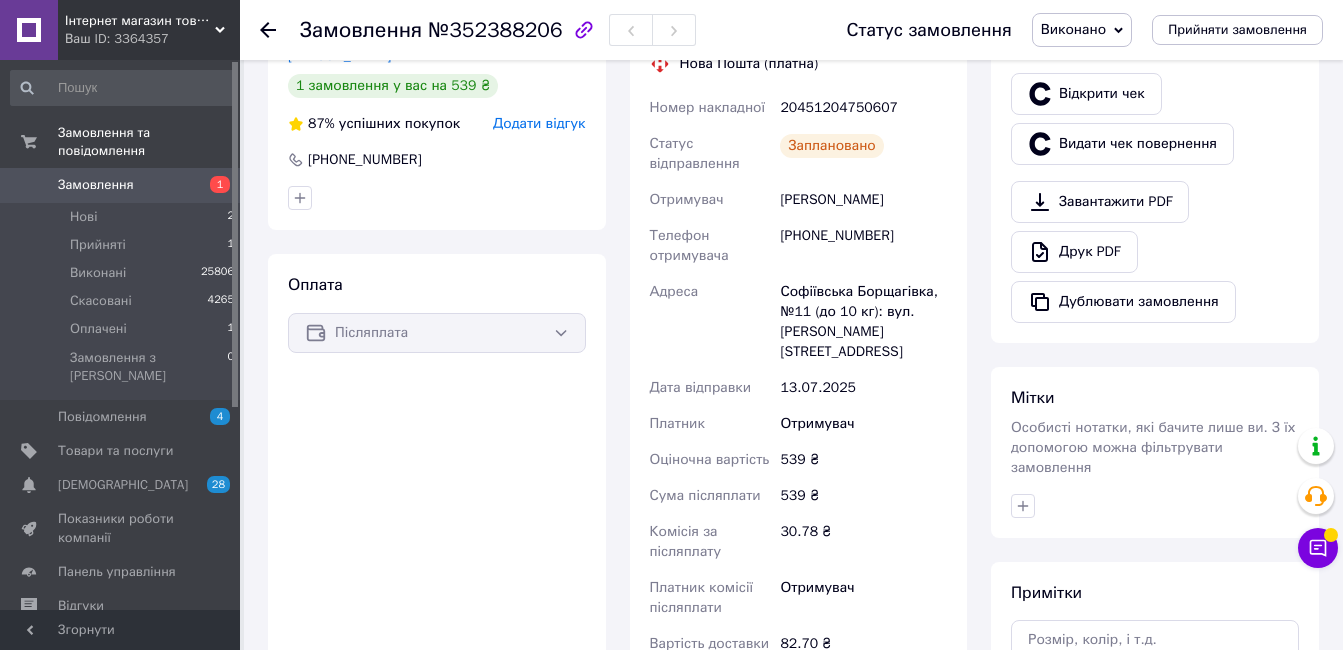 click on "Замовлення" at bounding box center (96, 185) 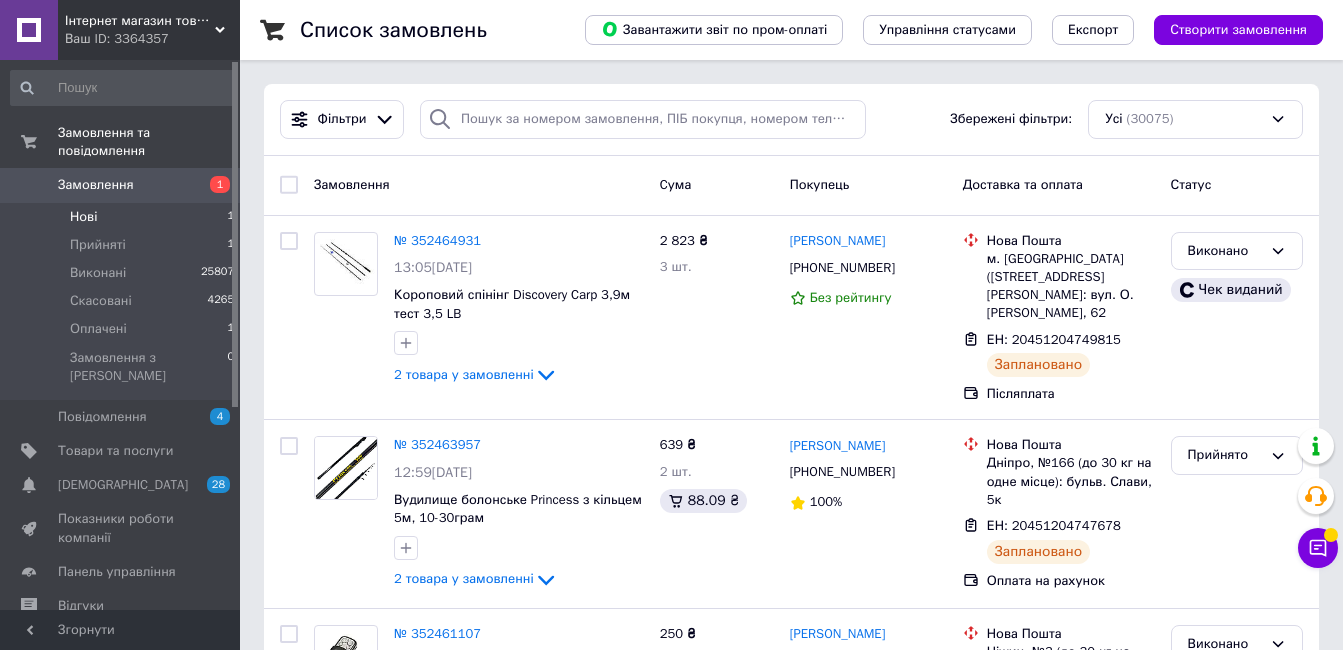 click on "Нові" at bounding box center (83, 217) 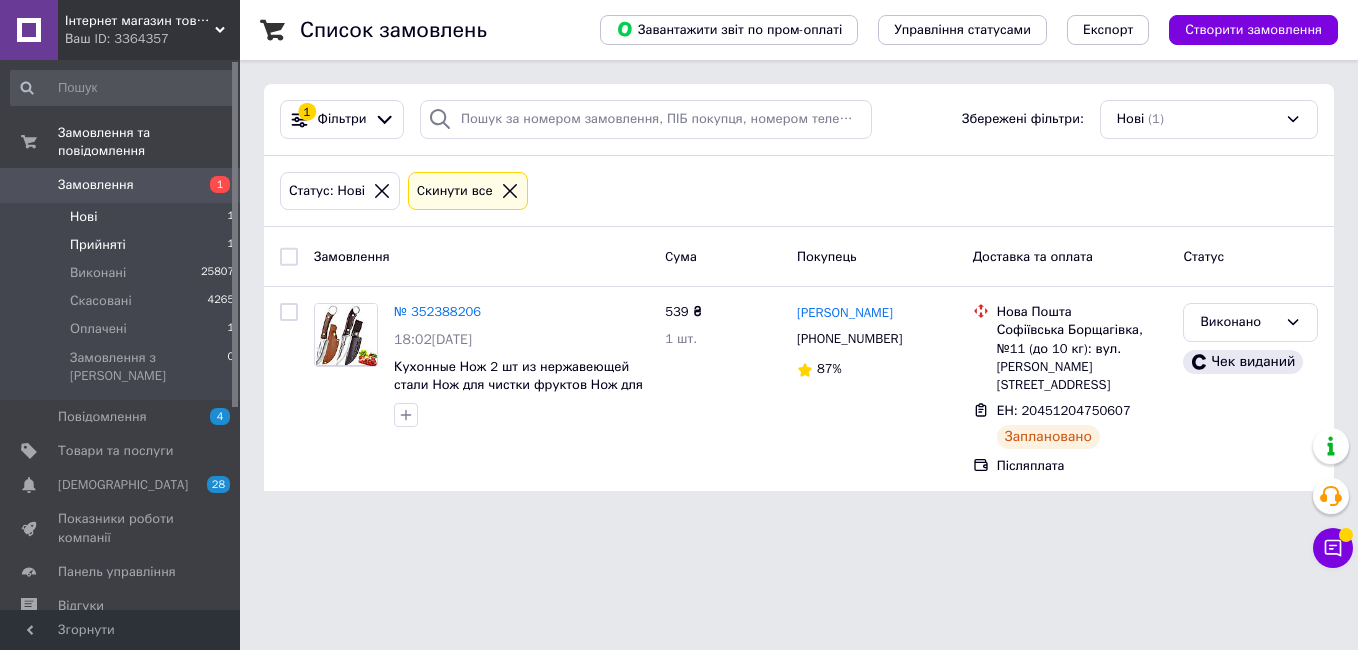 click on "Прийняті 1" at bounding box center (123, 245) 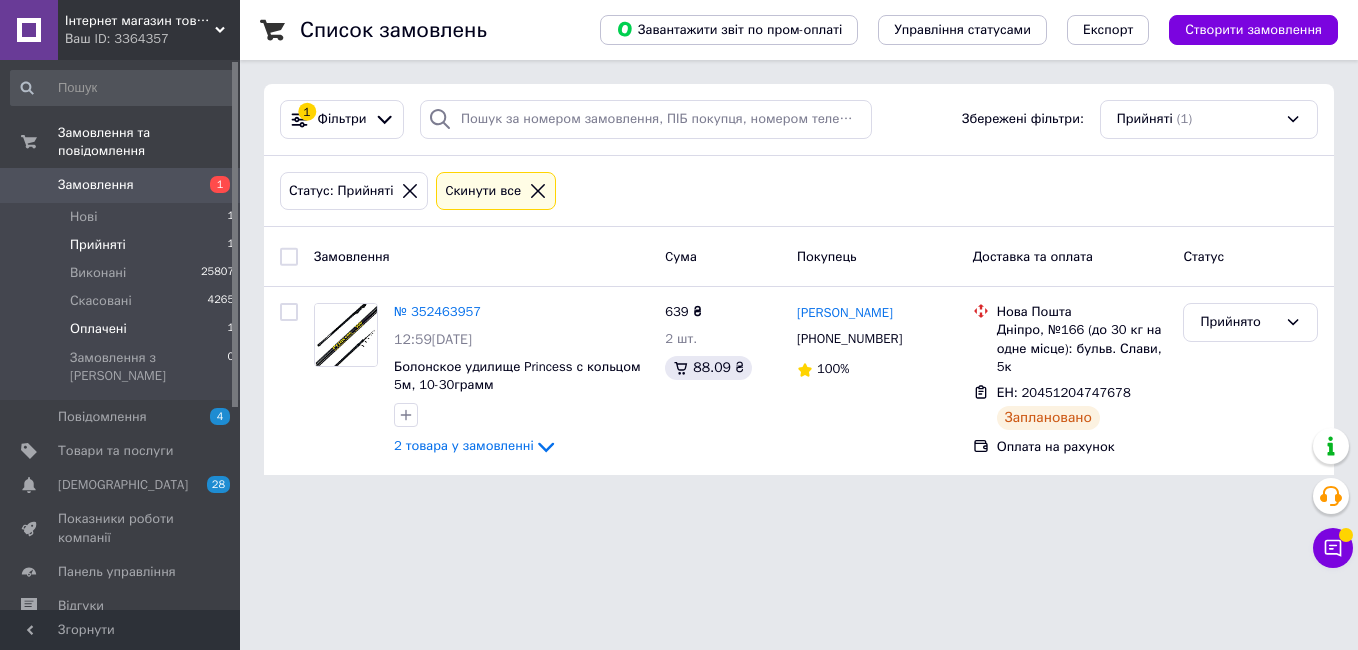 click on "Оплачені 1" at bounding box center [123, 329] 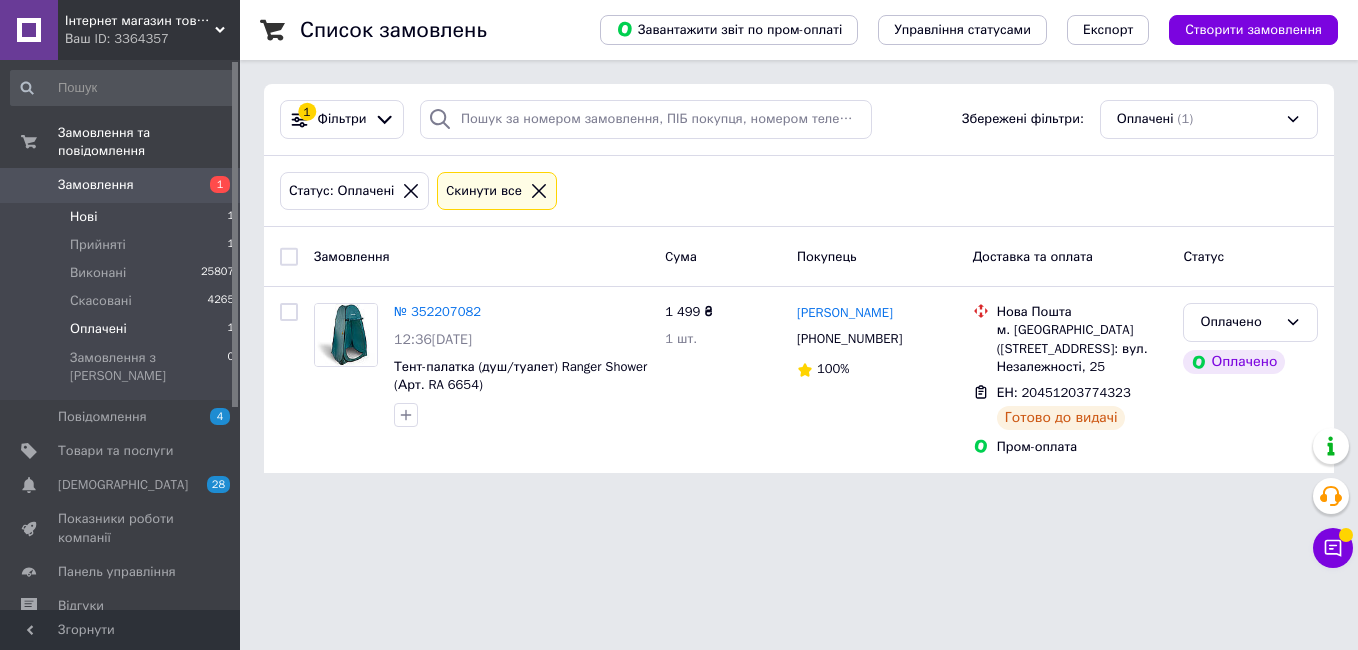 click on "Нові 1" at bounding box center (123, 217) 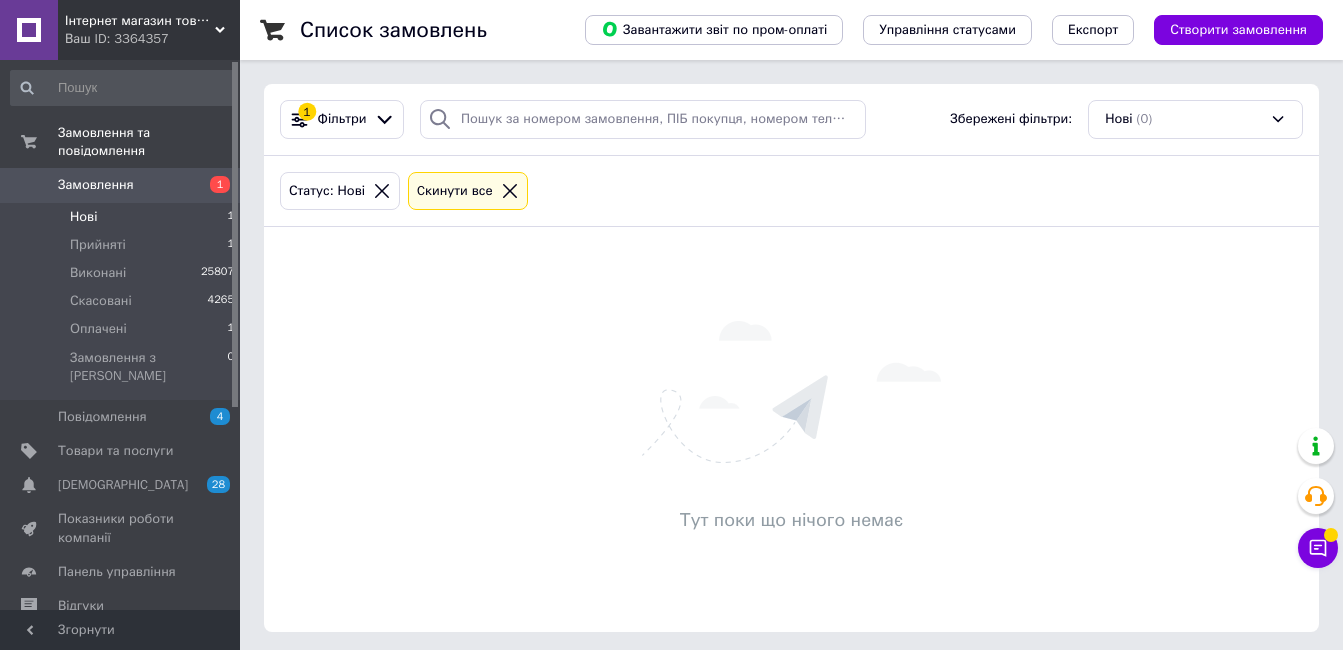 click on "Замовлення 1" at bounding box center (123, 185) 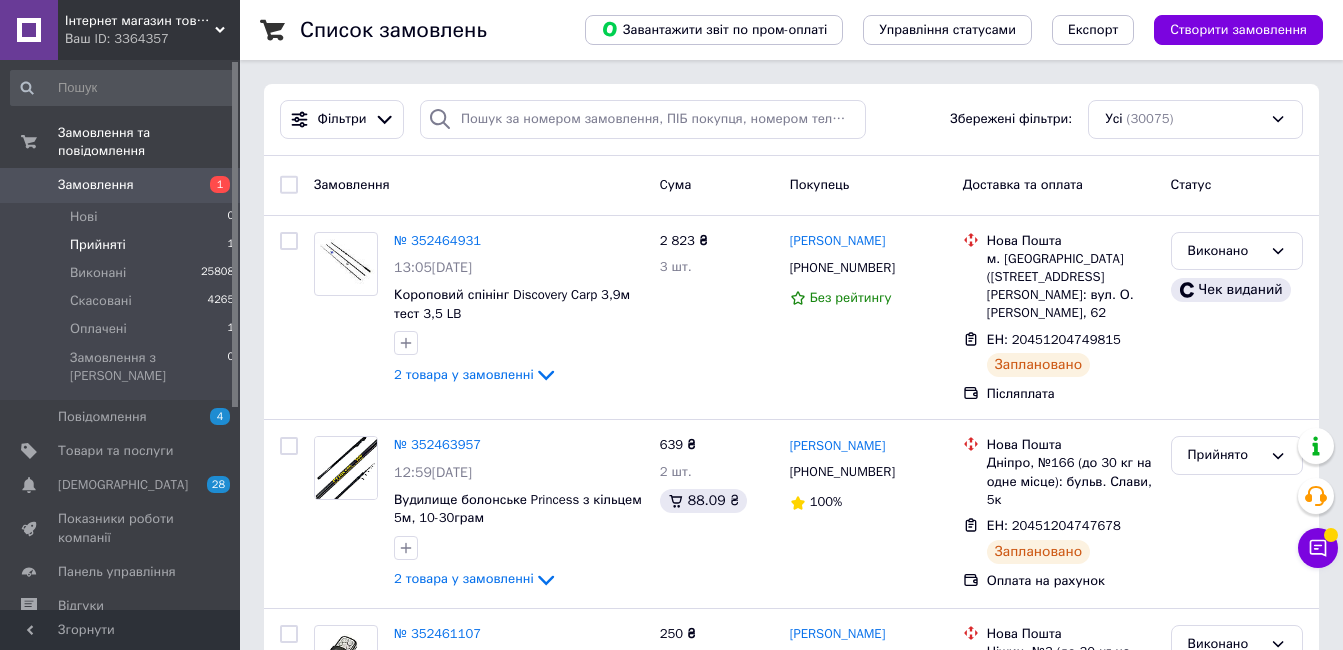 click on "Прийняті" at bounding box center [98, 245] 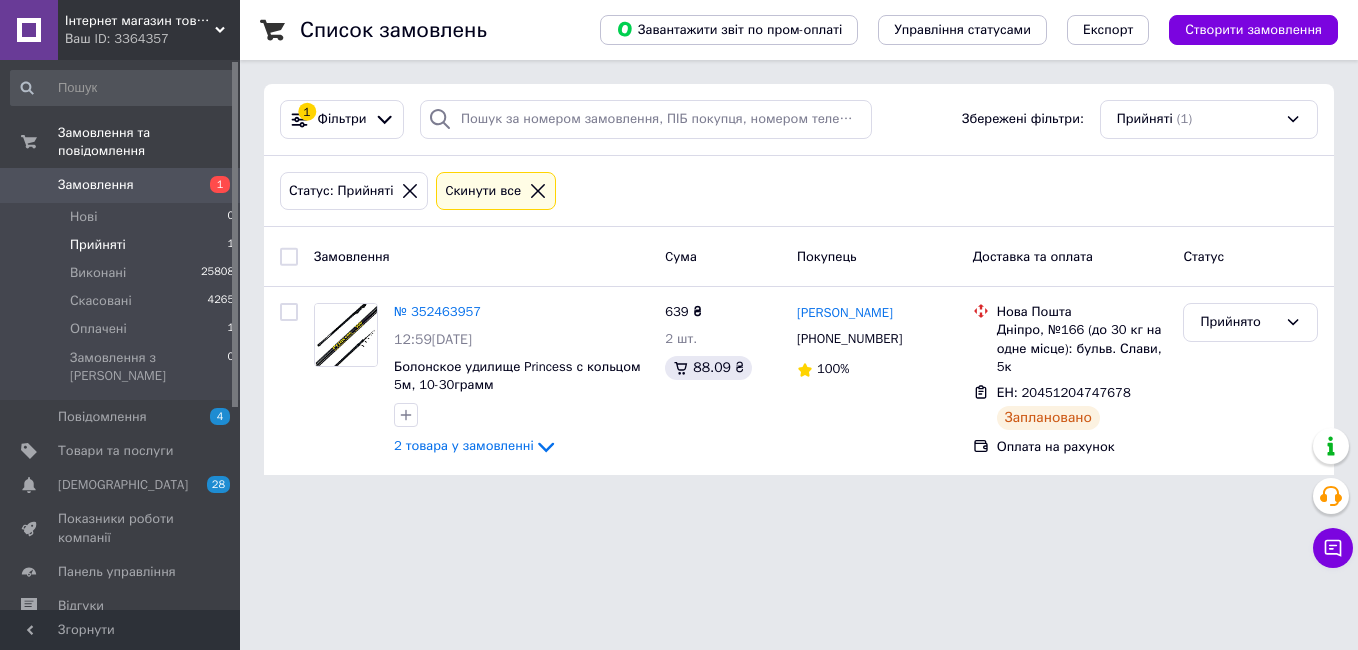 click on "Замовлення" at bounding box center [96, 185] 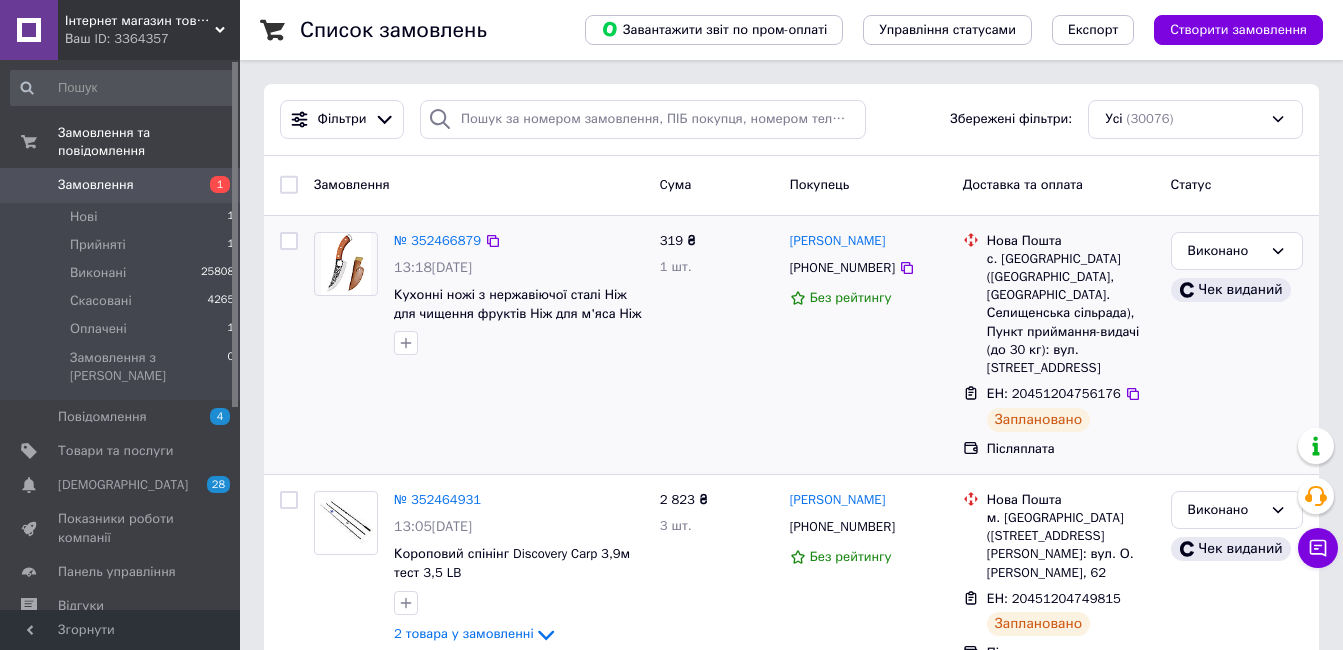 click on "№ 352466879 13:18[DATE] Кухонні ножі  з нержавіючої сталі Ніж для чищення фруктів Ніж для м'яса Ніж для обвалки Ножі для чищення овочів Кухо" at bounding box center [519, 294] 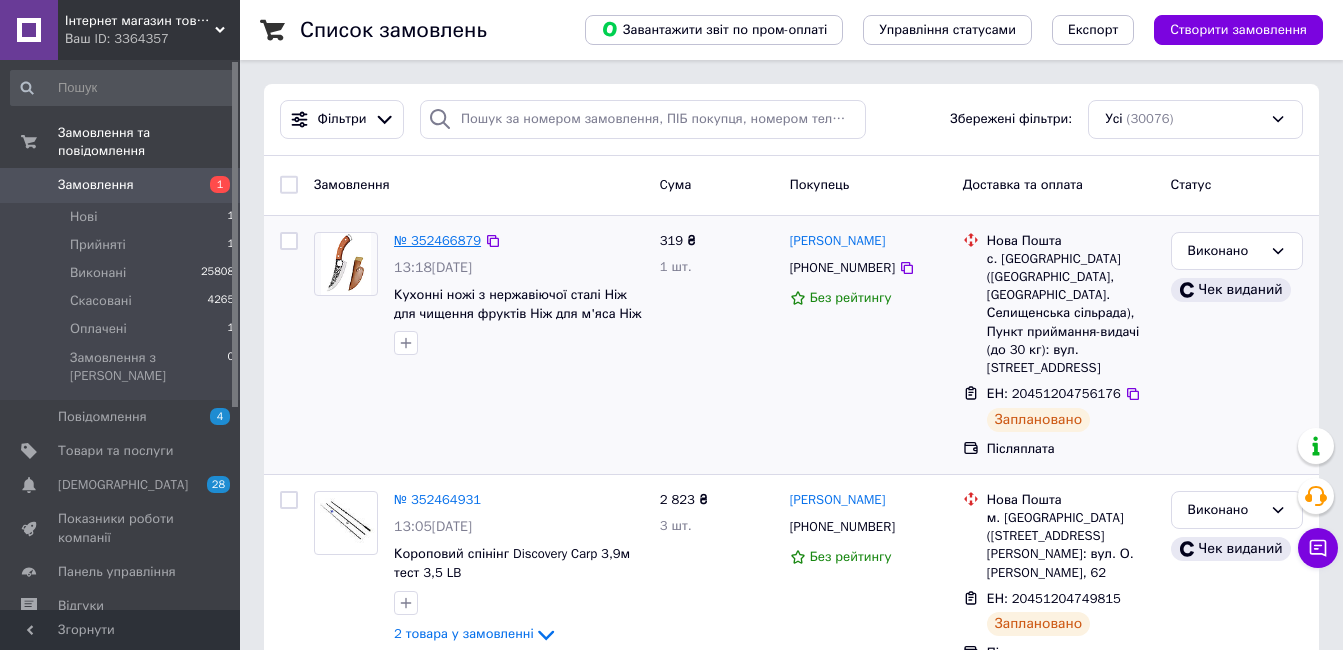 click on "№ 352466879" at bounding box center (437, 240) 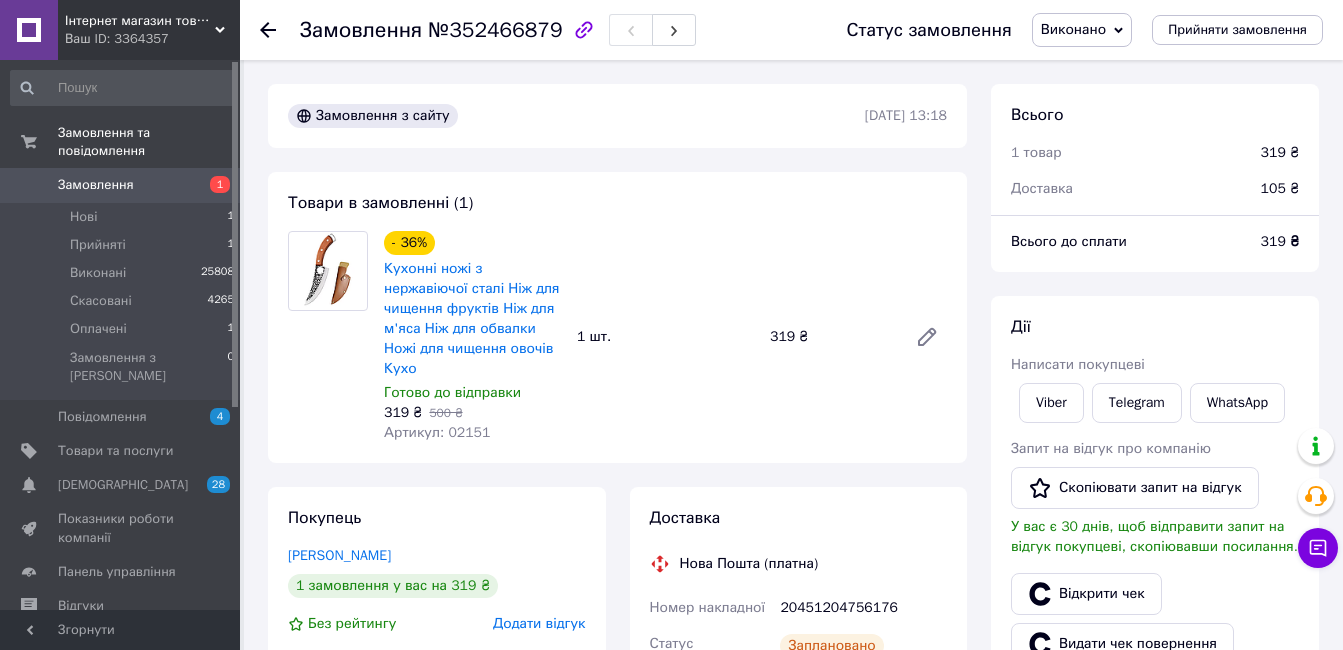 click on "Інтернет магазин товарів для риболовлі Fishermen Ваш ID: 3364357 Сайт Інтернет магазин товарів для риболо... Кабінет покупця Перевірити стан системи Сторінка на порталі Довідка Вийти Замовлення та повідомлення Замовлення 1 Нові 1 Прийняті 1 Виконані 25808 Скасовані 4265 Оплачені 1 Замовлення з Розетки 0 Повідомлення 4 Товари та послуги Сповіщення 28 0 Показники роботи компанії Панель управління Відгуки Покупці Каталог ProSale Аналітика Інструменти веб-майстра та SEO Управління сайтом Гаманець компанії [PERSON_NAME] Тарифи та рахунки Prom топ Згорнути" at bounding box center (120, 325) 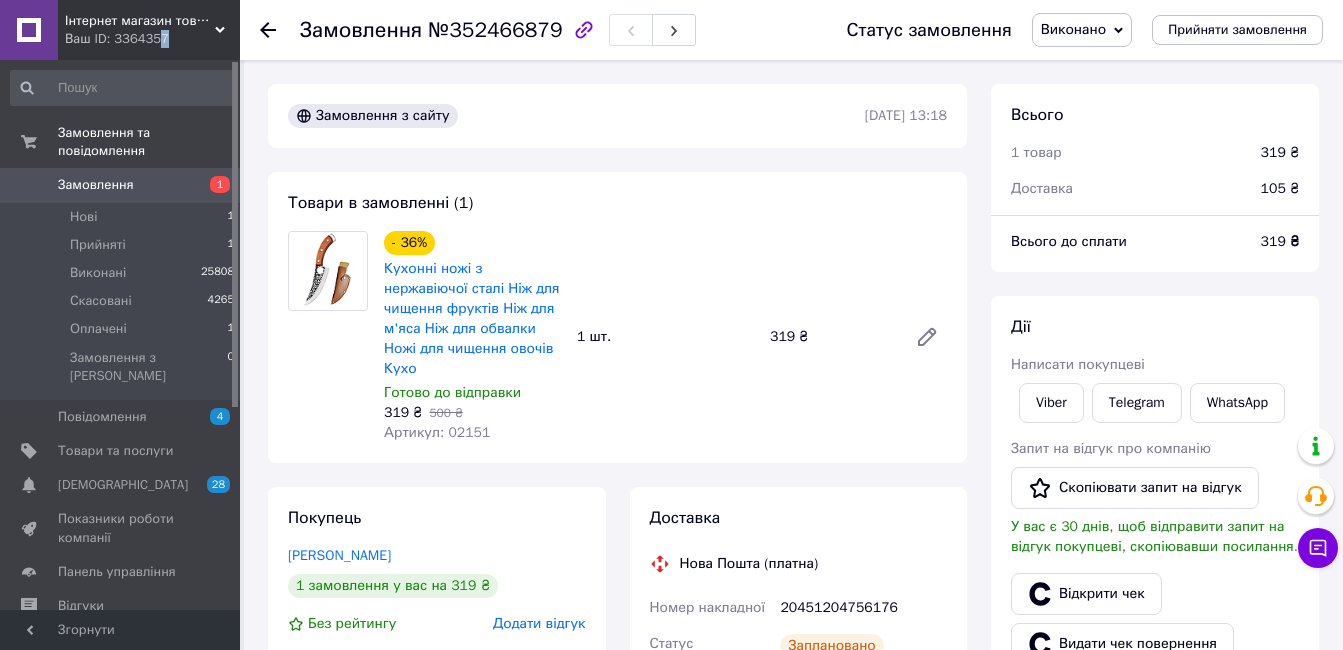drag, startPoint x: 155, startPoint y: 32, endPoint x: 159, endPoint y: 67, distance: 35.22783 